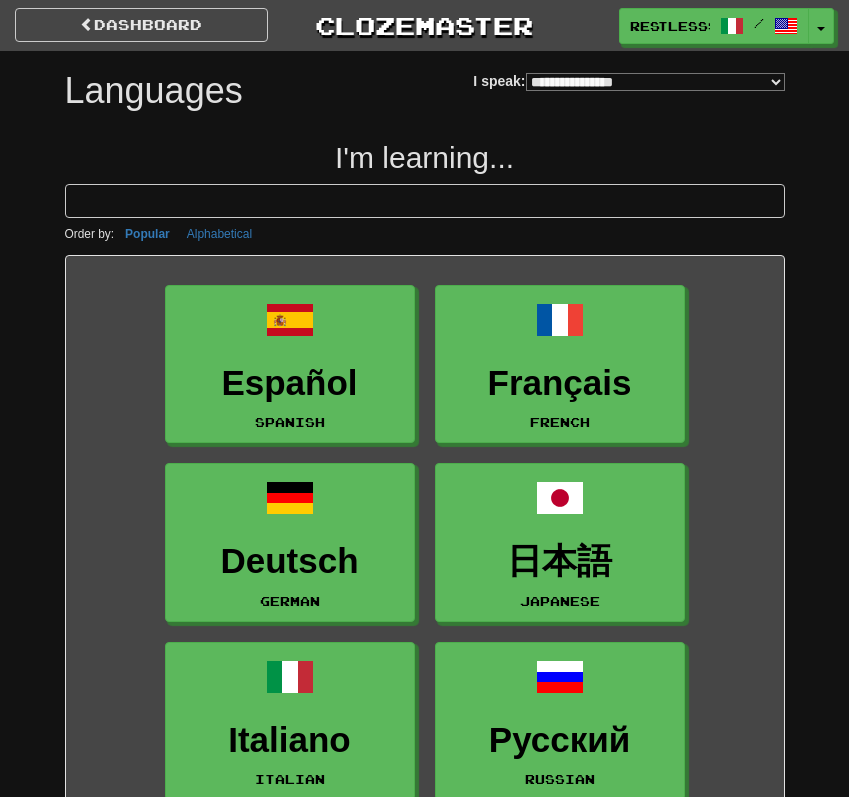 select on "*******" 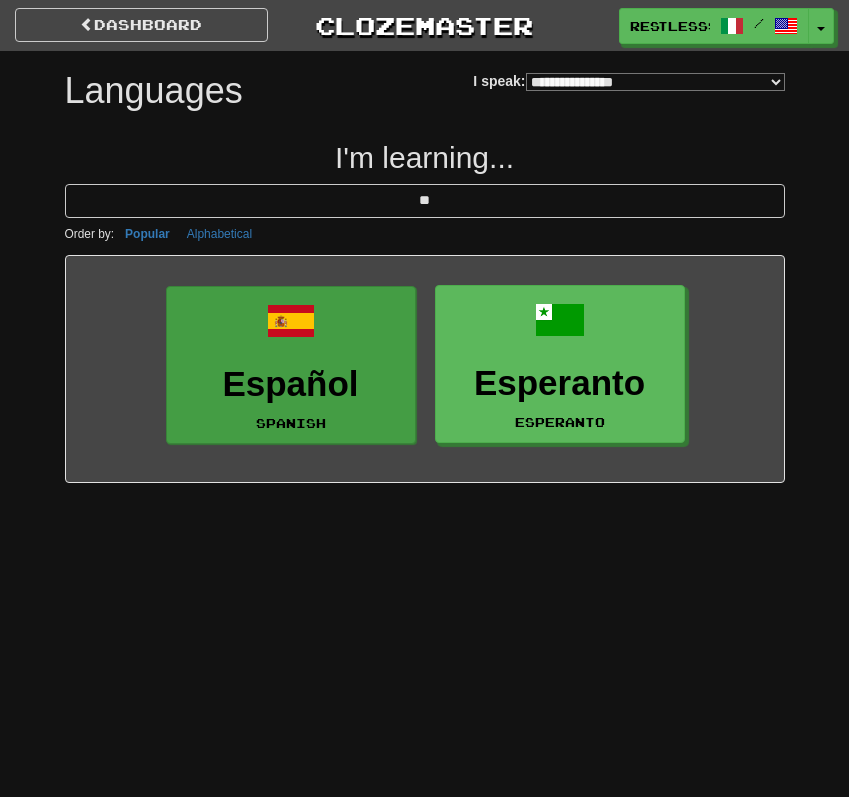 type on "**" 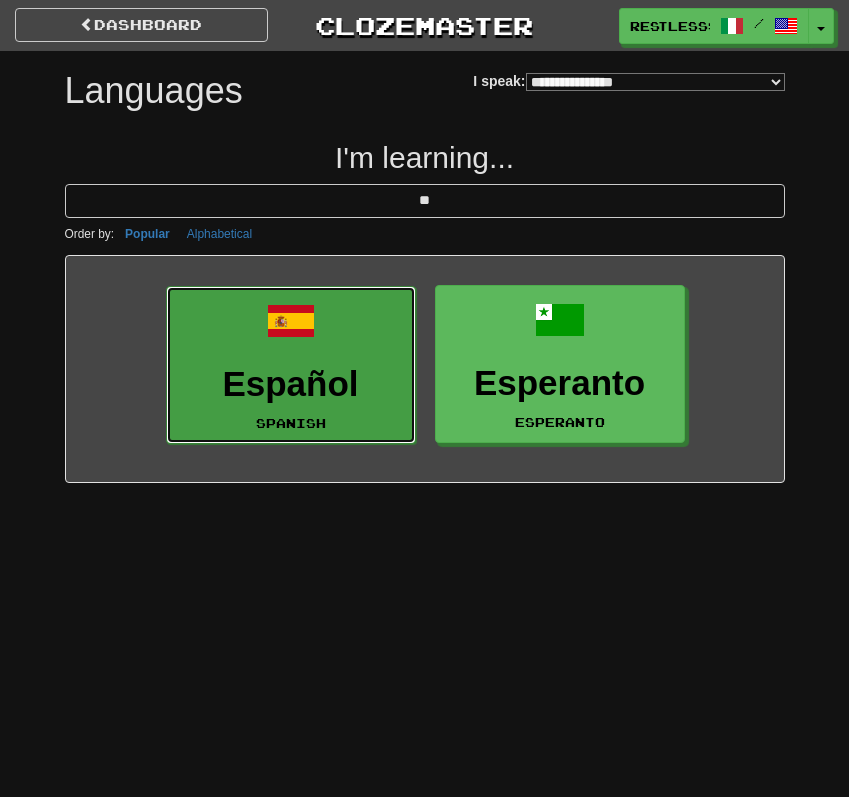 click on "Español" at bounding box center (291, 384) 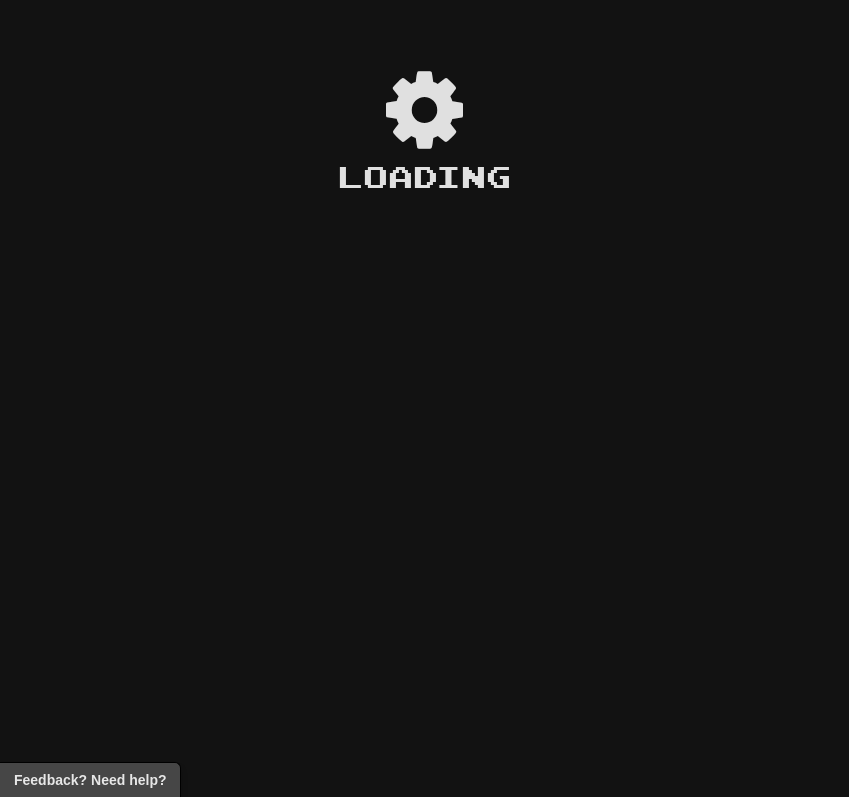 scroll, scrollTop: 0, scrollLeft: 0, axis: both 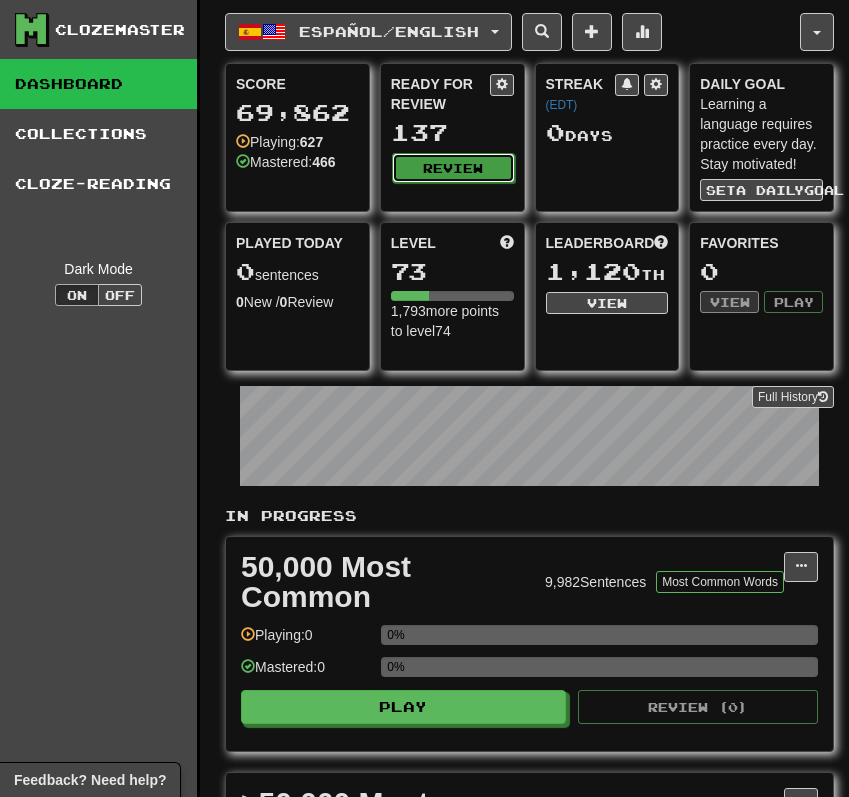 click on "Review" at bounding box center (453, 168) 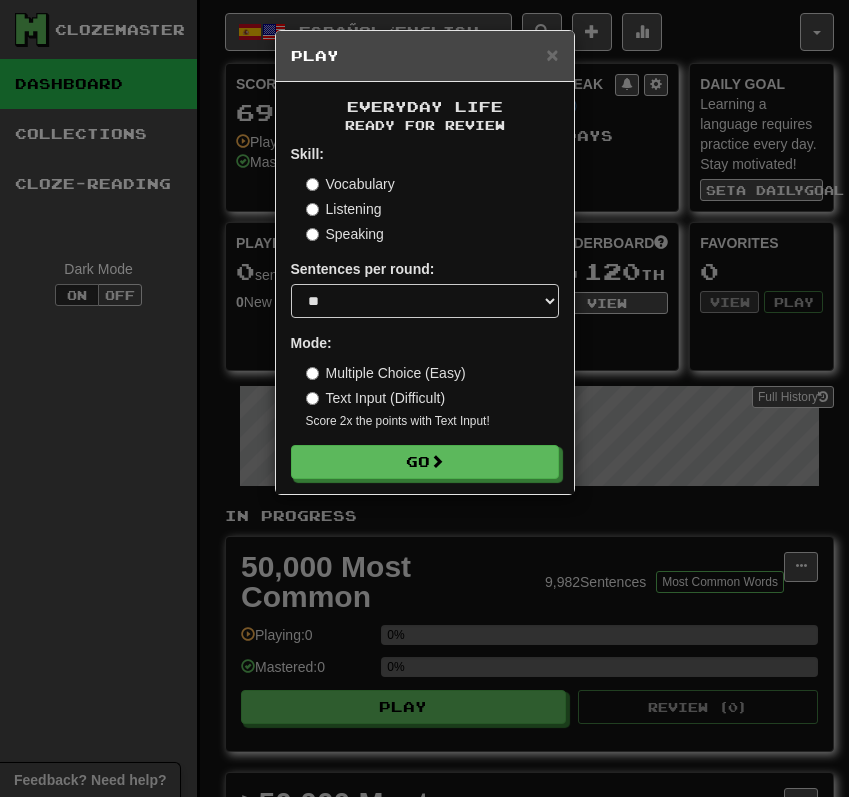 click on "× Play Everyday Life Ready for Review Skill: Vocabulary Listening Speaking Sentences per round: * ** ** ** ** ** *** ******** Mode: Multiple Choice (Easy) Text Input (Difficult) Score 2x the points with Text Input ! Go" at bounding box center (424, 398) 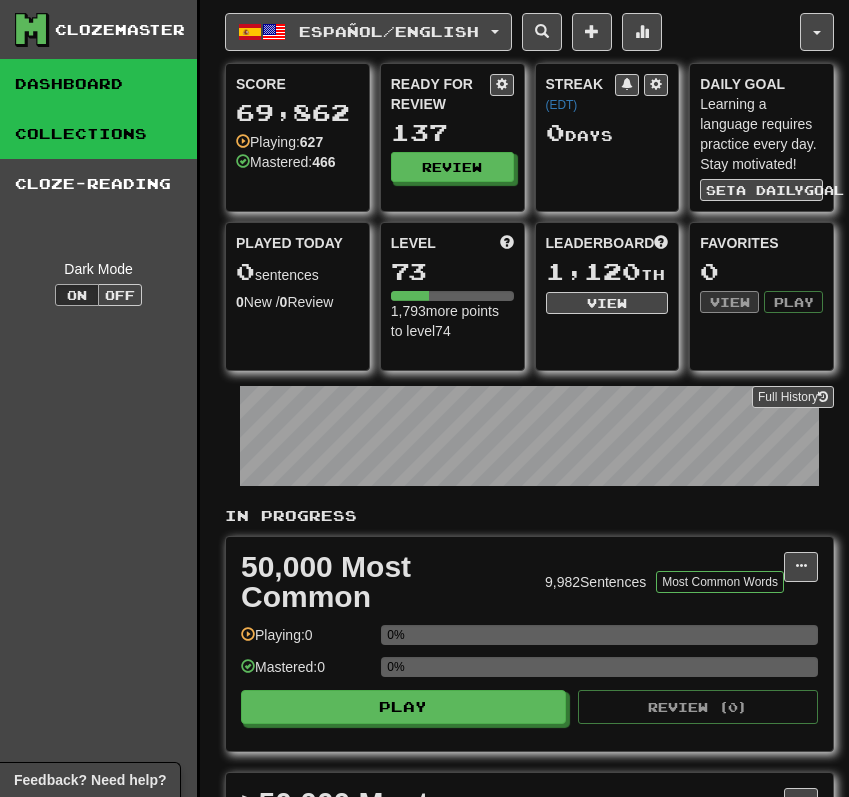 click on "Collections" at bounding box center (98, 134) 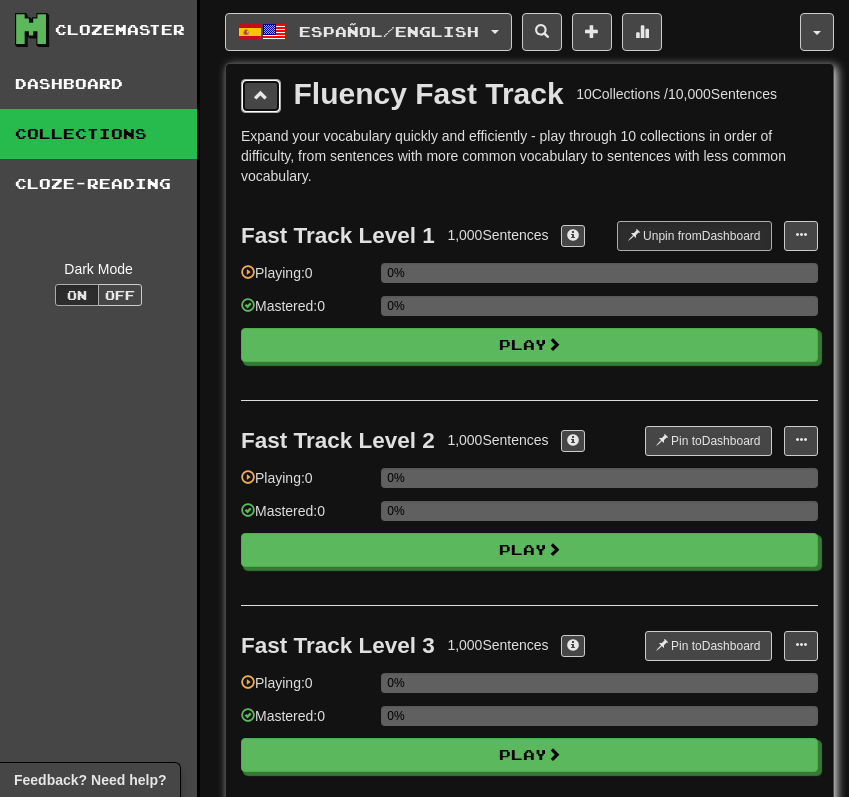 click at bounding box center [261, 95] 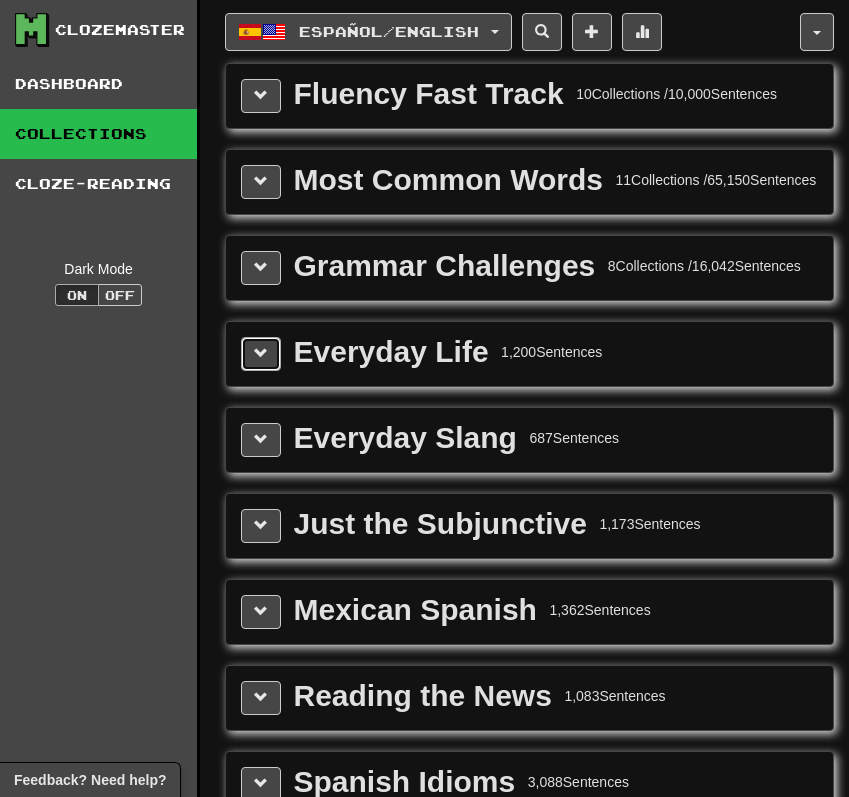 click at bounding box center (261, 354) 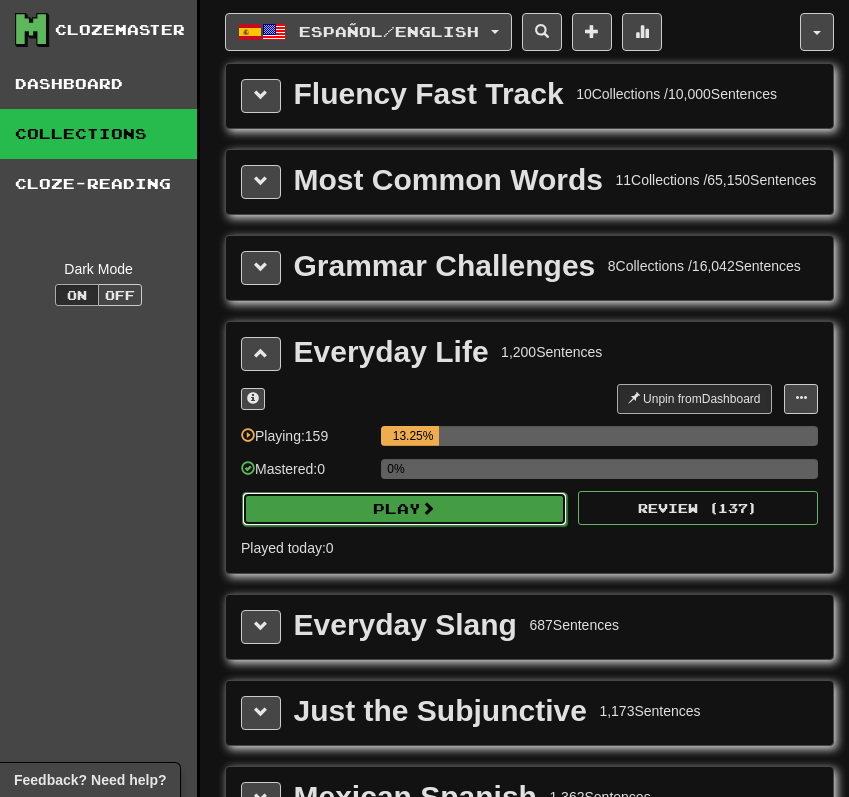 click on "Play" at bounding box center [404, 509] 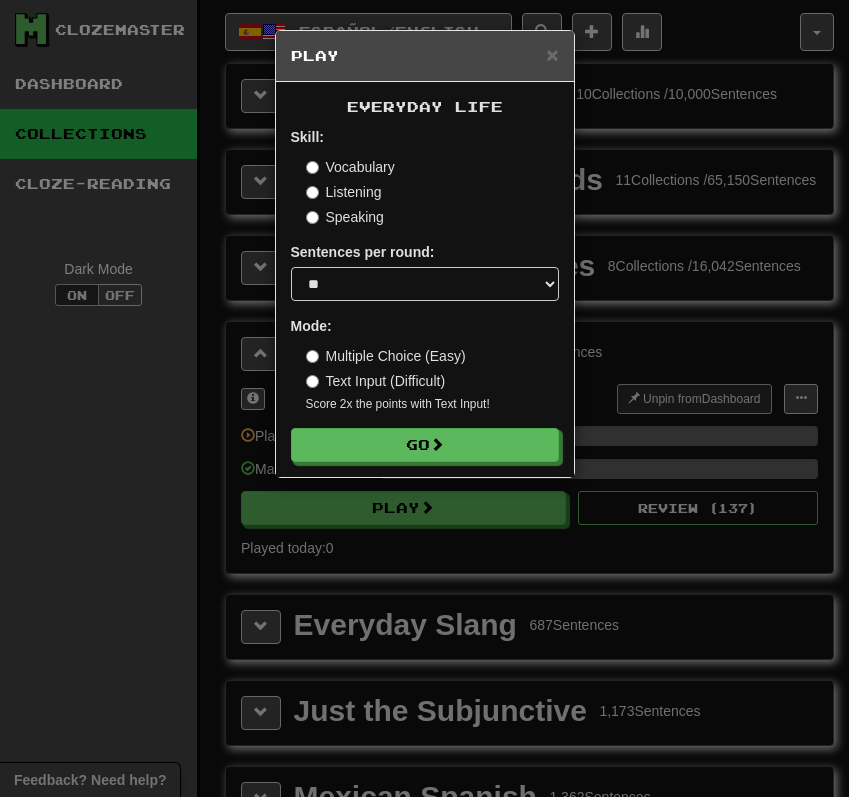 click on "Listening" at bounding box center [344, 192] 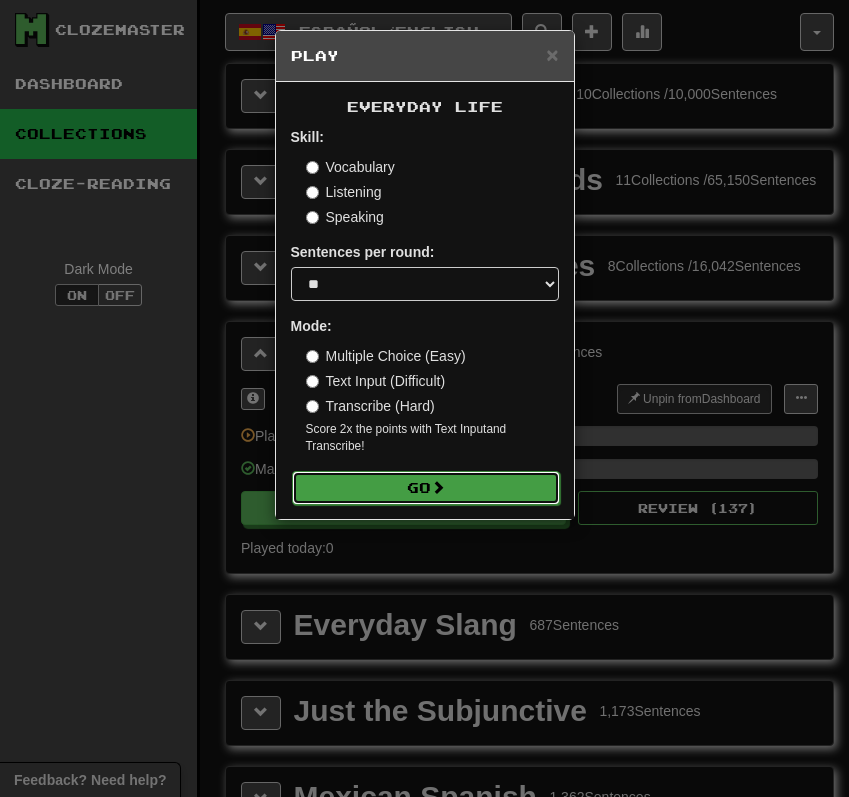 click on "Go" at bounding box center (426, 488) 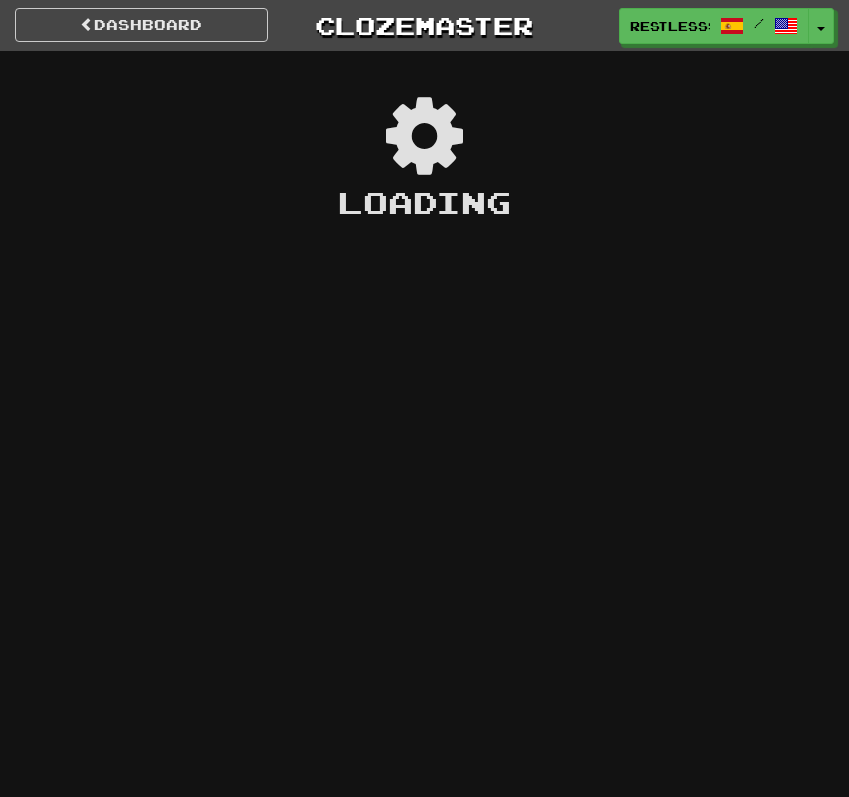 scroll, scrollTop: 0, scrollLeft: 0, axis: both 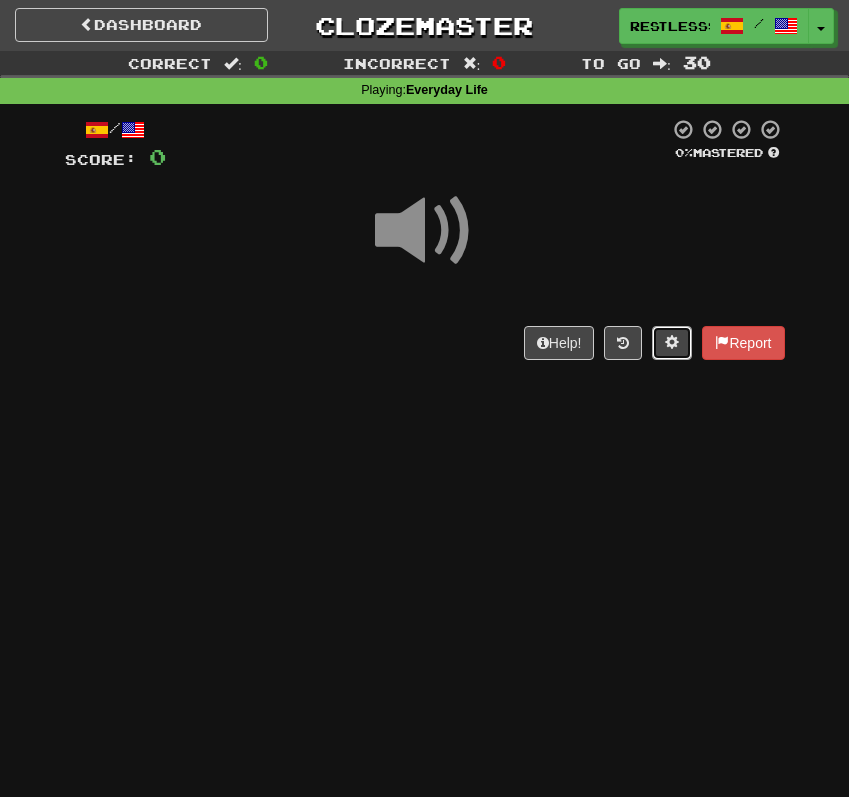 click at bounding box center (672, 343) 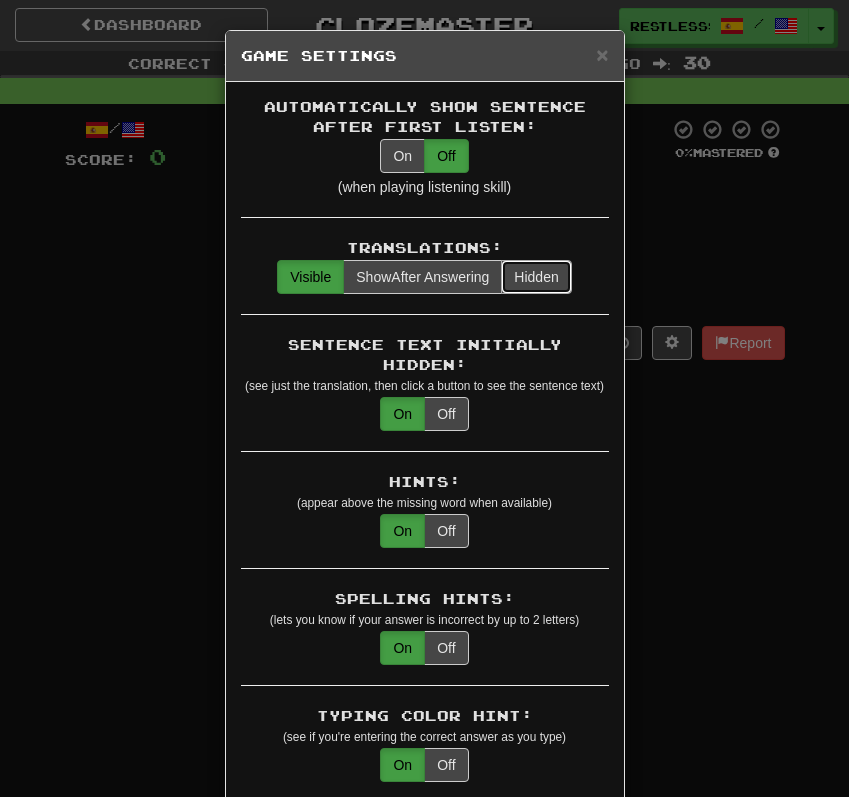 click on "Hidden" at bounding box center (536, 277) 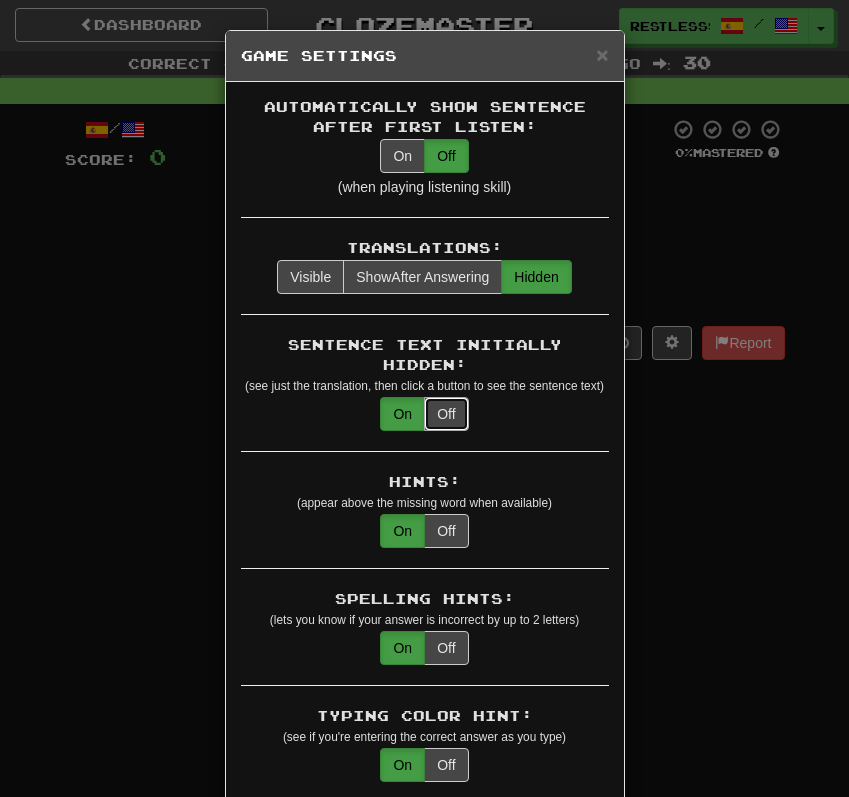 click on "Off" at bounding box center [446, 414] 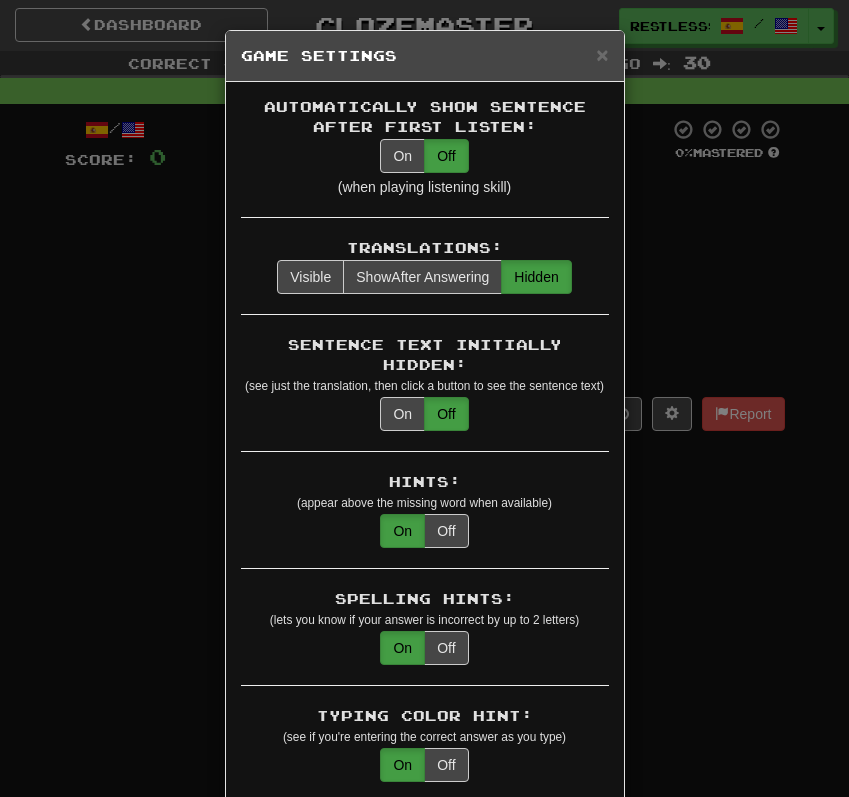 click on "× Game Settings Automatically Show Sentence After First Listen: On Off (when playing listening skill) Translations: Visible Show  After Answering Hidden Sentence Text Initially Hidden: (see just the translation, then click a button to see the sentence text) On Off Hints: (appear above the missing word when available) On Off Spelling Hints: (lets you know if your answer is incorrect by up to 2 letters) On Off Typing Color Hint: (see if you're entering the correct answer as you type) On Off Text Box Size: (text box size can change to match the missing word) Changes Always the Same Enter Submits Empty: (pressing Enter when the input is empty will submit a blank answer) On Off Clear After Answering: (keypress clears the text input after answering so you can practice re-typing the answer) On Off Image Toggle: (toggle button, if sentence image available) After Answering Before and After Off Image Background: (use sentence image as background, if available) On Off Pronunciation: On Off Sound Effects: On Off On Off" at bounding box center (424, 398) 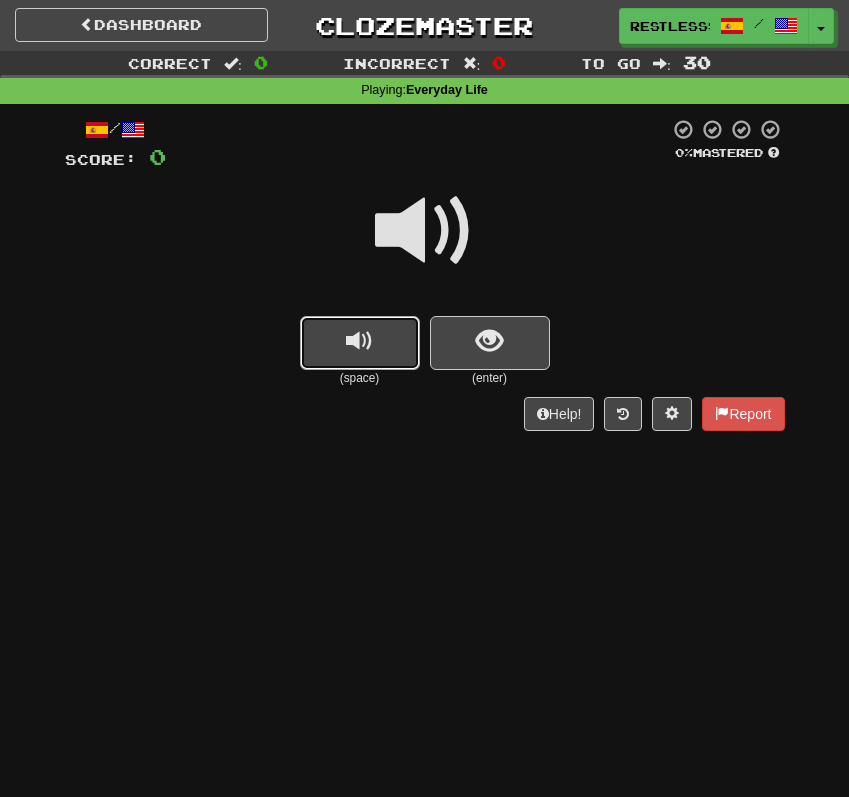 click at bounding box center [360, 343] 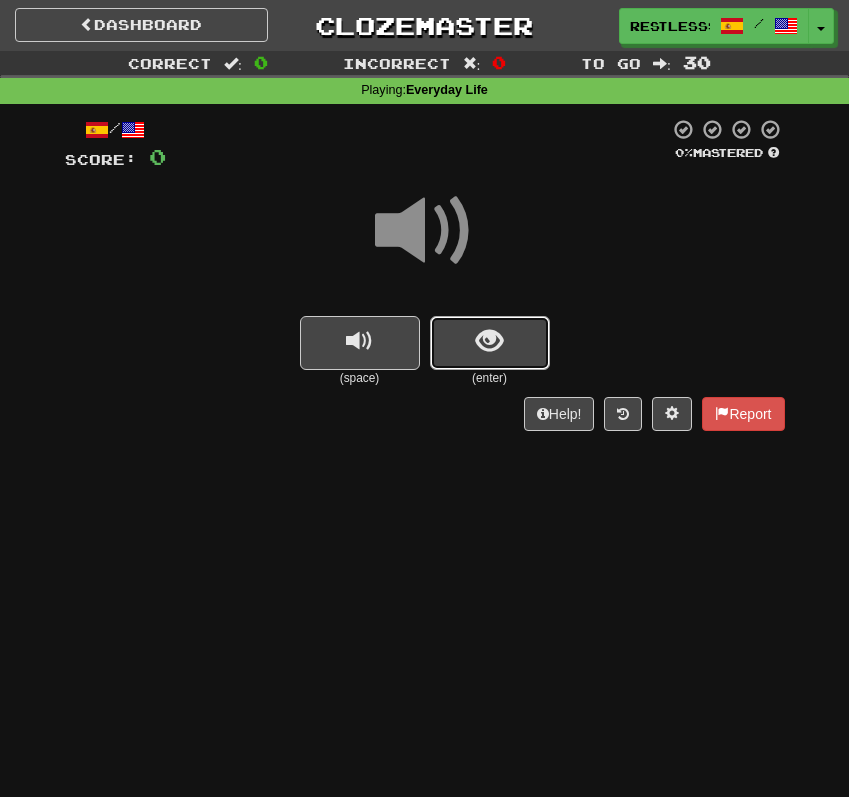 click at bounding box center [490, 343] 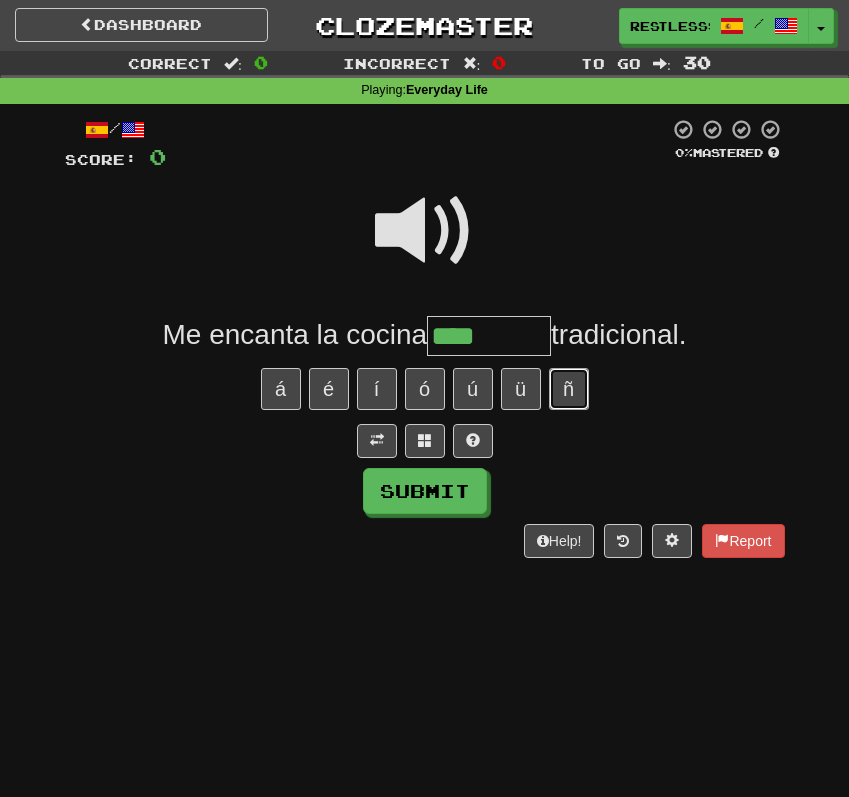 click on "ñ" at bounding box center [569, 389] 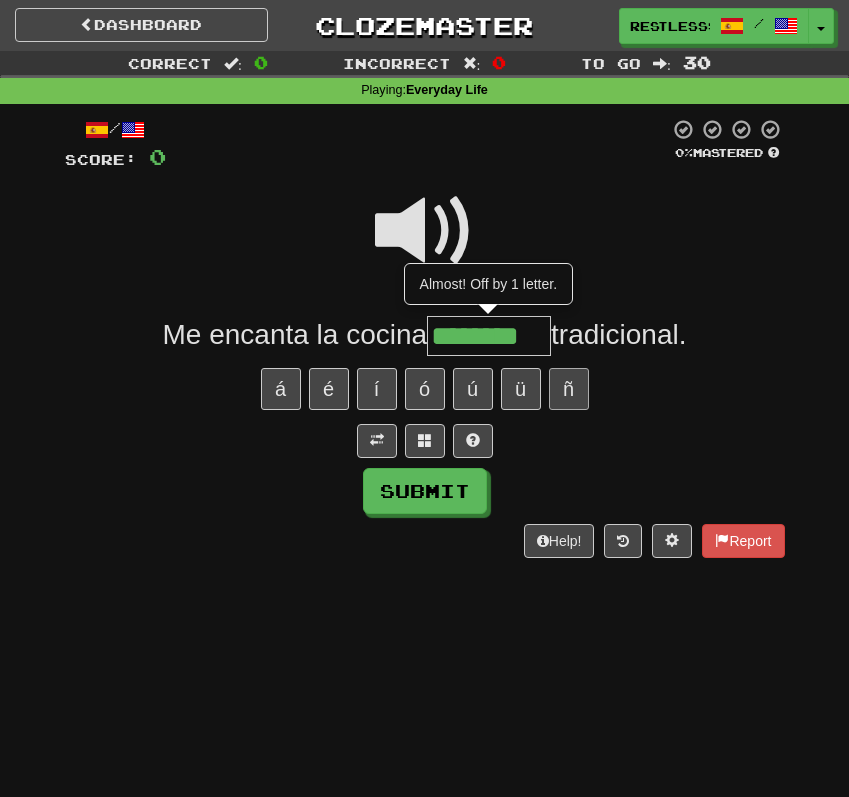 type on "********" 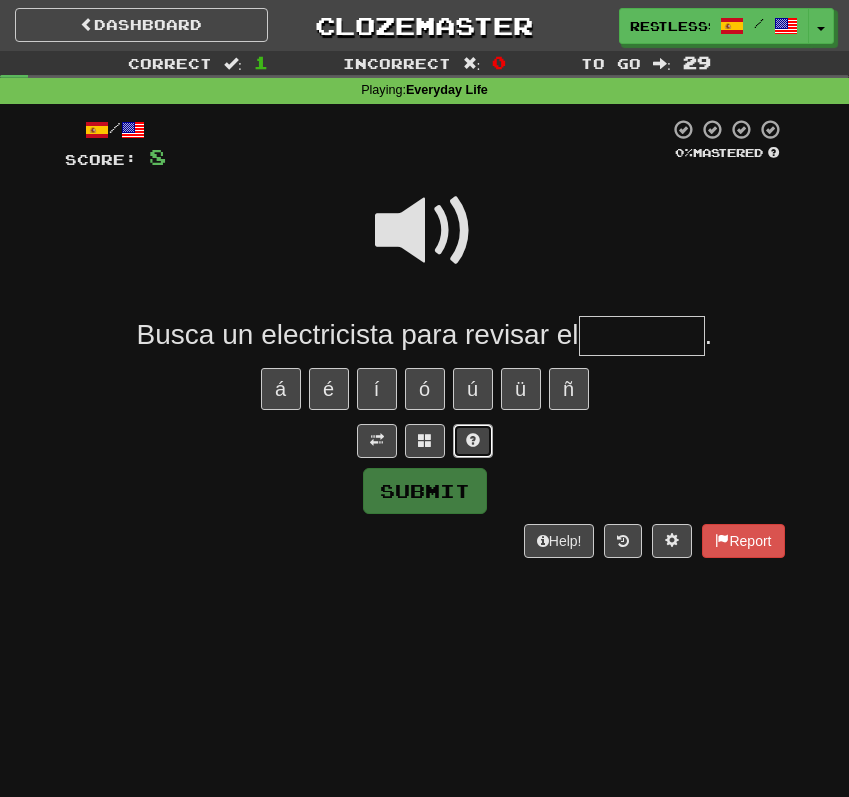 click at bounding box center (473, 440) 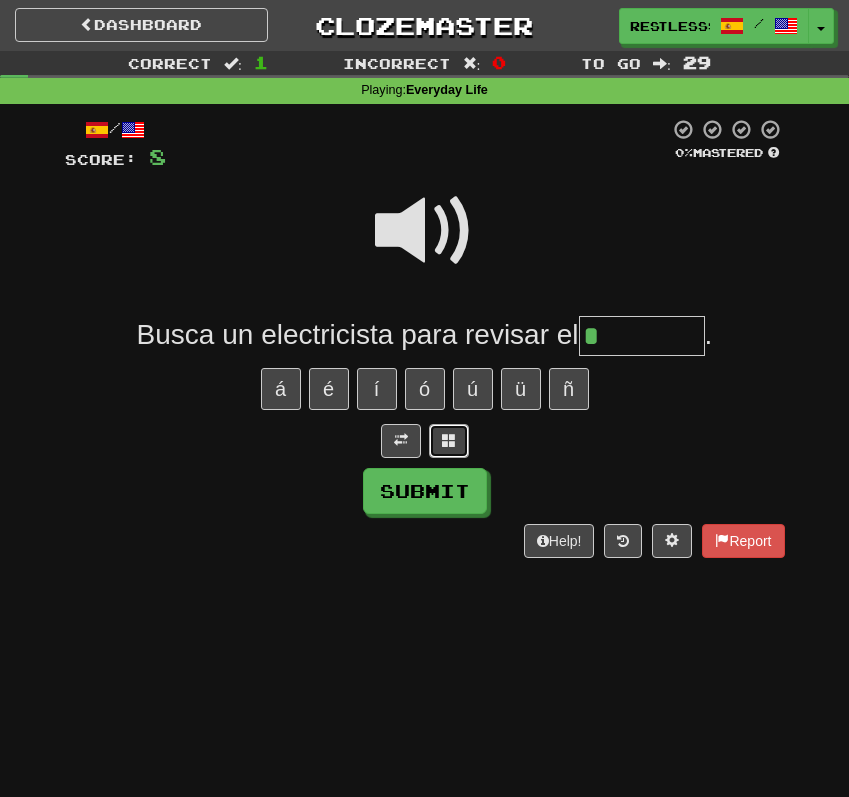 click at bounding box center (449, 440) 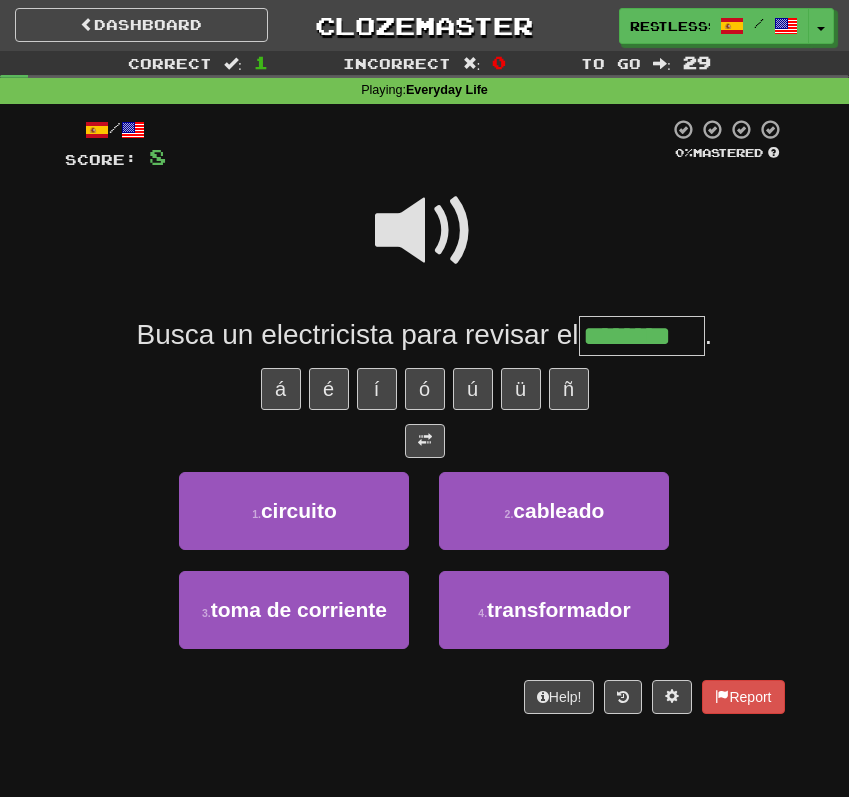 type on "********" 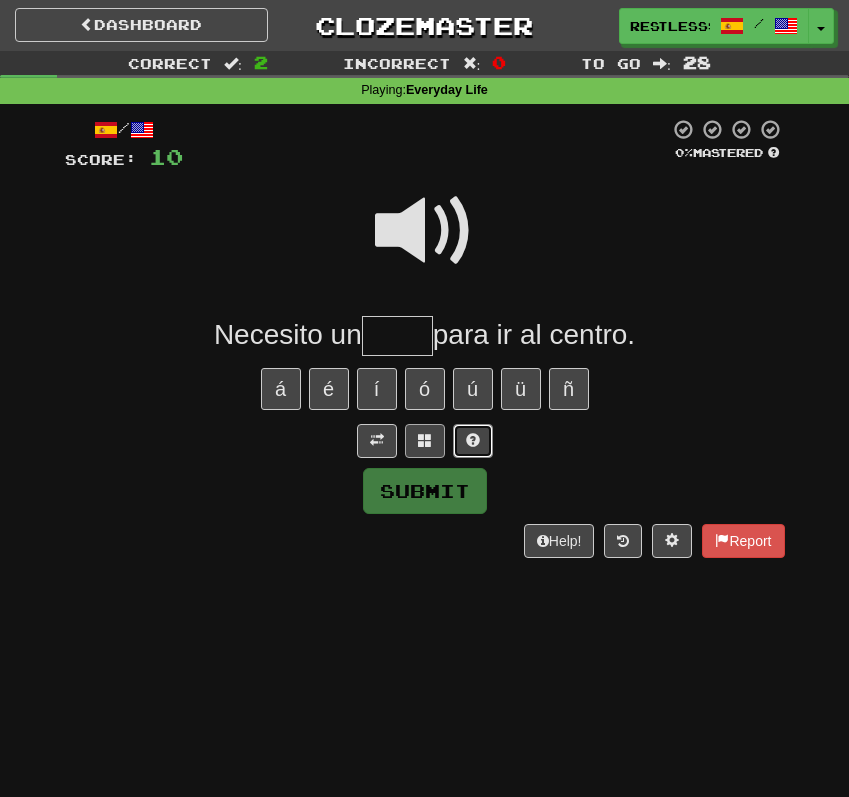 click at bounding box center [473, 441] 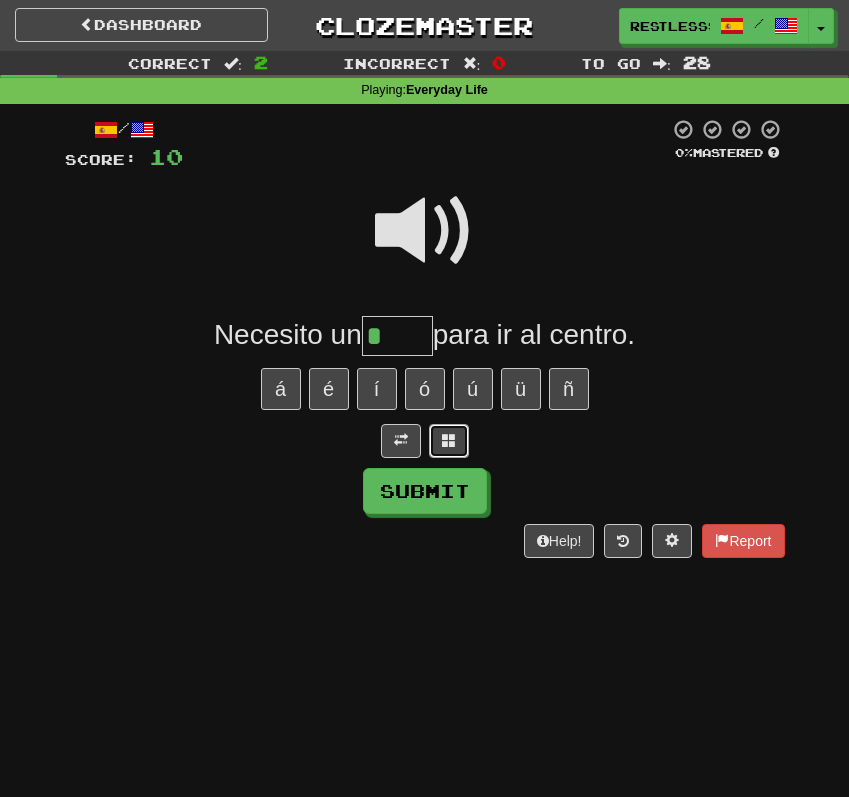 click at bounding box center [449, 440] 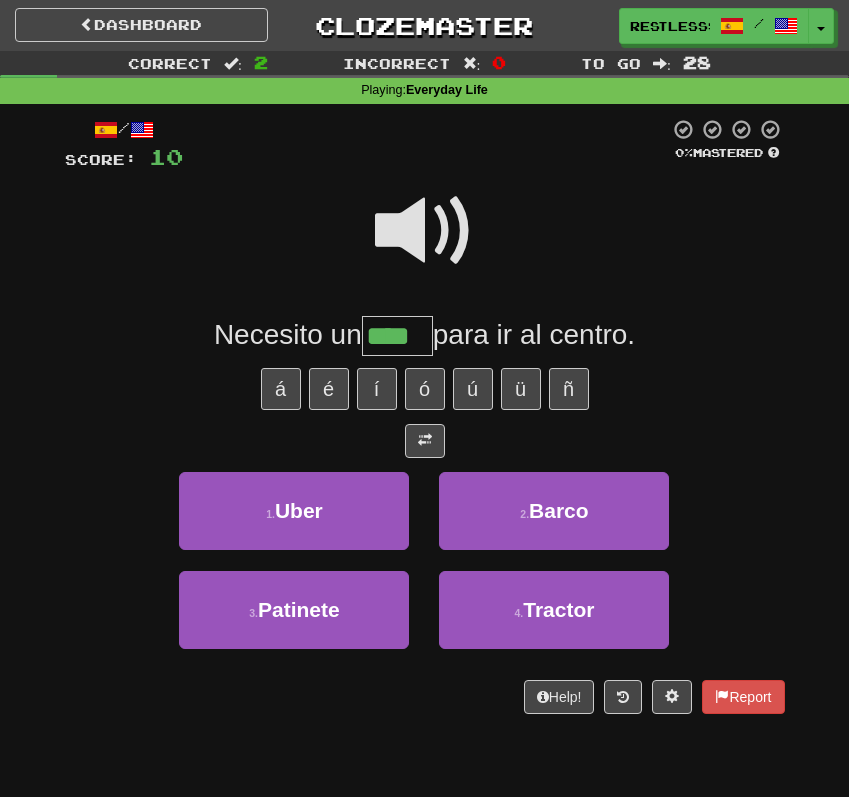 type on "****" 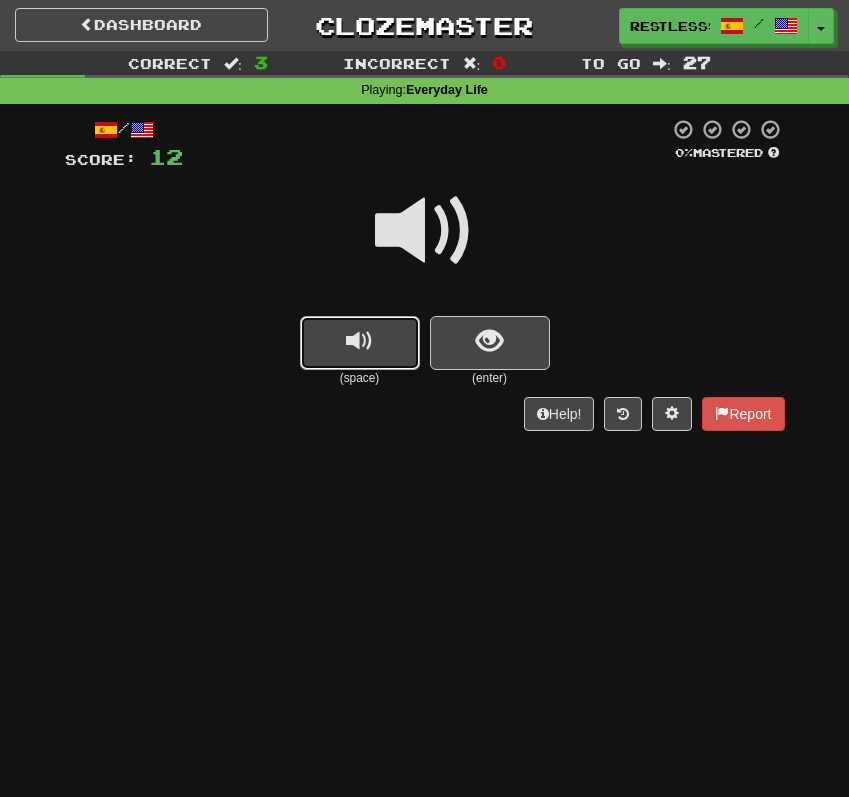 click at bounding box center [360, 343] 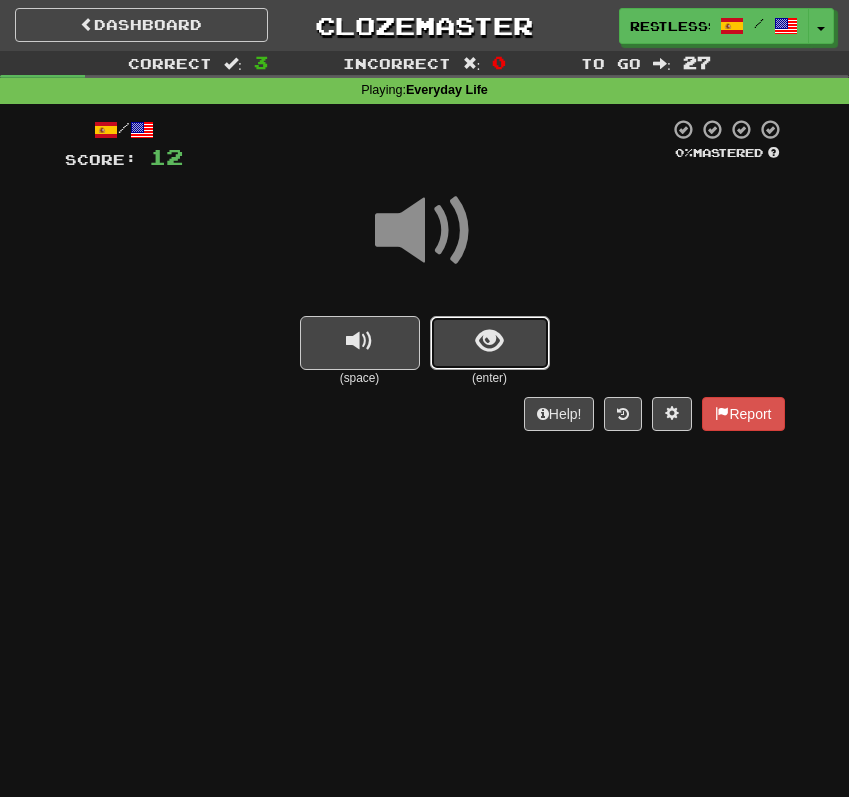 click at bounding box center (490, 343) 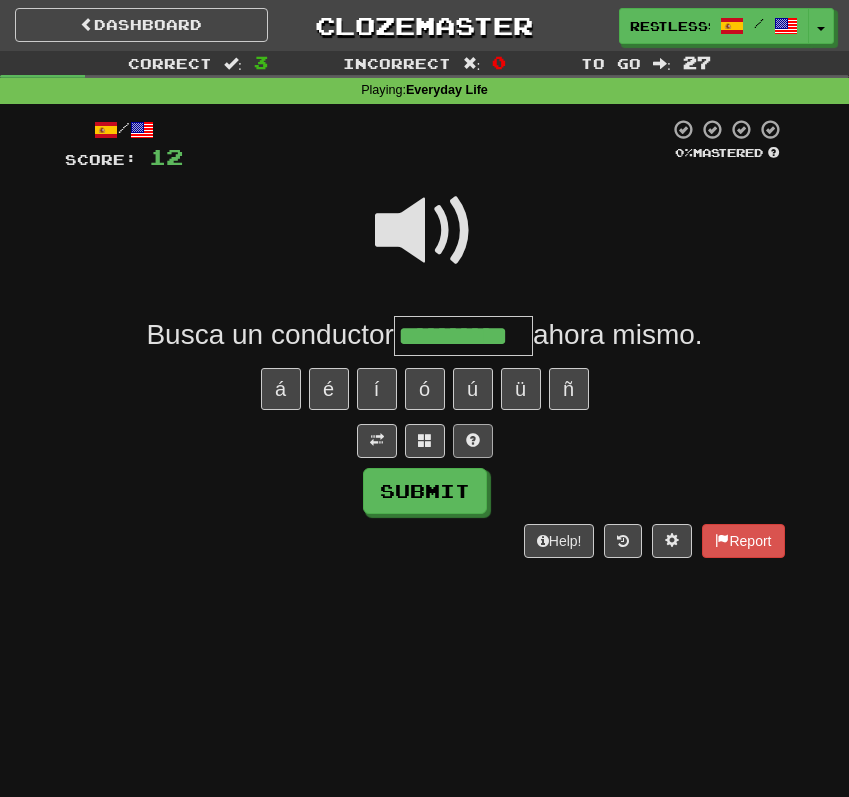 type on "**********" 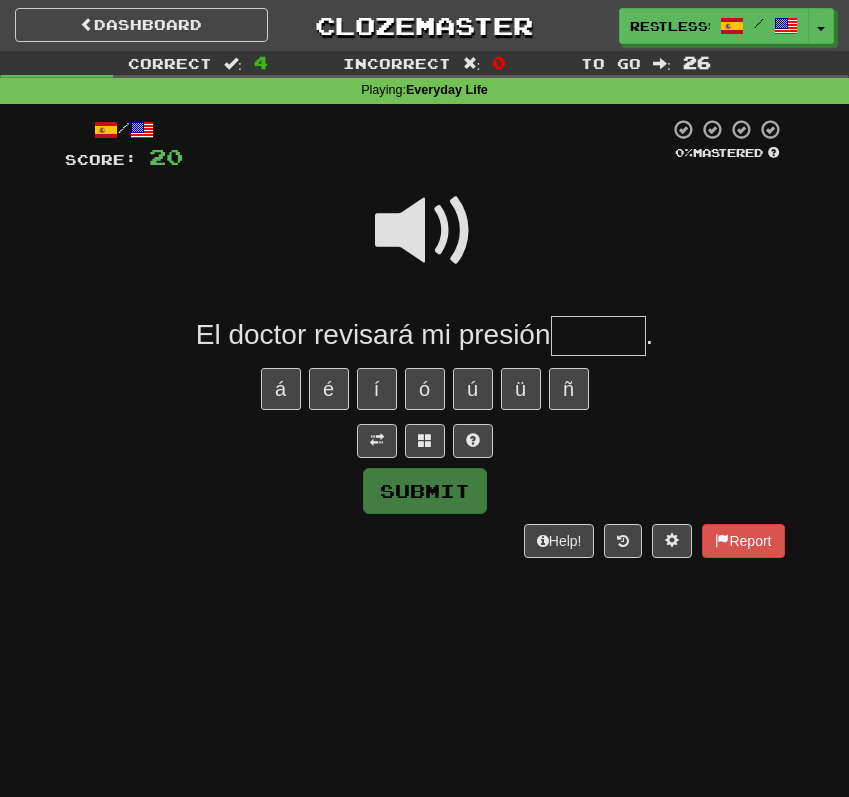 click at bounding box center (425, 231) 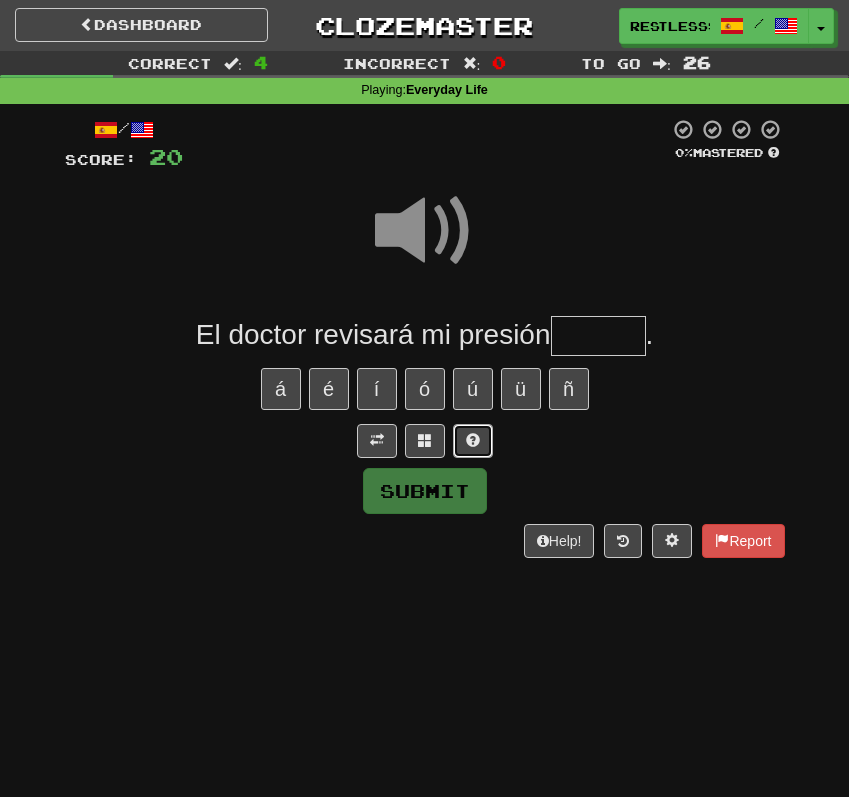 click at bounding box center (473, 441) 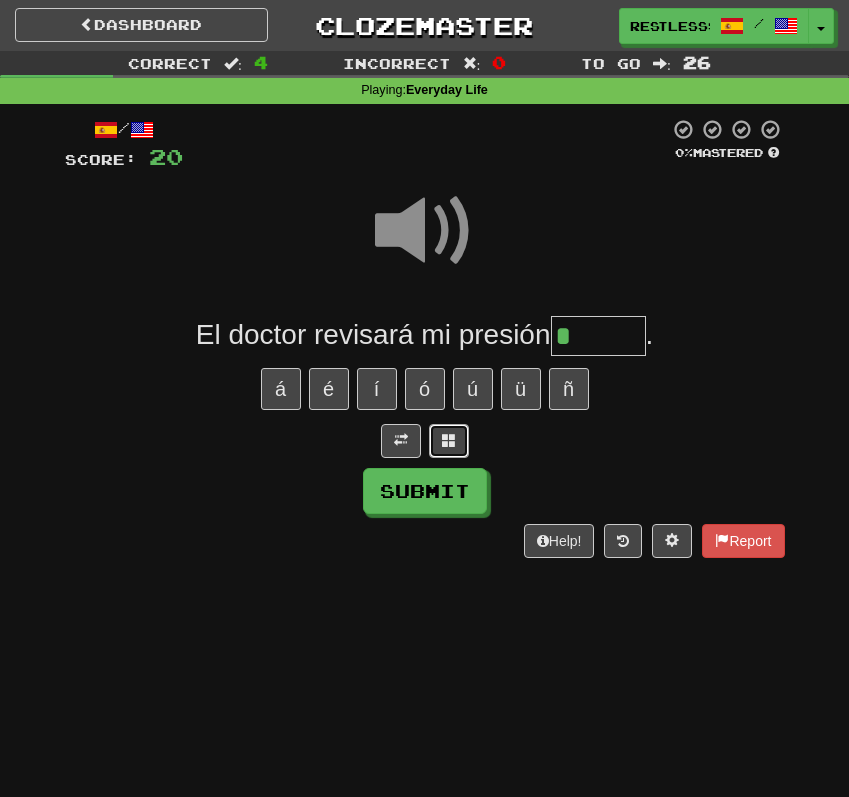 click at bounding box center (449, 441) 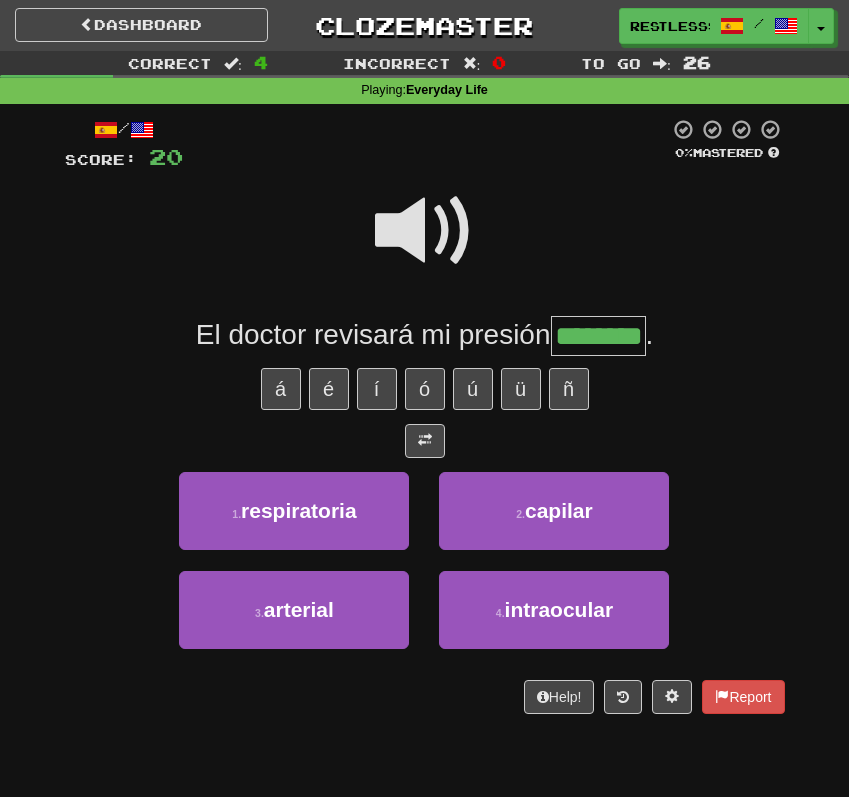 type on "********" 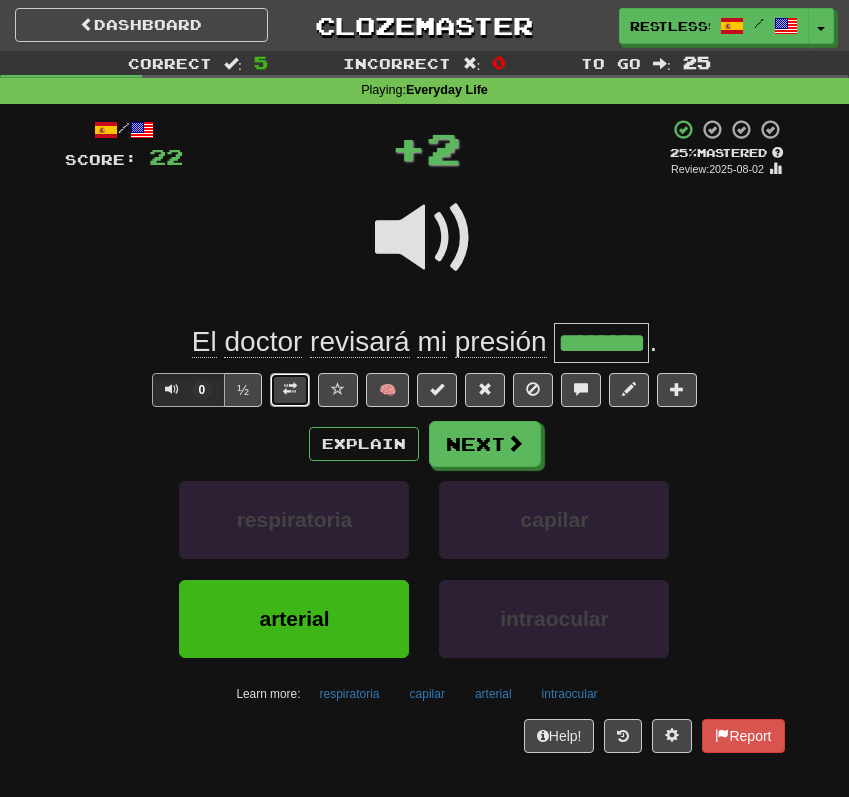 click at bounding box center (290, 389) 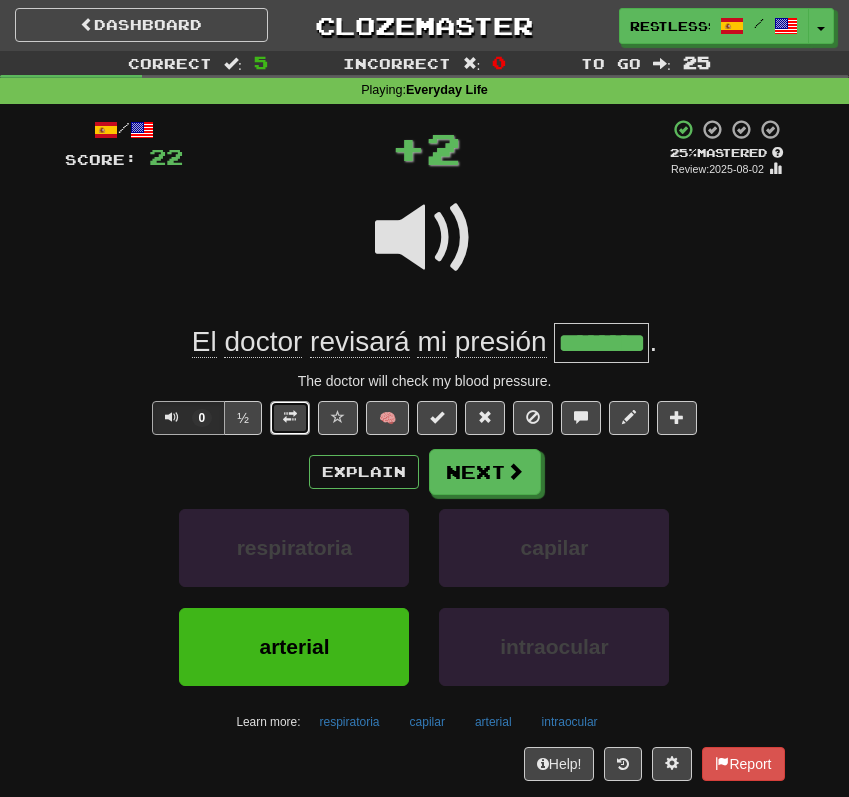 click at bounding box center [290, 417] 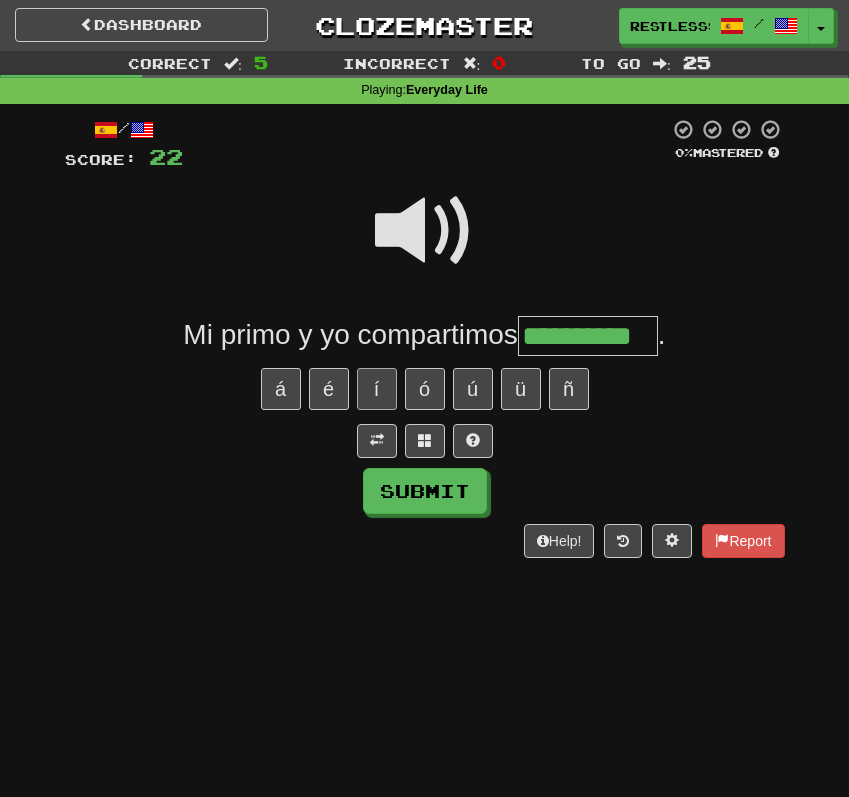 type on "**********" 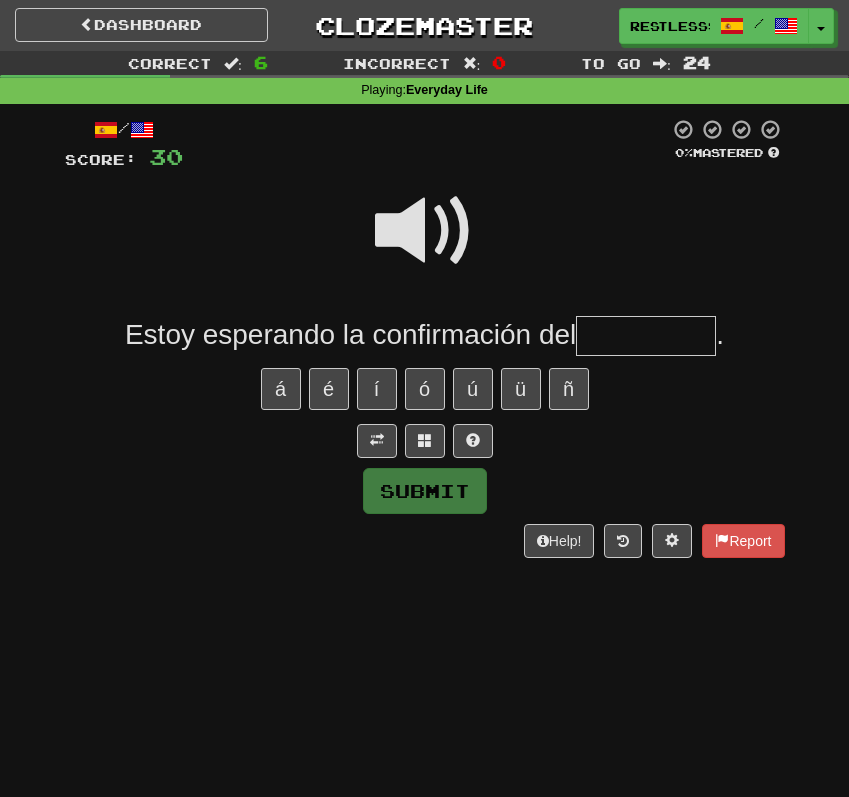 click at bounding box center [425, 231] 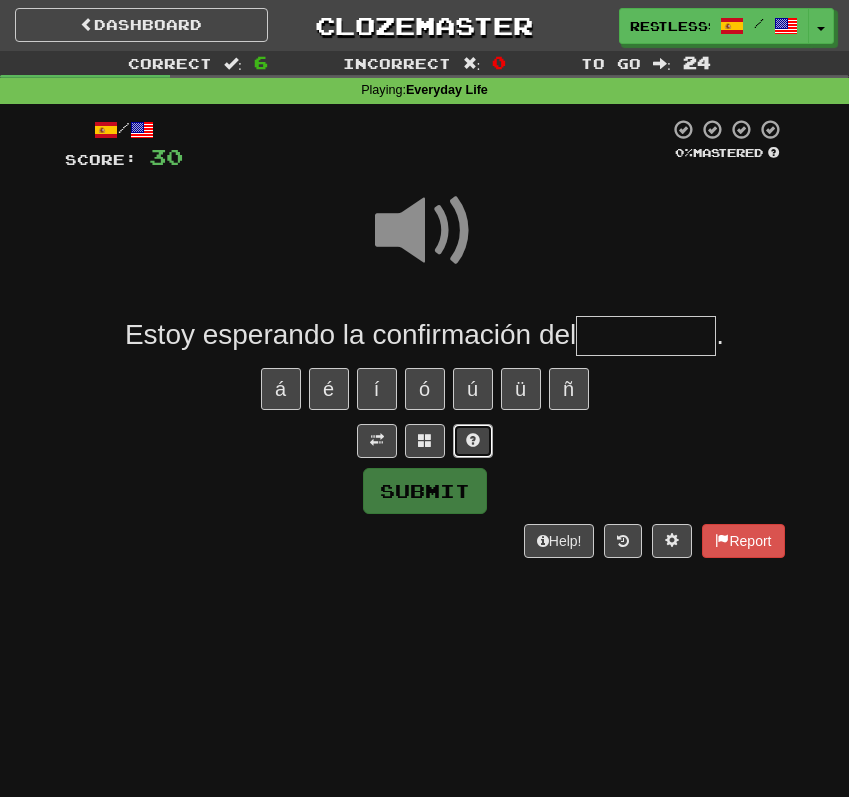 click at bounding box center (473, 441) 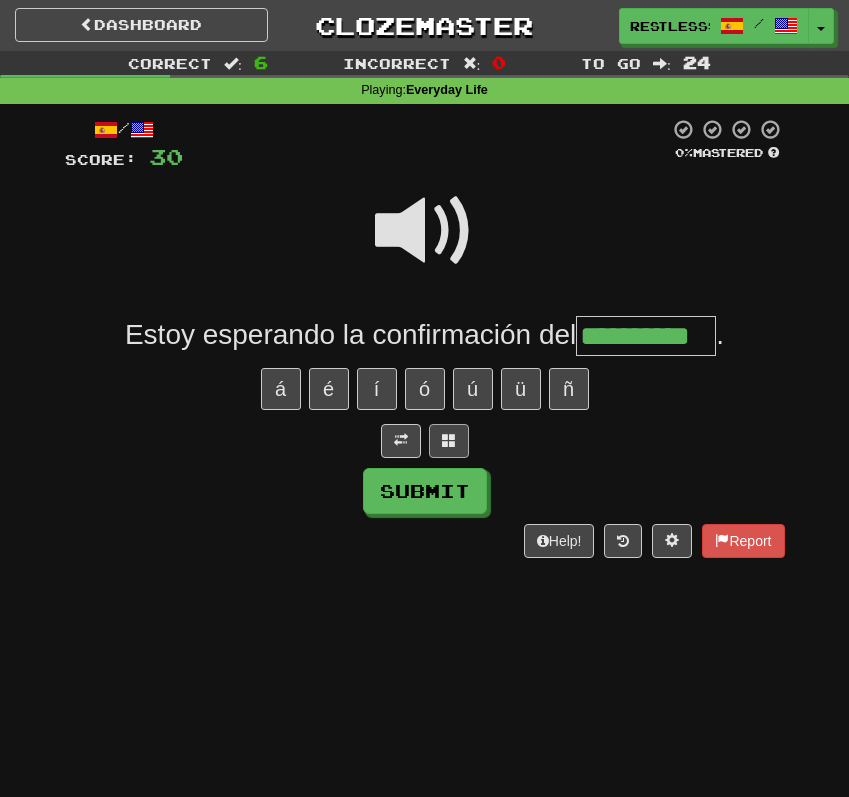 type on "**********" 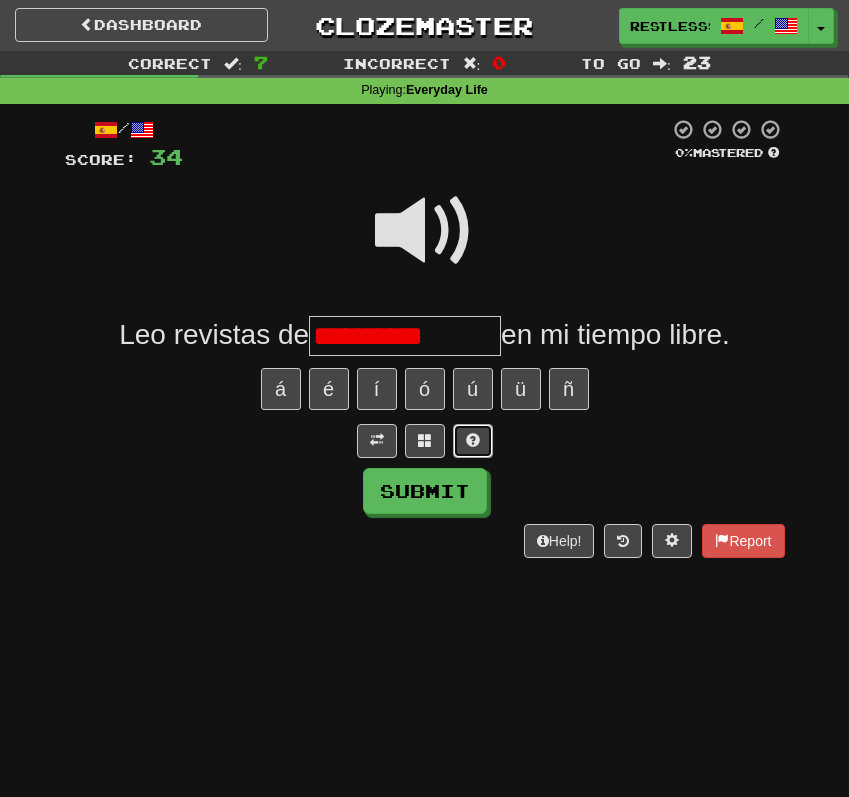 click at bounding box center (473, 441) 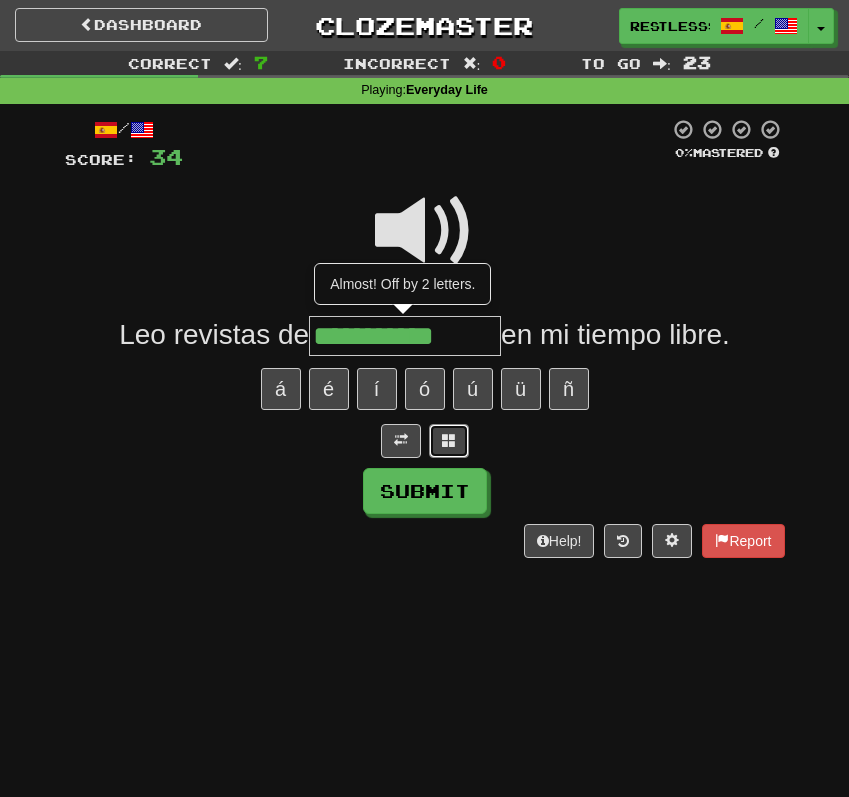 click at bounding box center (449, 441) 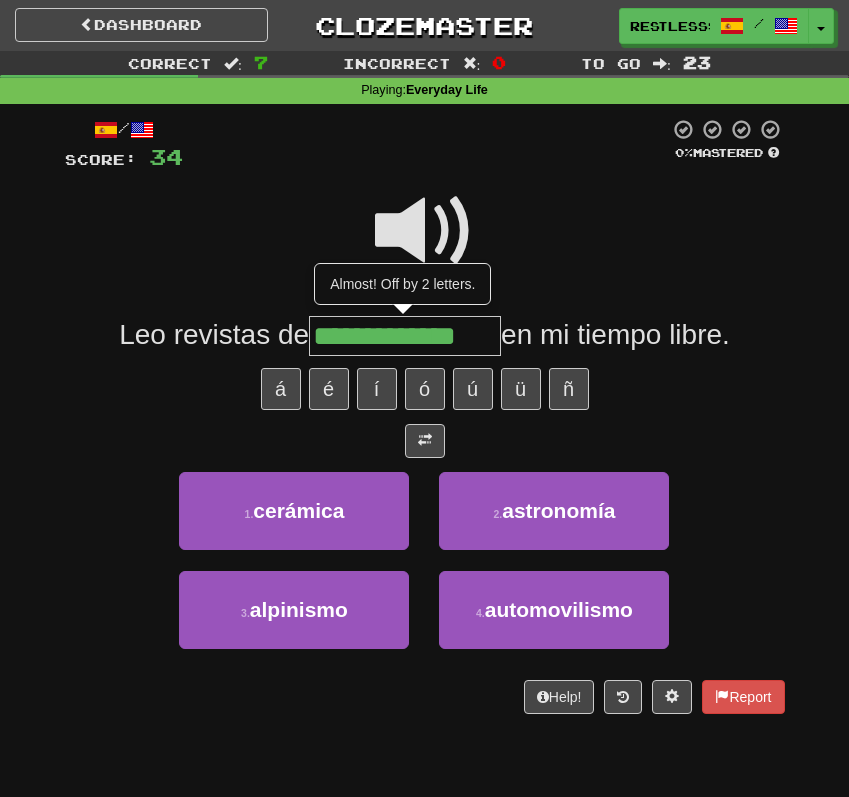 type on "**********" 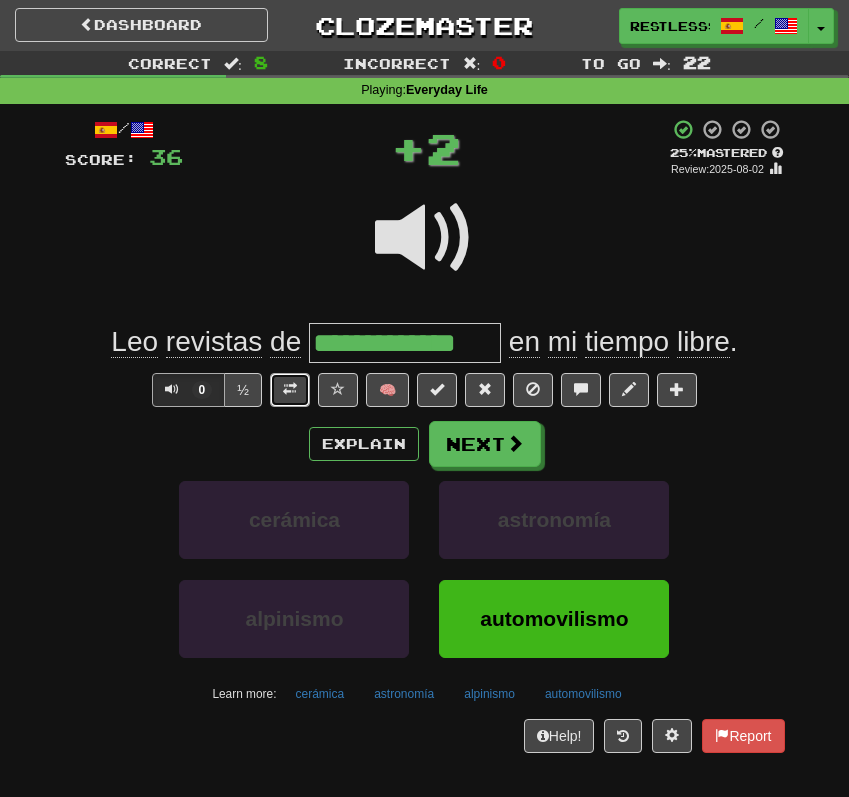 click at bounding box center [290, 390] 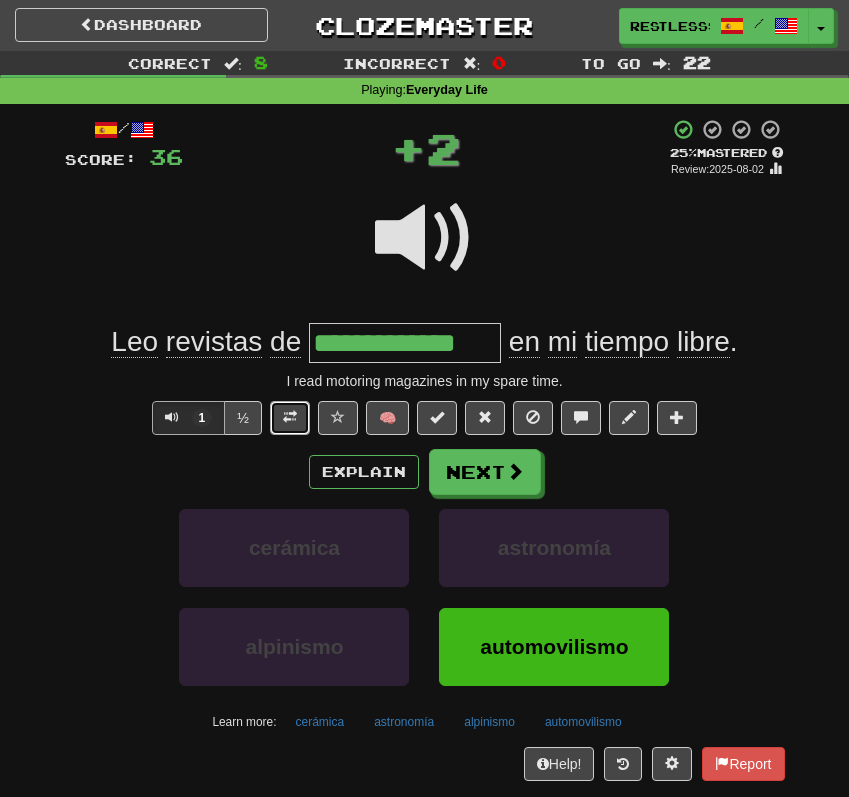 click at bounding box center (290, 418) 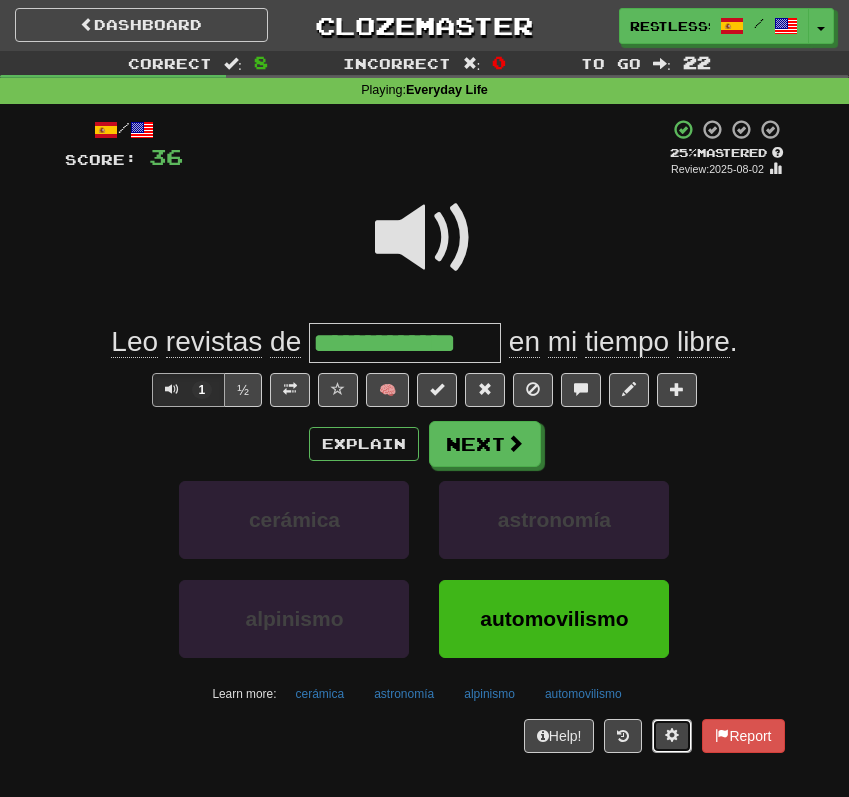 click at bounding box center [672, 736] 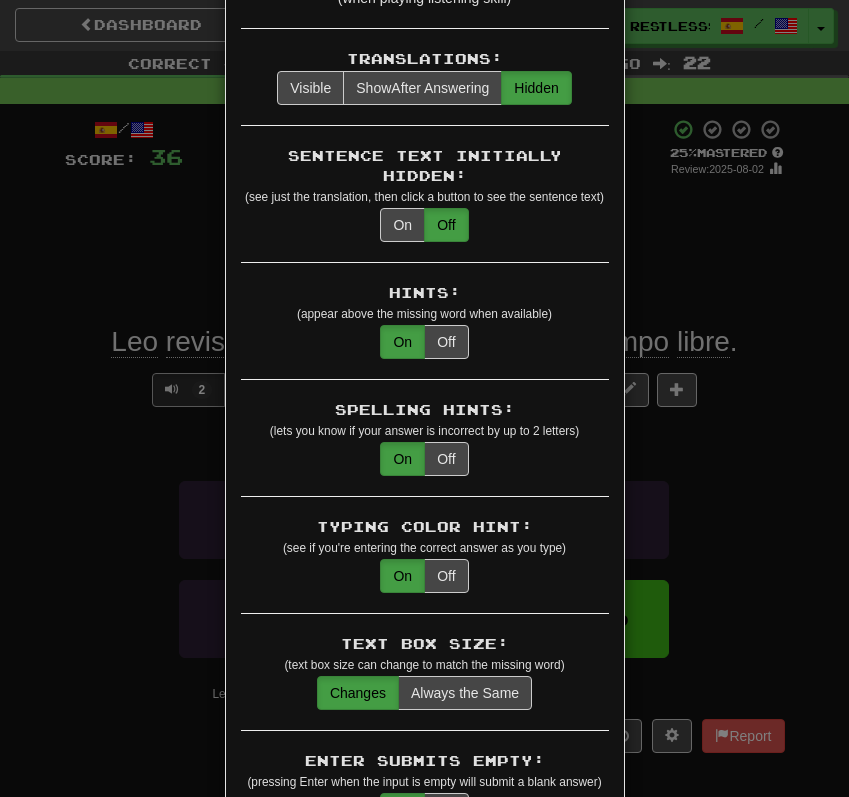 scroll, scrollTop: 325, scrollLeft: 0, axis: vertical 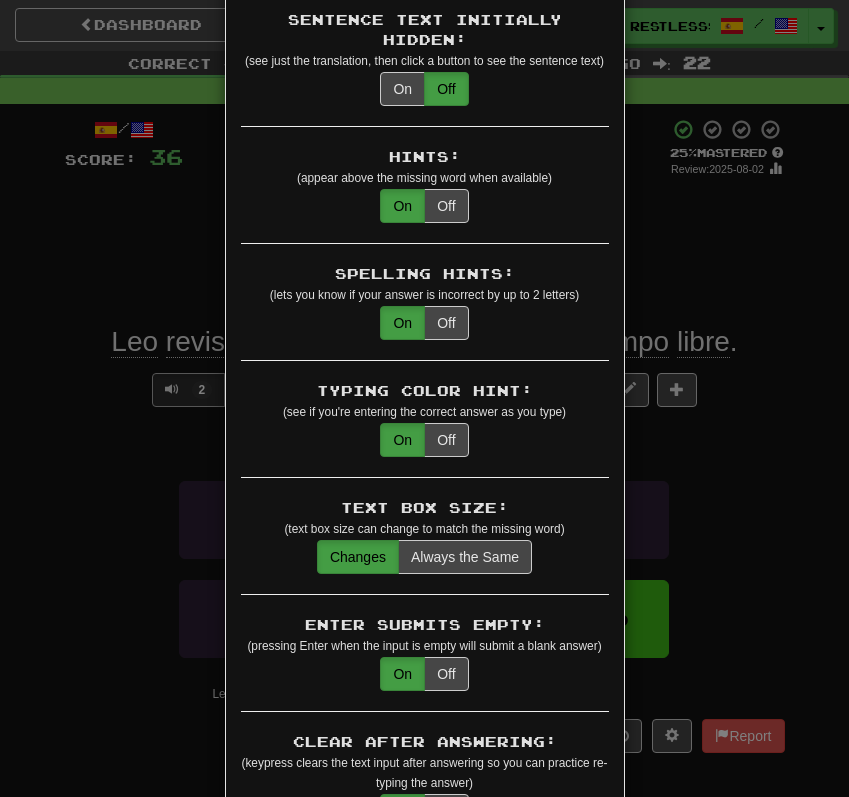 click on "× Game Settings Automatically Show Sentence After First Listen: On Off (when playing listening skill) Translations: Visible Show  After Answering Hidden Sentence Text Initially Hidden: (see just the translation, then click a button to see the sentence text) On Off Hints: (appear above the missing word when available) On Off Spelling Hints: (lets you know if your answer is incorrect by up to 2 letters) On Off Typing Color Hint: (see if you're entering the correct answer as you type) On Off Text Box Size: (text box size can change to match the missing word) Changes Always the Same Enter Submits Empty: (pressing Enter when the input is empty will submit a blank answer) On Off Clear After Answering: (keypress clears the text input after answering so you can practice re-typing the answer) On Off Image Toggle: (toggle button, if sentence image available) After Answering Before and After Off Image Background: (use sentence image as background, if available) On Off Pronunciation: On Off Sound Effects: On Off On Off" at bounding box center (424, 398) 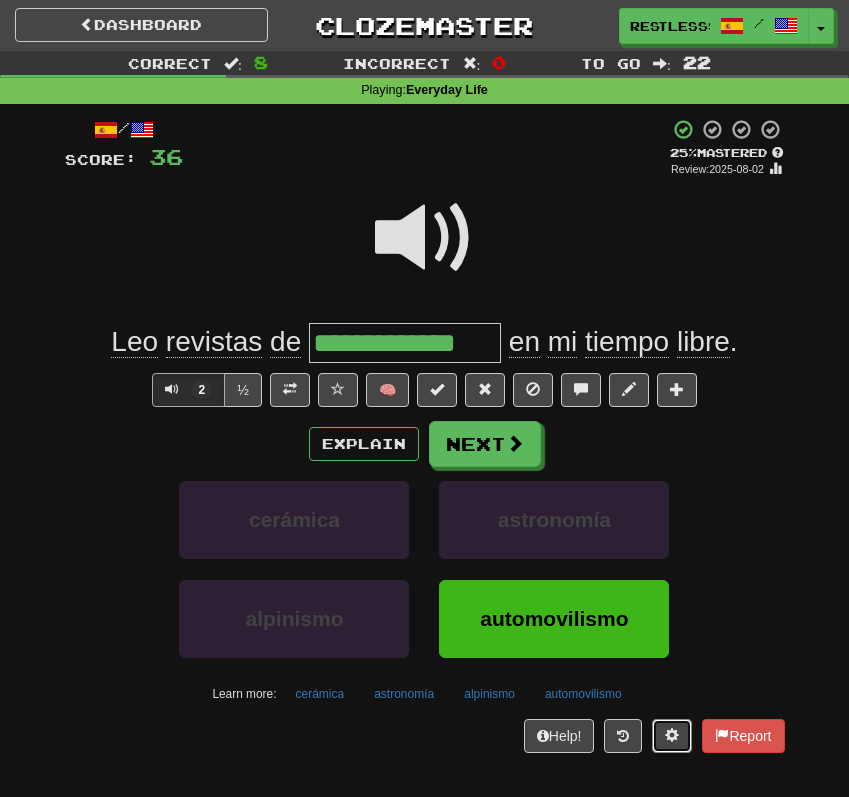 type 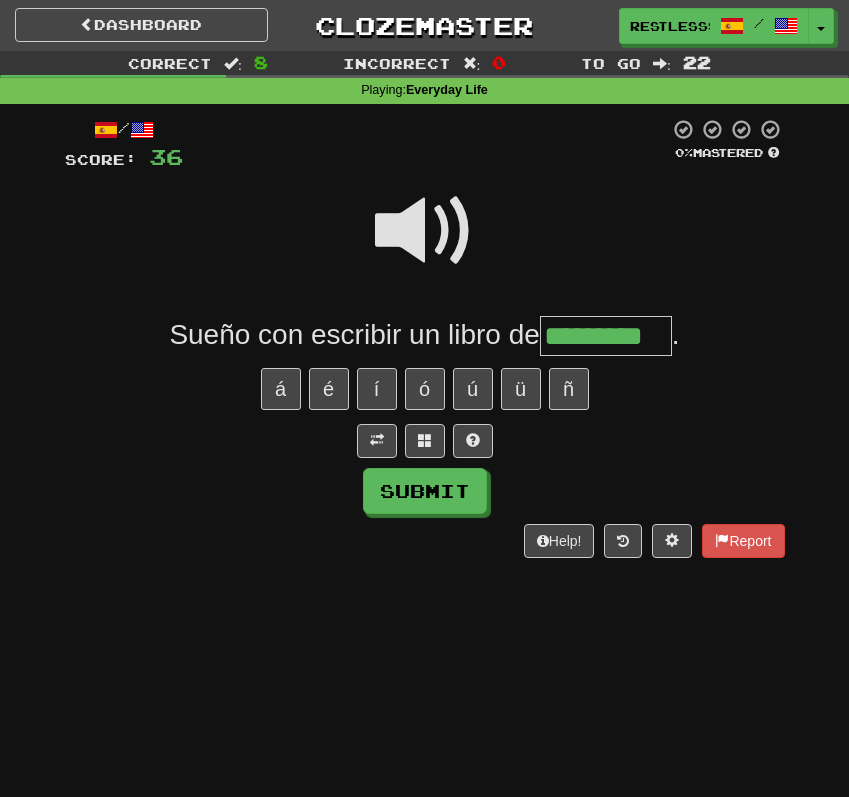 type on "*********" 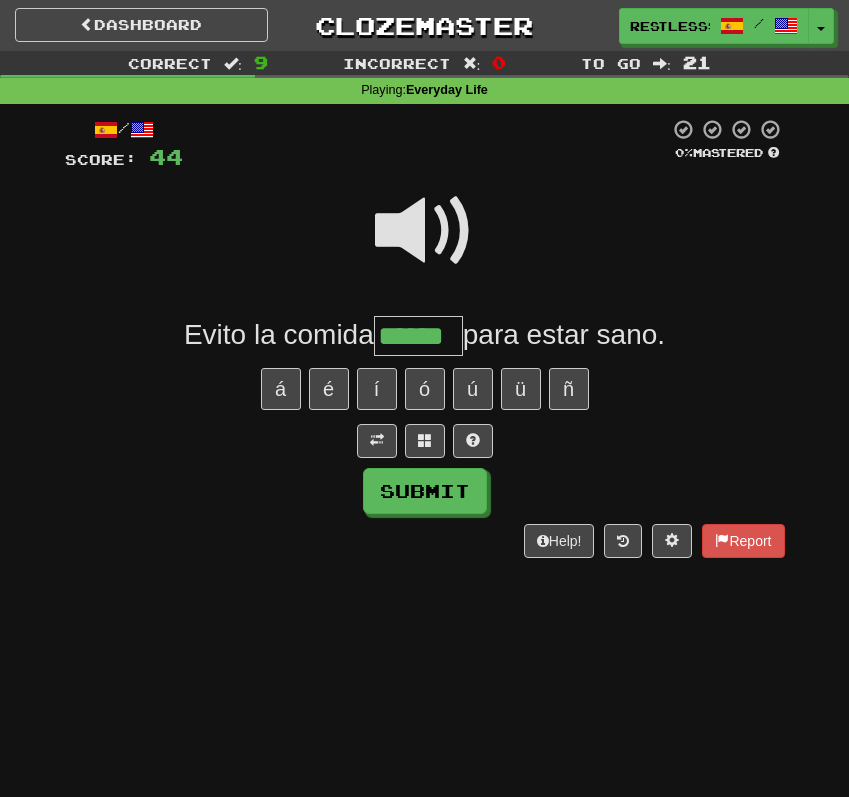type on "******" 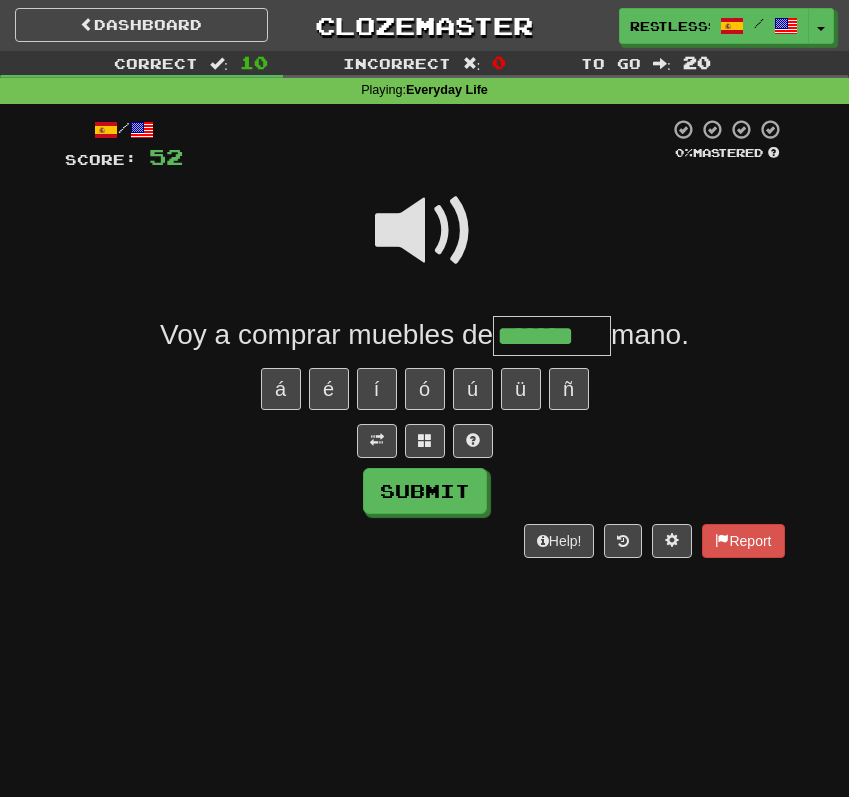 type on "*******" 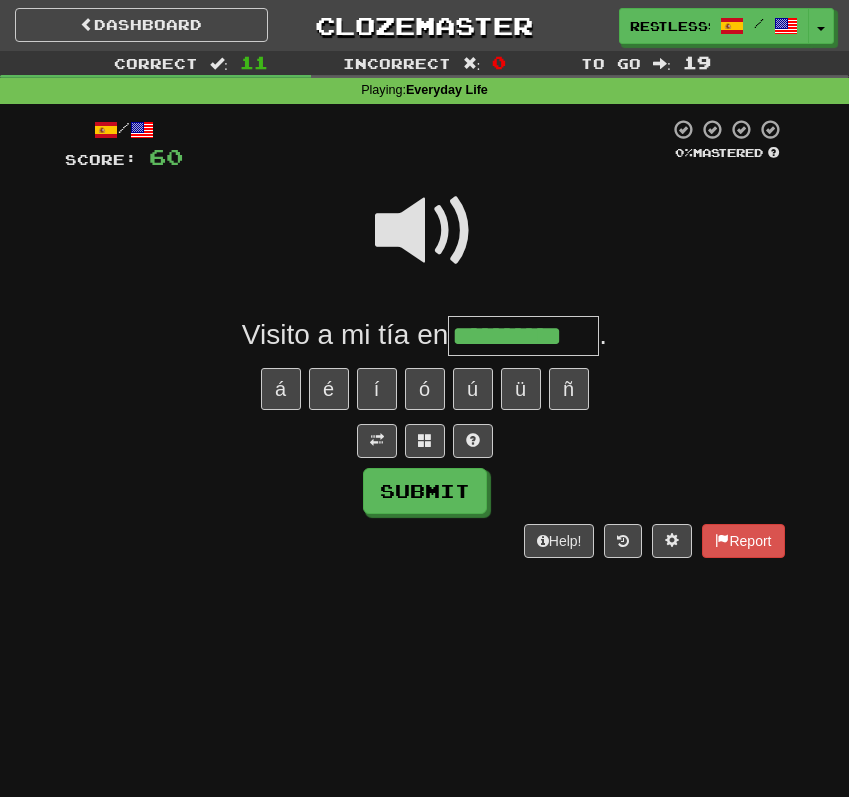 type on "**********" 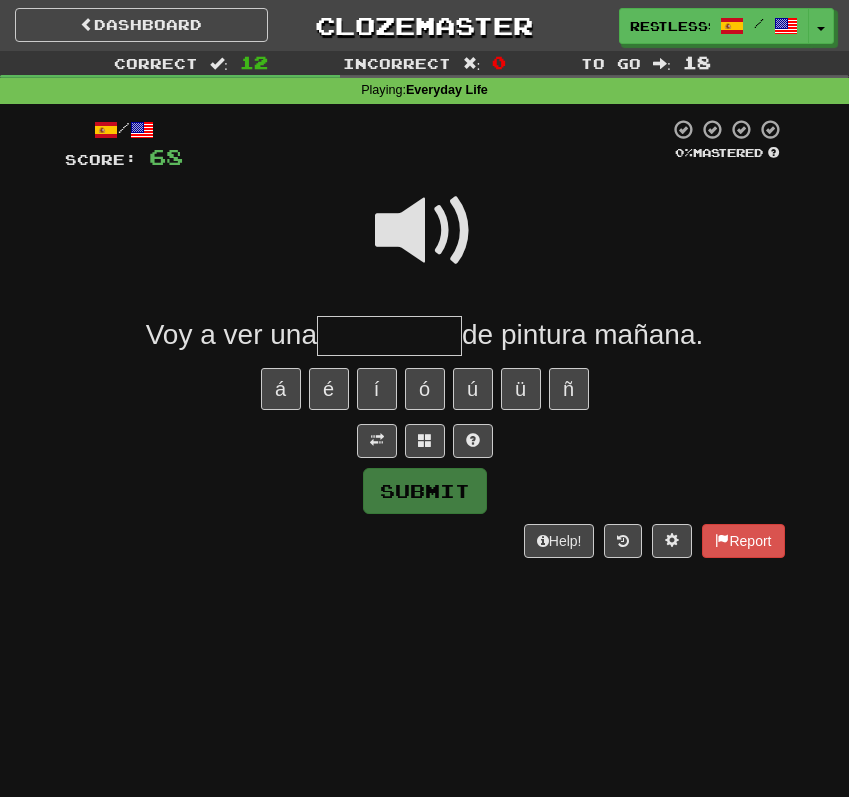 click at bounding box center (425, 244) 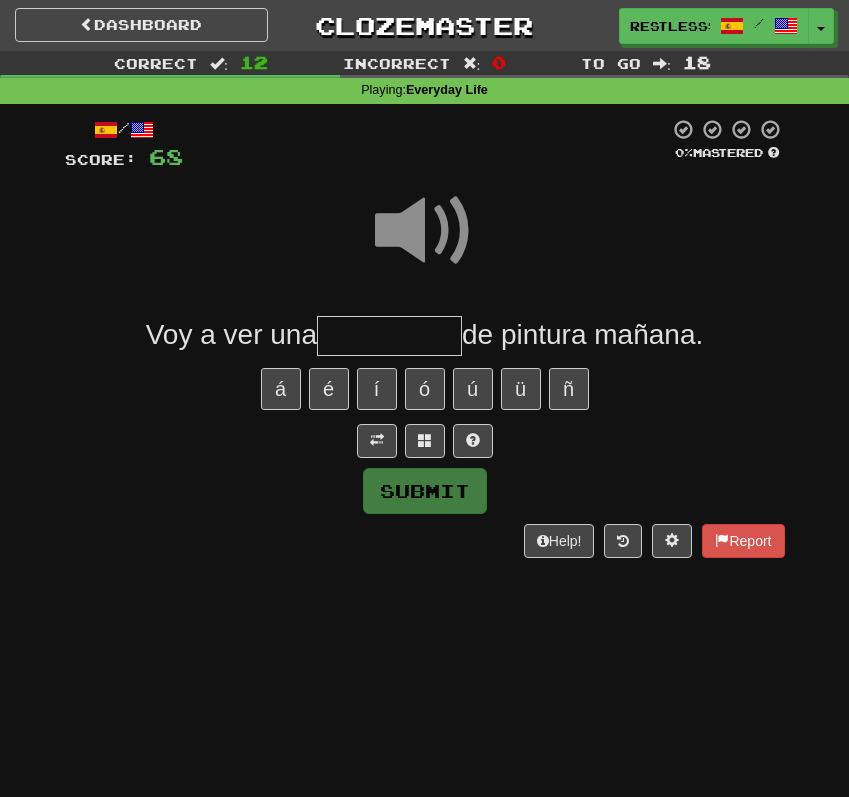 click at bounding box center (389, 336) 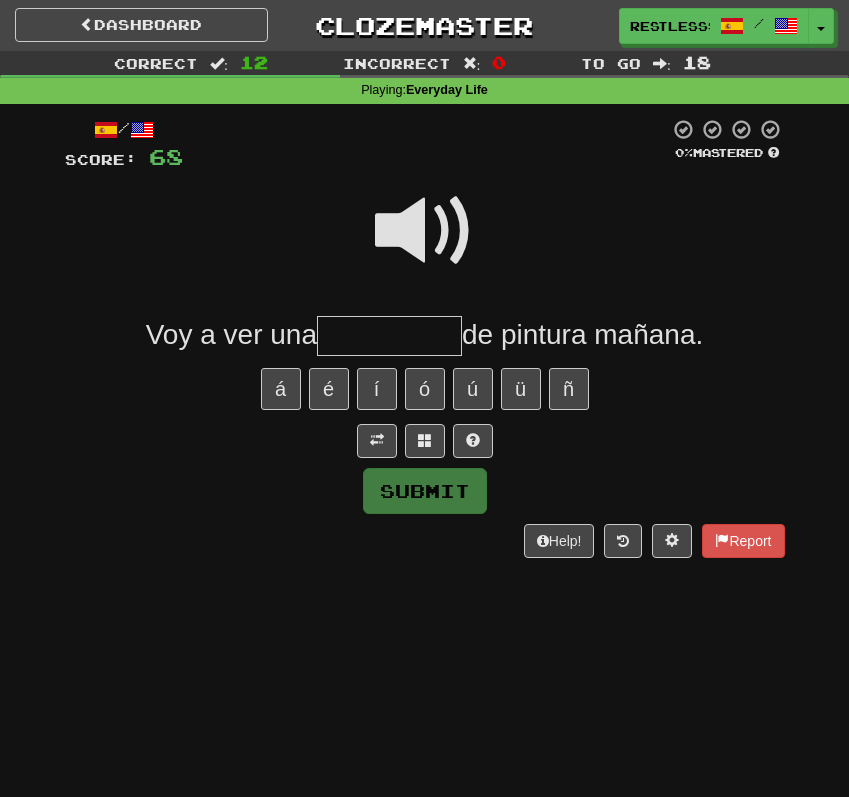 type on "*" 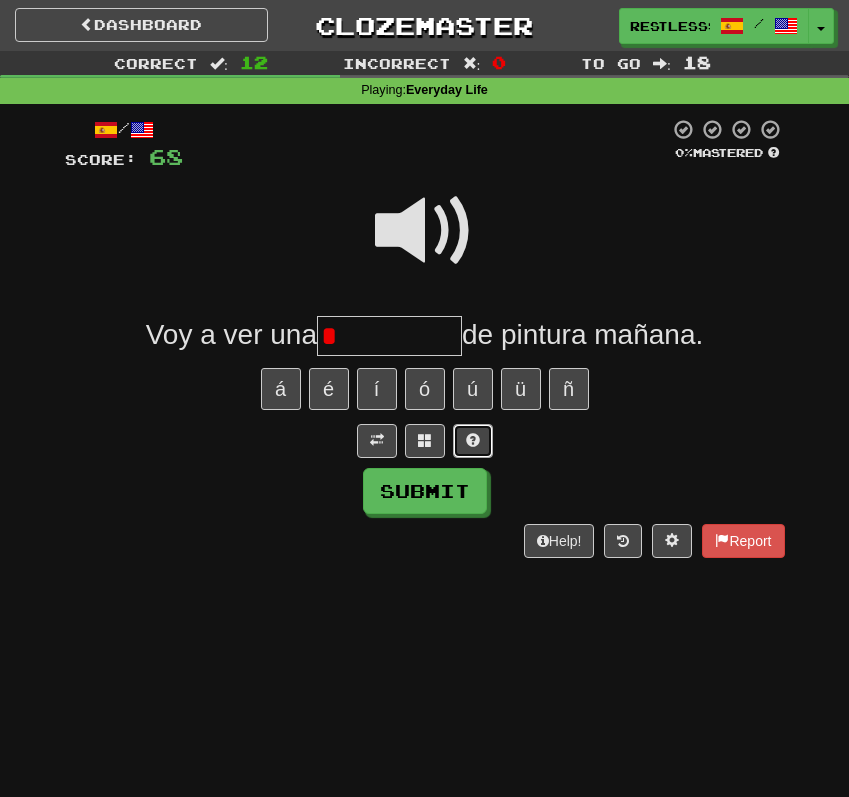 click at bounding box center (473, 440) 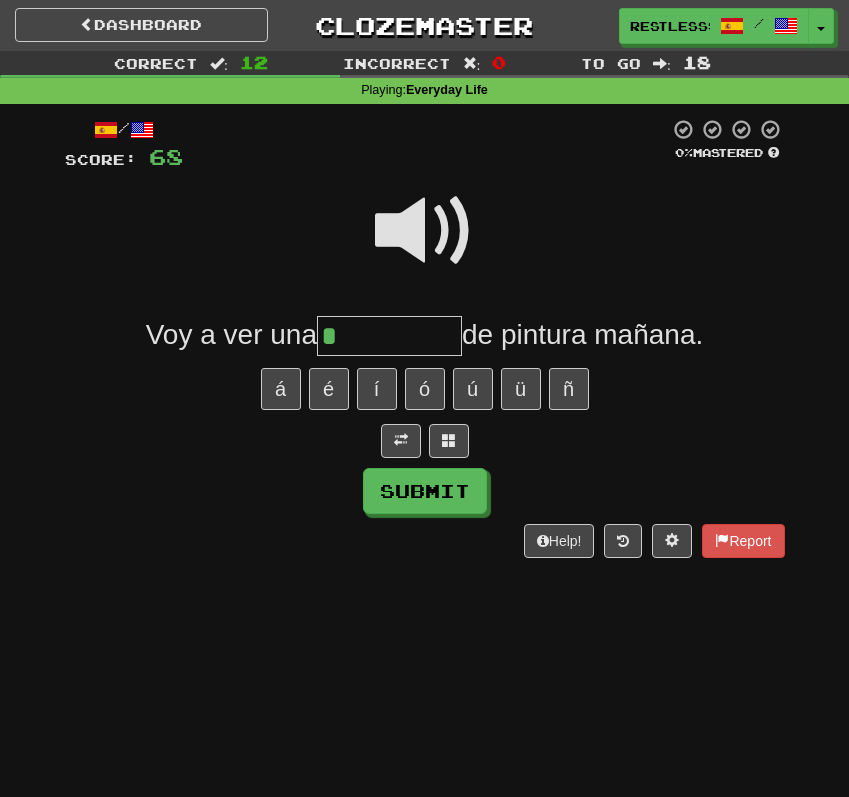 click at bounding box center [425, 231] 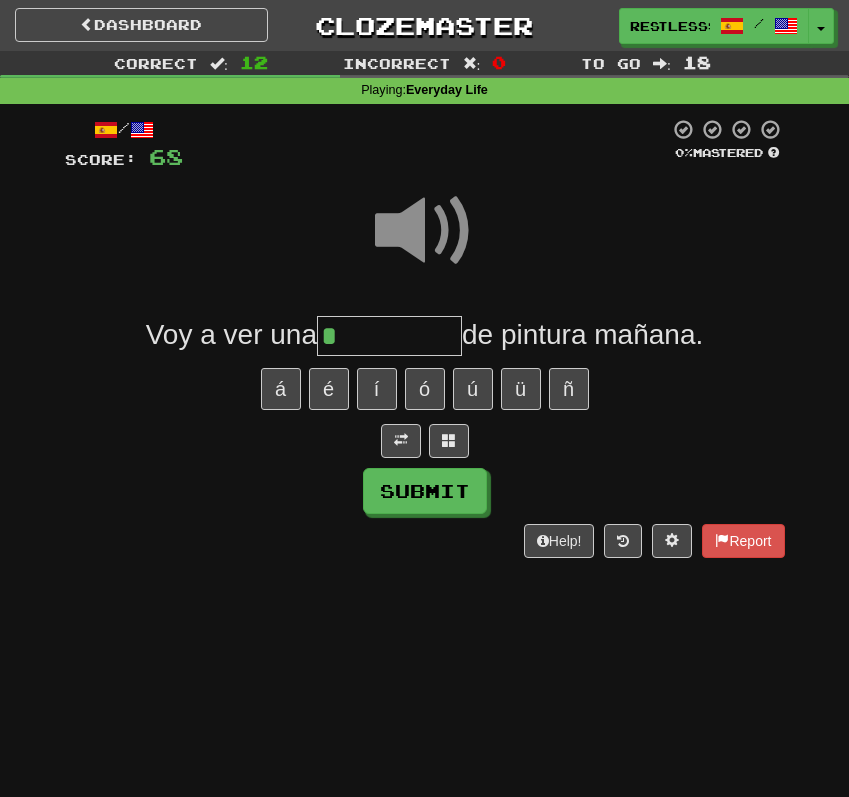 click on "*" at bounding box center (389, 336) 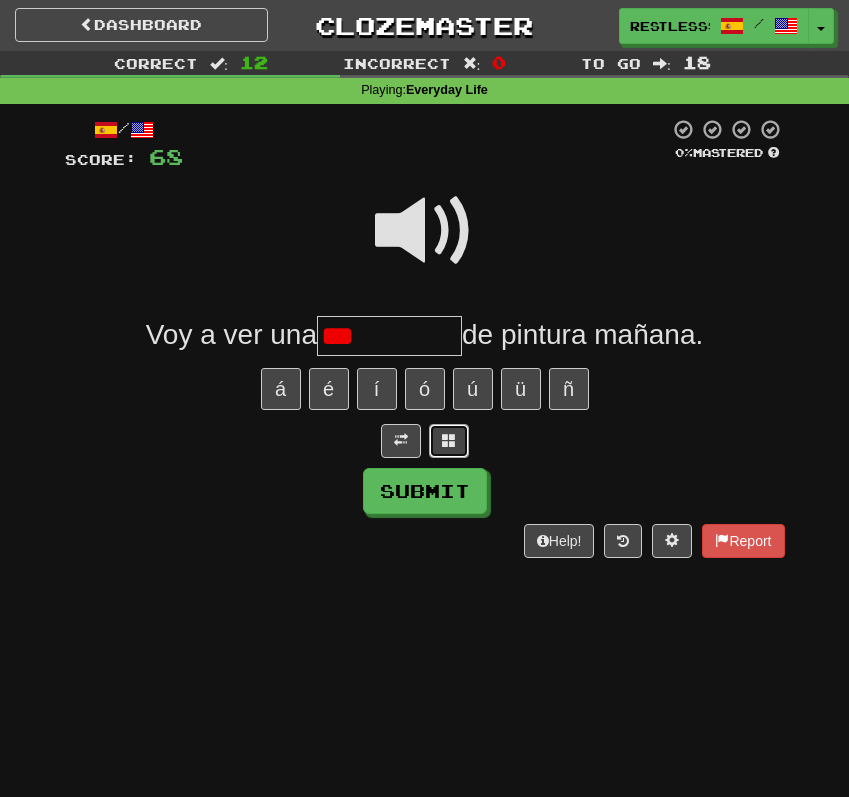 click at bounding box center [449, 440] 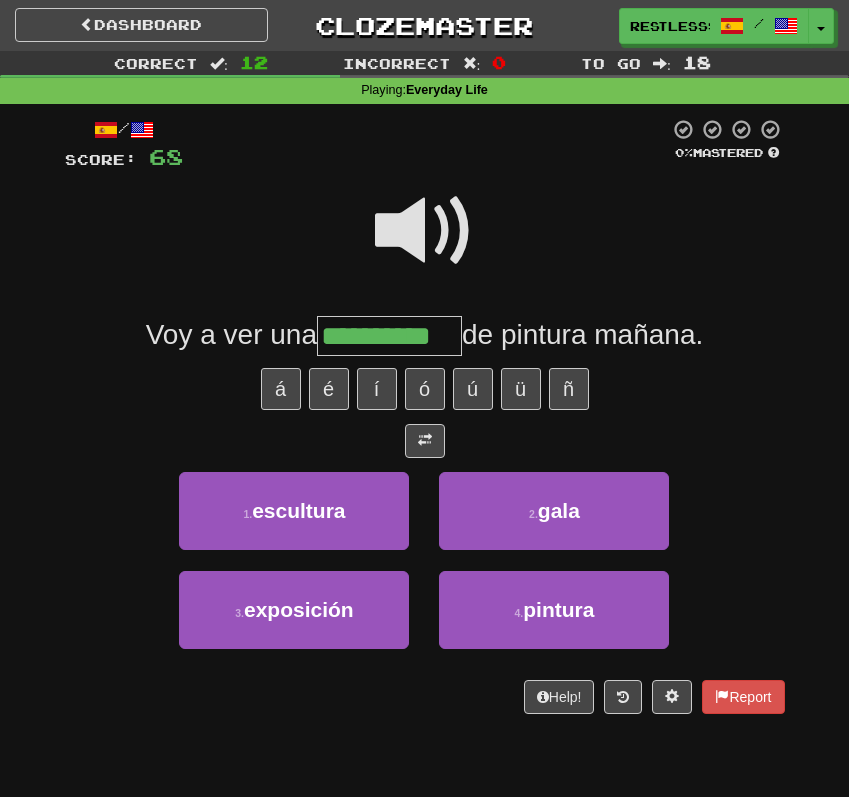 type on "**********" 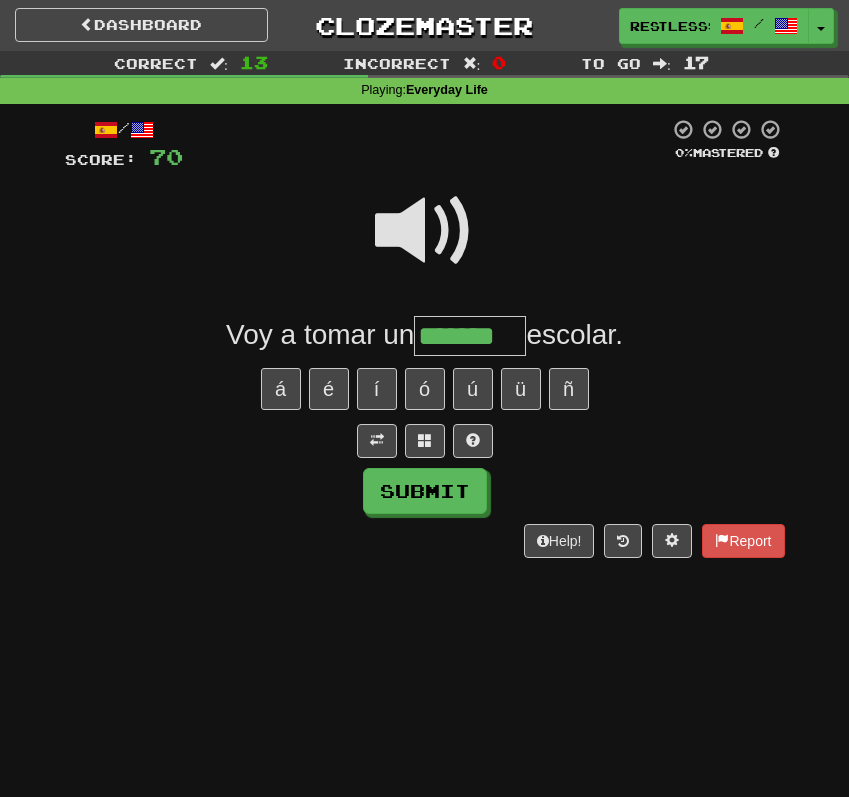type on "*******" 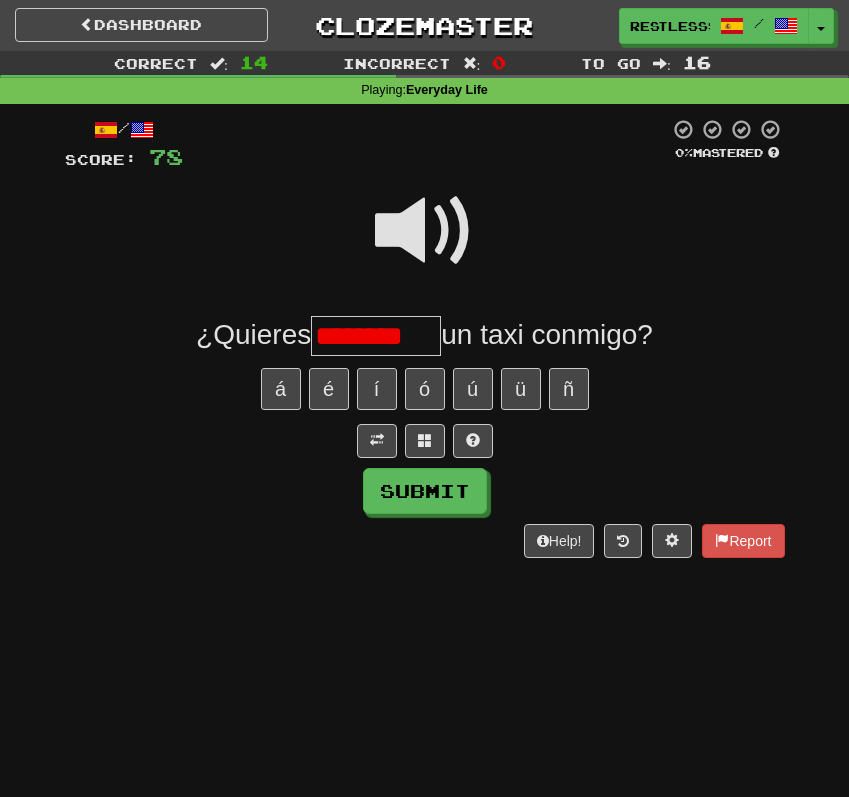 scroll, scrollTop: 0, scrollLeft: 0, axis: both 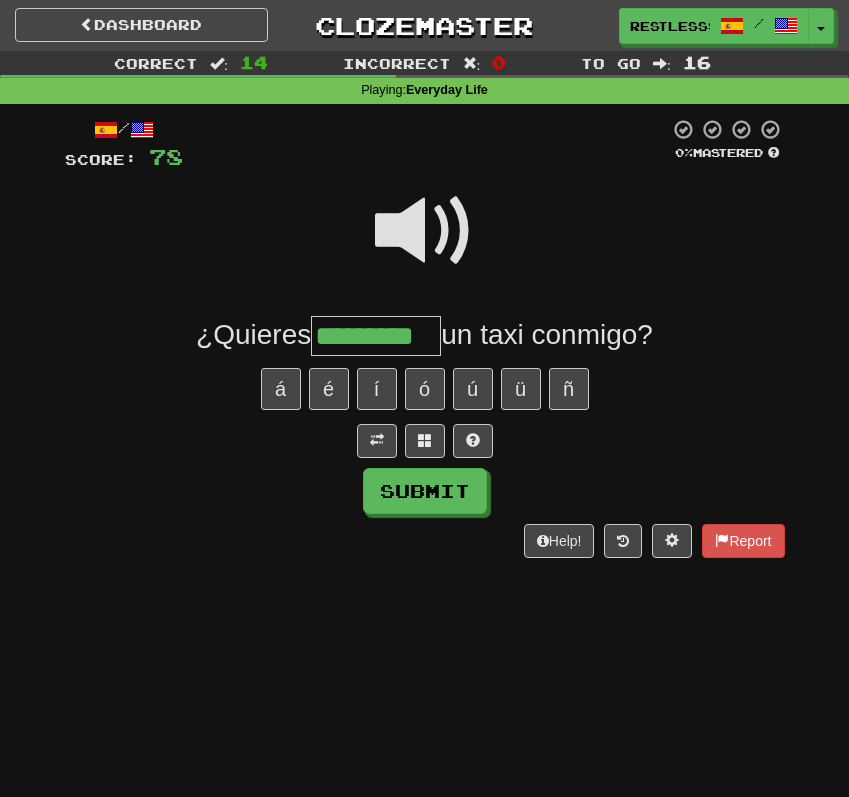 type on "*********" 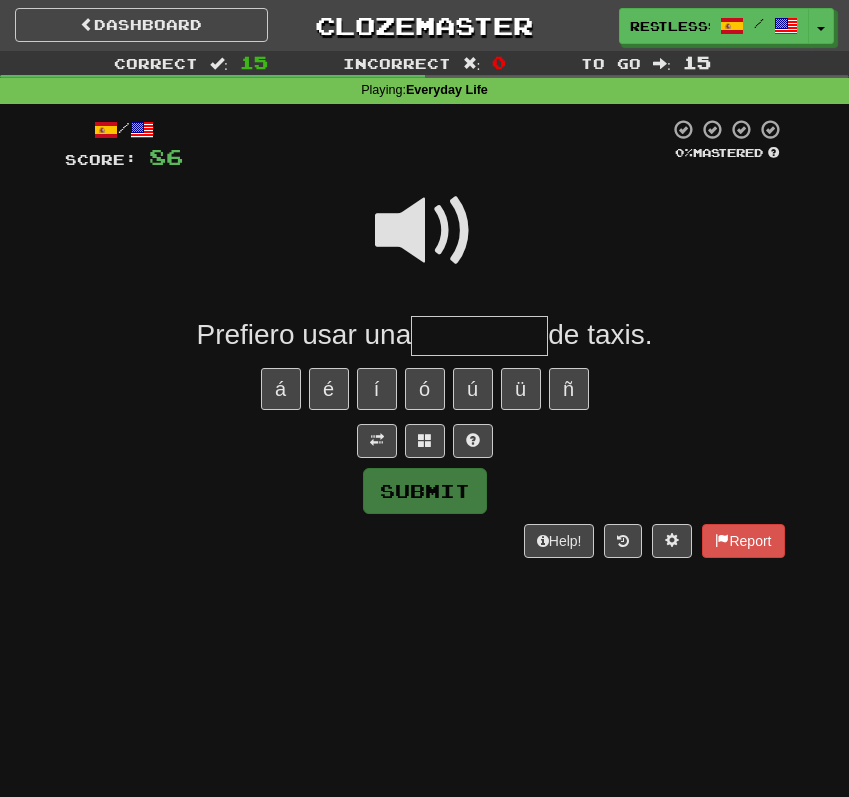 click at bounding box center (425, 231) 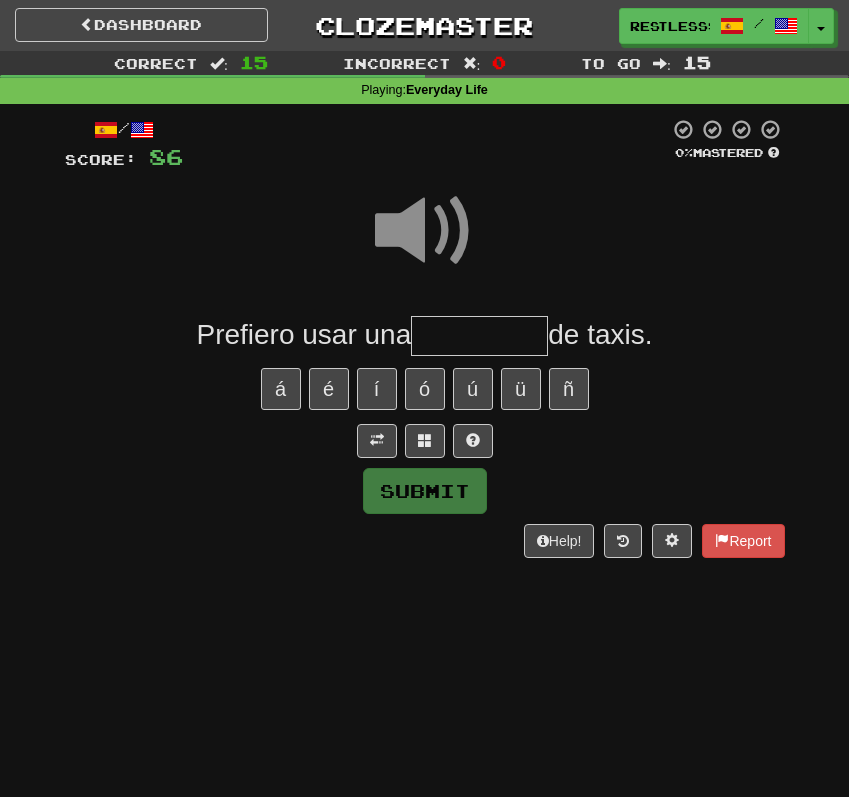 click at bounding box center [479, 336] 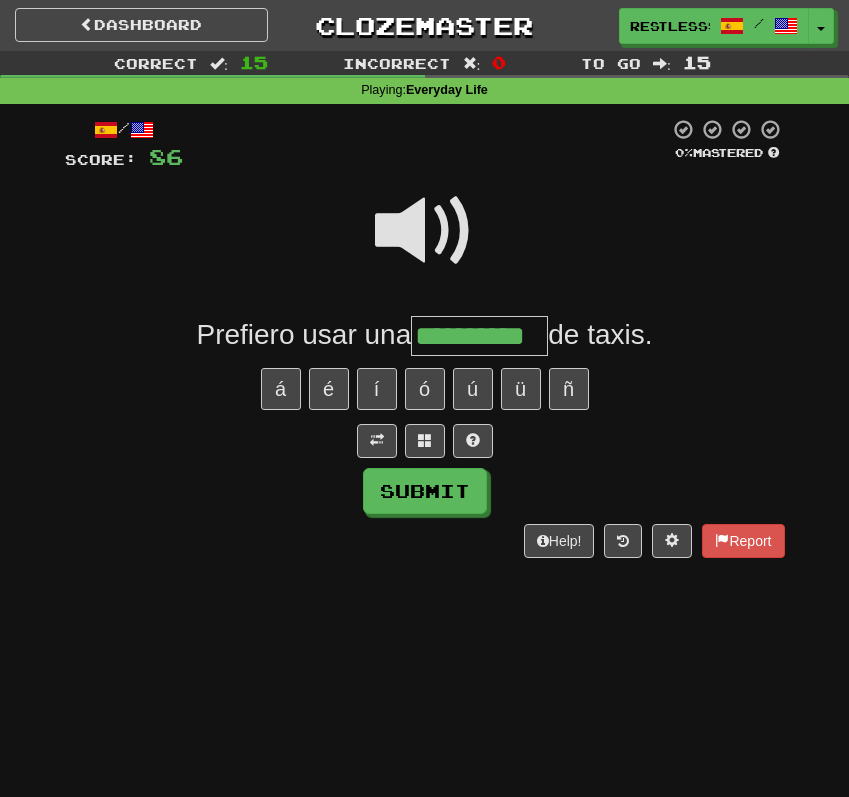 type on "**********" 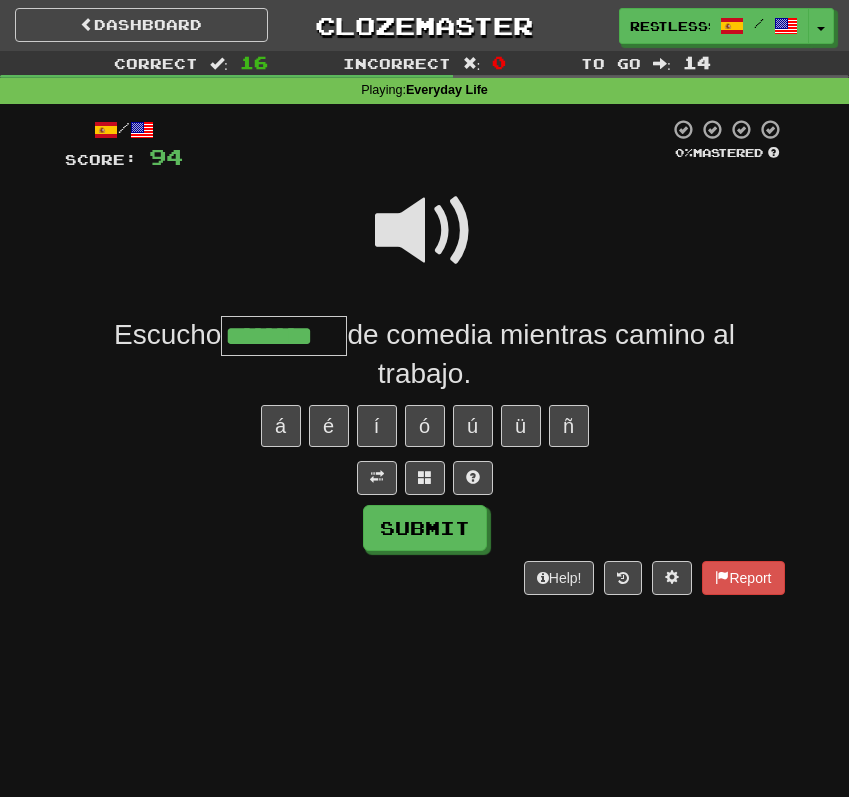 type on "********" 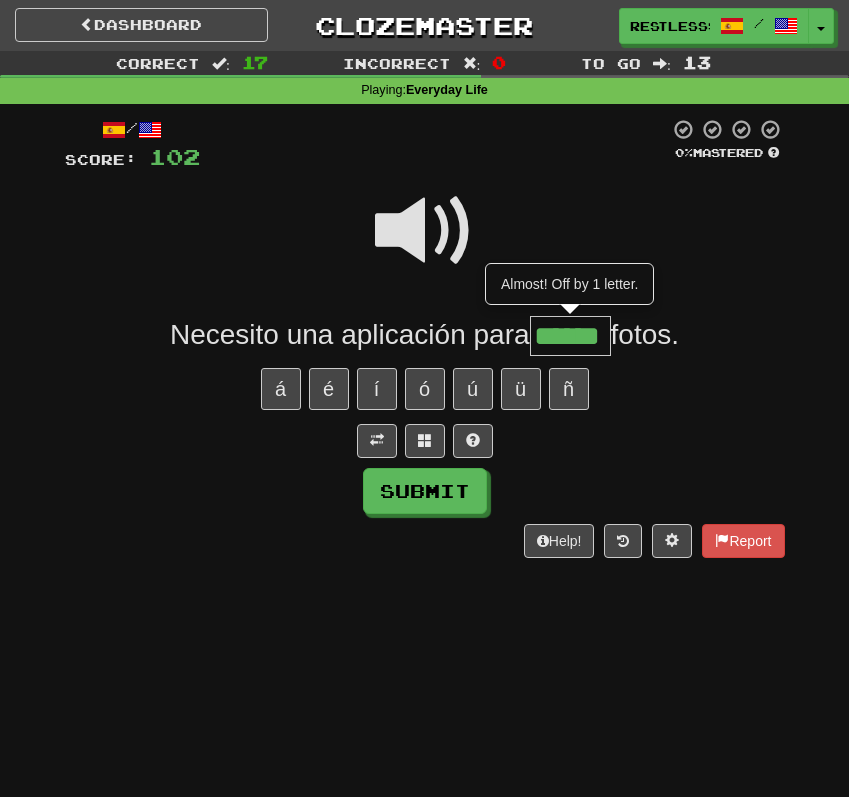 scroll, scrollTop: 0, scrollLeft: 0, axis: both 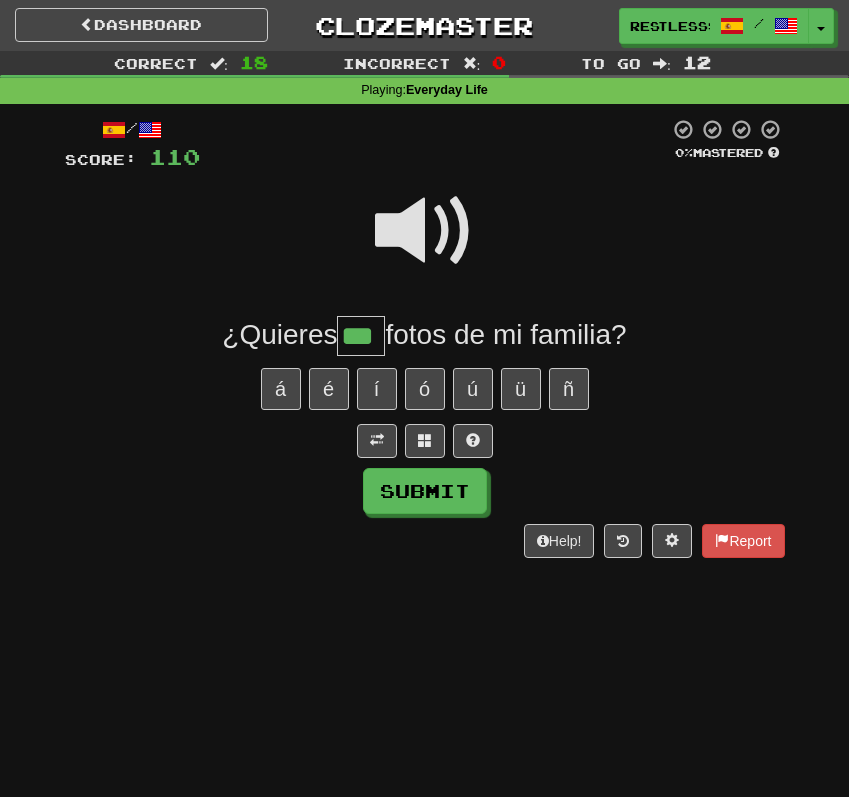 type on "***" 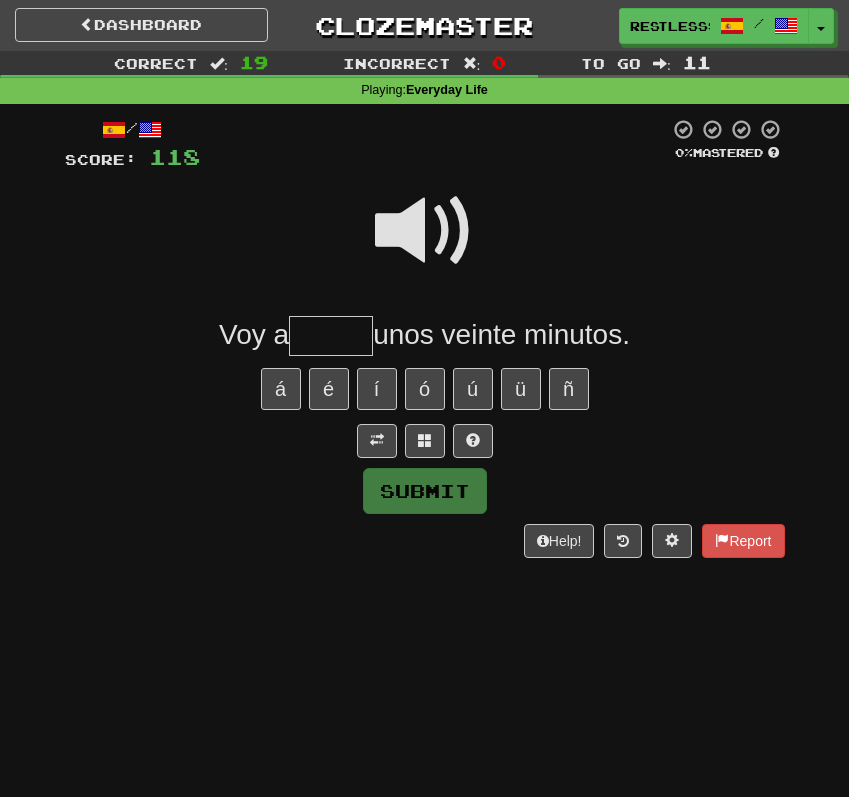 click at bounding box center (425, 231) 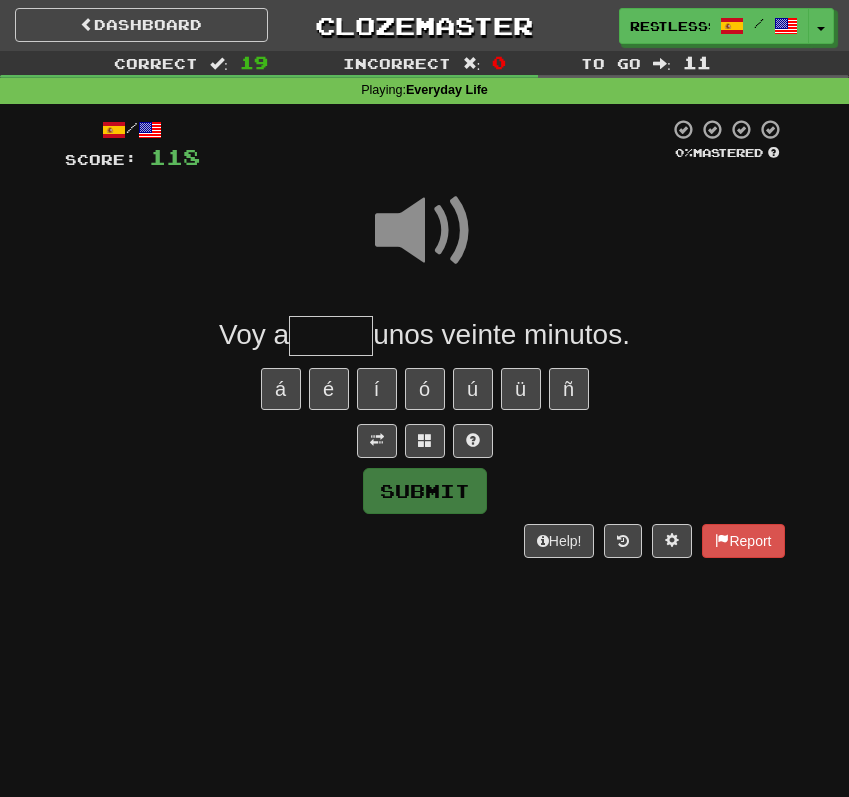 click at bounding box center (331, 336) 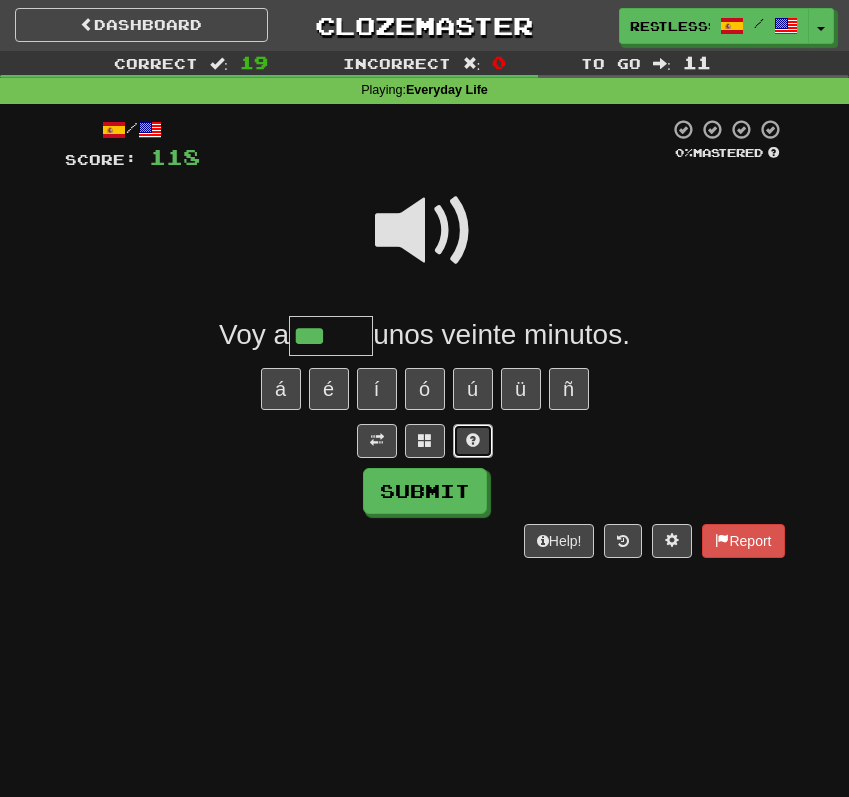 click at bounding box center [473, 440] 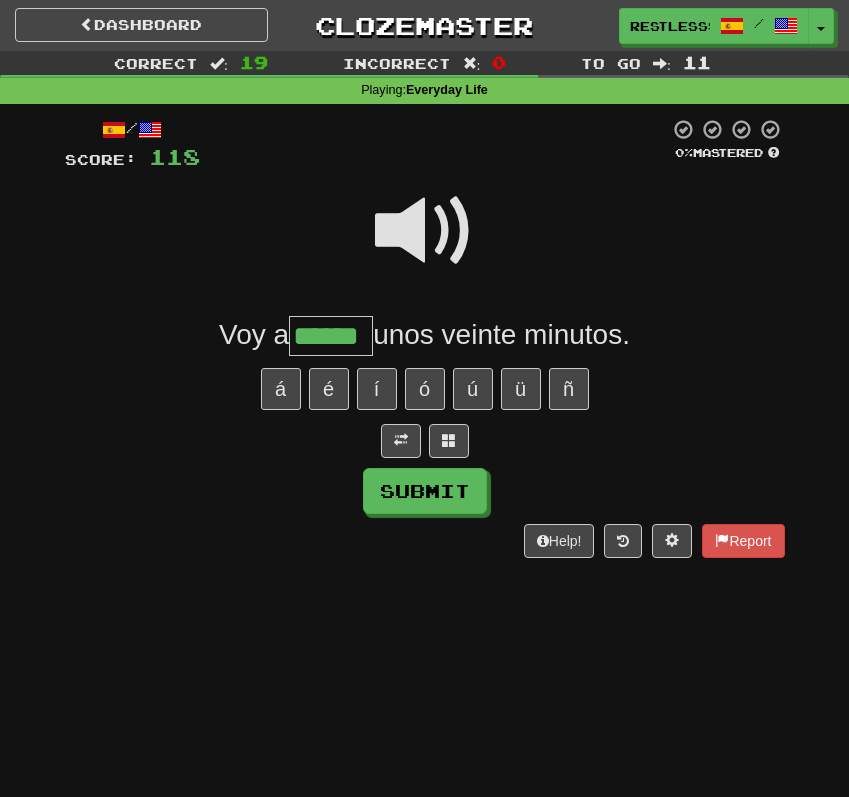 type on "******" 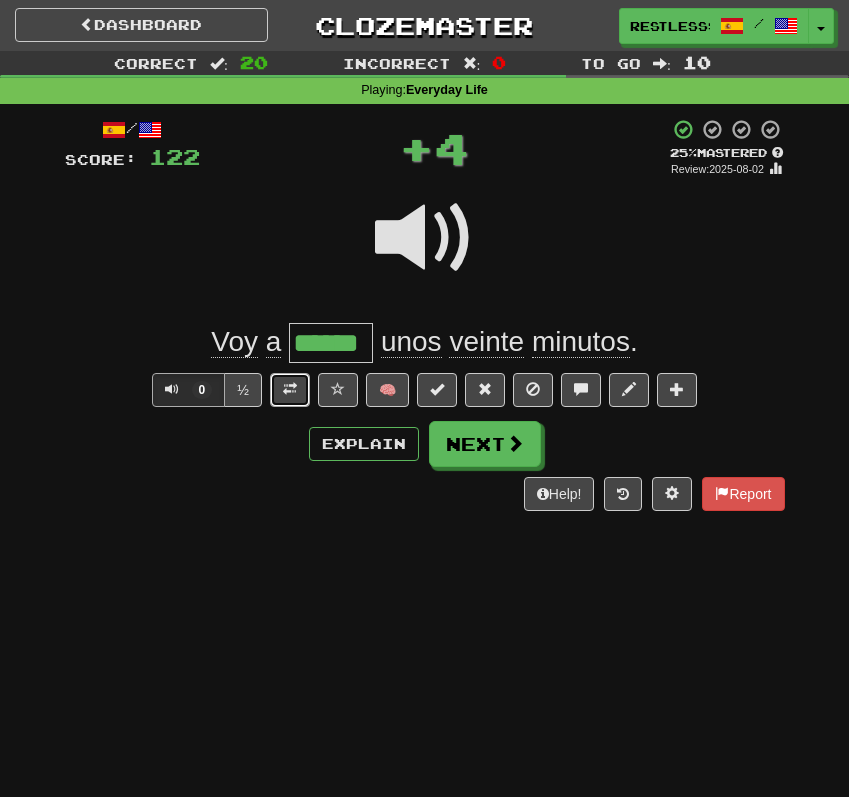 click at bounding box center (290, 390) 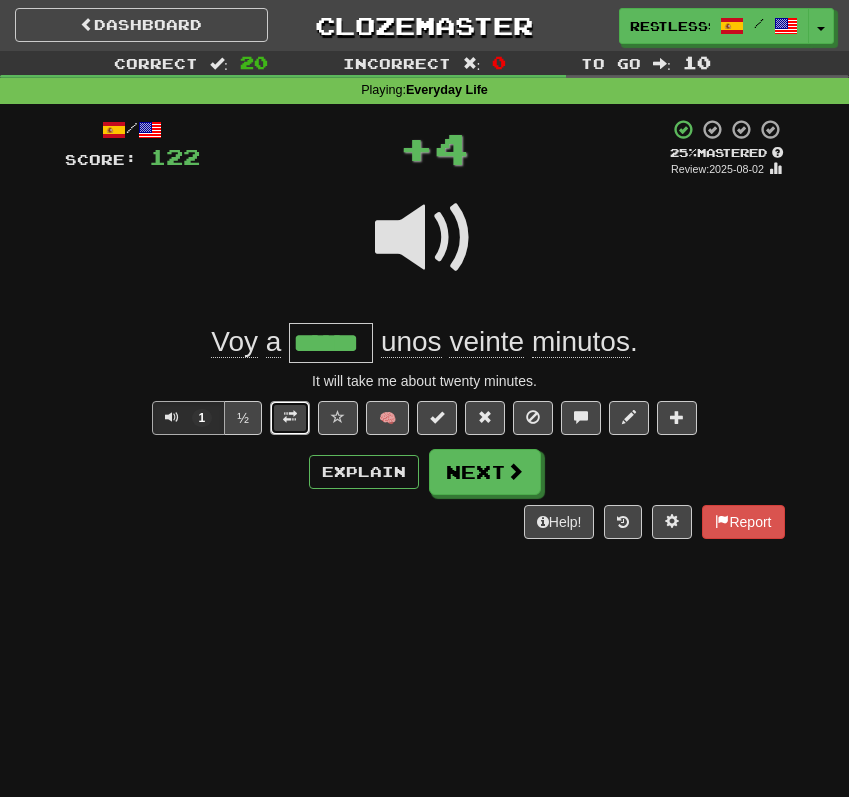 click at bounding box center (290, 417) 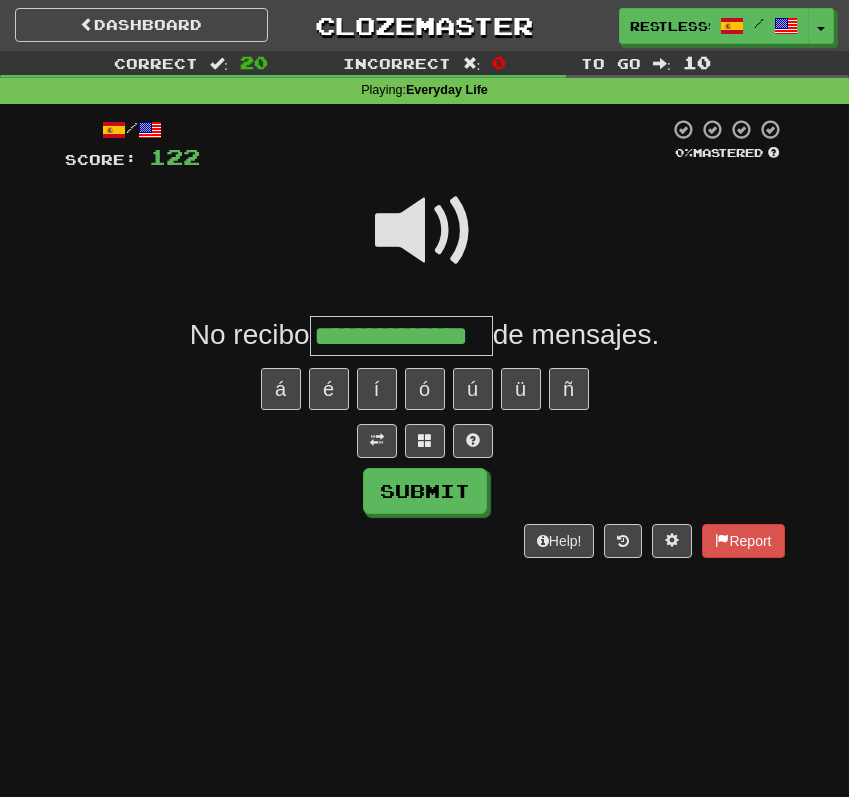 type on "**********" 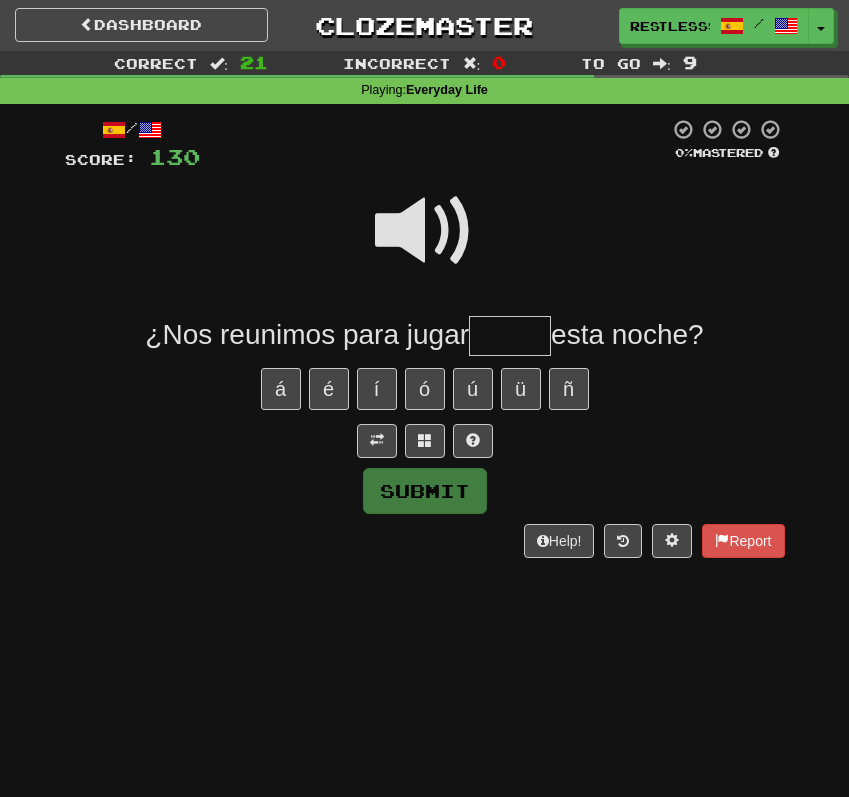 click at bounding box center (425, 231) 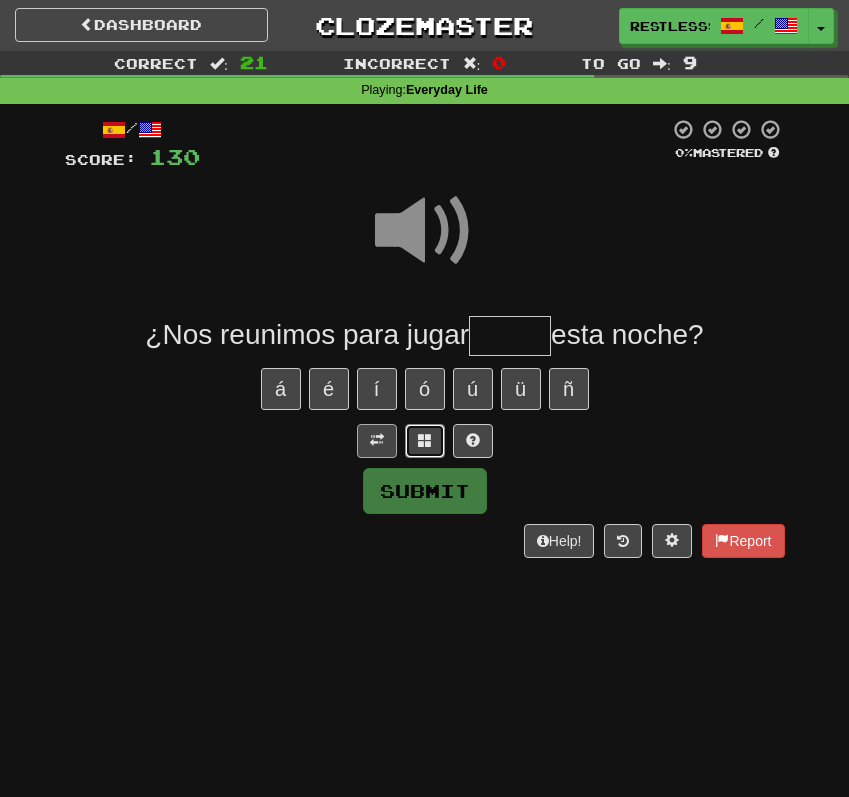 click at bounding box center [425, 441] 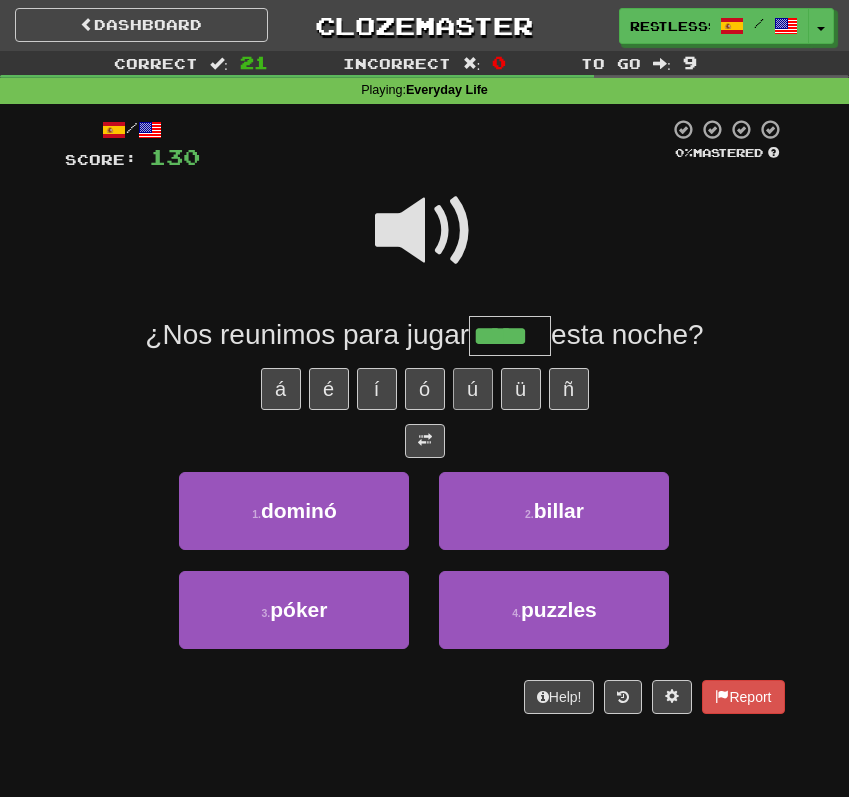 type on "*****" 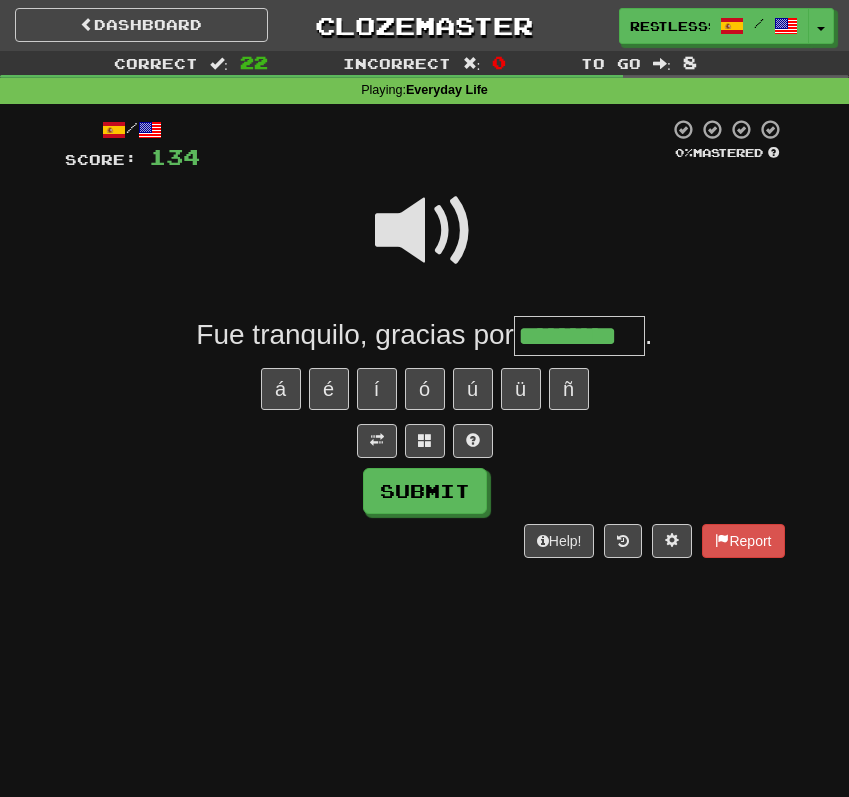 type on "*********" 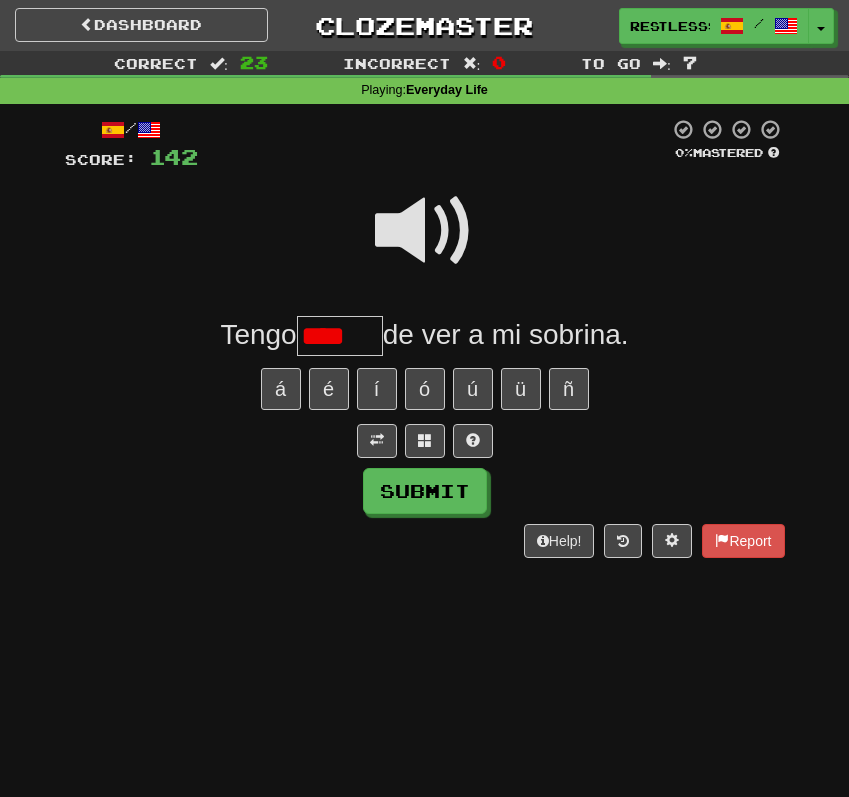 scroll, scrollTop: 0, scrollLeft: 0, axis: both 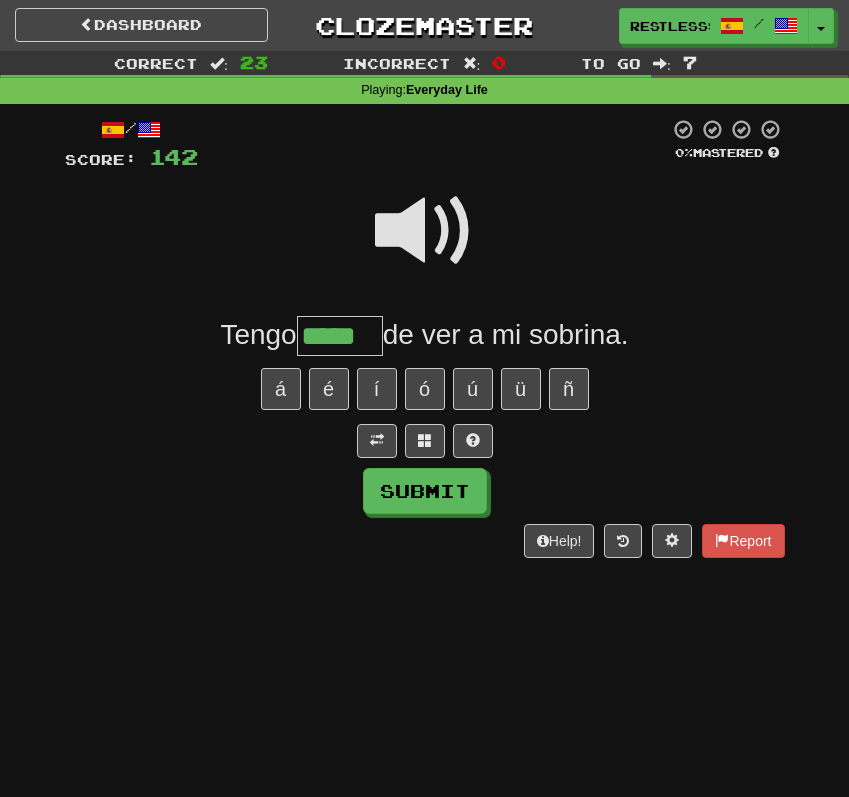 type on "*****" 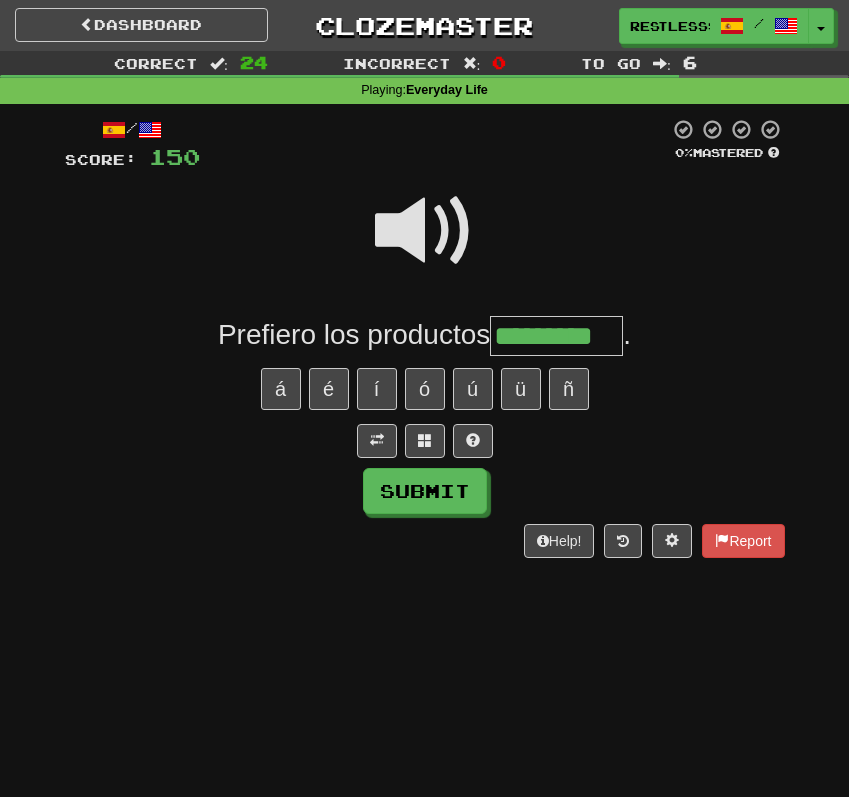 type on "*********" 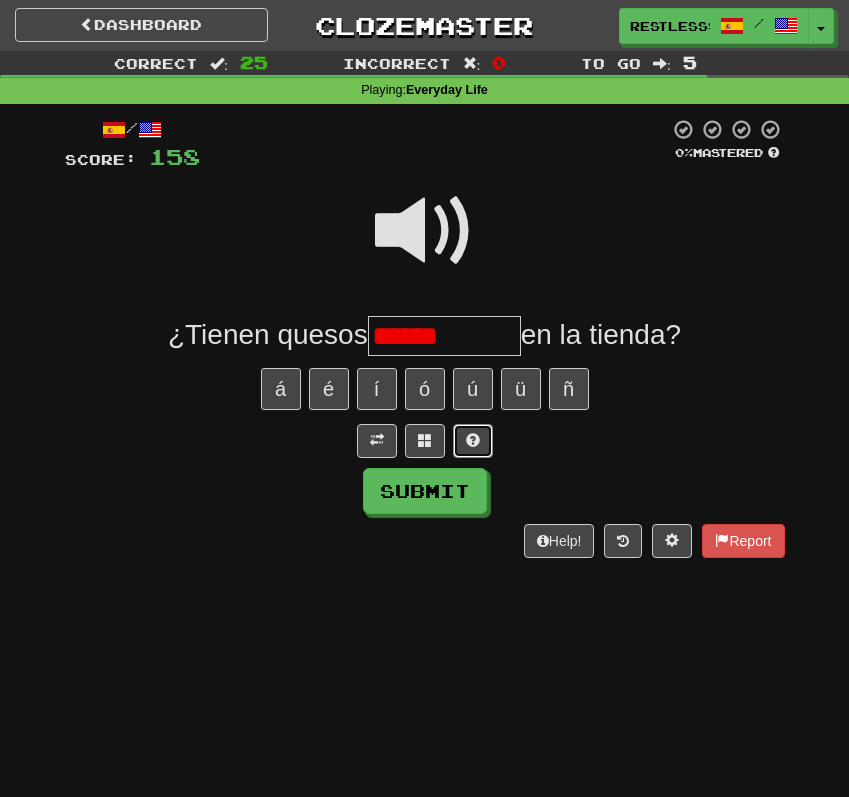 click at bounding box center [473, 440] 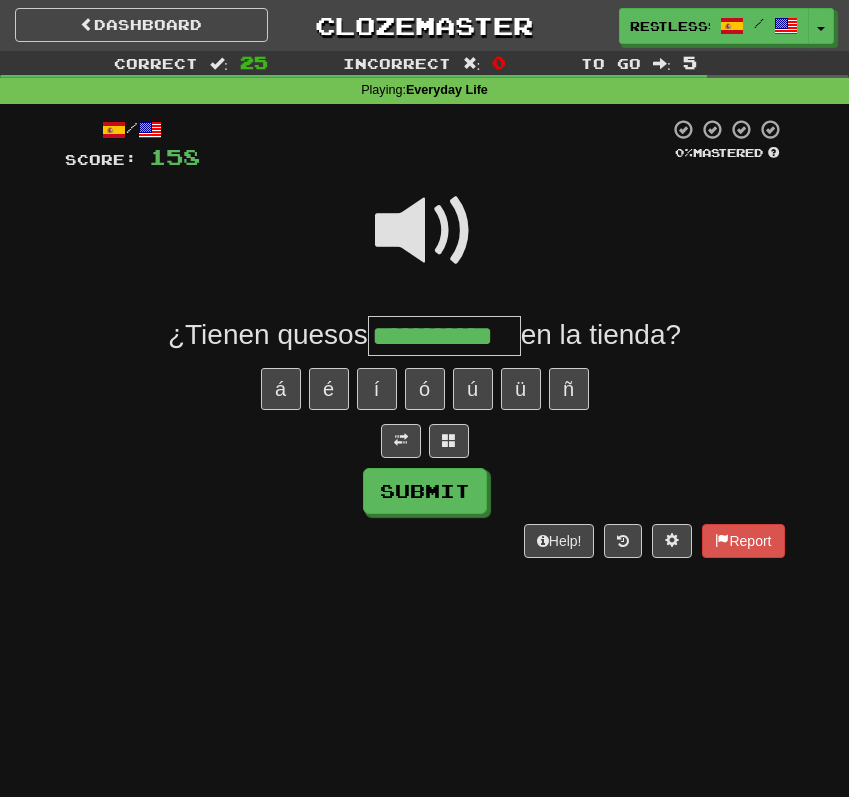type on "**********" 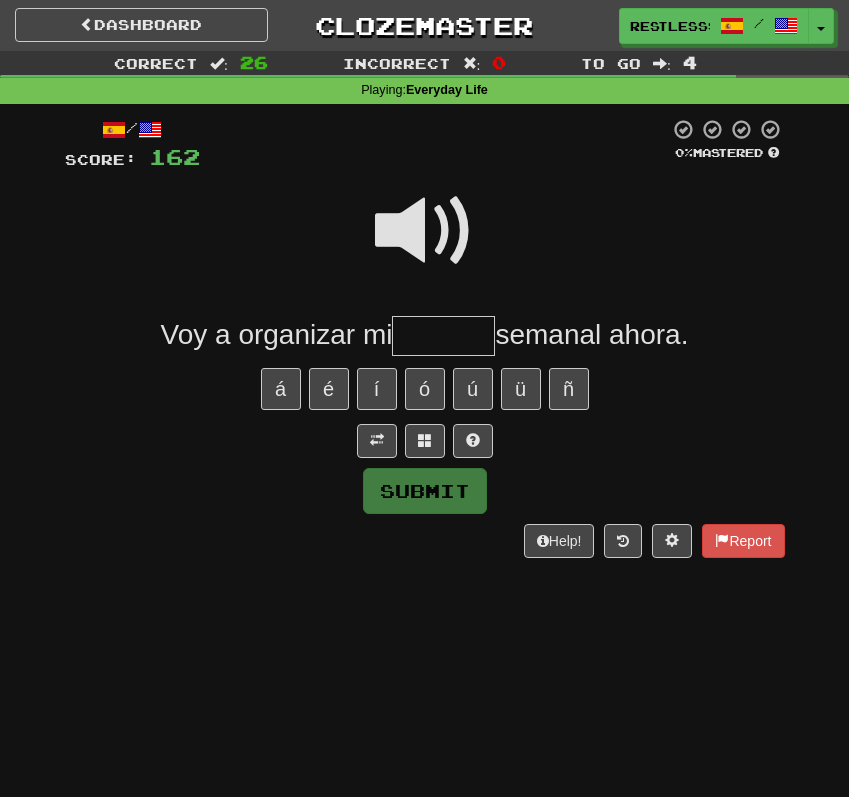 click at bounding box center (425, 231) 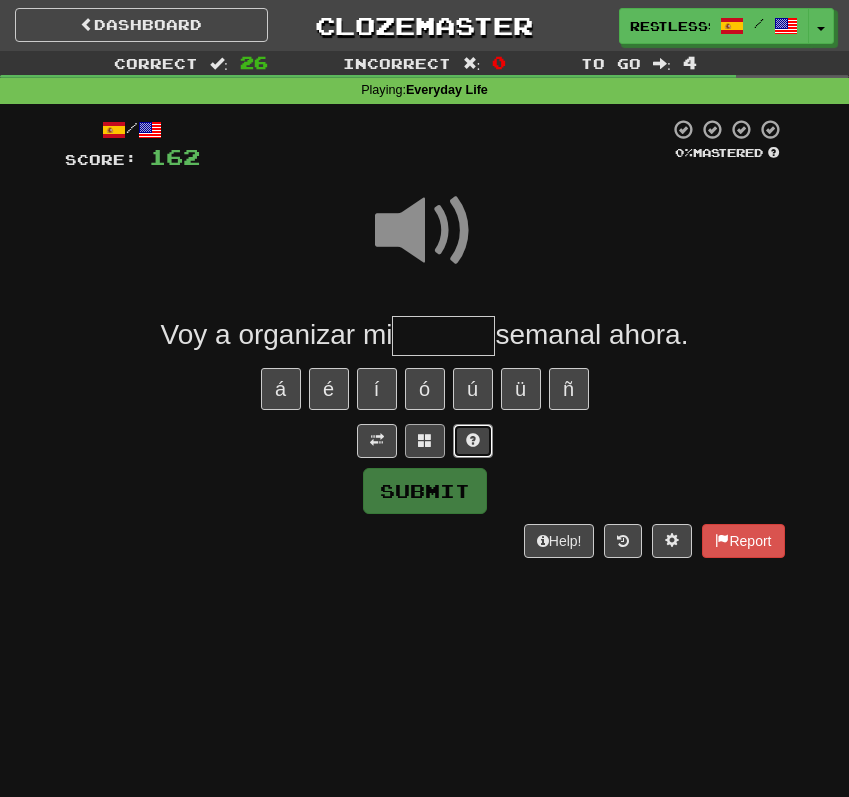 click at bounding box center [473, 441] 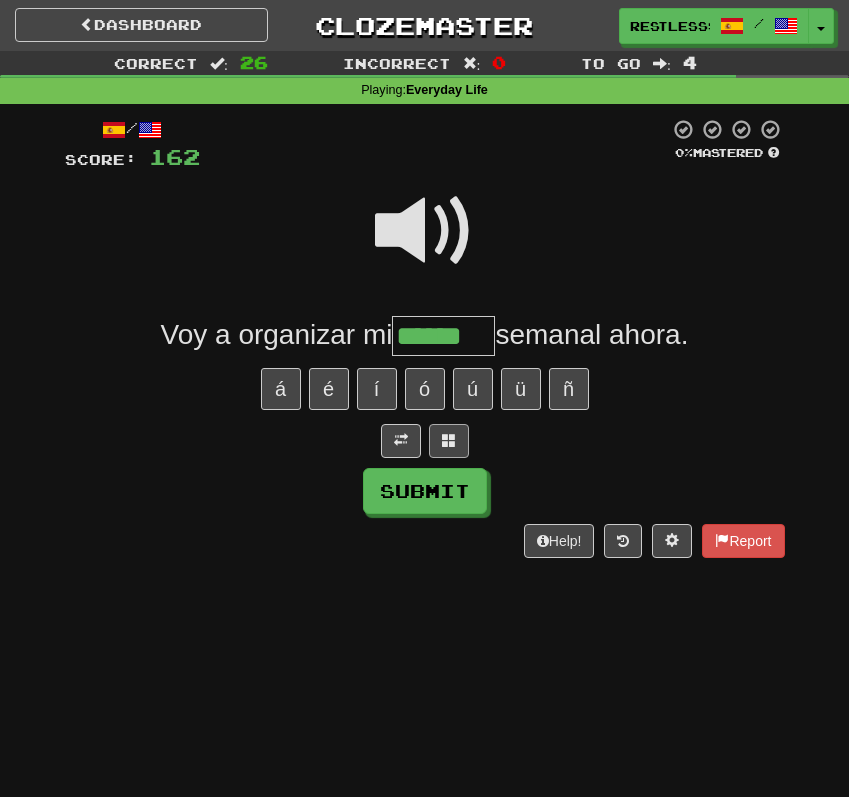 type on "******" 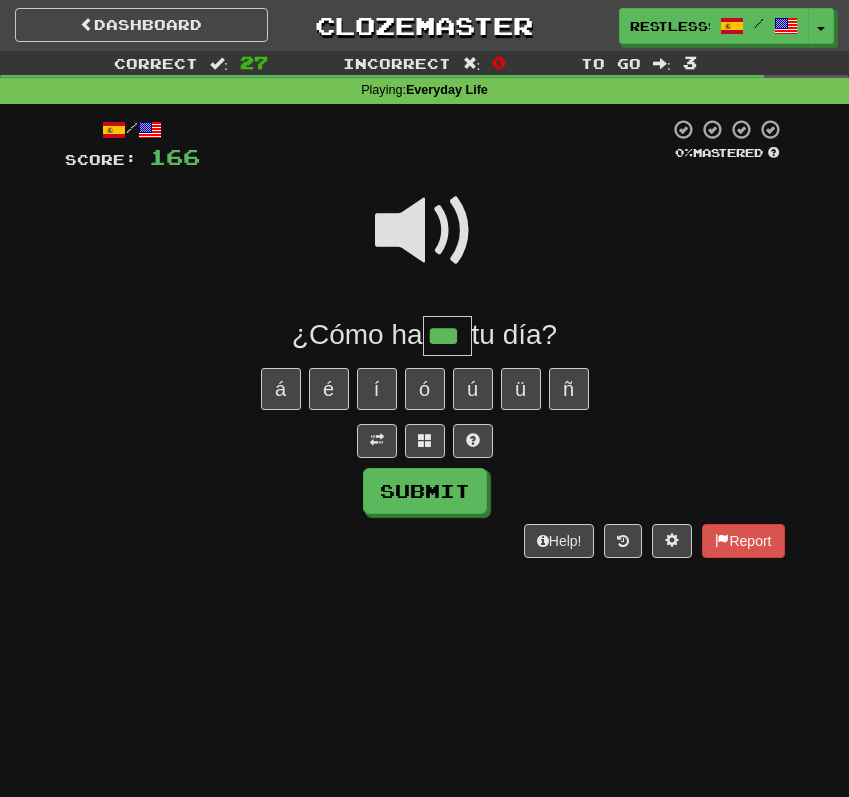 type on "***" 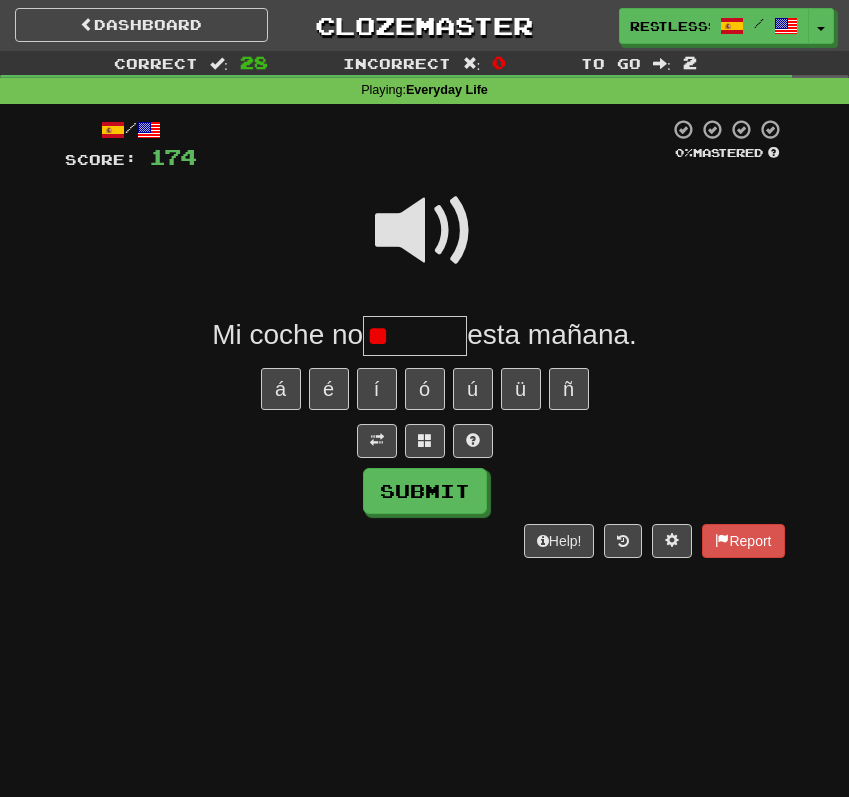 type on "*" 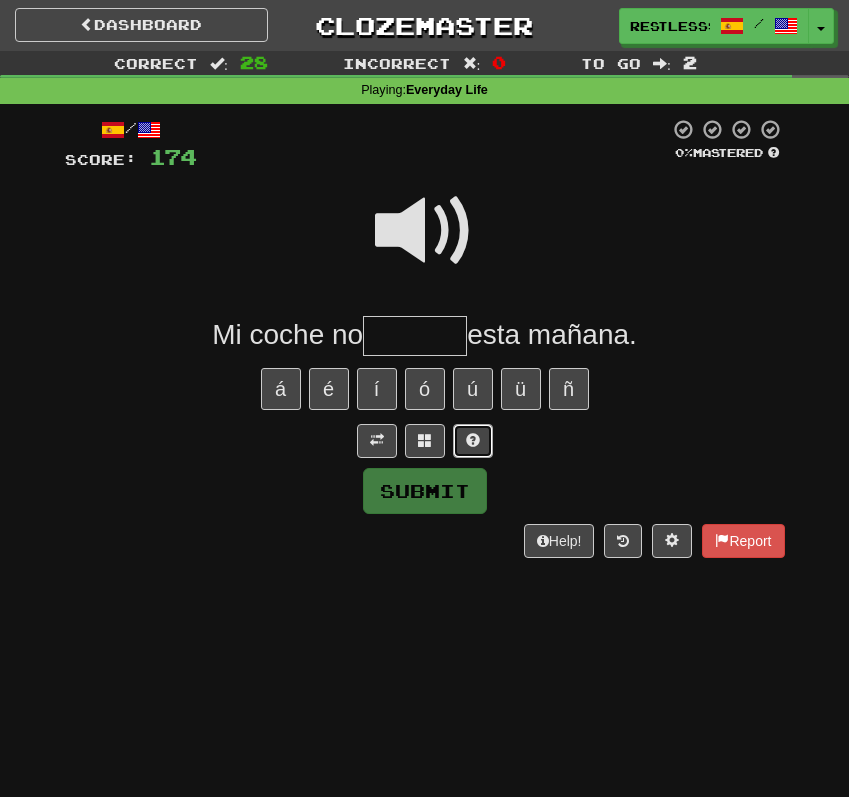 click at bounding box center (473, 440) 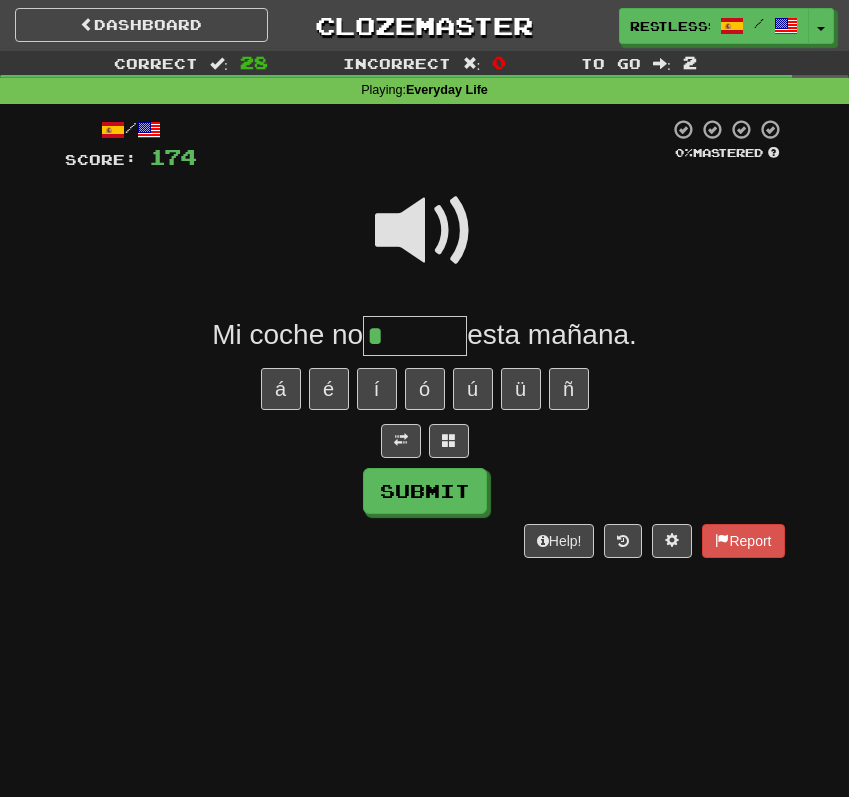 click at bounding box center [425, 231] 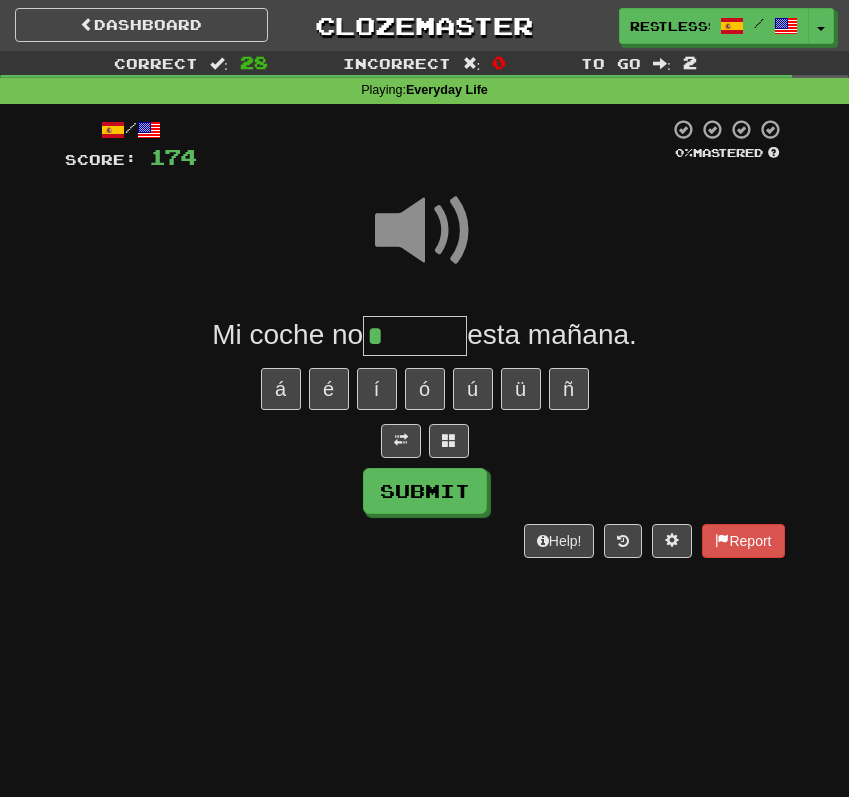 click on "*" at bounding box center (415, 336) 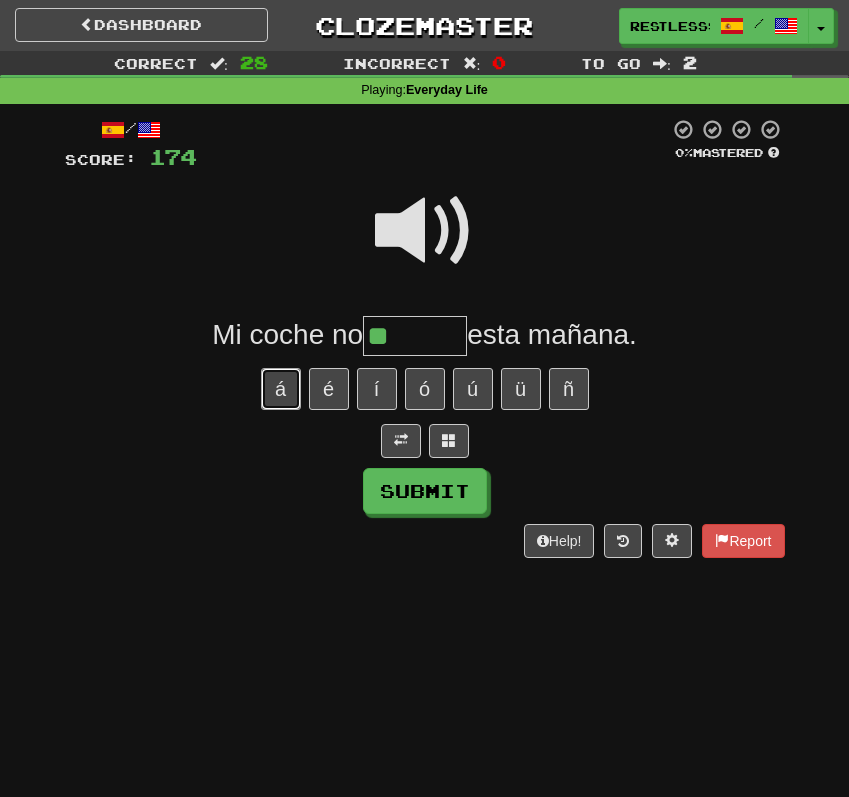 click on "á" at bounding box center (281, 389) 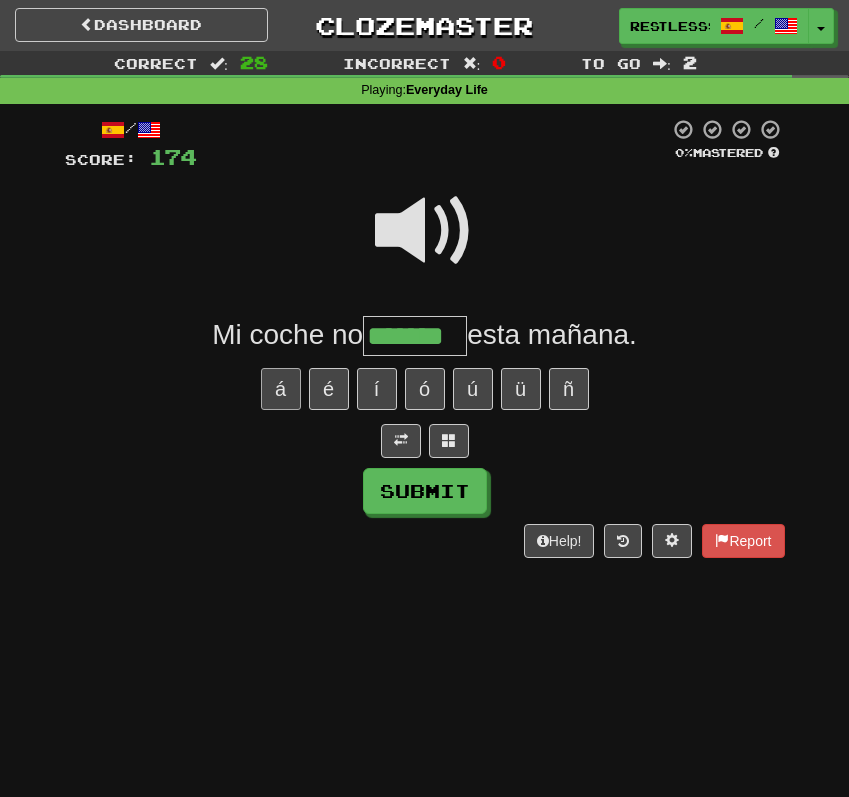 type on "*******" 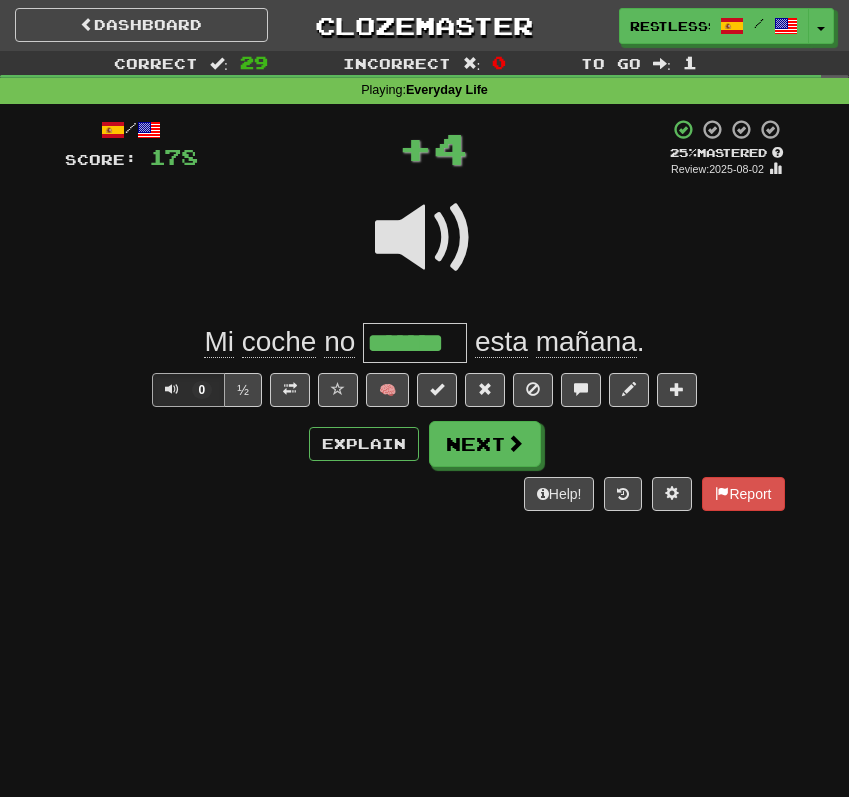 click on "*******" at bounding box center (415, 343) 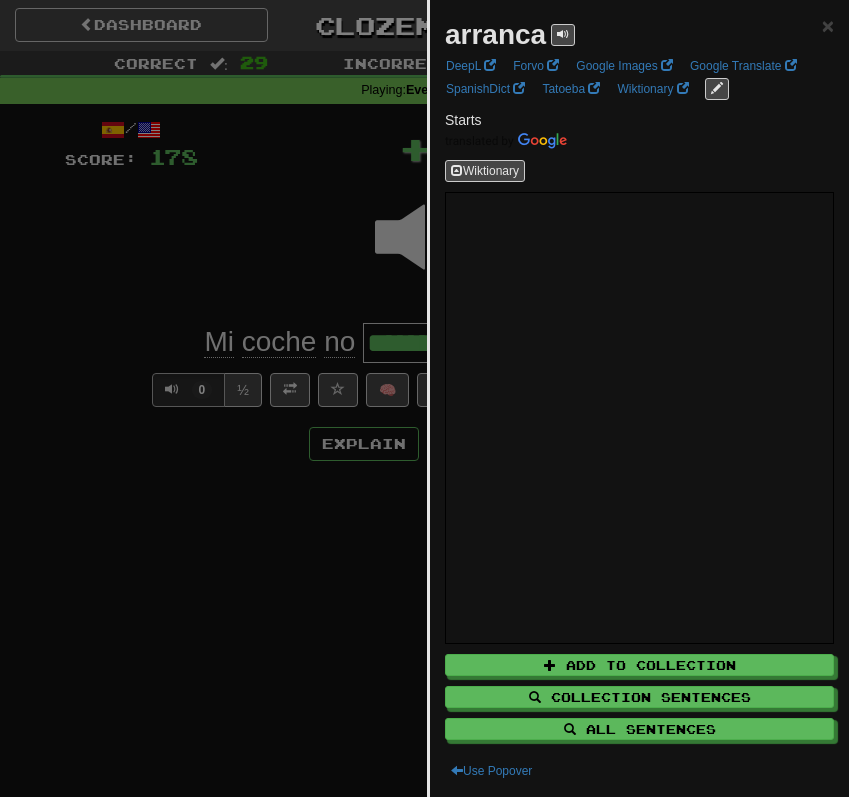 click at bounding box center (424, 398) 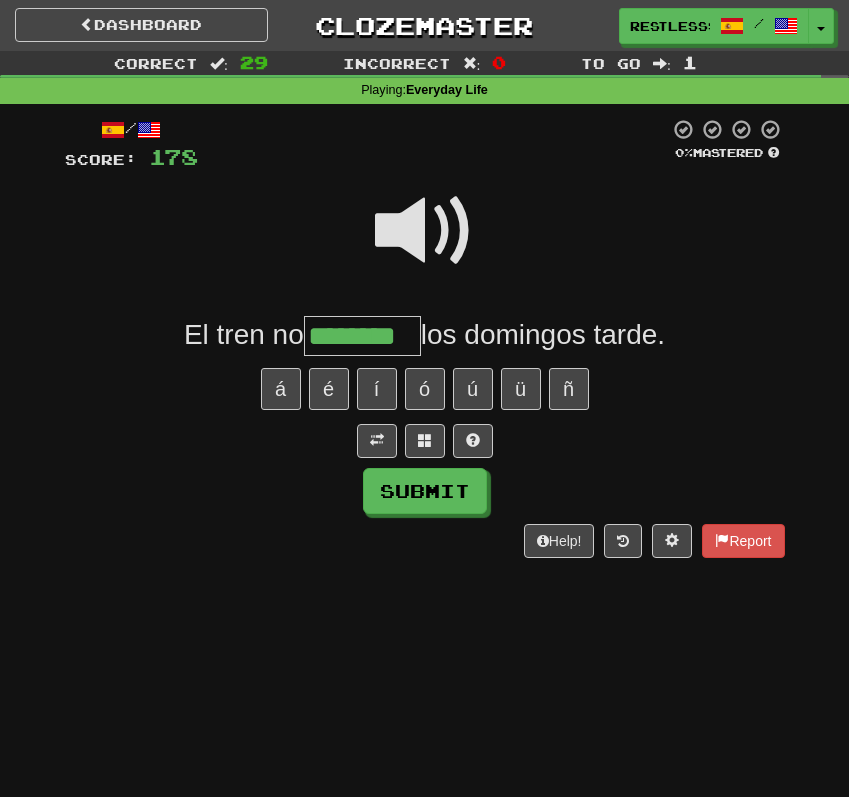 type on "********" 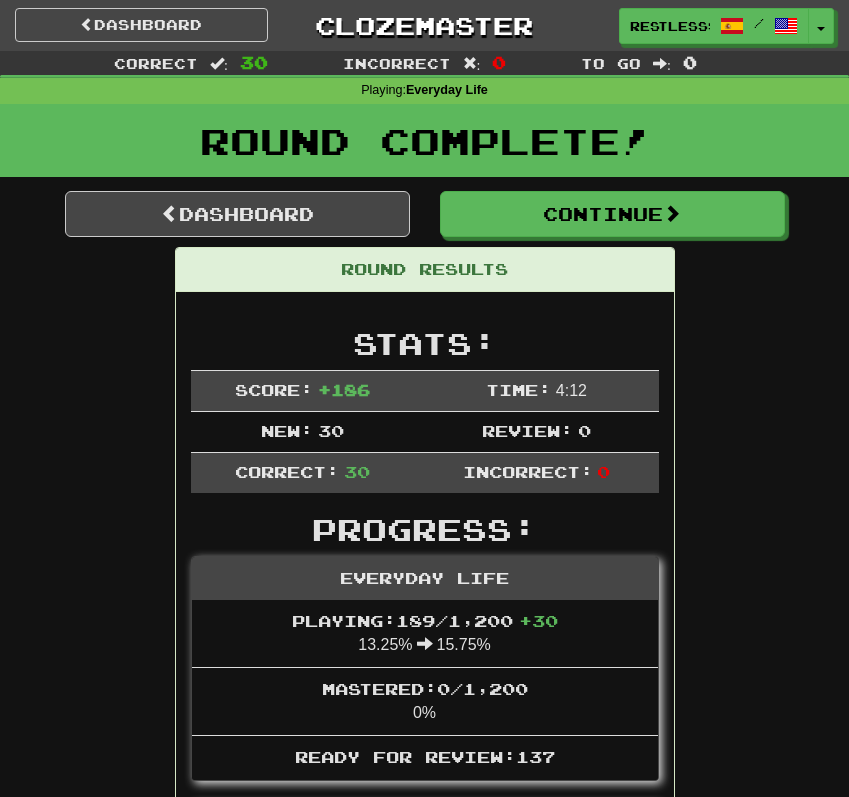 click on "Dashboard Continue  Round Results Stats: Score:   + 186 Time:   4 : 12 New:   30 Review:   0 Correct:   30 Incorrect:   0 Progress: Everyday Life Playing:  189  /  1,200 + 30 13.25% 15.75% Mastered:  0  /  1,200 0% Ready for Review:  137  /  Level:  73 1,607  points to level  74  - keep going! Ranked:  906 th  this week Sentences:  Report Me encanta la cocina  española  tradicional. I love traditional Spanish cuisine.  Report Busca un electricista para revisar el  cableado . Find an electrician to check the wiring.  Report Necesito un  Uber  para ir al centro. I need an Uber to go downtown.  Report Busca un conductor  disponible  ahora mismo. Search for an available driver right now.  Report El doctor revisará mi presión  arterial . The doctor will check my blood pressure.  Report Mi primo y yo compartimos  habitación . My cousin and I share a room.  Report Estoy esperando la confirmación del  supervisor . I am waiting for confirmation from the supervisor.  Report Leo revistas de  automovilismo ." at bounding box center (425, 2081) 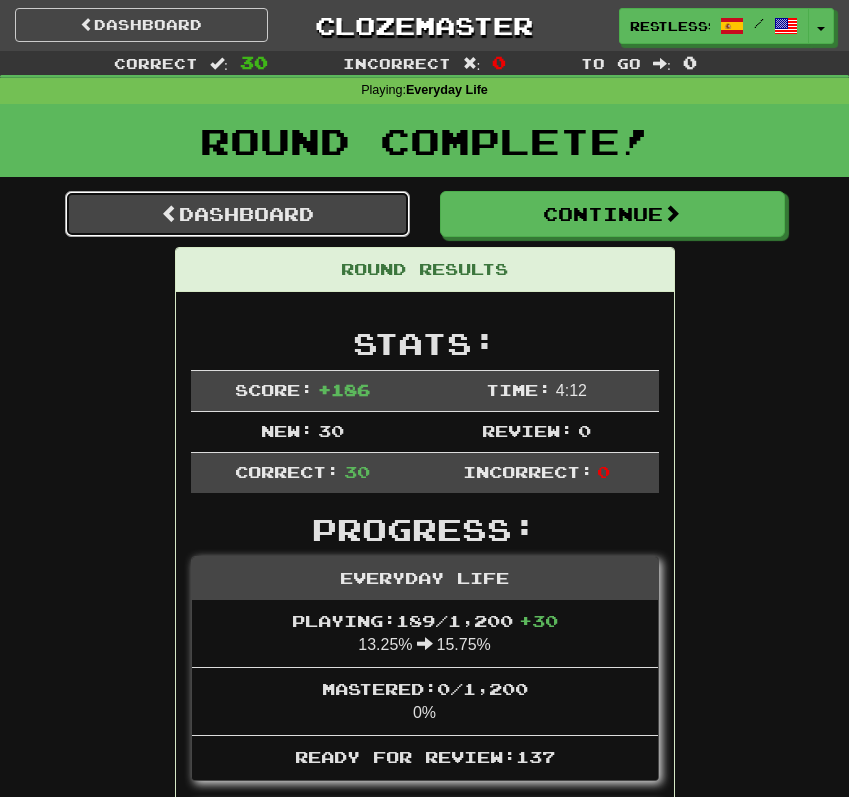click on "Dashboard" at bounding box center [237, 214] 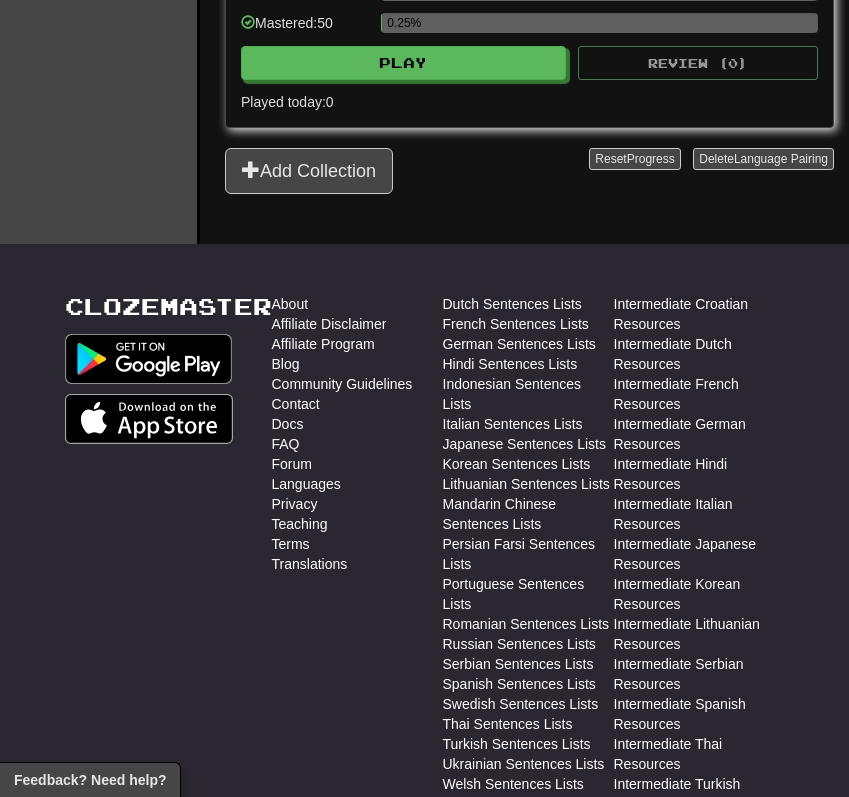 scroll, scrollTop: 2403, scrollLeft: 0, axis: vertical 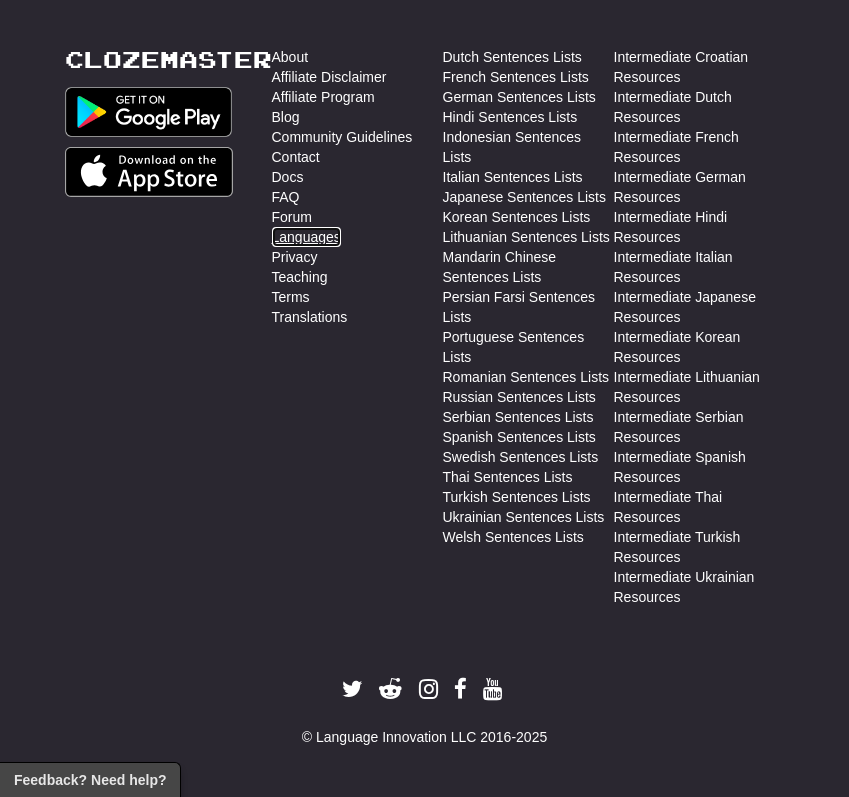 click on "Languages" at bounding box center [306, 237] 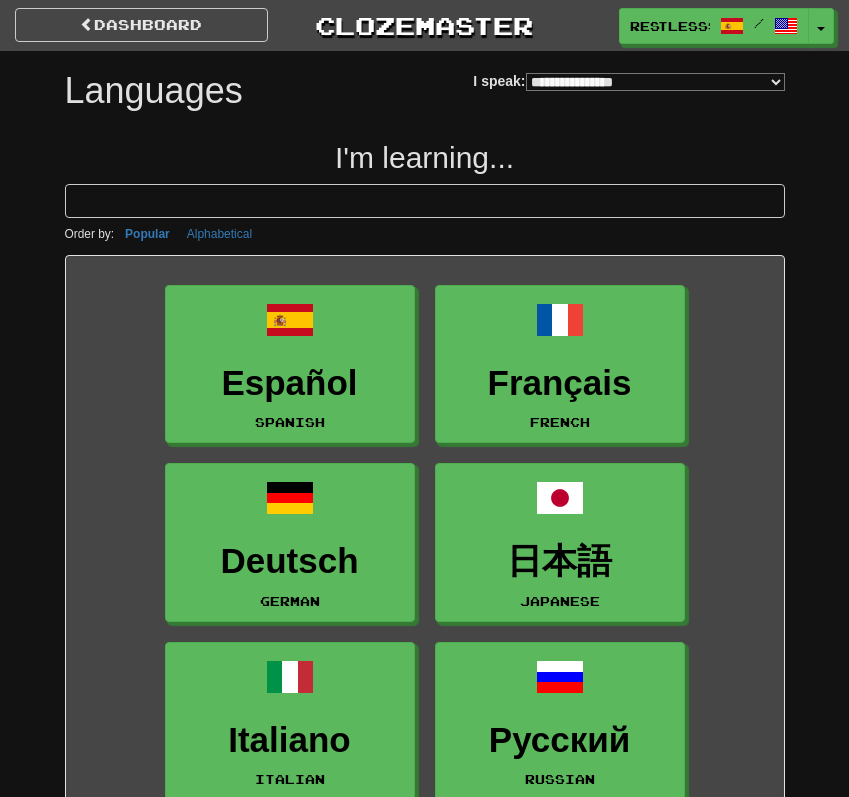 select on "*******" 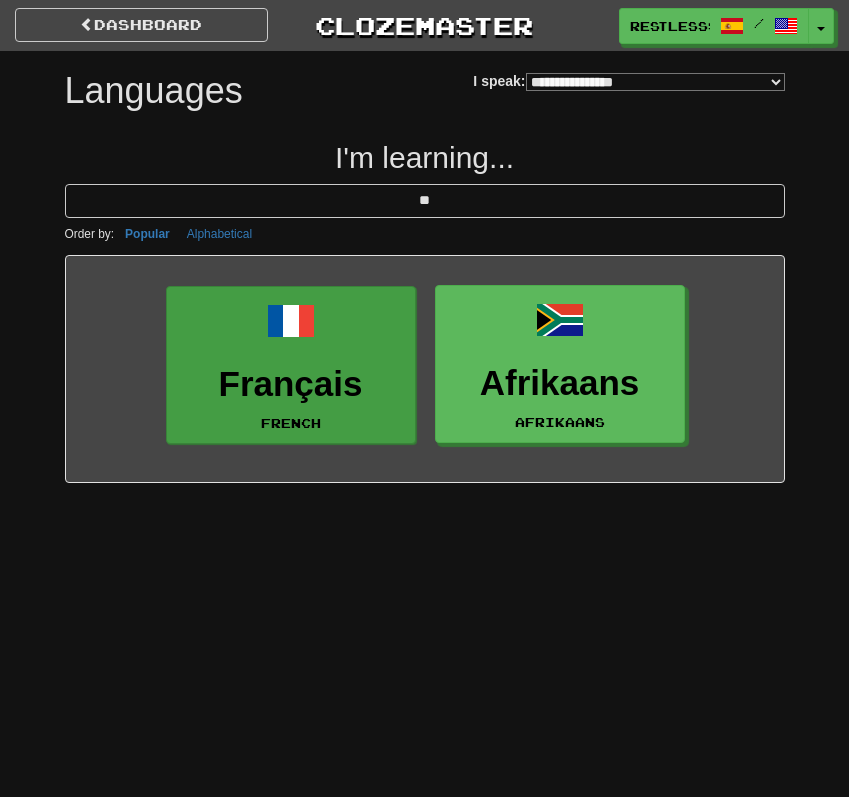 type on "**" 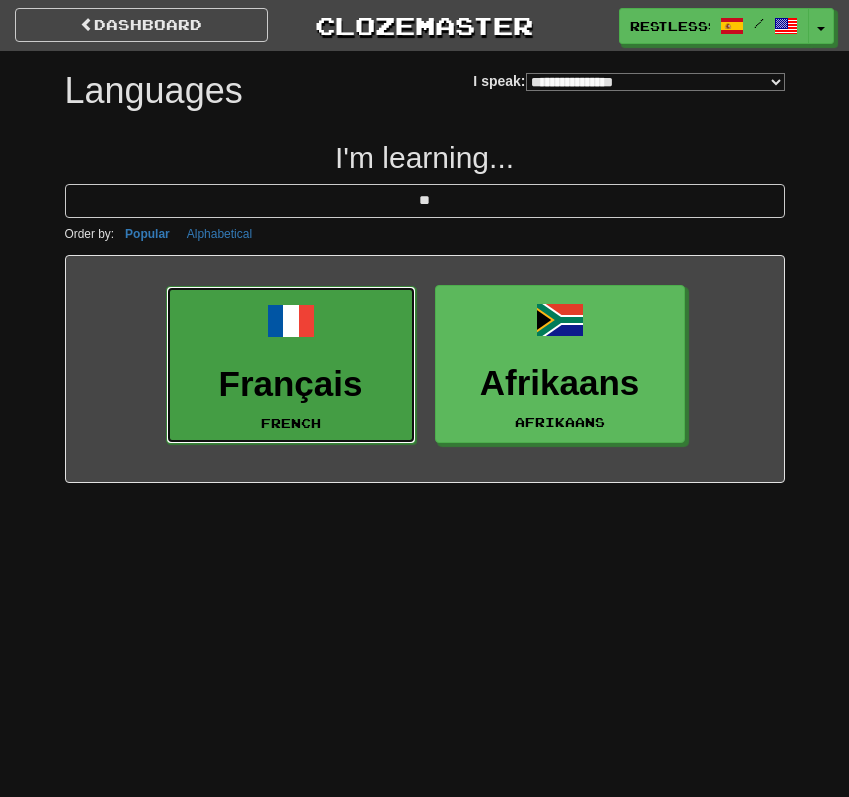 click on "Français" at bounding box center [291, 384] 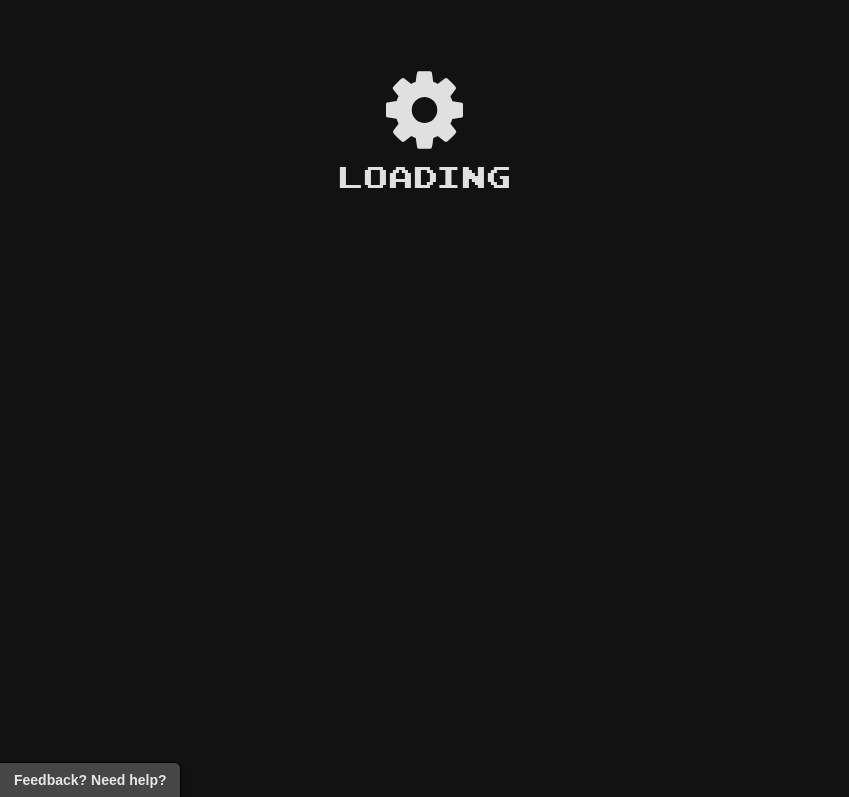 scroll, scrollTop: 0, scrollLeft: 0, axis: both 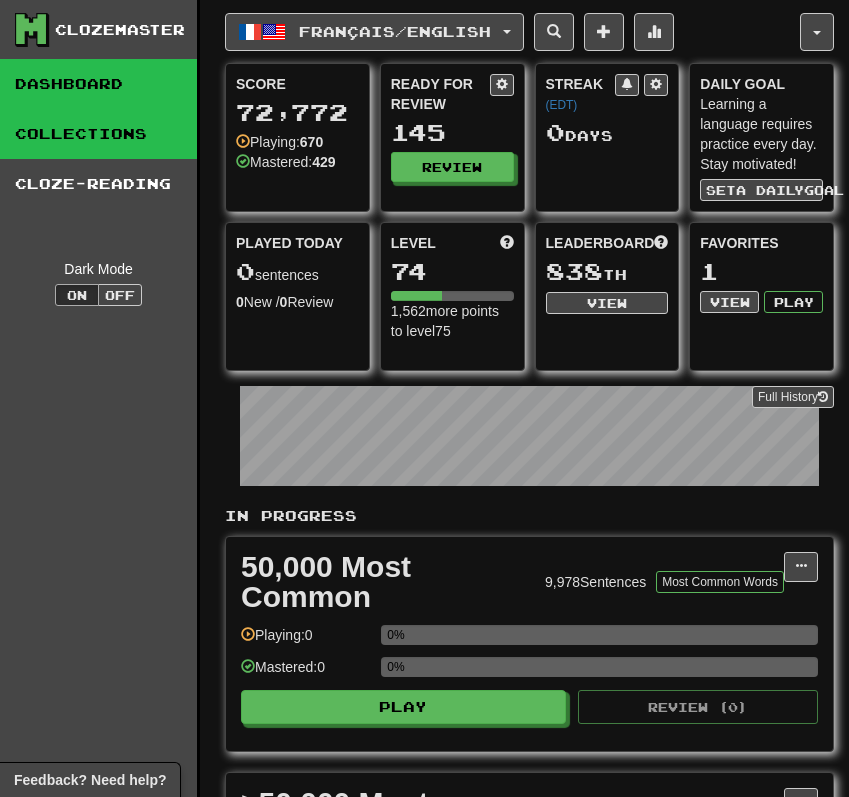 click on "Collections" at bounding box center [98, 134] 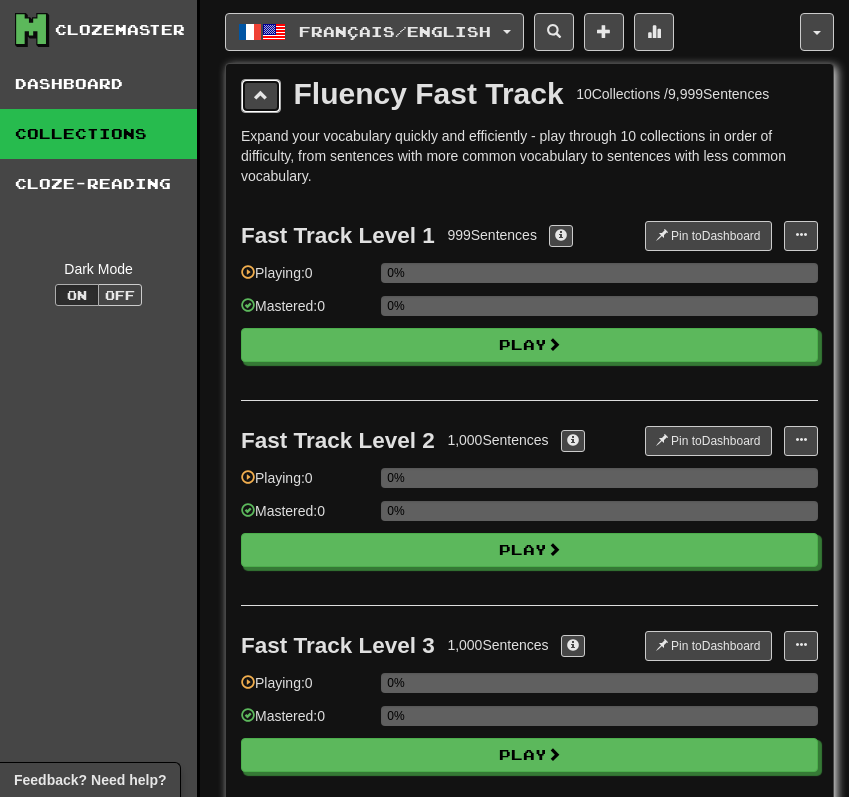 click at bounding box center [261, 96] 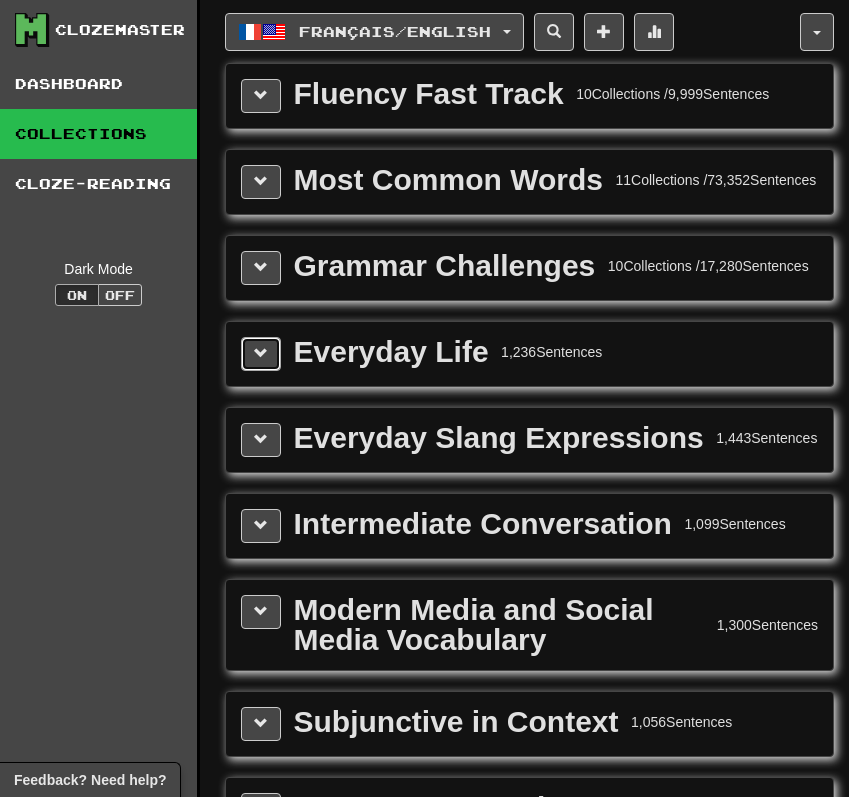 click at bounding box center (261, 354) 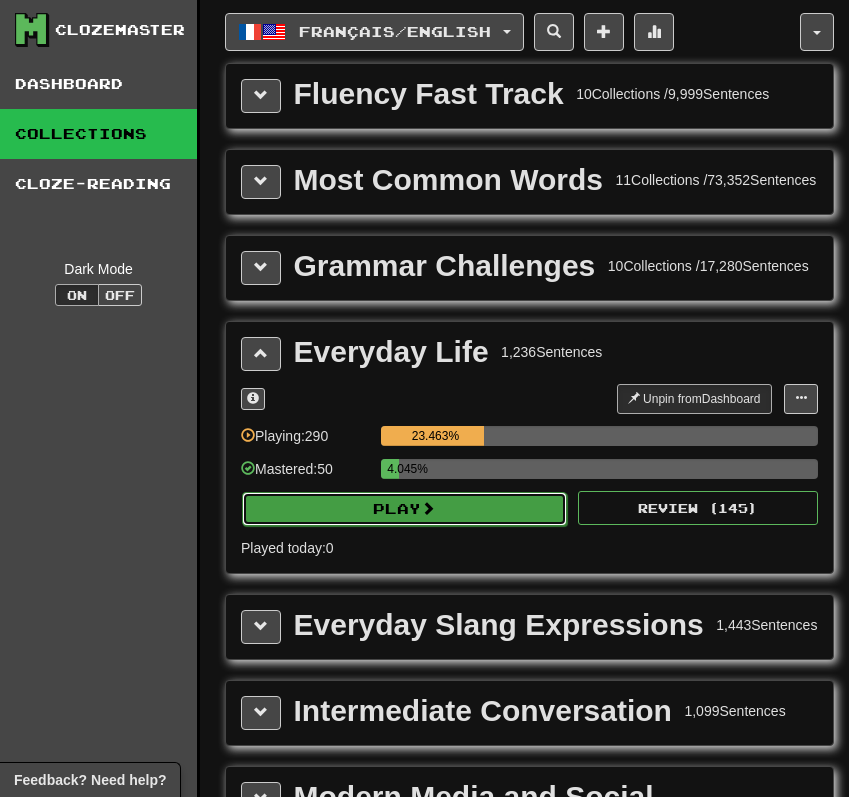 click on "Play" at bounding box center [404, 509] 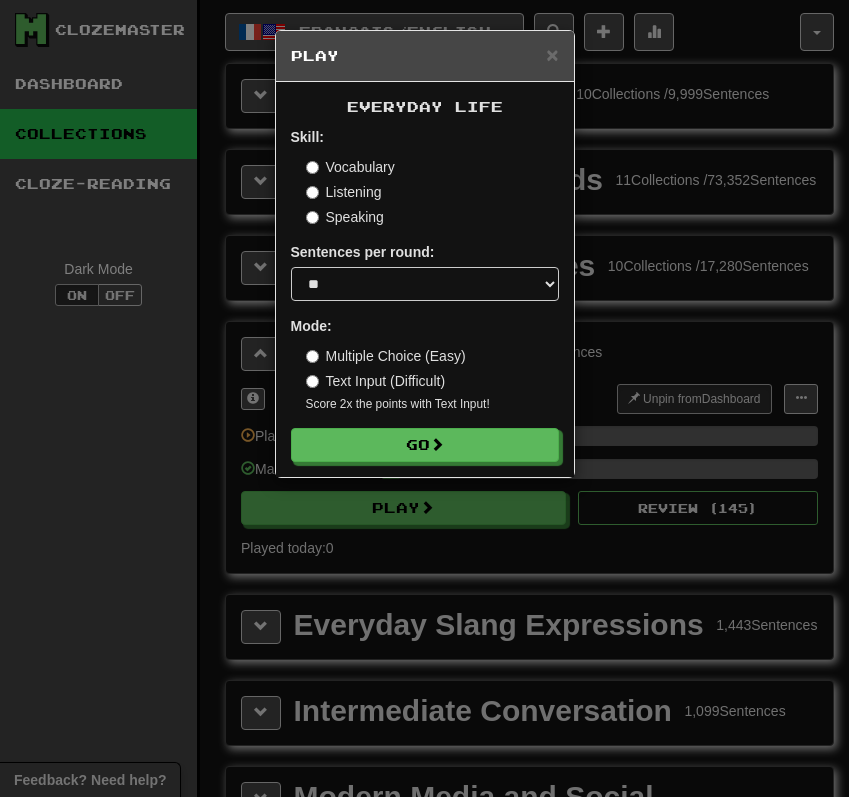 click on "Listening" at bounding box center (344, 192) 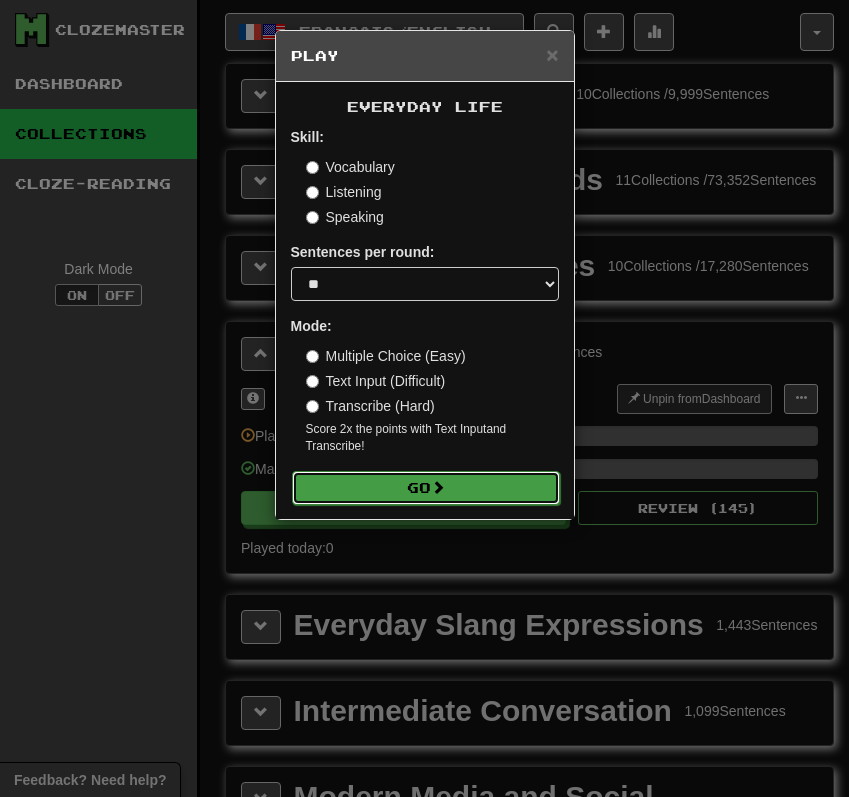 click on "Go" at bounding box center [426, 488] 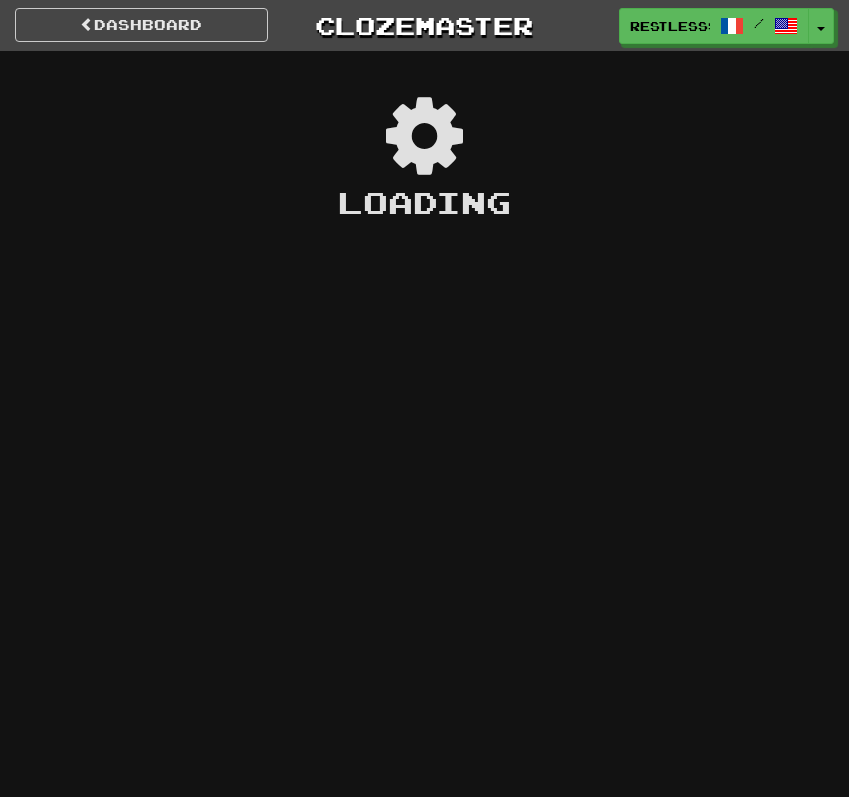 scroll, scrollTop: 0, scrollLeft: 0, axis: both 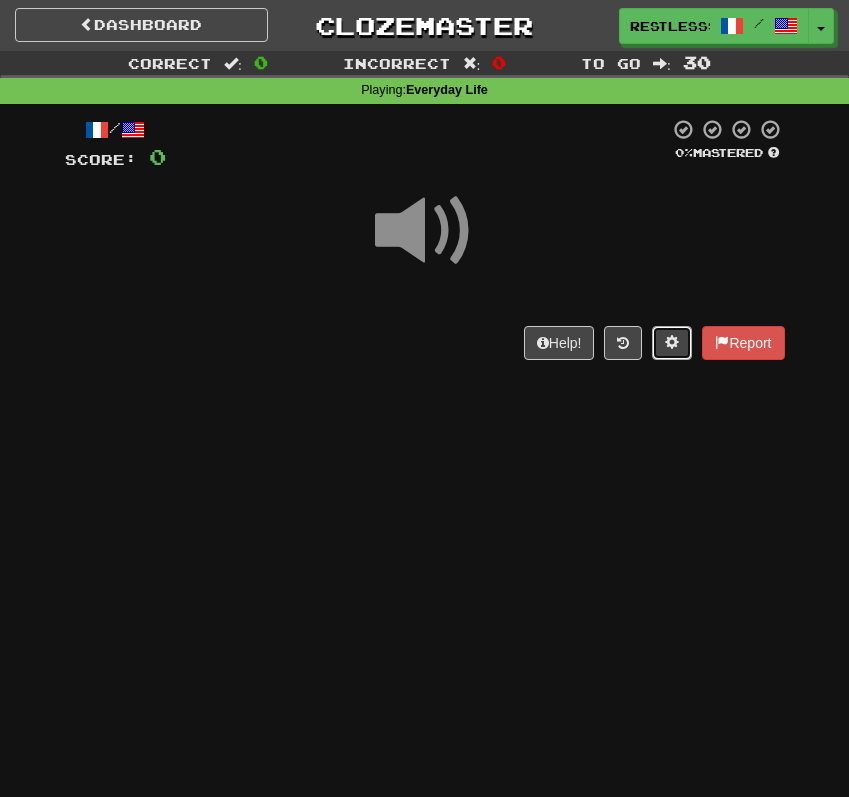 click at bounding box center (672, 342) 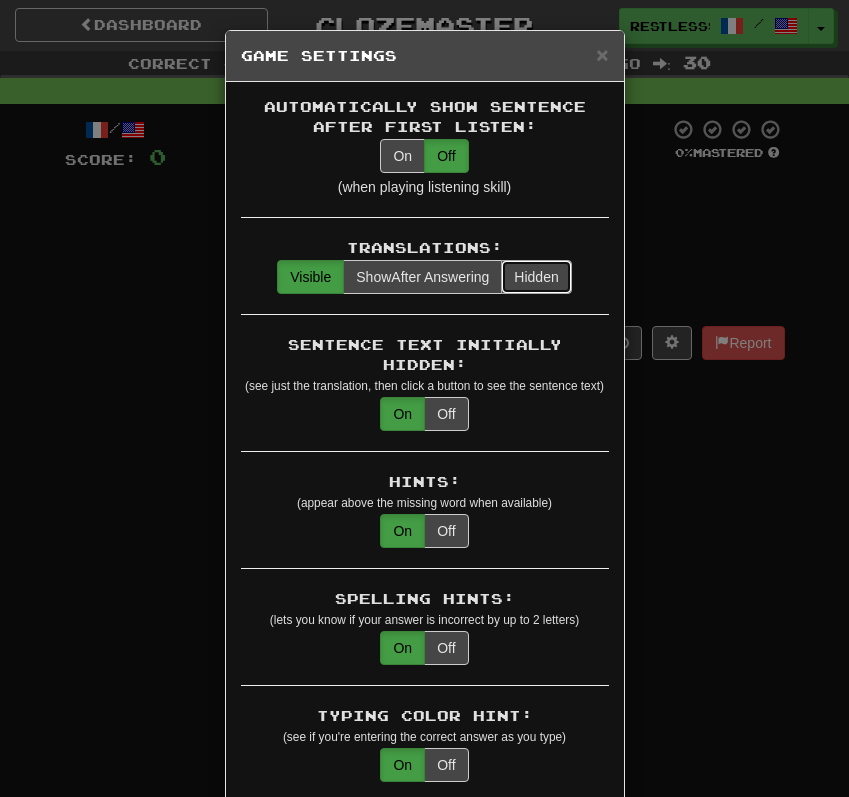 click on "Hidden" at bounding box center [536, 277] 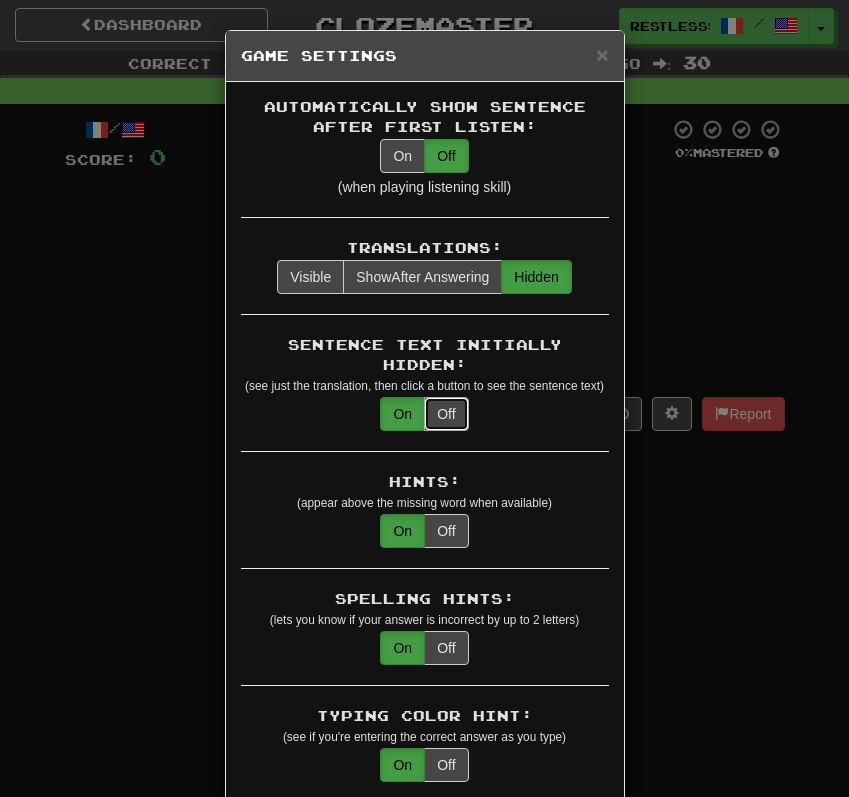 click on "Off" at bounding box center [446, 414] 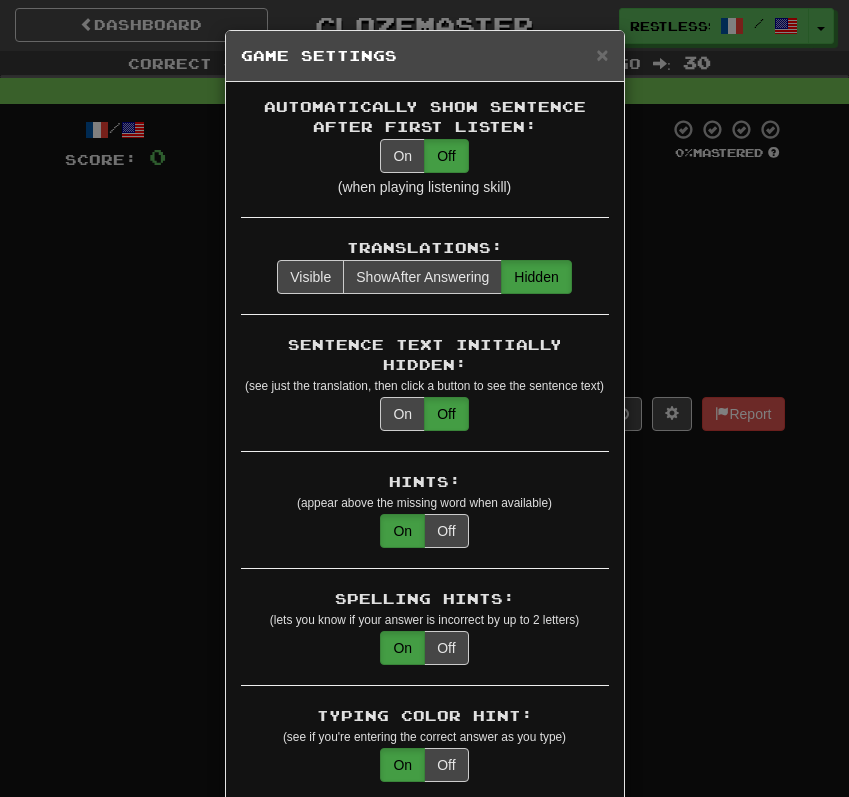 click on "× Game Settings Automatically Show Sentence After First Listen: On Off (when playing listening skill) Translations: Visible Show  After Answering Hidden Sentence Text Initially Hidden: (see just the translation, then click a button to see the sentence text) On Off Hints: (appear above the missing word when available) On Off Spelling Hints: (lets you know if your answer is incorrect by up to 2 letters) On Off Typing Color Hint: (see if you're entering the correct answer as you type) On Off Text Box Size: (text box size can change to match the missing word) Changes Always the Same Enter Submits Empty: (pressing Enter when the input is empty will submit a blank answer) On Off Clear After Answering: (keypress clears the text input after answering so you can practice re-typing the answer) On Off Image Toggle: (toggle button, if sentence image available) After Answering Before and After Off Image Background: (use sentence image as background, if available) On Off Pronunciation: On Off Sound Effects: On Off On Off" at bounding box center (424, 398) 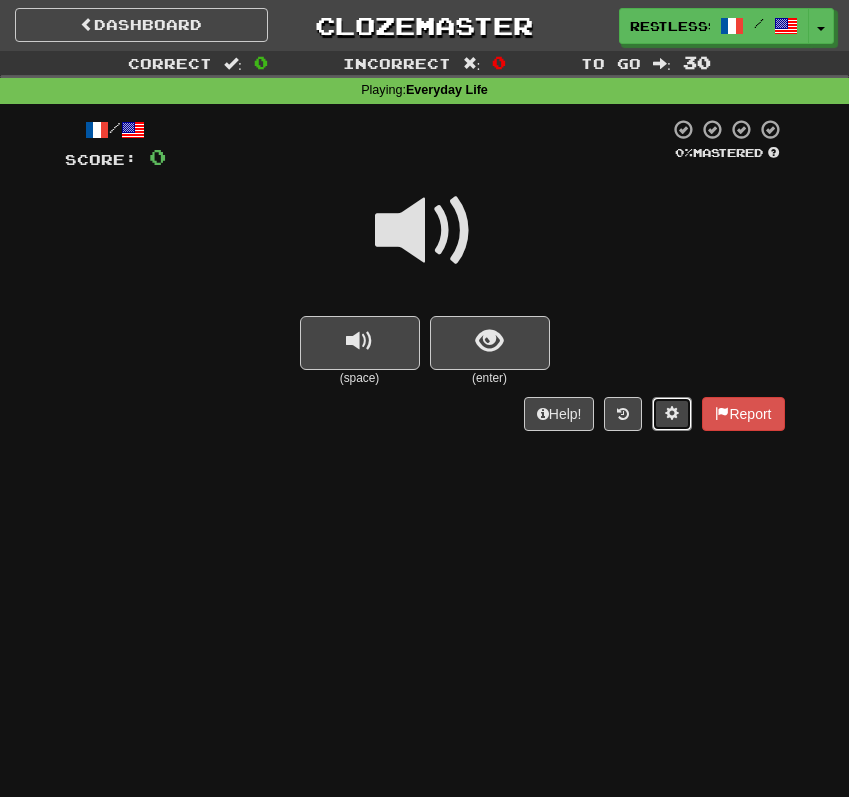 type 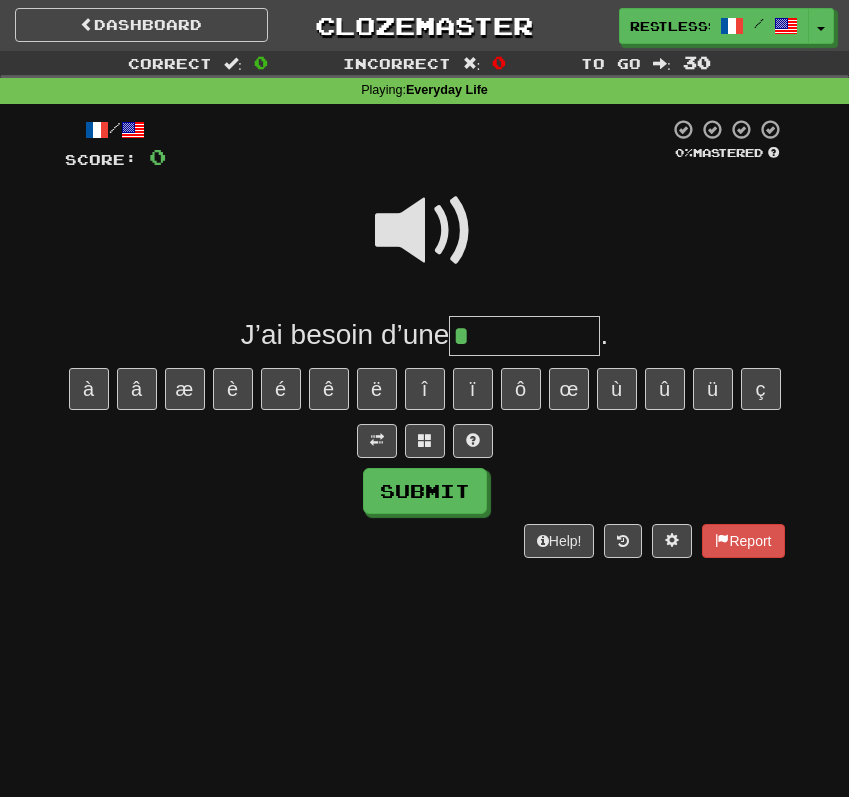 click at bounding box center (425, 231) 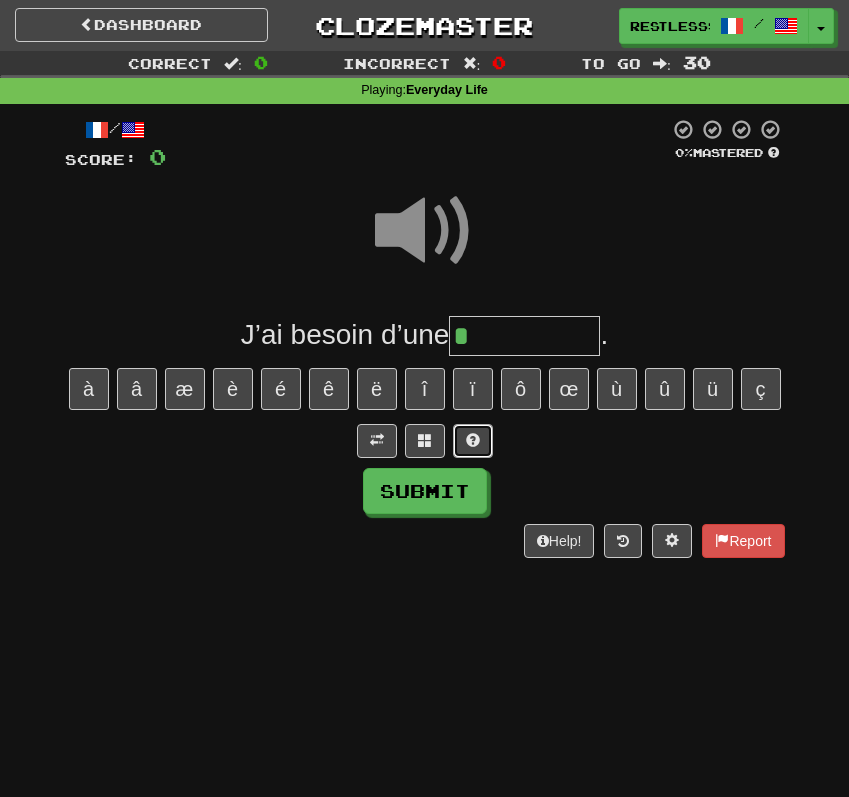 click at bounding box center [473, 440] 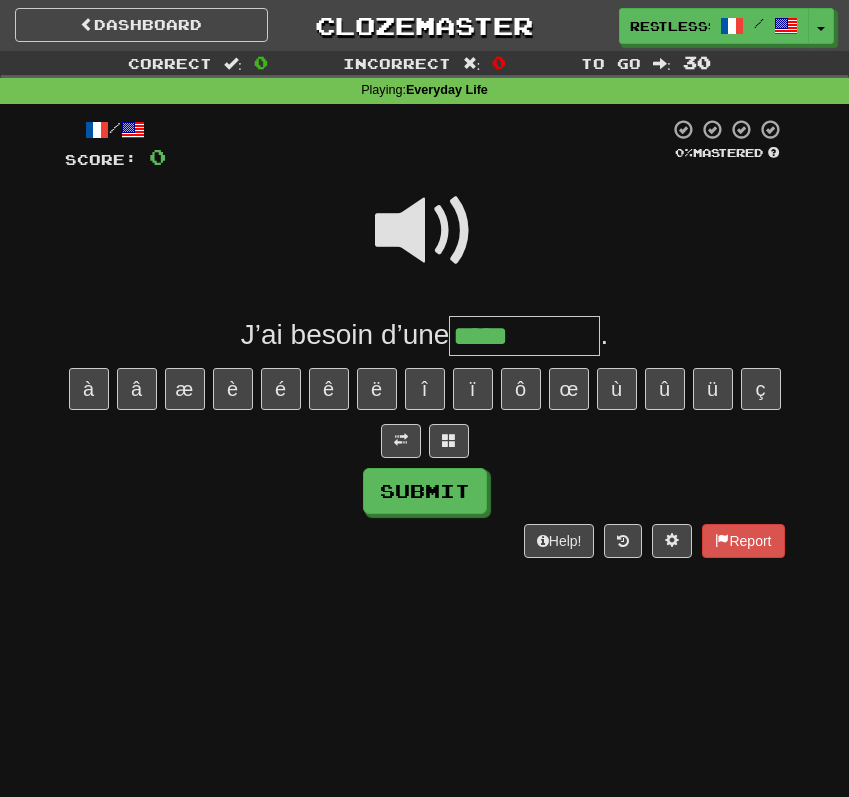 click at bounding box center [425, 441] 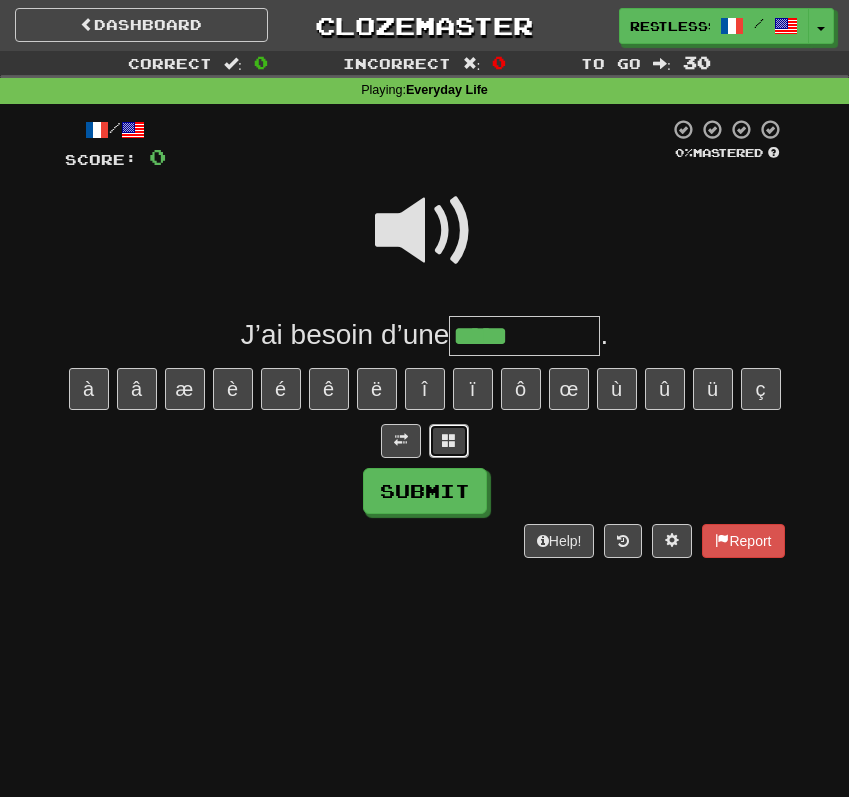 click at bounding box center (449, 441) 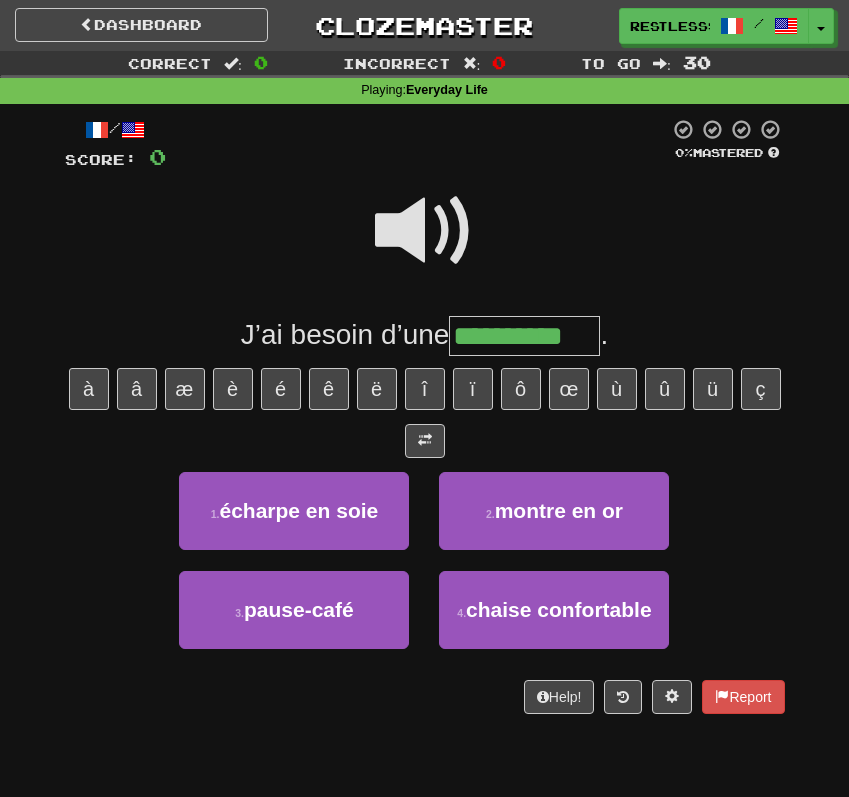 type on "**********" 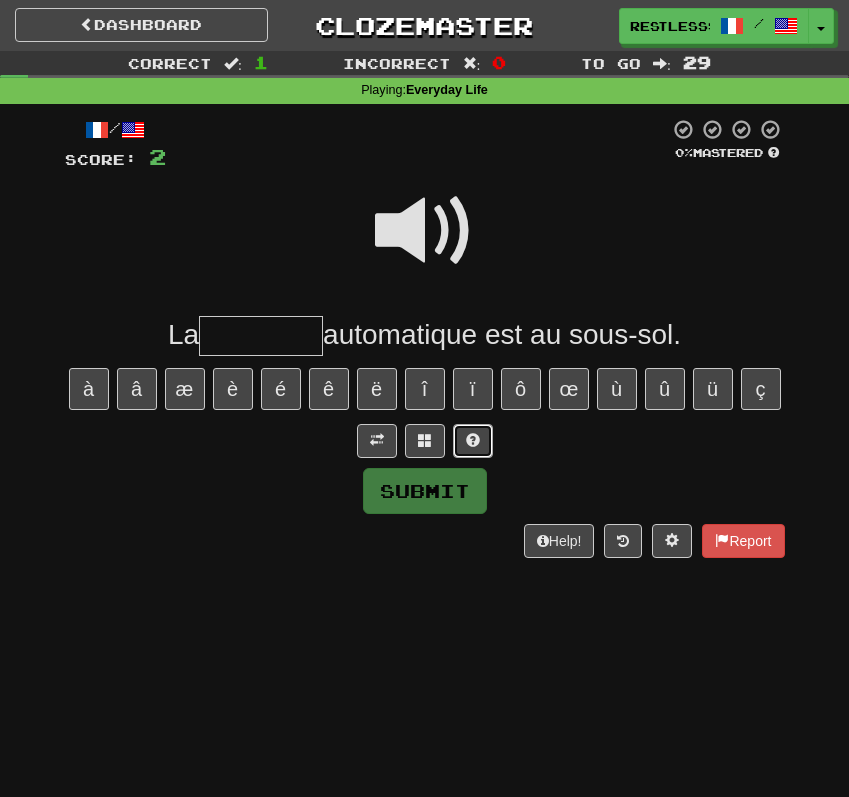 click at bounding box center (473, 441) 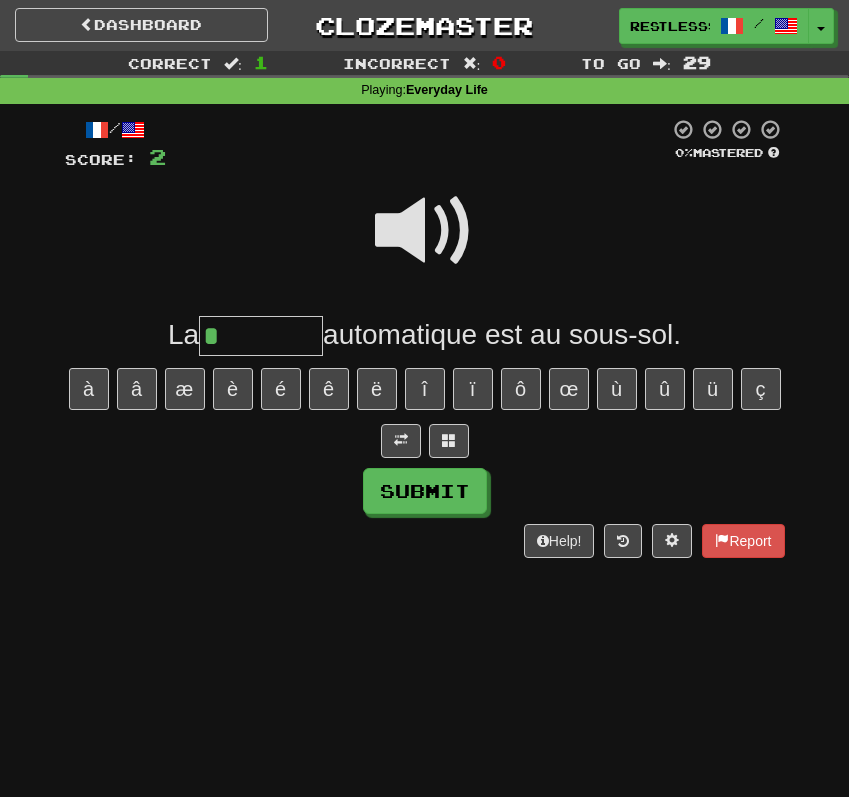 click at bounding box center (425, 231) 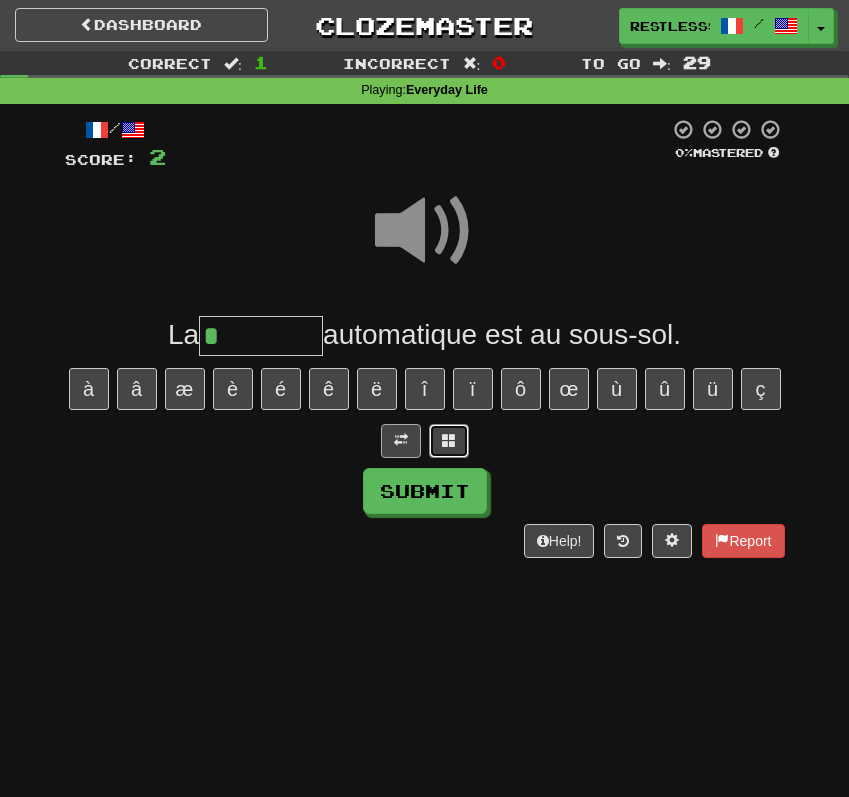 click at bounding box center (449, 441) 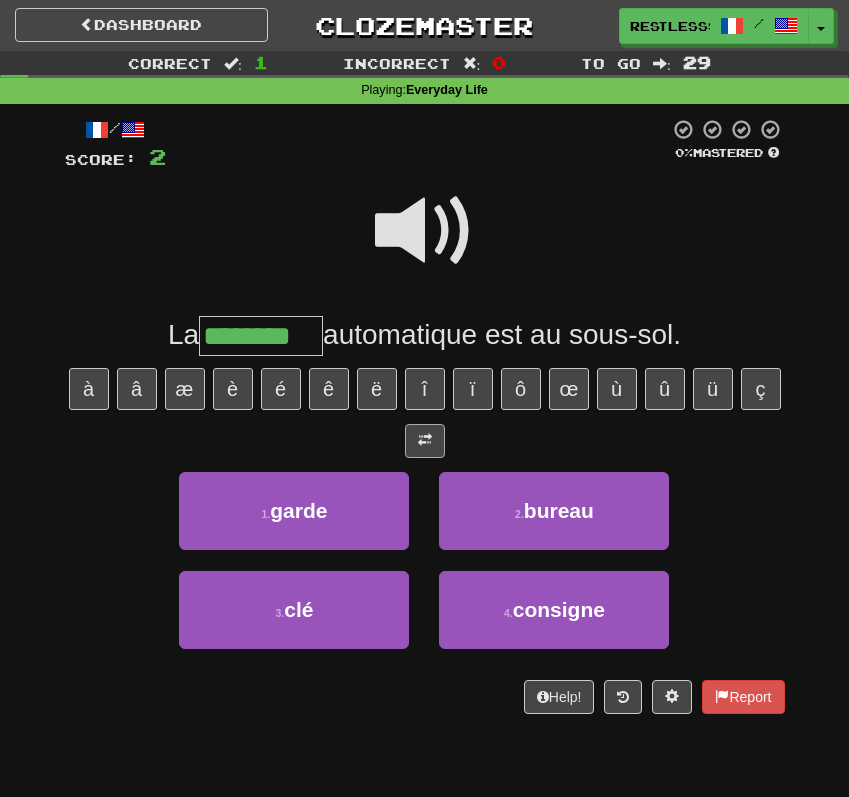 type on "********" 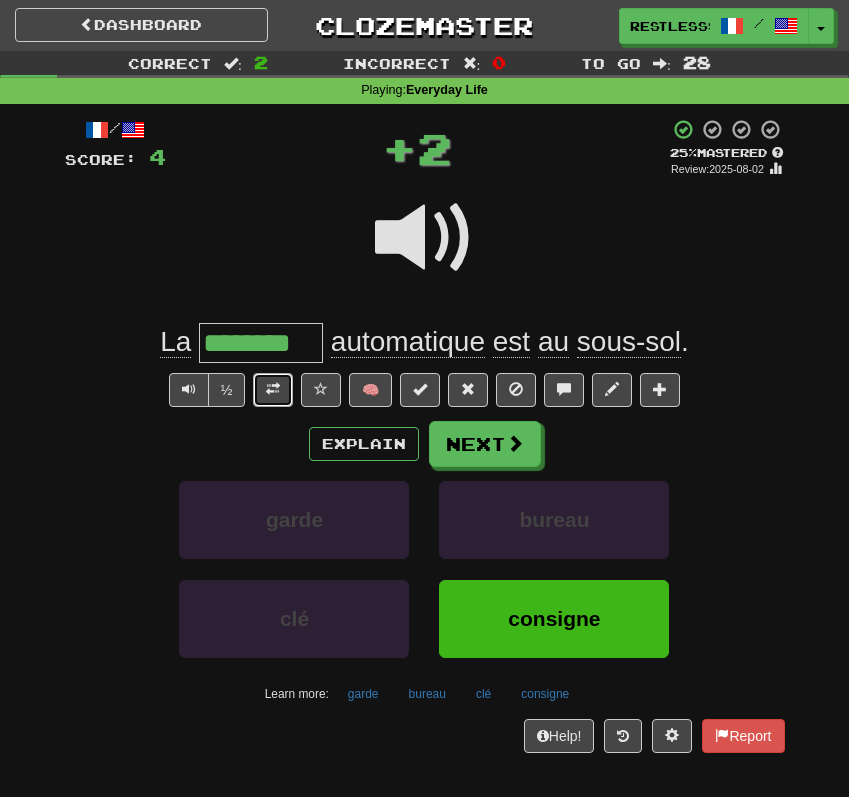 click at bounding box center [273, 389] 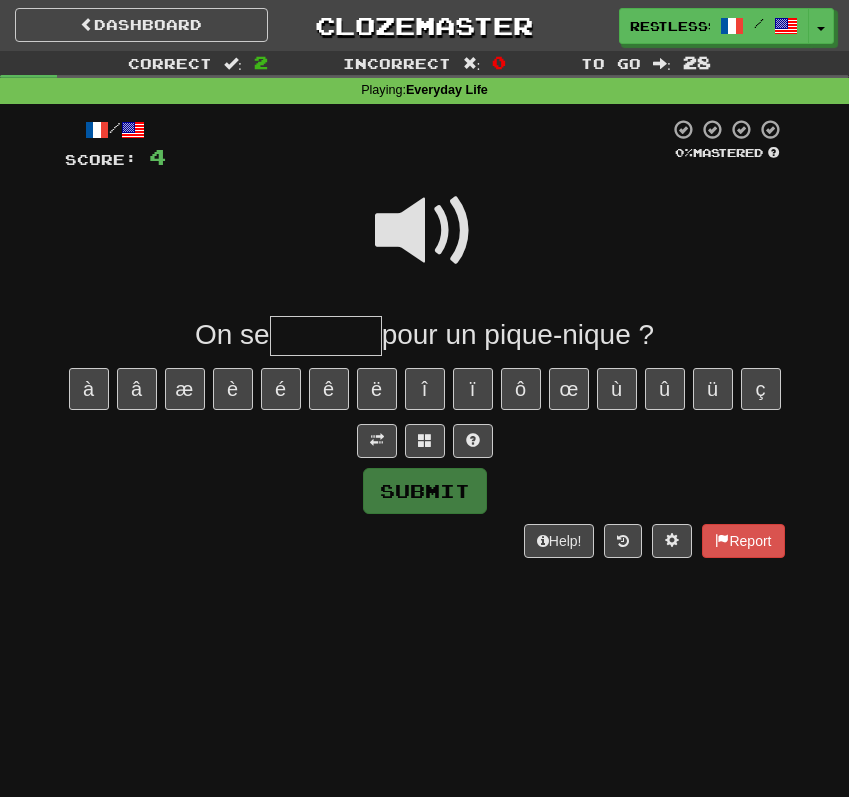type on "*" 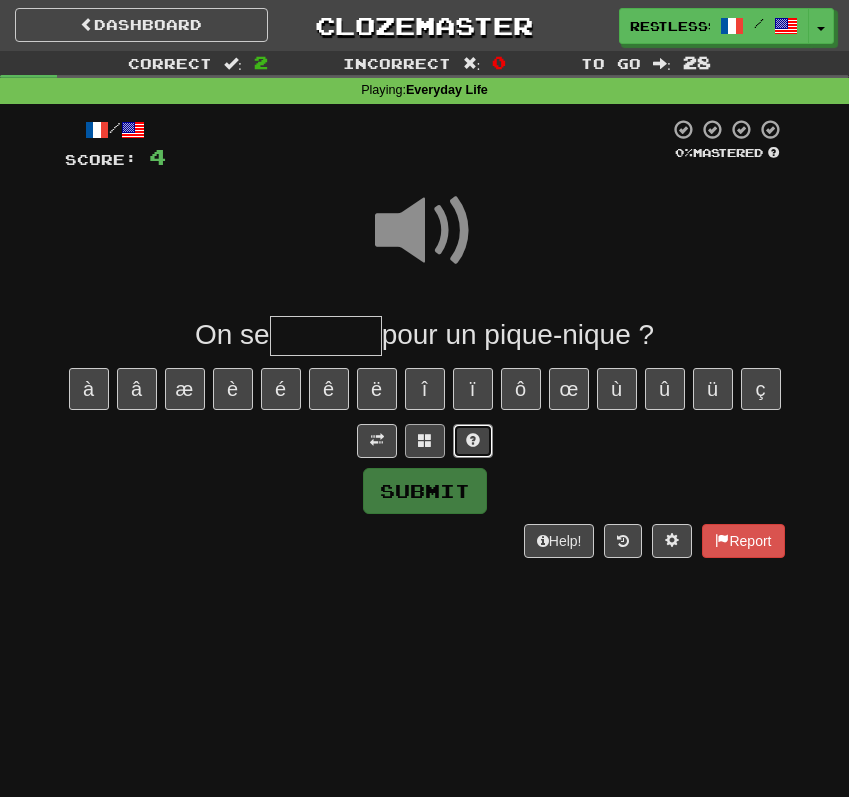 click at bounding box center [473, 441] 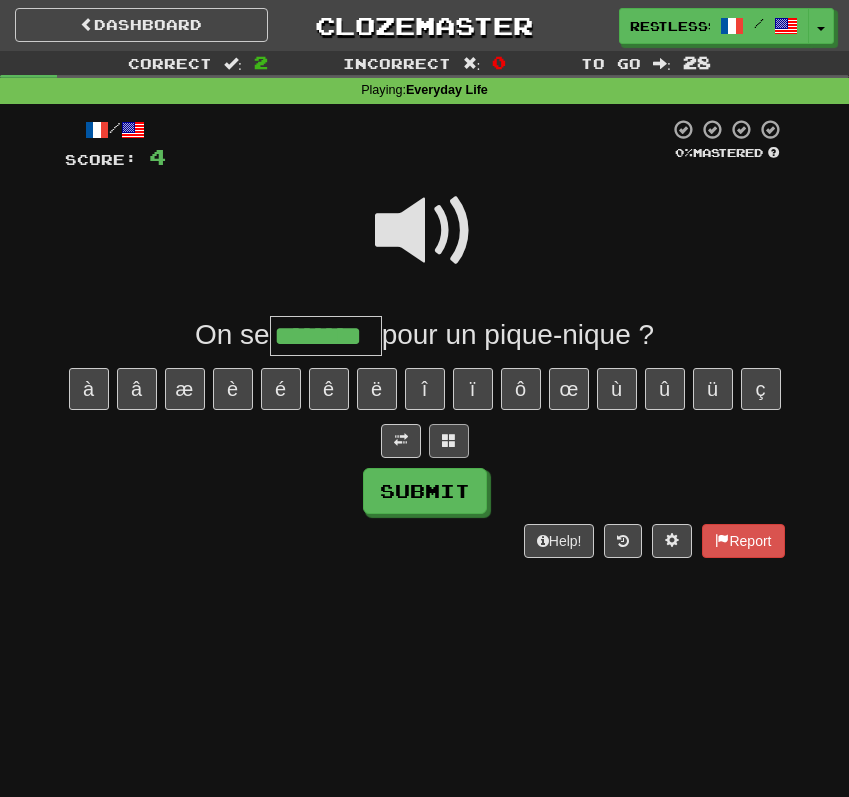type on "********" 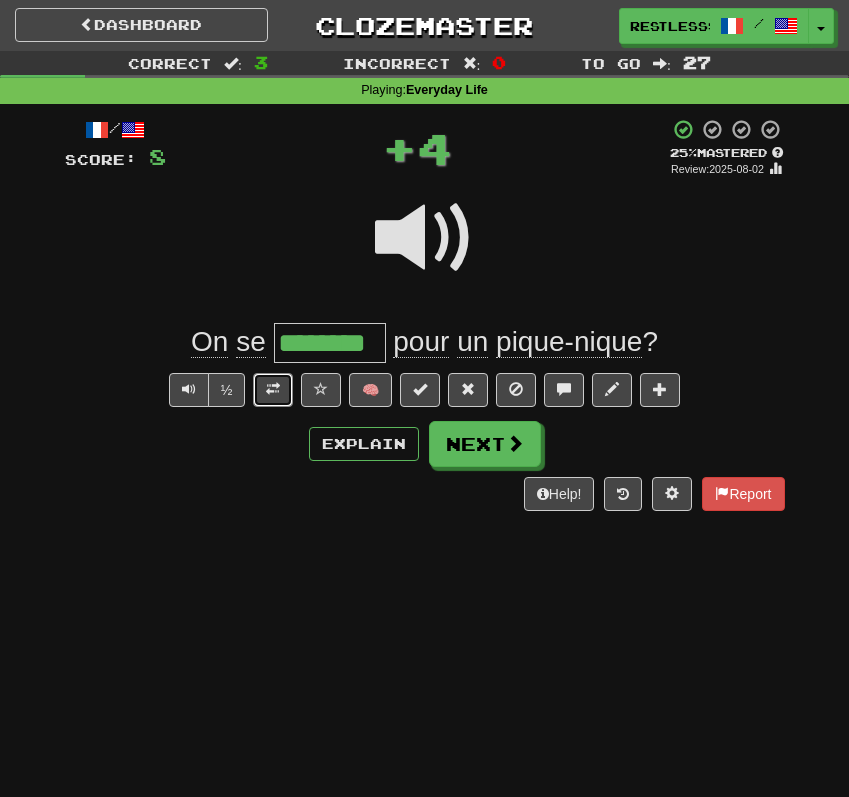 click at bounding box center [273, 390] 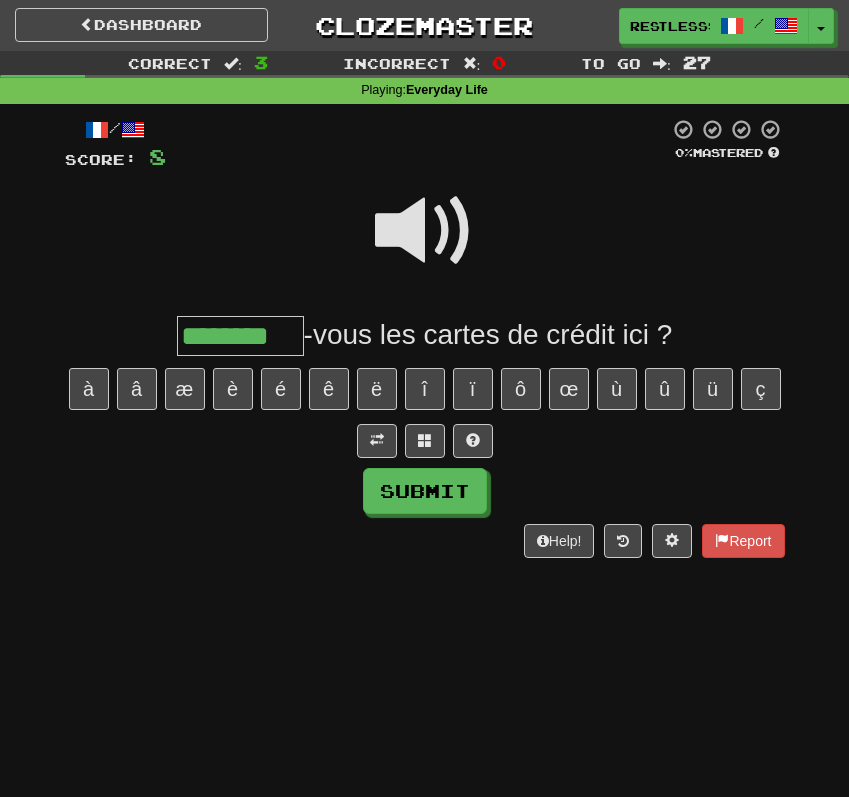 type on "********" 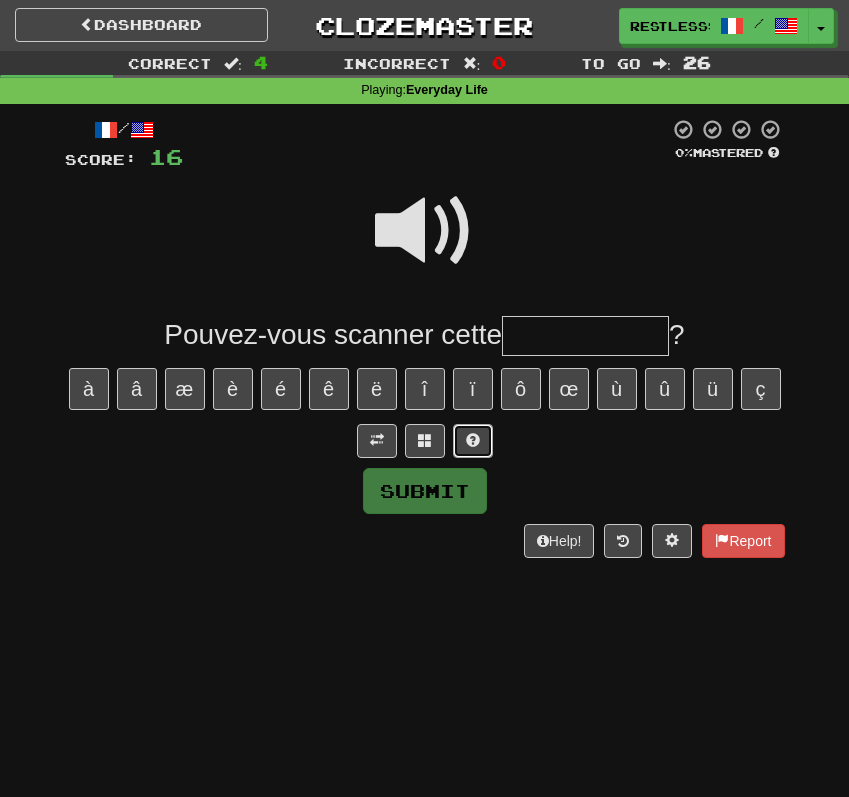 click at bounding box center [473, 441] 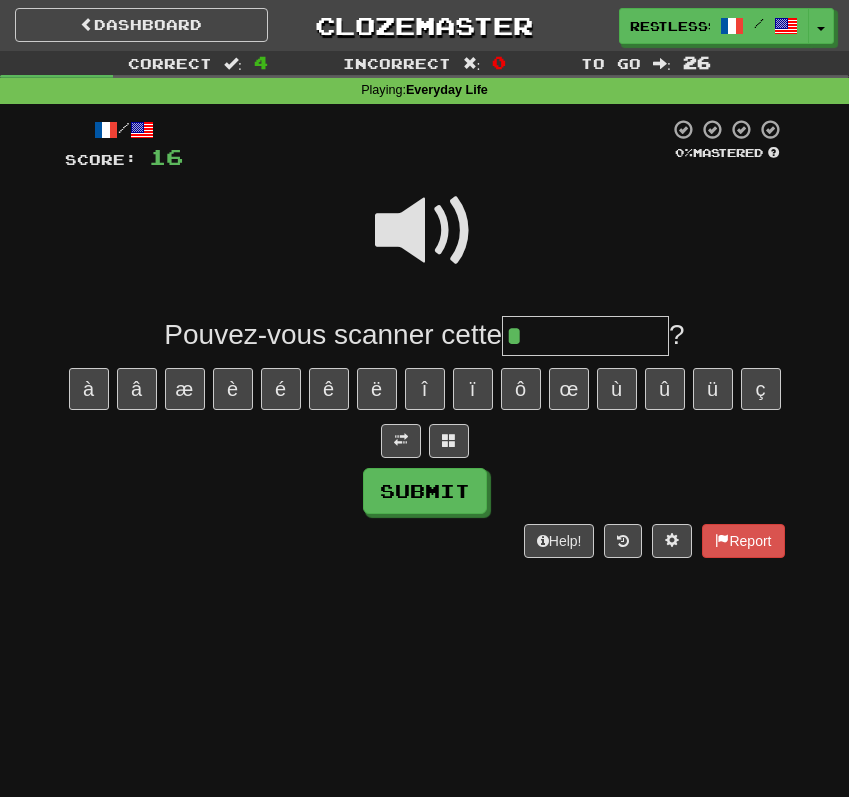click at bounding box center (425, 231) 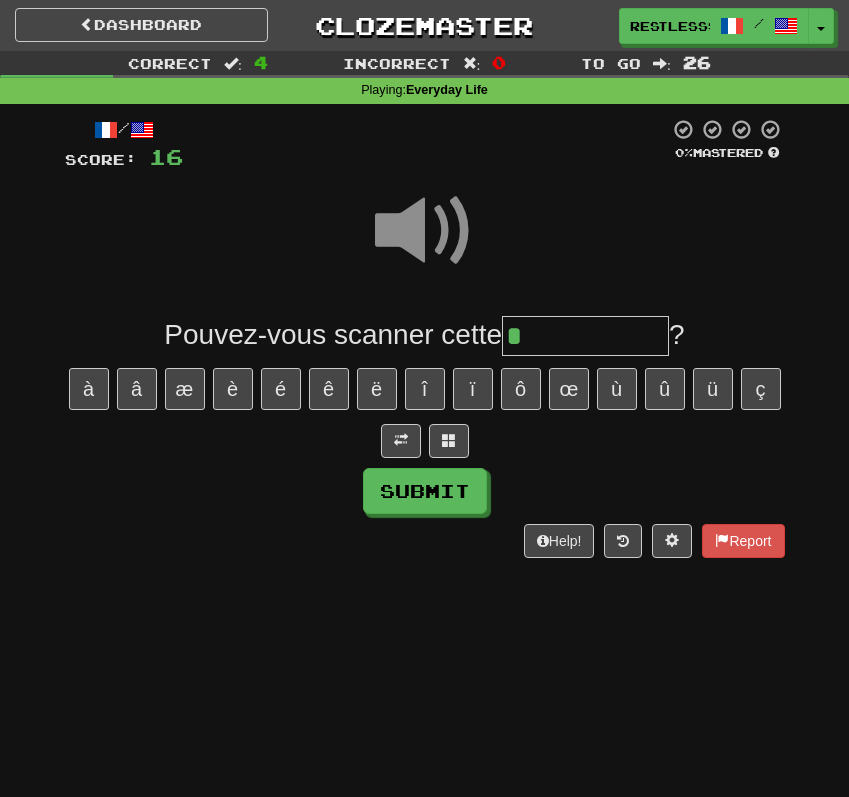 click on "/  Score:   16 0 %  Mastered Pouvez-vous scanner cette  *  ? à â æ è é ê ë î ï ô œ ù û ü ç Submit  Help!  Report" at bounding box center (425, 338) 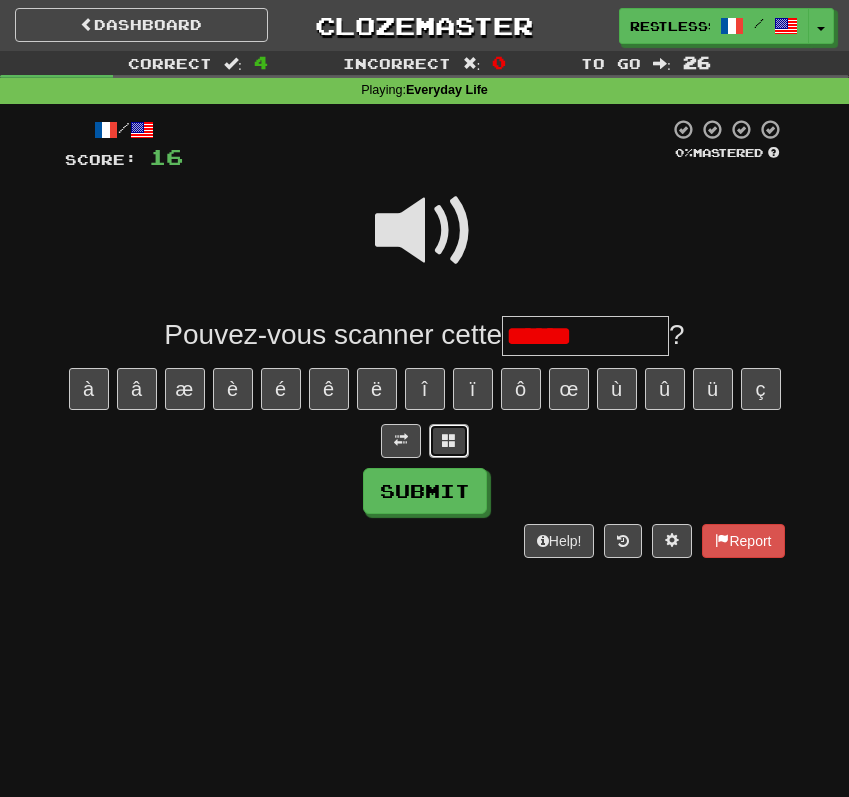 click at bounding box center [449, 441] 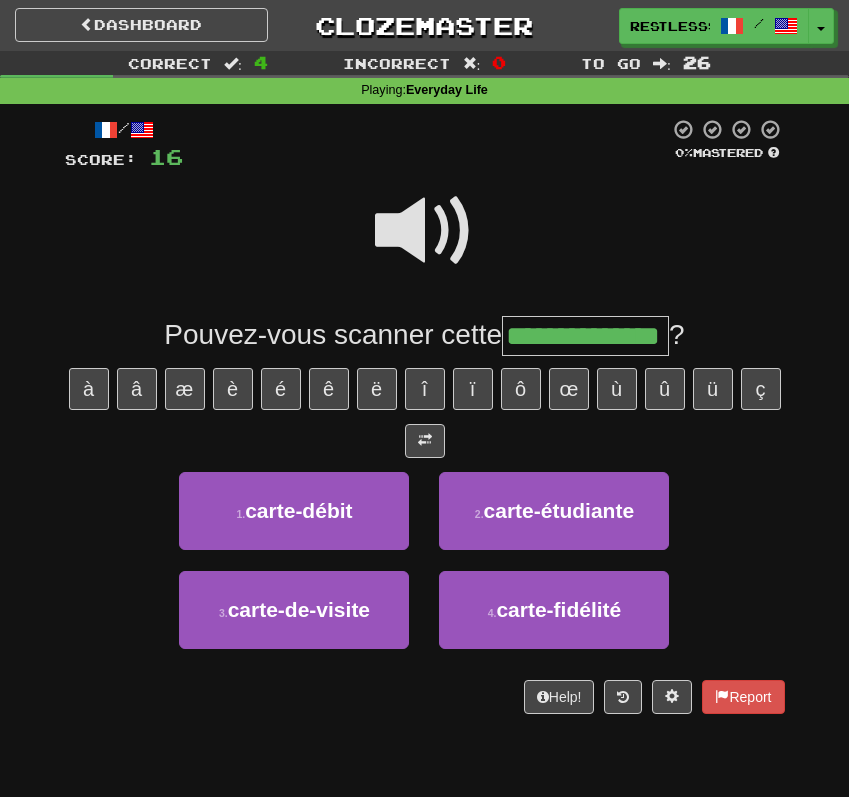 type on "**********" 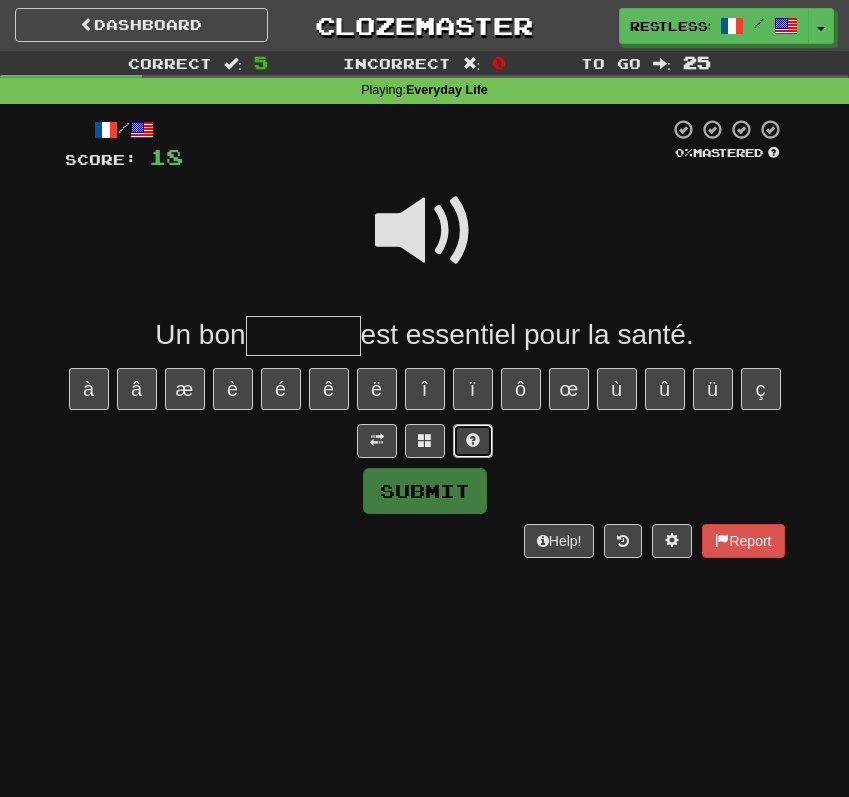 click at bounding box center [473, 440] 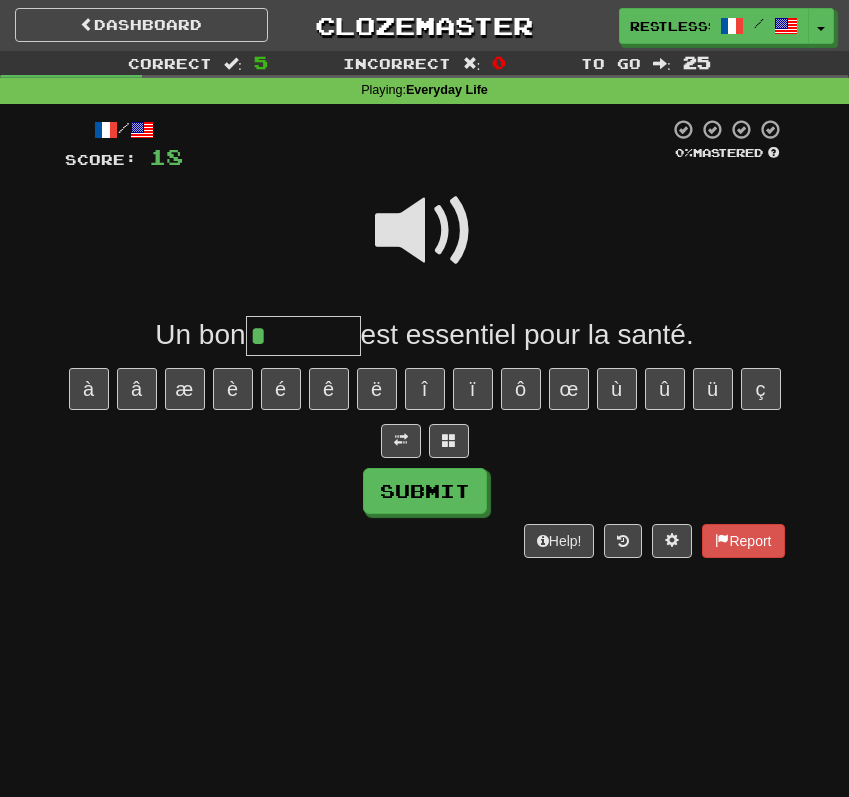 click at bounding box center (425, 231) 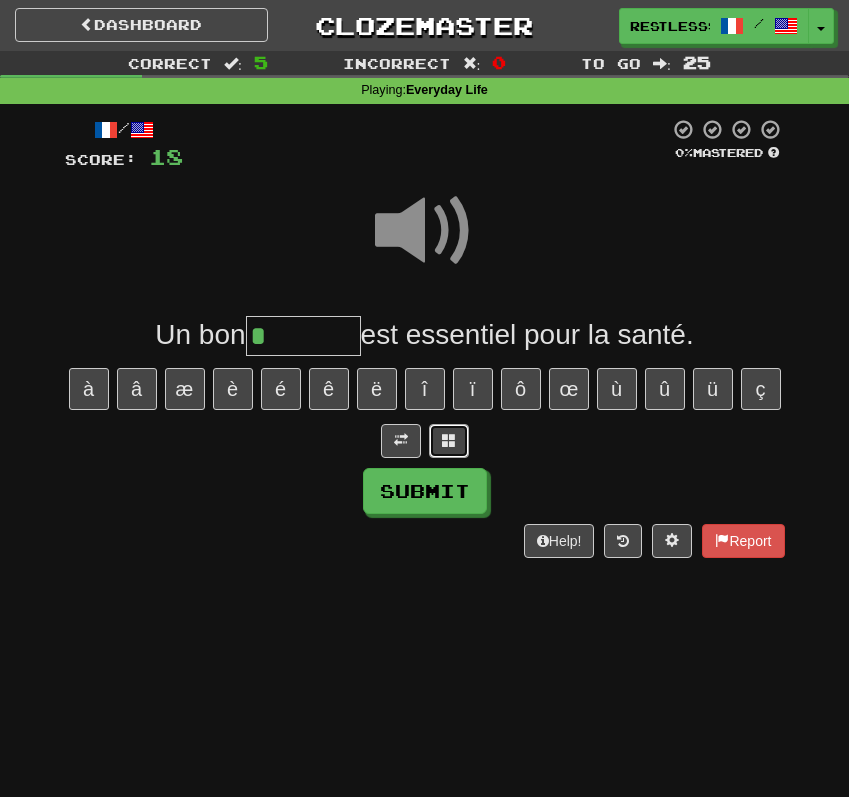 click at bounding box center [449, 441] 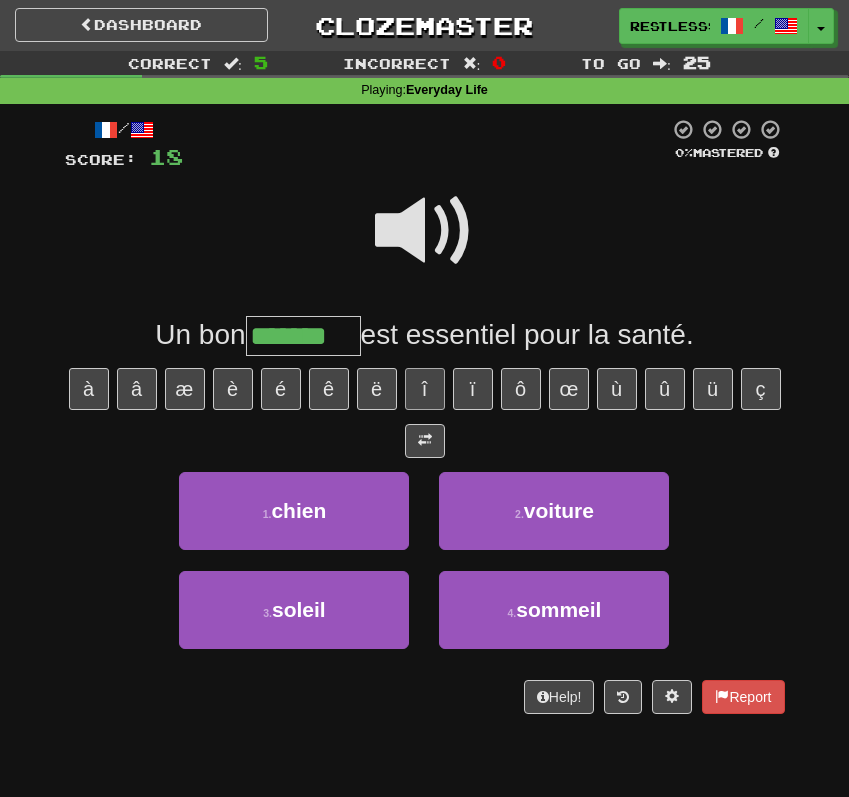 type on "*******" 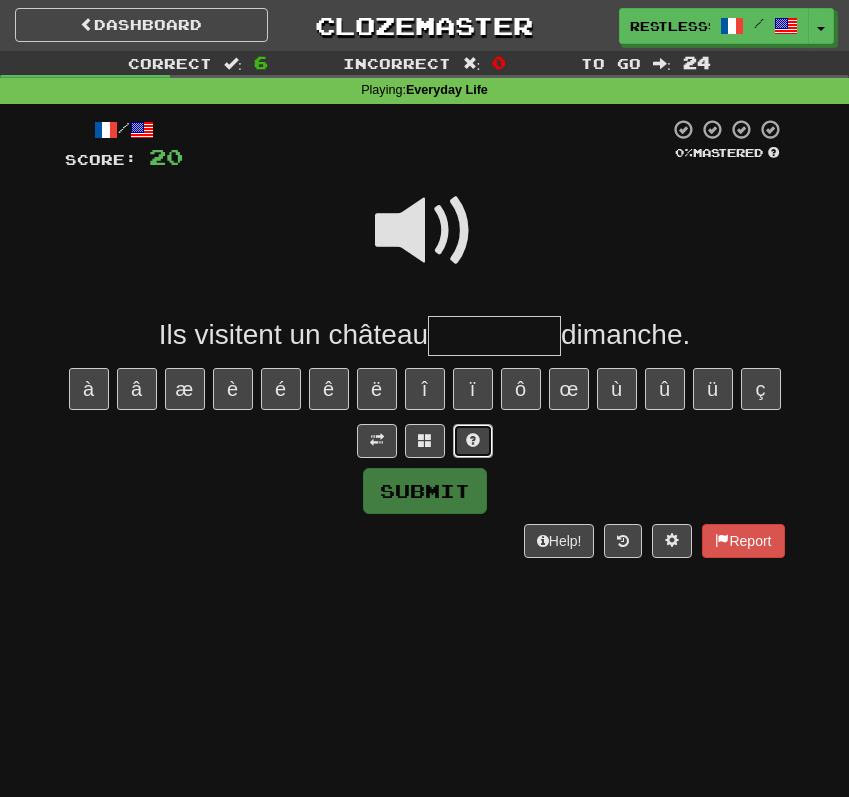 click at bounding box center (473, 441) 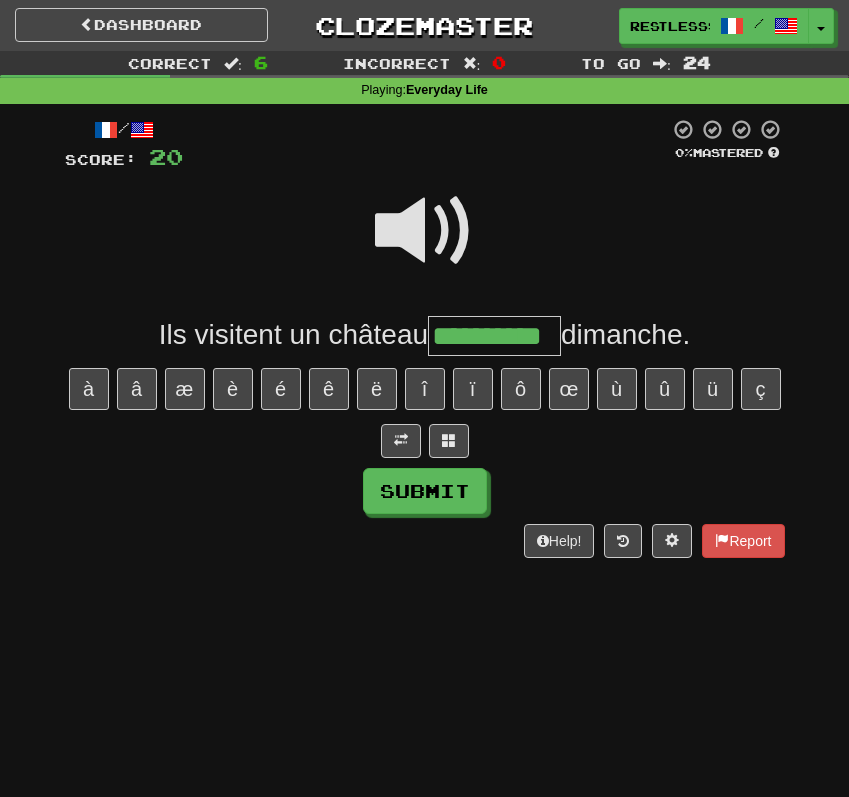 type on "**********" 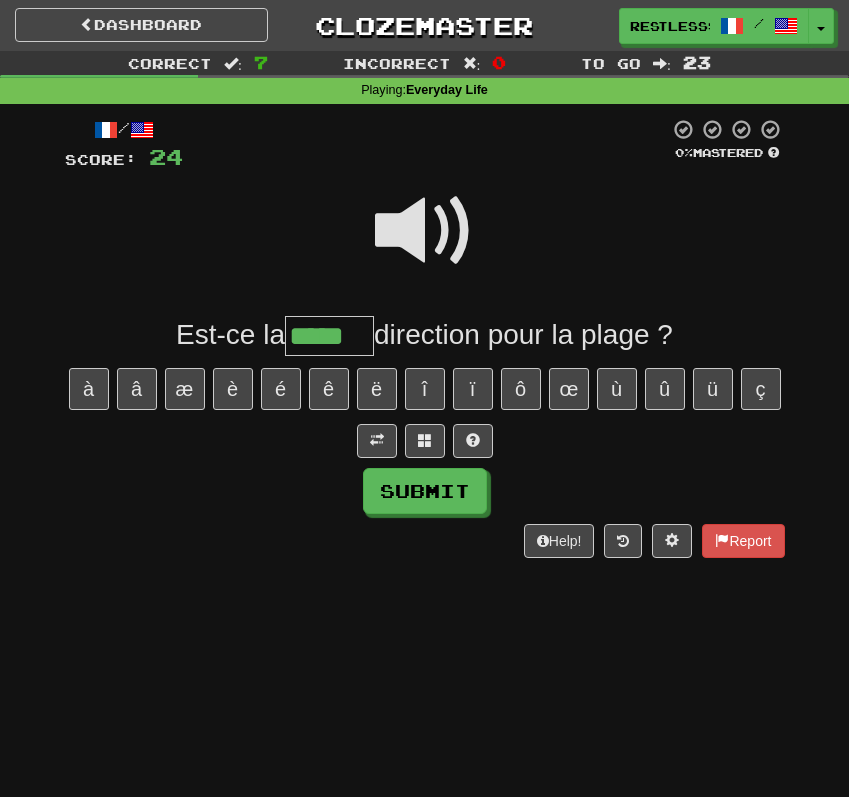 type on "*****" 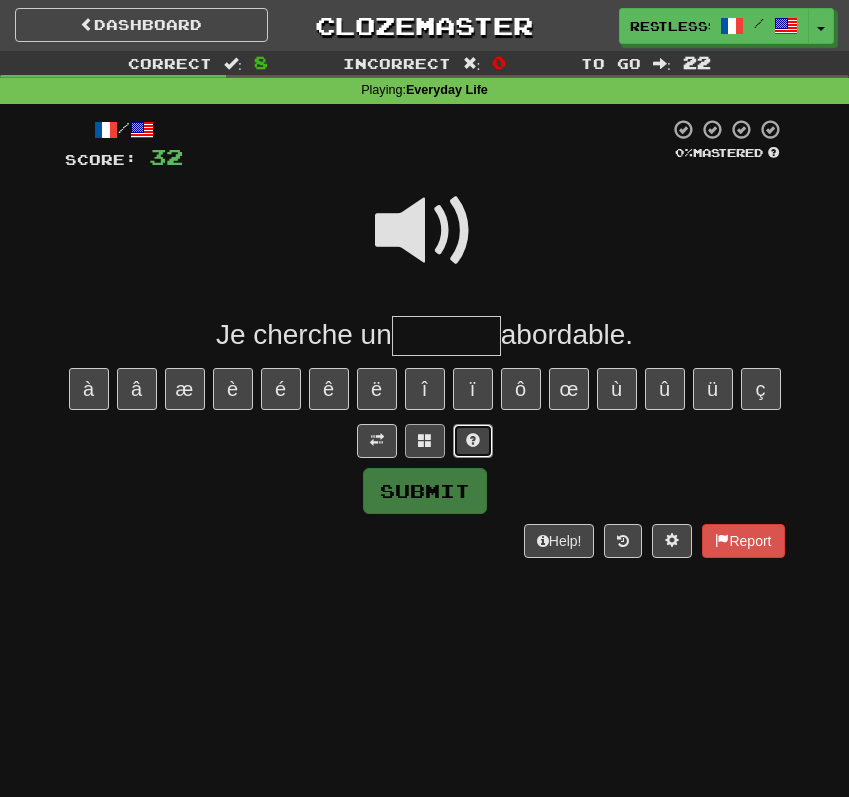 click at bounding box center [473, 441] 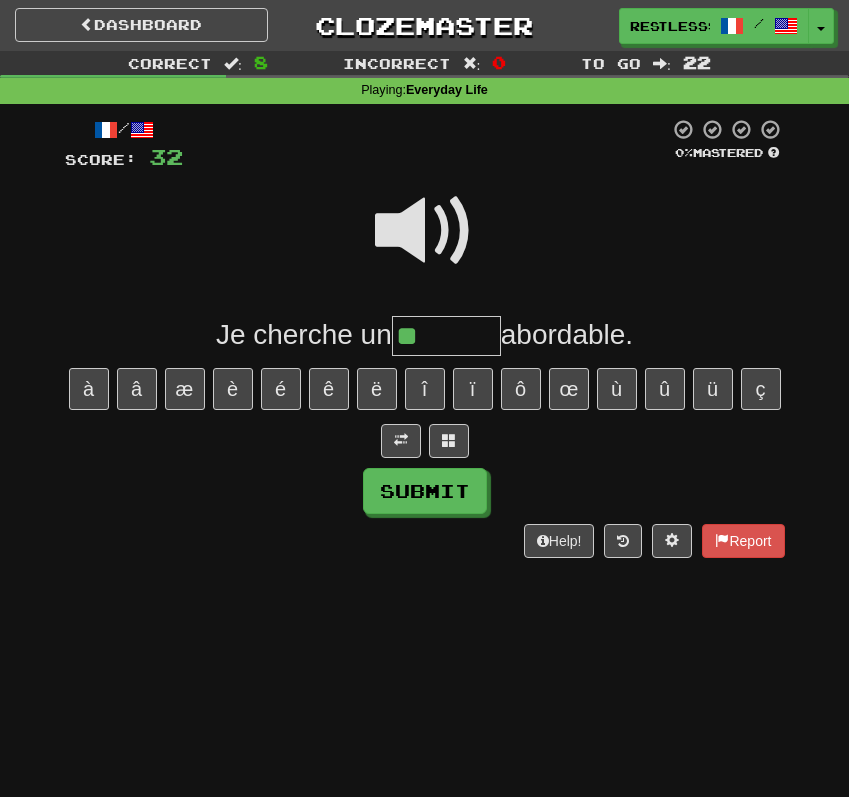 click at bounding box center (425, 231) 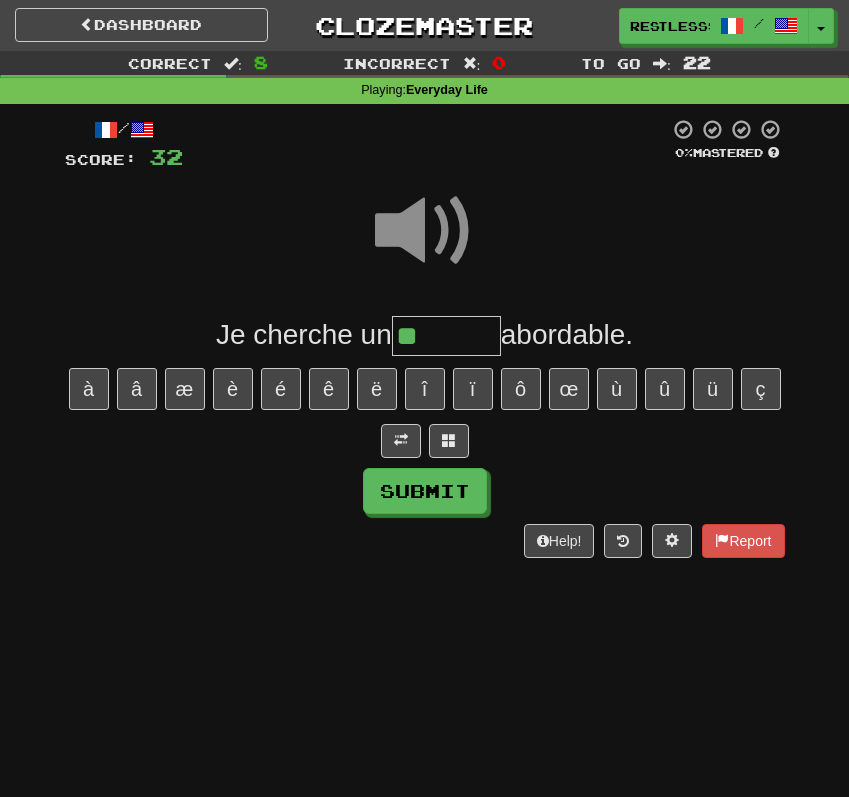 click on "**" at bounding box center (446, 336) 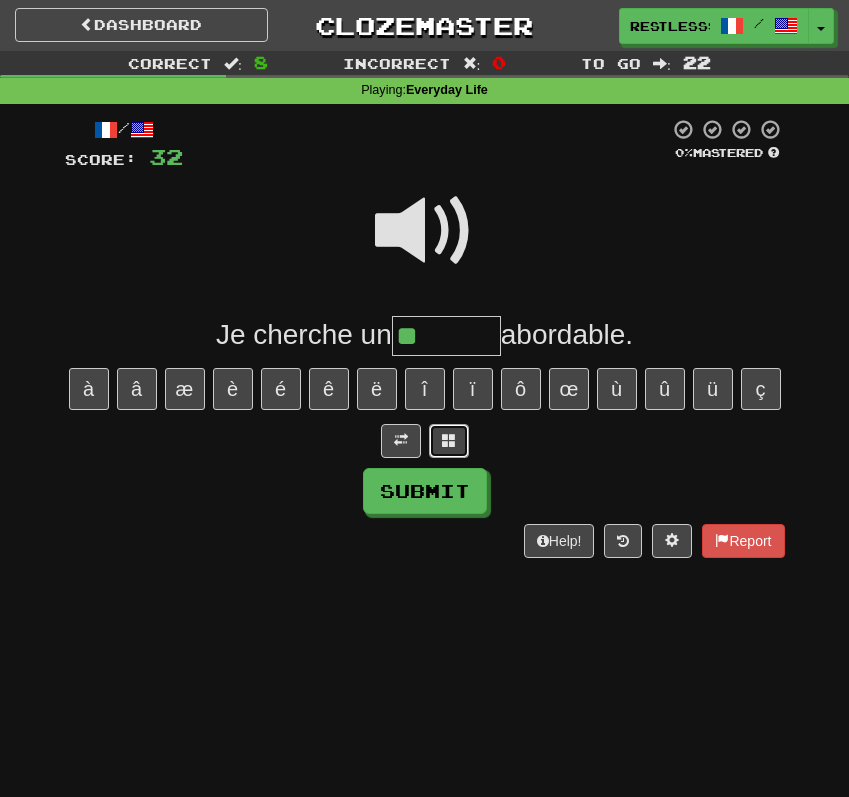 click at bounding box center (449, 441) 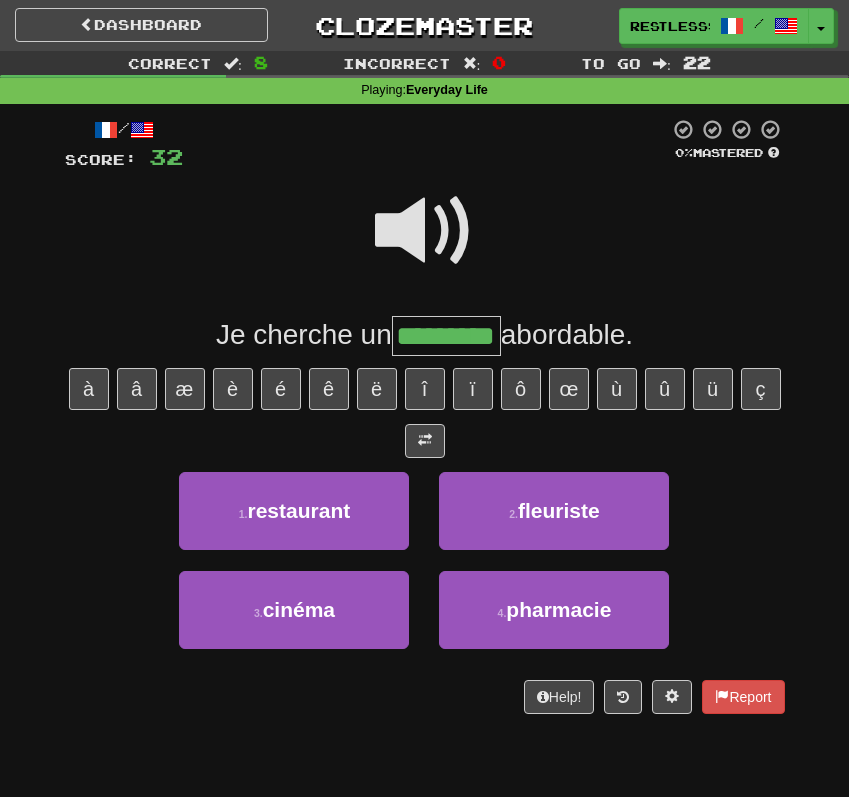 type on "*********" 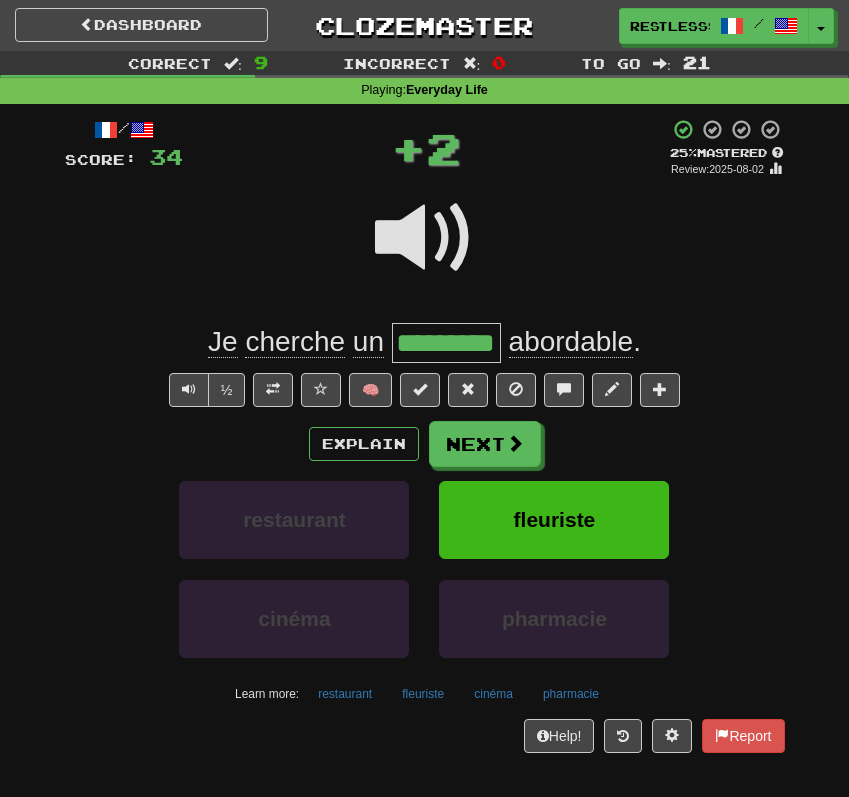 click on "abordable" at bounding box center [571, 342] 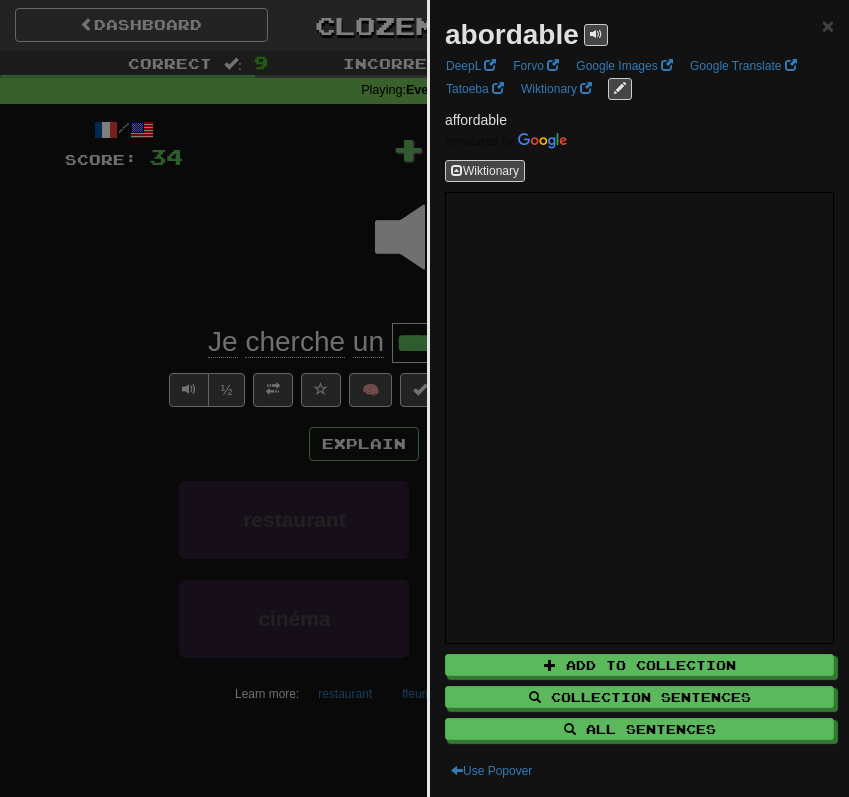 click at bounding box center (424, 398) 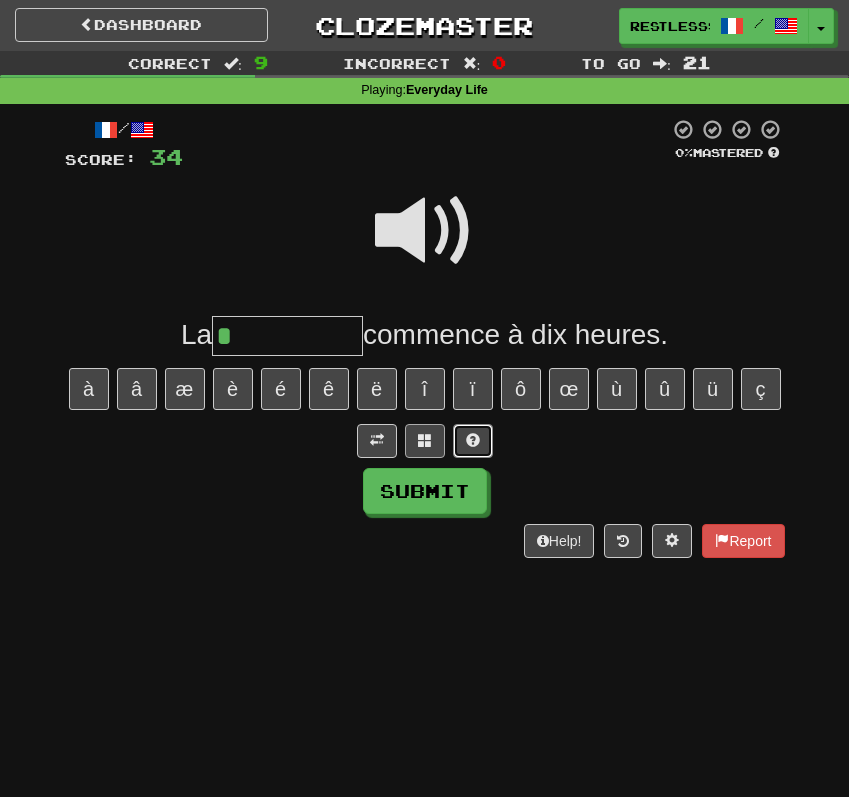 click at bounding box center (473, 440) 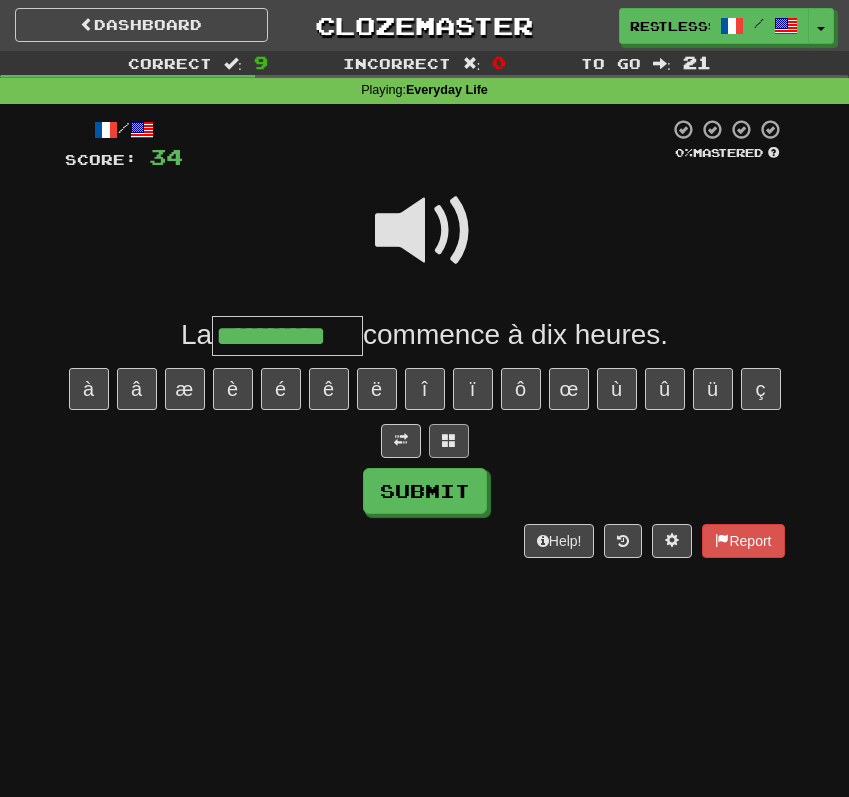 type on "**********" 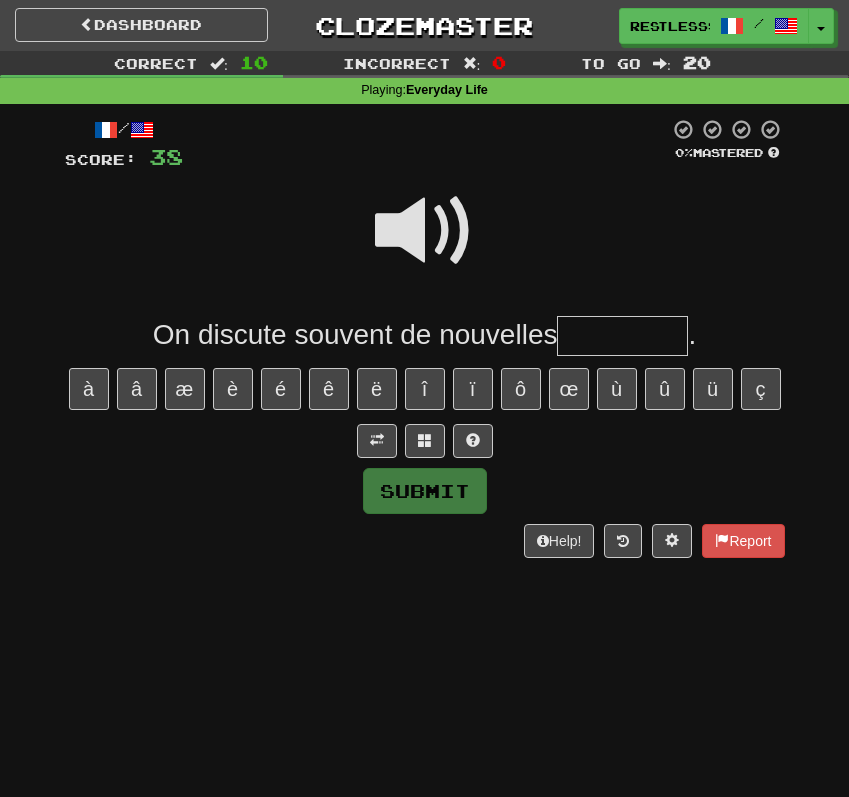 click at bounding box center (425, 244) 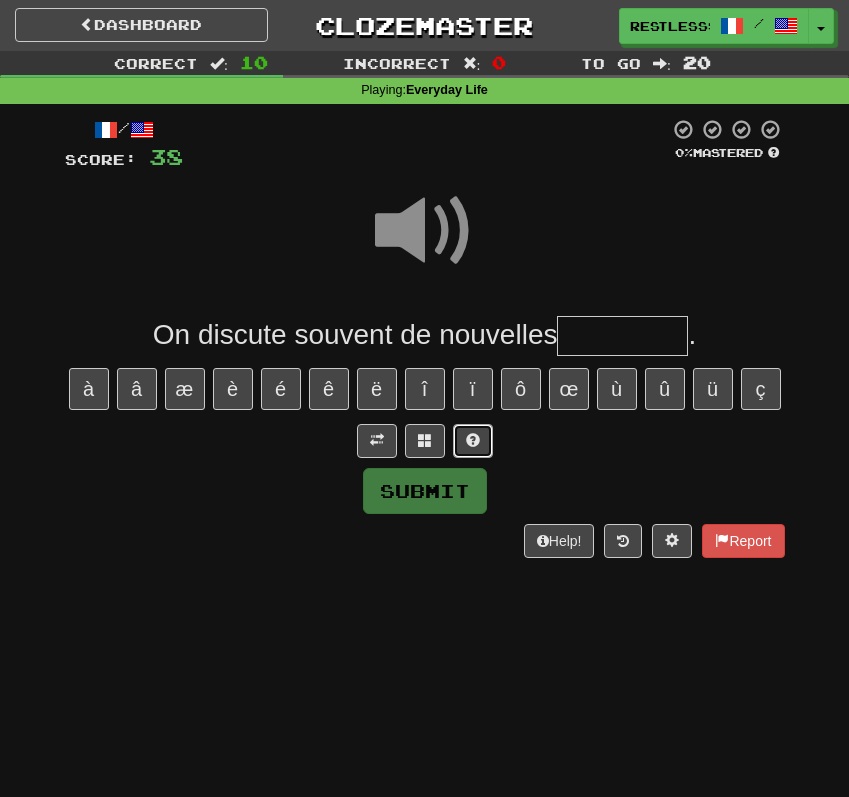 click at bounding box center [473, 440] 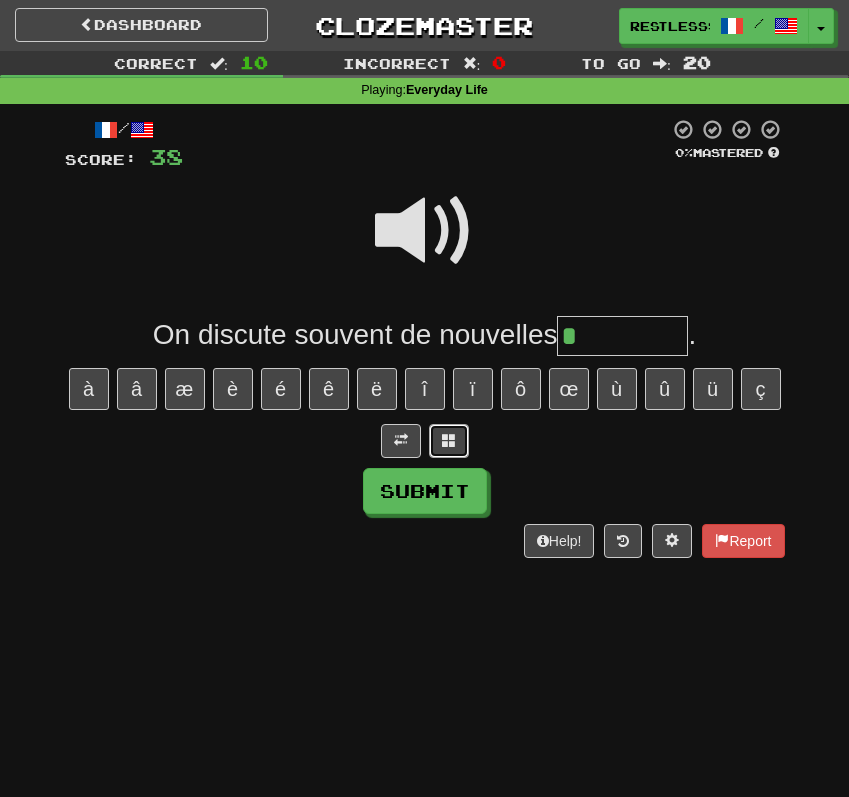 click at bounding box center [449, 441] 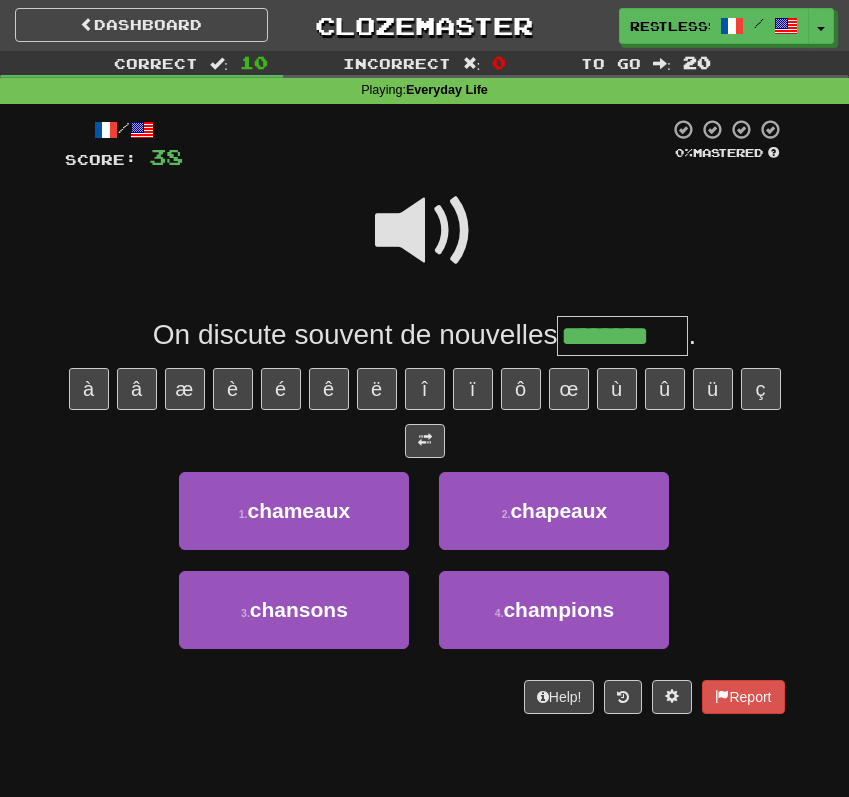 type on "********" 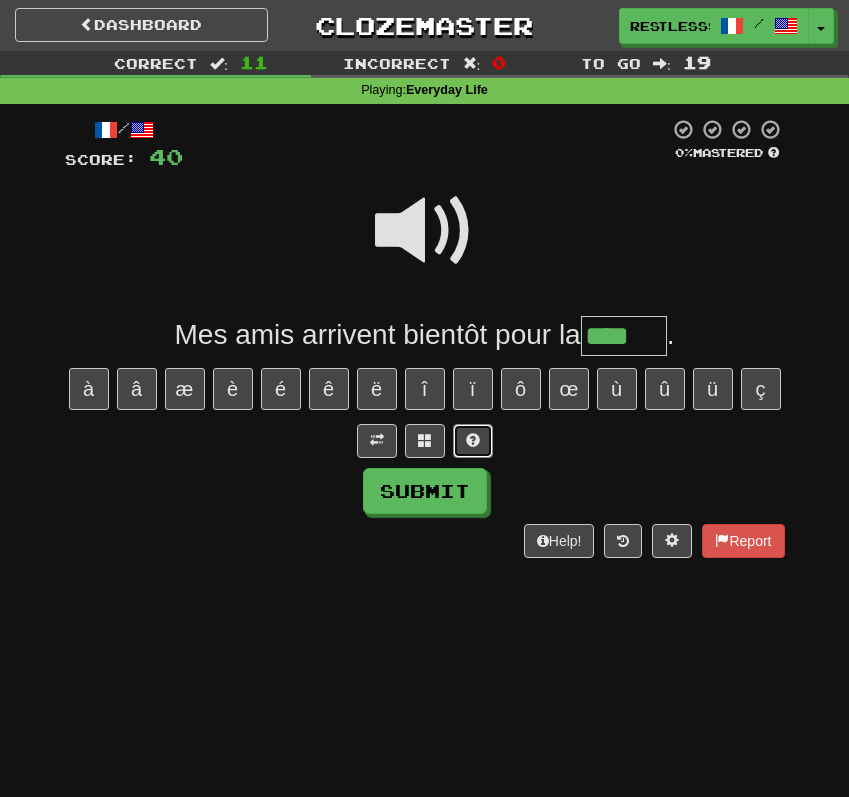 click at bounding box center [473, 441] 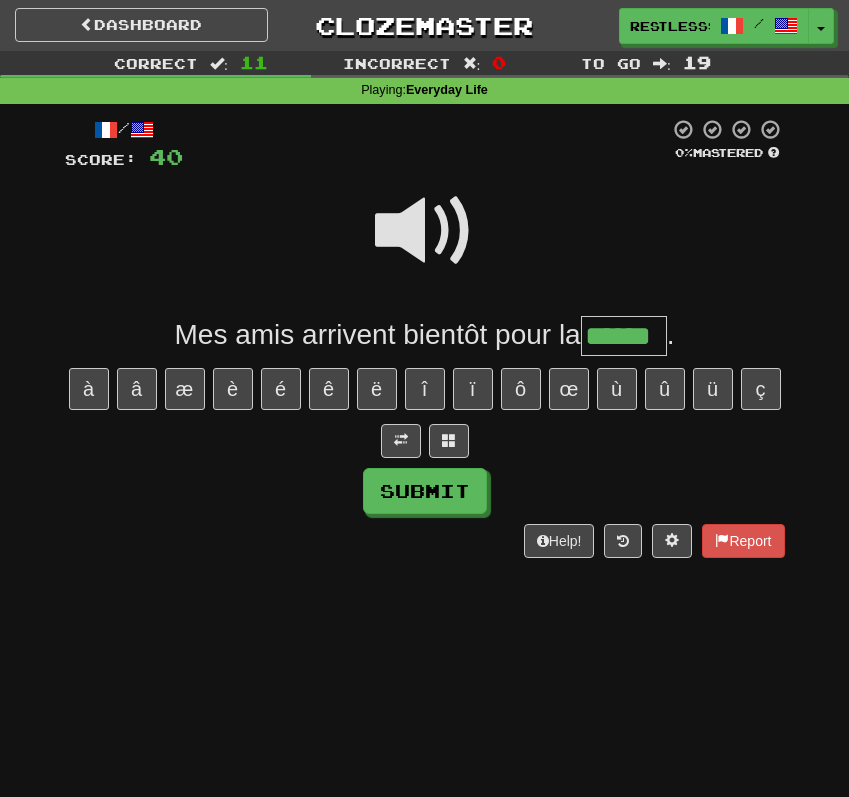 type on "******" 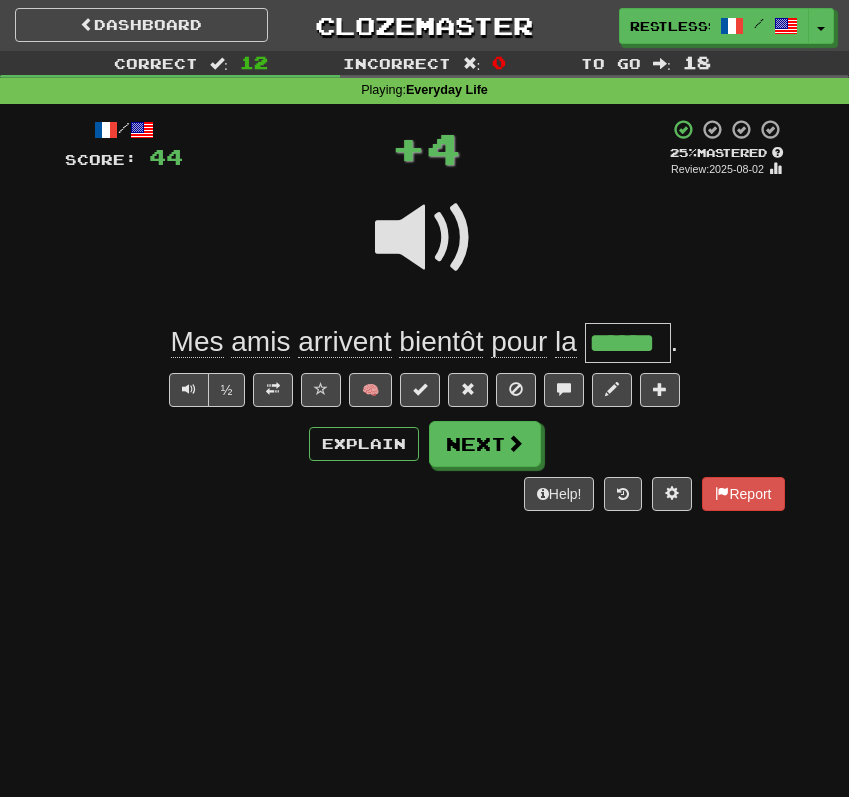 click on "******" at bounding box center [628, 343] 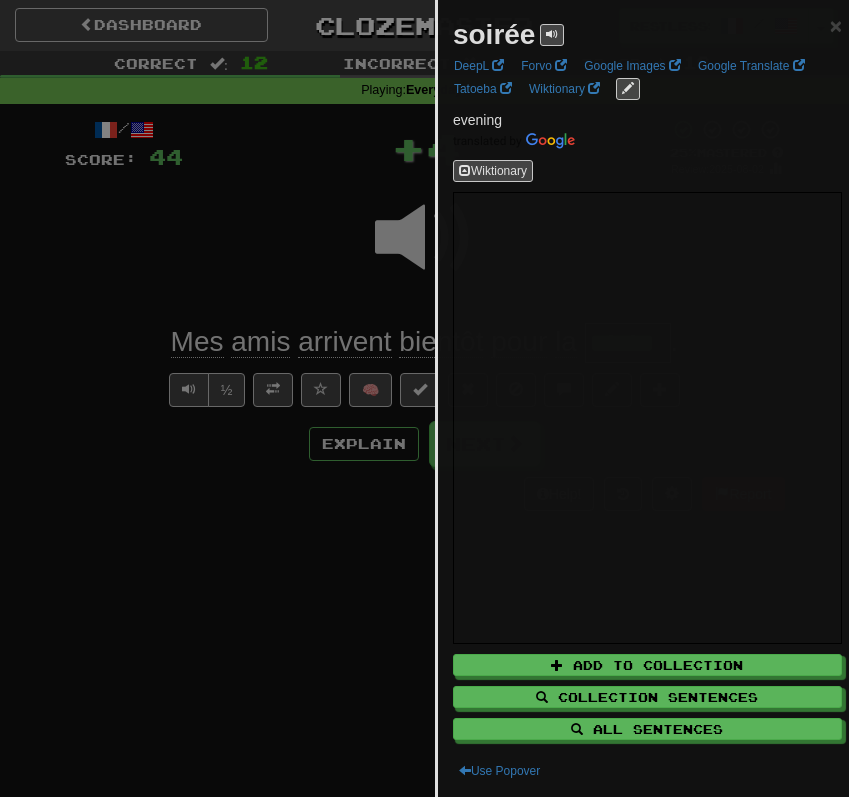 click at bounding box center [424, 398] 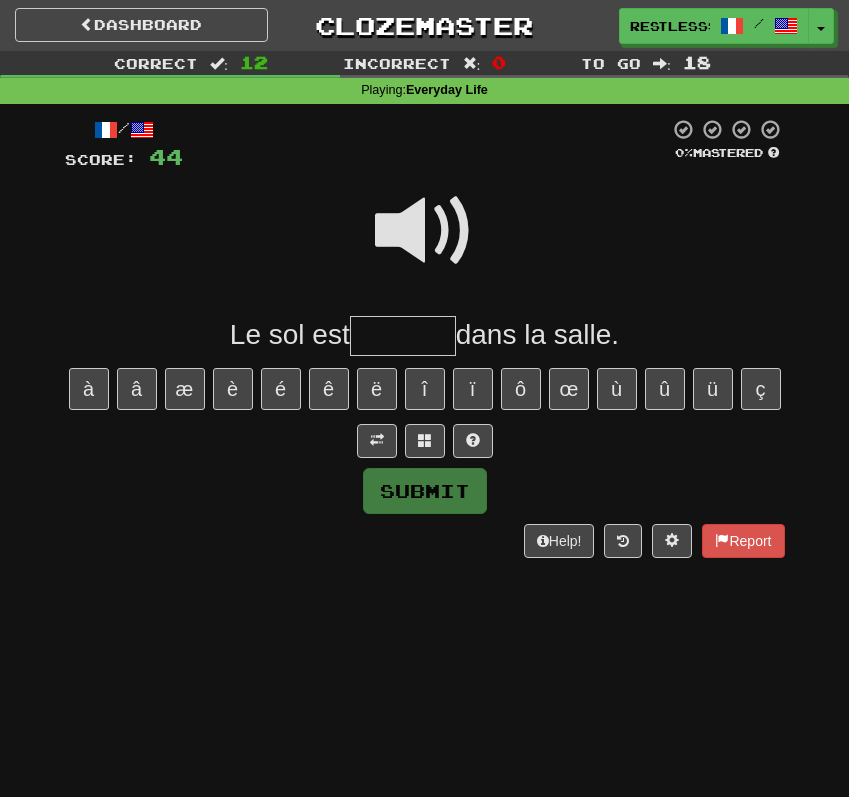 click at bounding box center (425, 231) 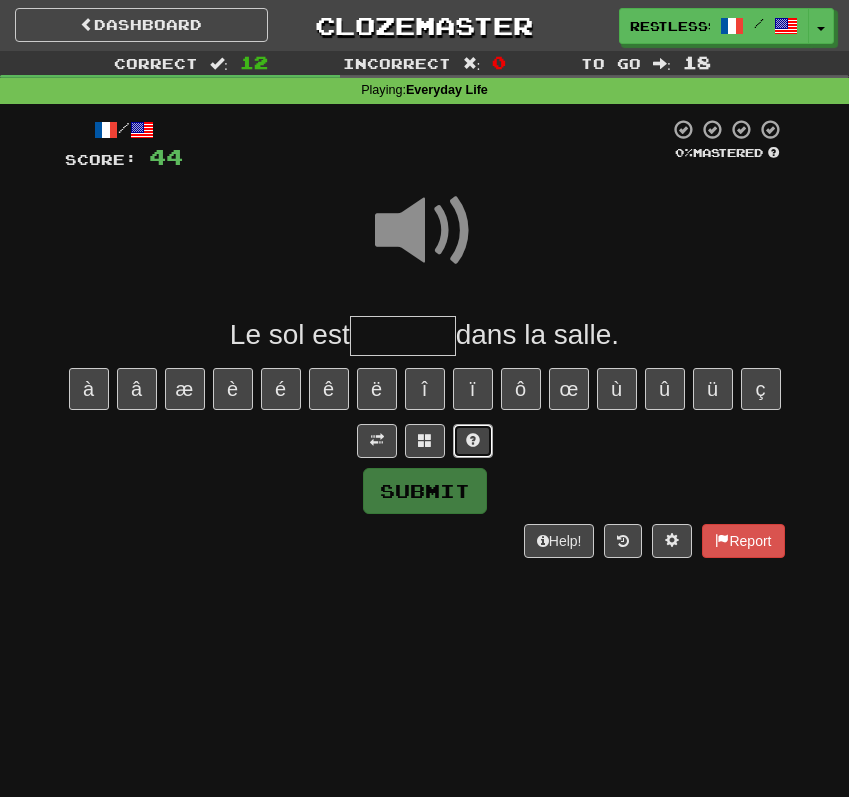 click at bounding box center [473, 440] 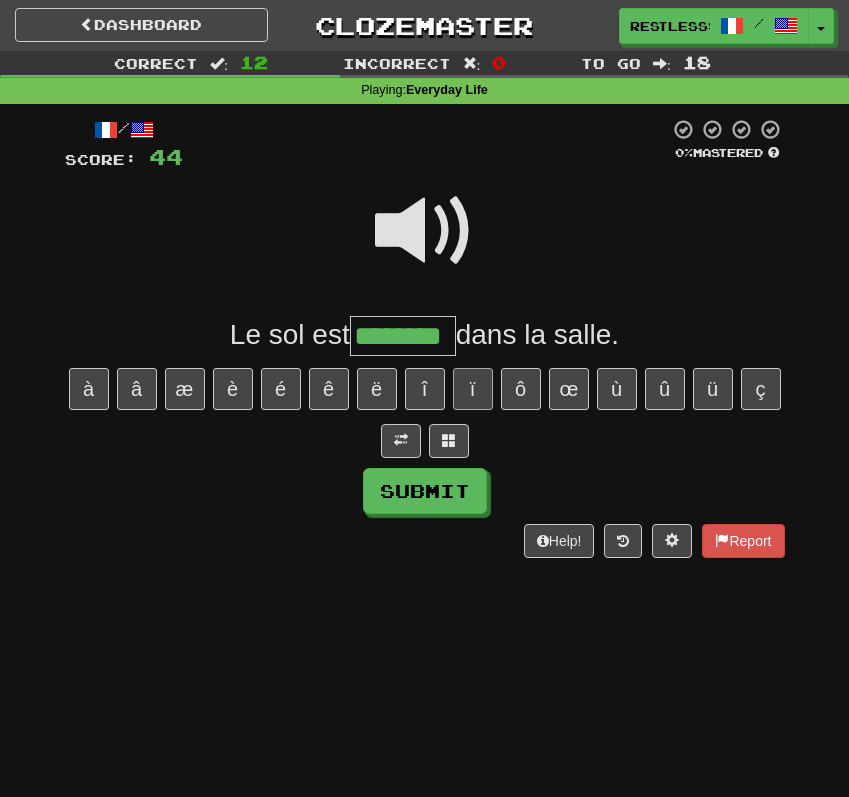 type on "********" 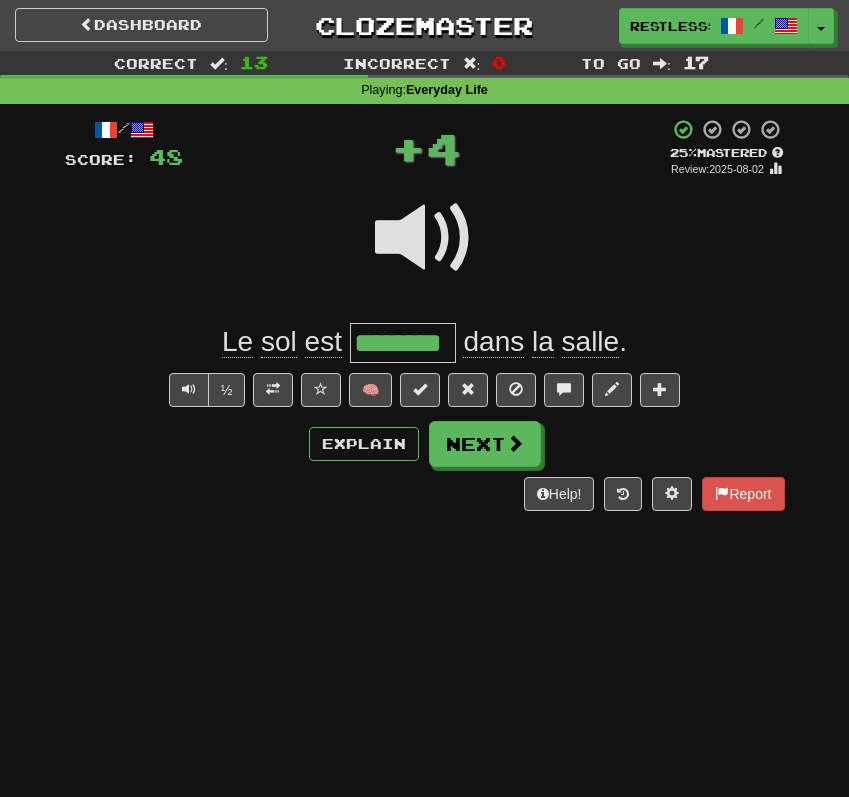 click on "********" at bounding box center [403, 343] 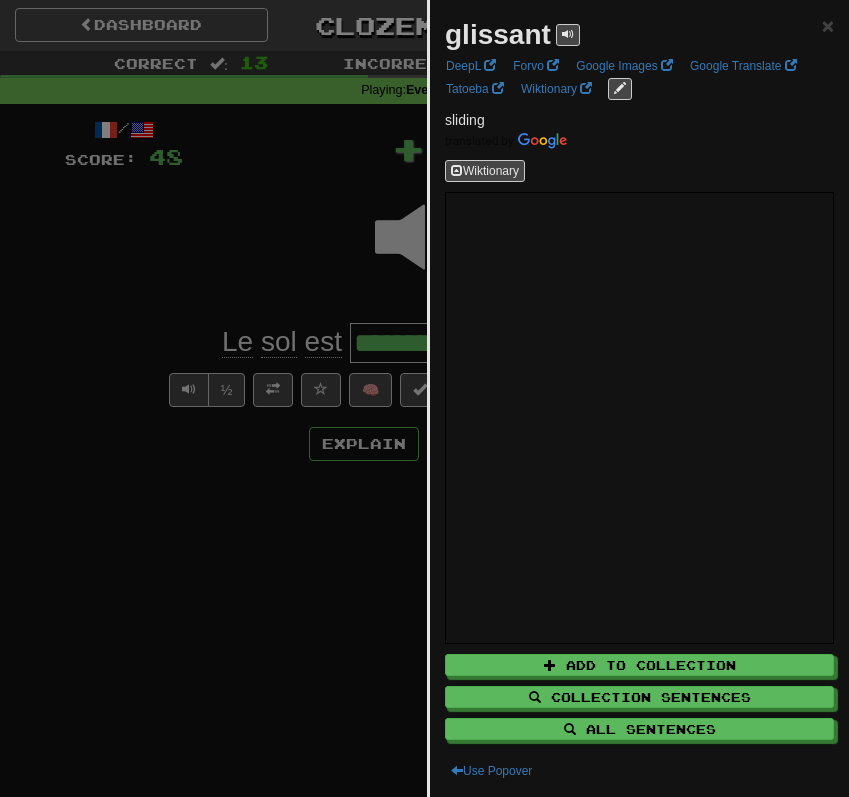 click at bounding box center [424, 398] 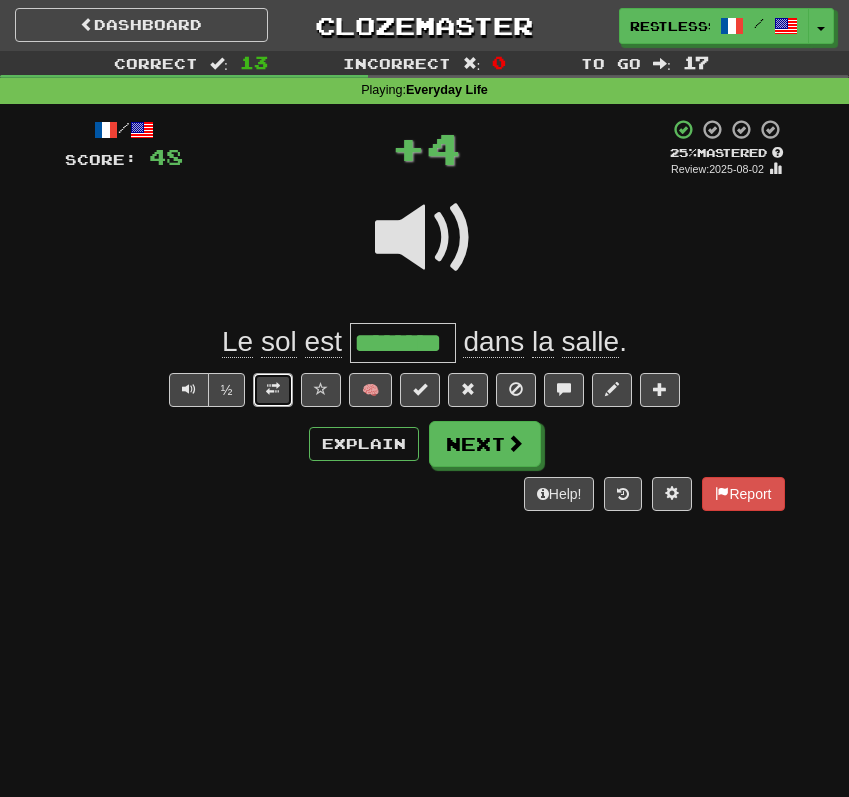 click at bounding box center (273, 390) 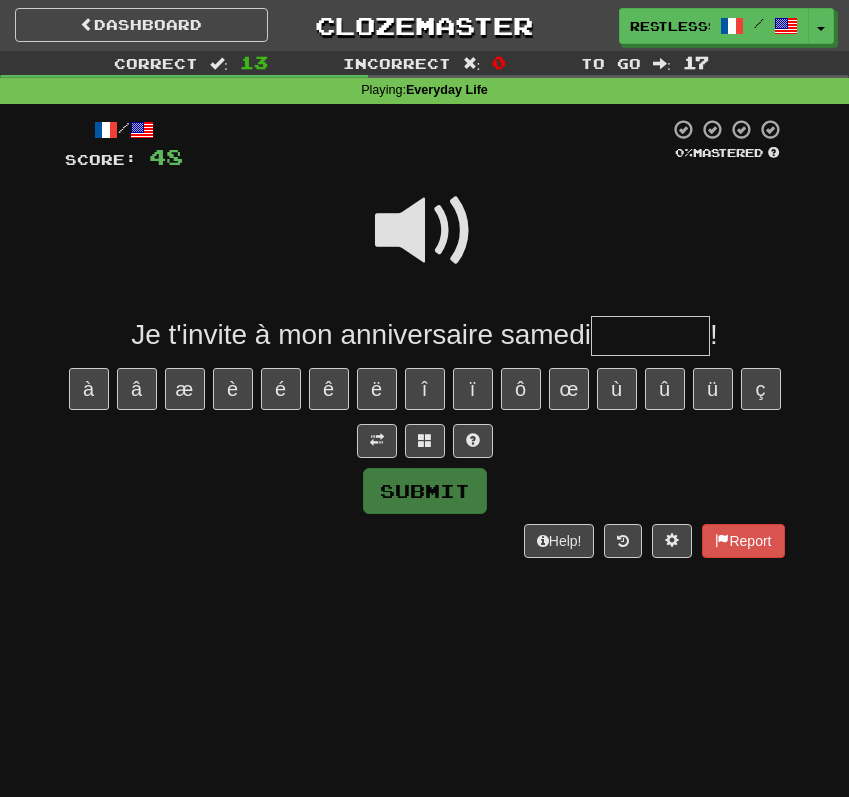 click at bounding box center [425, 441] 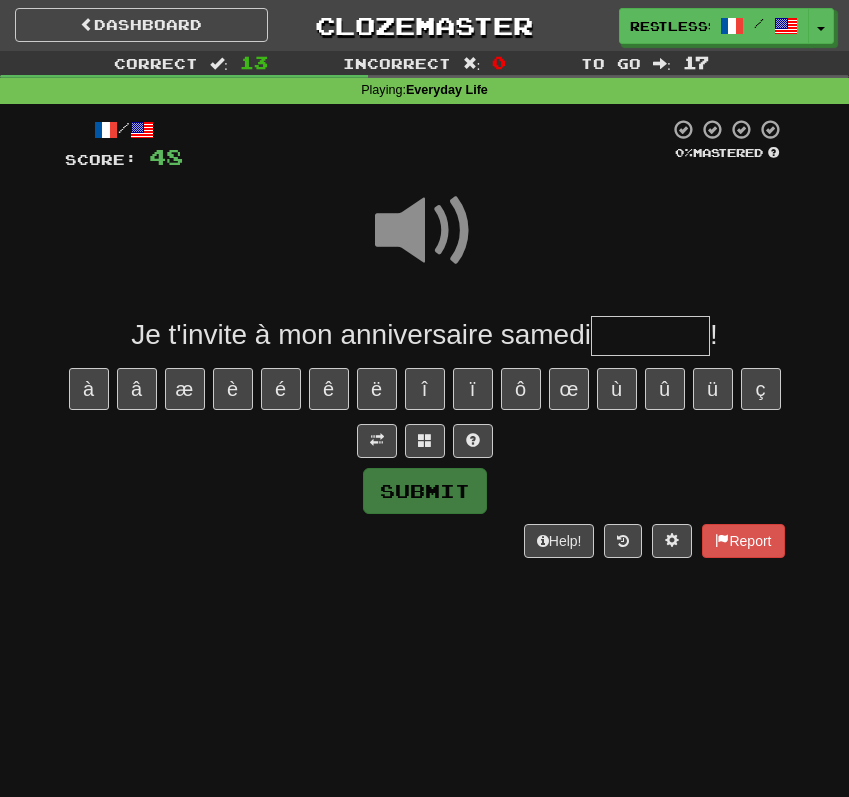 click at bounding box center [650, 336] 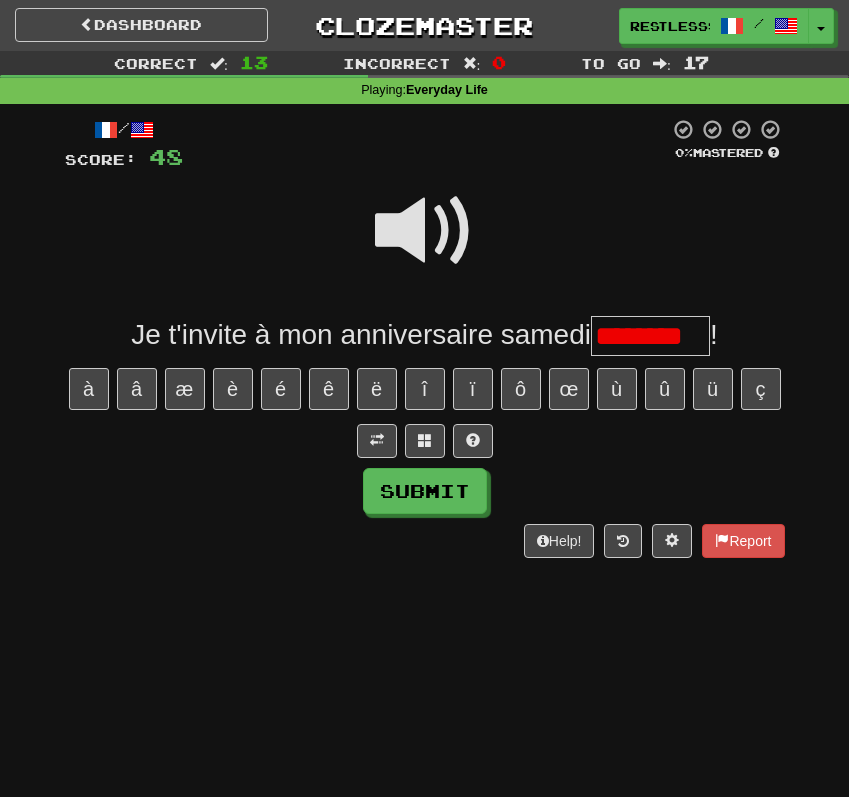 scroll, scrollTop: 0, scrollLeft: 0, axis: both 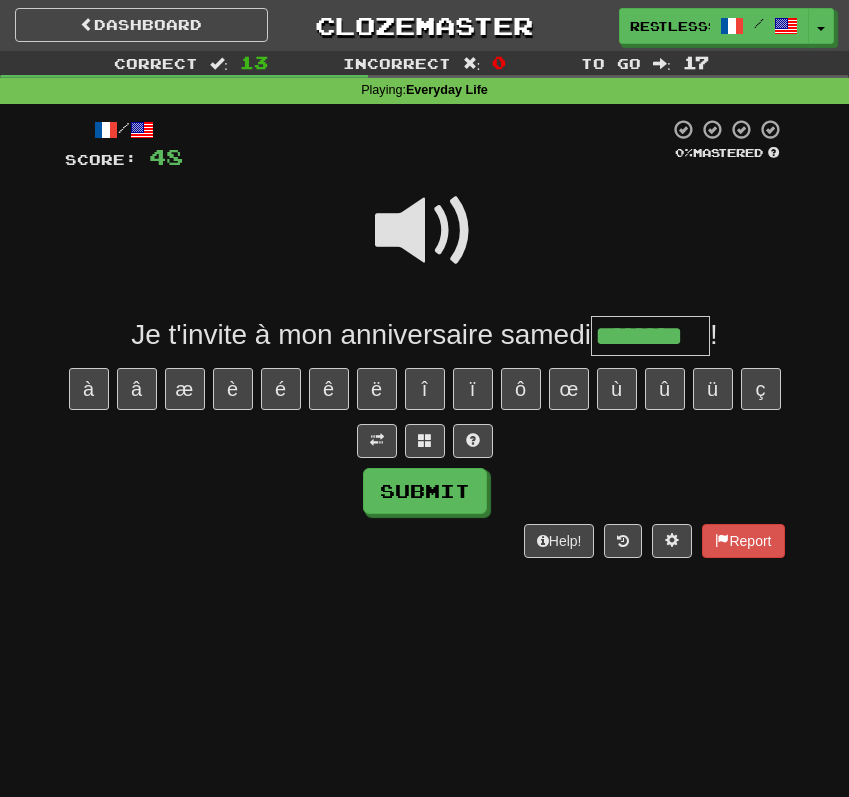 type on "********" 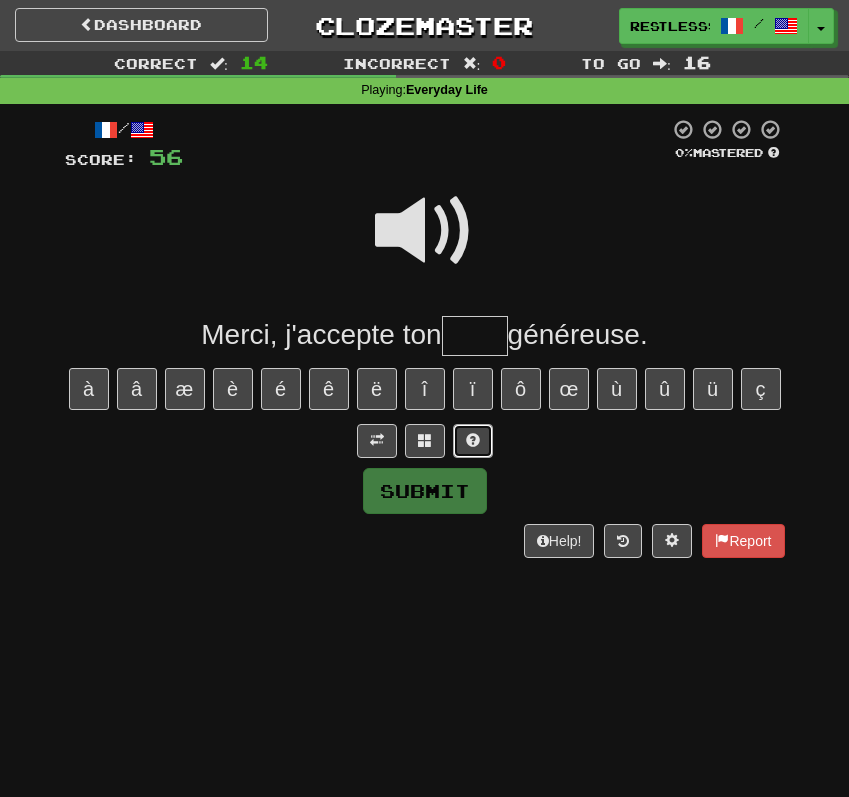 click at bounding box center (473, 441) 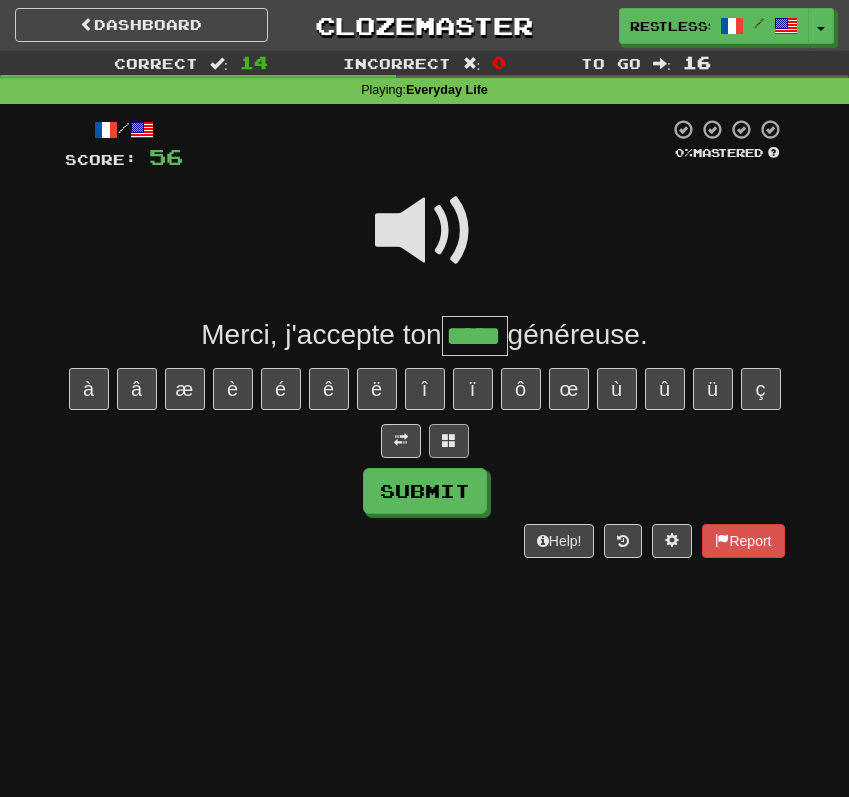 type on "*****" 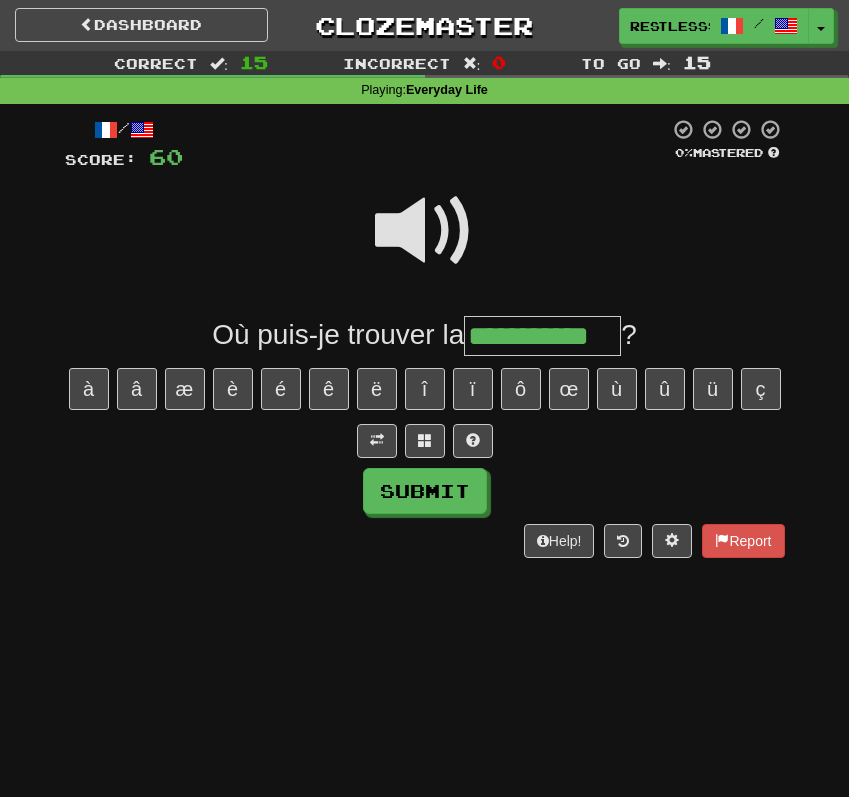 type on "**********" 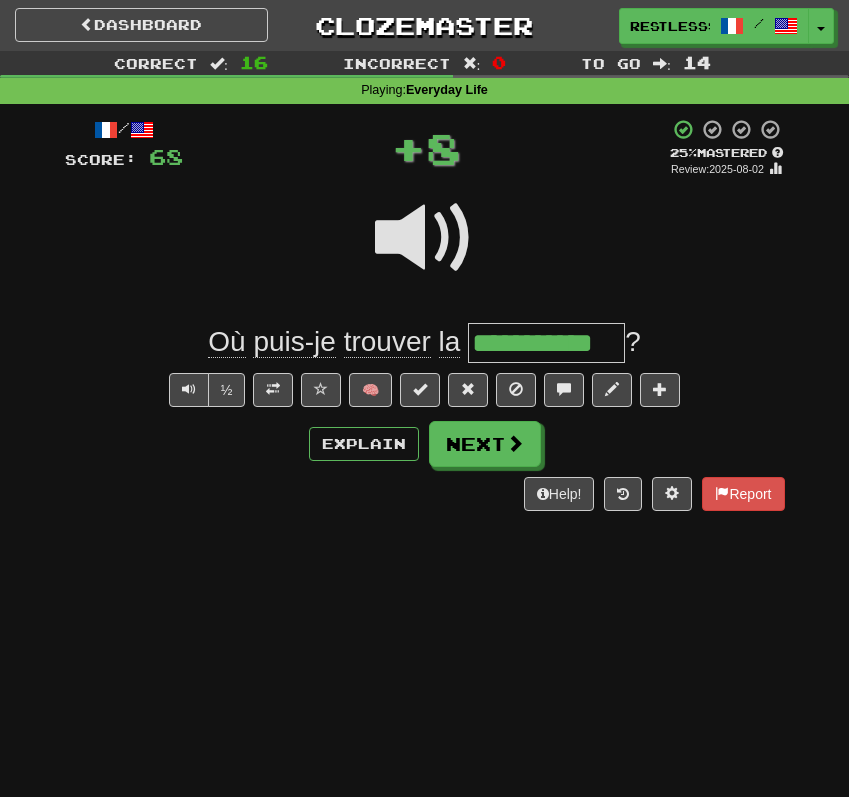 click on "**********" at bounding box center (546, 343) 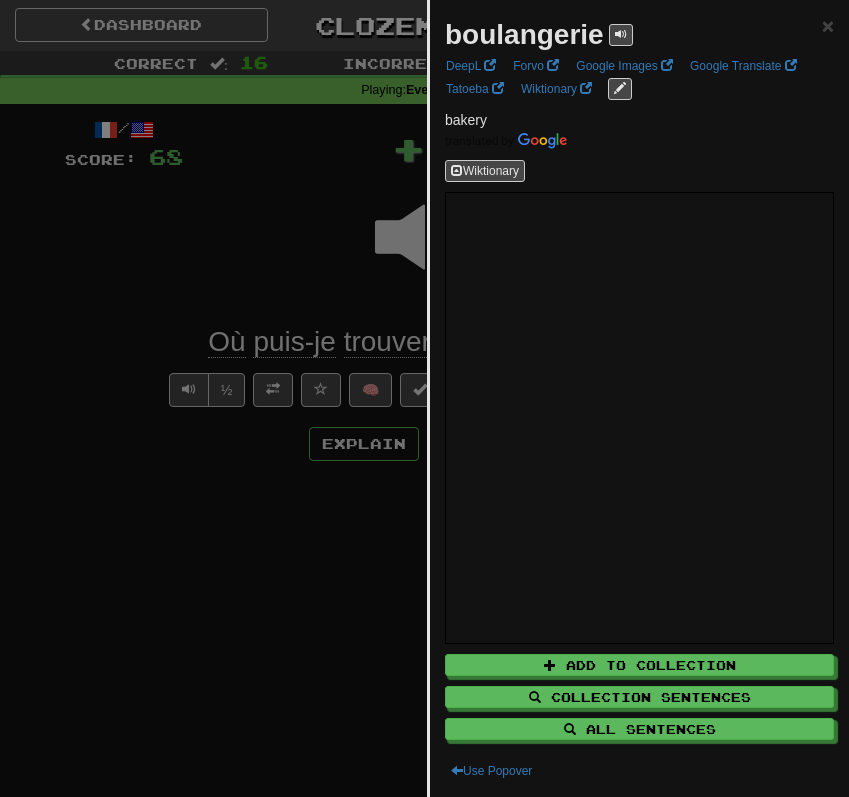 click at bounding box center (424, 398) 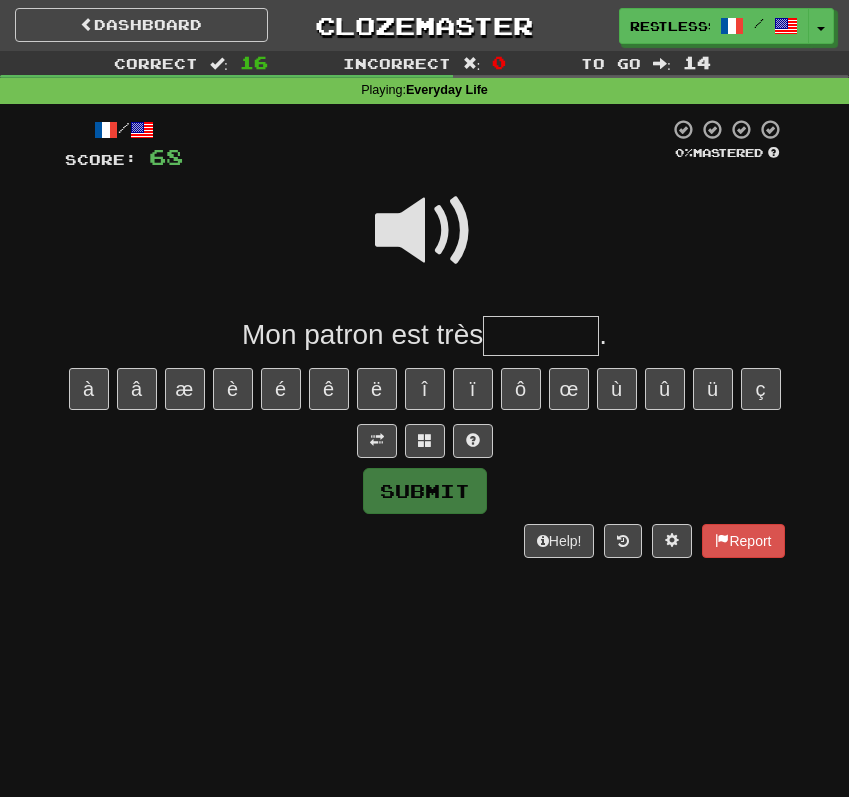click on "/  Score:   68 0 %  Mastered Mon patron est très  . à â æ è é ê ë î ï ô œ ù û ü ç Submit  Help!  Report" at bounding box center [425, 338] 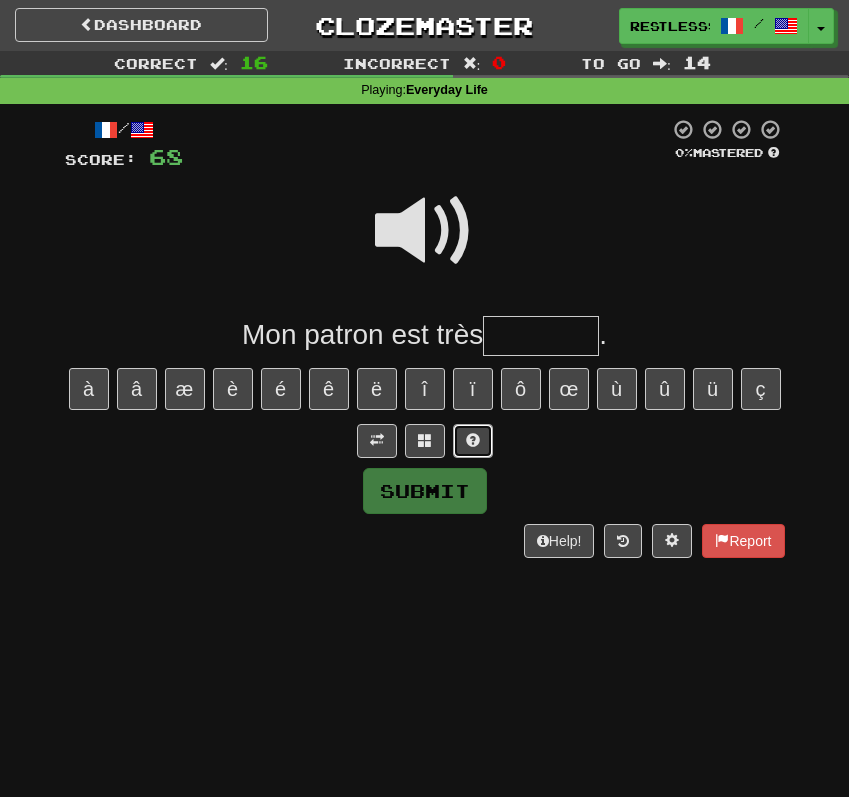 click at bounding box center [473, 441] 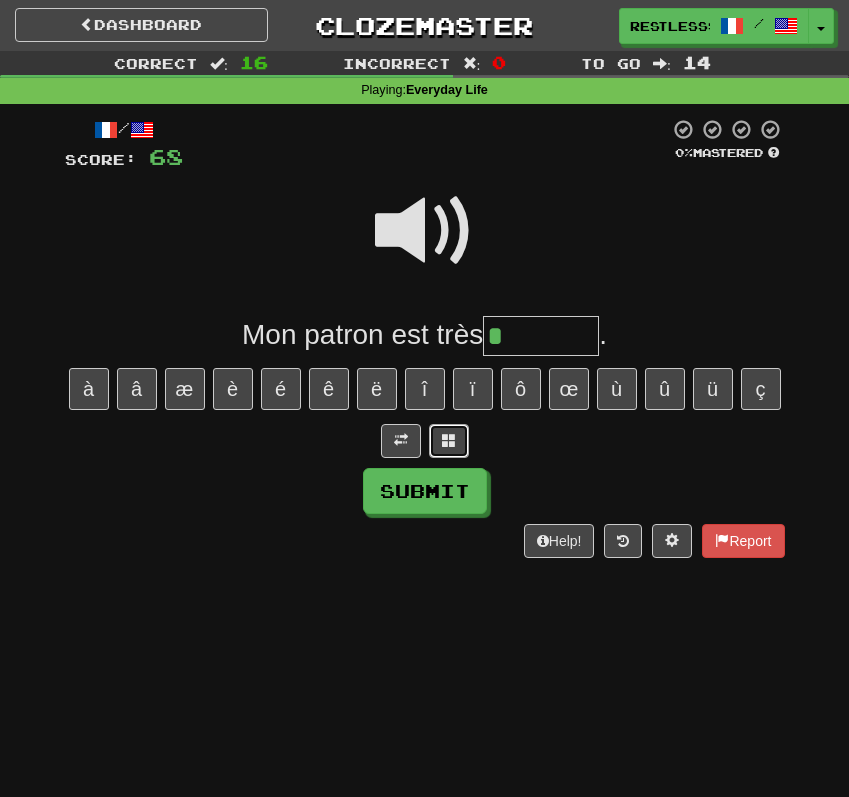 click at bounding box center (449, 441) 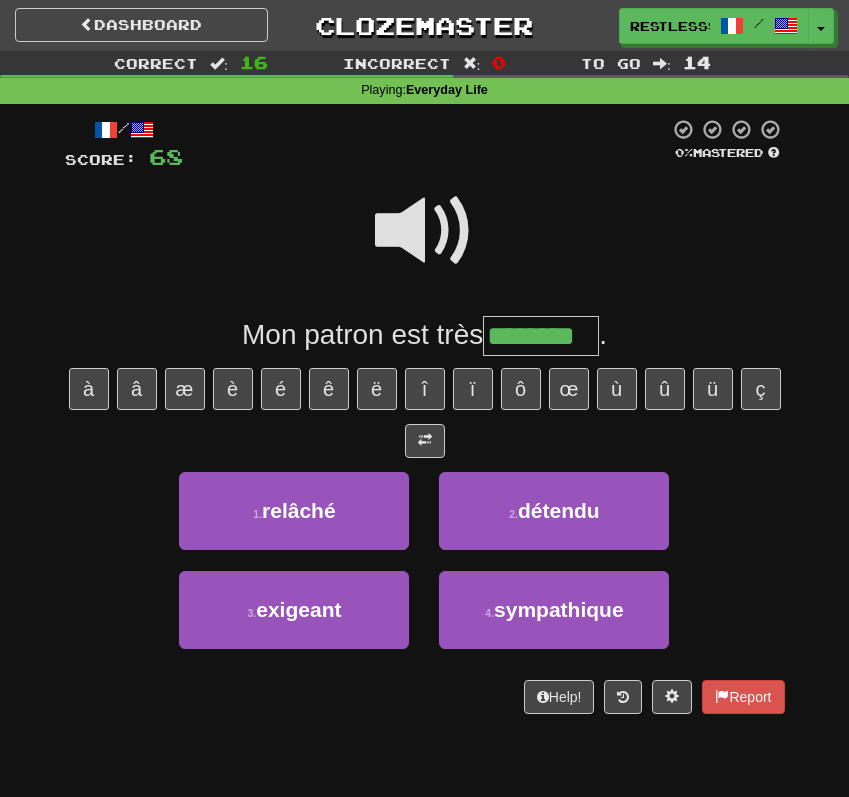 type on "********" 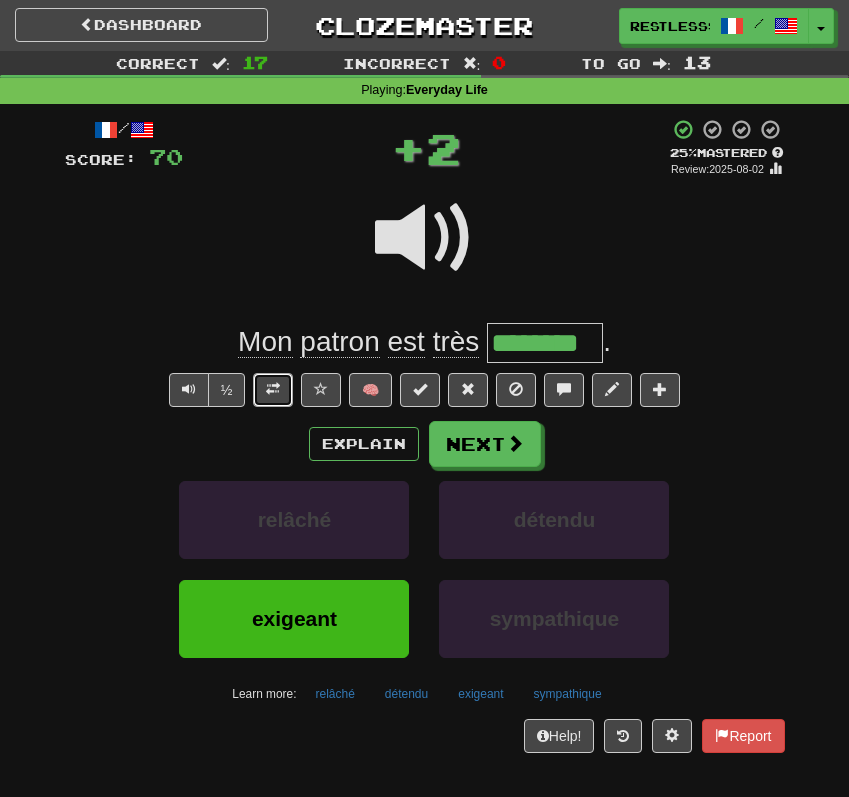 click at bounding box center (273, 390) 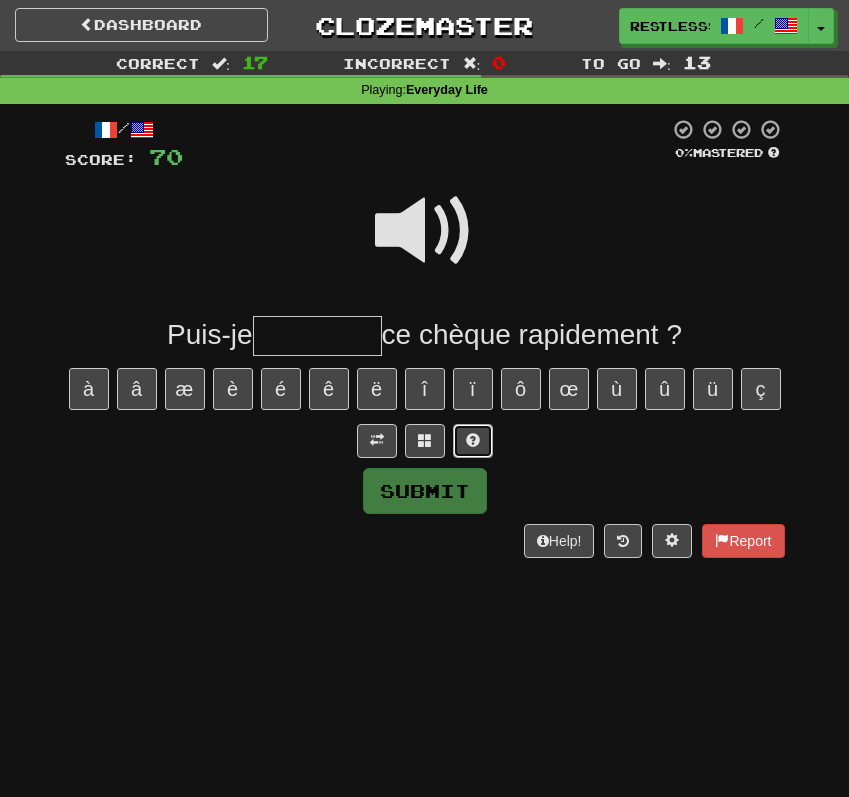 click at bounding box center (473, 441) 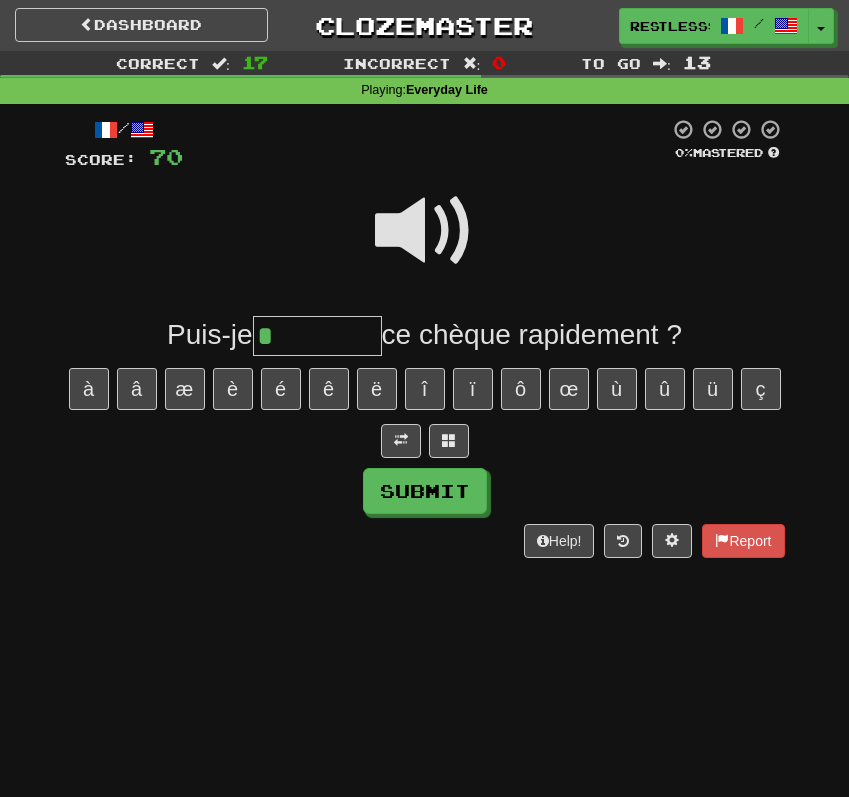 click at bounding box center (425, 231) 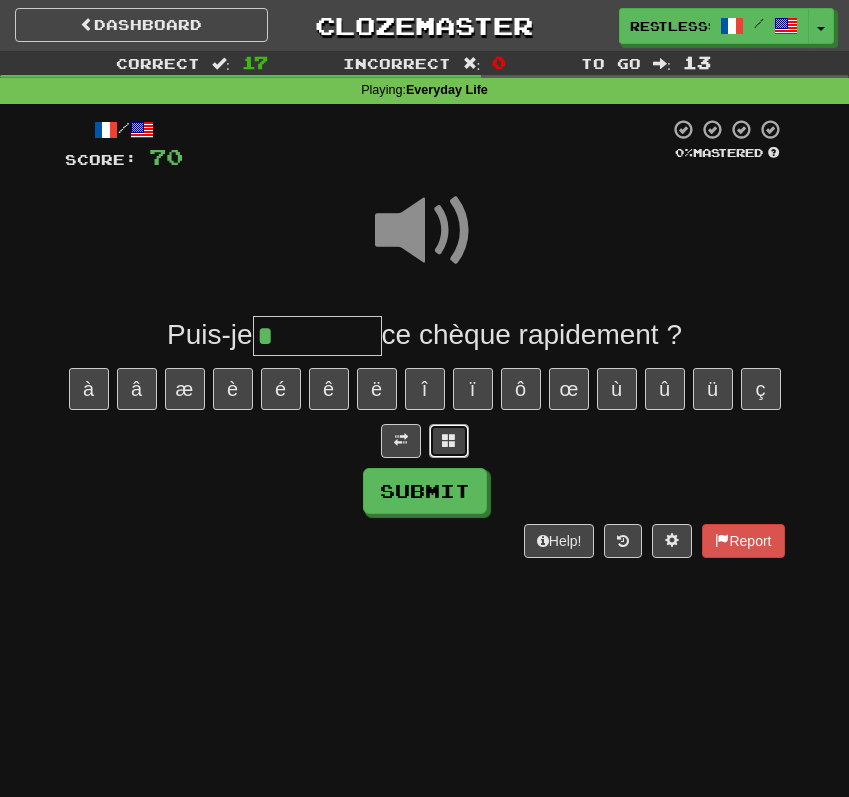 click at bounding box center [449, 441] 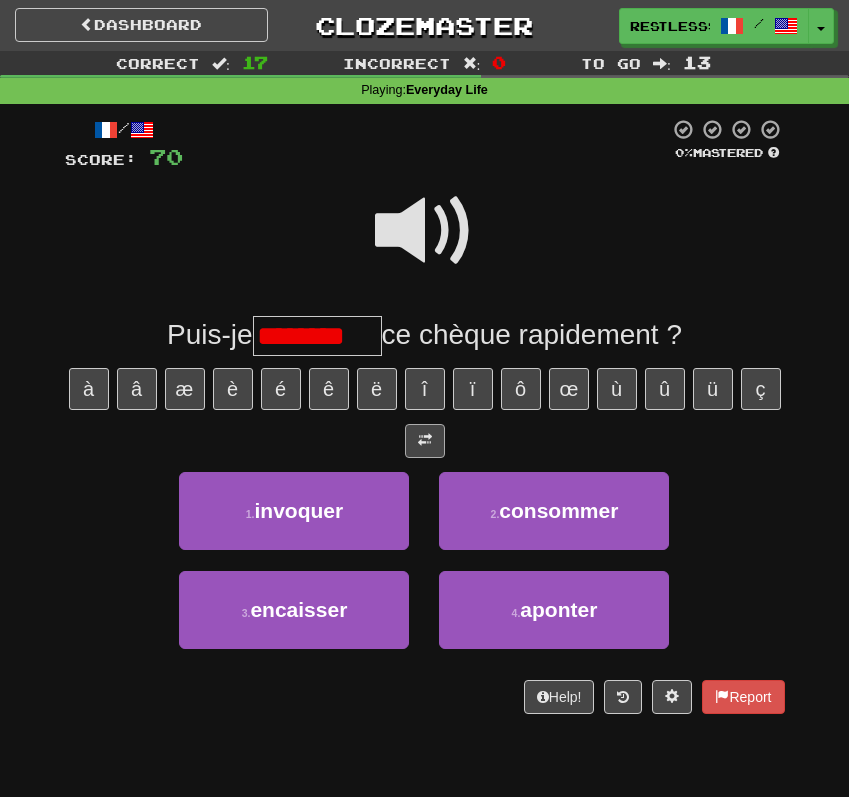 scroll, scrollTop: 0, scrollLeft: 0, axis: both 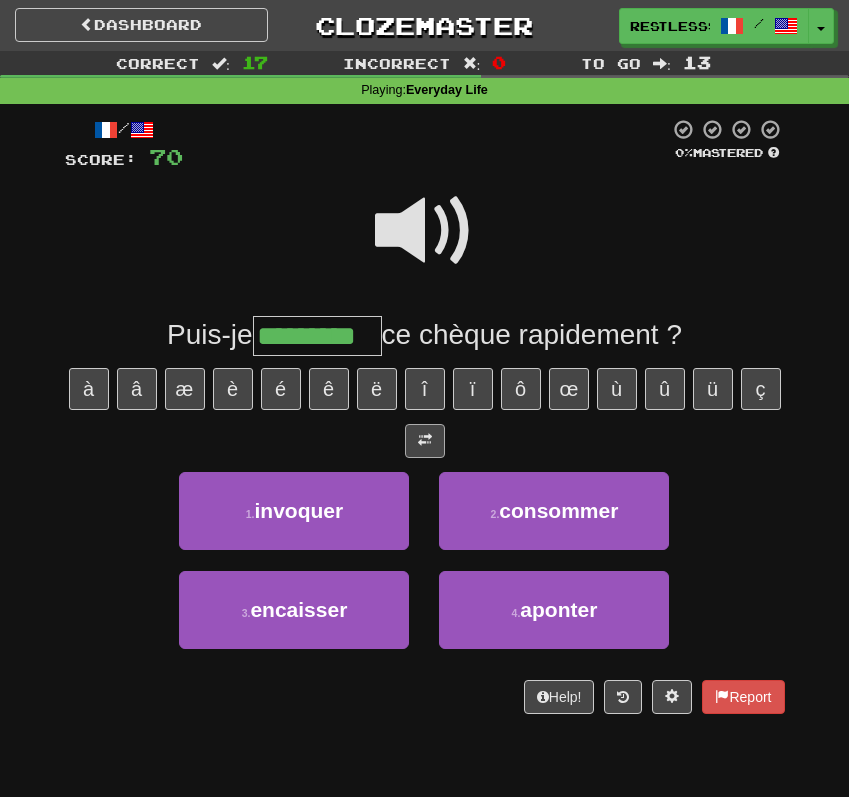 type on "*********" 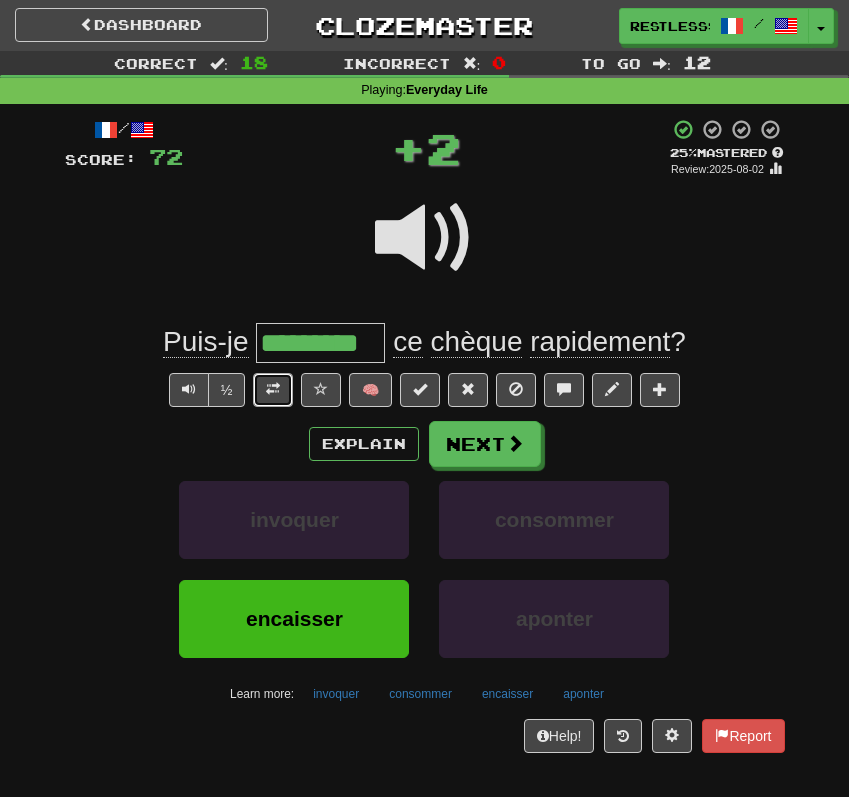 click at bounding box center (273, 390) 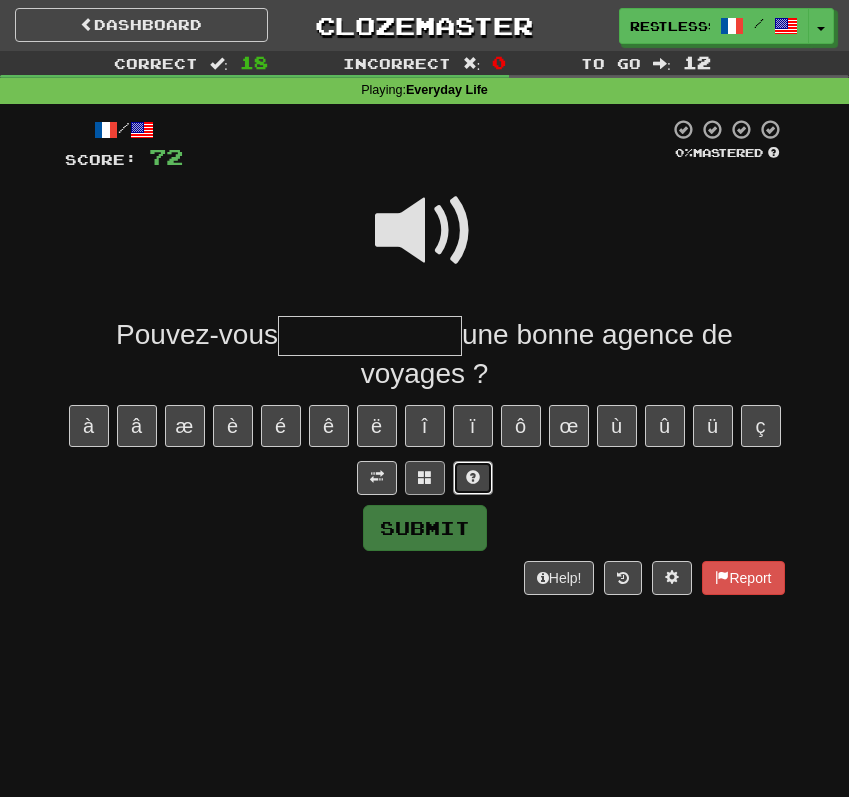 click at bounding box center (473, 478) 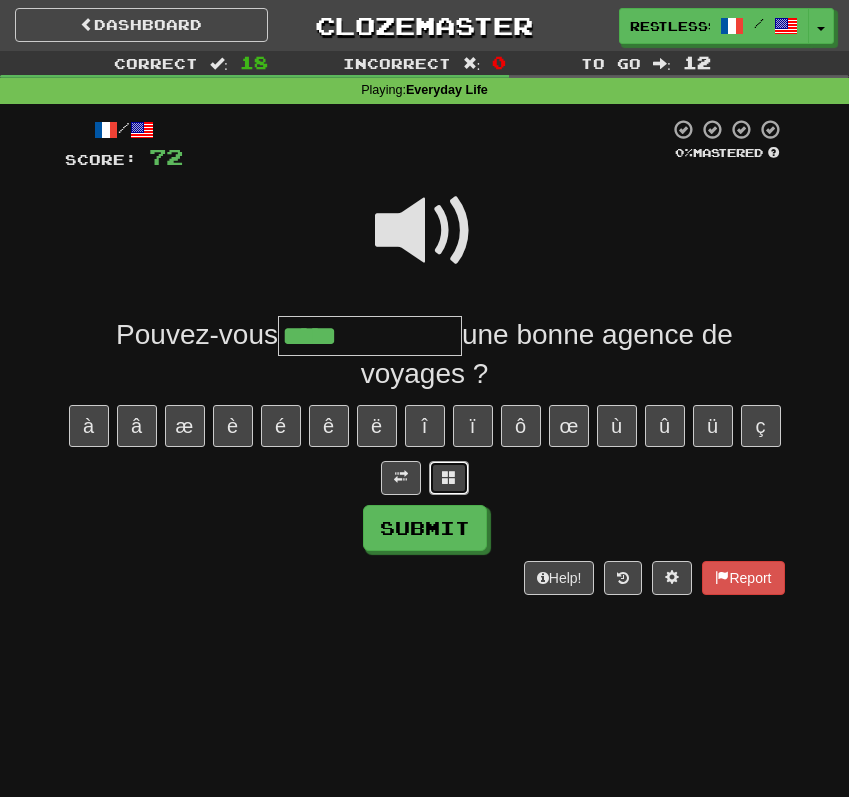 click at bounding box center [449, 477] 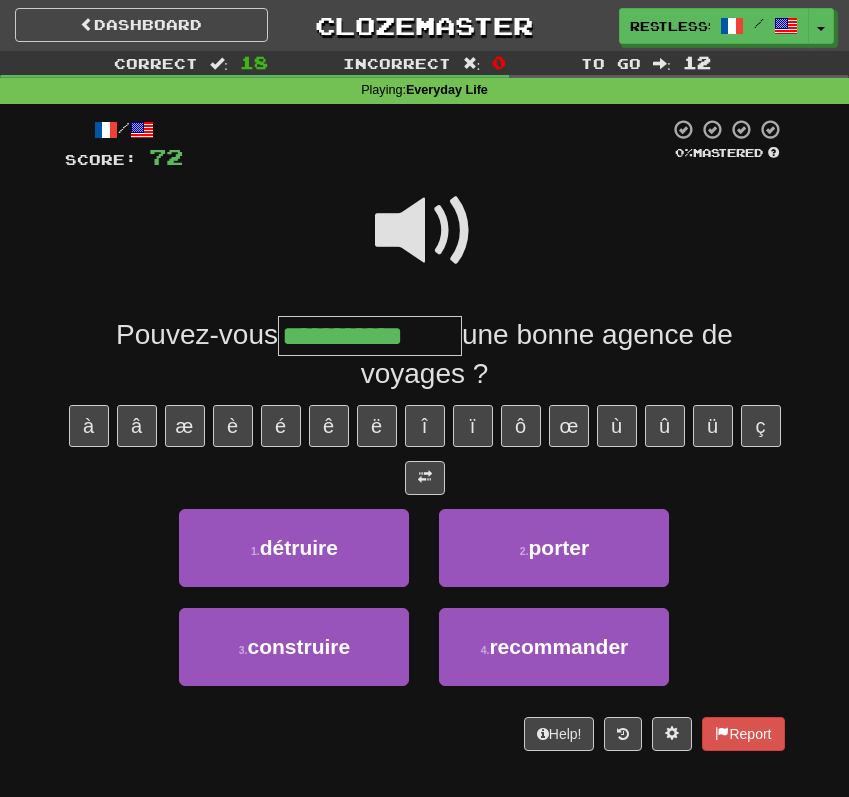 type on "**********" 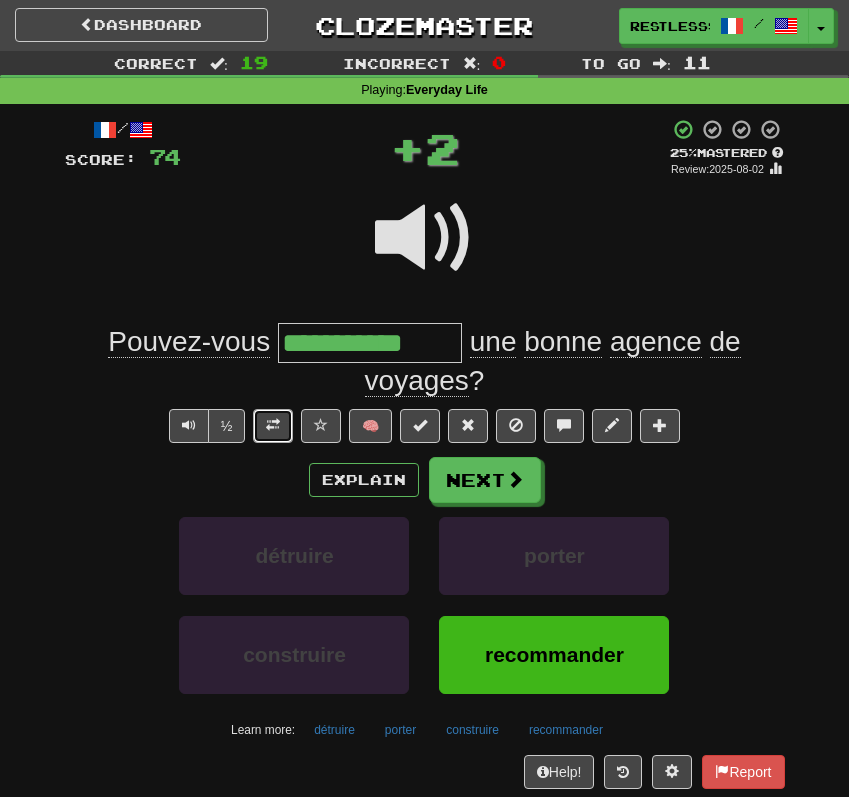 click at bounding box center [273, 426] 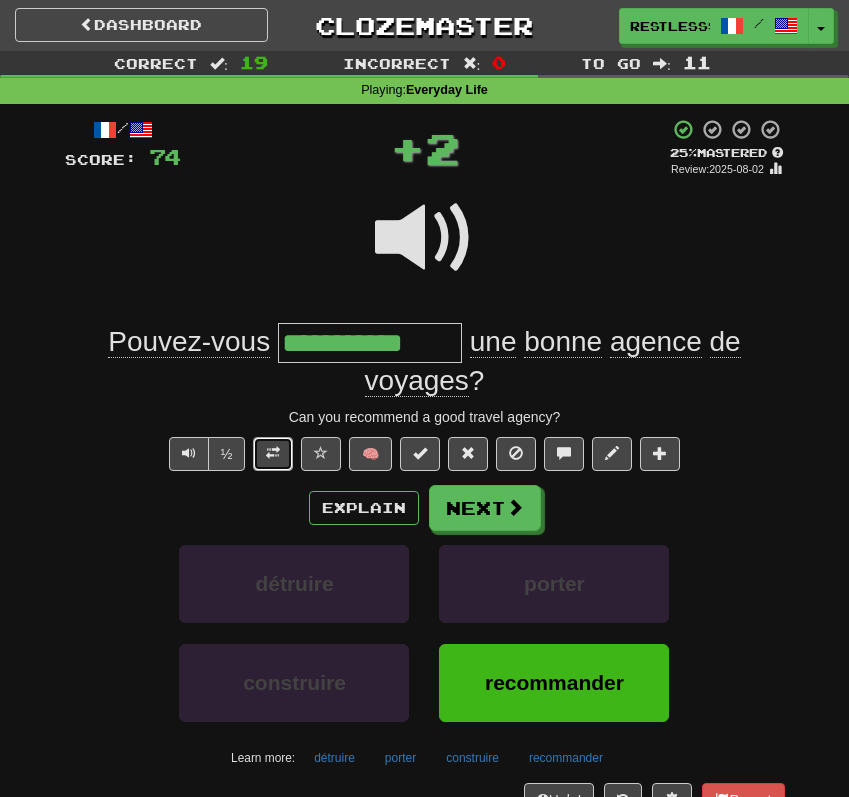 click at bounding box center [273, 454] 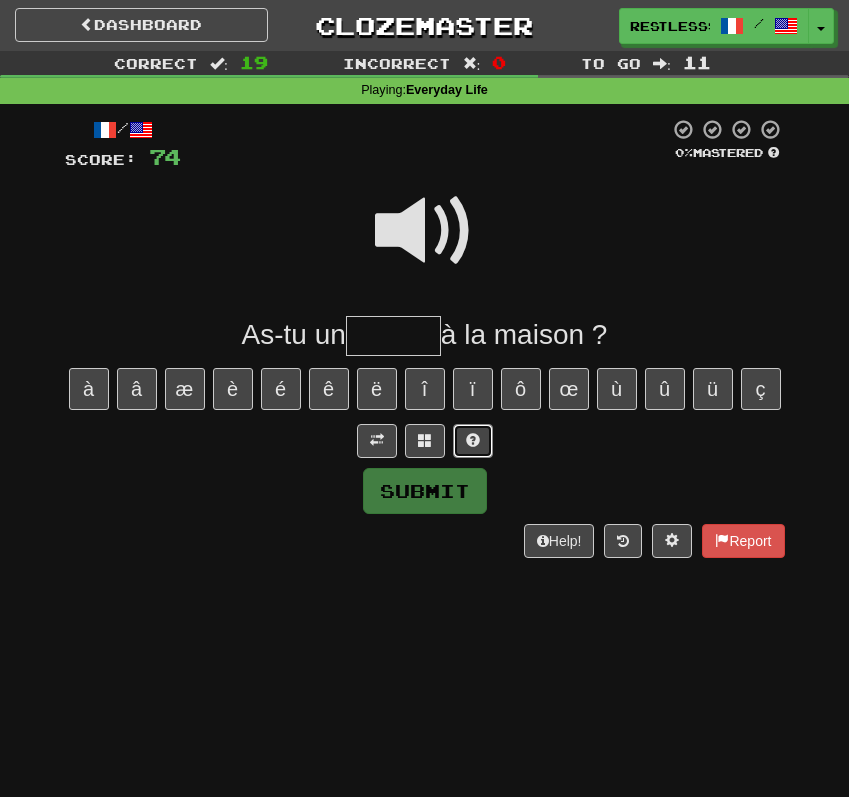 click at bounding box center [473, 440] 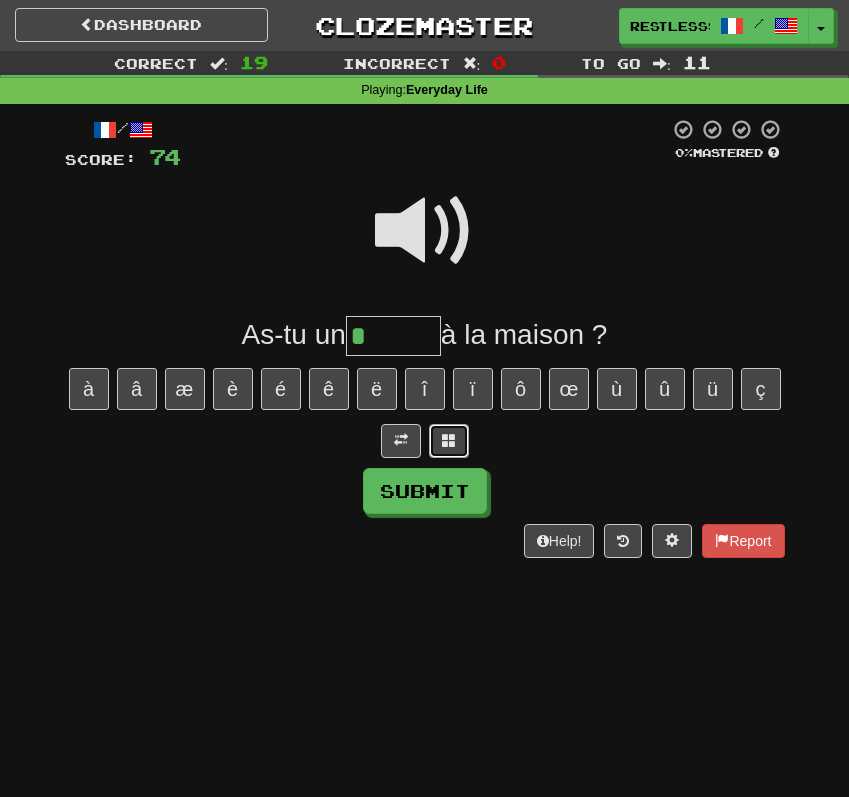 click at bounding box center (449, 440) 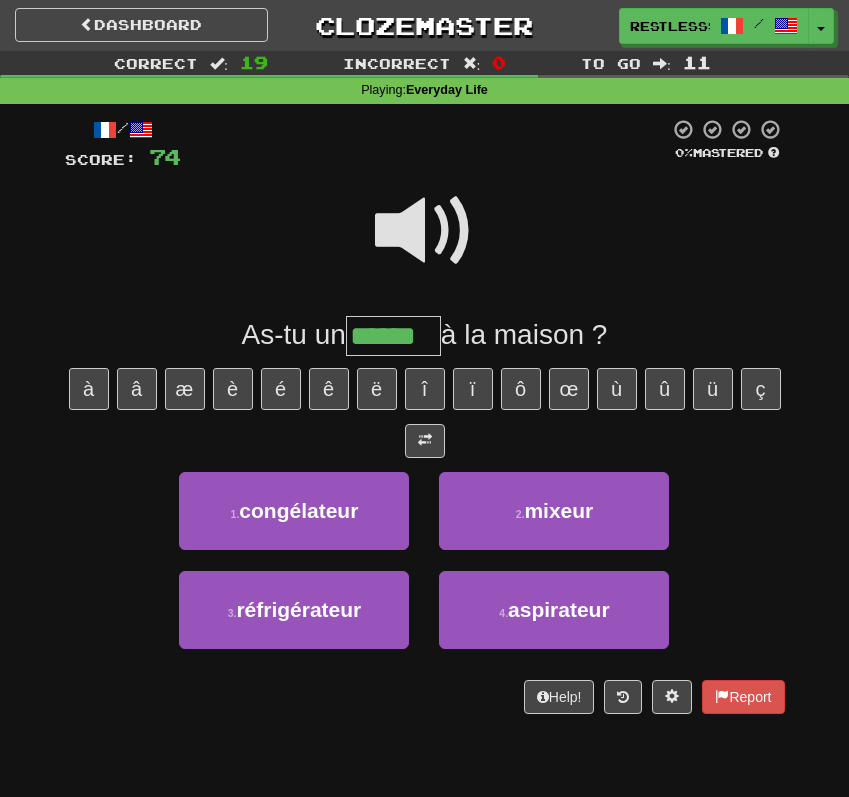 type on "******" 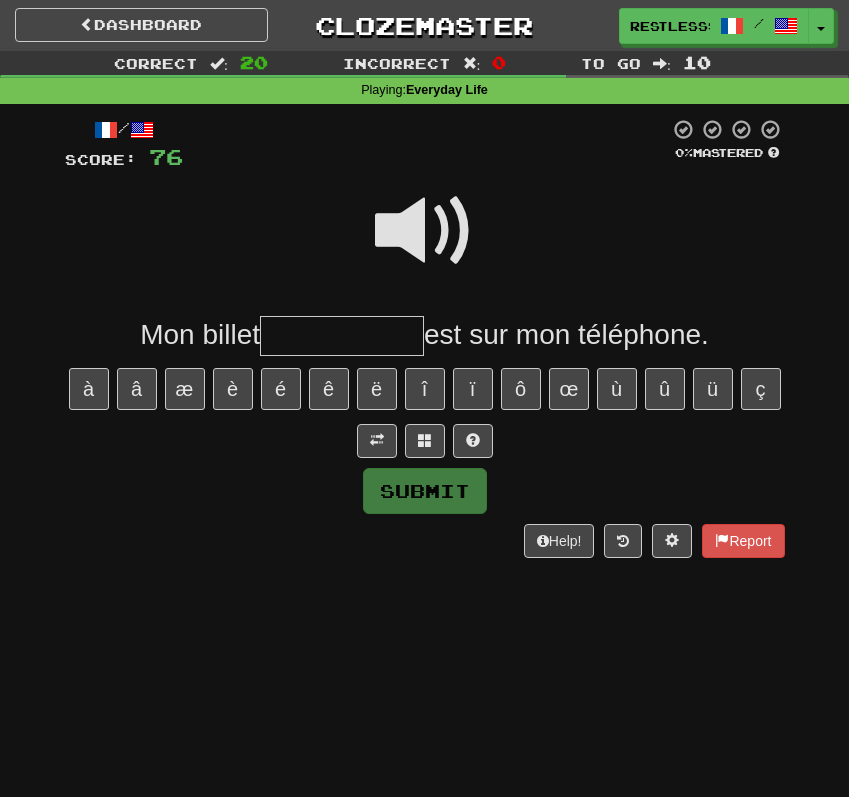 type on "*" 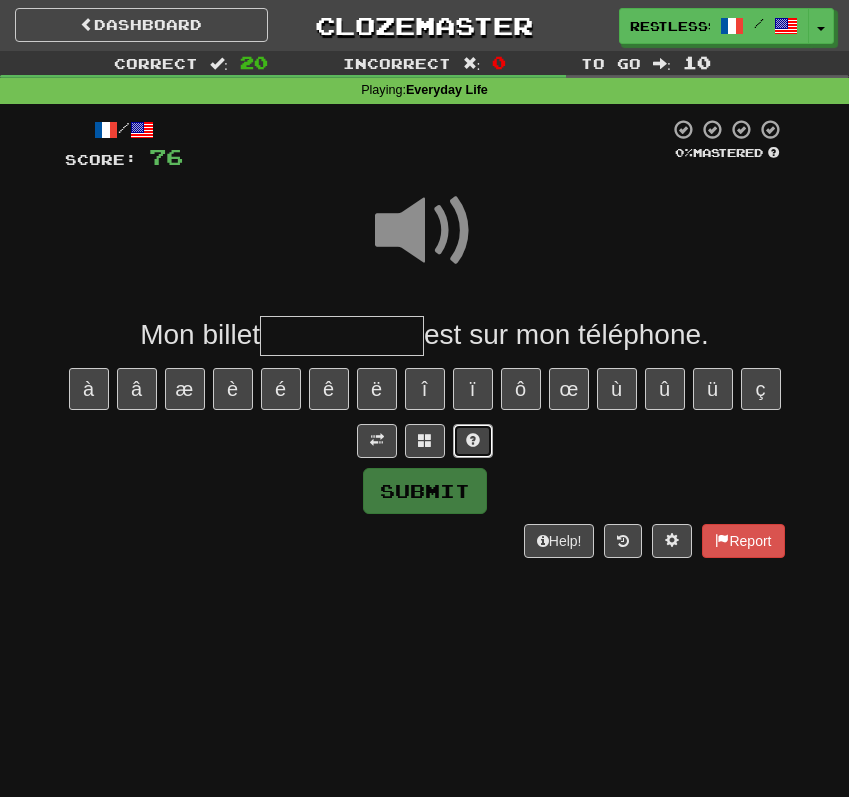 click at bounding box center [473, 441] 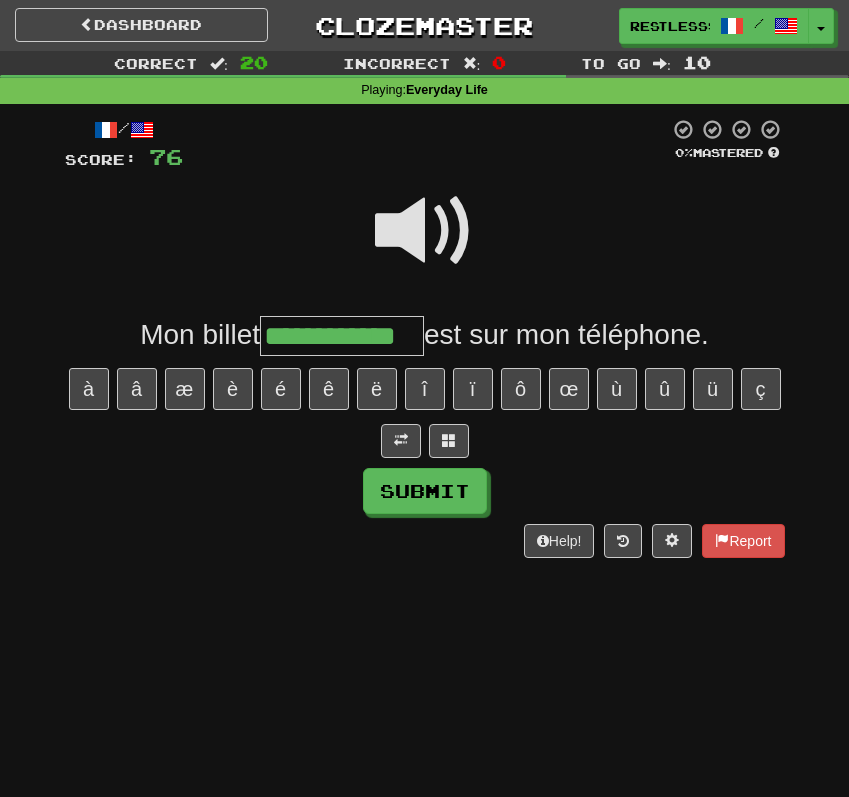 type on "**********" 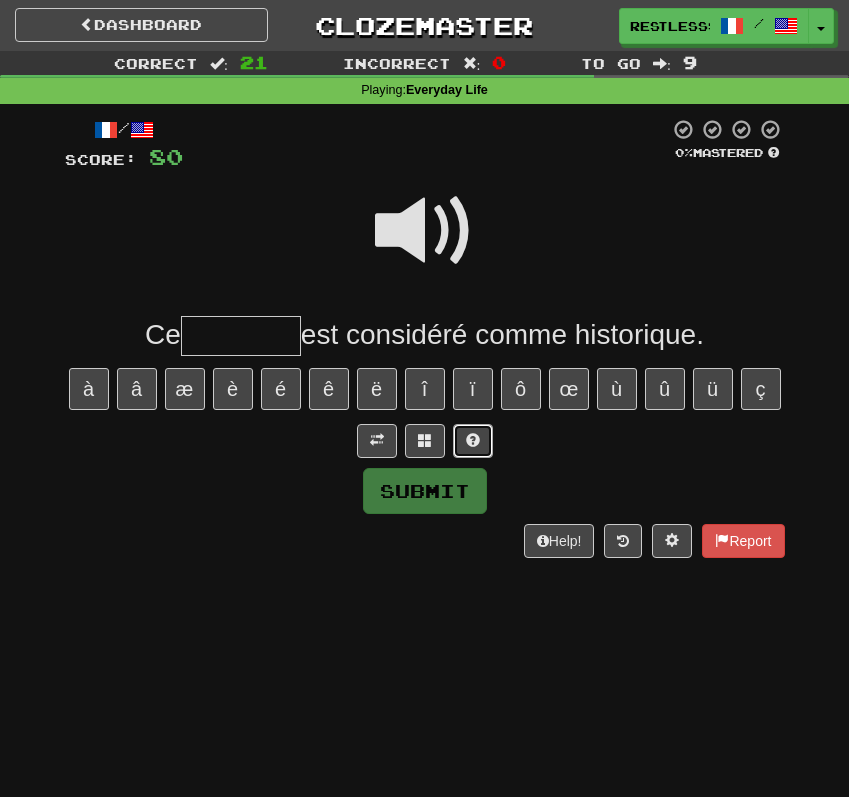 click at bounding box center (473, 441) 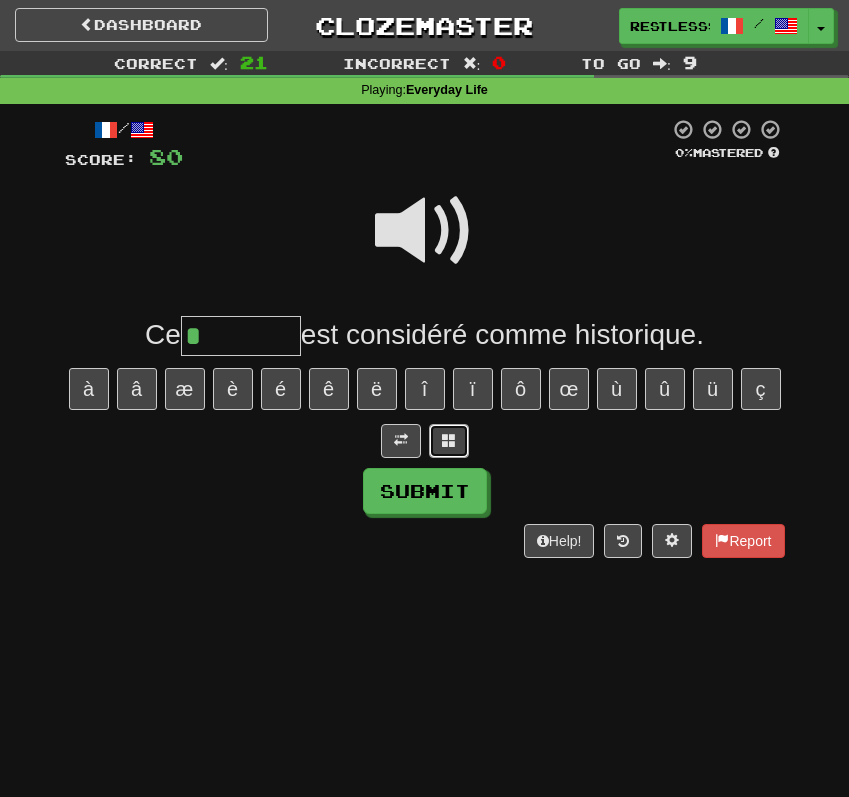 click at bounding box center [449, 440] 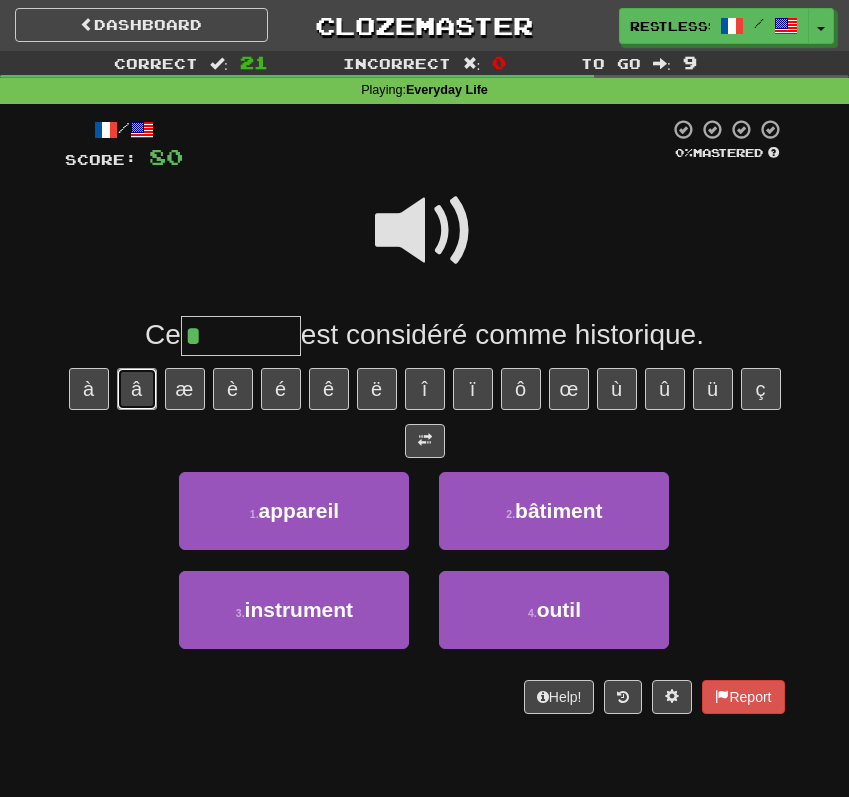 click on "â" at bounding box center [137, 389] 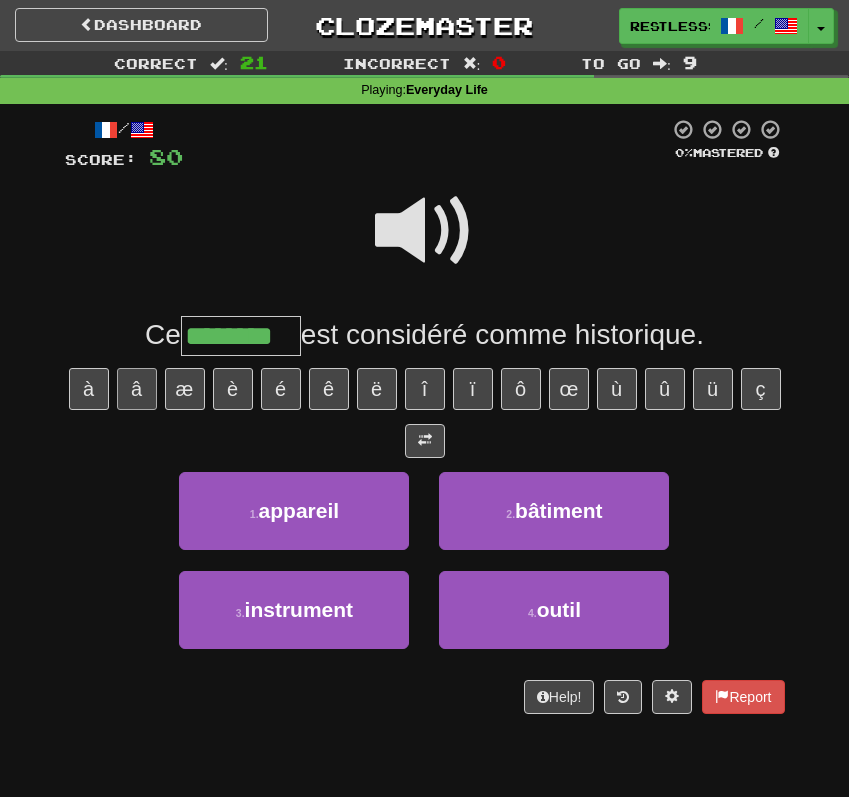 type on "********" 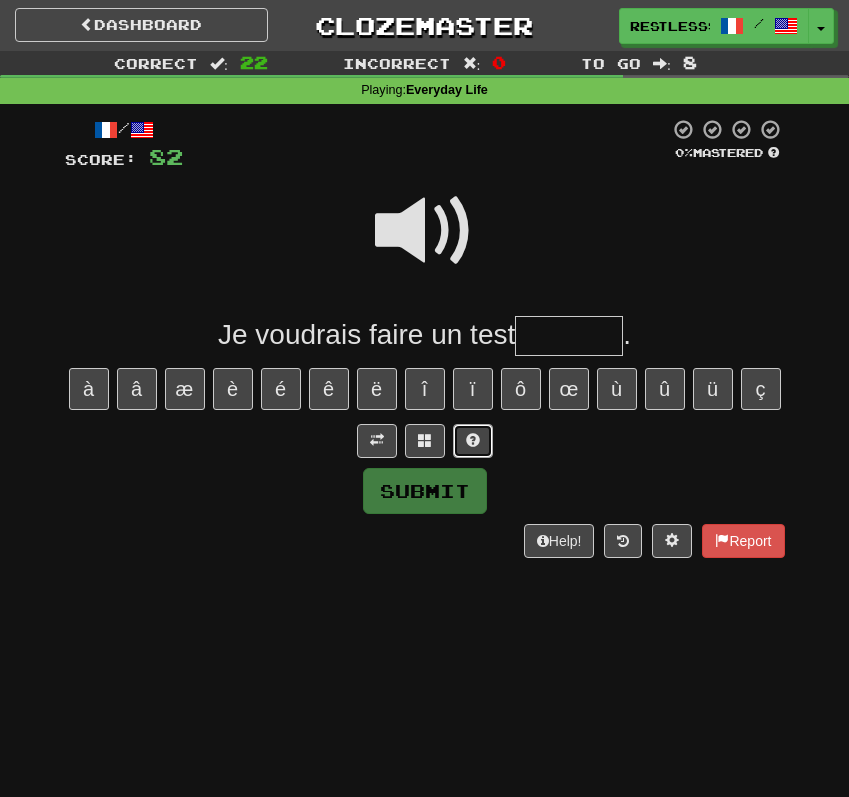 click at bounding box center [473, 441] 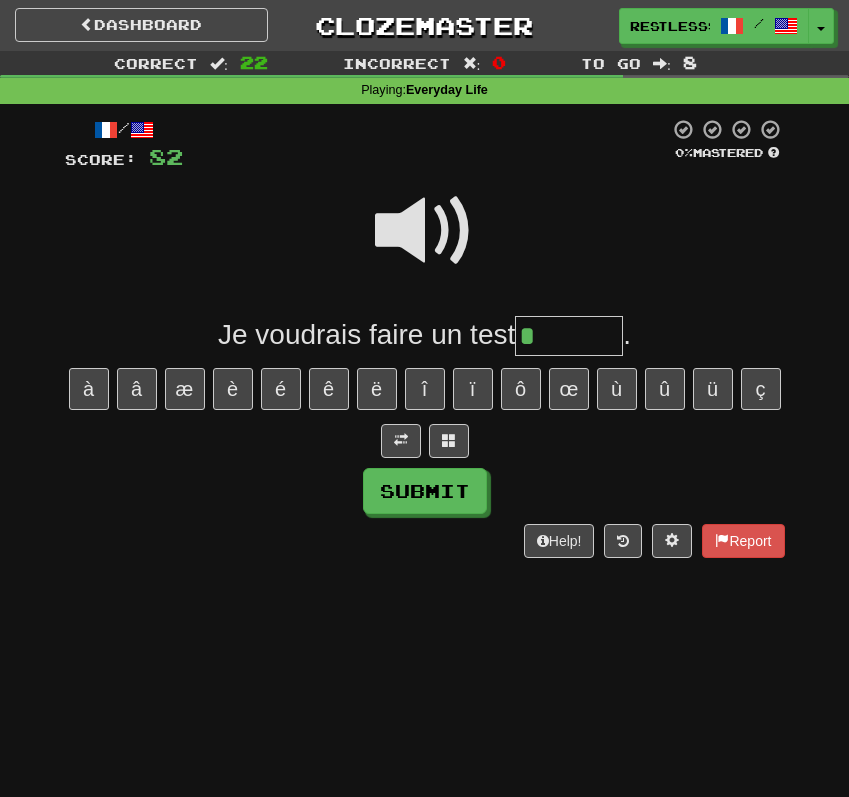 click at bounding box center [425, 231] 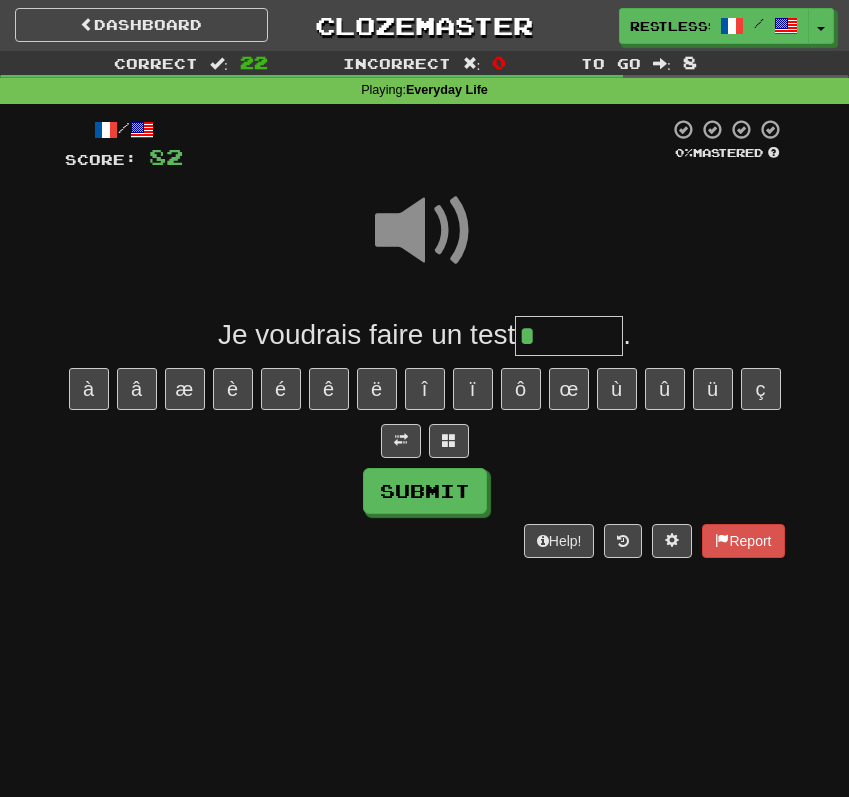 click on "*" at bounding box center (569, 336) 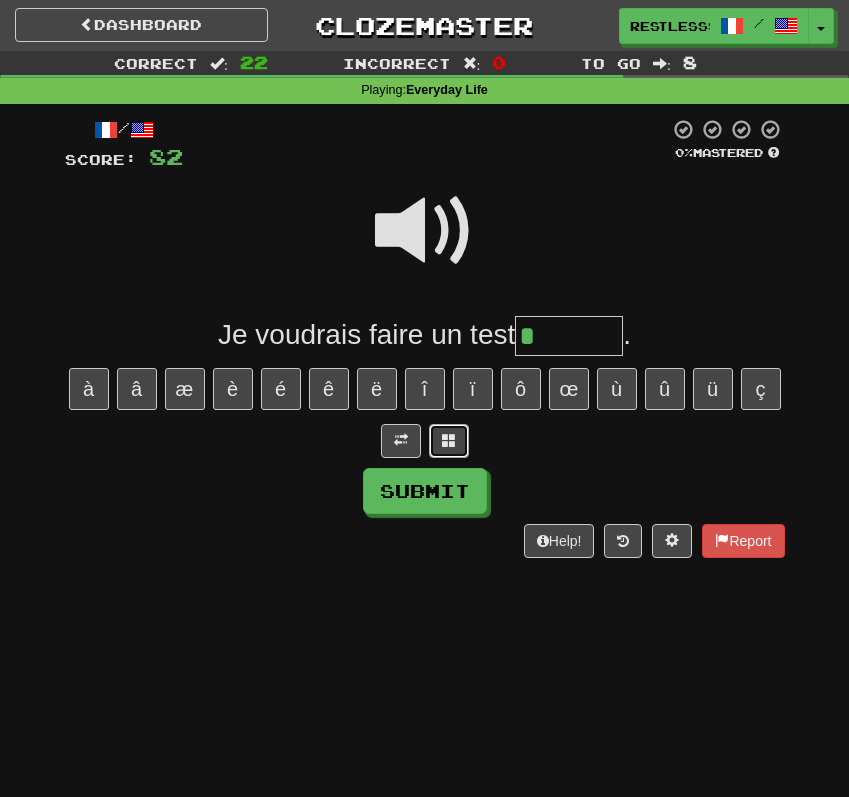 click at bounding box center [449, 441] 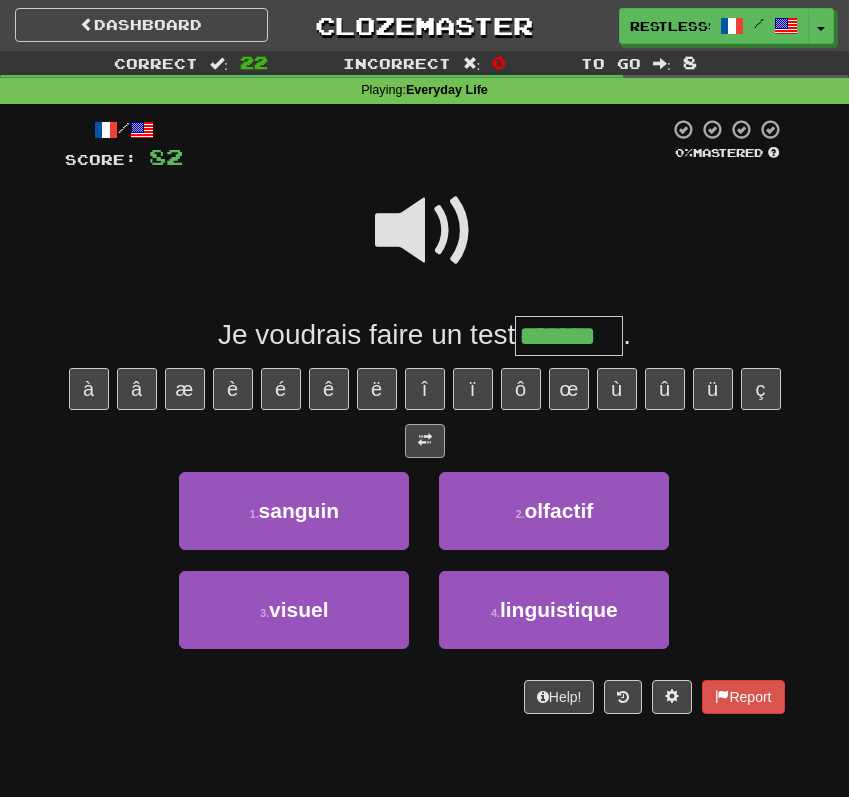 type on "*******" 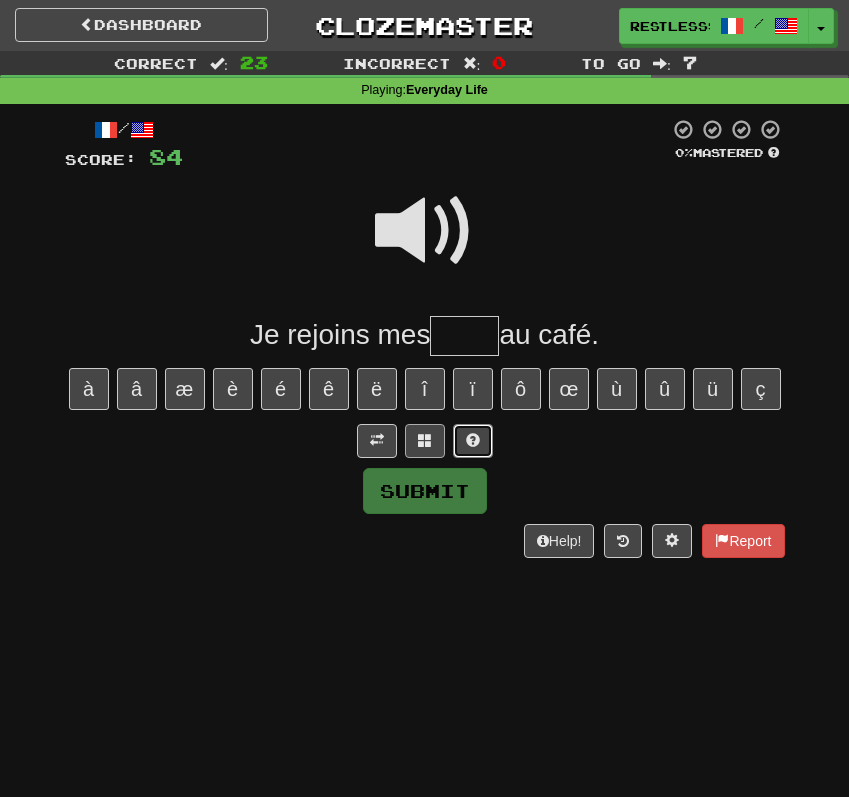 click at bounding box center (473, 441) 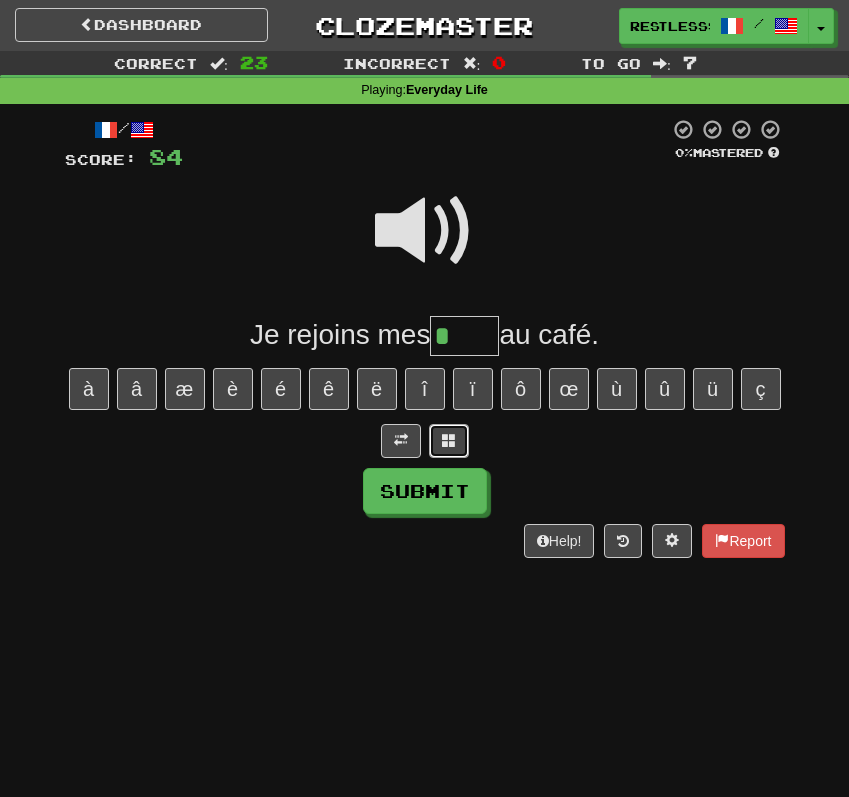 click at bounding box center [449, 440] 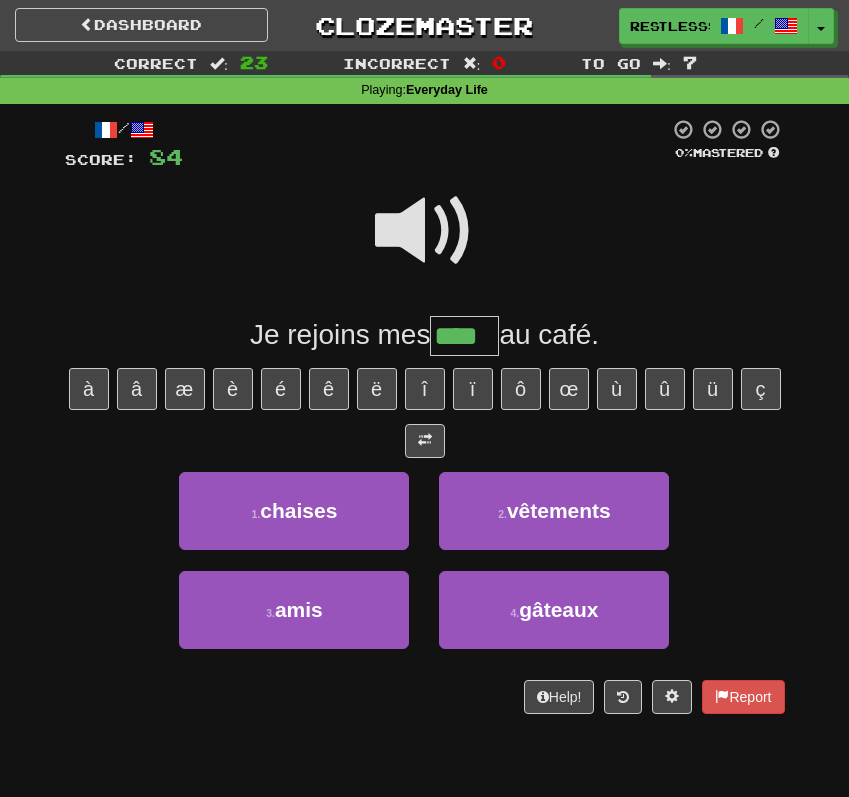 type on "****" 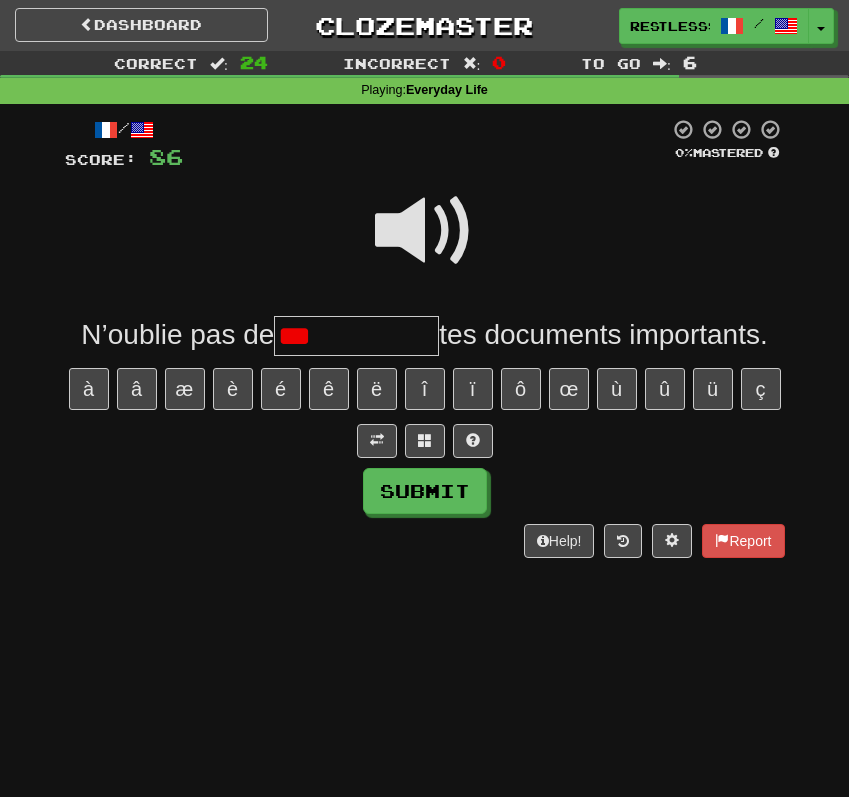 click at bounding box center [425, 231] 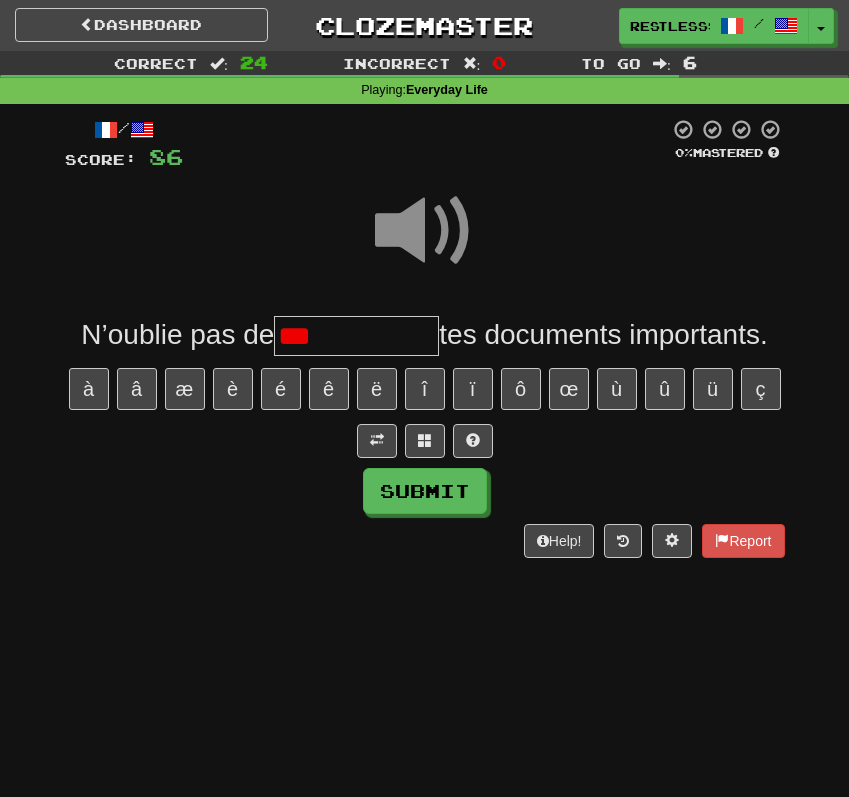 click on "***" at bounding box center (356, 336) 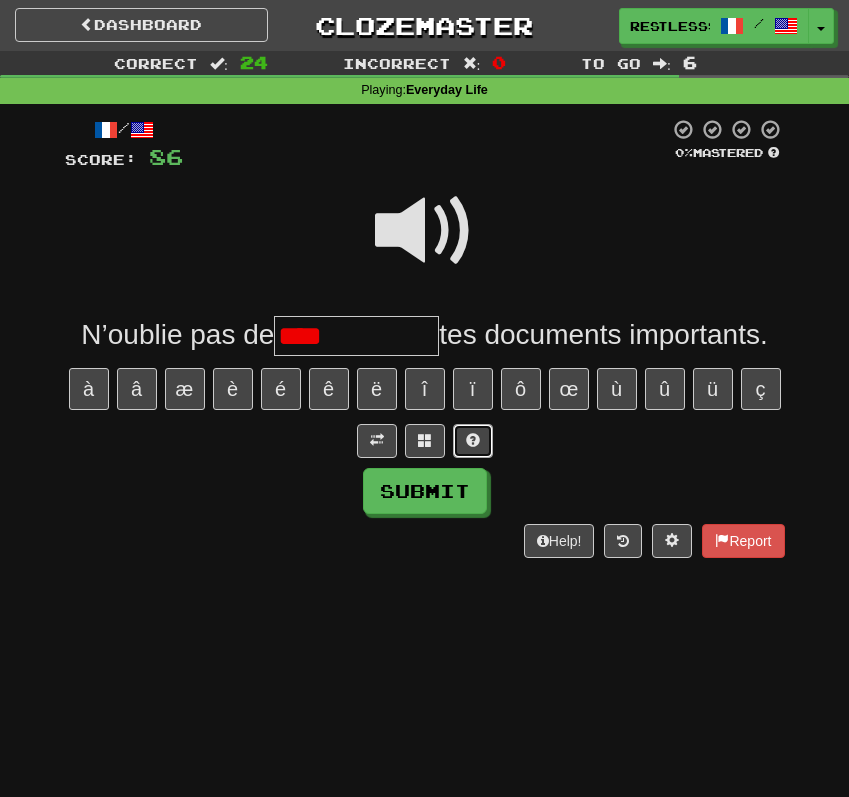 click at bounding box center (473, 440) 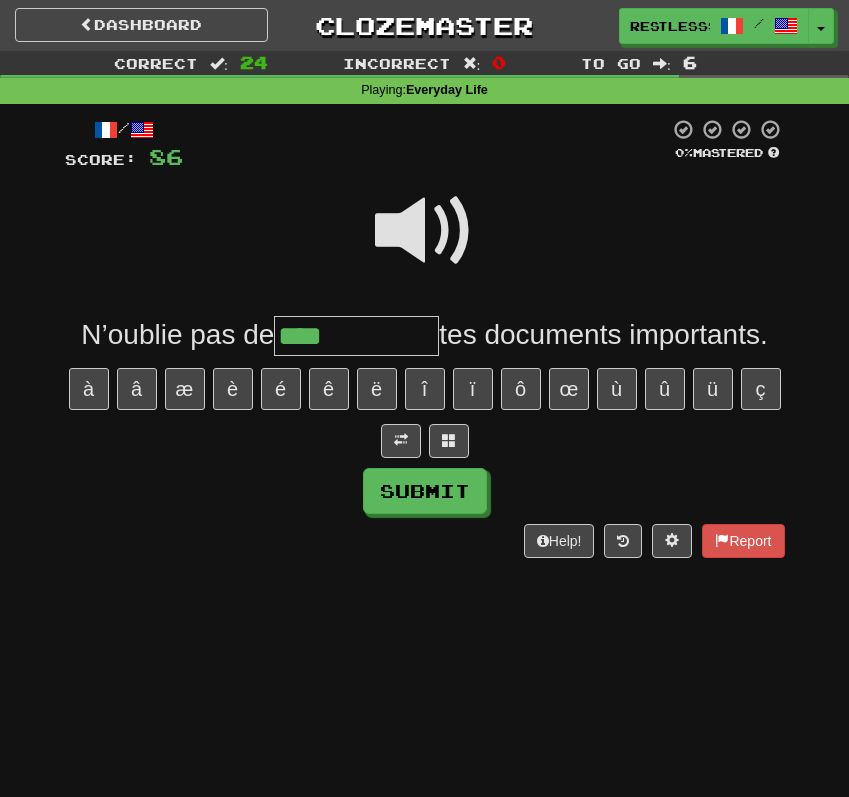 click at bounding box center (425, 231) 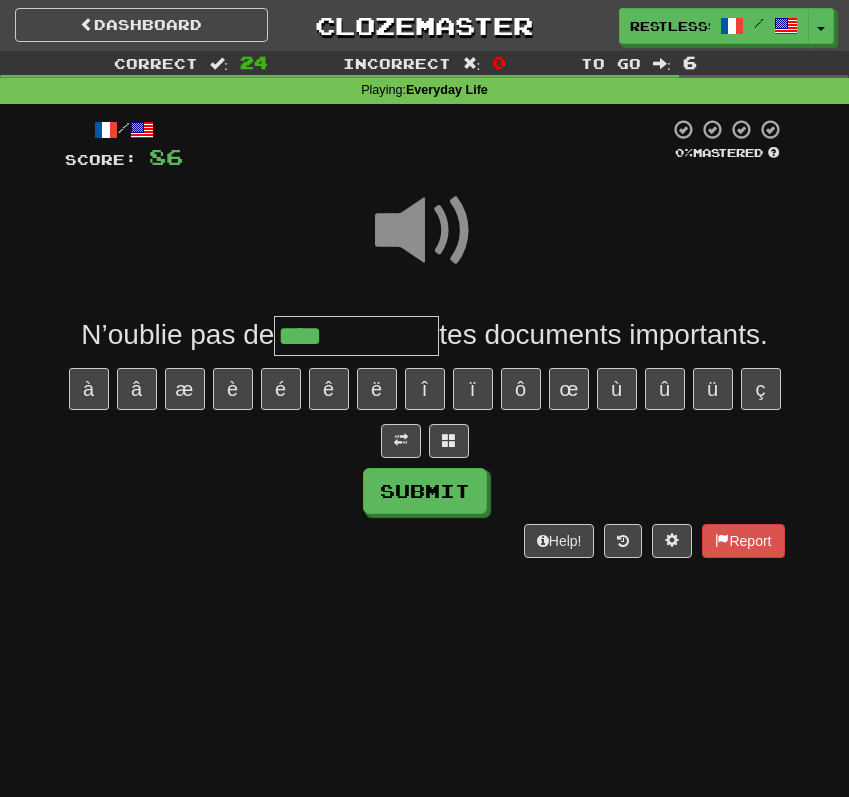 click on "****" at bounding box center (356, 336) 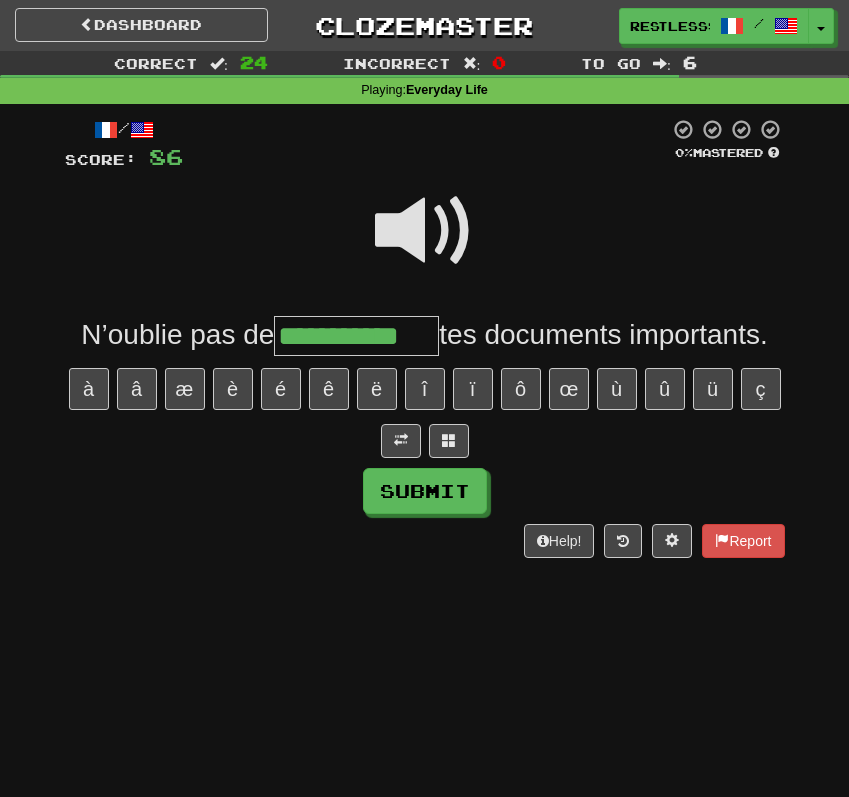 type on "**********" 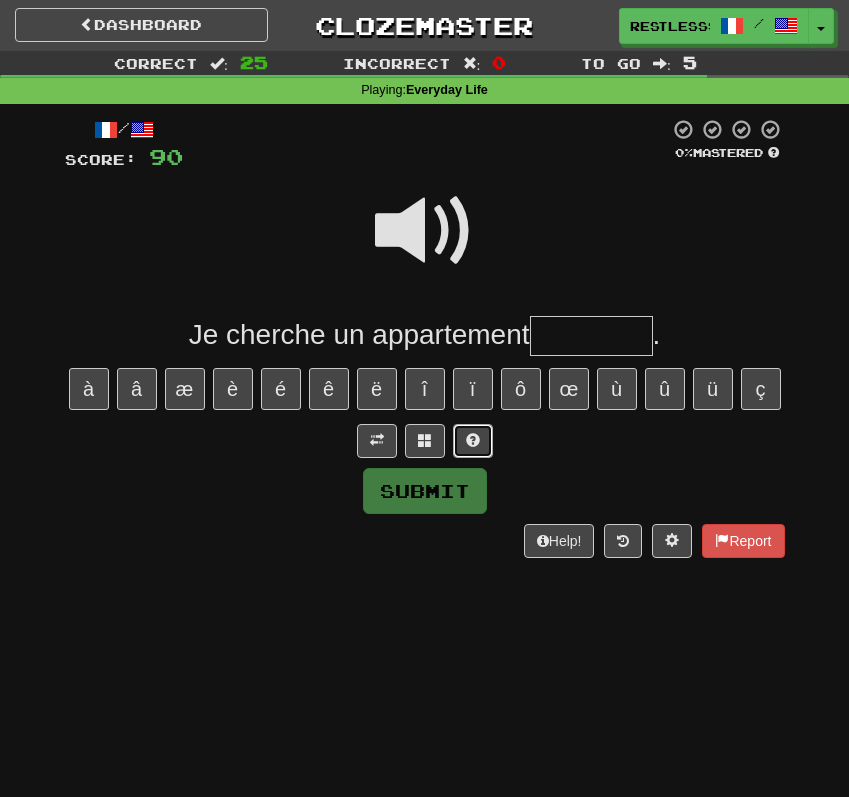 click at bounding box center (473, 440) 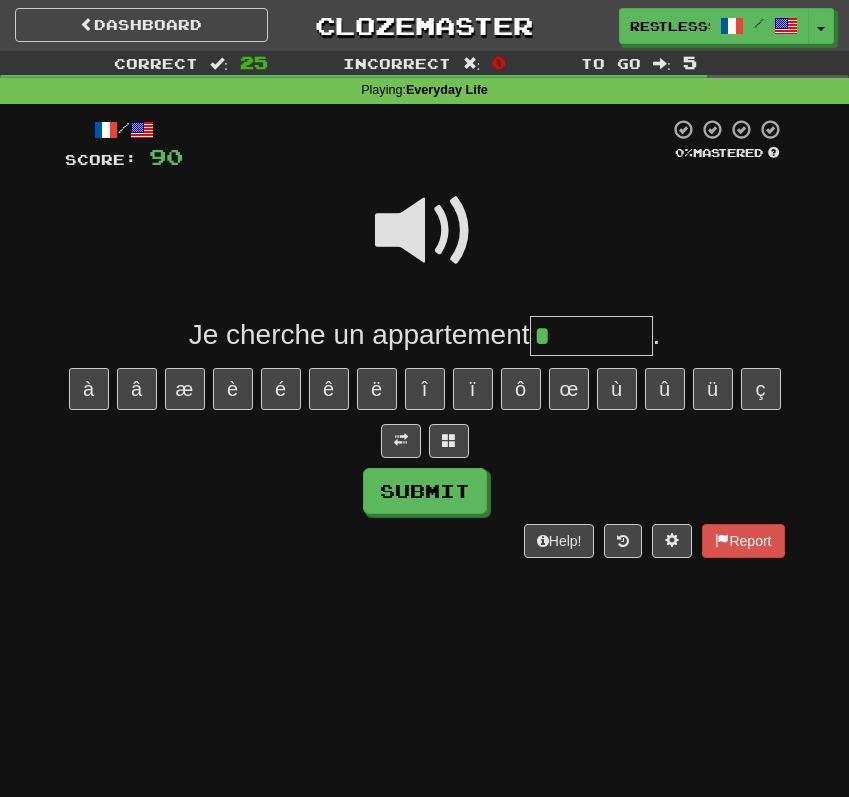 click at bounding box center (425, 231) 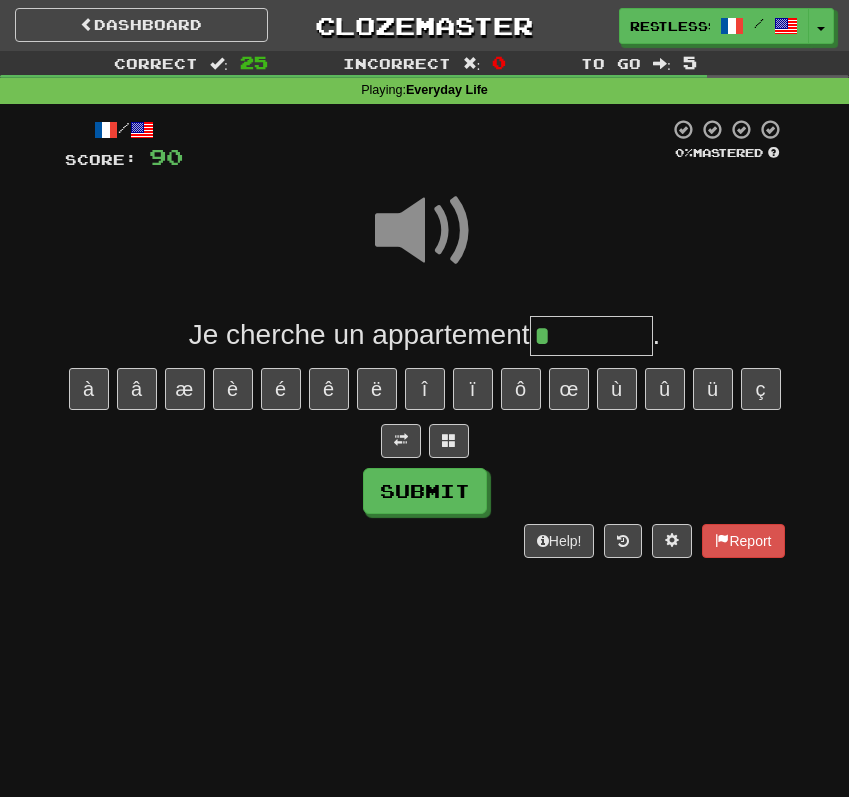 click on "*" at bounding box center [591, 336] 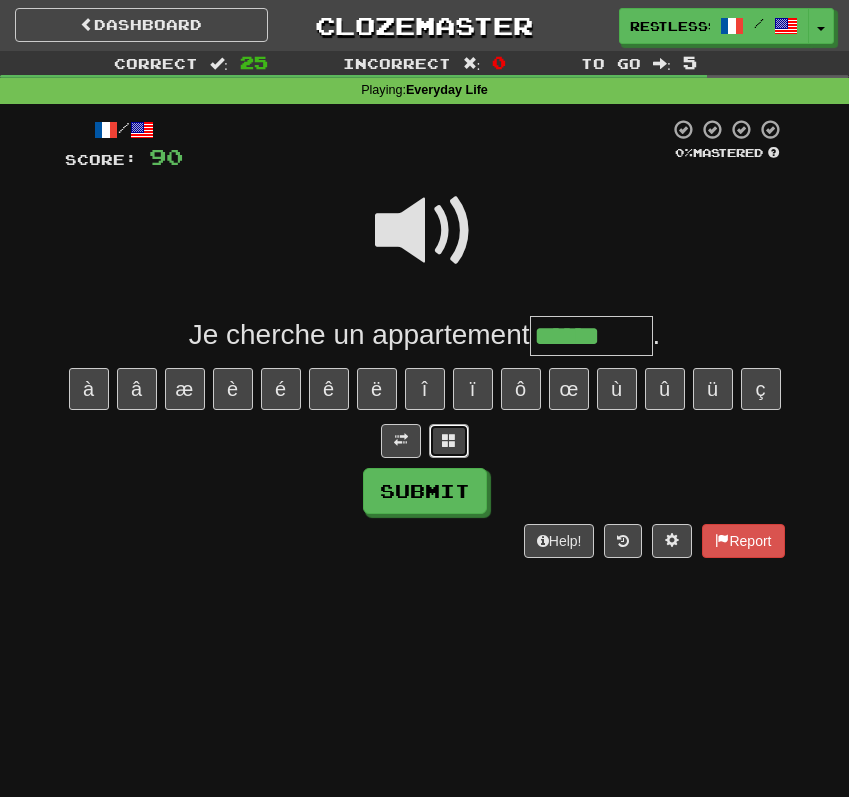 click at bounding box center (449, 441) 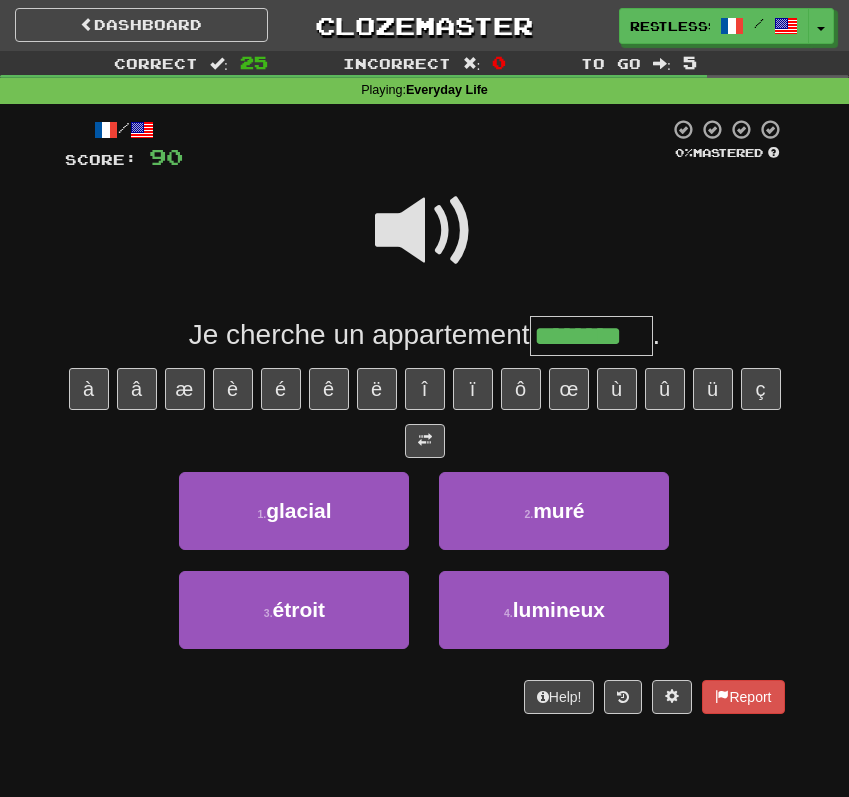 type on "********" 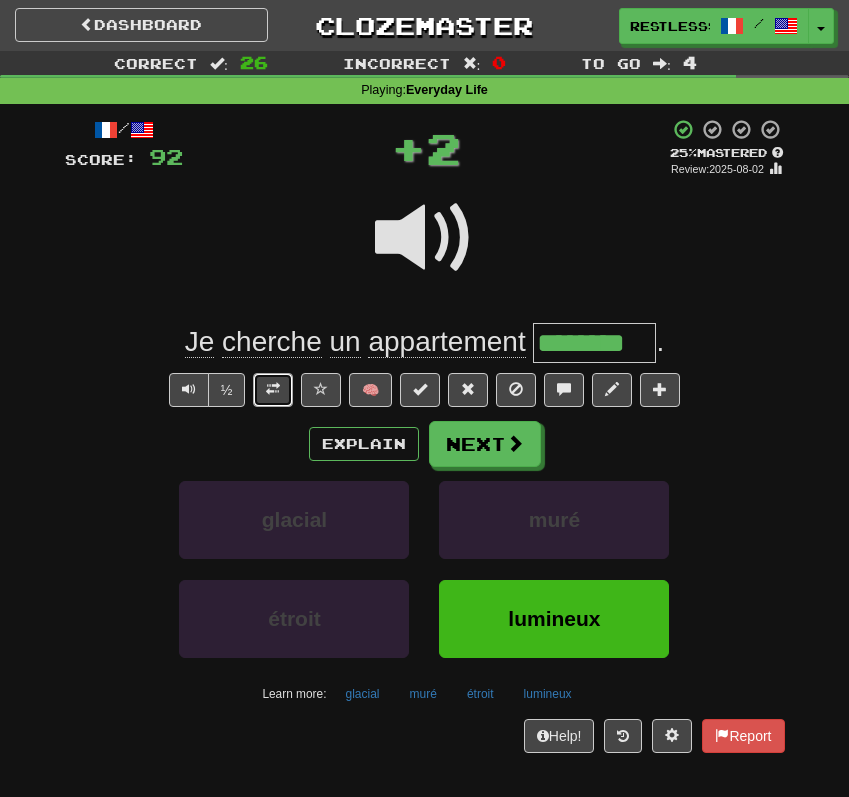 click at bounding box center [273, 390] 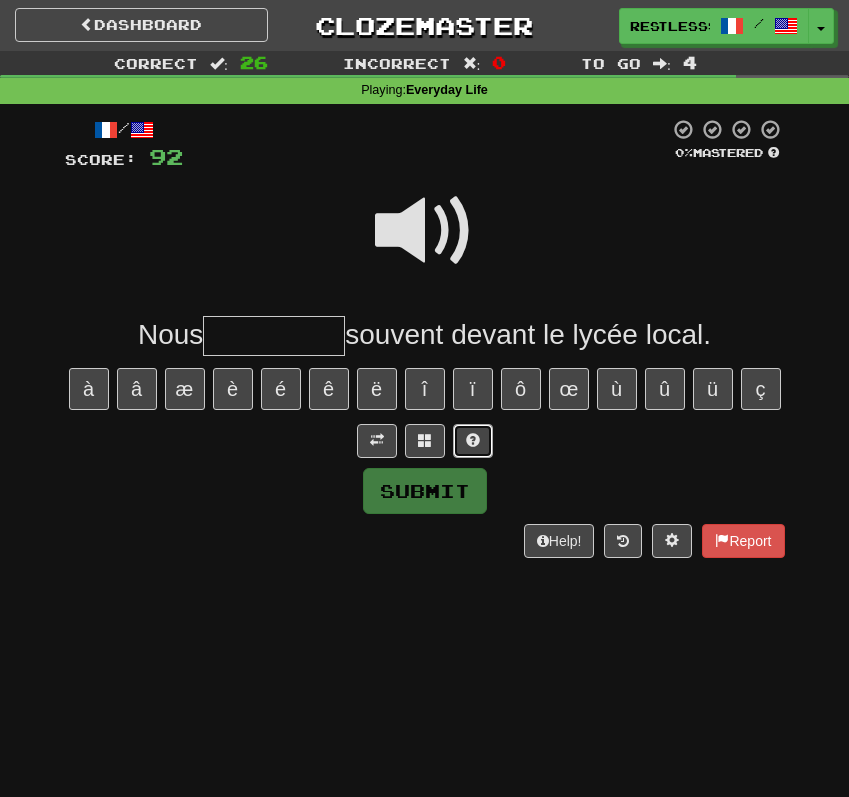 click at bounding box center [473, 441] 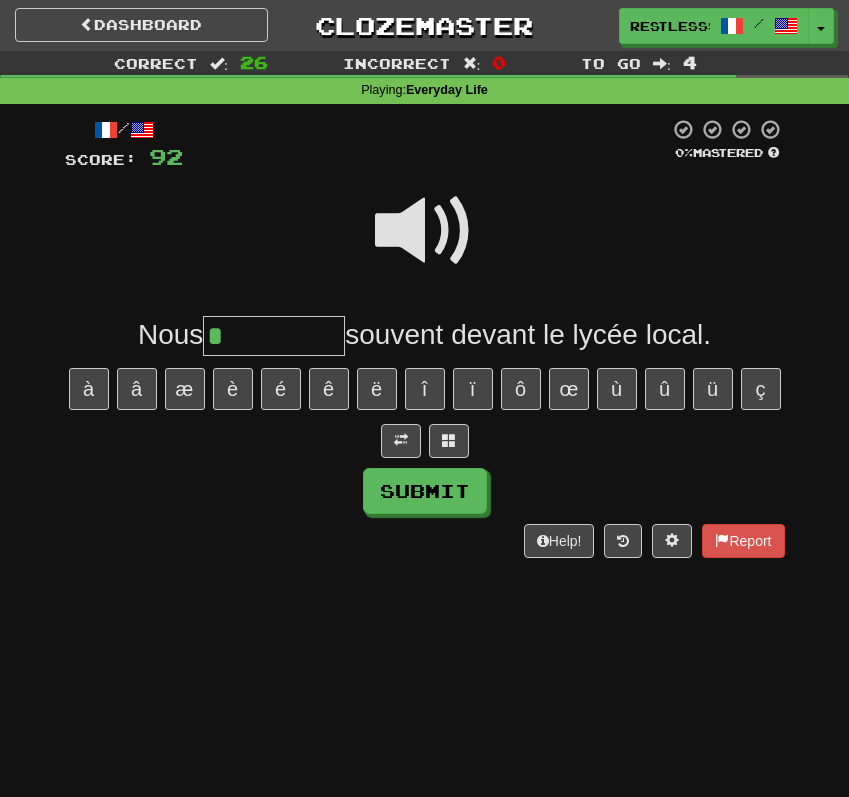 click at bounding box center [425, 244] 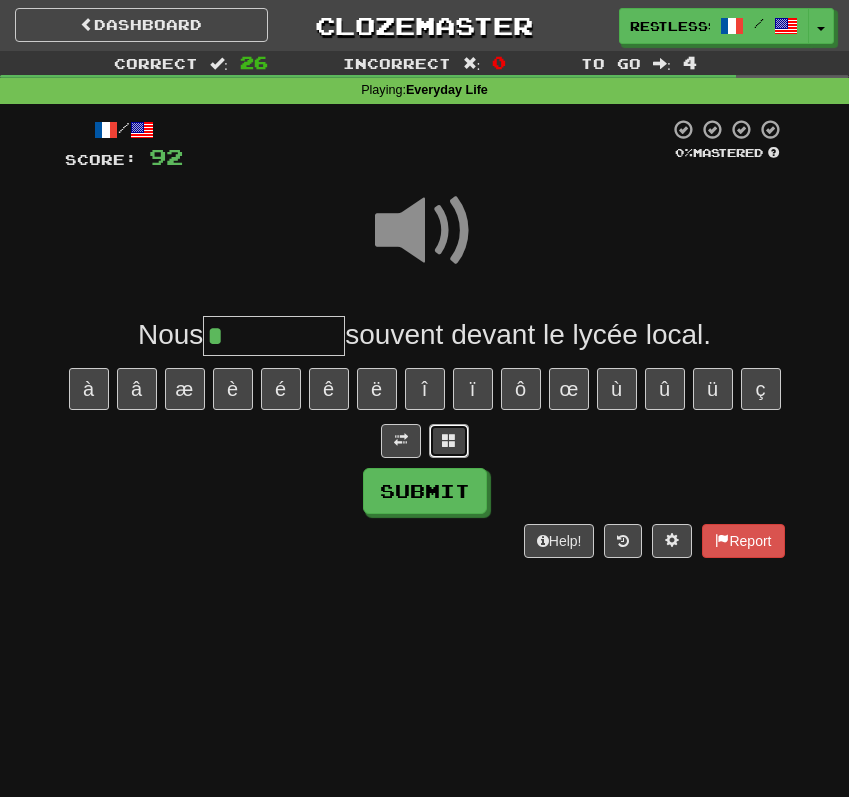 click at bounding box center (449, 441) 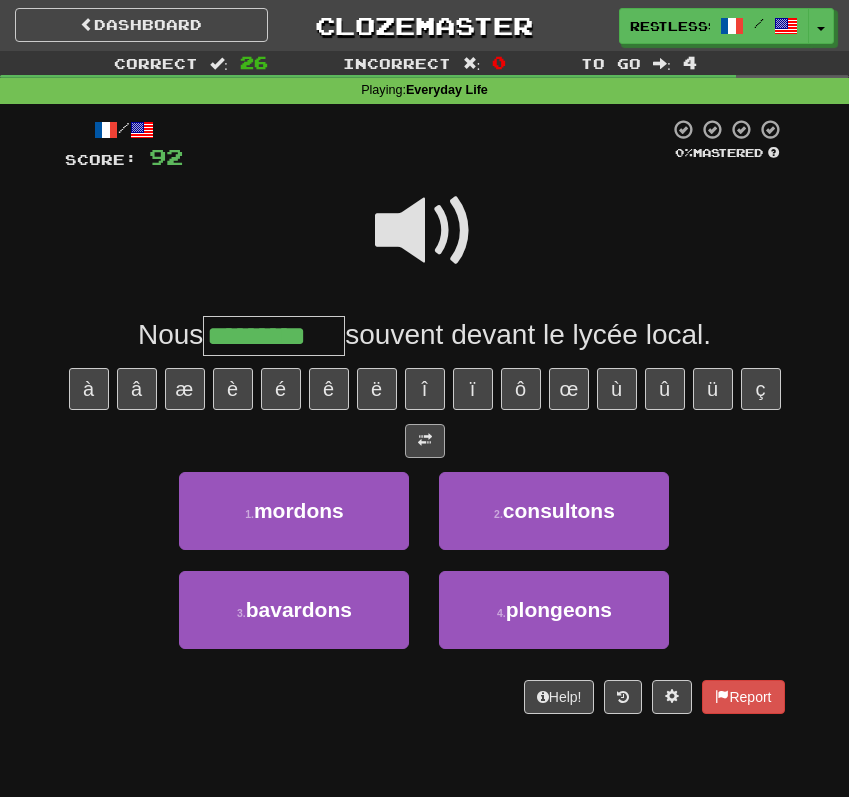 type on "*********" 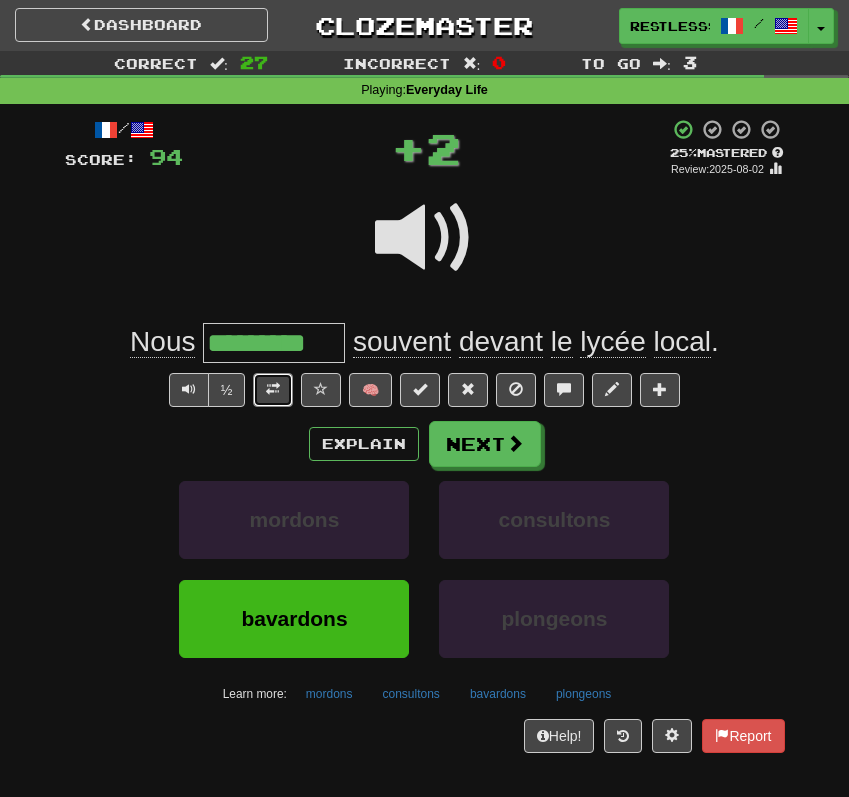 click at bounding box center [273, 390] 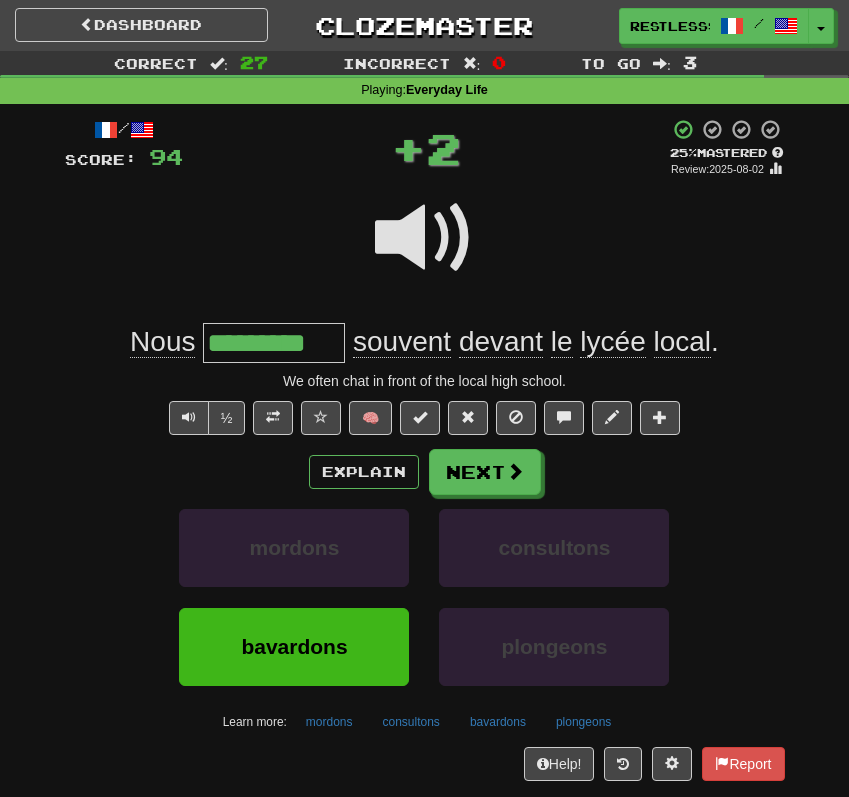 click on "Explain Next" at bounding box center (425, 472) 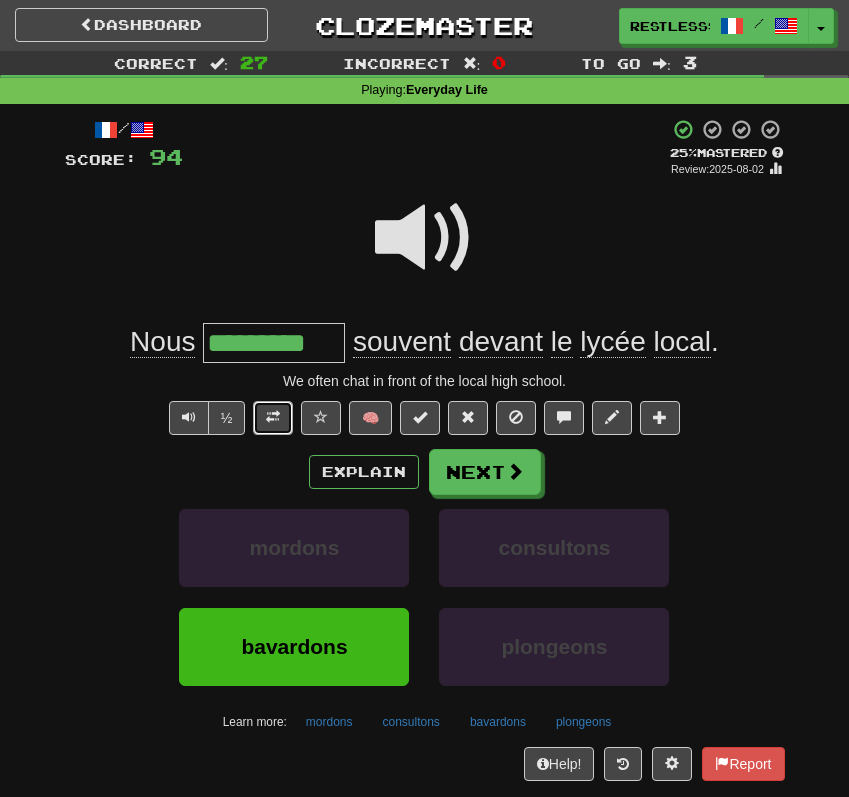 click at bounding box center (273, 418) 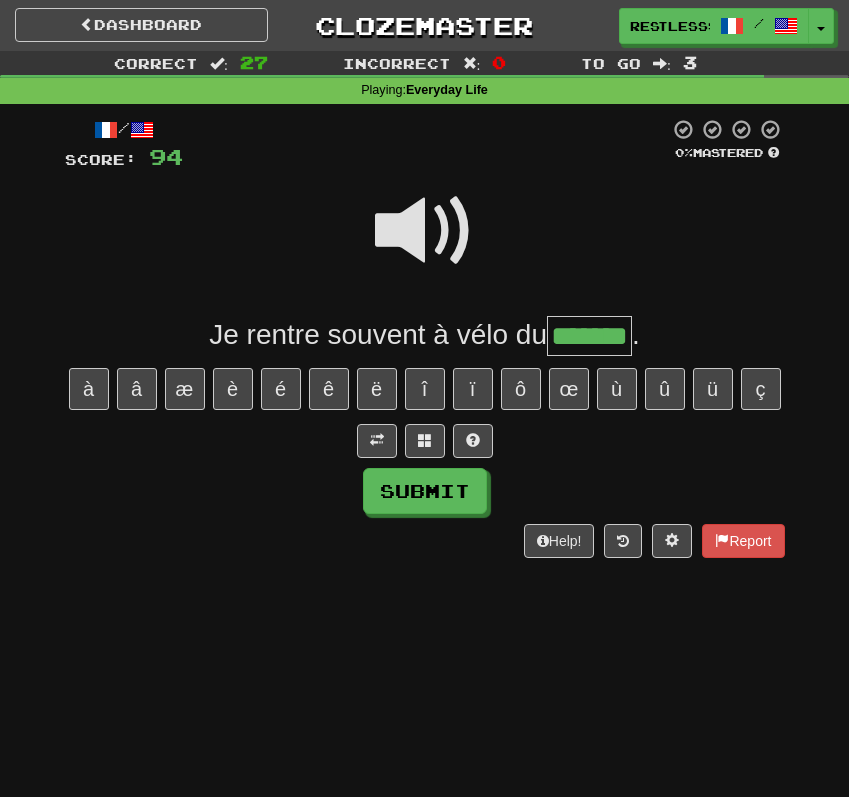 type on "*******" 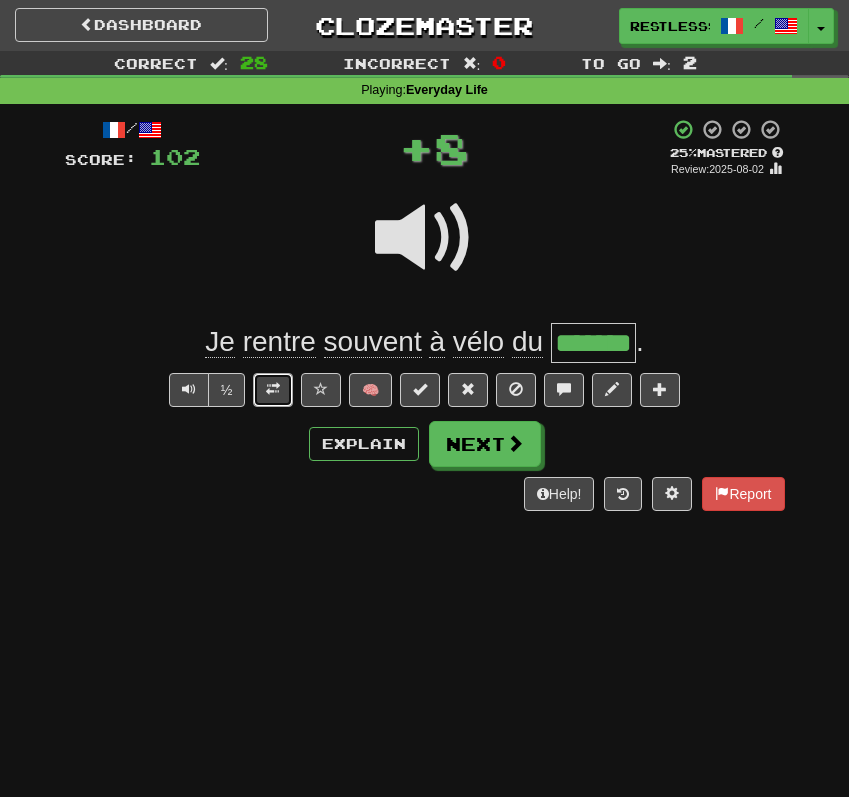 click at bounding box center [273, 389] 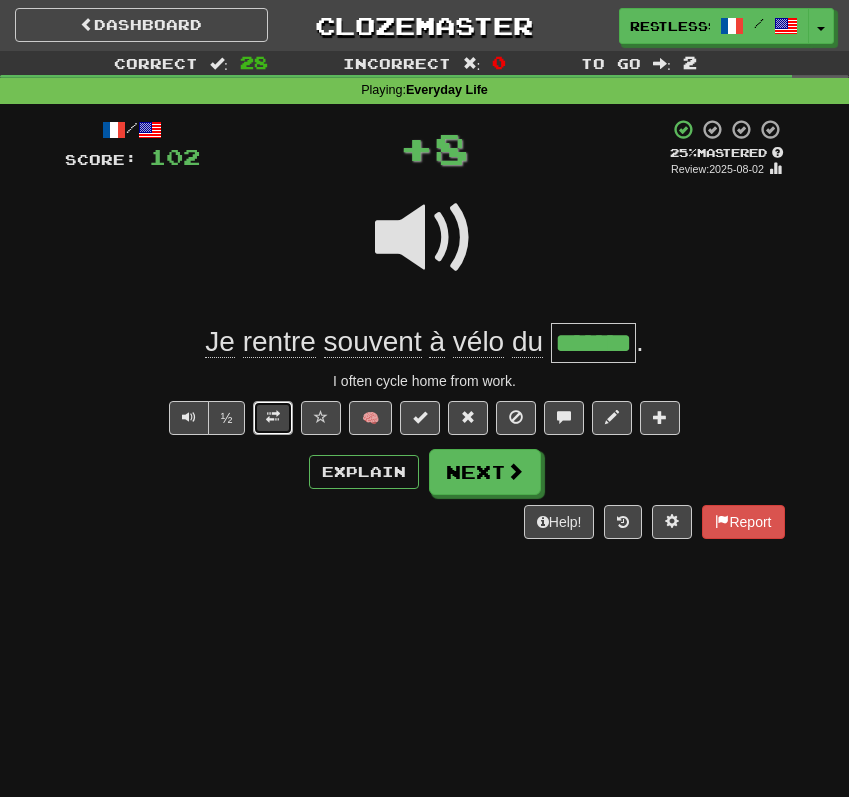 click at bounding box center (273, 417) 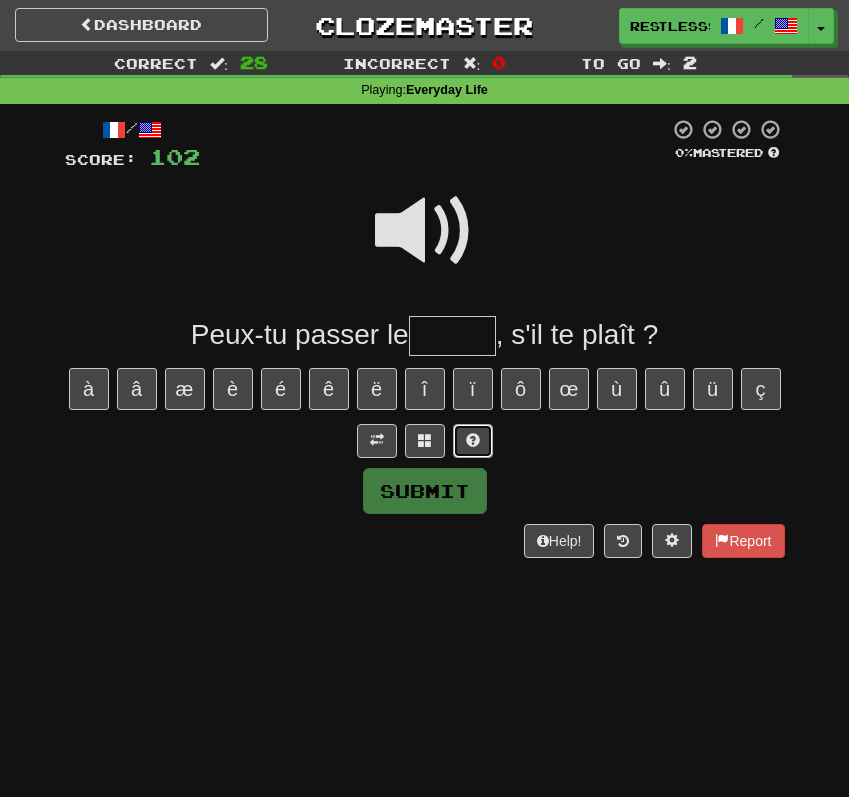click at bounding box center [473, 441] 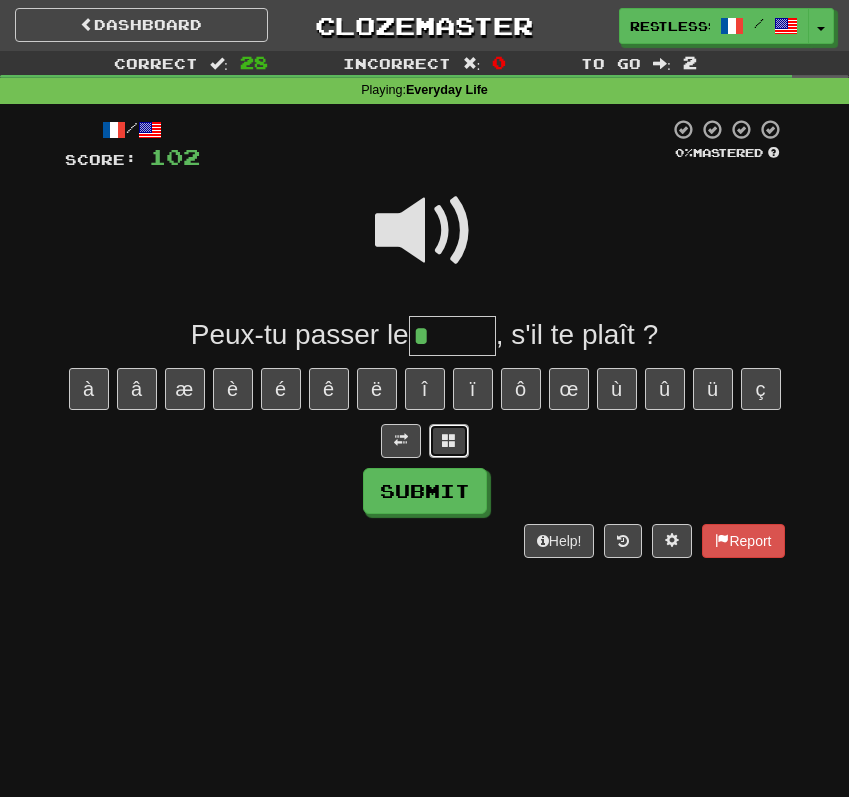click at bounding box center [449, 441] 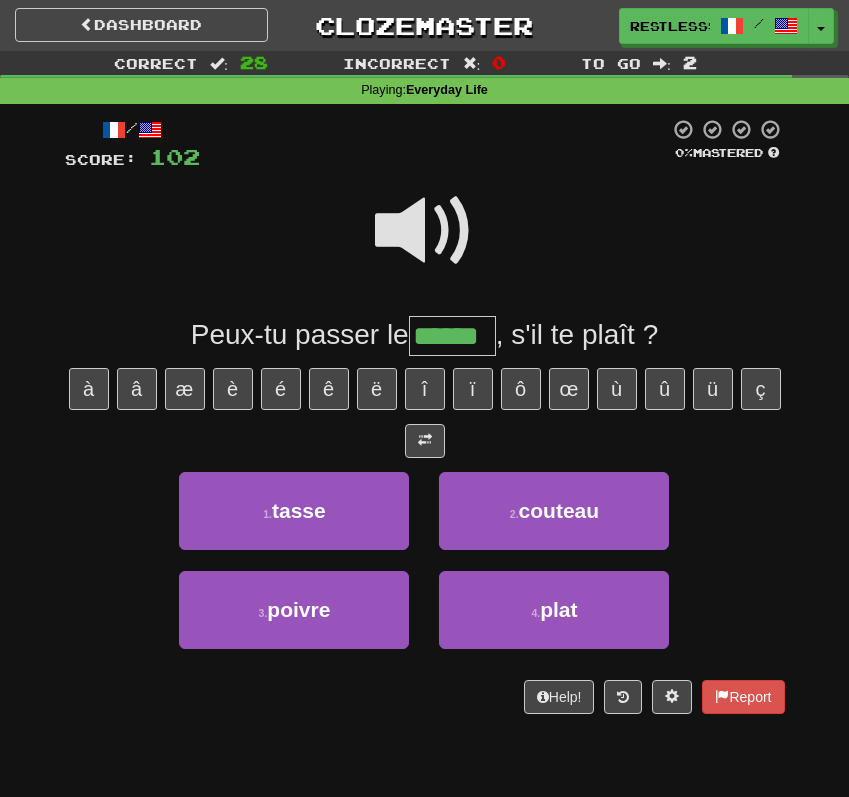 type on "******" 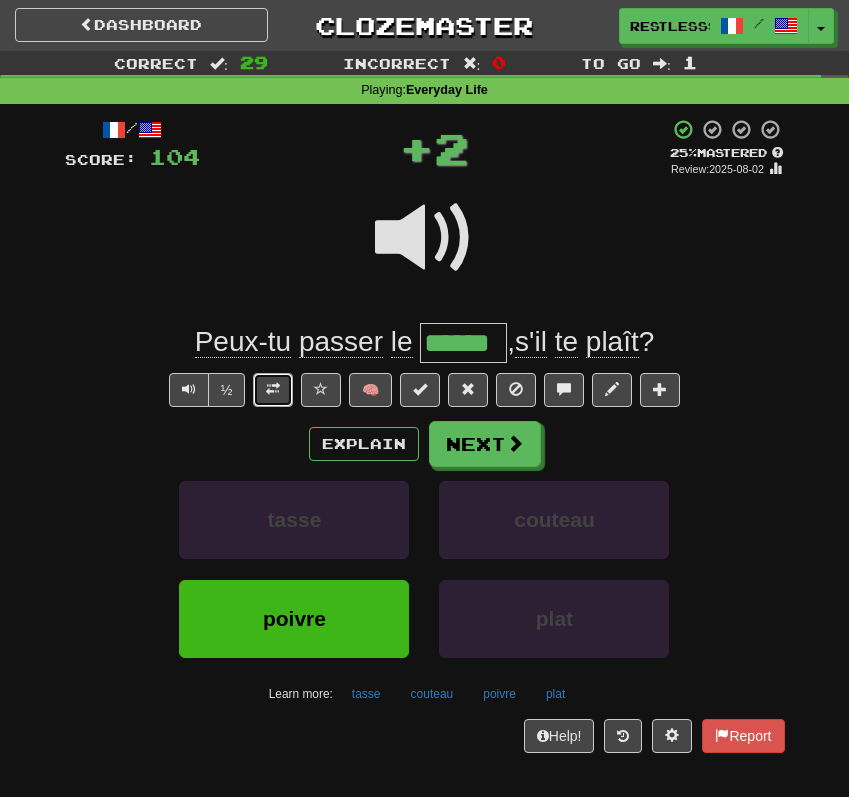 click at bounding box center (273, 390) 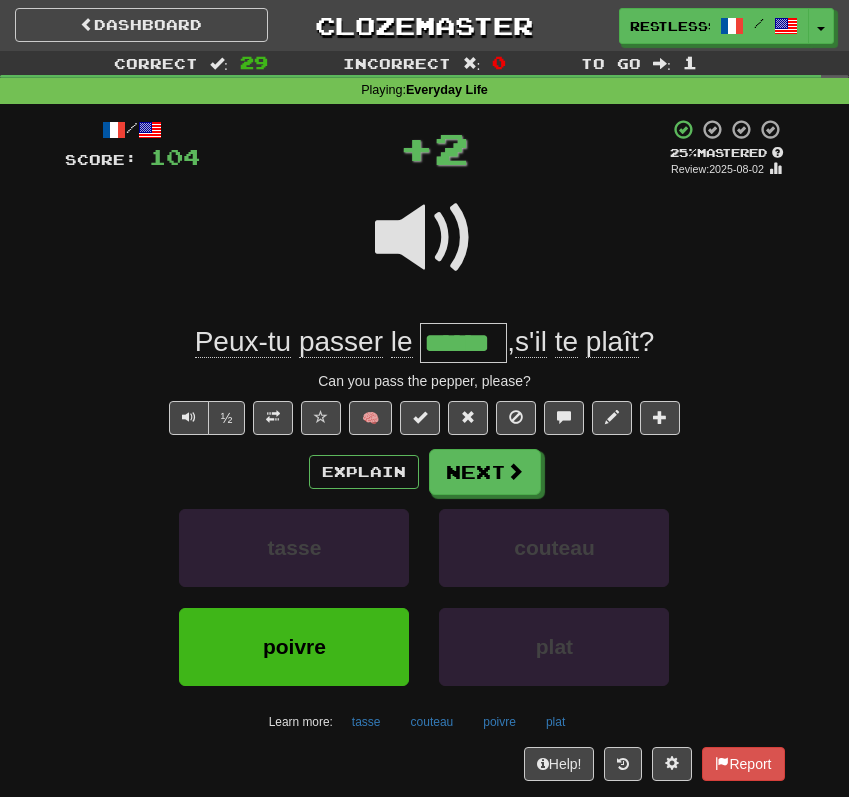 click on "Explain Next" at bounding box center [425, 472] 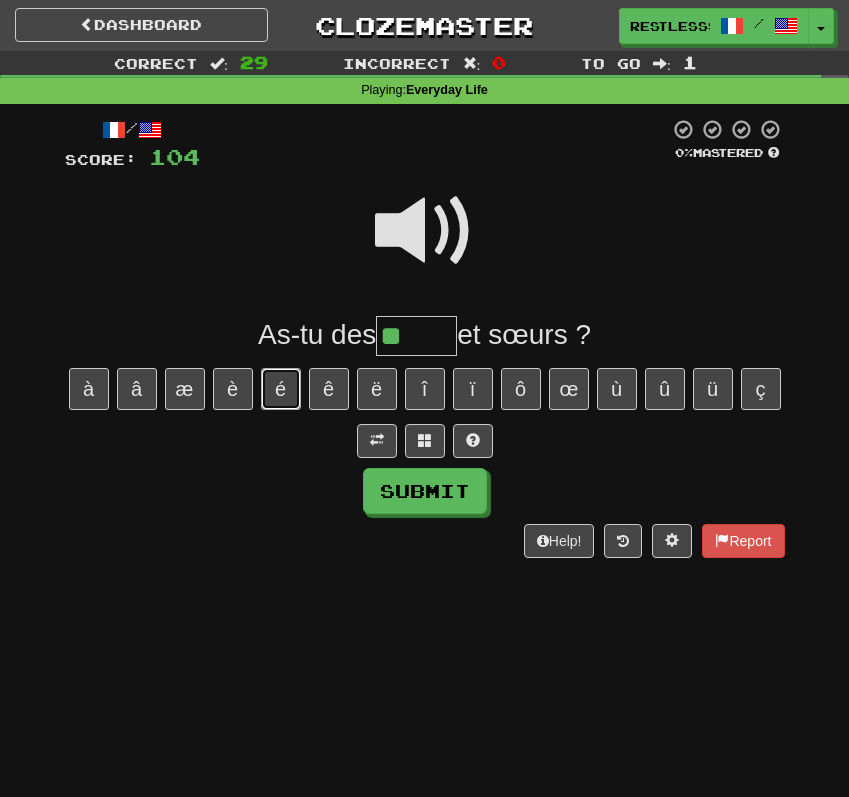 click on "é" at bounding box center (281, 389) 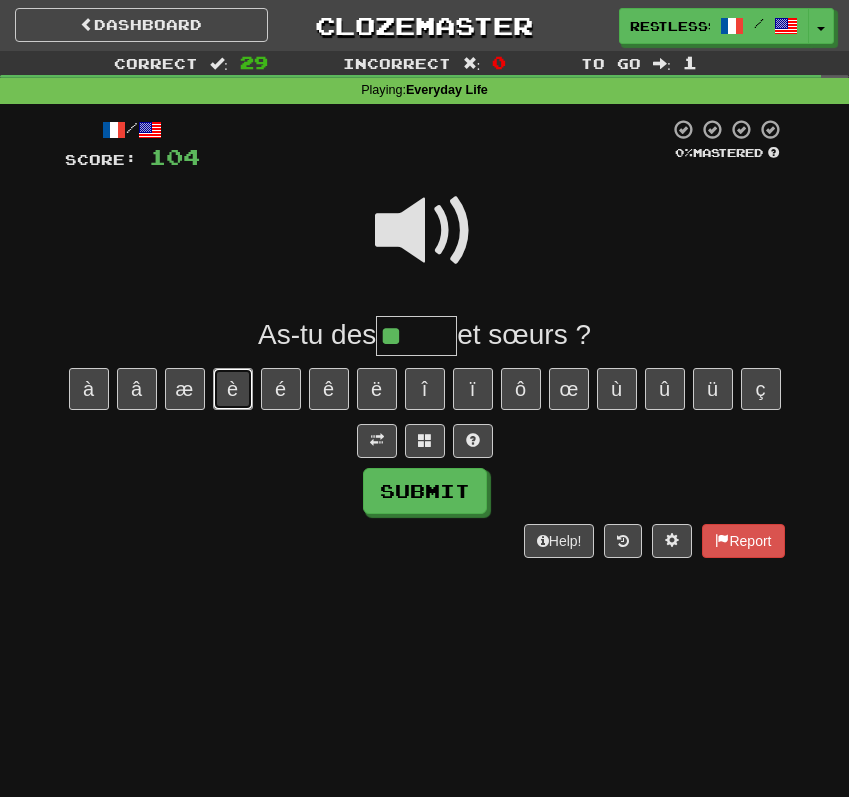 click on "è" at bounding box center [233, 389] 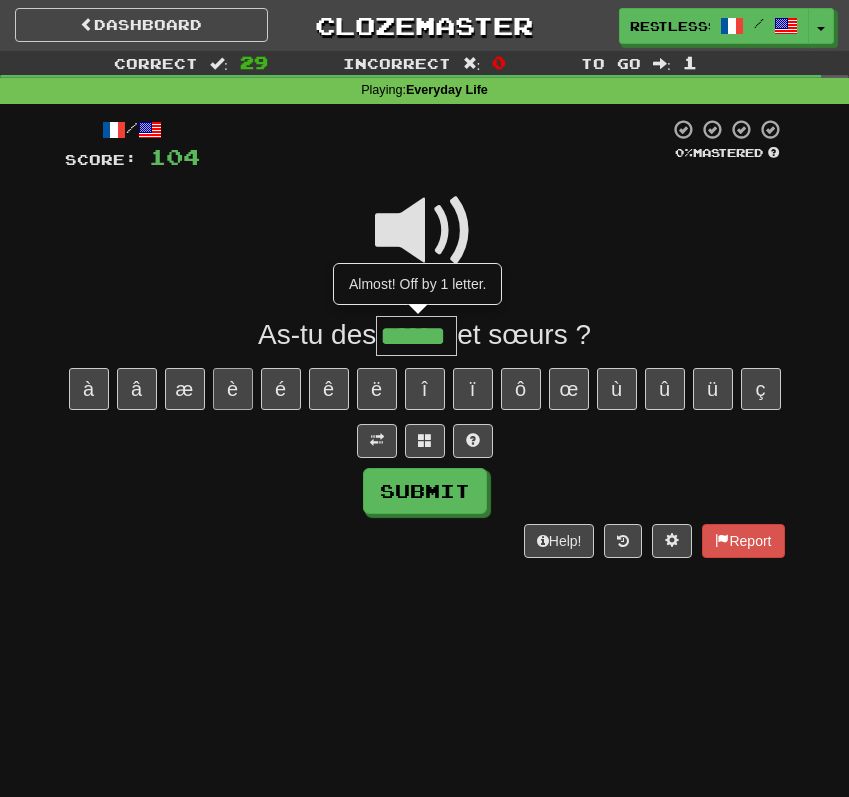 type on "******" 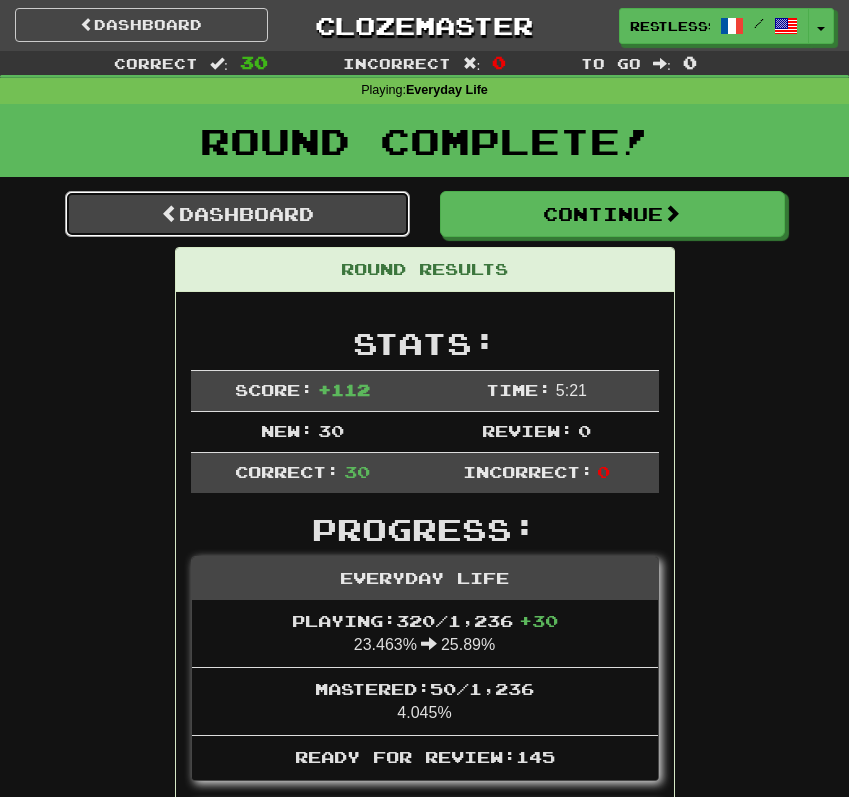 click on "Dashboard" at bounding box center (237, 214) 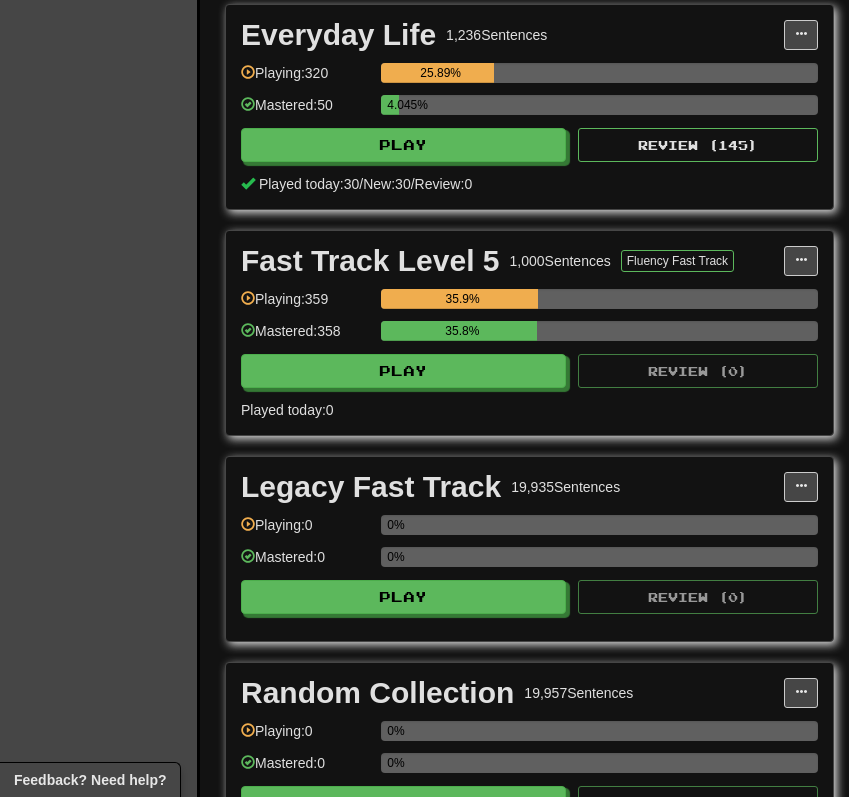 scroll, scrollTop: 2197, scrollLeft: 0, axis: vertical 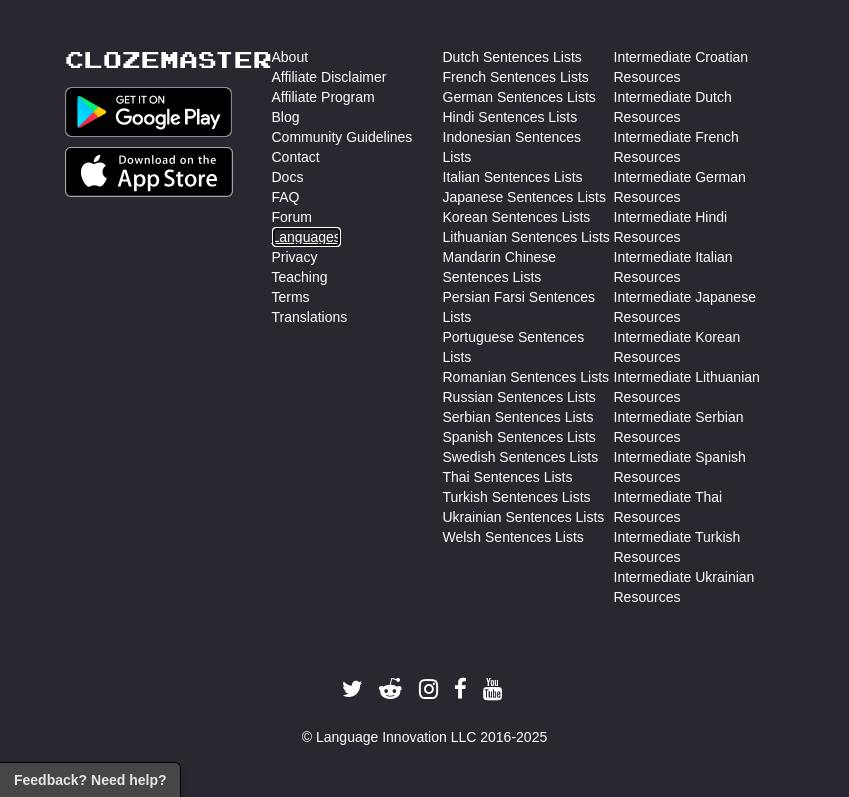 click on "Languages" at bounding box center [306, 237] 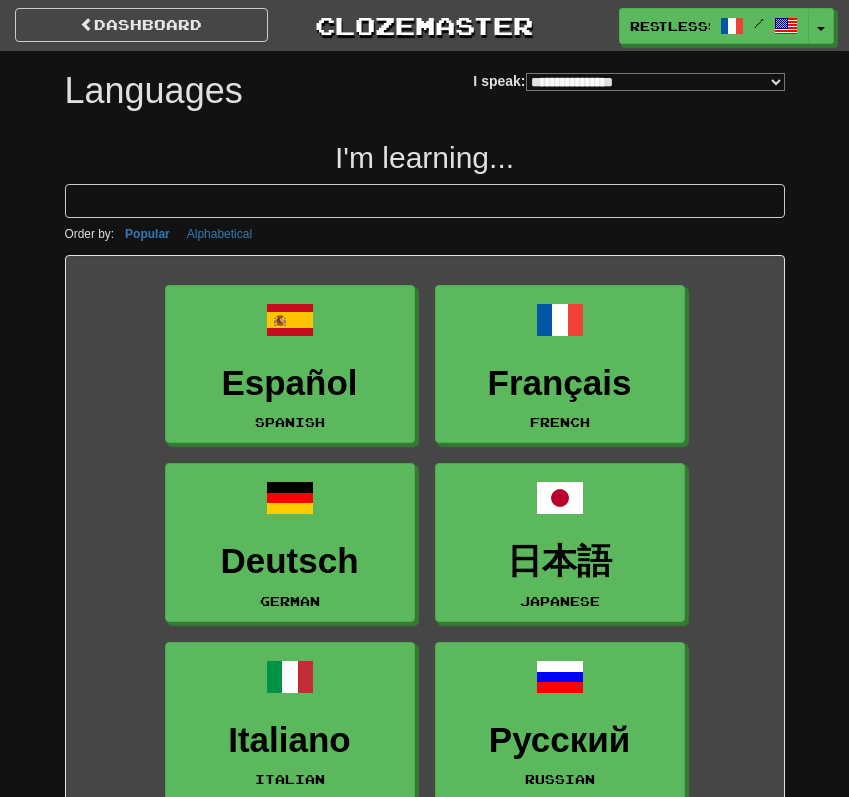 select on "*******" 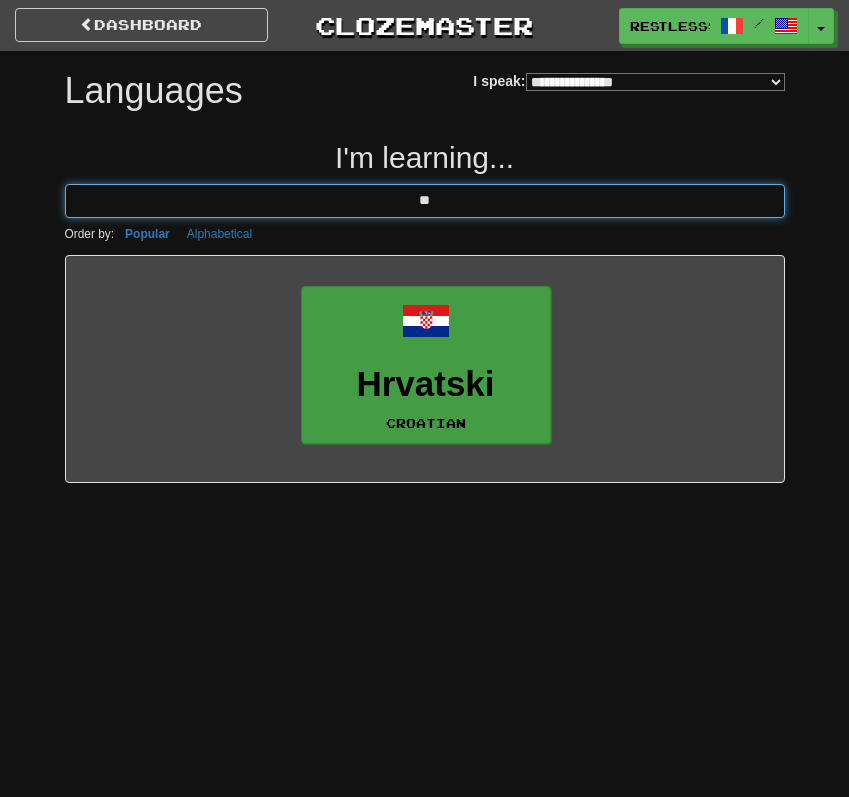 type on "**" 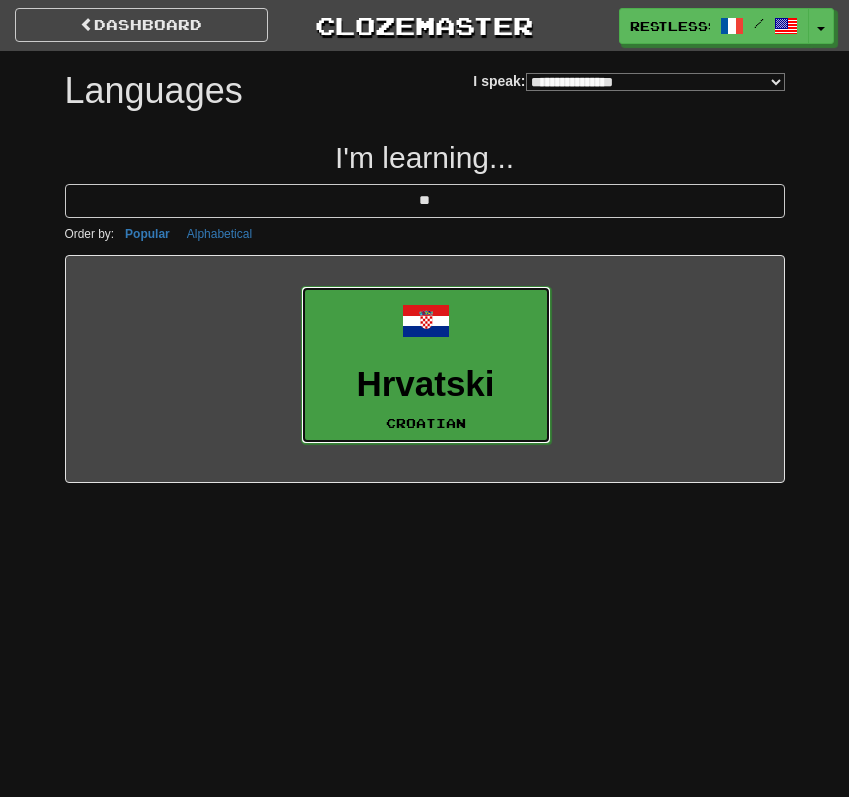 click at bounding box center [426, 321] 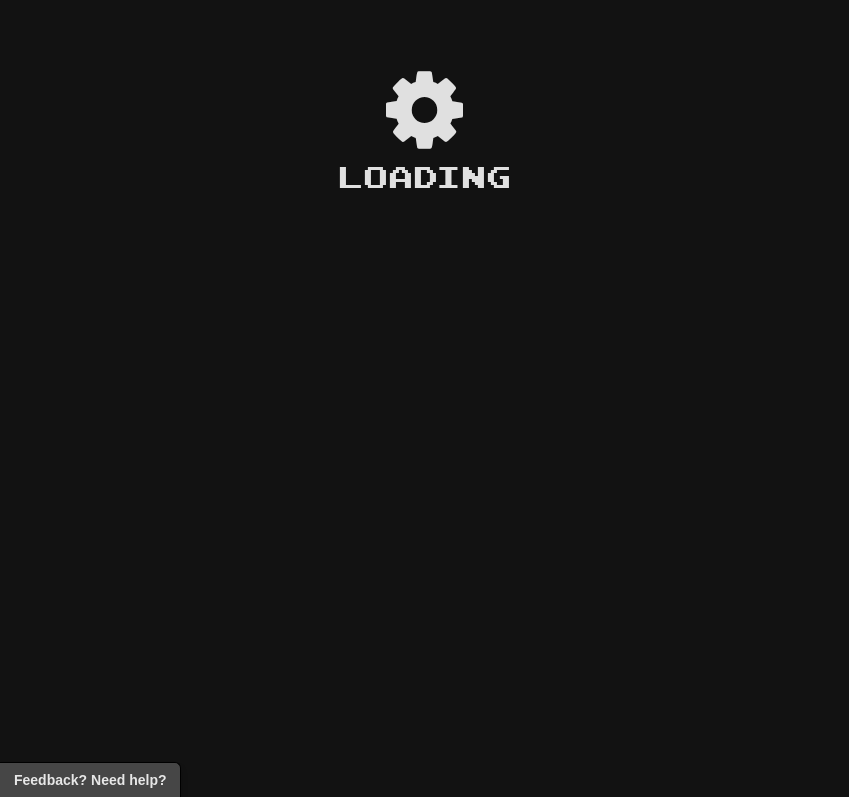 scroll, scrollTop: 0, scrollLeft: 0, axis: both 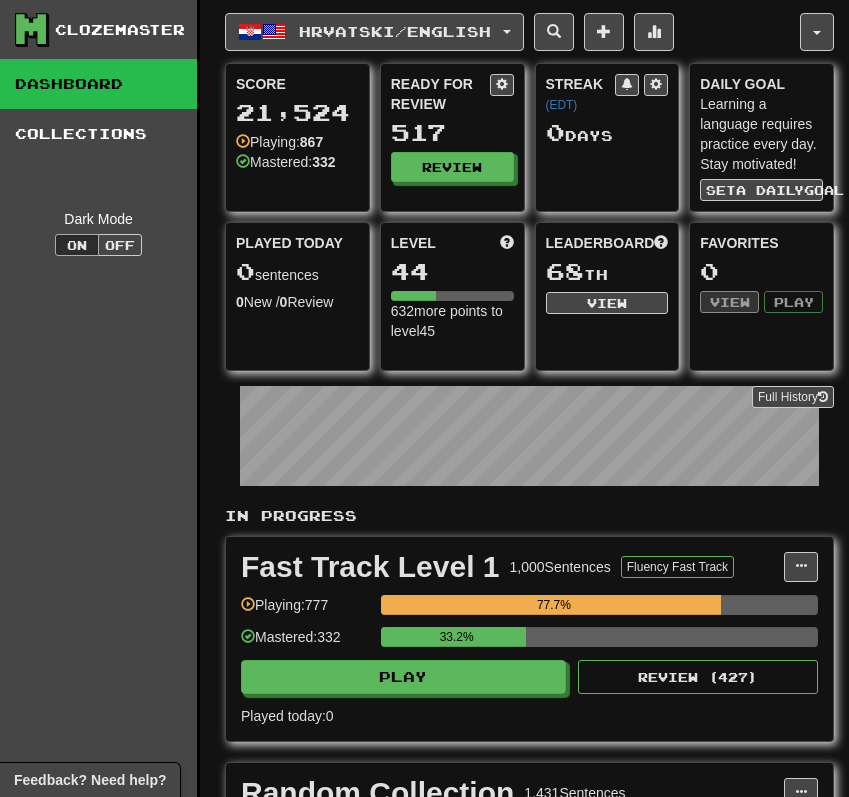 click on "Mastered:  332" 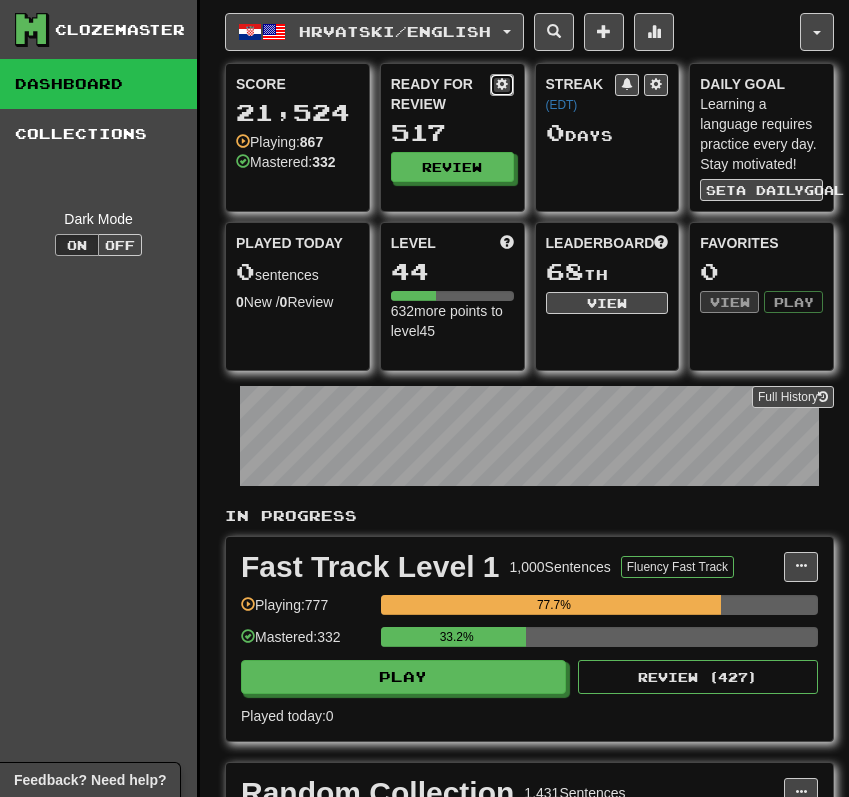 click 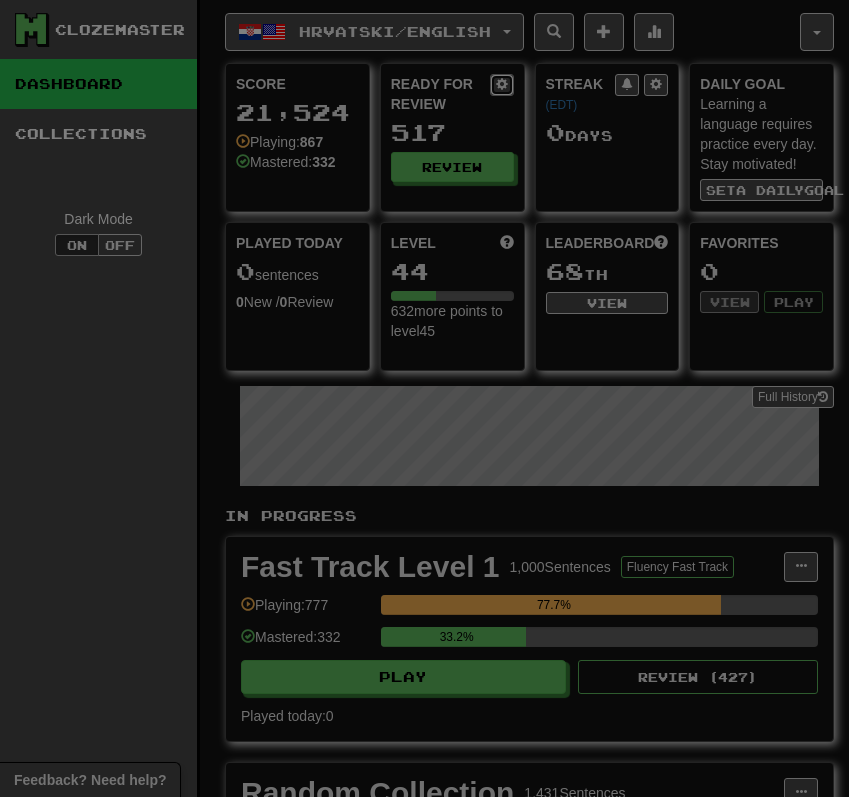 select on "*" 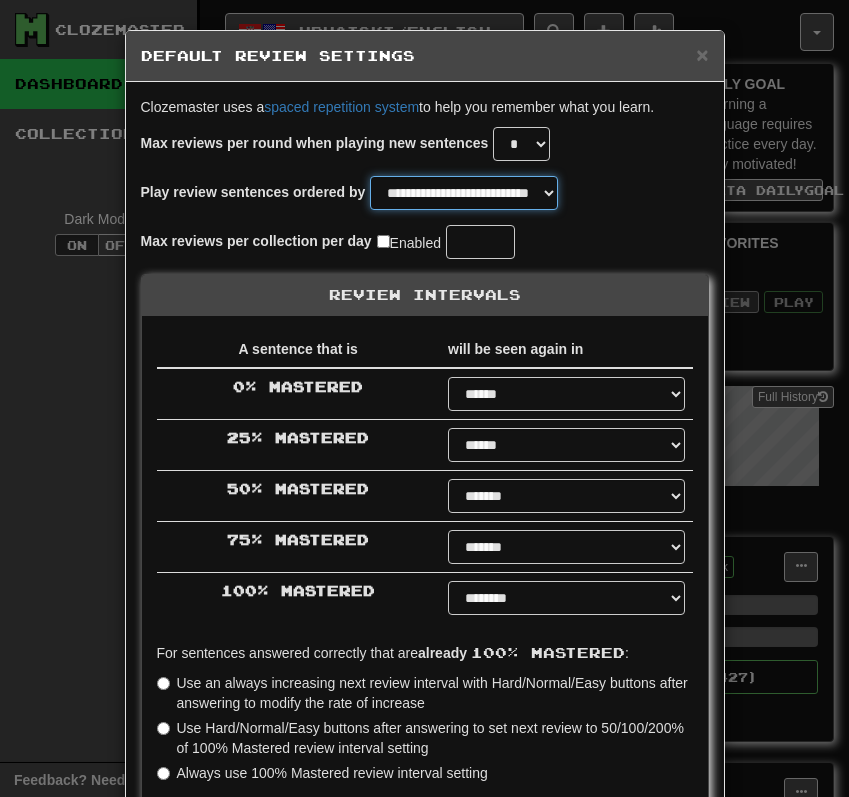 click on "**********" at bounding box center [464, 193] 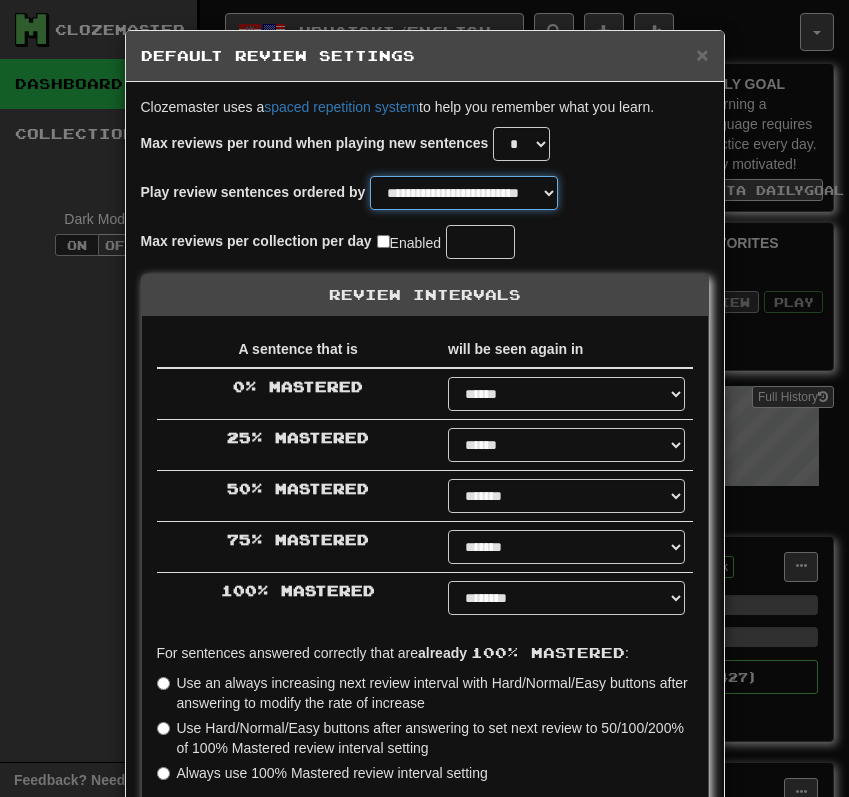 scroll, scrollTop: 308, scrollLeft: 0, axis: vertical 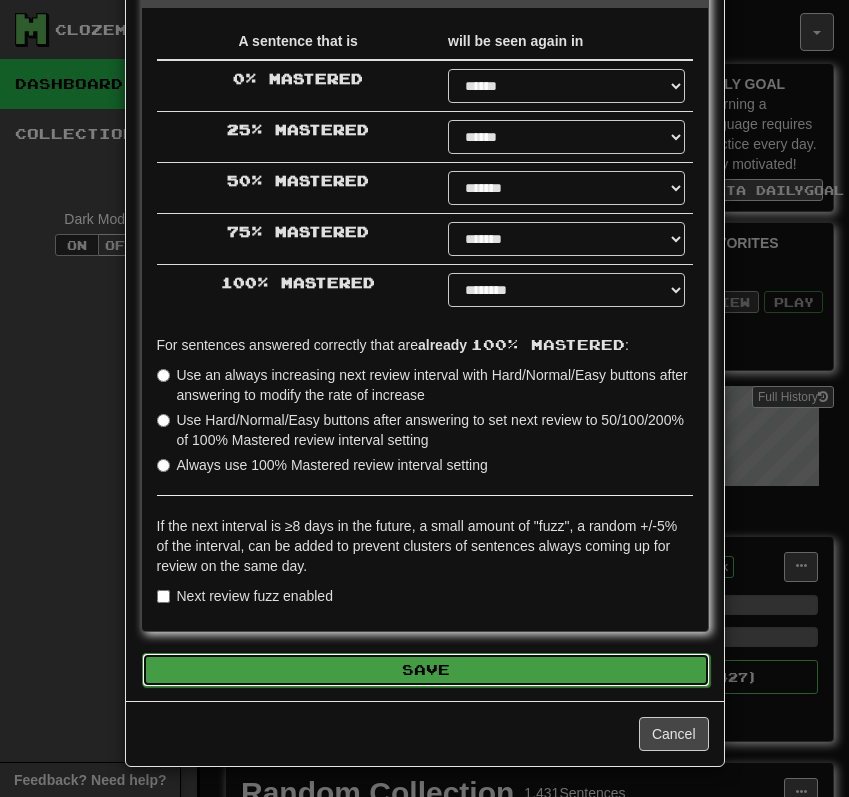 click on "Save" at bounding box center [426, 670] 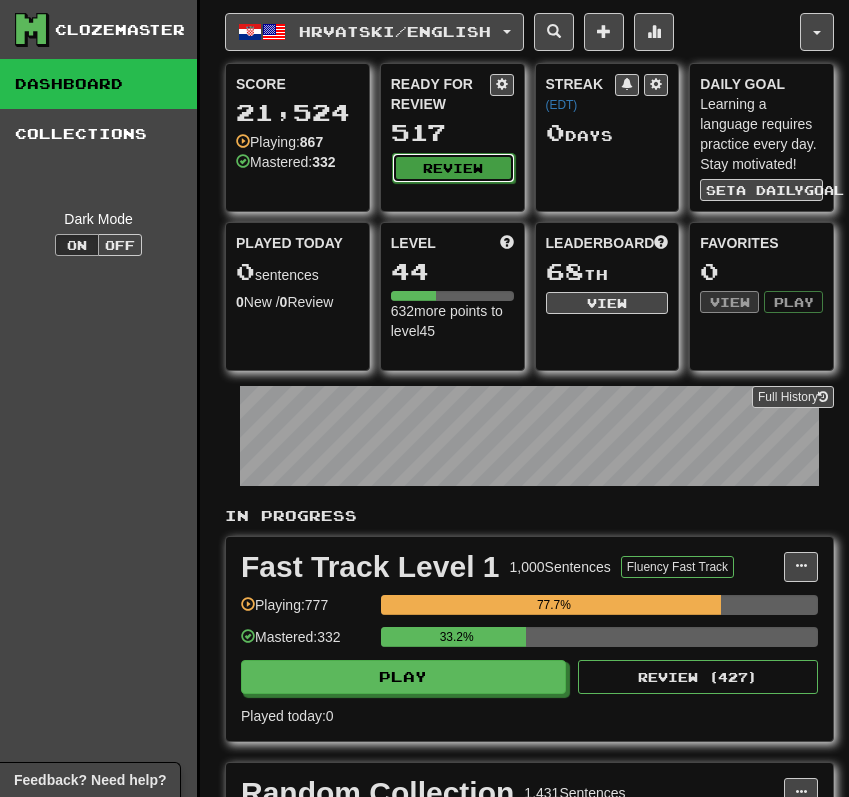 click on "Review" 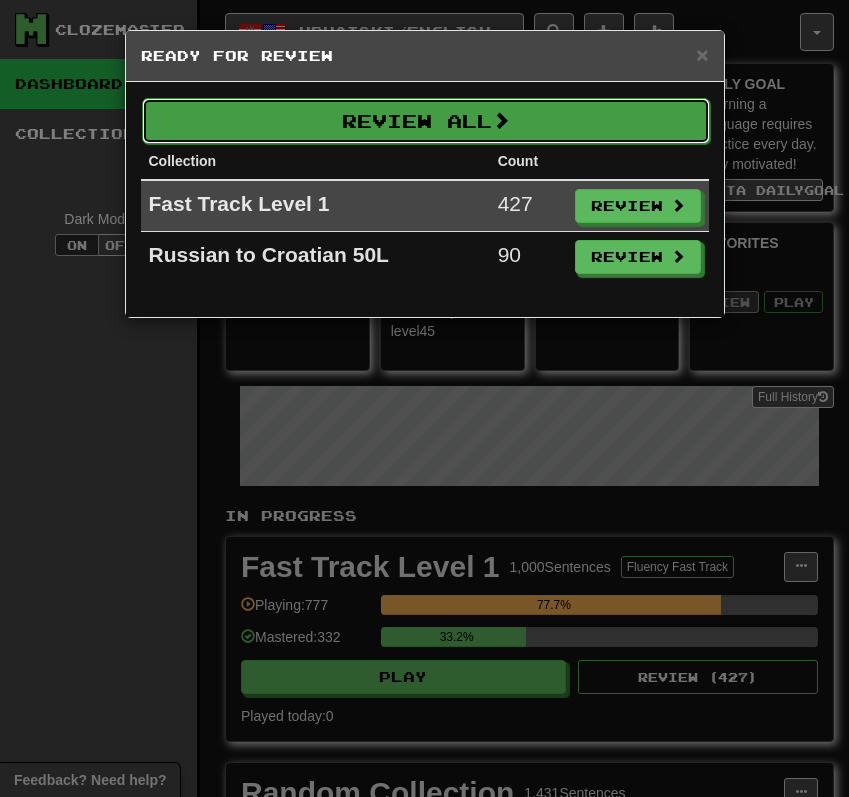 click on "Review All" at bounding box center (426, 121) 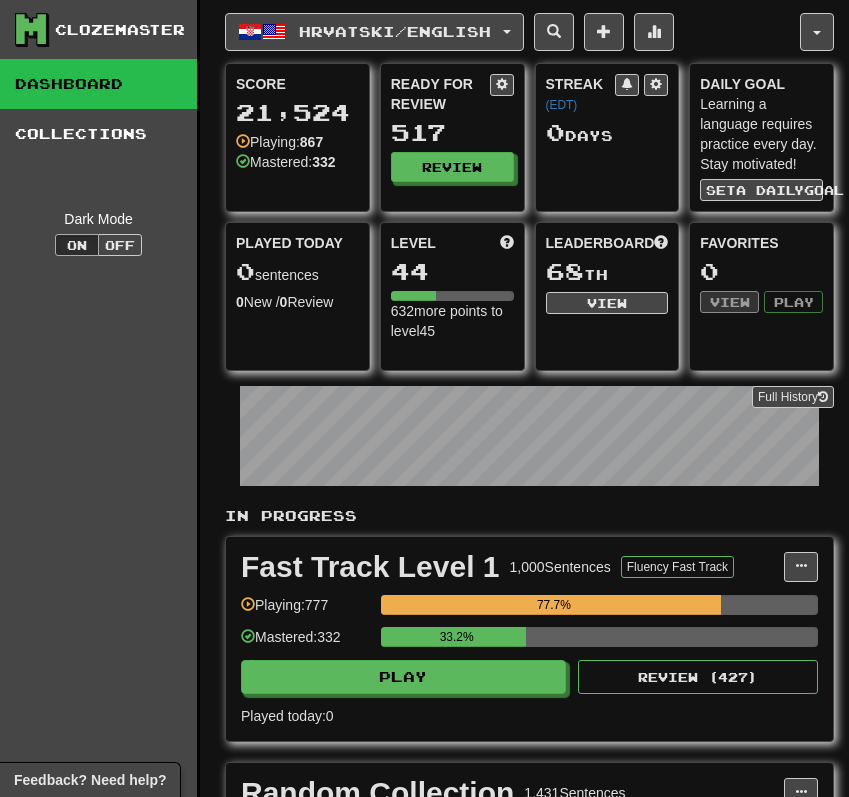 select on "**" 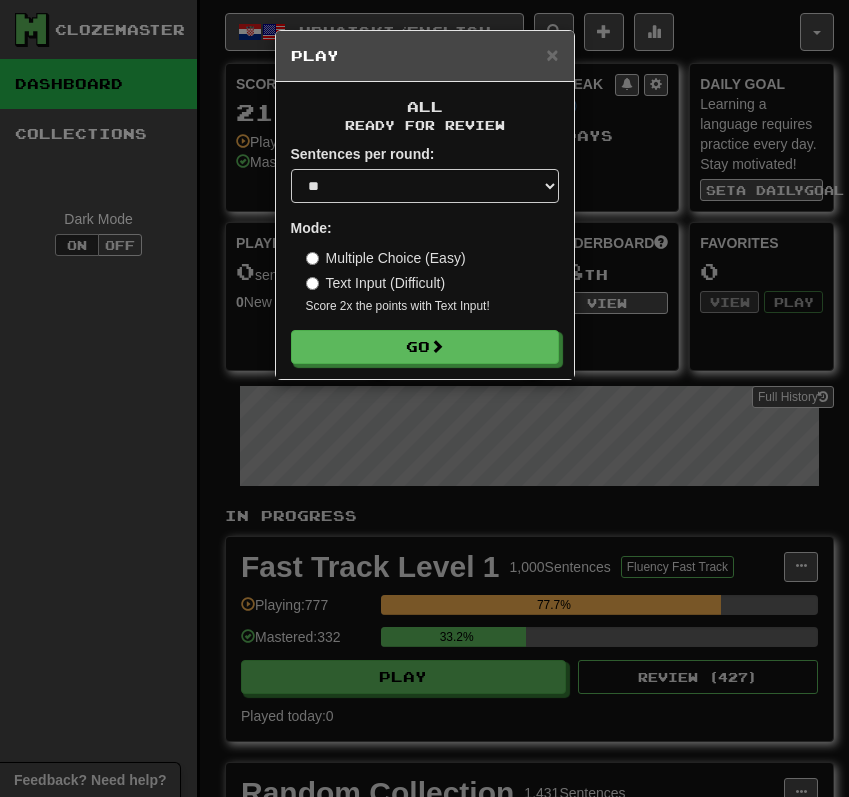 click on "× Play All Ready for Review Sentences per round: * ** ** ** ** ** *** ******** Mode: Multiple Choice (Easy) Text Input (Difficult) Score 2x the points with Text Input ! Go" at bounding box center [424, 398] 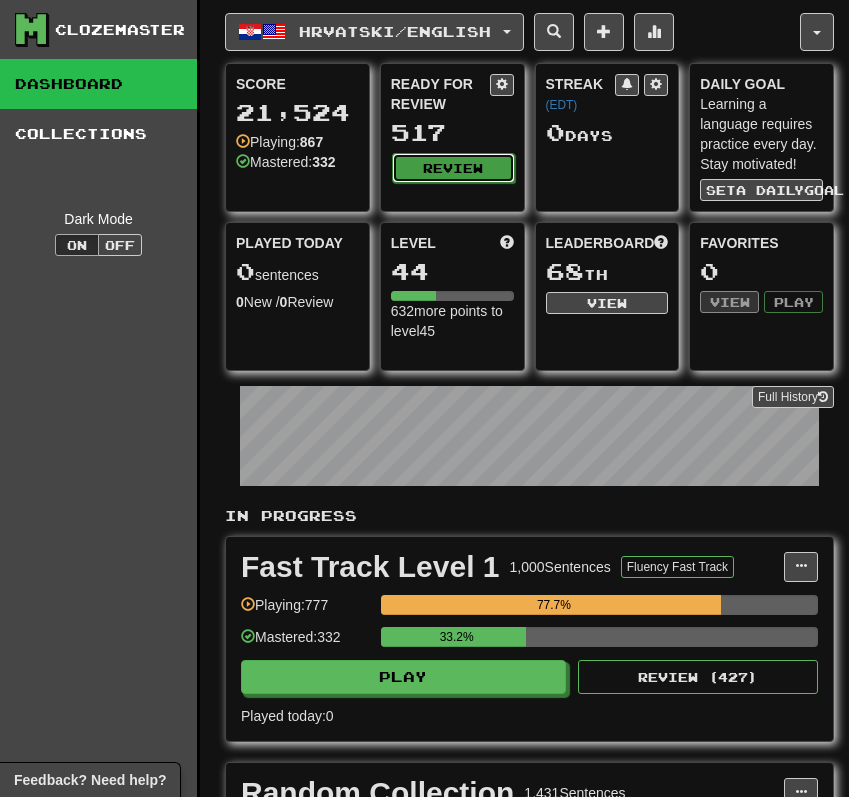 click on "Review" 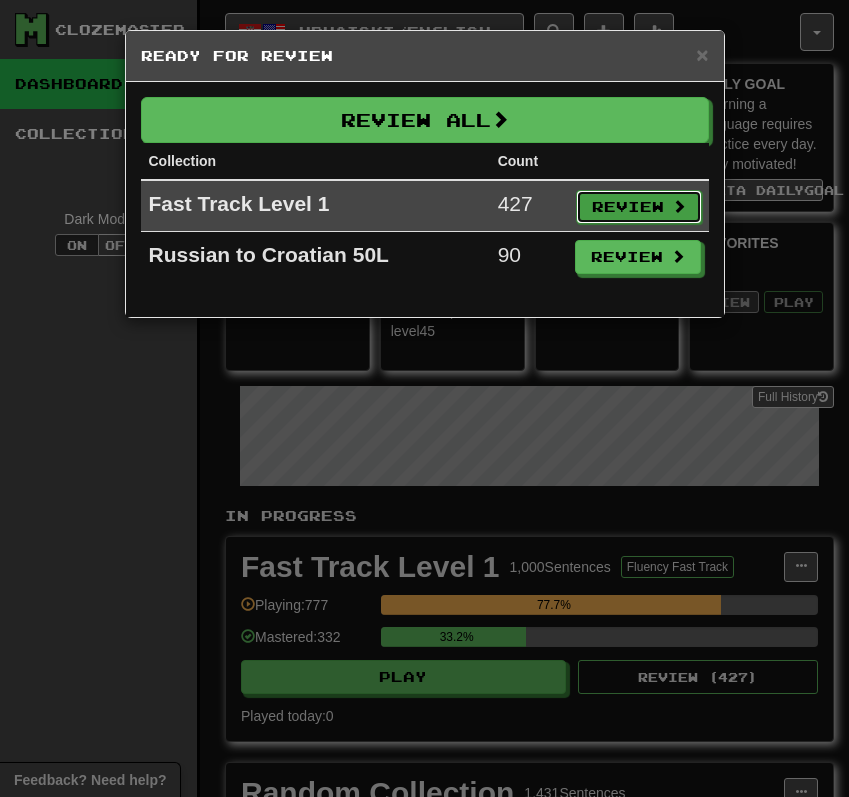 click on "Review" at bounding box center [639, 207] 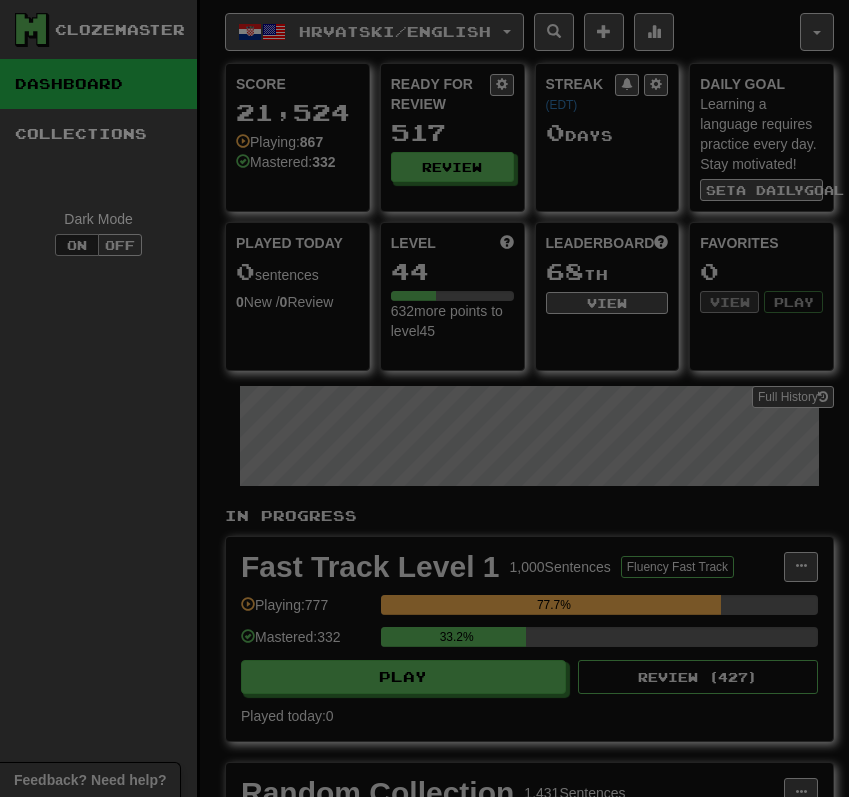 select on "**" 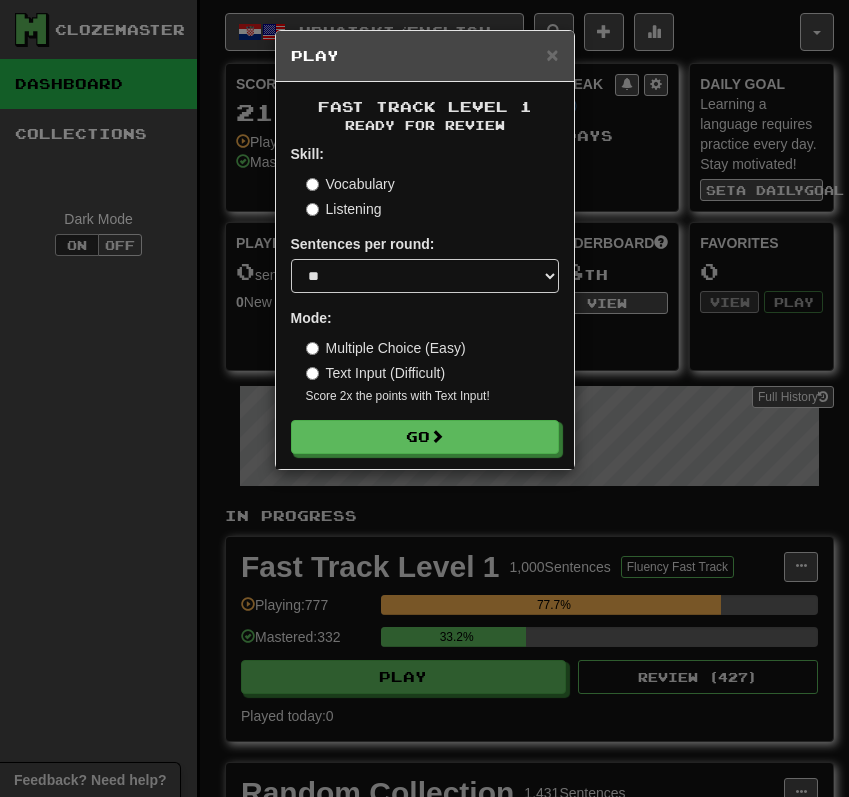 click on "Listening" at bounding box center [344, 209] 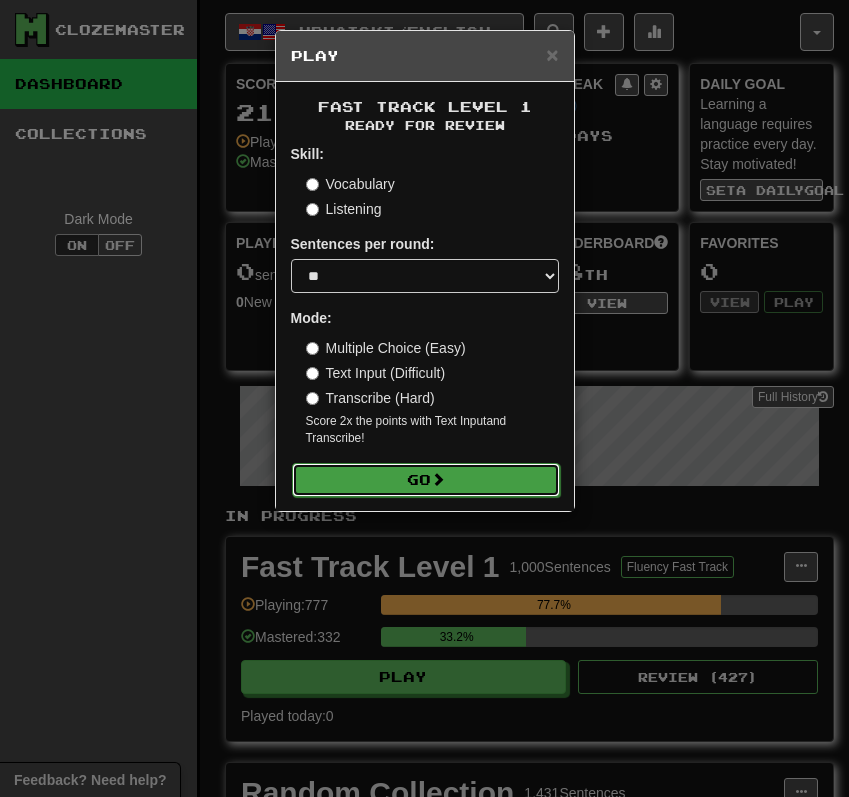 click on "Go" at bounding box center [426, 480] 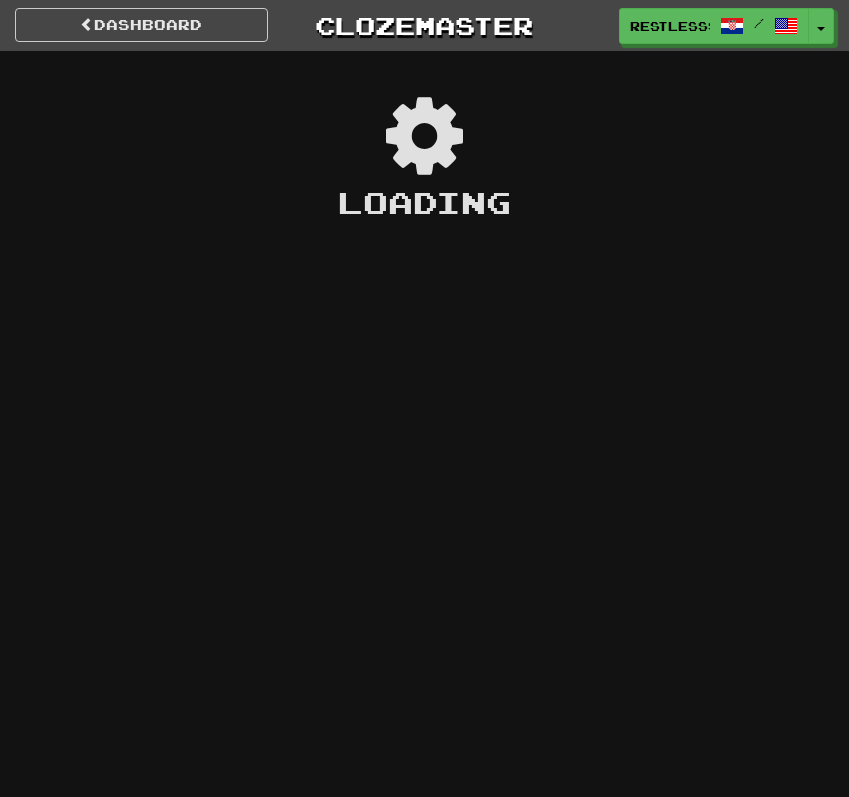 scroll, scrollTop: 0, scrollLeft: 0, axis: both 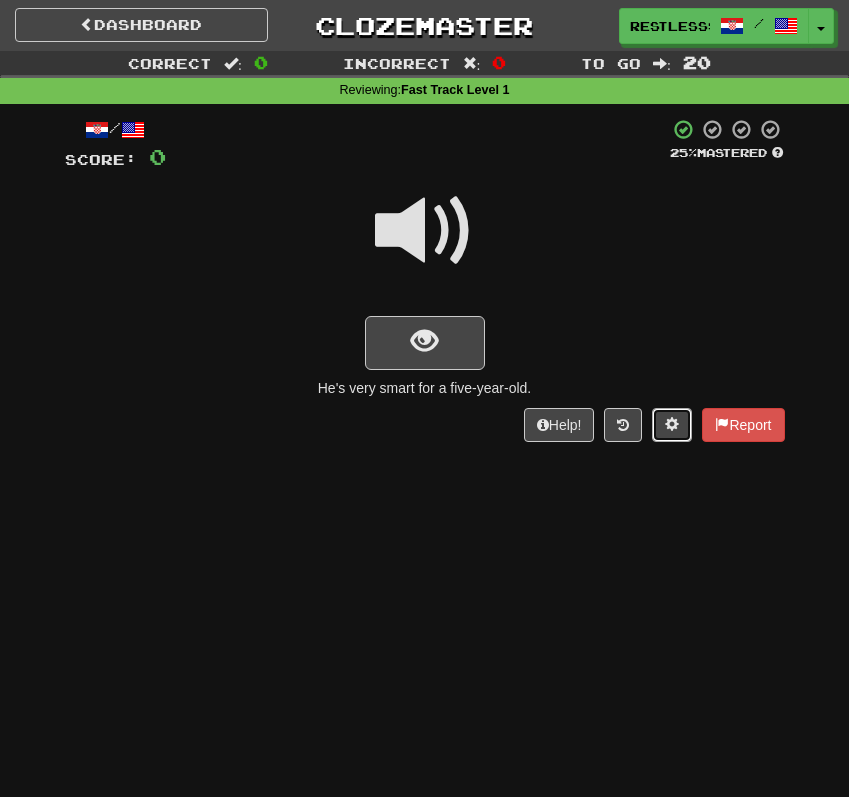 click at bounding box center [672, 424] 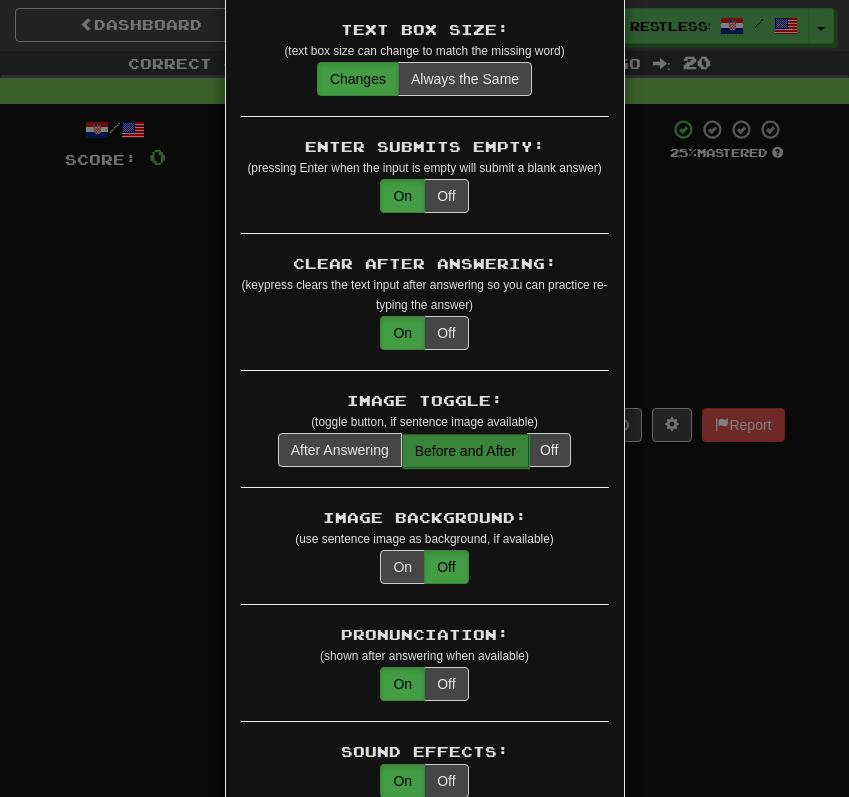 scroll, scrollTop: 1326, scrollLeft: 0, axis: vertical 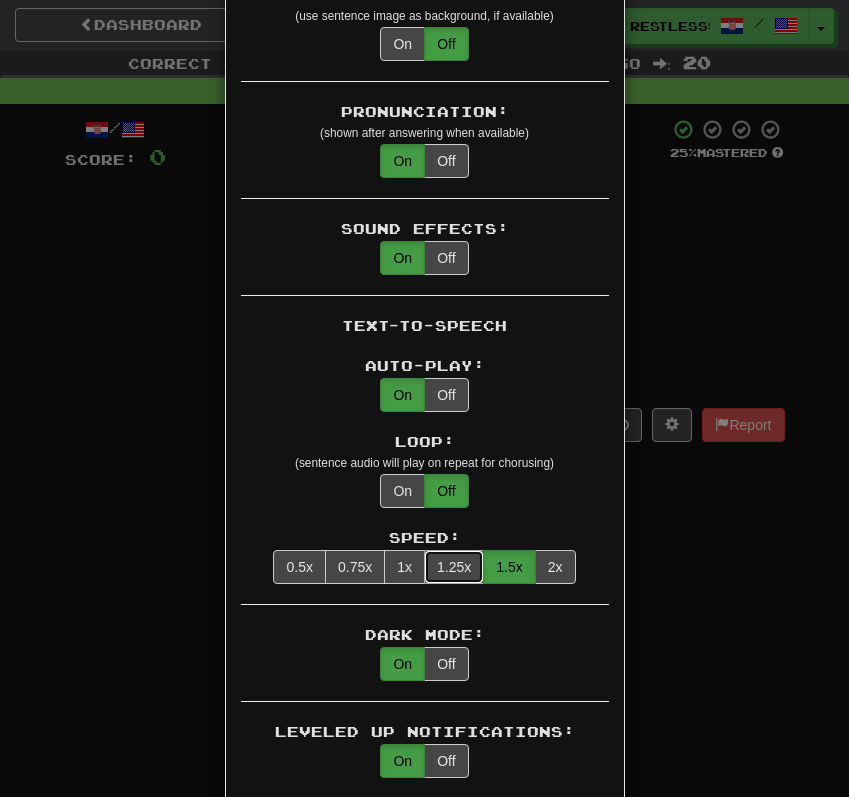 click on "1.25x" at bounding box center [454, 567] 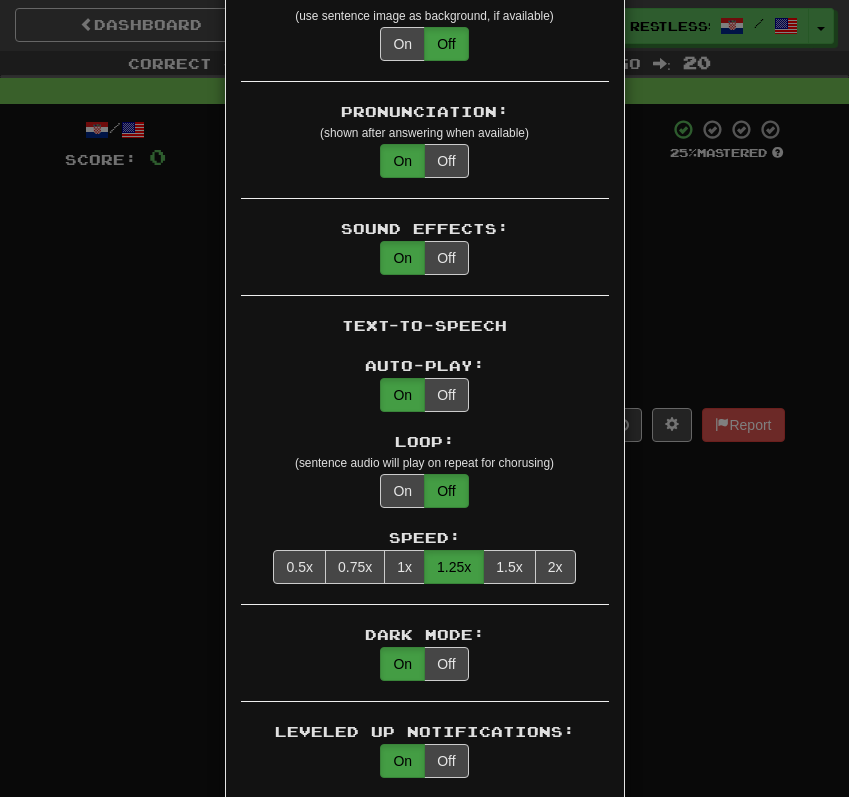 click on "× Game Settings Automatically Show Sentence After First Listen: On Off (when playing listening skill) Translations: Visible Show  After Answering Hidden Sentence Text Initially Hidden: (see just the translation, then click a button to see the sentence text) On Off Hints: (appear above the missing word when available) On Off Spelling Hints: (lets you know if your answer is incorrect by up to 2 letters) On Off Typing Color Hint: (see if you're entering the correct answer as you type) On Off Text Box Size: (text box size can change to match the missing word) Changes Always the Same Enter Submits Empty: (pressing Enter when the input is empty will submit a blank answer) On Off Clear After Answering: (keypress clears the text input after answering so you can practice re-typing the answer) On Off Image Toggle: (toggle button, if sentence image available) After Answering Before and After Off Image Background: (use sentence image as background, if available) On Off Pronunciation: On Off Sound Effects: On Off On Off" at bounding box center (424, 398) 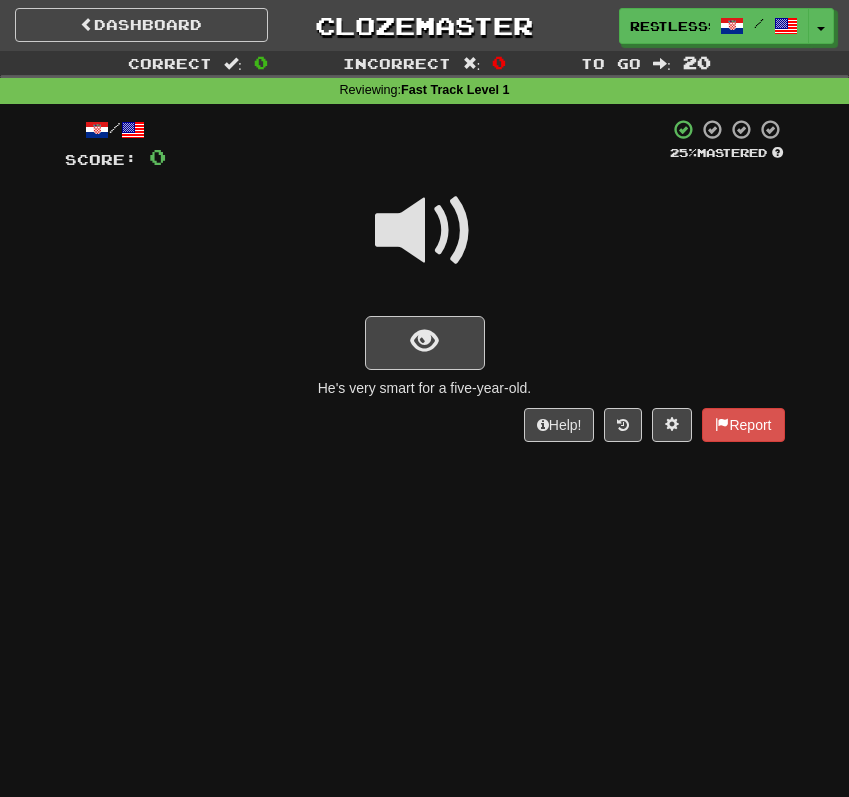 click at bounding box center (425, 231) 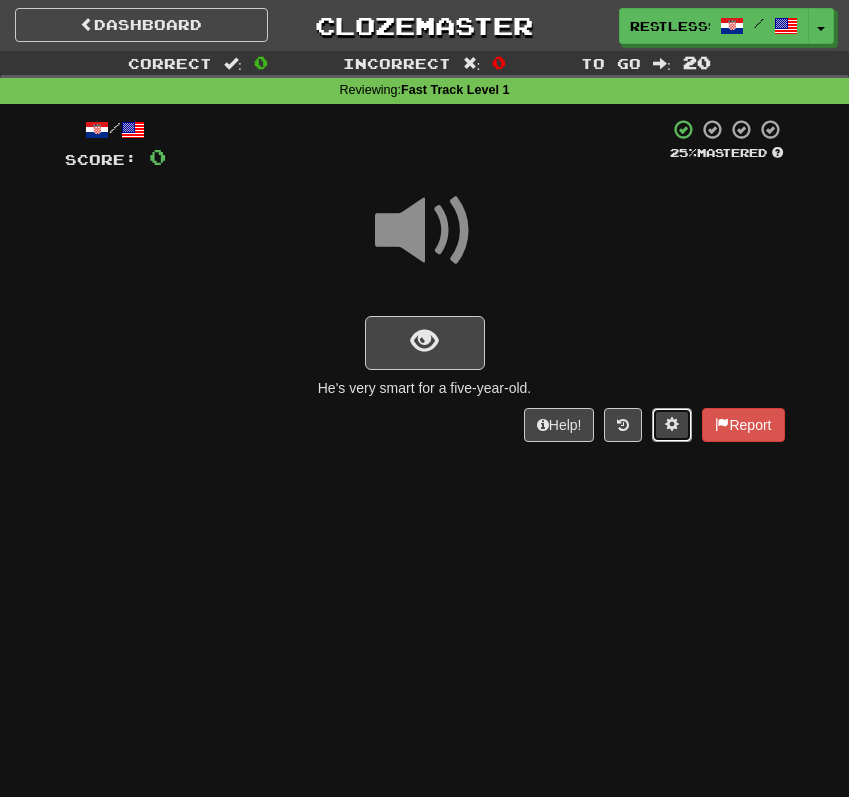 click at bounding box center [672, 425] 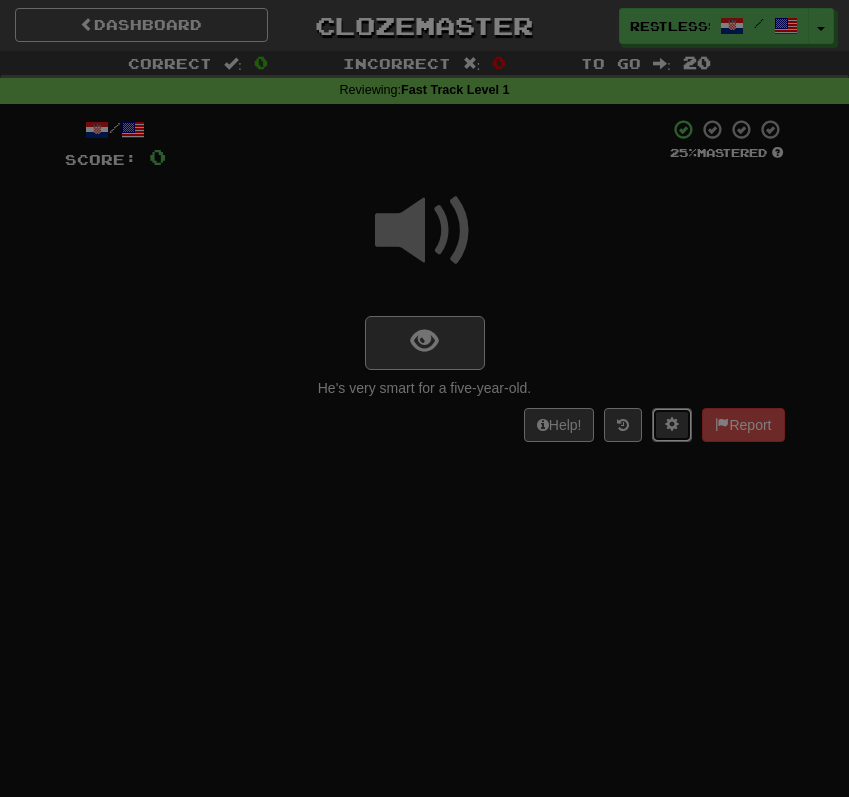 scroll, scrollTop: 0, scrollLeft: 0, axis: both 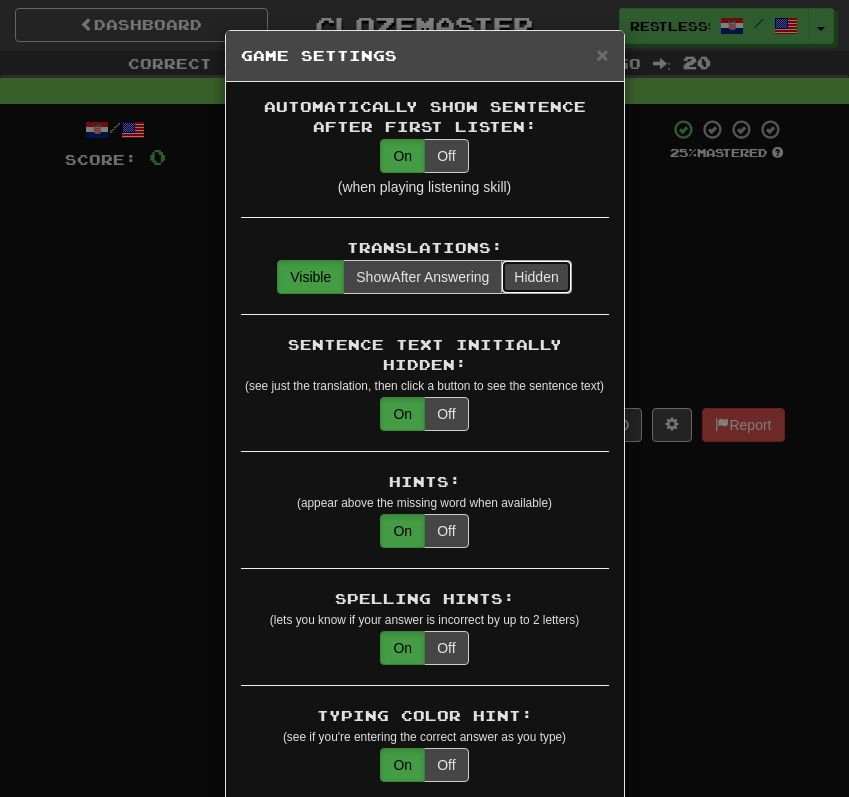 click on "Hidden" at bounding box center [536, 277] 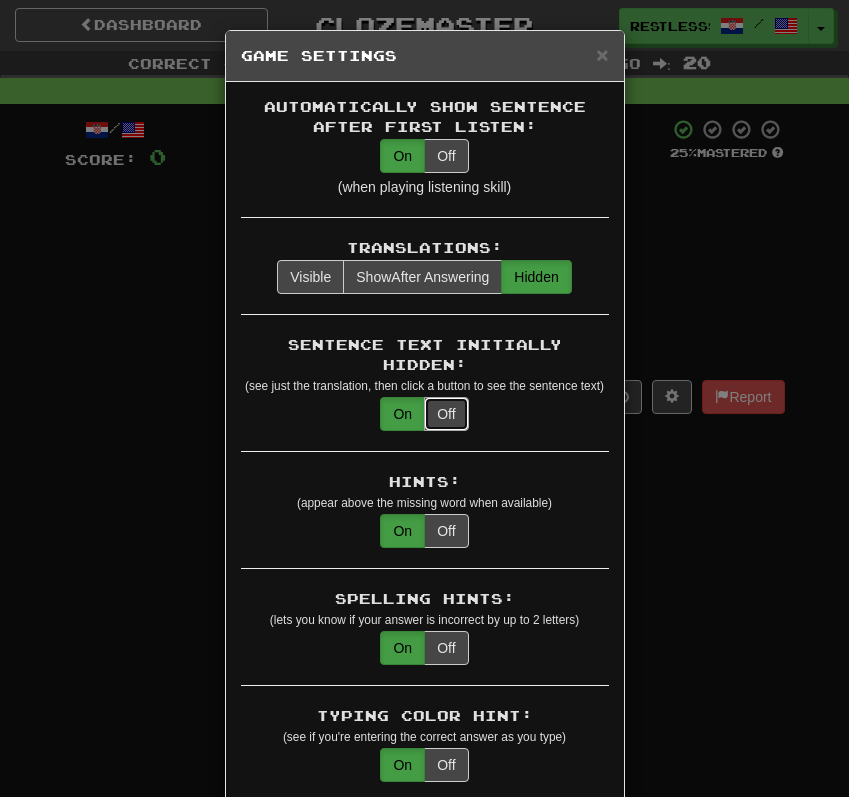 click on "Off" at bounding box center (446, 414) 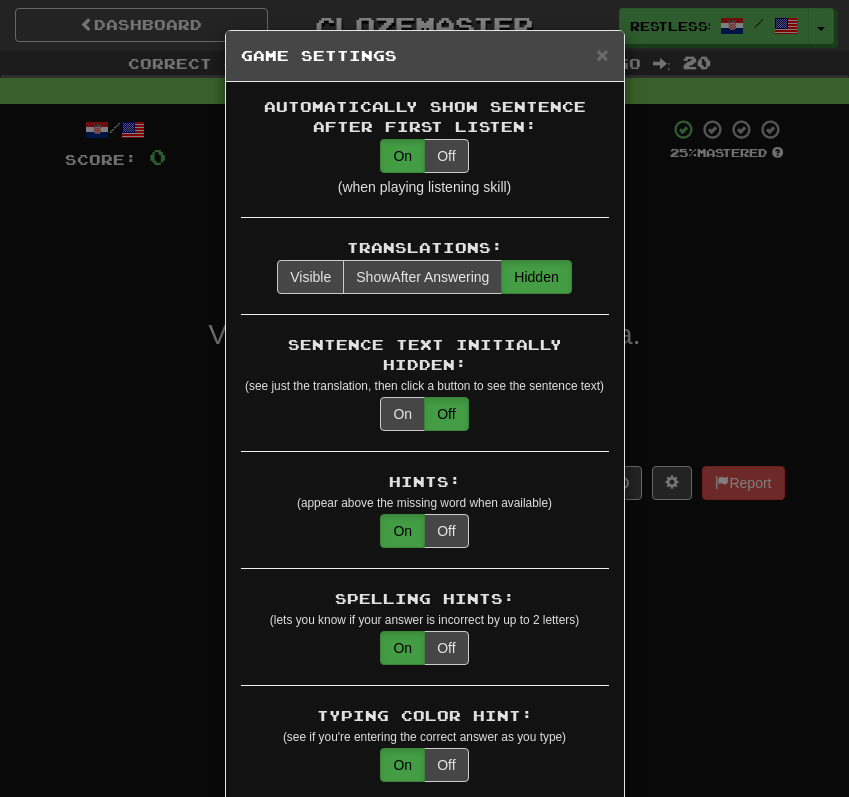 click on "× Game Settings Automatically Show Sentence After First Listen: On Off (when playing listening skill) Translations: Visible Show  After Answering Hidden Sentence Text Initially Hidden: (see just the translation, then click a button to see the sentence text) On Off Hints: (appear above the missing word when available) On Off Spelling Hints: (lets you know if your answer is incorrect by up to 2 letters) On Off Typing Color Hint: (see if you're entering the correct answer as you type) On Off Text Box Size: (text box size can change to match the missing word) Changes Always the Same Enter Submits Empty: (pressing Enter when the input is empty will submit a blank answer) On Off Clear After Answering: (keypress clears the text input after answering so you can practice re-typing the answer) On Off Image Toggle: (toggle button, if sentence image available) After Answering Before and After Off Image Background: (use sentence image as background, if available) On Off Pronunciation: On Off Sound Effects: On Off On Off" at bounding box center [424, 398] 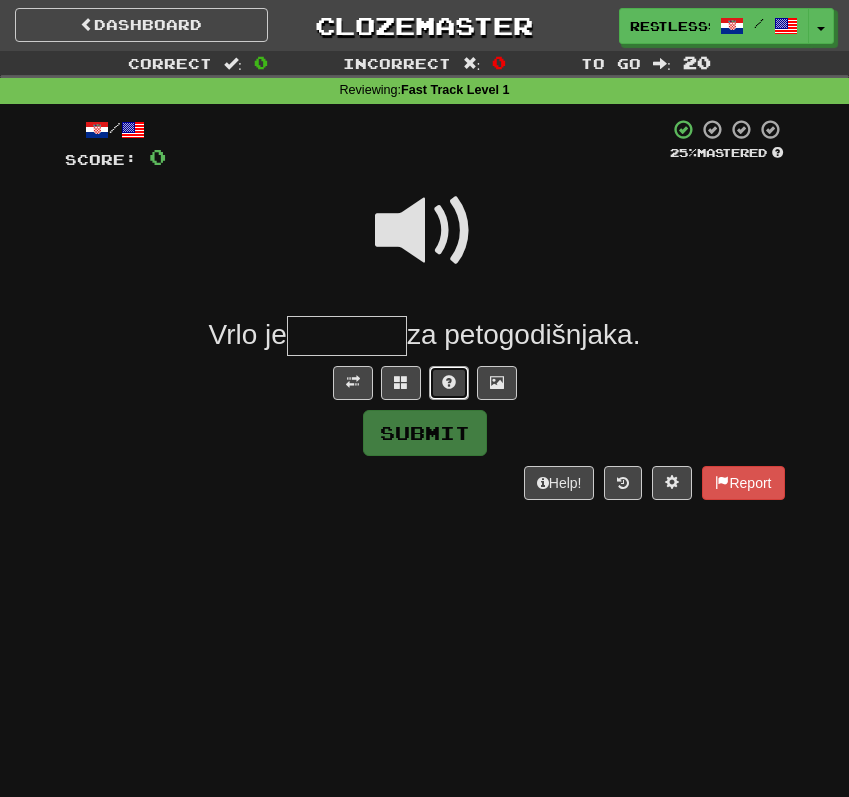 click at bounding box center (449, 382) 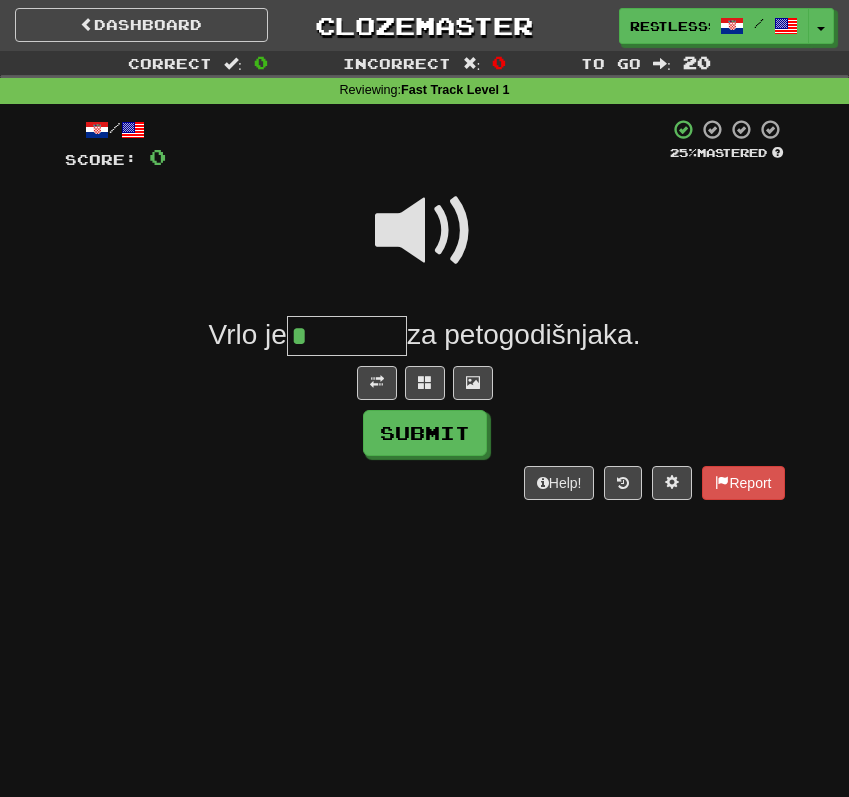click at bounding box center [425, 231] 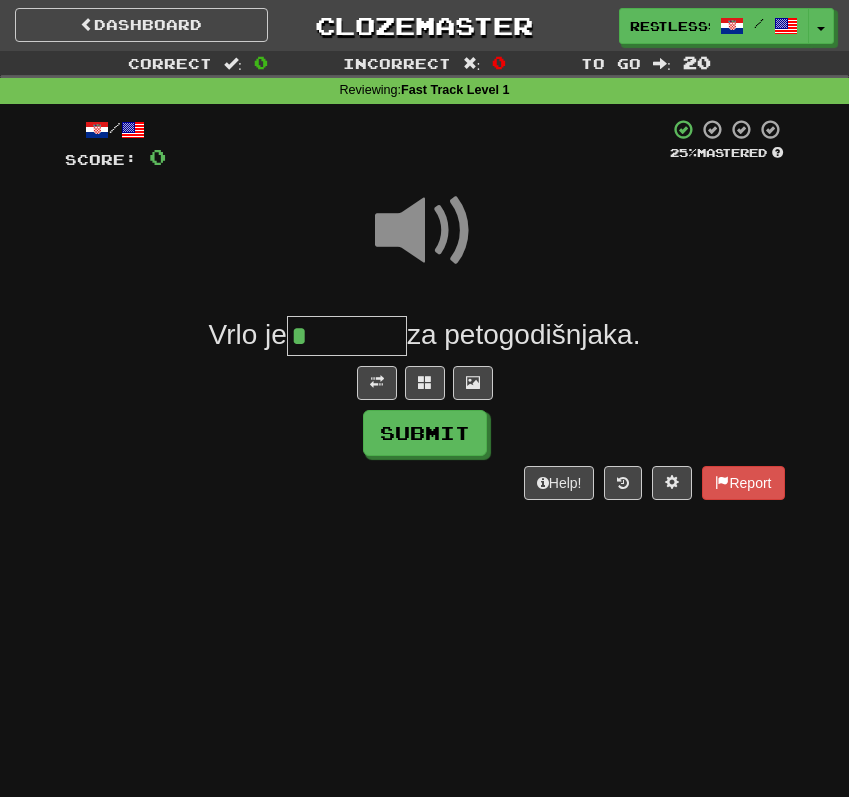 click on "*" at bounding box center (347, 336) 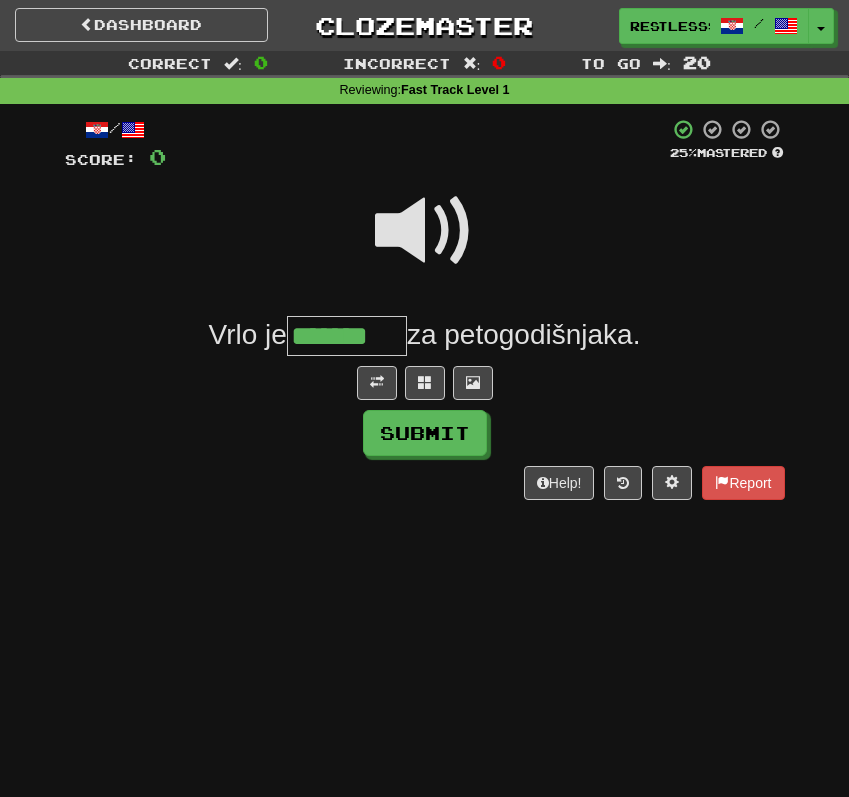 type on "*******" 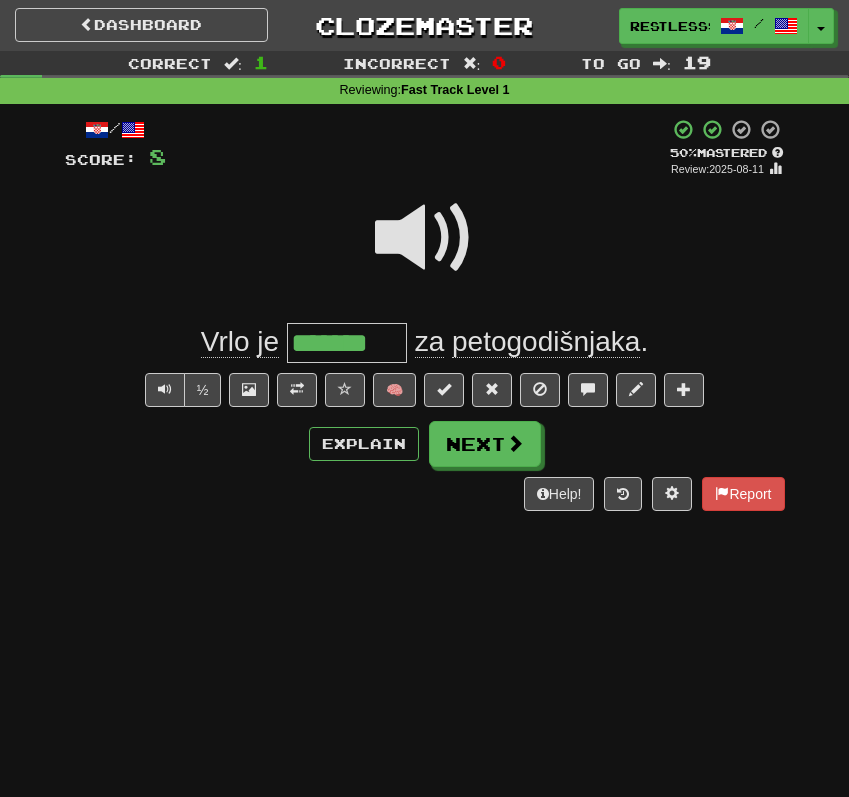 click on "*******" at bounding box center [347, 343] 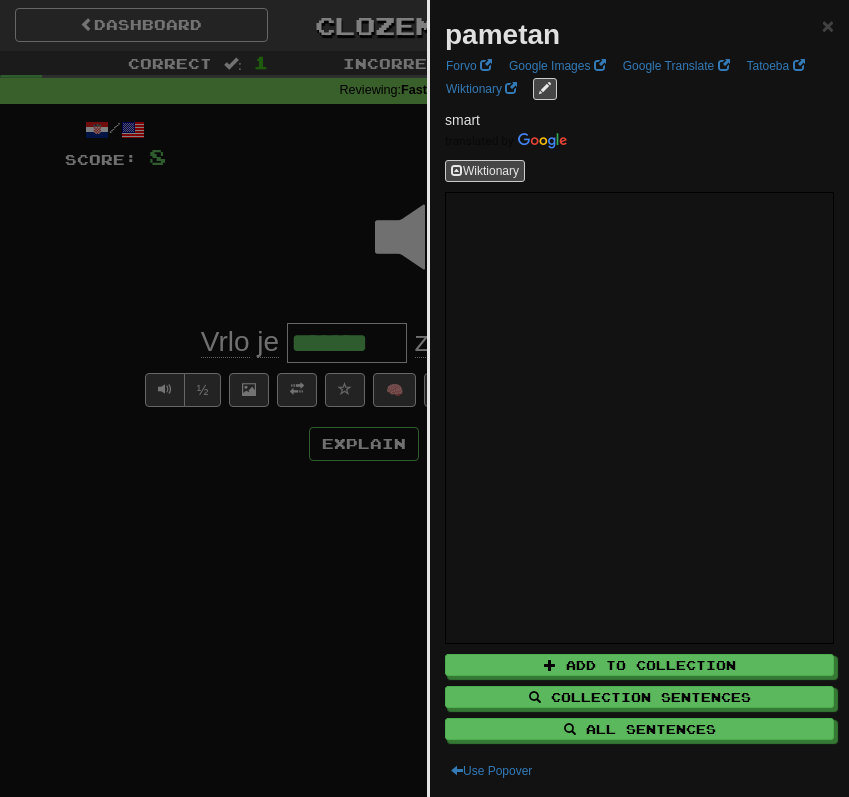 click at bounding box center (424, 398) 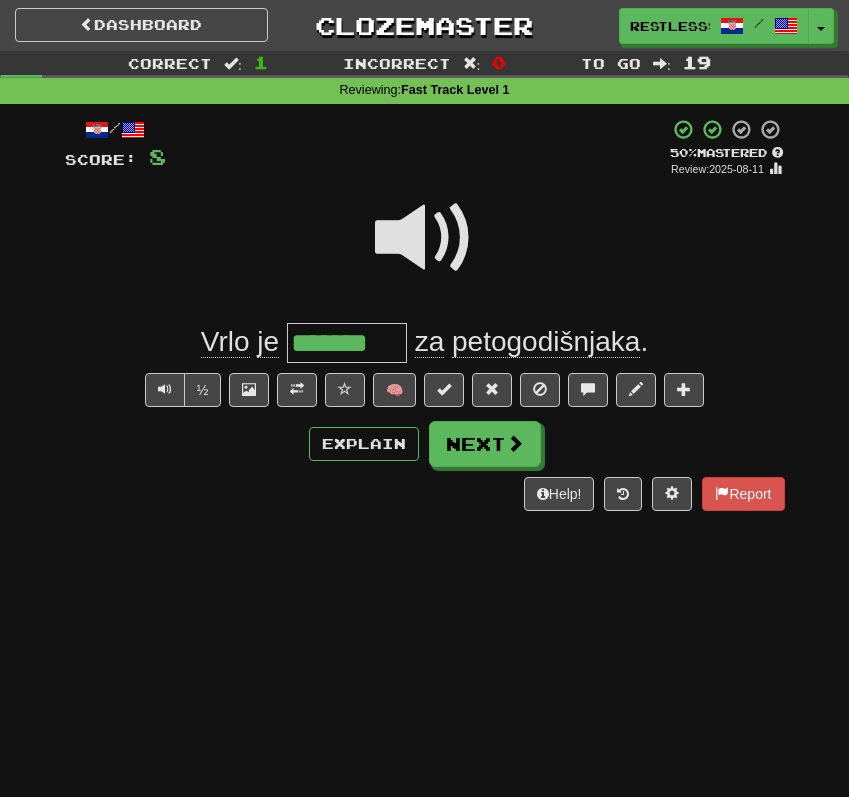 drag, startPoint x: 292, startPoint y: 339, endPoint x: 360, endPoint y: 339, distance: 68 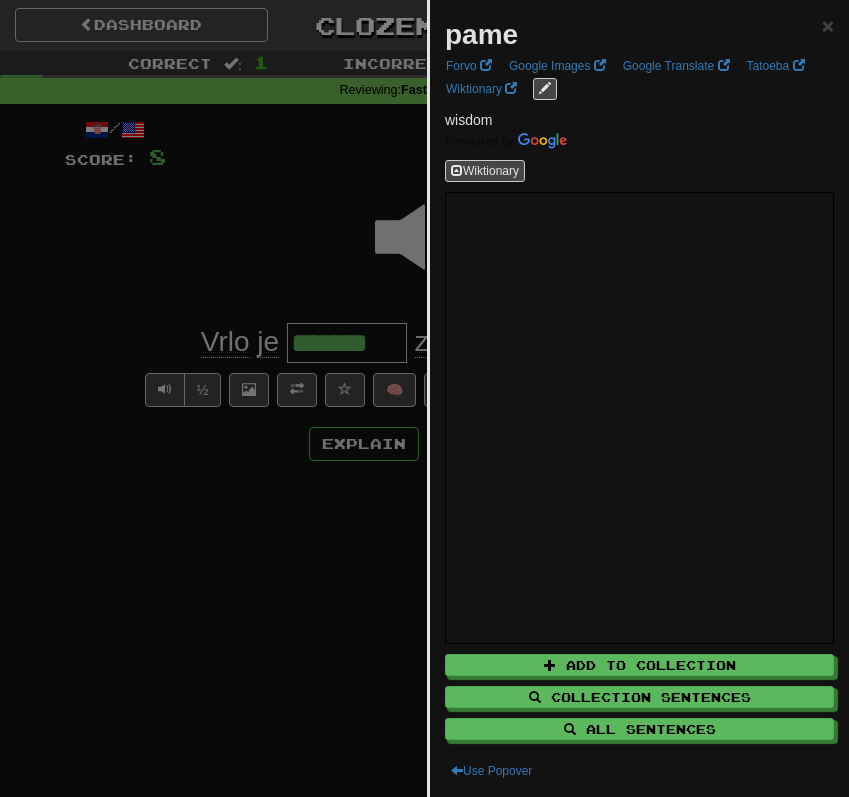type 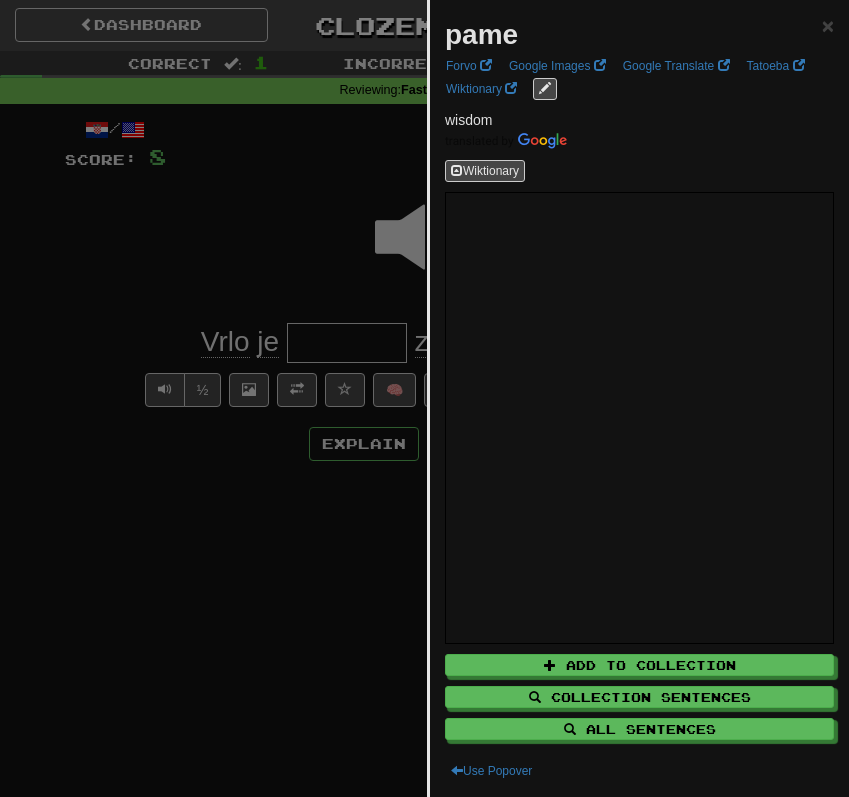 click at bounding box center (424, 398) 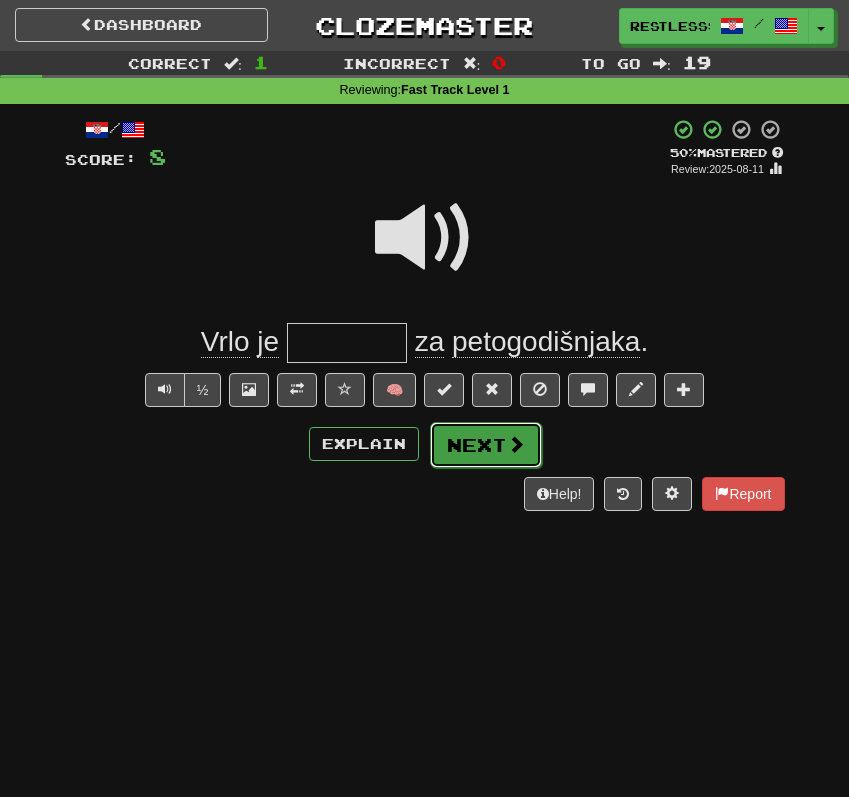 click on "Next" at bounding box center (486, 445) 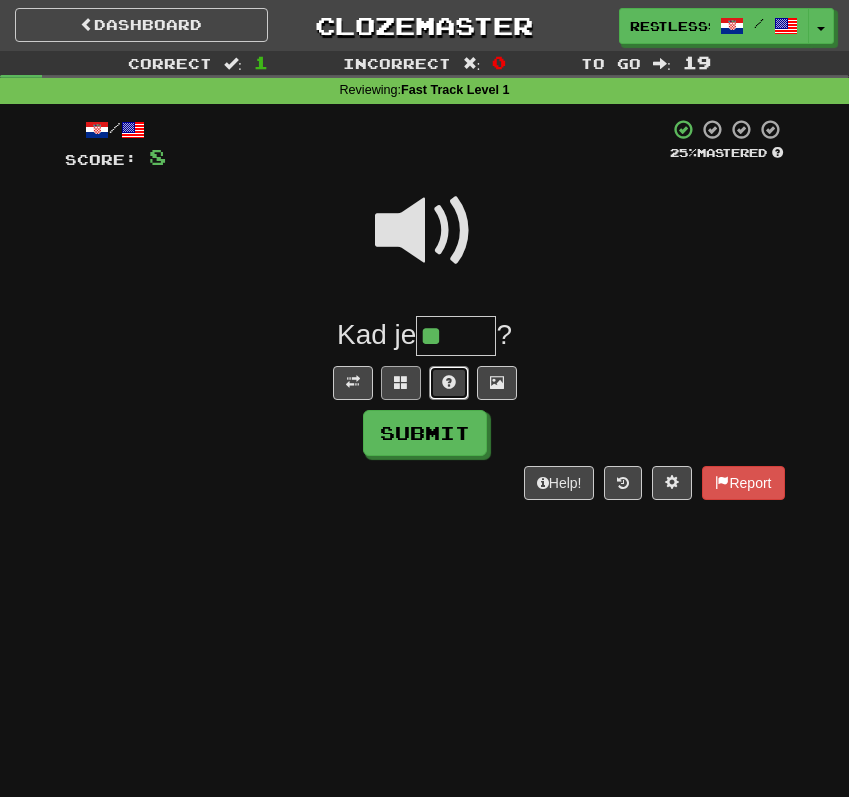 click at bounding box center (449, 383) 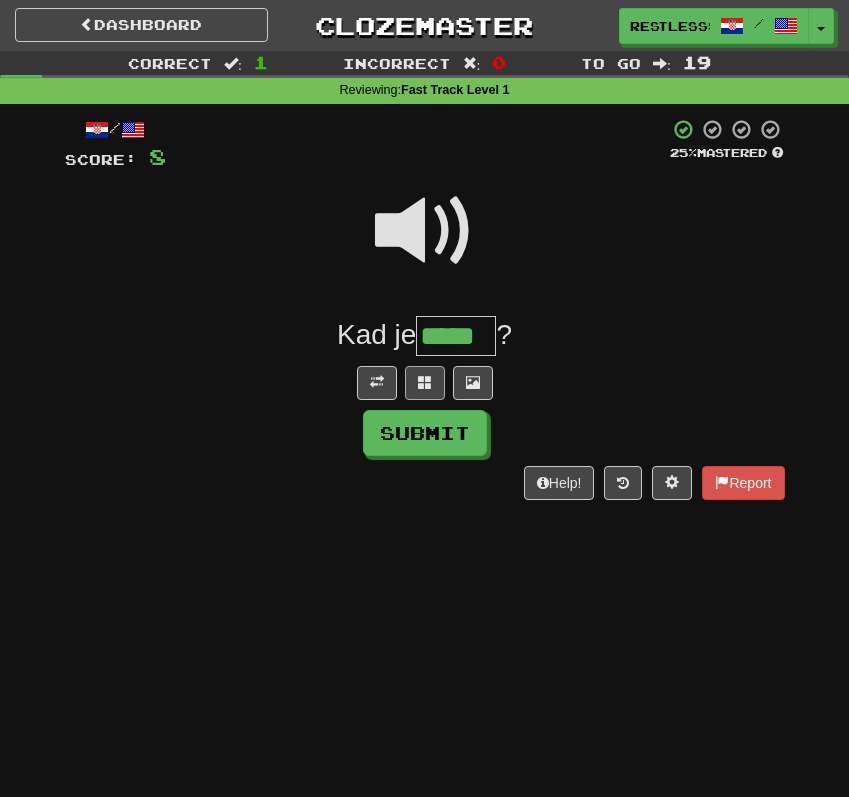 type on "*****" 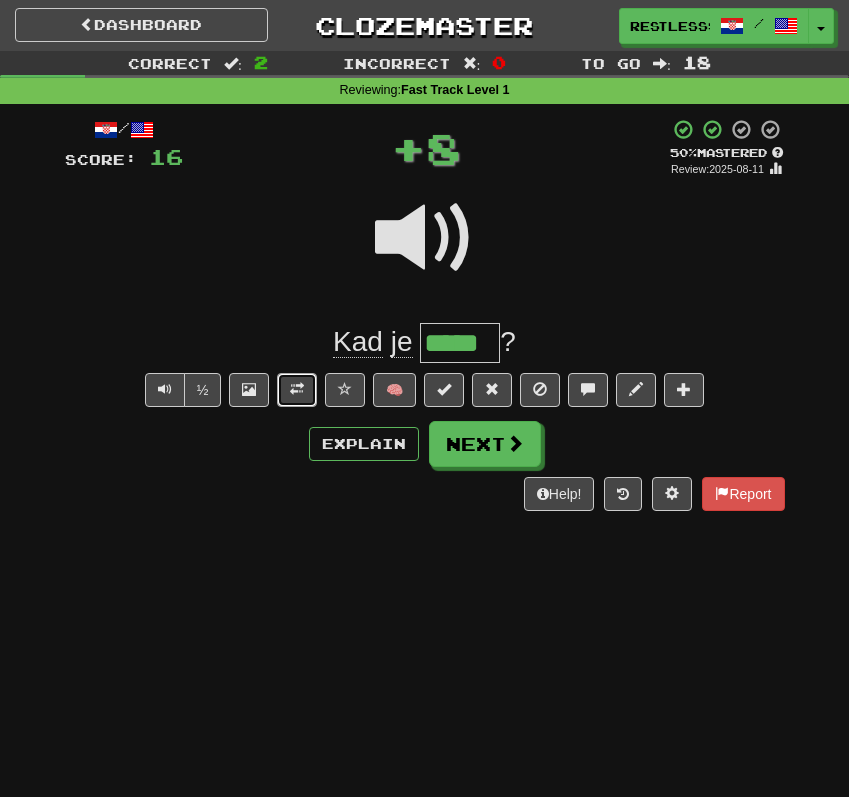 click at bounding box center [297, 390] 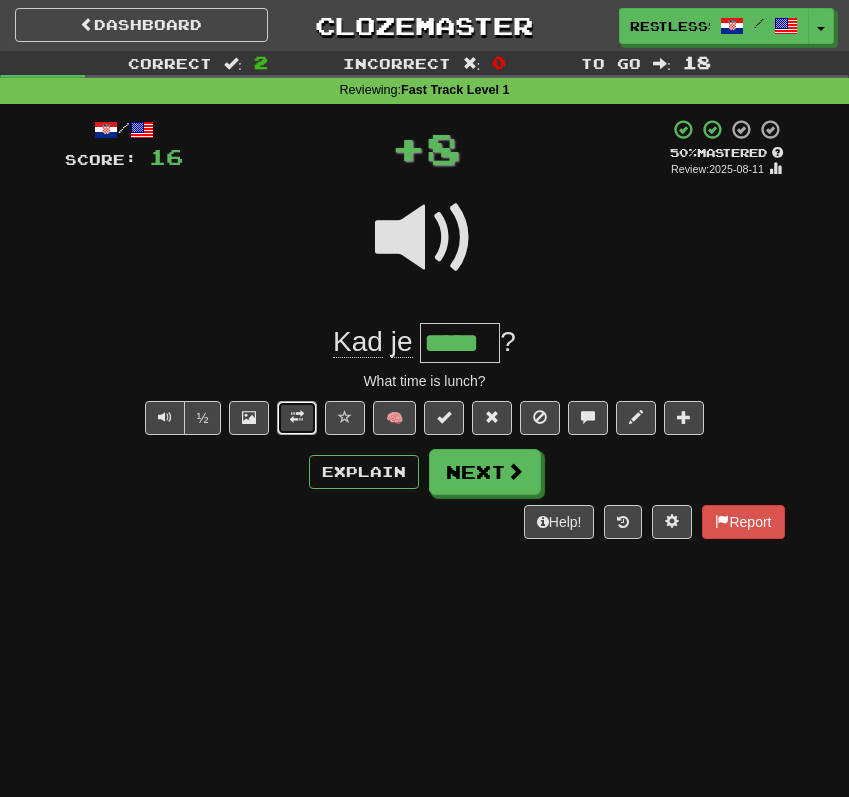 click at bounding box center [297, 418] 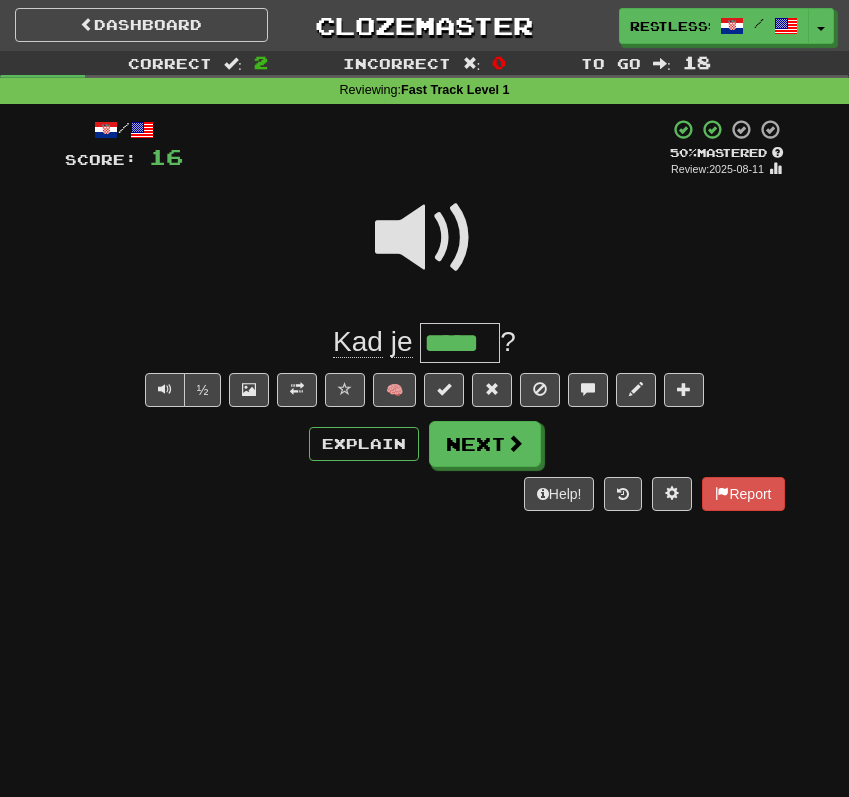 drag, startPoint x: 430, startPoint y: 350, endPoint x: 526, endPoint y: 350, distance: 96 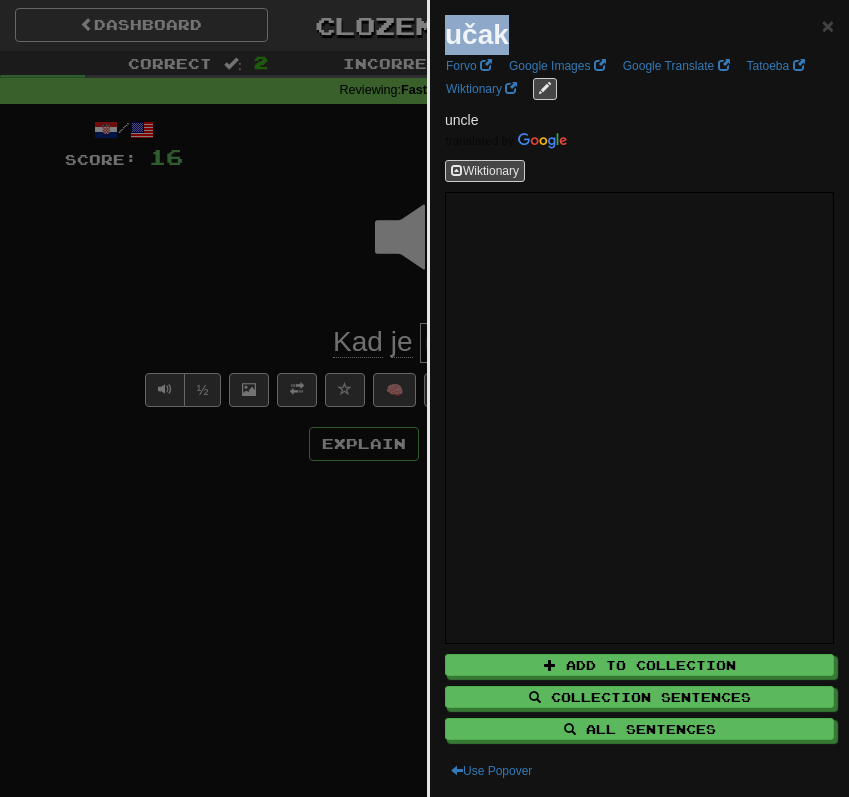 drag, startPoint x: 446, startPoint y: 41, endPoint x: 512, endPoint y: 41, distance: 66 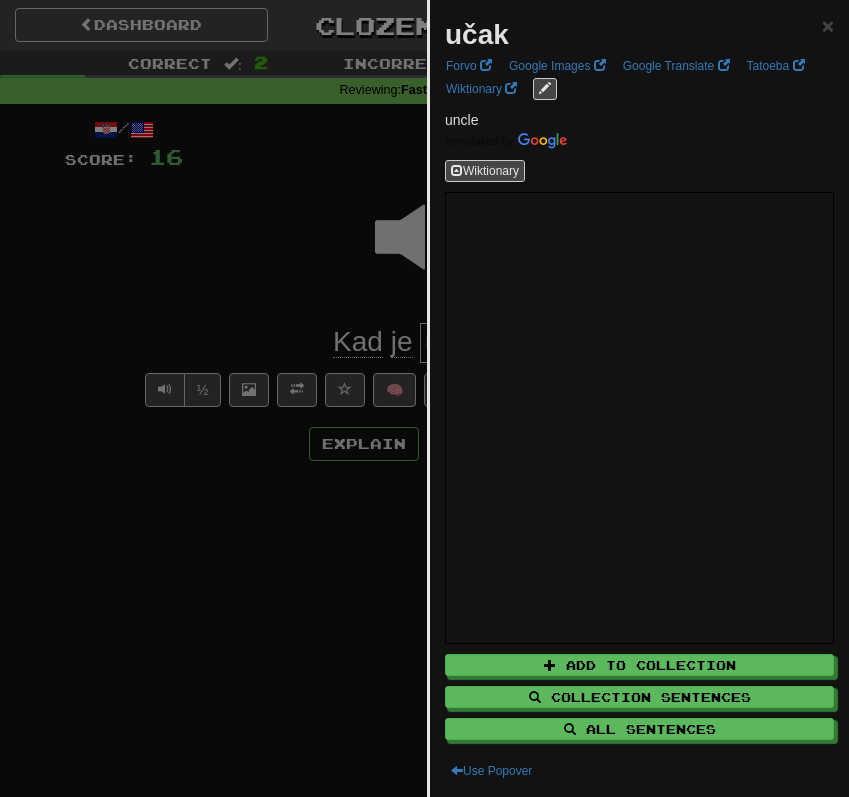 click at bounding box center [424, 398] 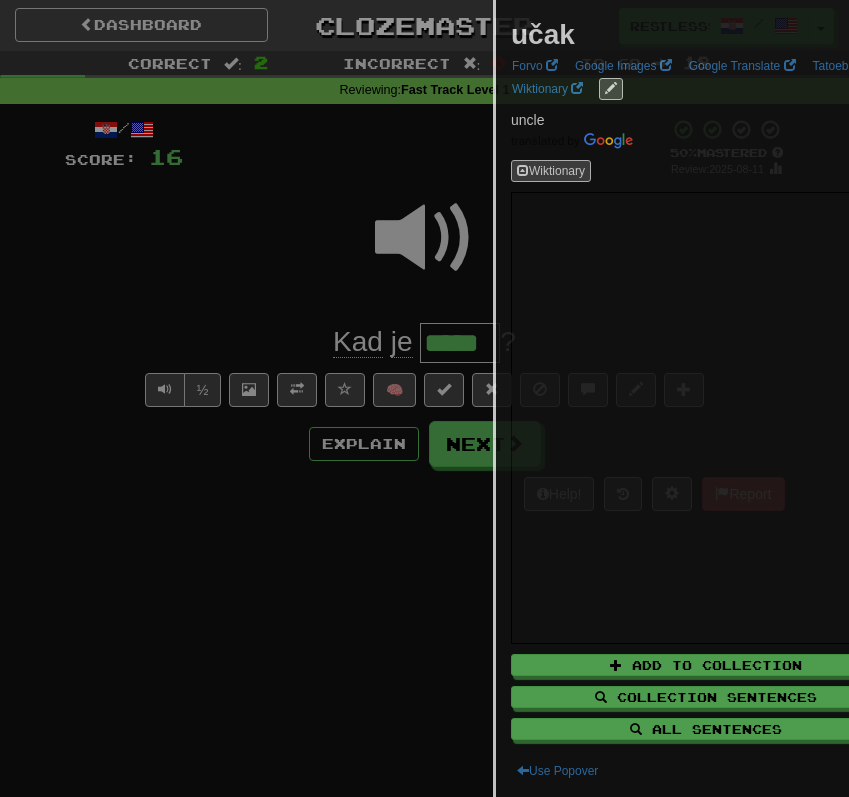 click at bounding box center [424, 398] 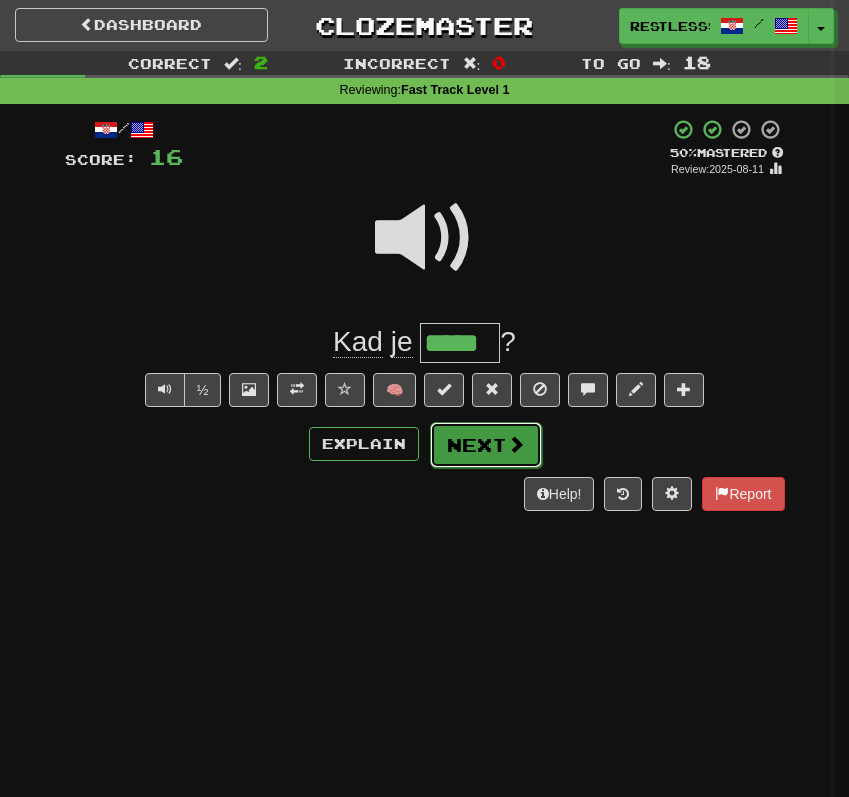 click on "Next" at bounding box center (486, 445) 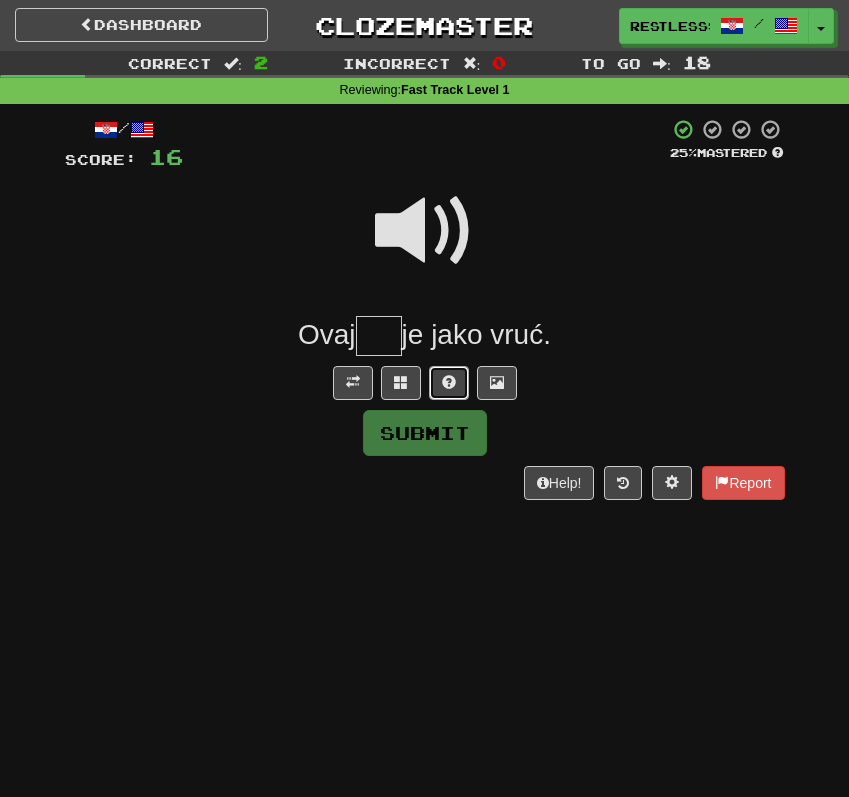 click at bounding box center (449, 383) 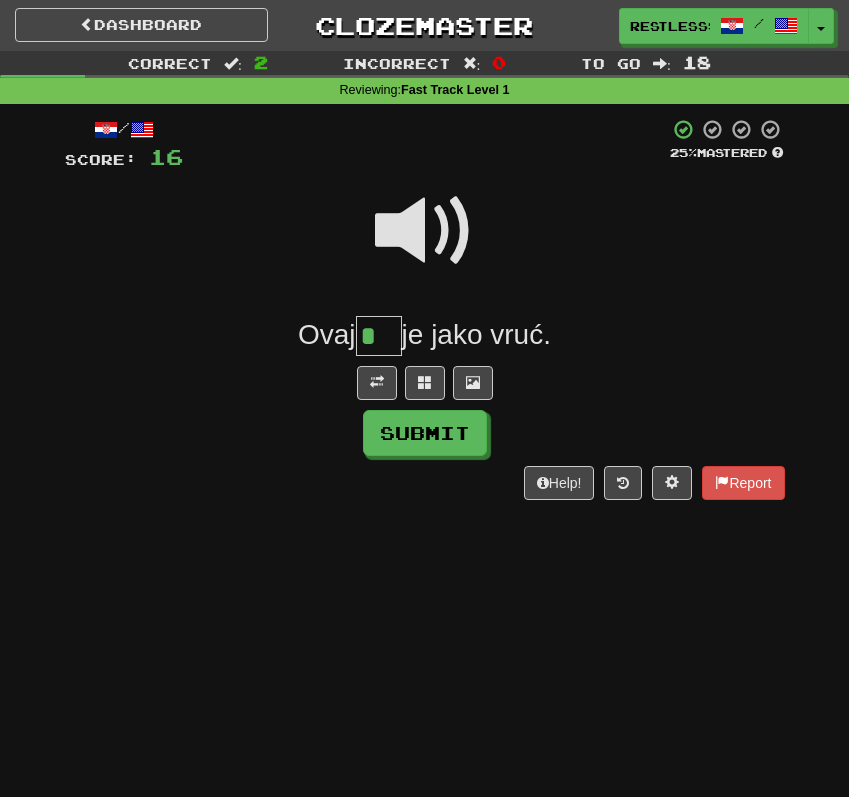 click at bounding box center [425, 231] 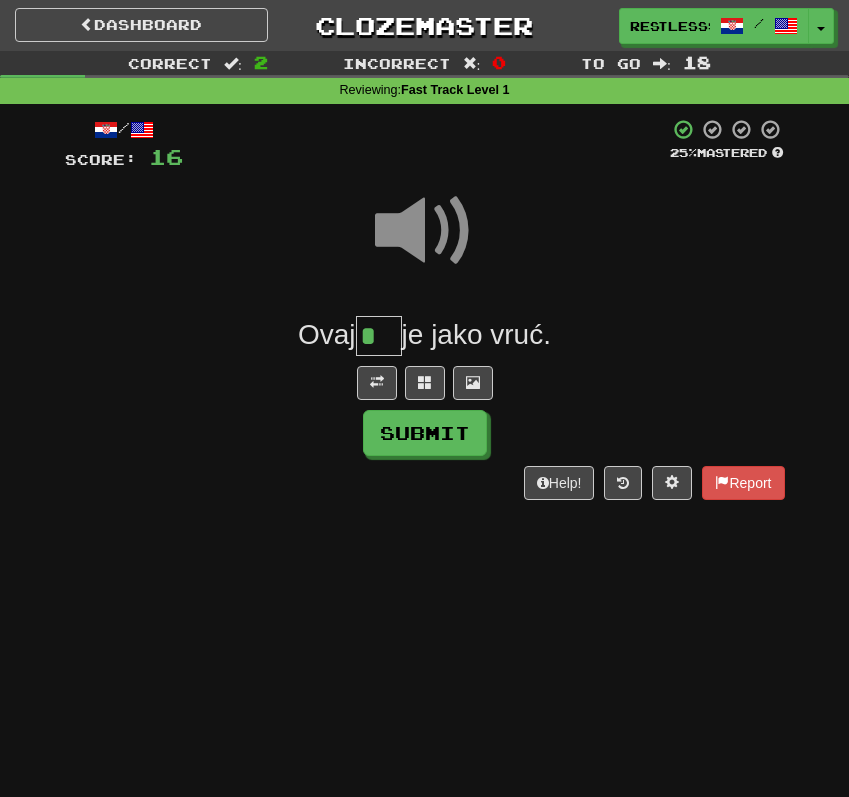 click on "*" at bounding box center [379, 336] 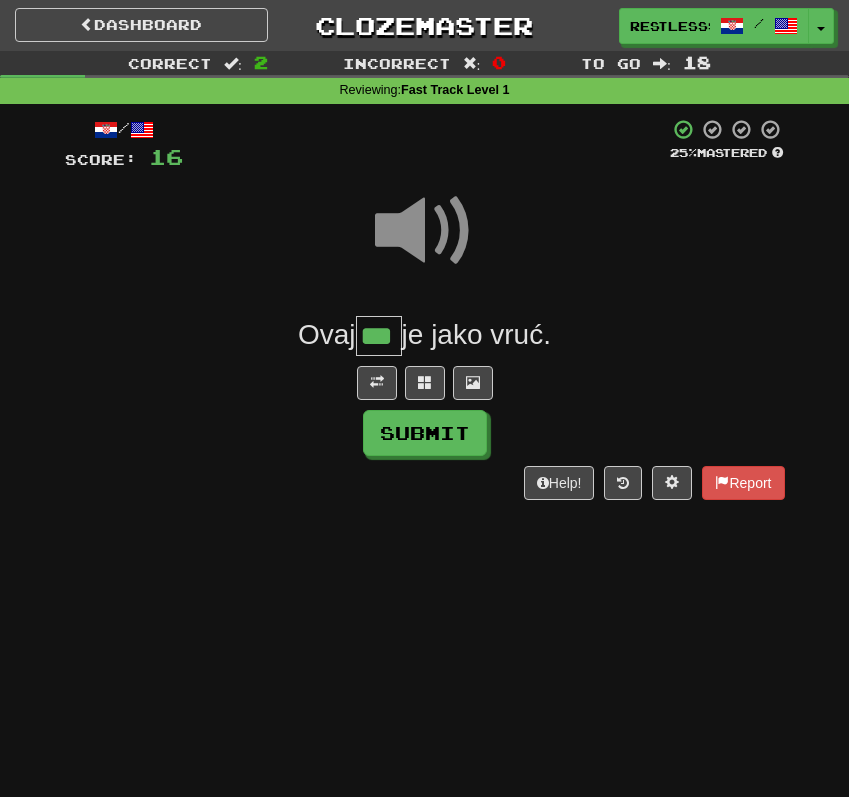 type on "***" 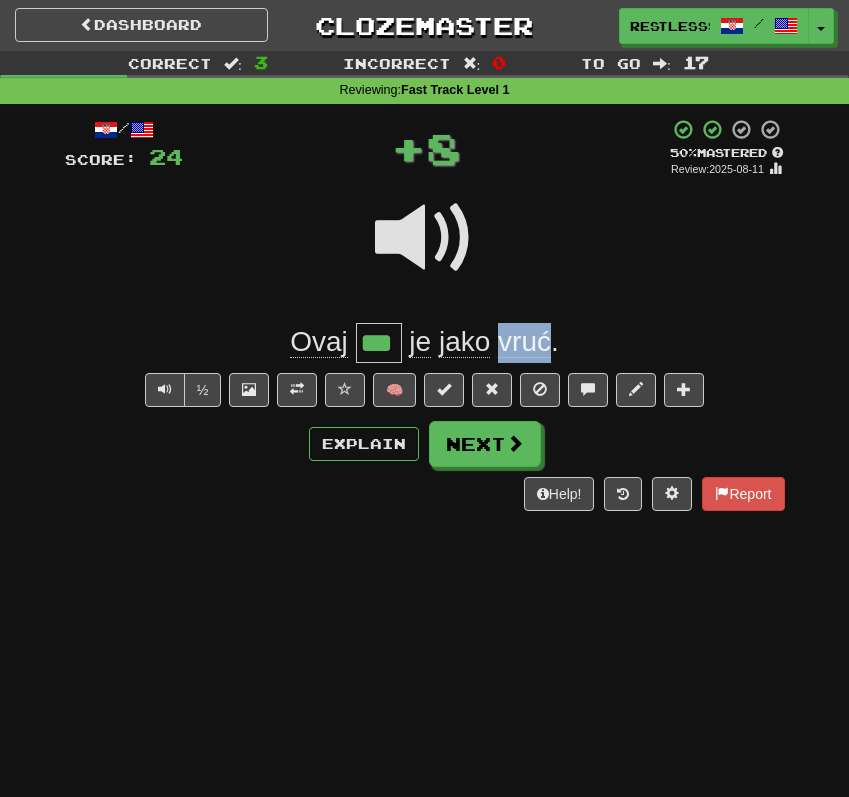 drag, startPoint x: 498, startPoint y: 343, endPoint x: 547, endPoint y: 343, distance: 49 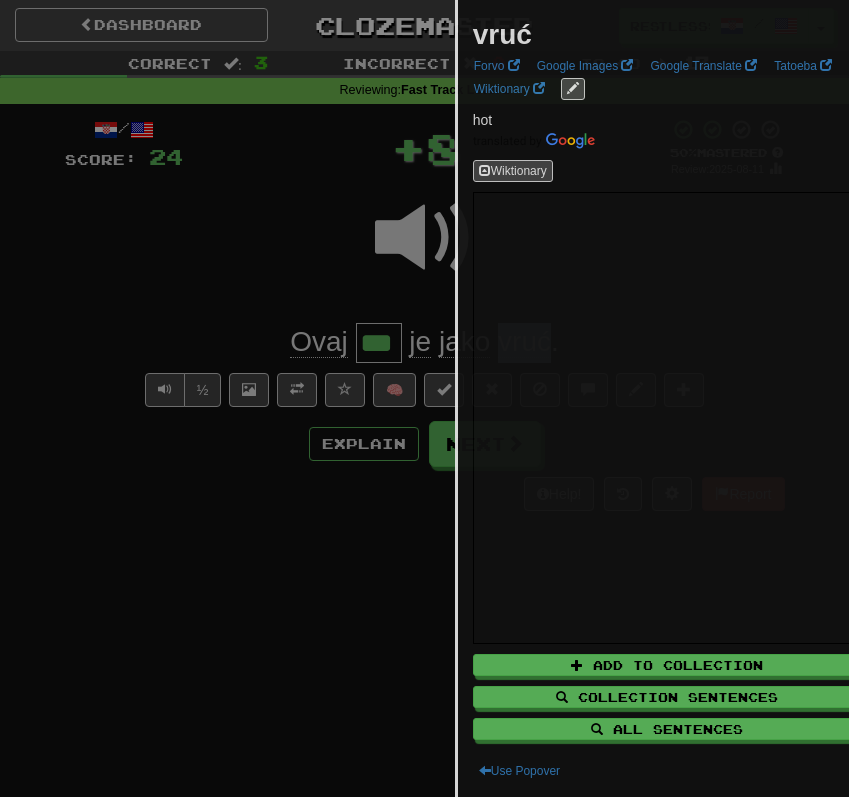 copy on "vruć" 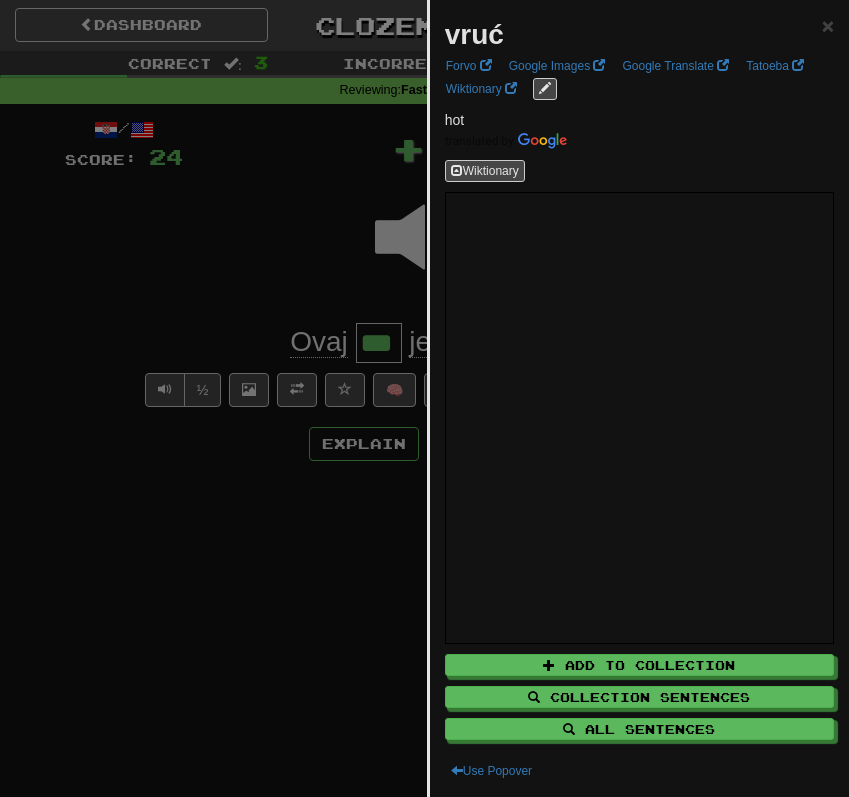click at bounding box center [424, 398] 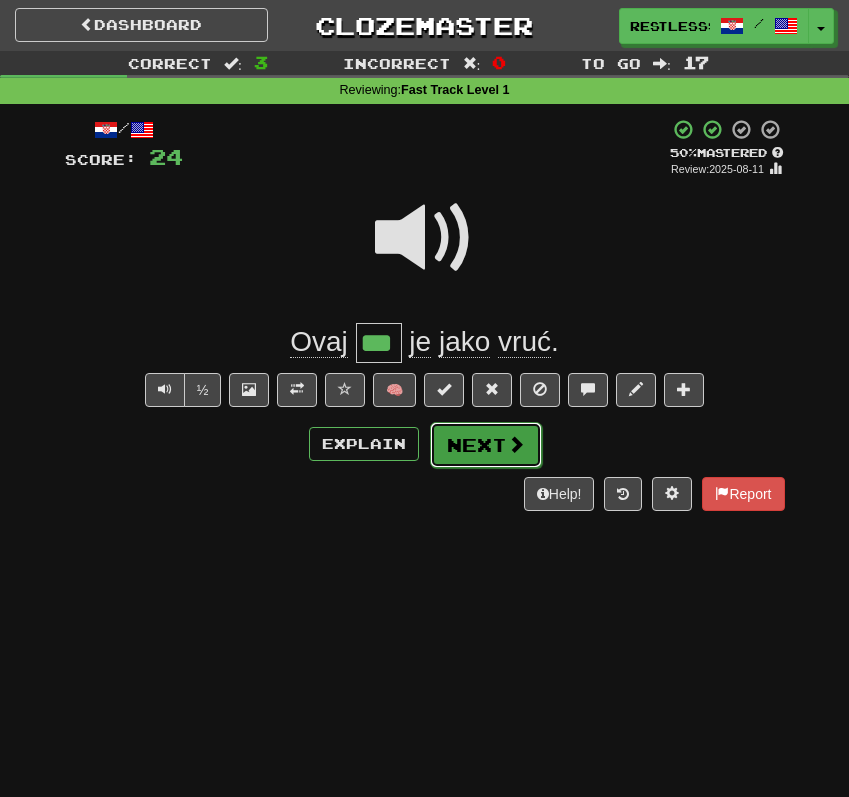 click on "Next" at bounding box center (486, 445) 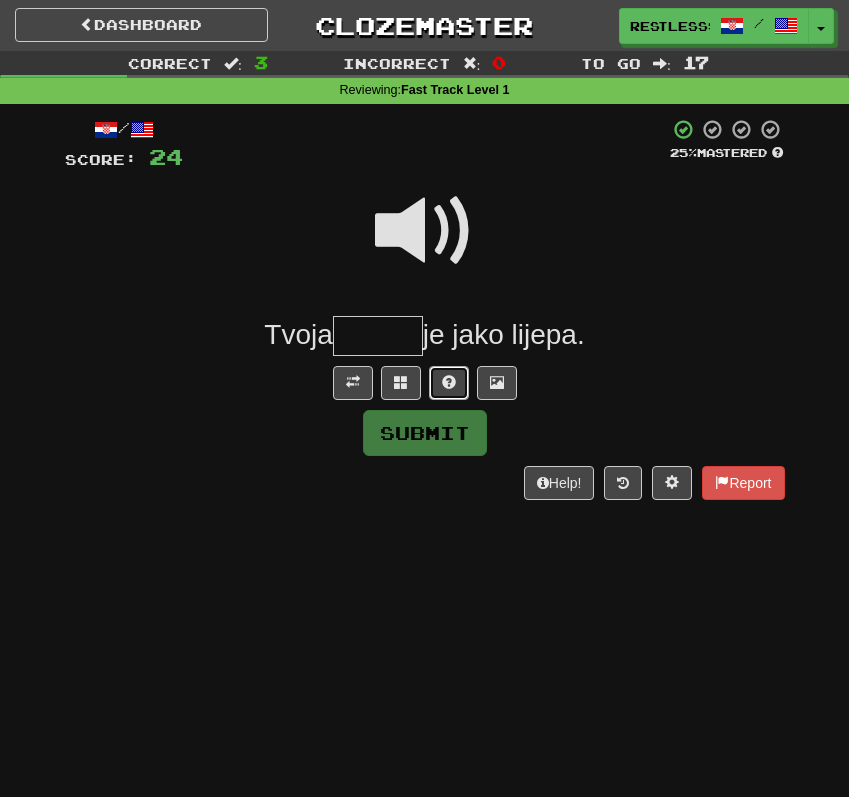click at bounding box center [449, 383] 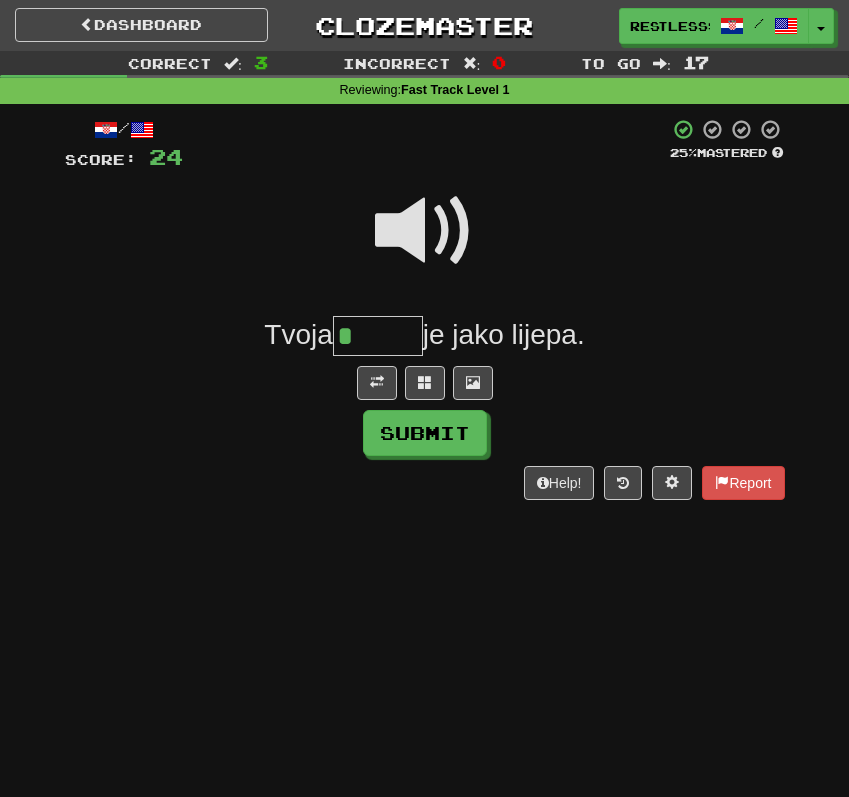 click at bounding box center (425, 231) 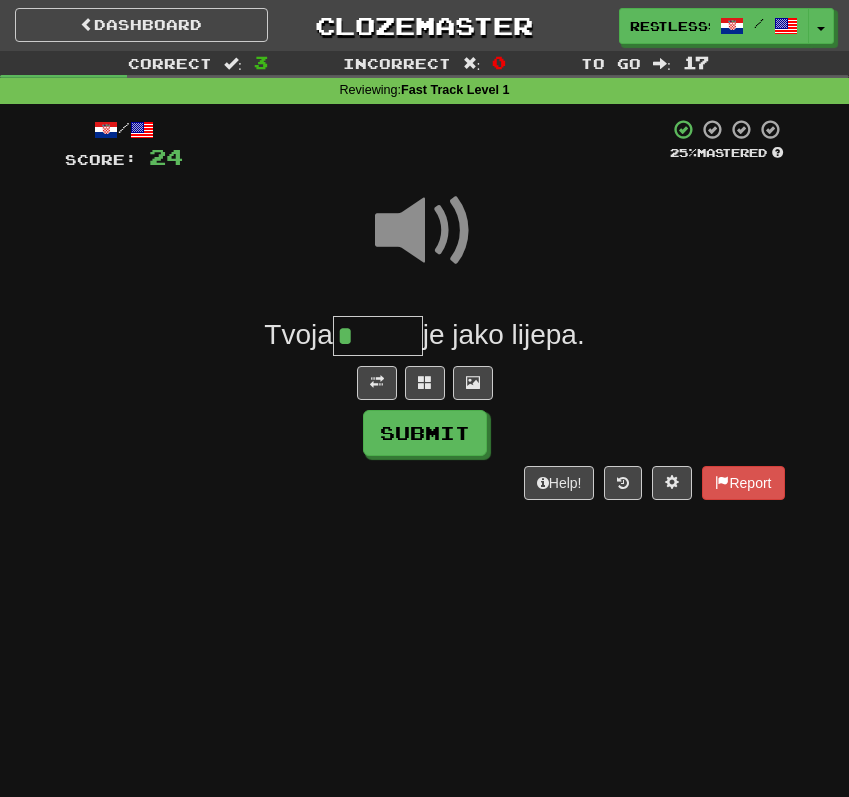 click on "*" at bounding box center (378, 336) 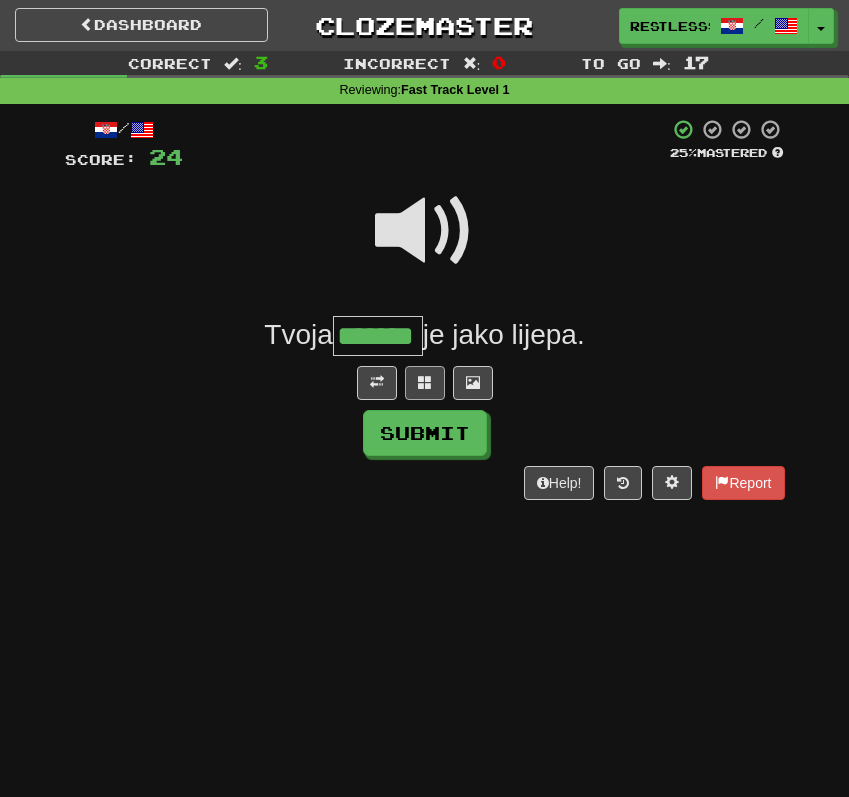 type on "*******" 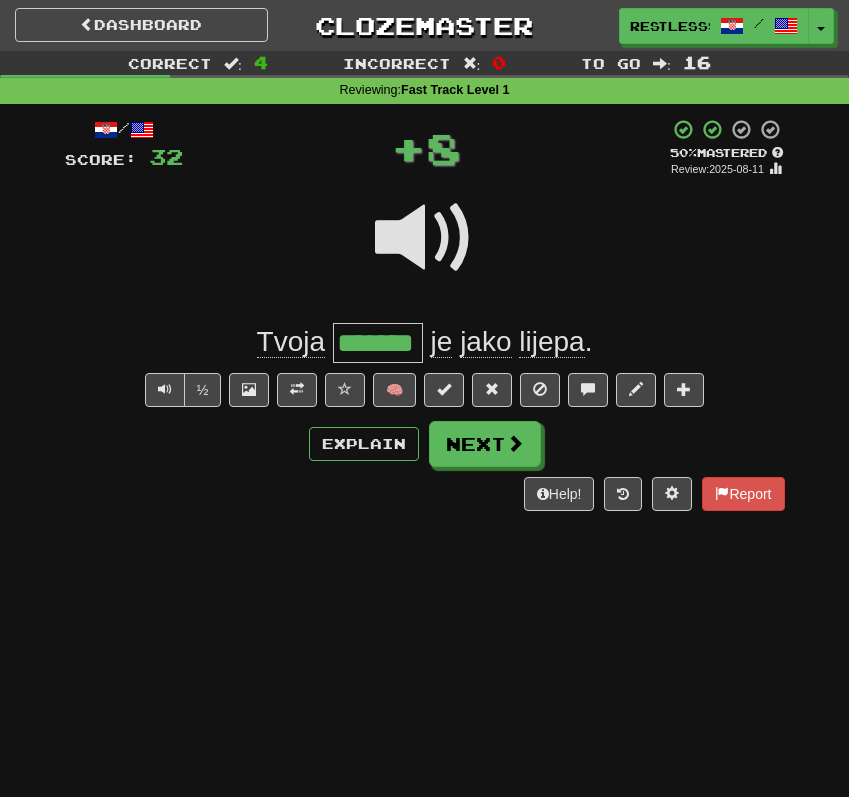 click on "*******" at bounding box center [378, 343] 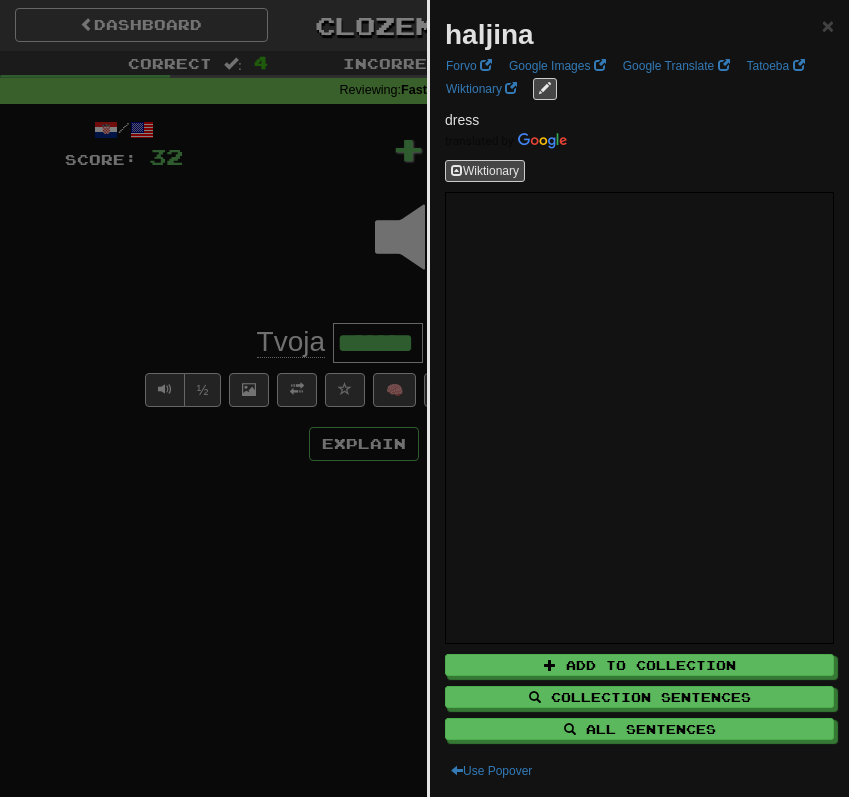 click at bounding box center [424, 398] 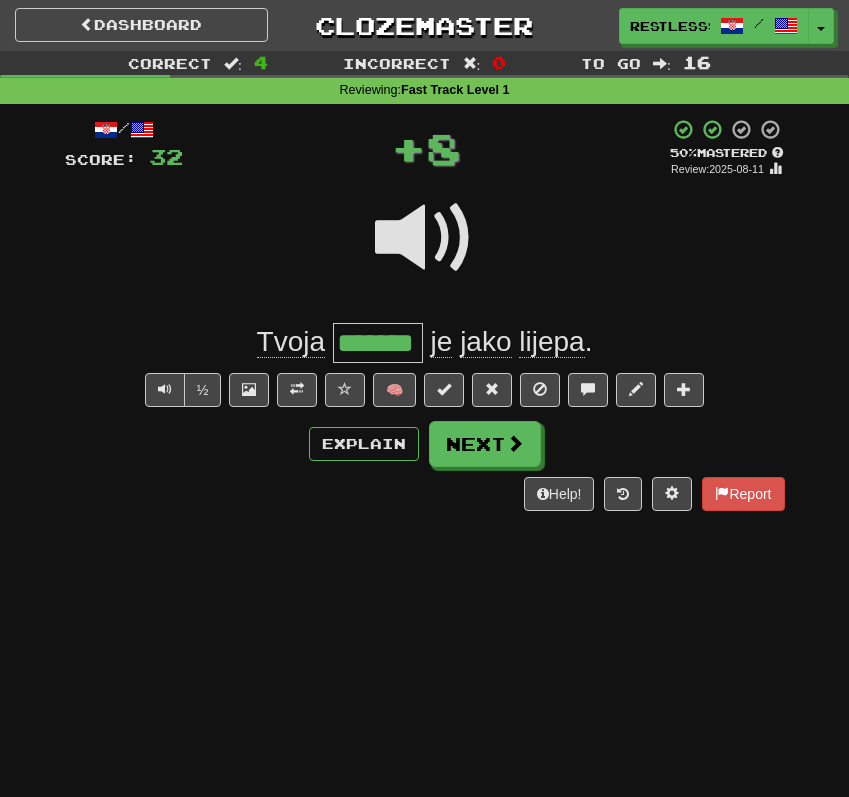drag, startPoint x: 337, startPoint y: 341, endPoint x: 433, endPoint y: 341, distance: 96 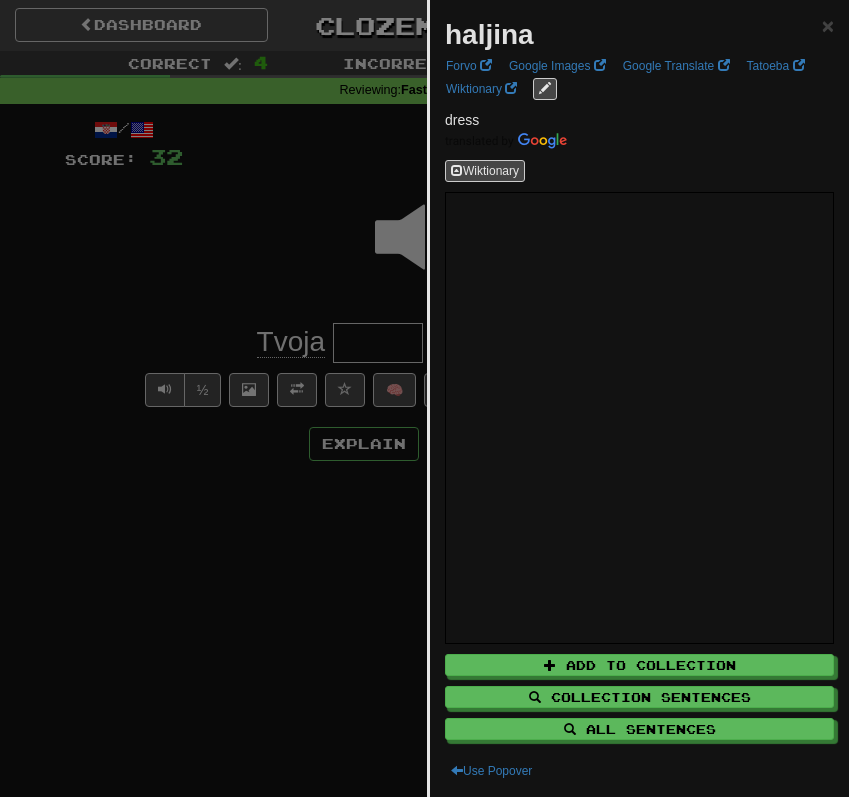 click at bounding box center [424, 398] 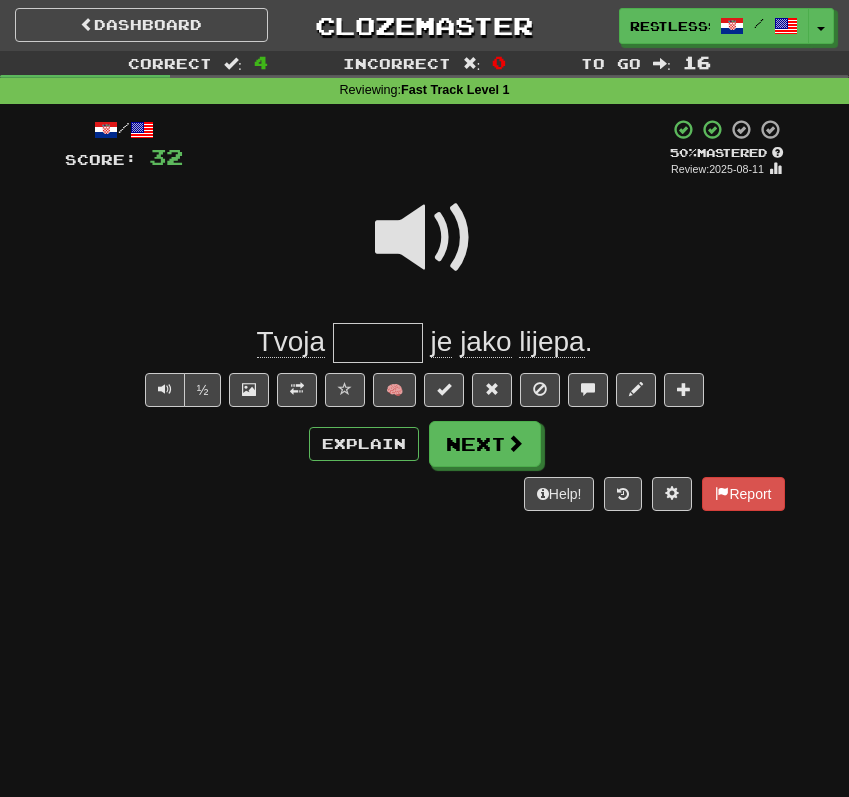 drag, startPoint x: 343, startPoint y: 340, endPoint x: 483, endPoint y: 340, distance: 140 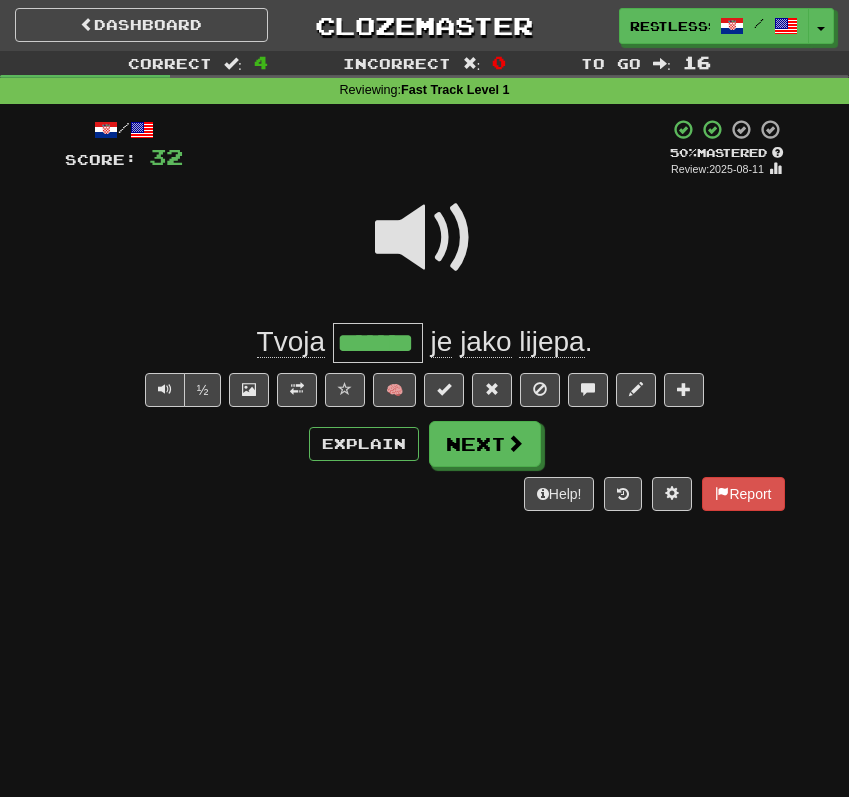 drag, startPoint x: 340, startPoint y: 339, endPoint x: 414, endPoint y: 339, distance: 74 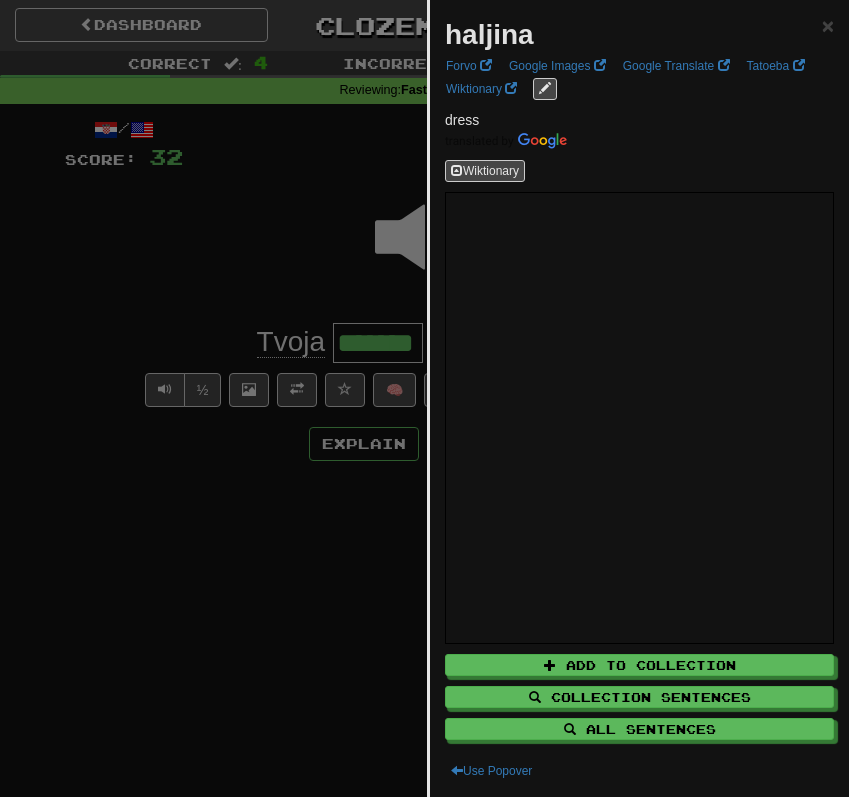 type on "*******" 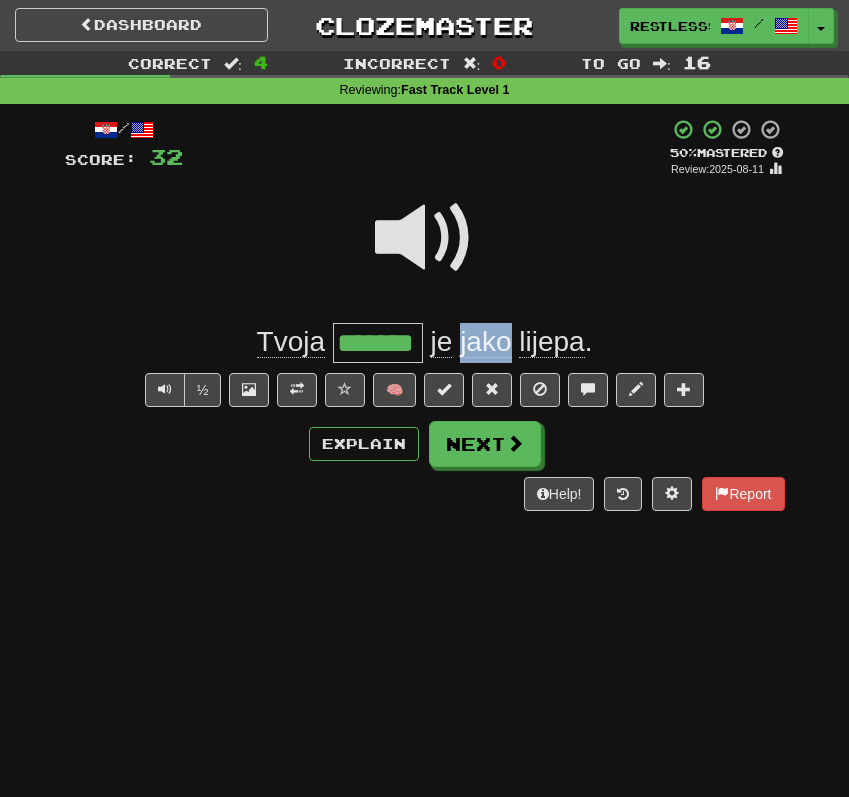 drag, startPoint x: 461, startPoint y: 335, endPoint x: 513, endPoint y: 335, distance: 52 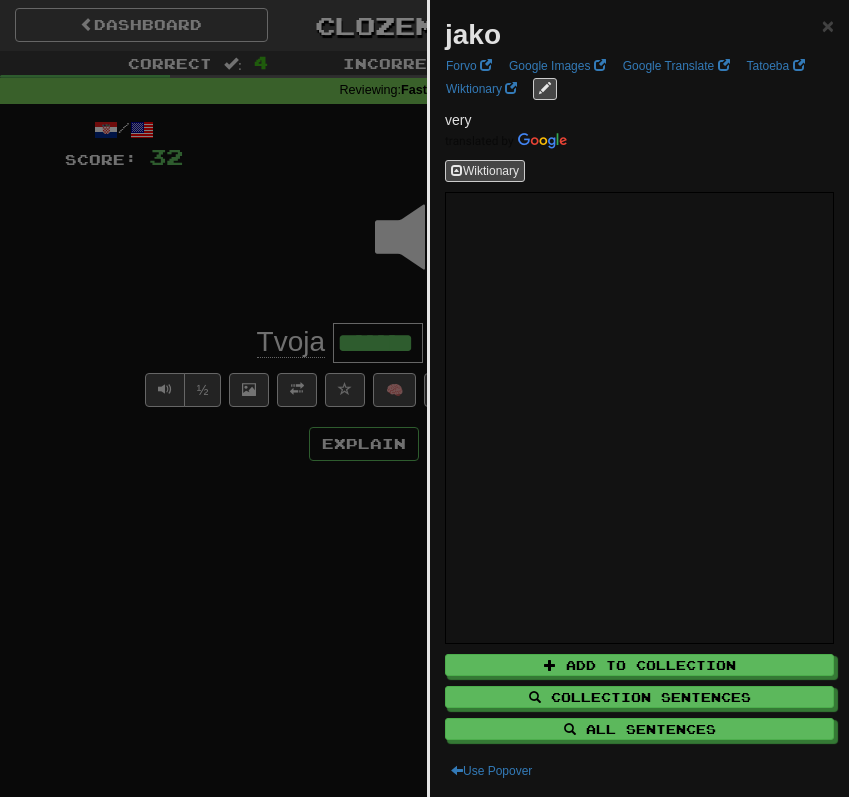 copy on "jako" 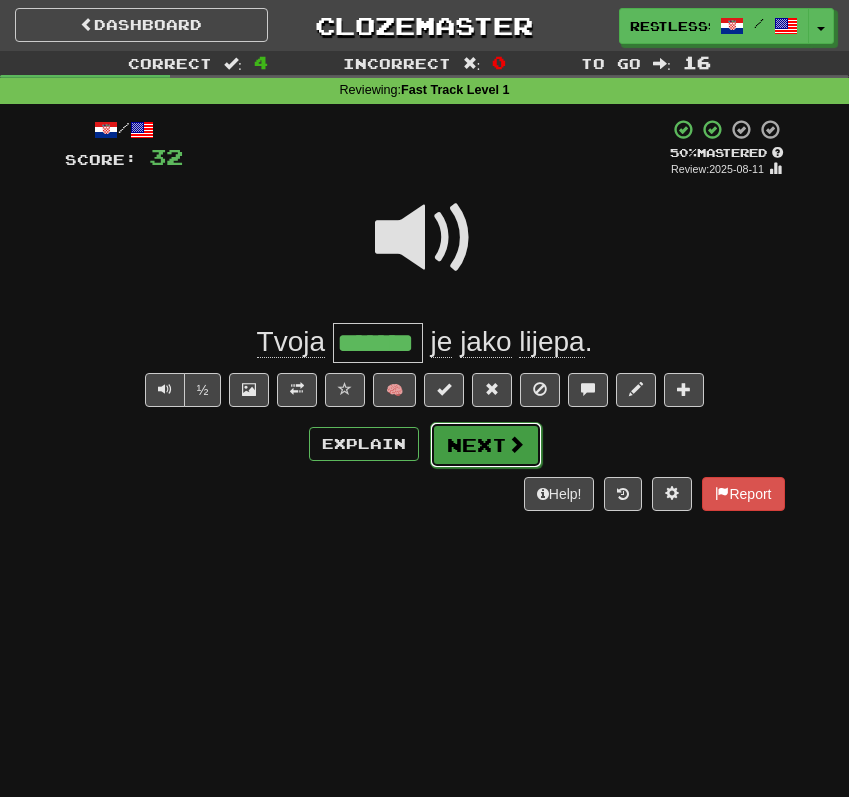 click on "Next" at bounding box center [486, 445] 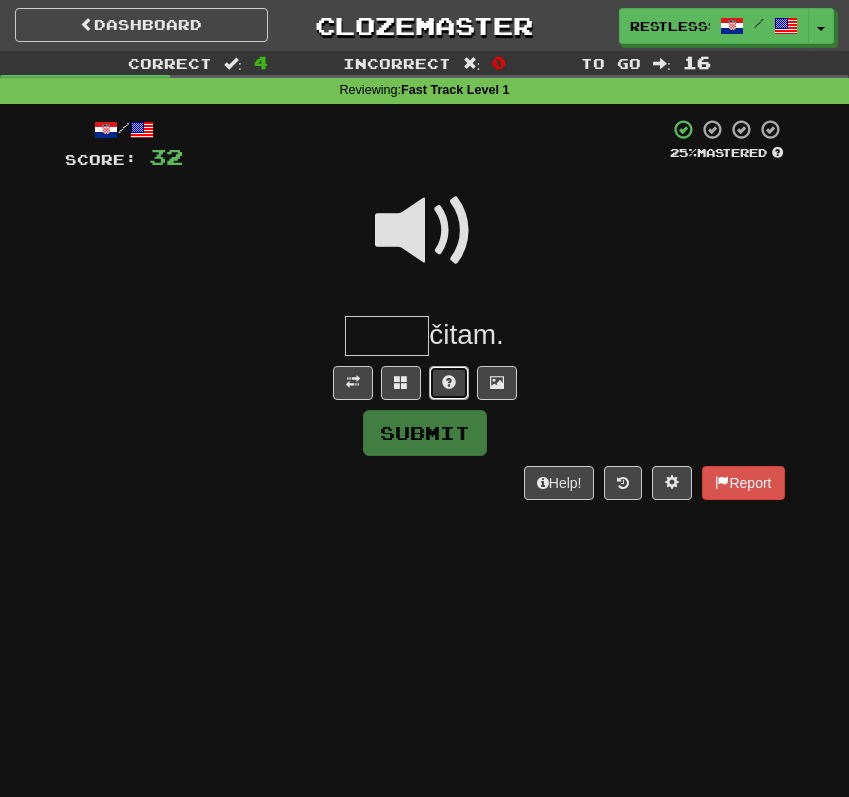 click at bounding box center [449, 382] 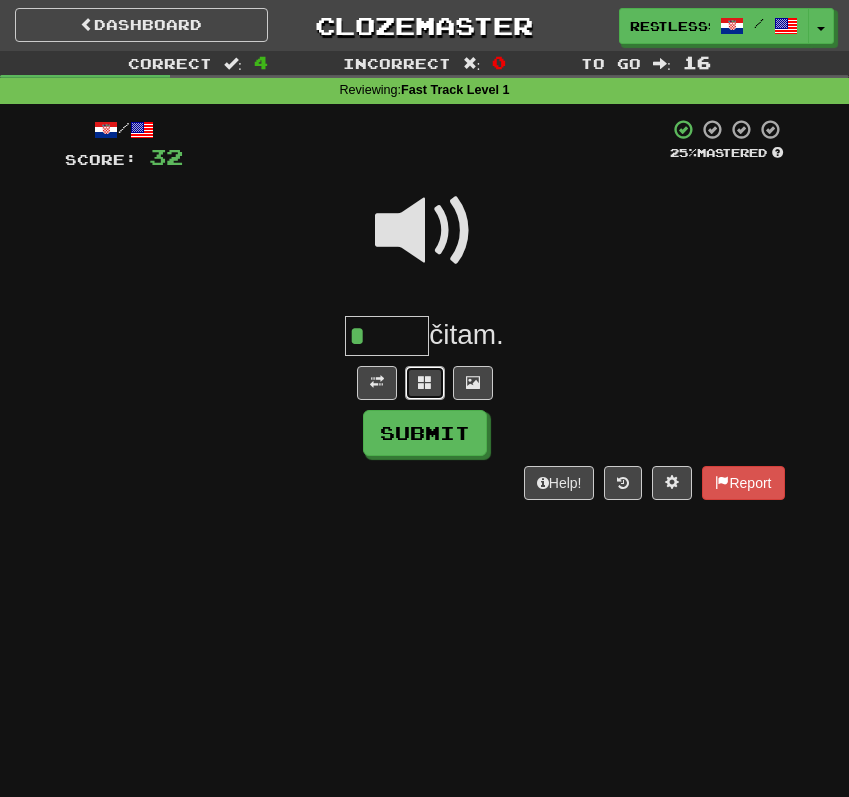 click at bounding box center (425, 382) 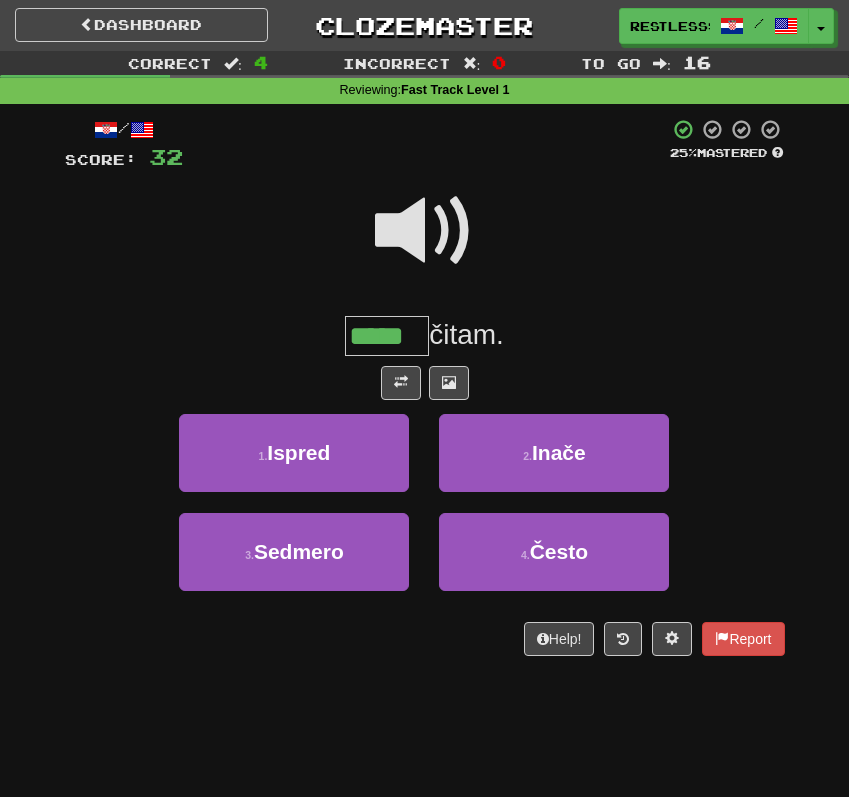 type on "*****" 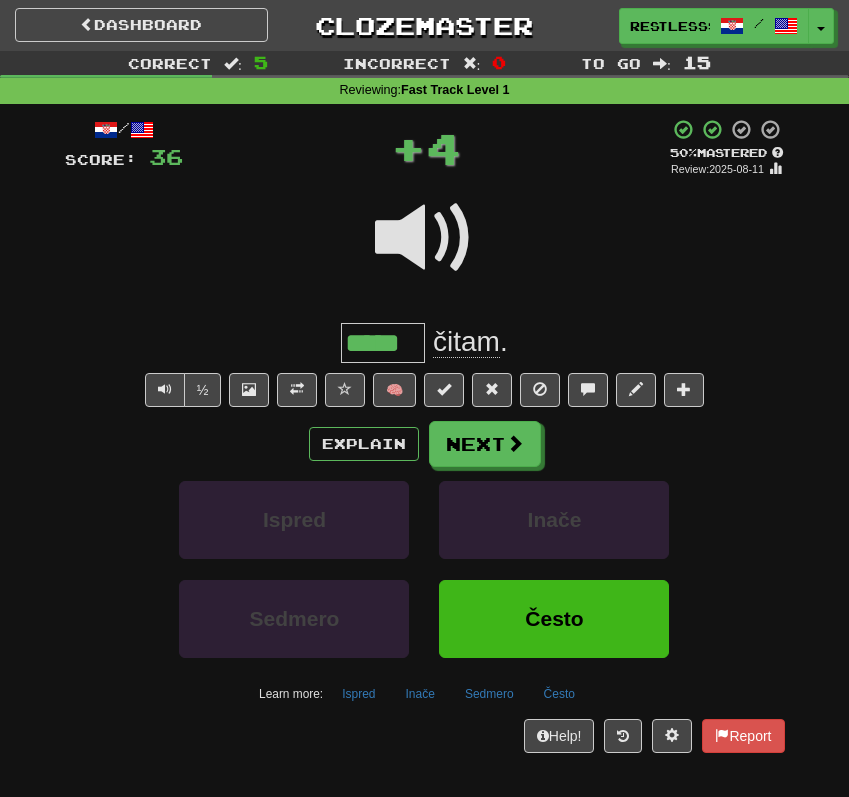 drag, startPoint x: 347, startPoint y: 340, endPoint x: 430, endPoint y: 340, distance: 83 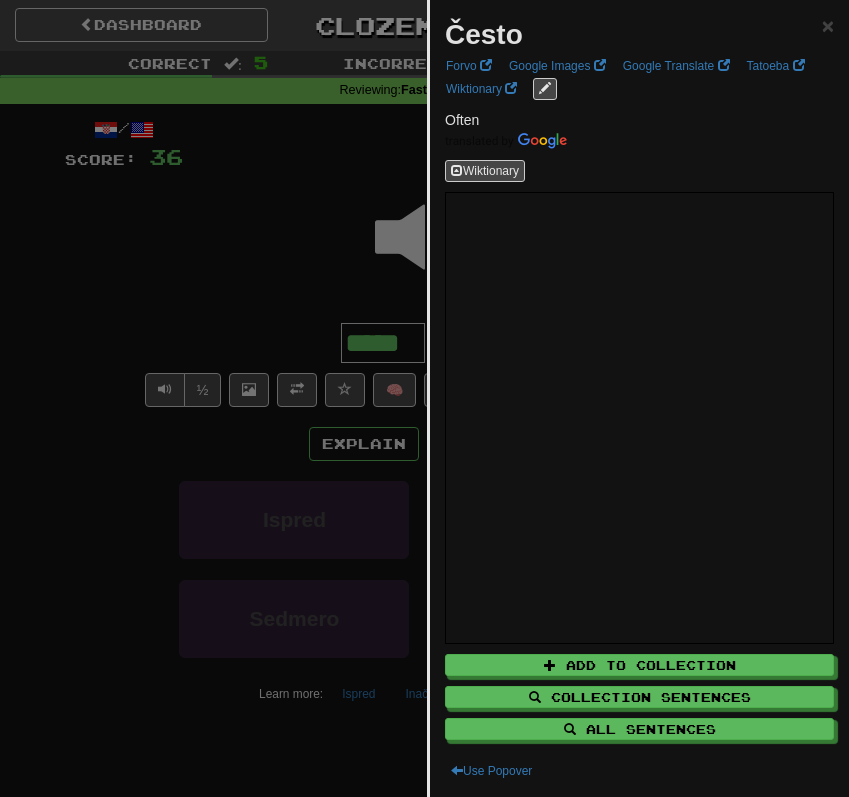 click on "Često" at bounding box center (484, 34) 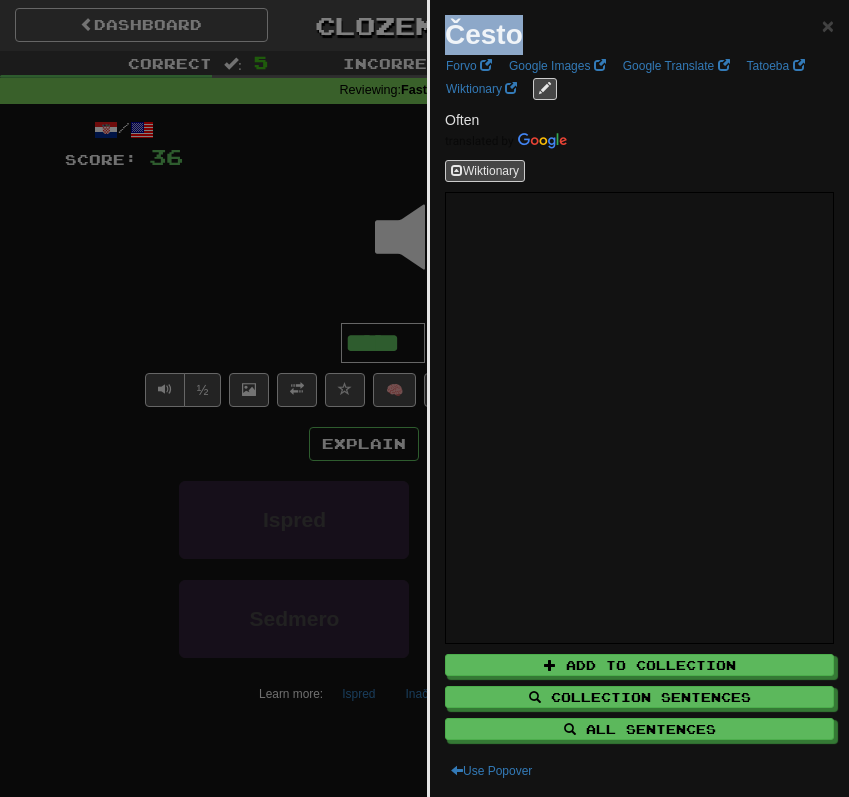click on "Često" at bounding box center (484, 34) 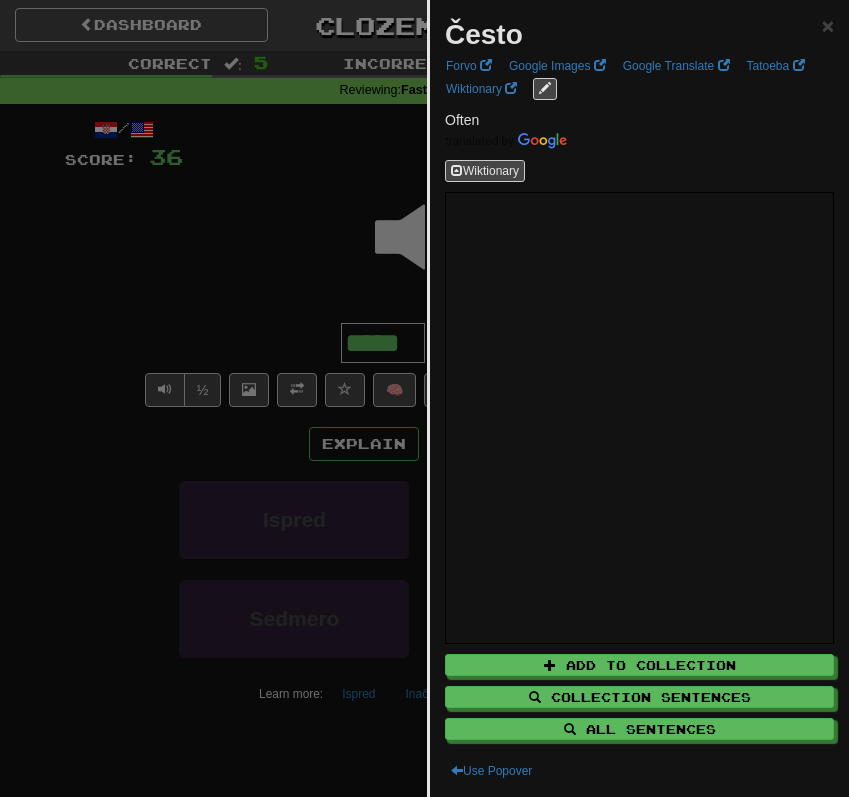 click at bounding box center (424, 398) 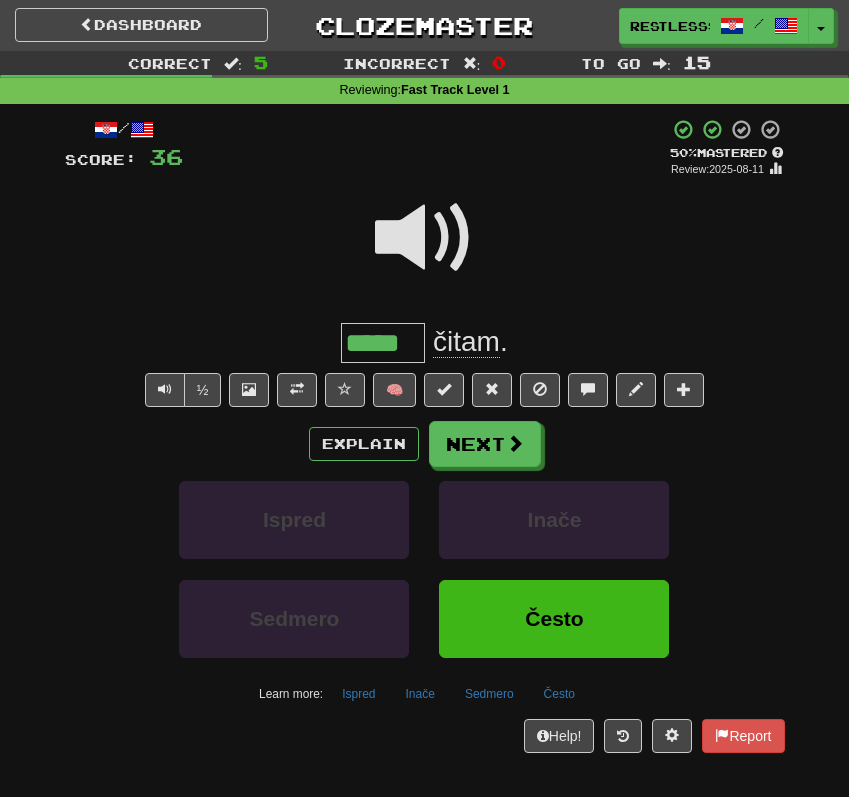 click on "/  Score:   36 + 4 50 %  Mastered Review:  2025-08-11 *****   čitam . ½ 🧠 Explain Next Ispred Inače Sedmero Često Learn more: Ispred Inače Sedmero Često  Help!  Report" at bounding box center [425, 435] 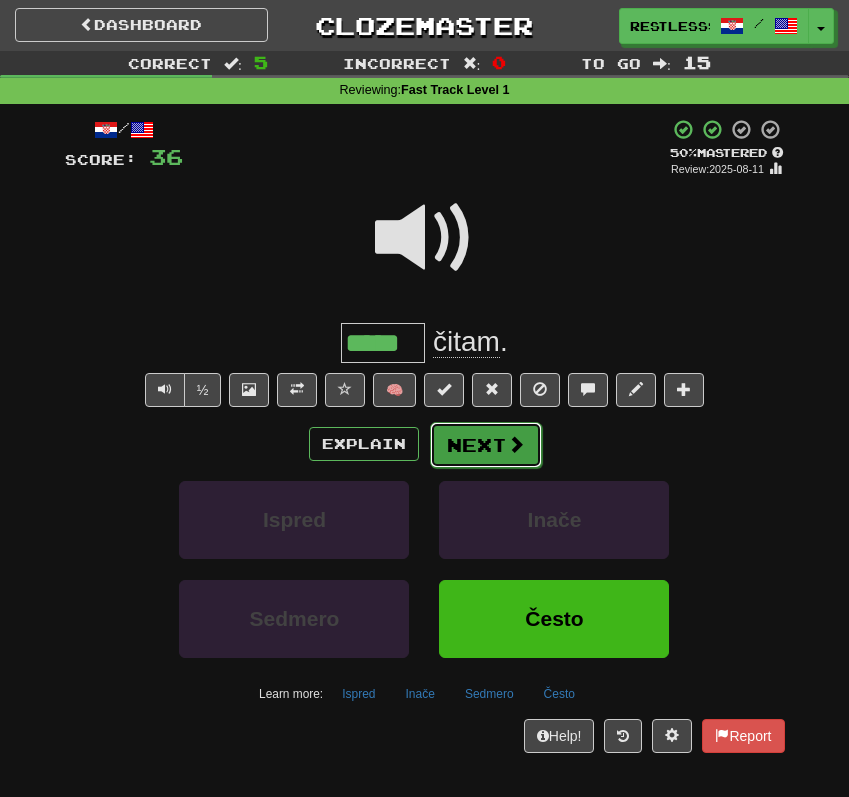 click on "Next" at bounding box center [486, 445] 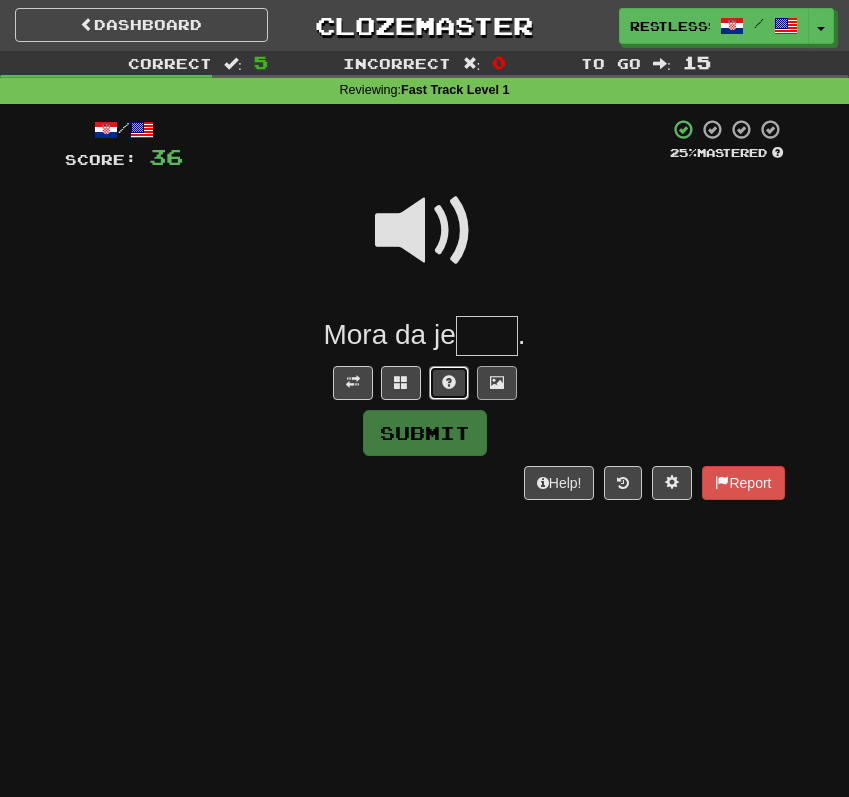 click at bounding box center (449, 383) 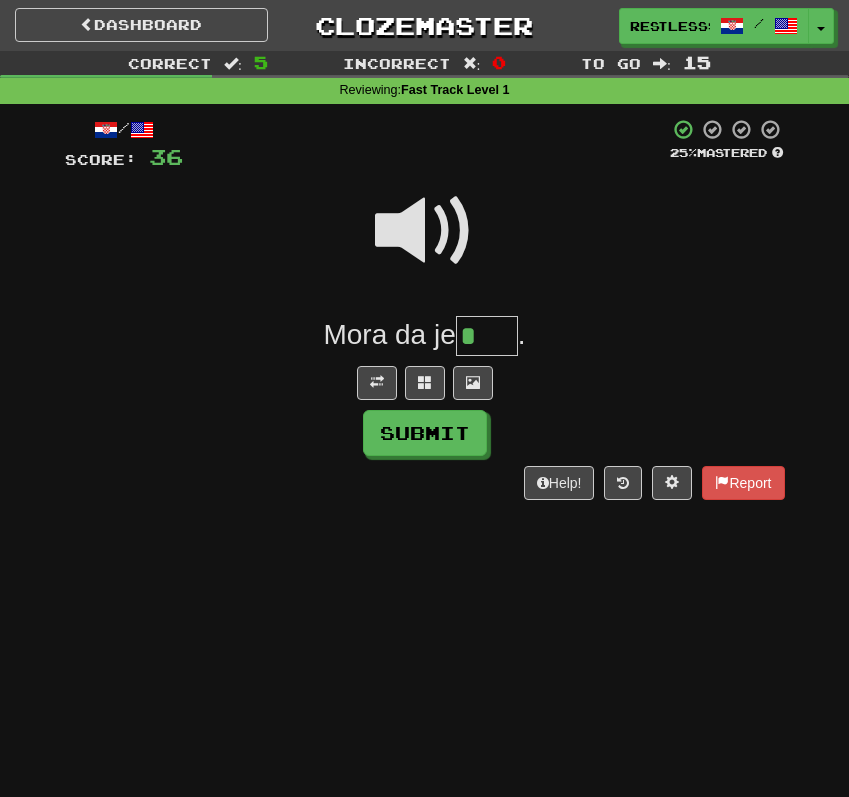 click at bounding box center [425, 231] 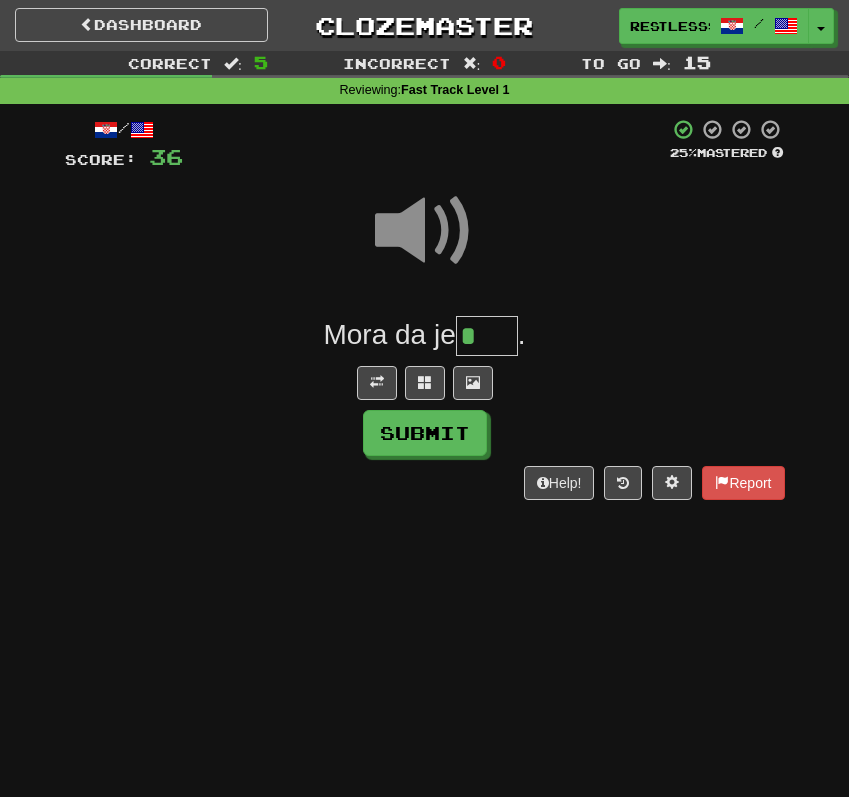 click on "*" at bounding box center (487, 336) 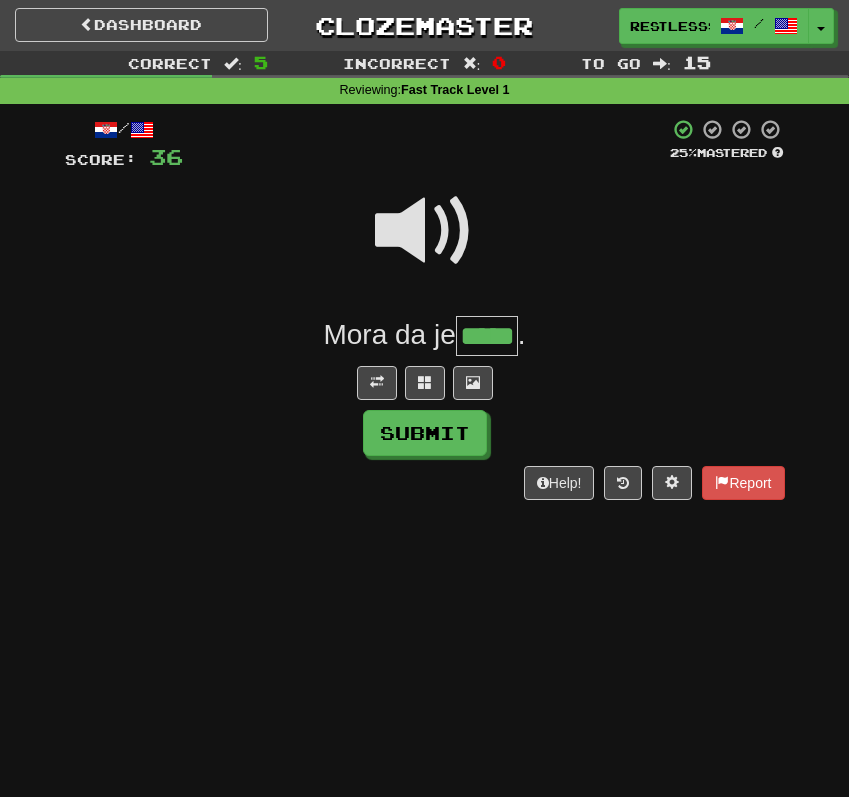 type on "*****" 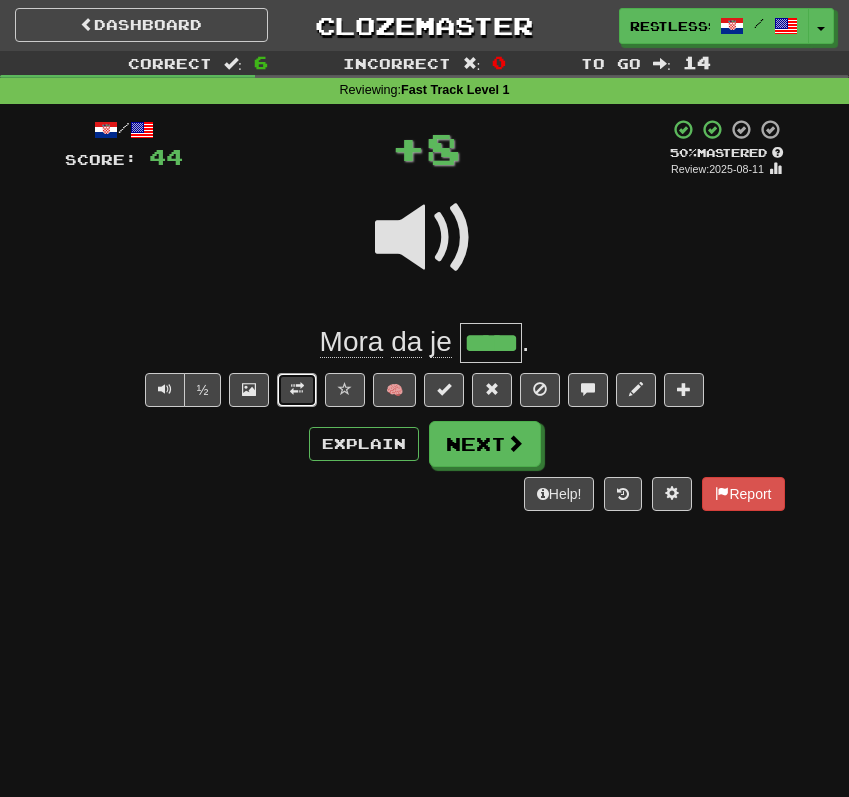 click at bounding box center (297, 389) 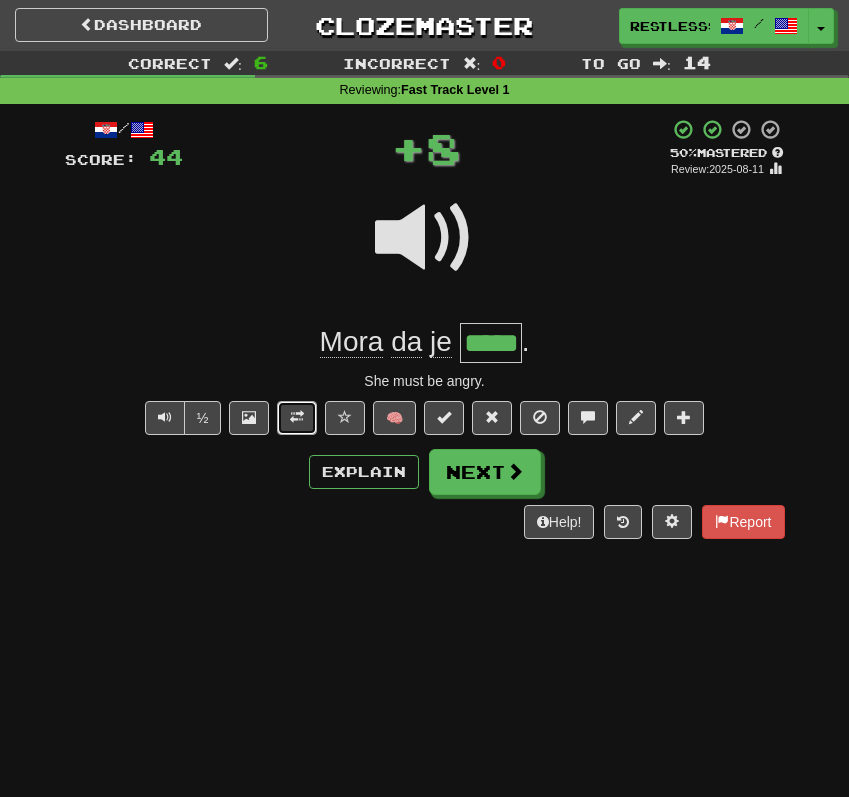click at bounding box center (297, 418) 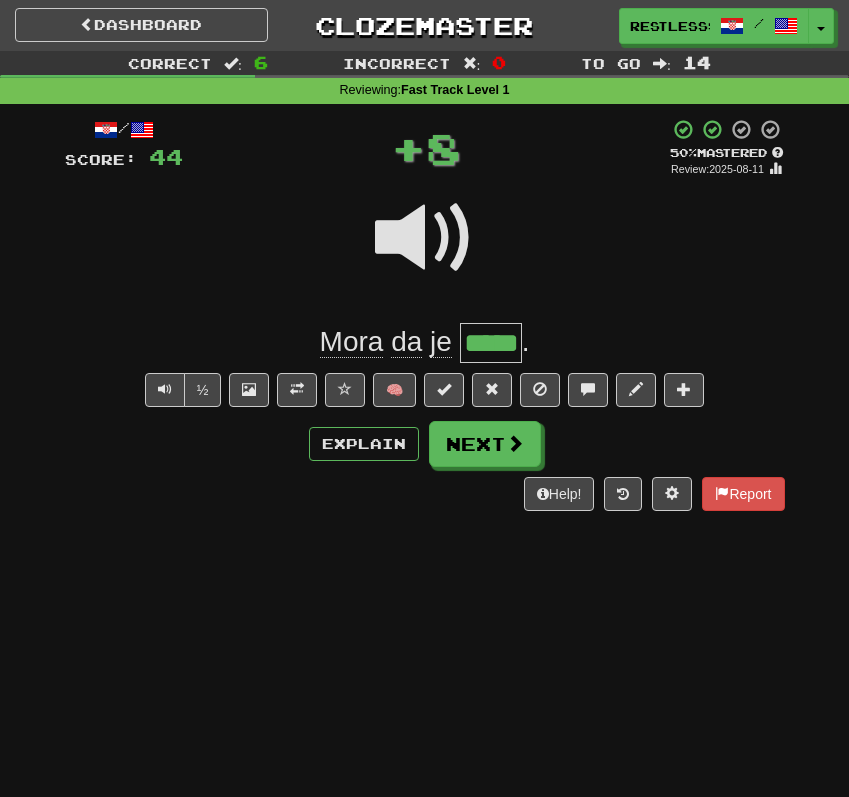 click on "*****" at bounding box center (491, 343) 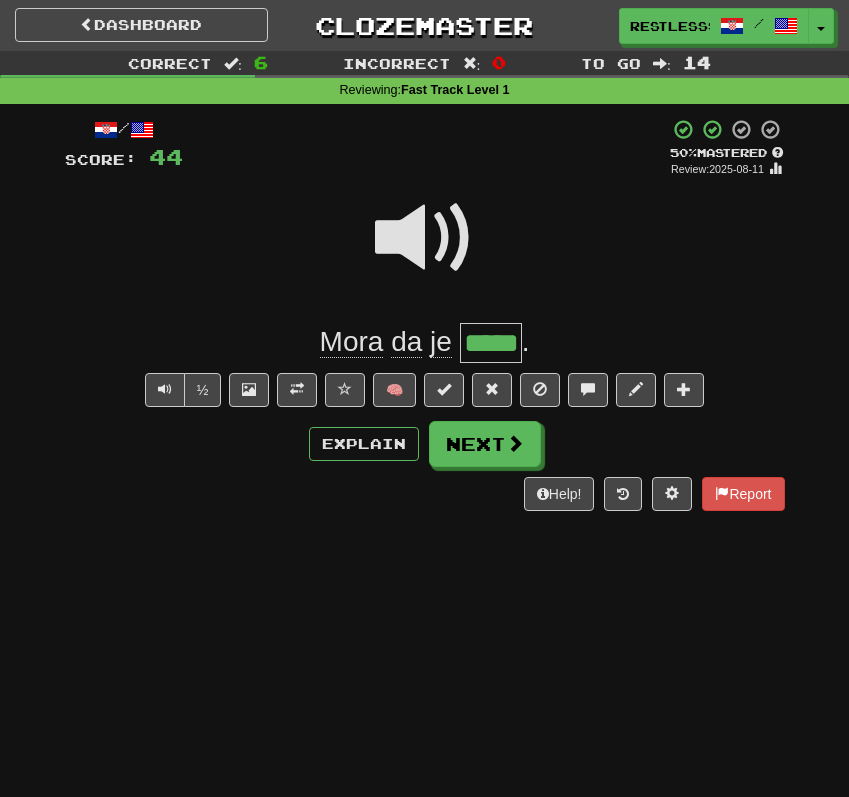 click on "*****" at bounding box center [491, 343] 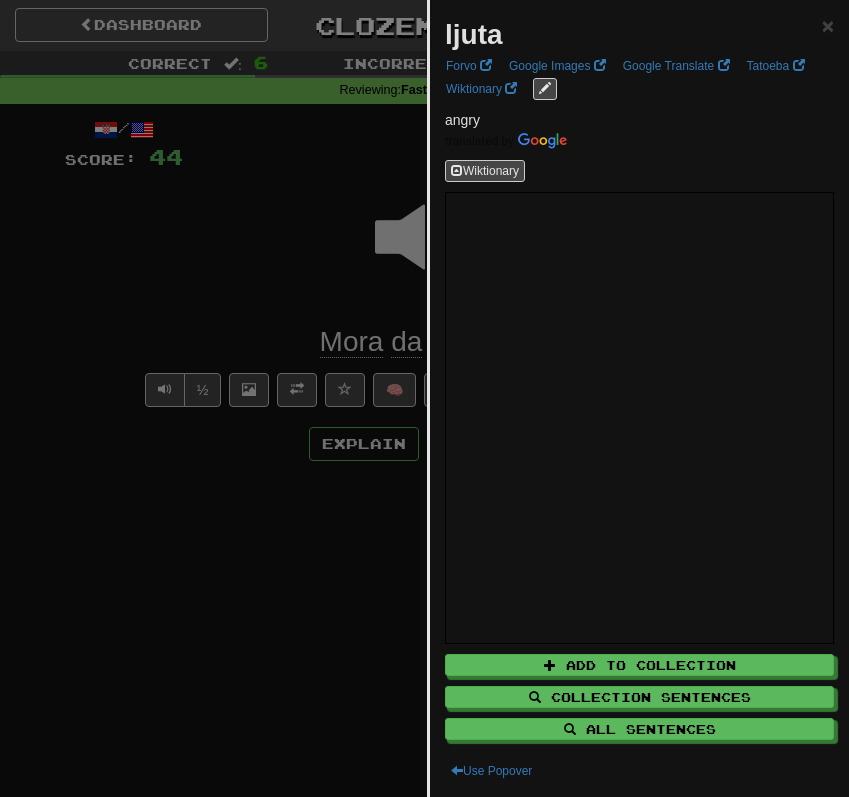 click on "ljuta" at bounding box center (474, 34) 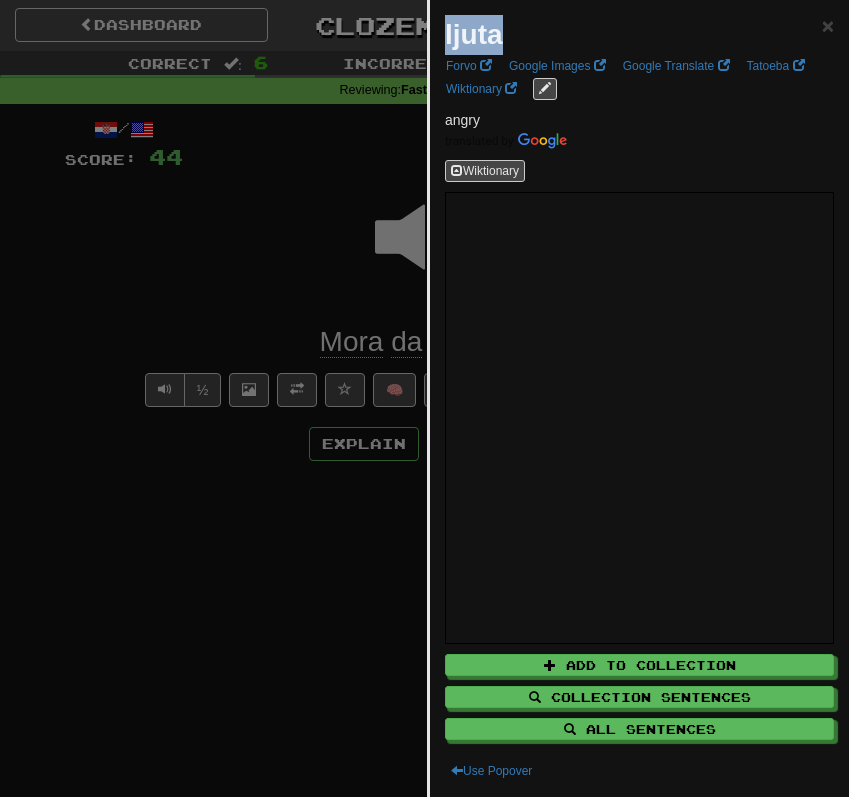 click on "ljuta" at bounding box center [474, 34] 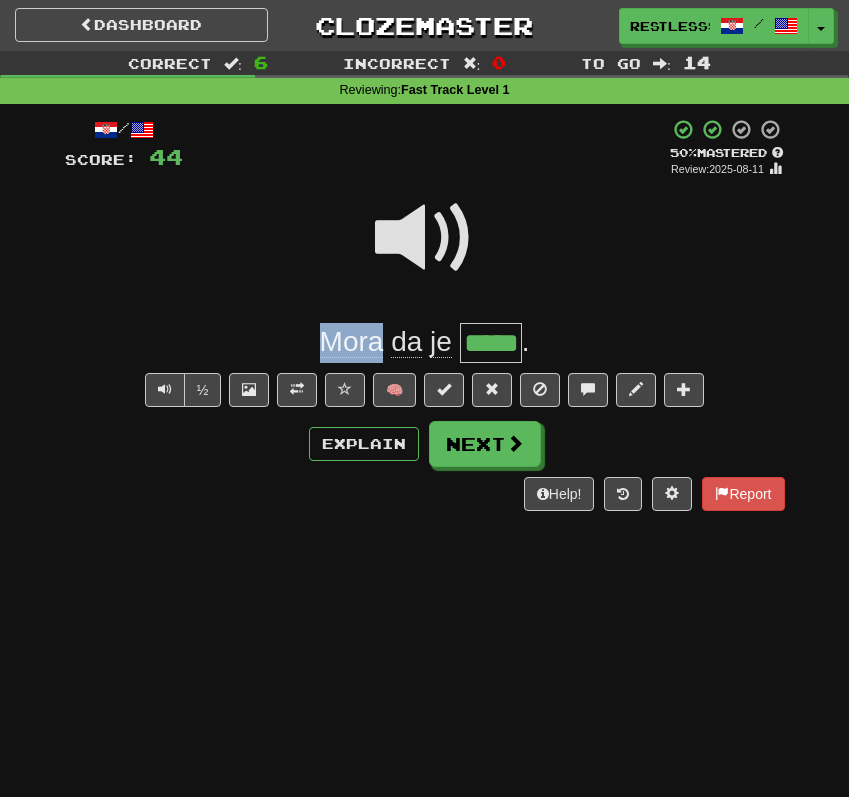 drag, startPoint x: 325, startPoint y: 341, endPoint x: 378, endPoint y: 341, distance: 53 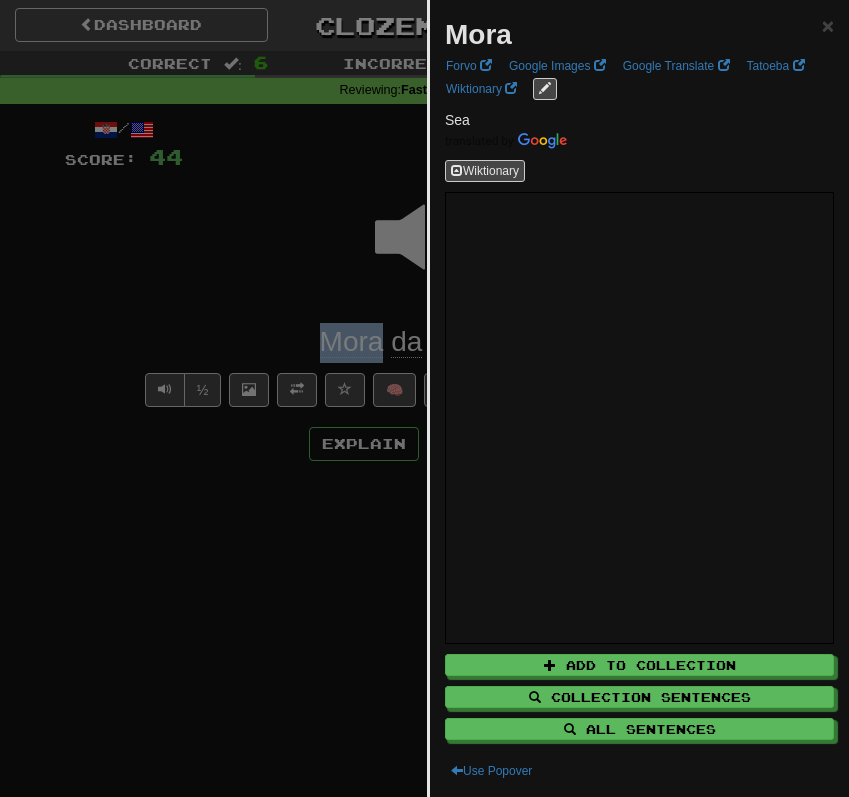 copy on "Mora" 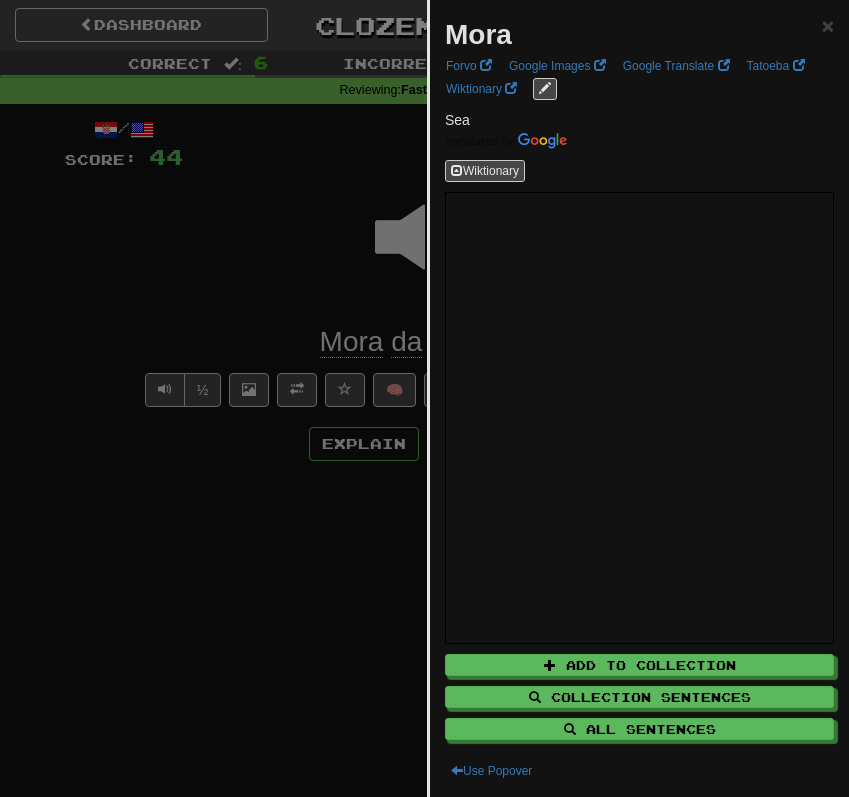 click at bounding box center [424, 398] 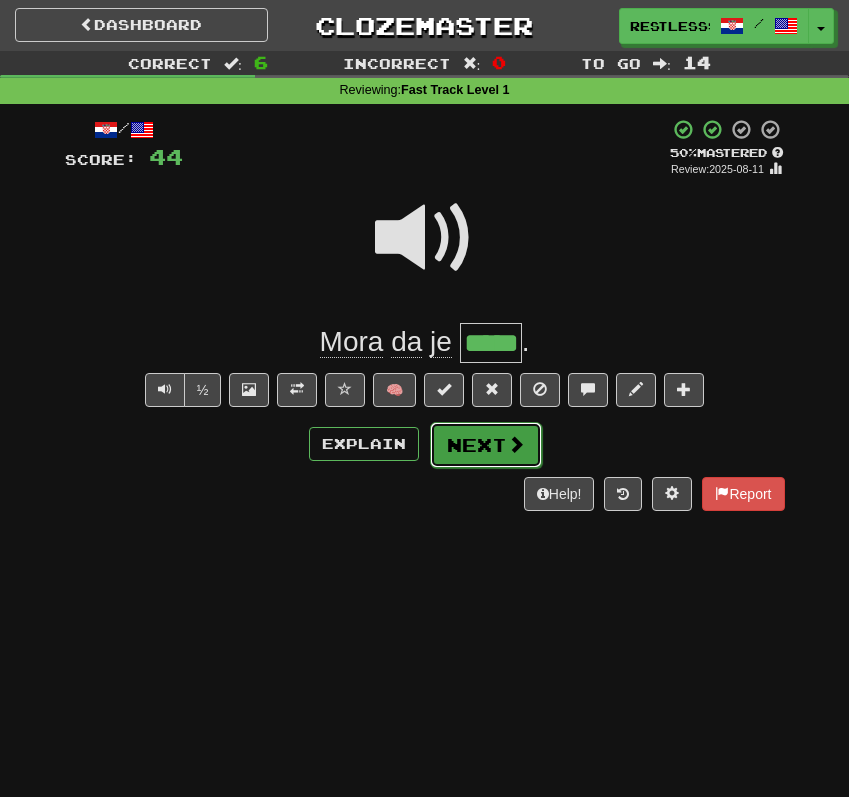 click on "Next" at bounding box center [486, 445] 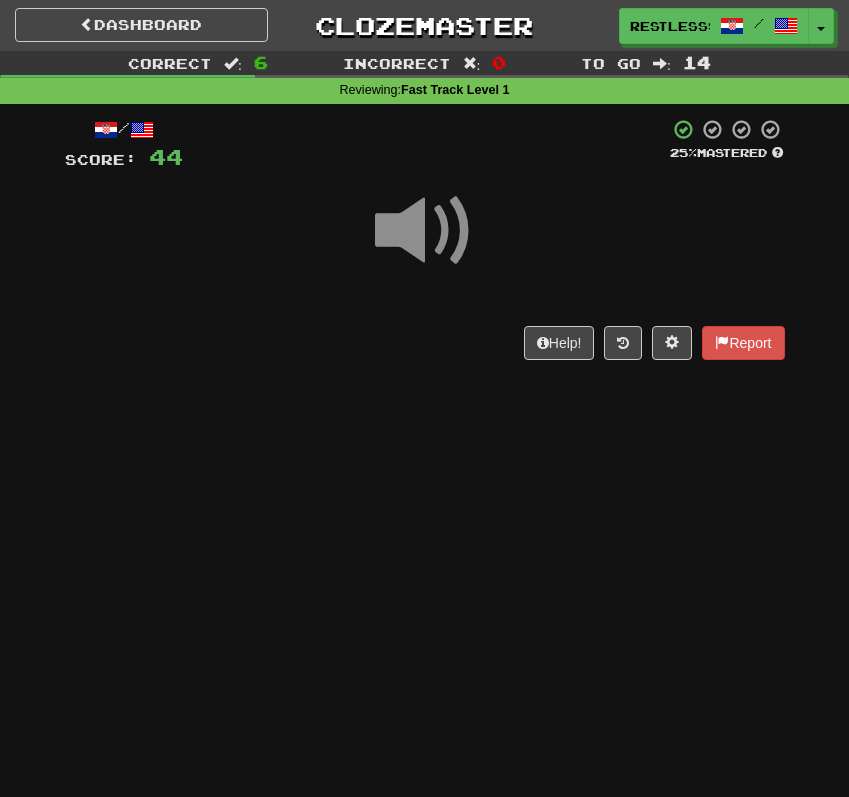 click on "Dashboard
Clozemaster
RestlessShadow2811
/
Toggle Dropdown
Dashboard
Leaderboard
Activity Feed
Notifications
8
Profile
Discussions
한국어
/
العربية
Streak:
0
Review:
0
Points Today: 0
한국어
/
English
Streak:
0
Review:
88
Points Today: 0
አማርኛ
/
English
Streak:
0
Review:
0
Points Today: 0
ภาษาไทย
/
English
Streak:
0
Review:
10
Points Today: 0
Afrikaans
/
English
Streak:
0
Review:
631
Points Today: 0
Avañe'ẽ
/
English
Streak:
0
Review:
0
Points Today: 0
Azərbaycanca
/
English
Streak:
0
Review:
0
Points Today: 0" at bounding box center [424, 398] 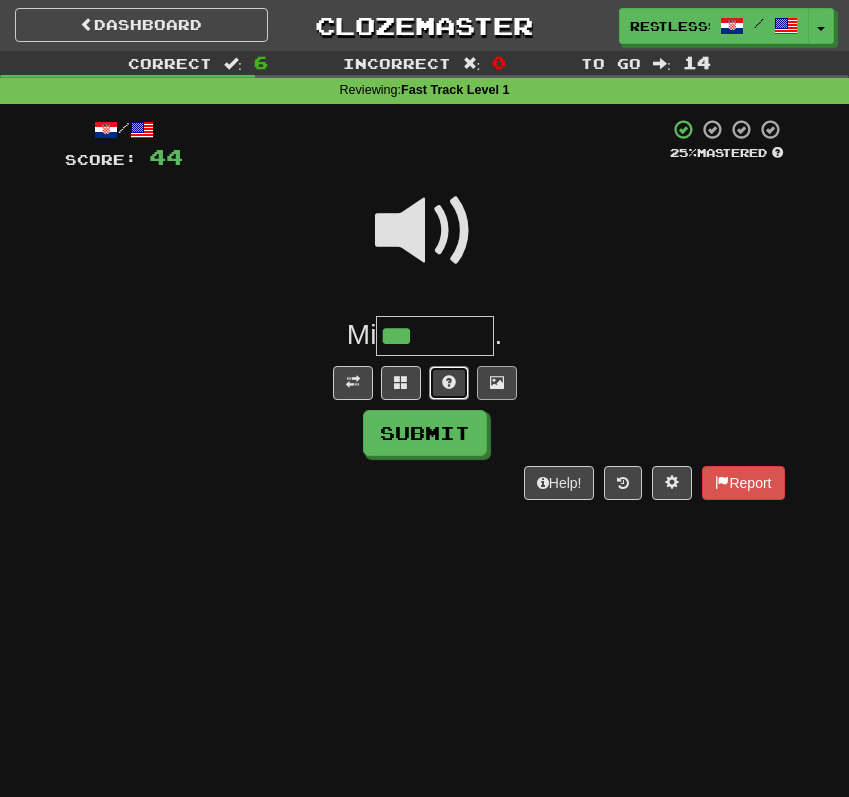 click at bounding box center [449, 382] 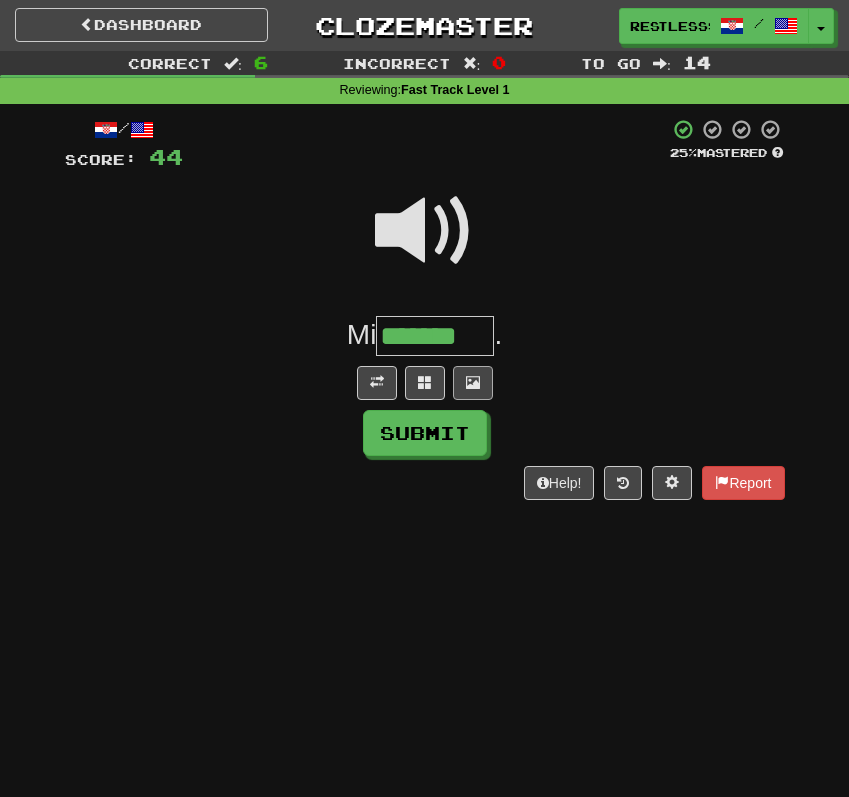 type on "*******" 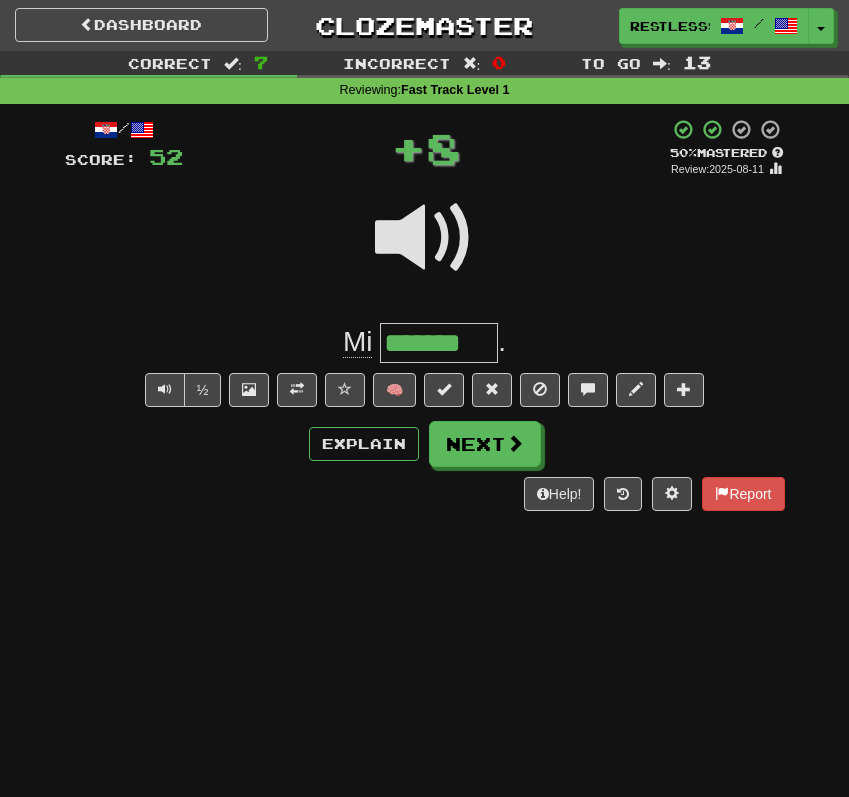 click on "*******" at bounding box center [439, 343] 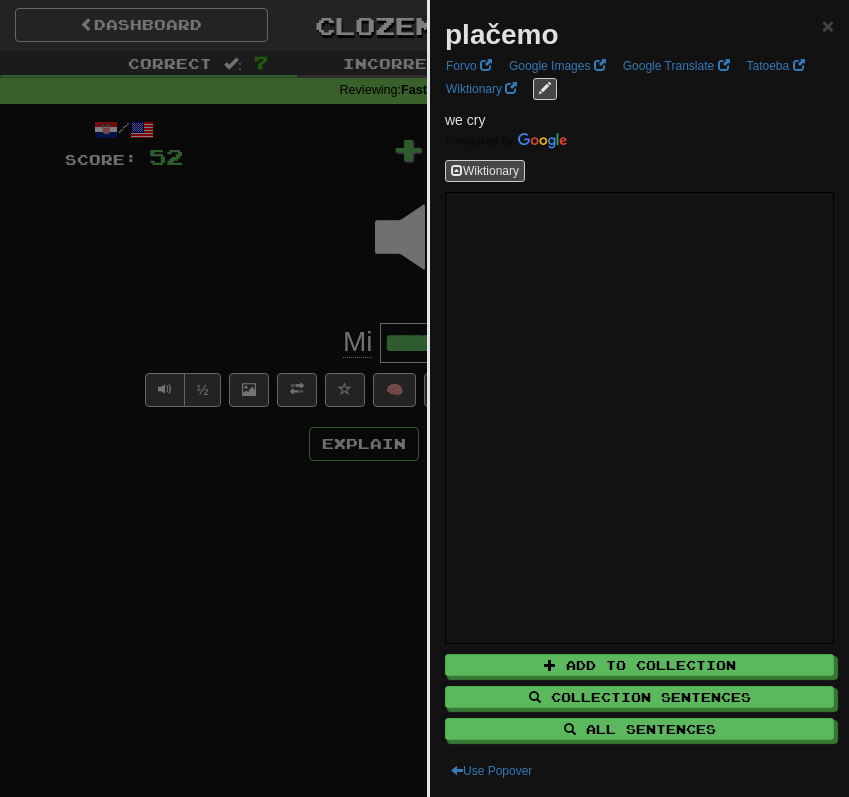 click at bounding box center (424, 398) 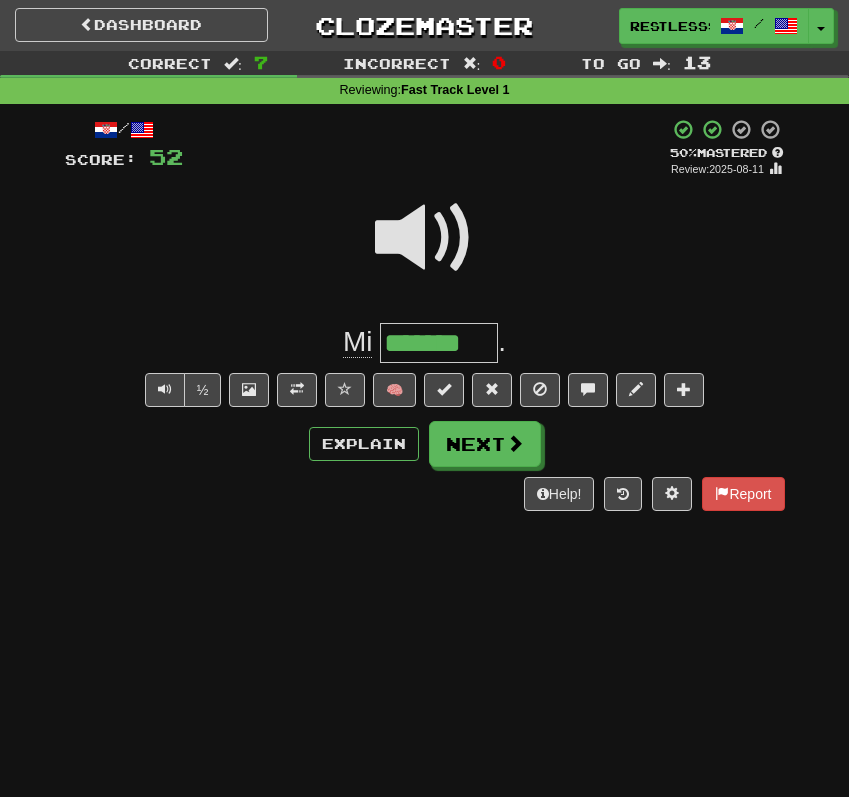 drag, startPoint x: 388, startPoint y: 347, endPoint x: 451, endPoint y: 347, distance: 63 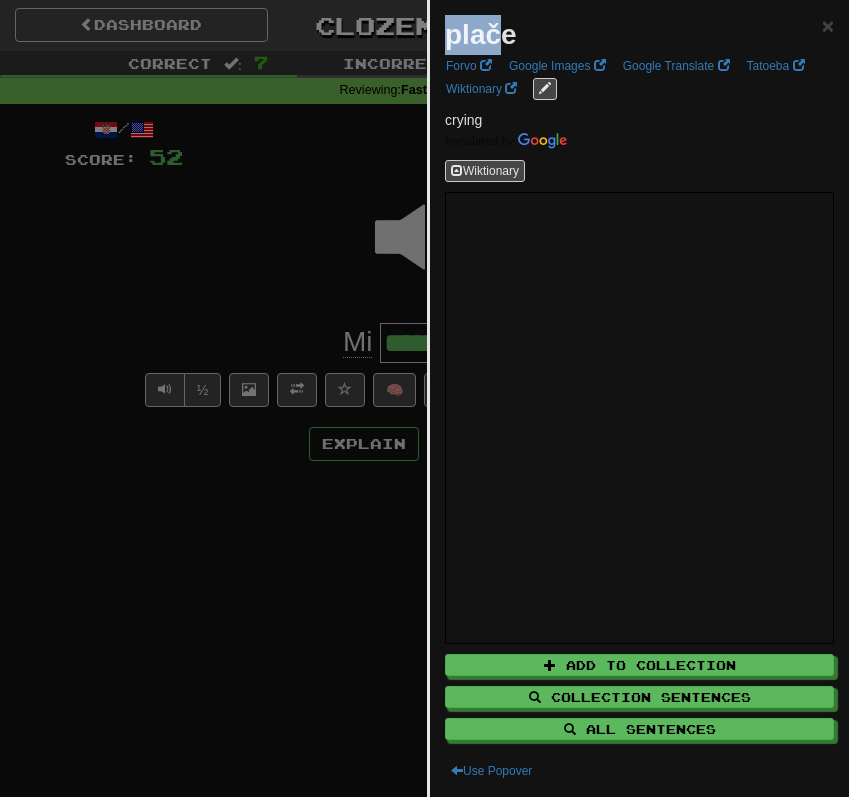 drag, startPoint x: 451, startPoint y: 41, endPoint x: 498, endPoint y: 41, distance: 47 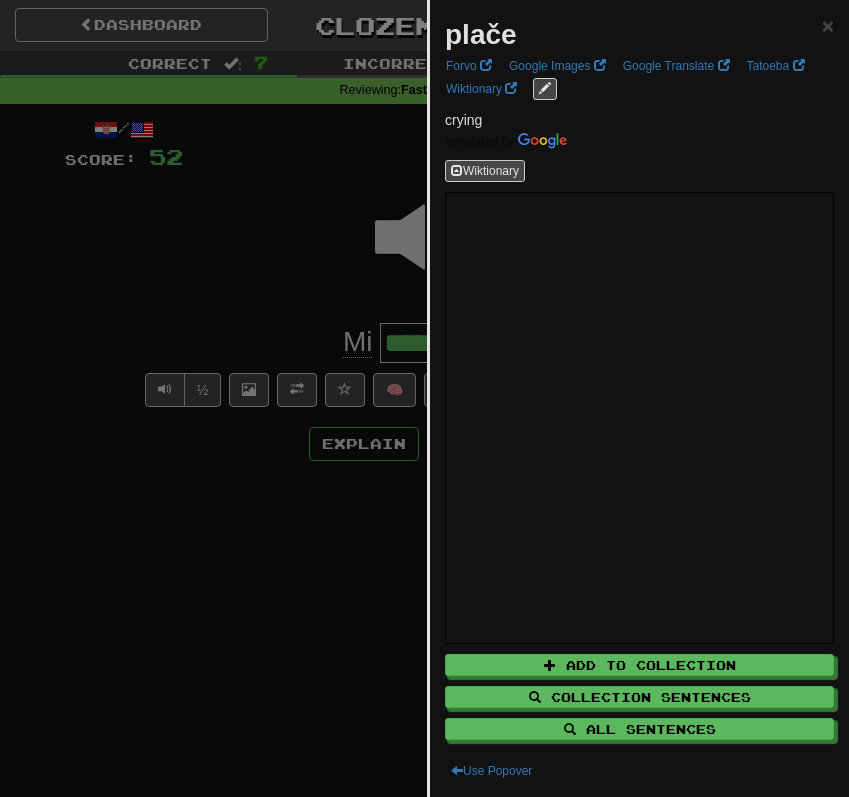 click at bounding box center [424, 398] 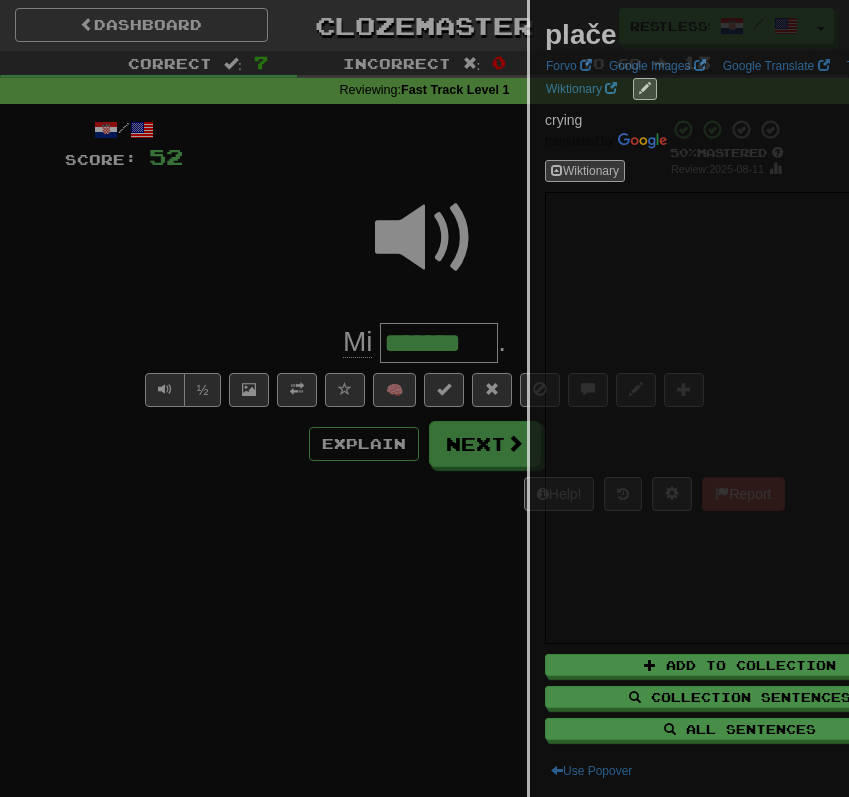 click at bounding box center (424, 398) 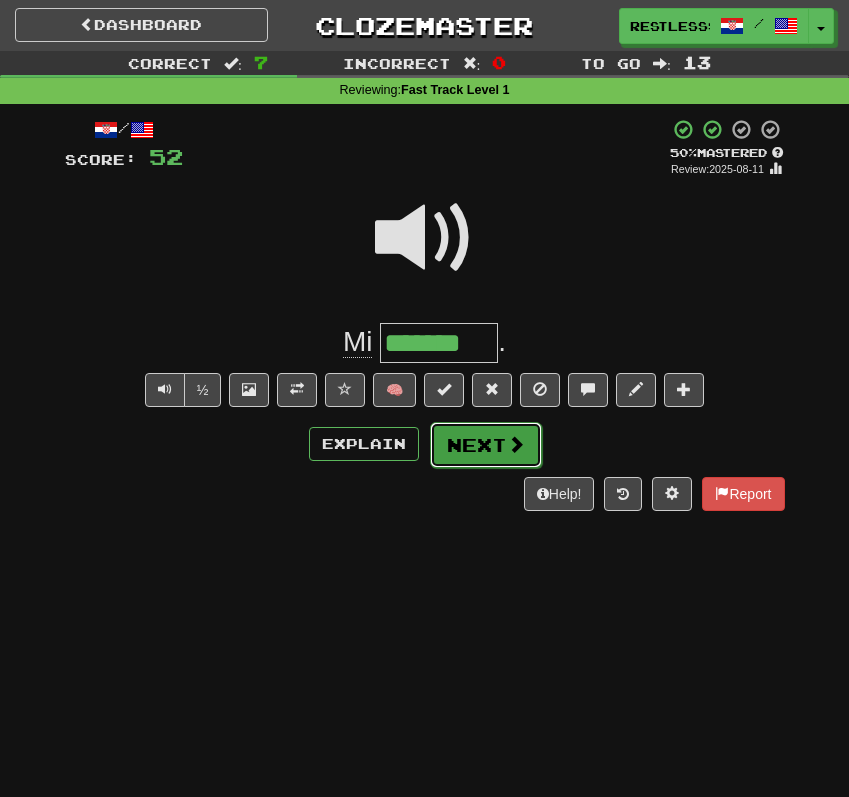 click on "Next" at bounding box center (486, 445) 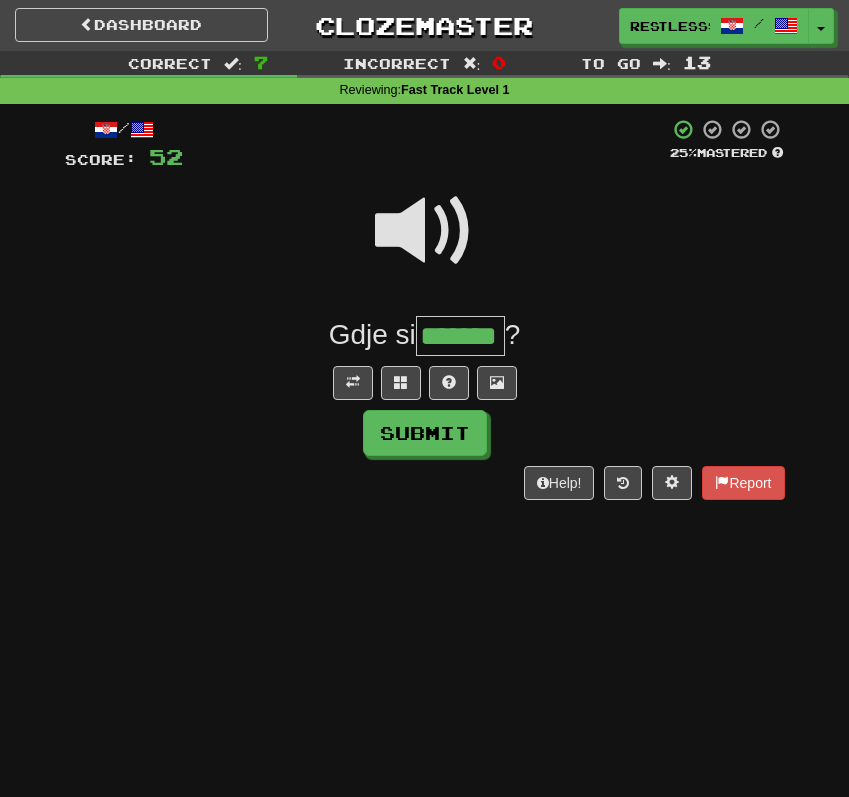 type on "*******" 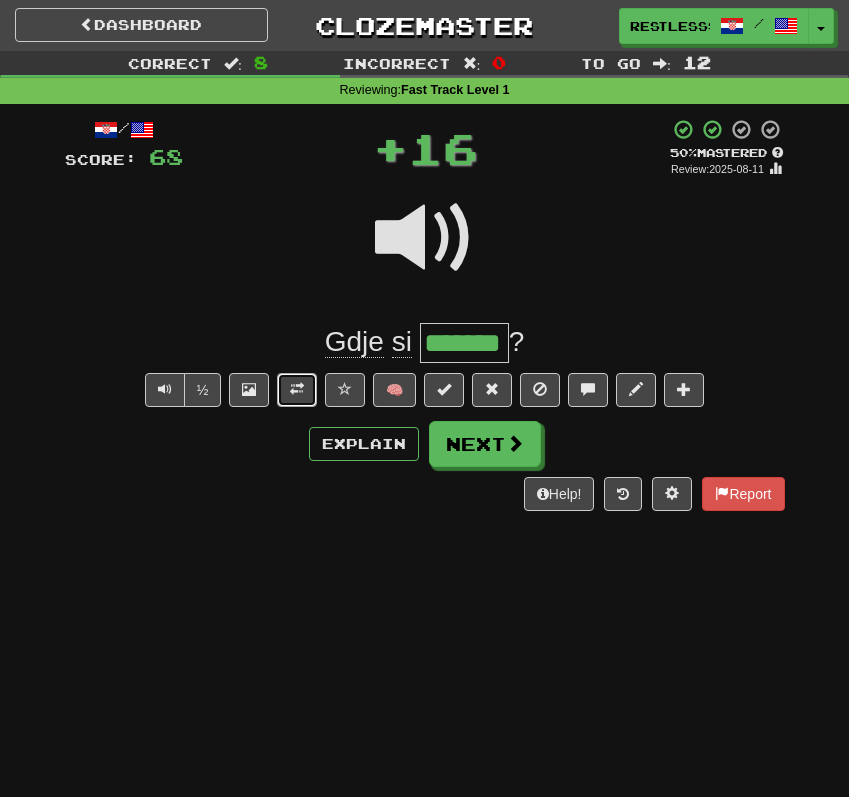 click at bounding box center [297, 389] 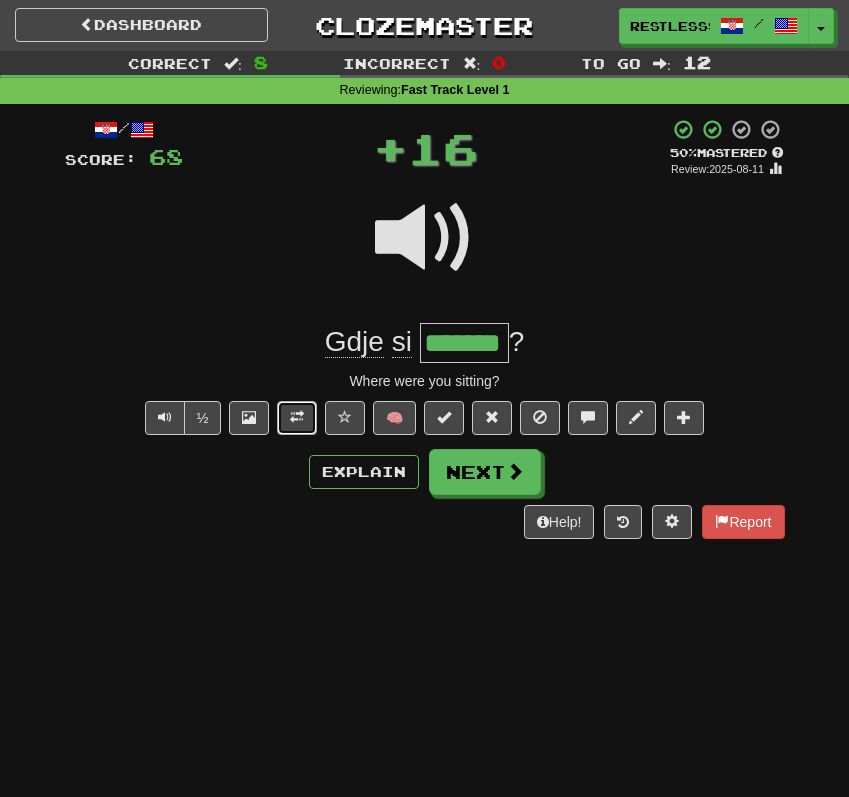 click at bounding box center (297, 417) 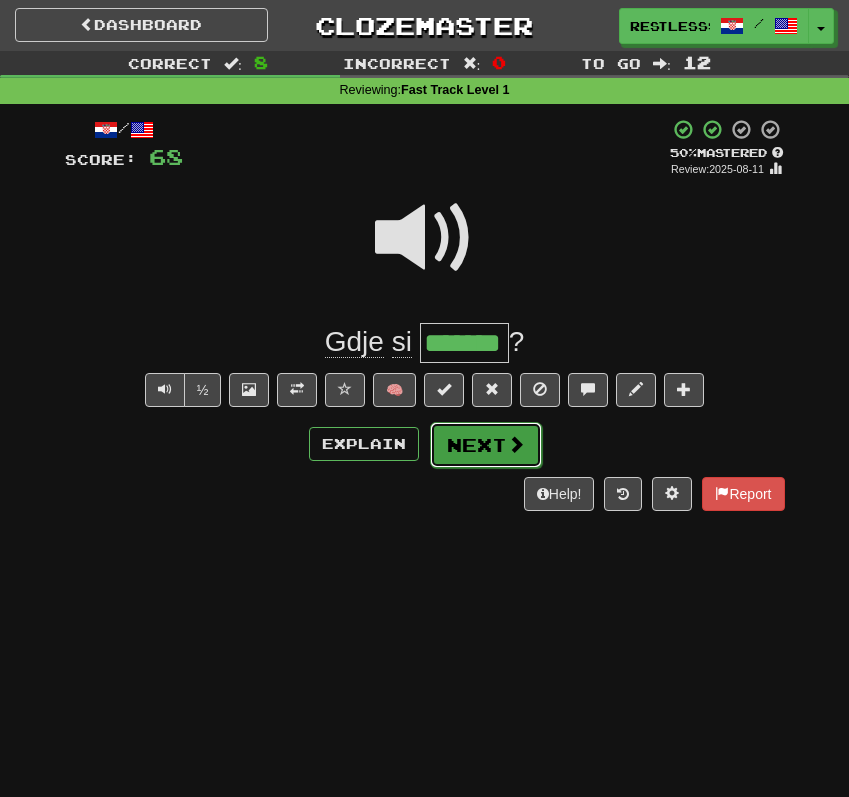 click on "Next" at bounding box center [486, 445] 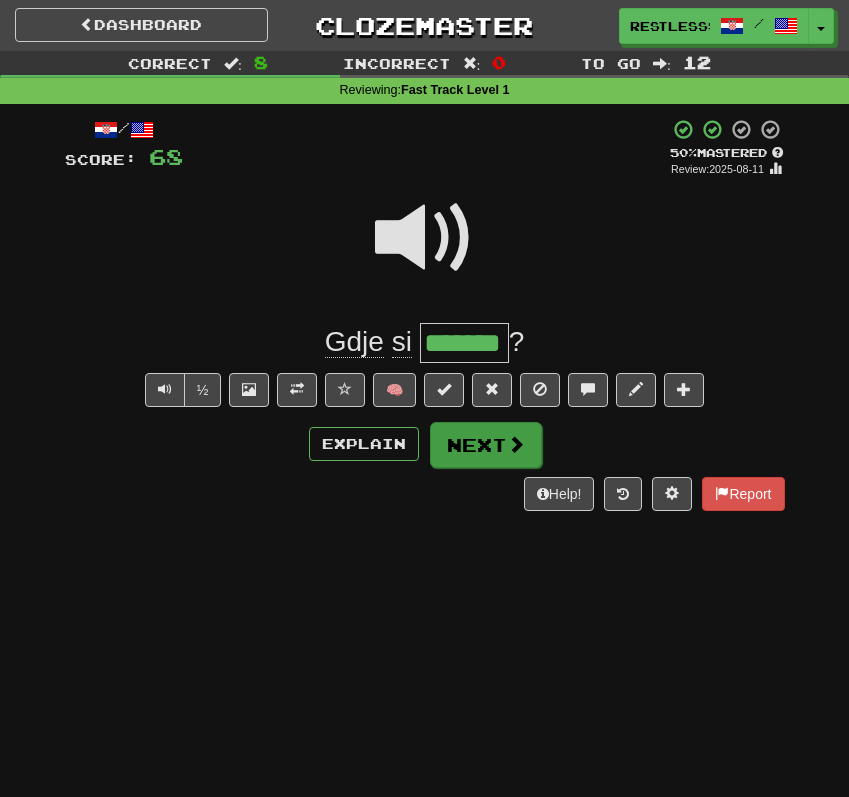 click on "Dashboard
Clozemaster
RestlessShadow2811
/
Toggle Dropdown
Dashboard
Leaderboard
Activity Feed
Notifications
8
Profile
Discussions
한국어
/
العربية
Streak:
0
Review:
0
Points Today: 0
한국어
/
English
Streak:
0
Review:
88
Points Today: 0
አማርኛ
/
English
Streak:
0
Review:
0
Points Today: 0
ภาษาไทย
/
English
Streak:
0
Review:
10
Points Today: 0
Afrikaans
/
English
Streak:
0
Review:
631
Points Today: 0
Avañe'ẽ
/
English
Streak:
0
Review:
0
Points Today: 0
Azərbaycanca
/
English
Streak:
0
Review:
0
Points Today: 0" at bounding box center [424, 398] 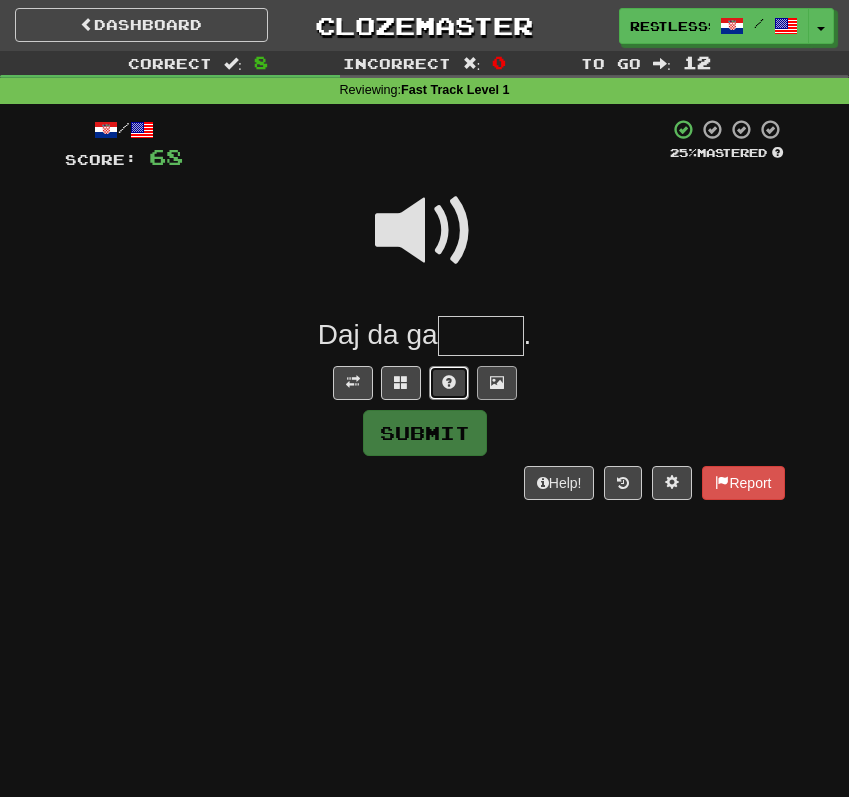 click at bounding box center (449, 382) 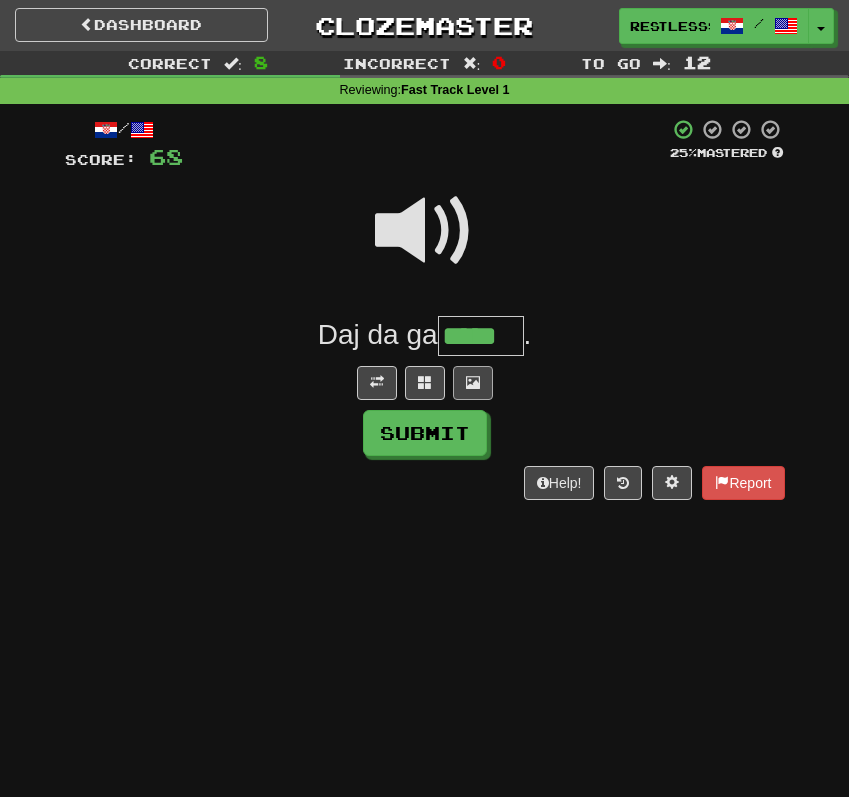 type on "*****" 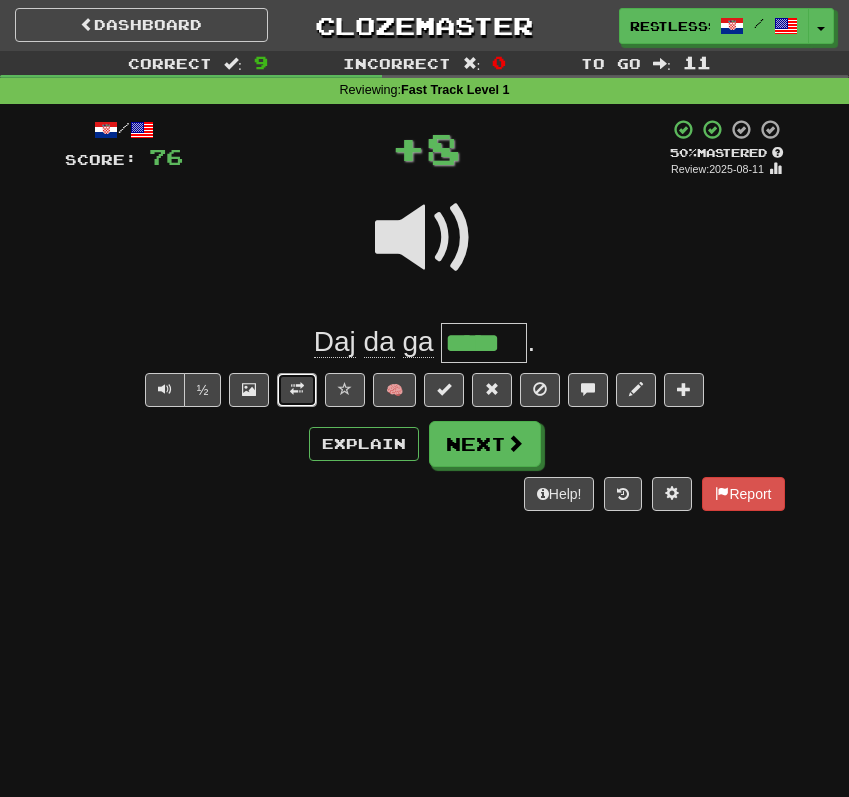 click at bounding box center (297, 390) 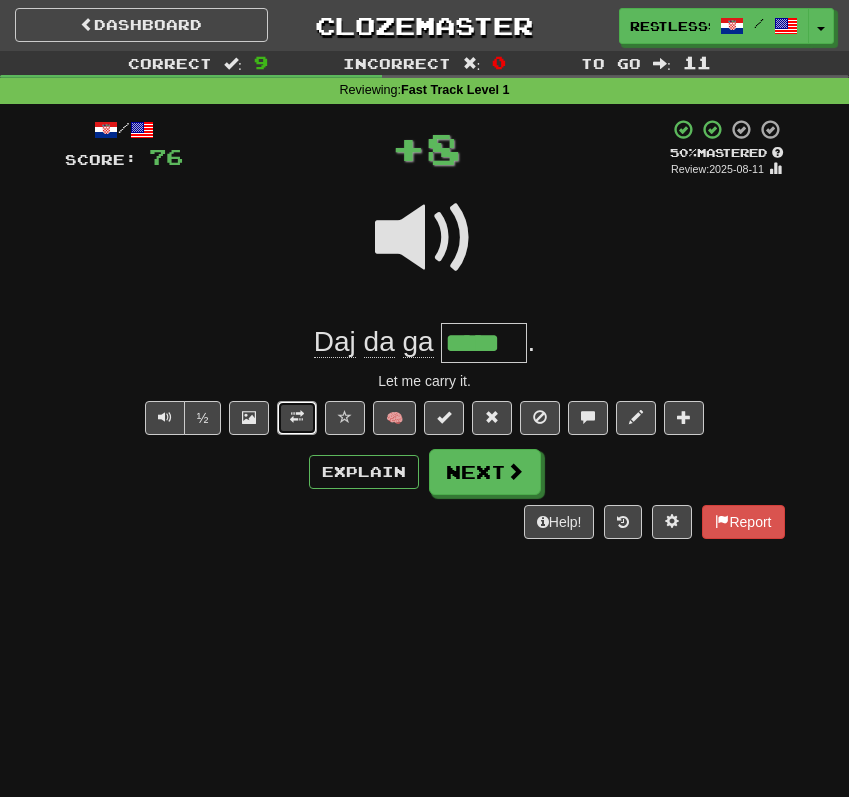 click at bounding box center [297, 417] 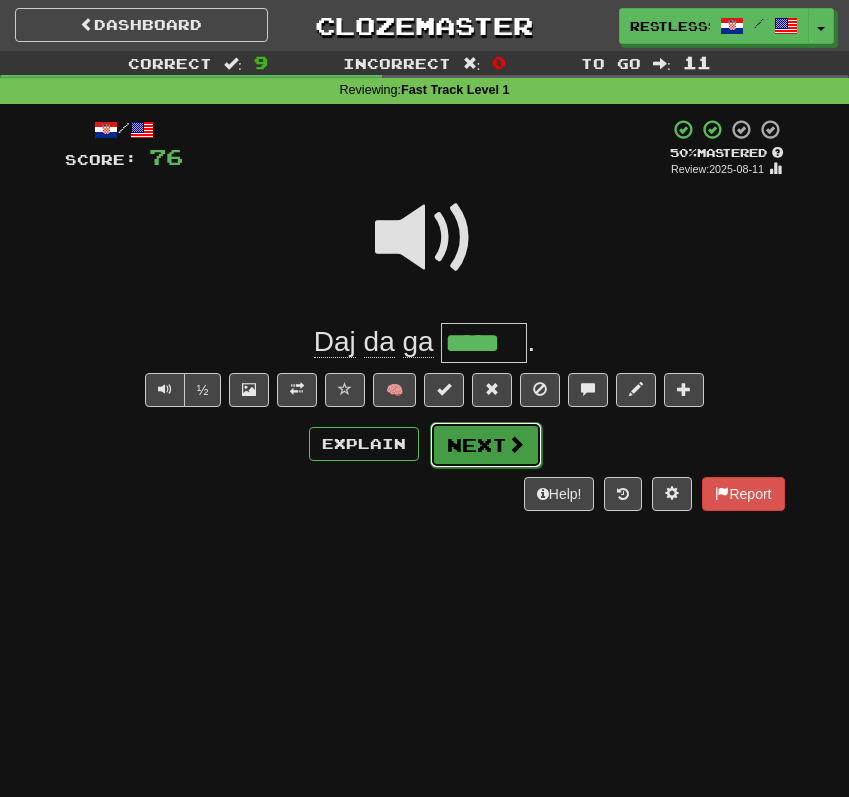 click on "Next" at bounding box center (486, 445) 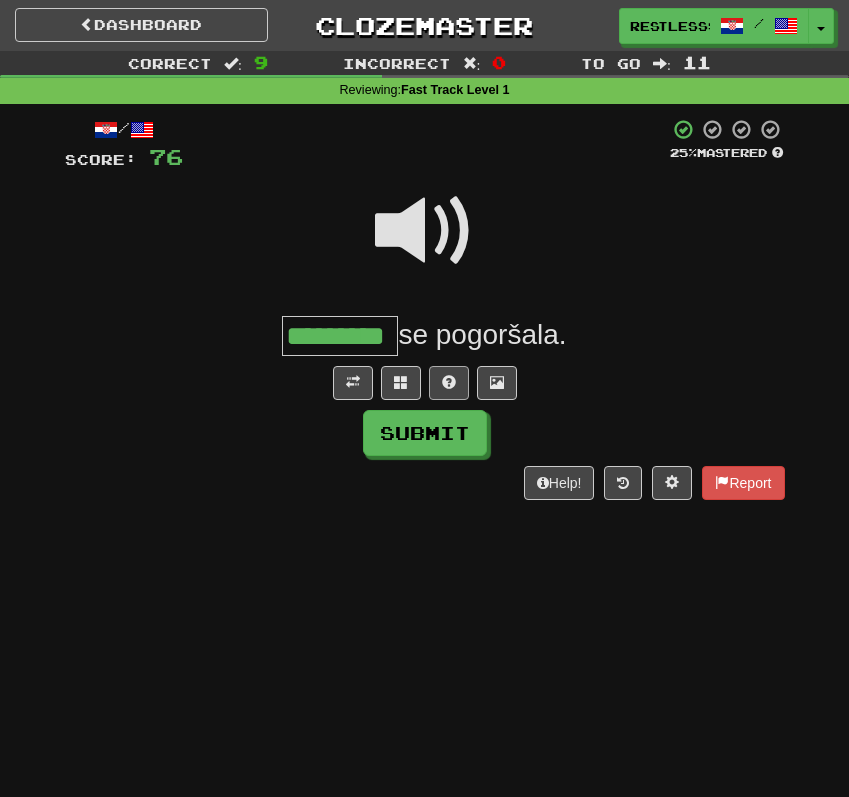 type on "*********" 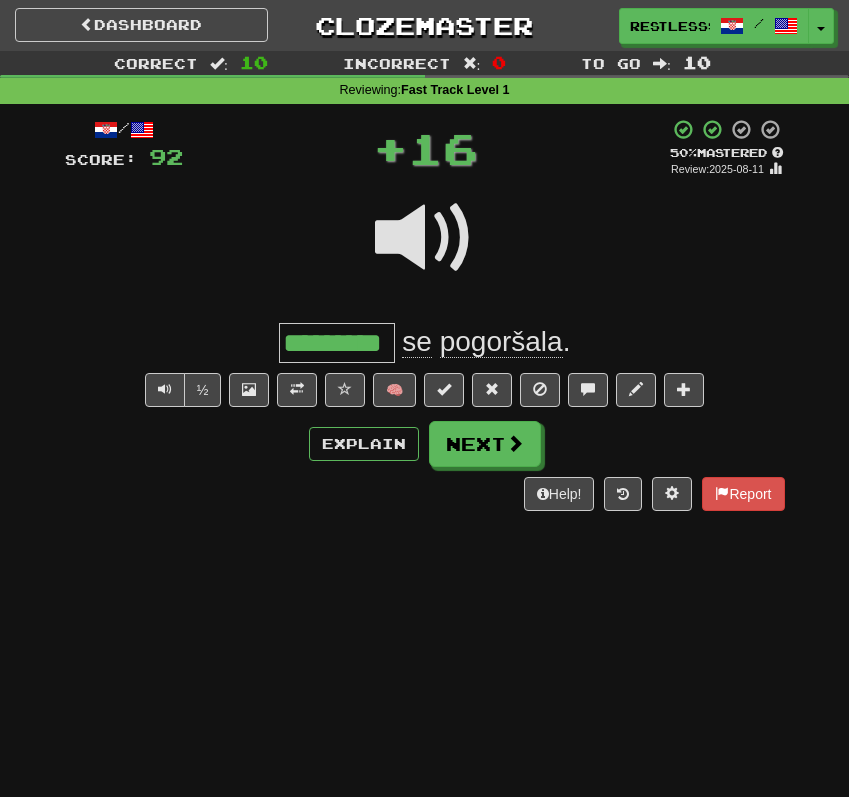 click on "pogoršala" at bounding box center [501, 342] 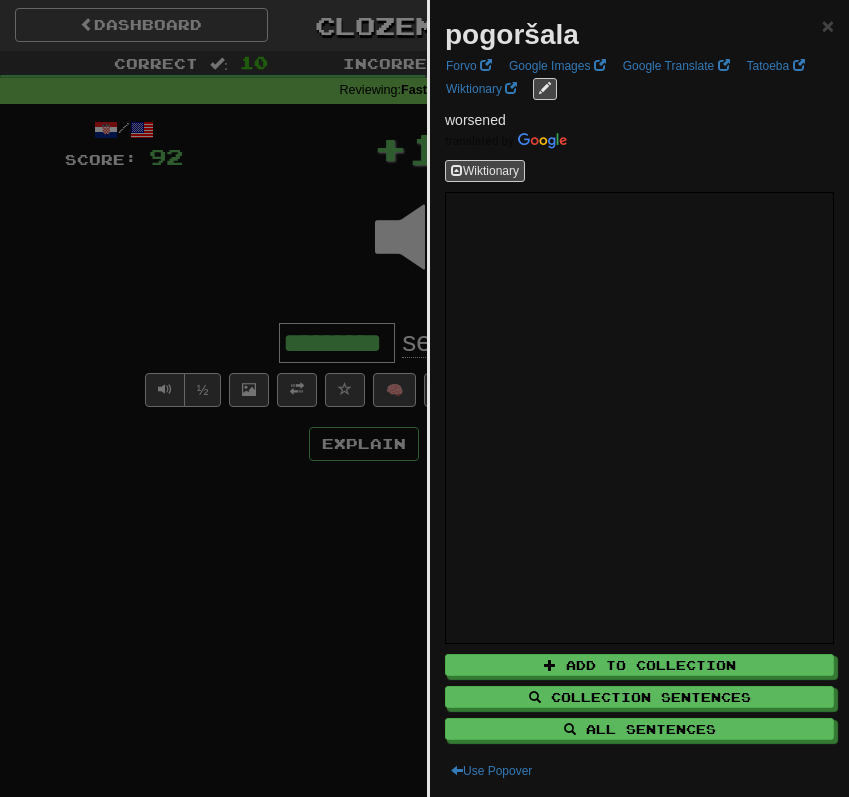 click at bounding box center [424, 398] 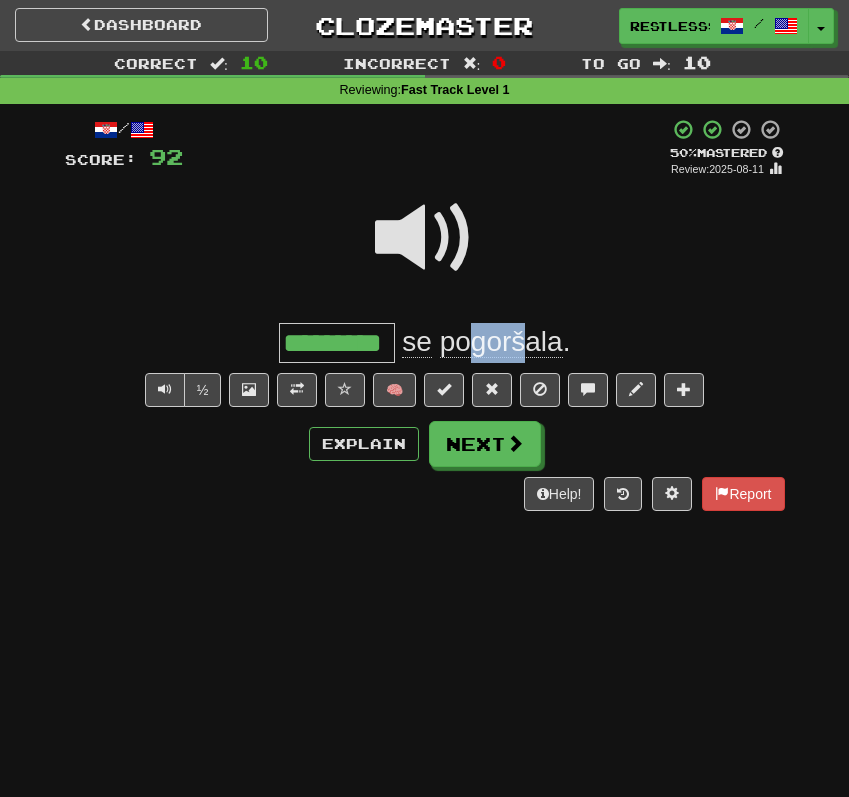 drag, startPoint x: 477, startPoint y: 346, endPoint x: 524, endPoint y: 346, distance: 47 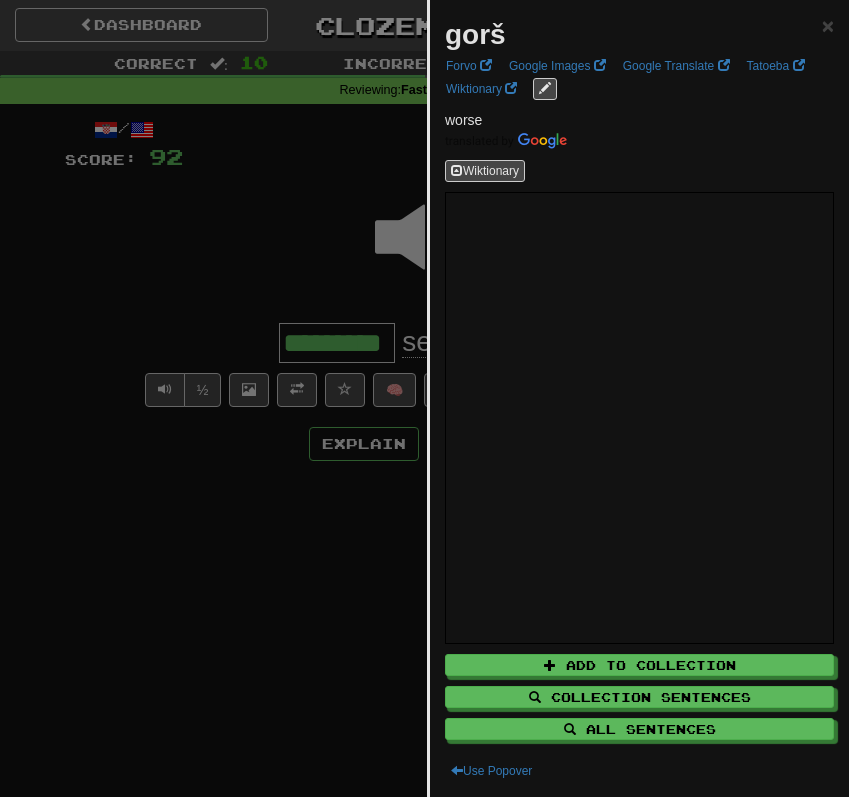 copy on "gorš" 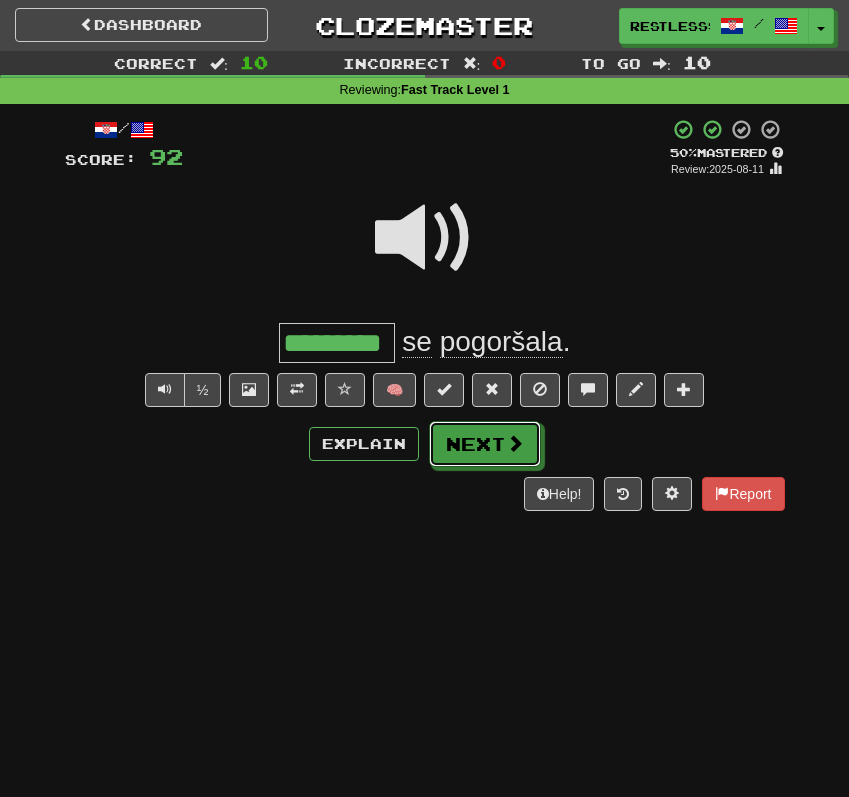 click on "Next" at bounding box center [485, 444] 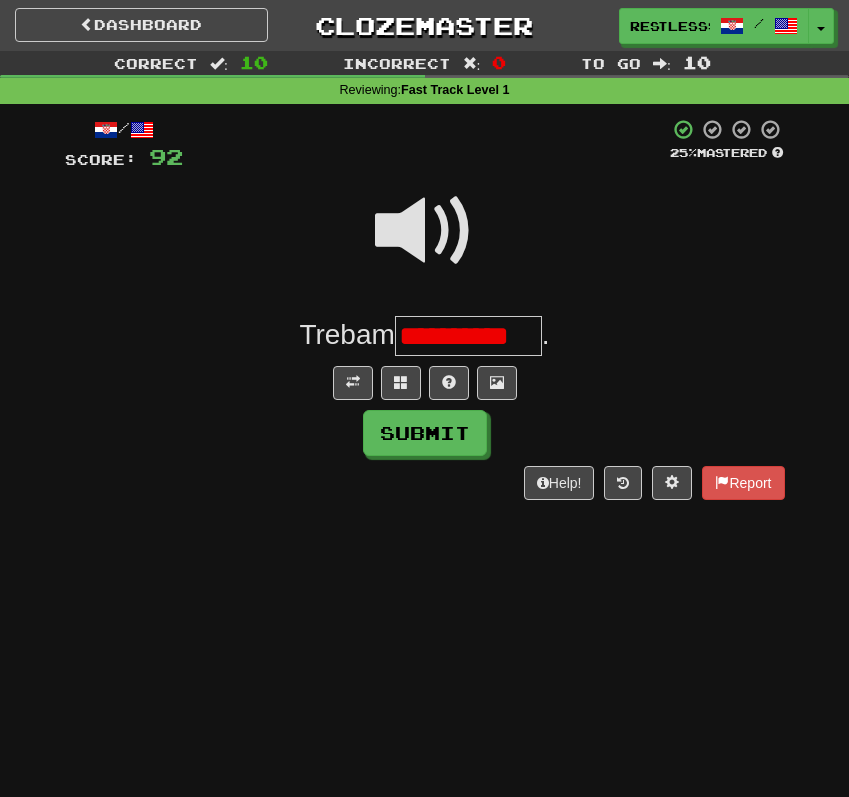 scroll, scrollTop: 0, scrollLeft: 0, axis: both 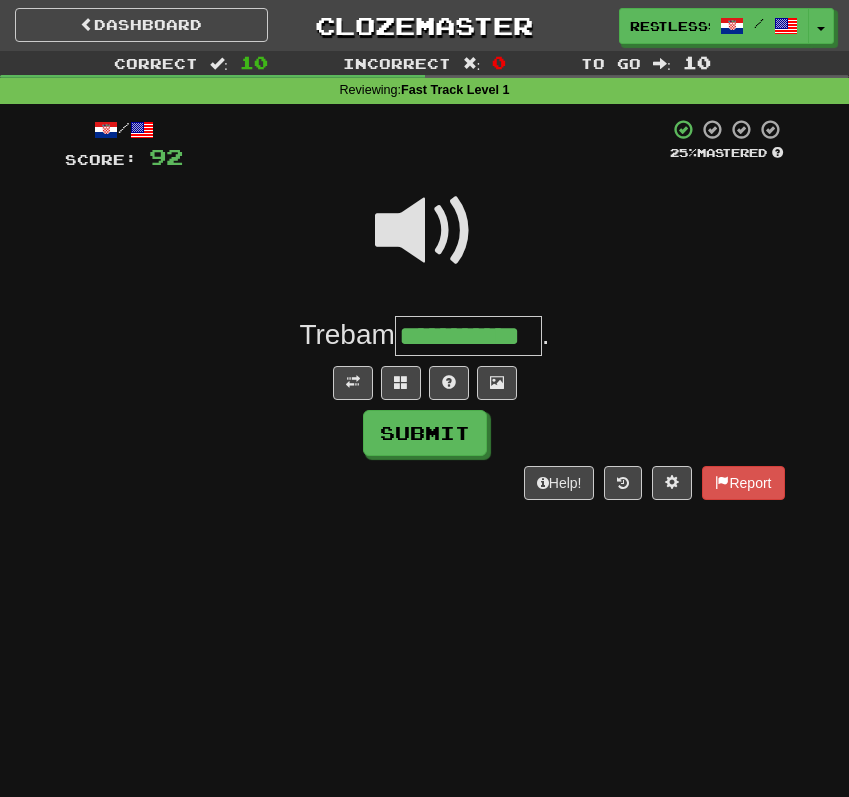 type on "**********" 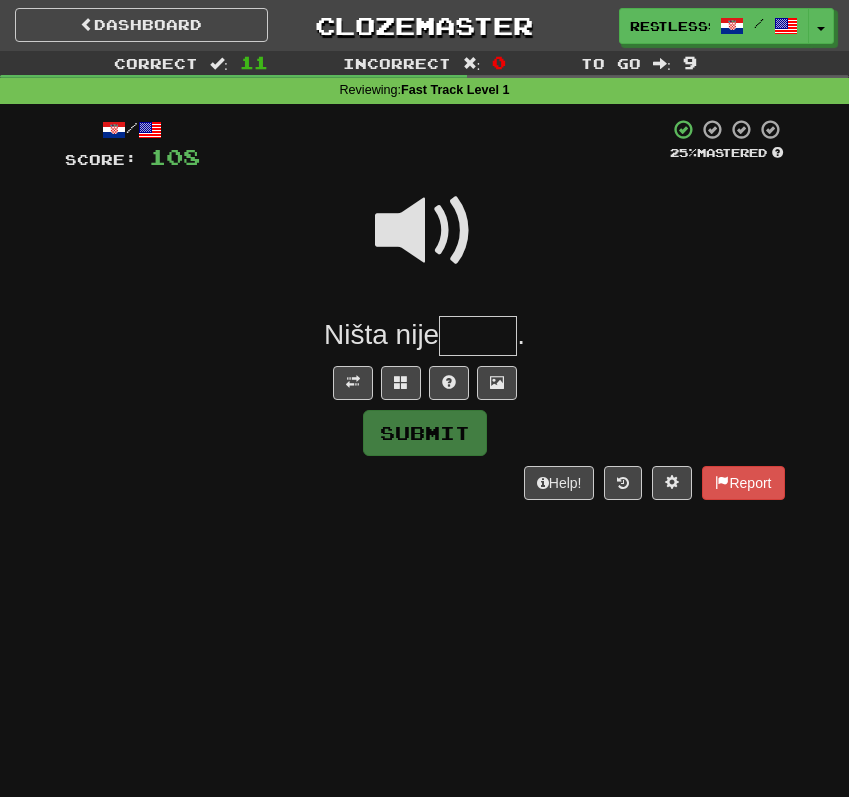 click at bounding box center (425, 231) 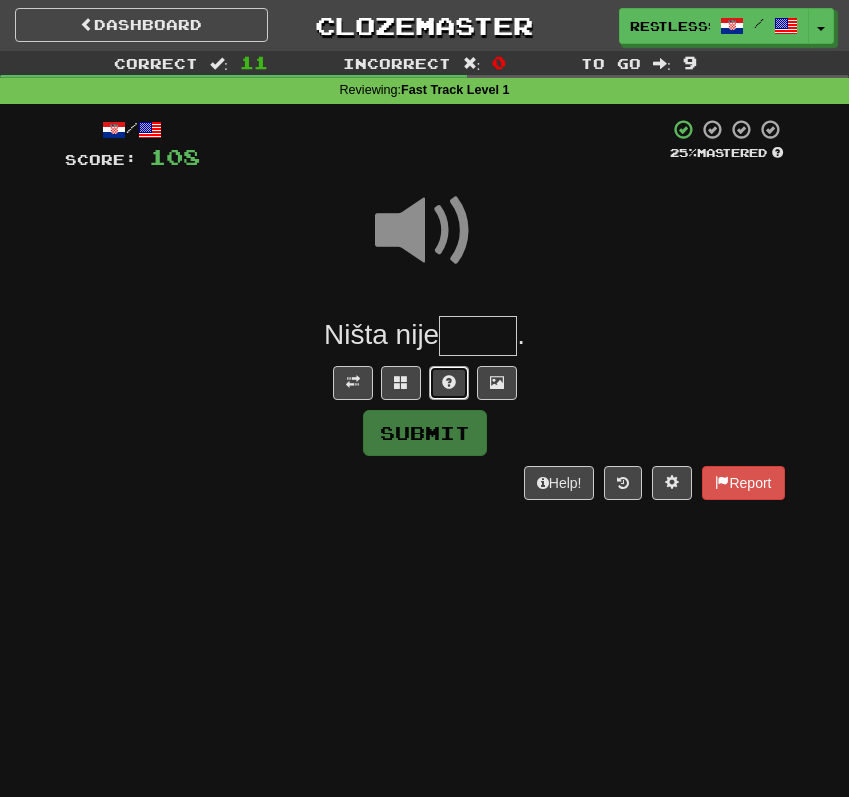 click at bounding box center [449, 382] 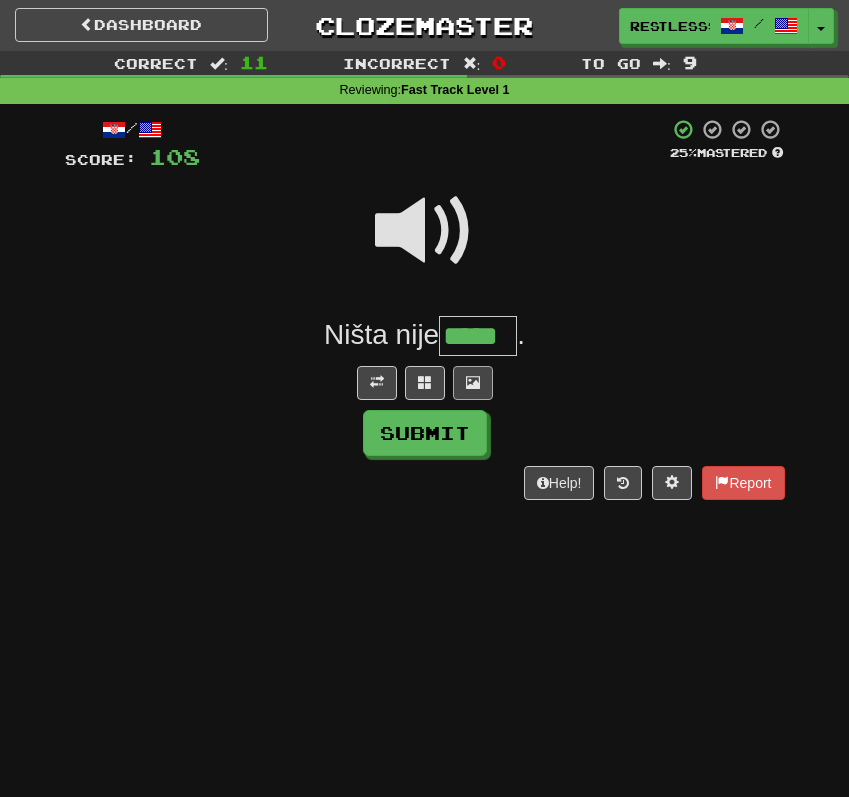 type on "*****" 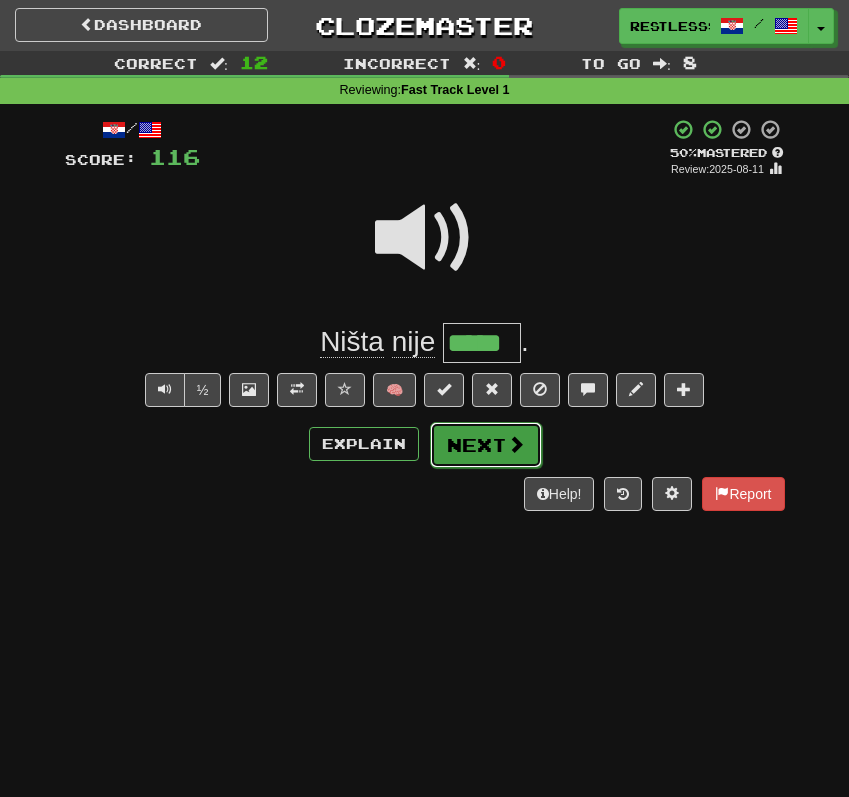 click on "Next" at bounding box center (486, 445) 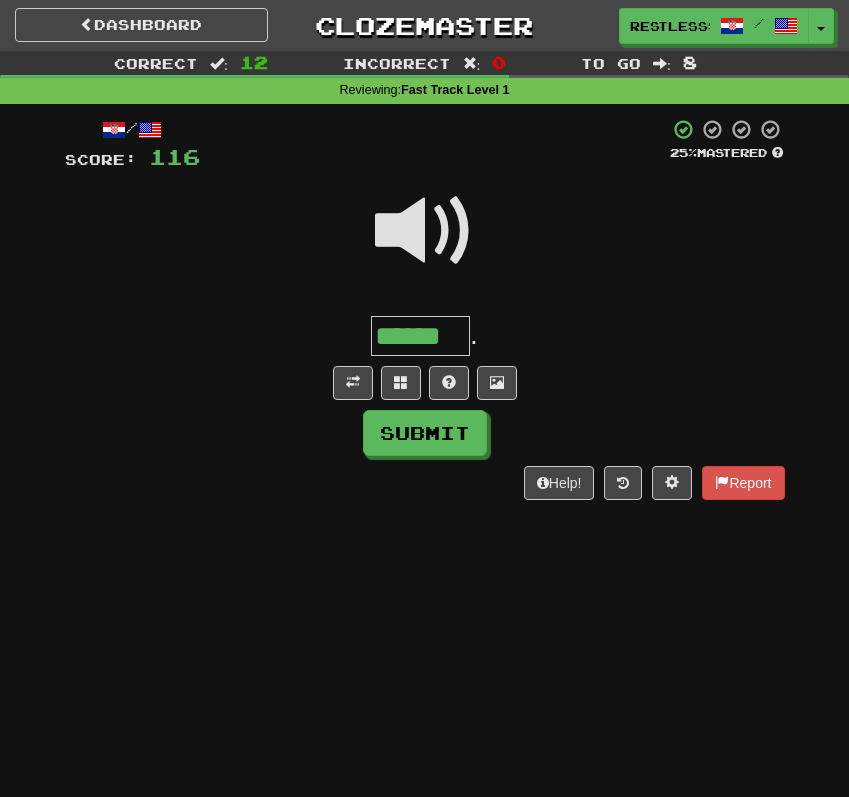 type on "******" 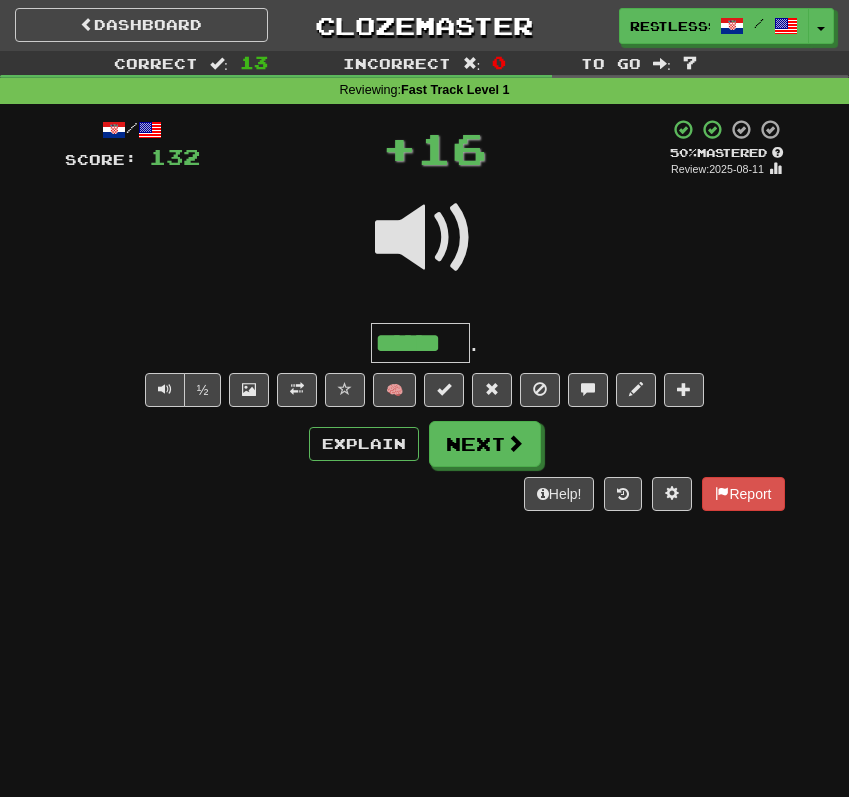 click on "******" at bounding box center [420, 343] 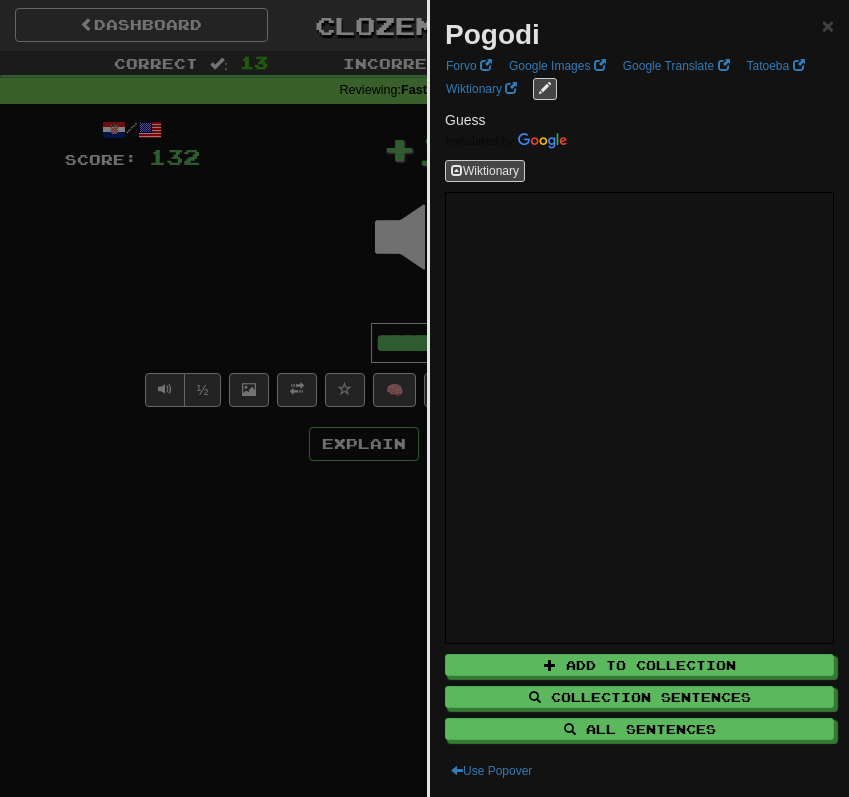 click at bounding box center (424, 398) 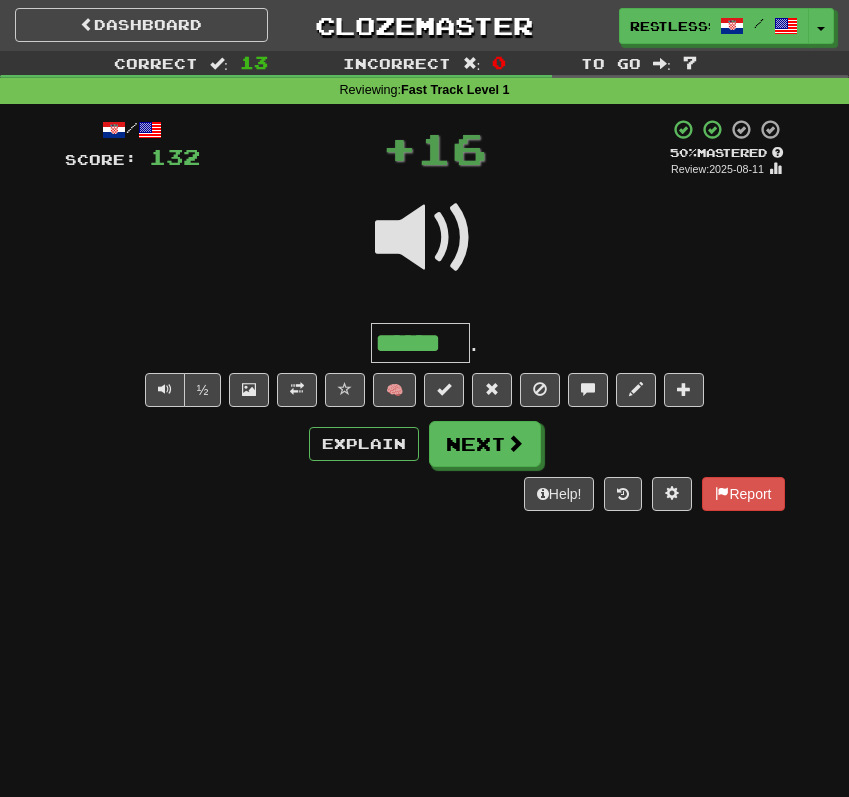 drag, startPoint x: 416, startPoint y: 348, endPoint x: 453, endPoint y: 346, distance: 37.054016 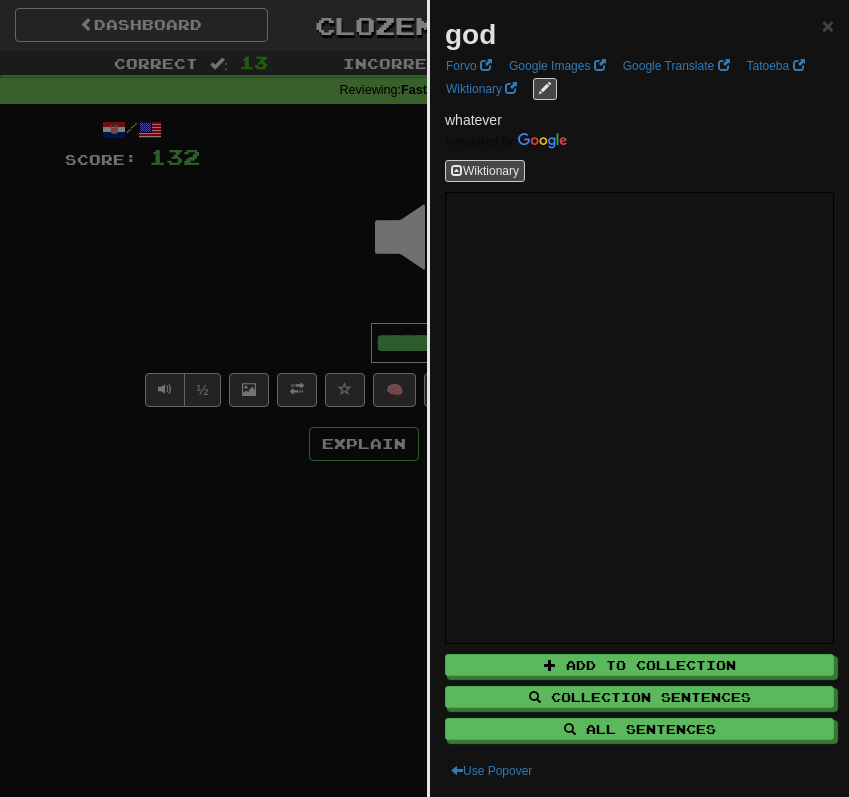 type 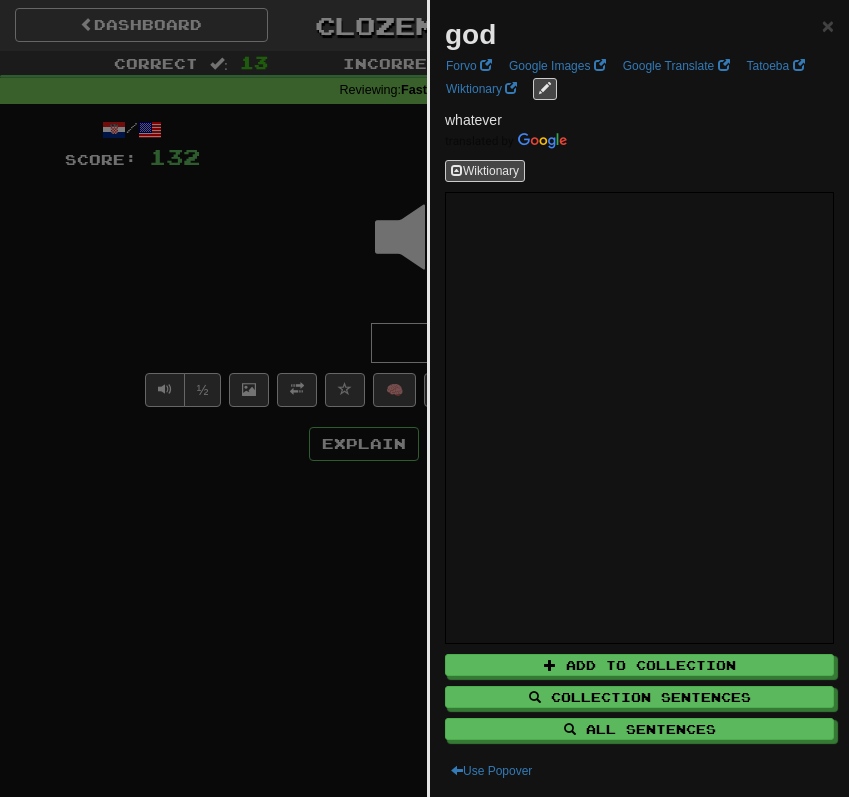 click at bounding box center [424, 398] 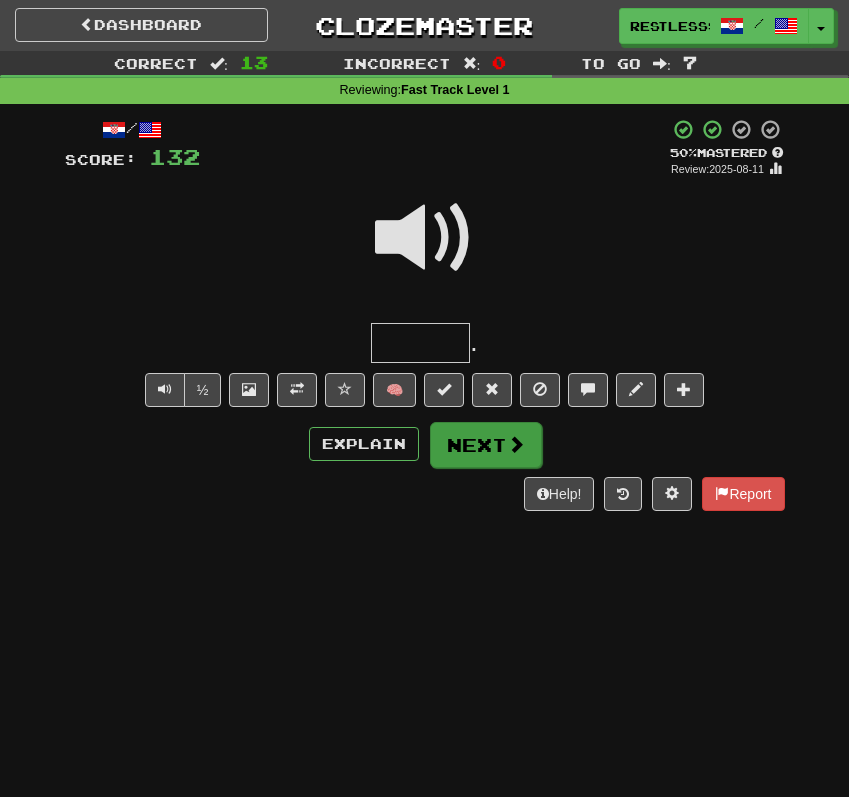 click on "Next" at bounding box center [486, 445] 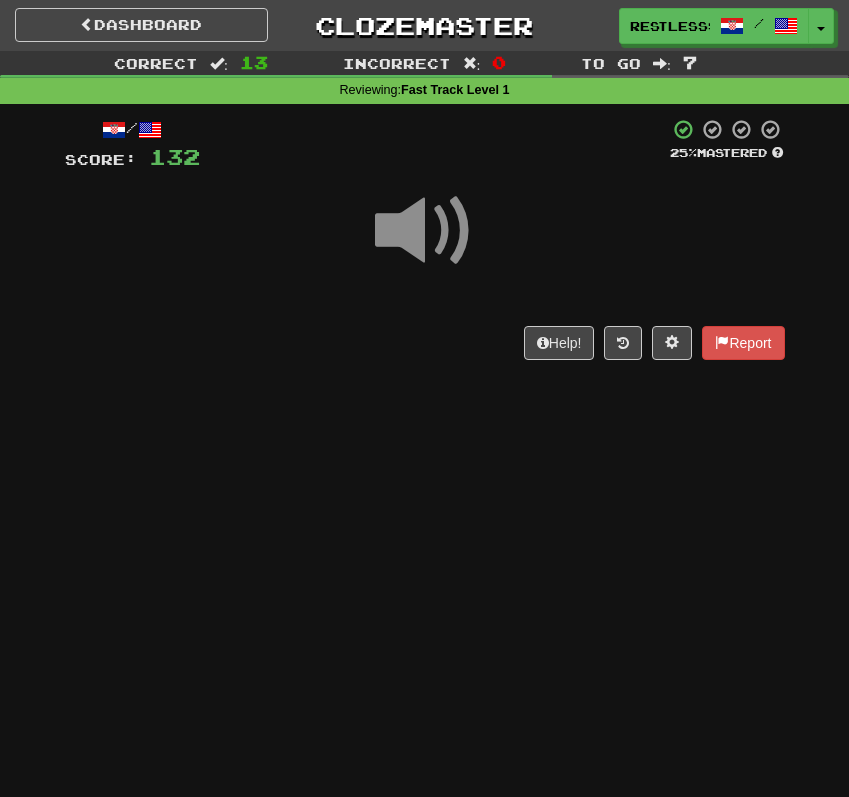 click on "/  Score:   132 25 %  Mastered  Help!  Report" at bounding box center [425, 239] 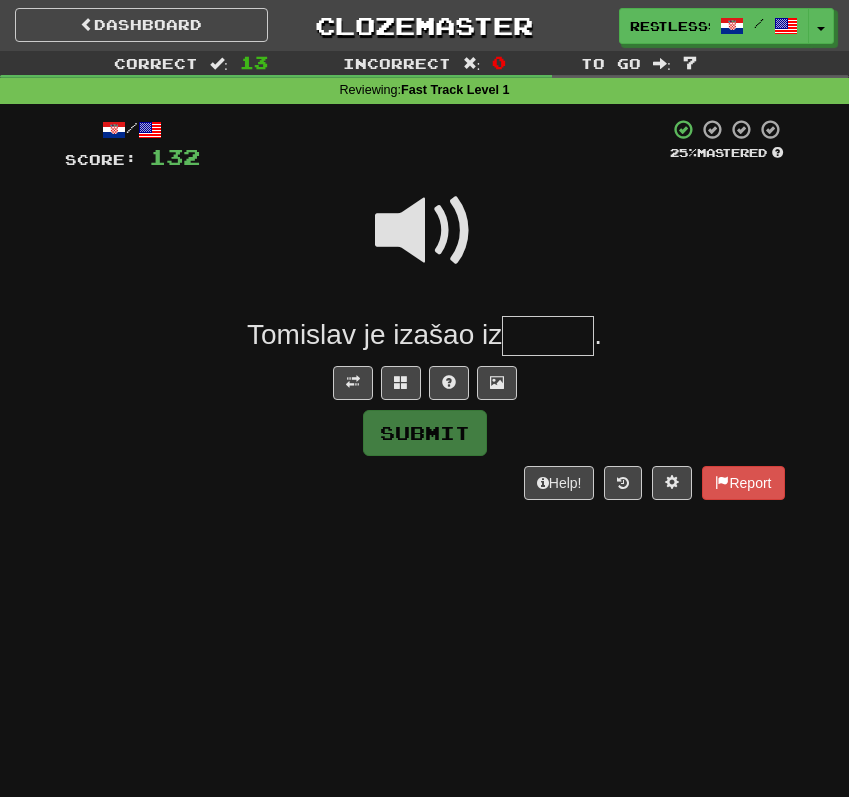 click at bounding box center (425, 231) 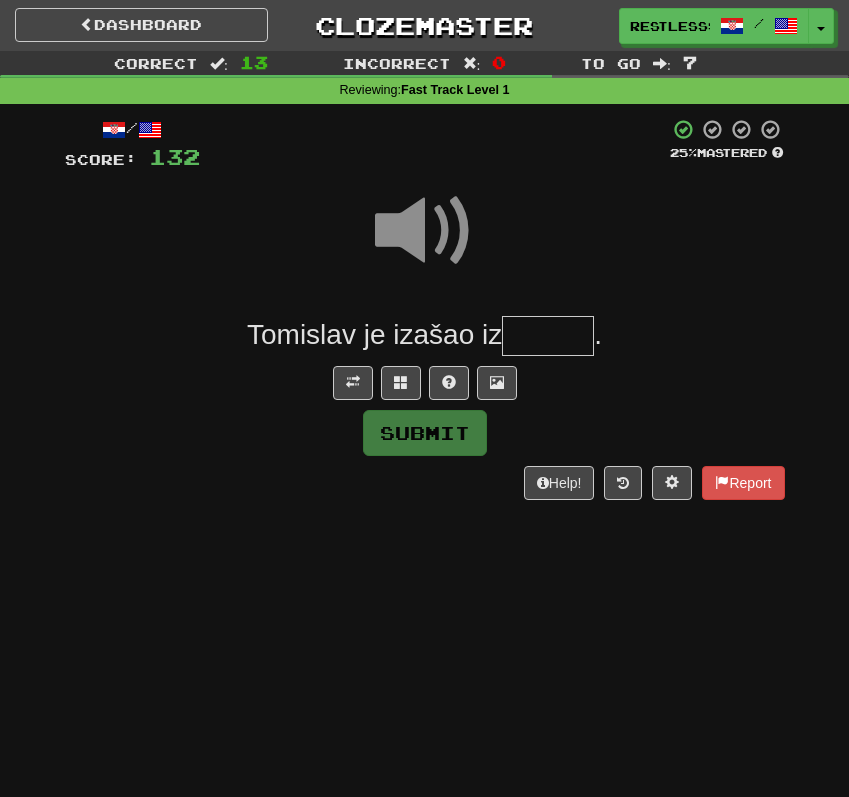 click at bounding box center (425, 231) 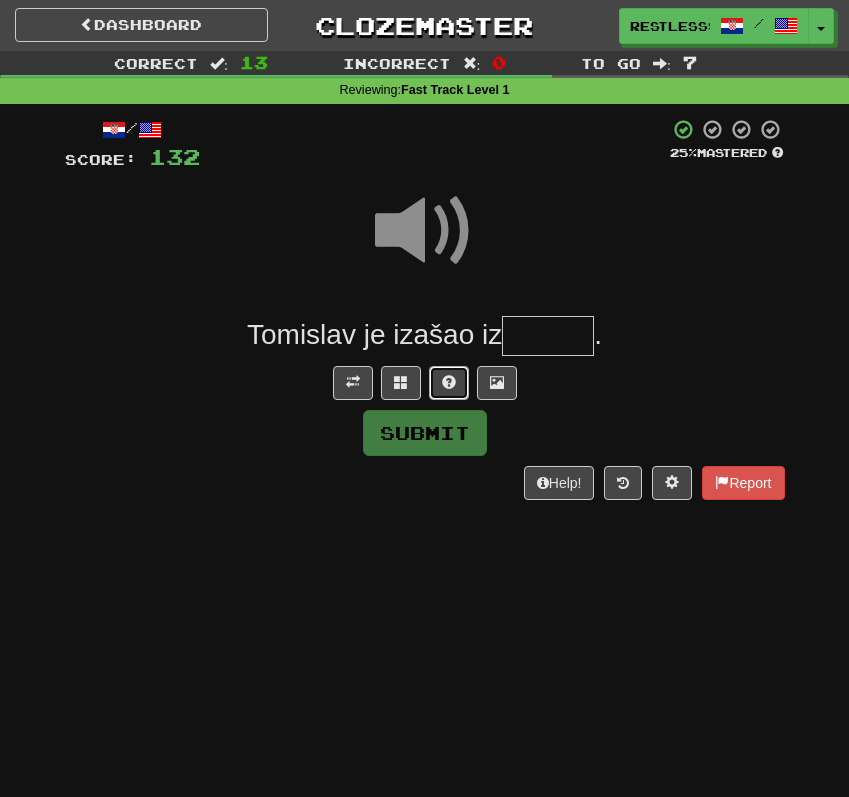 click at bounding box center (449, 383) 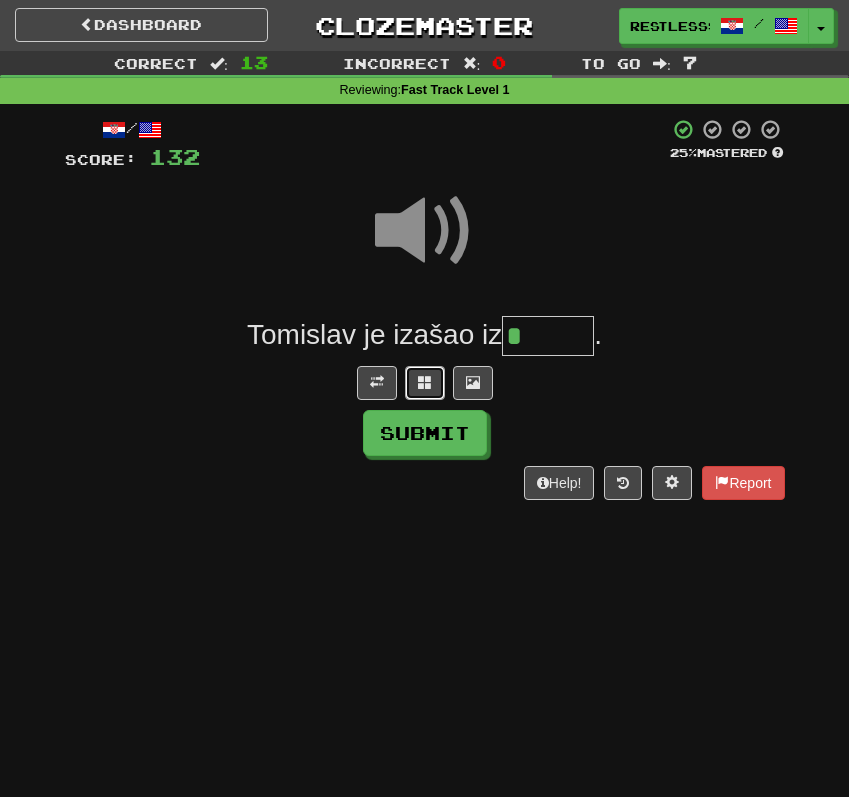 click at bounding box center [425, 383] 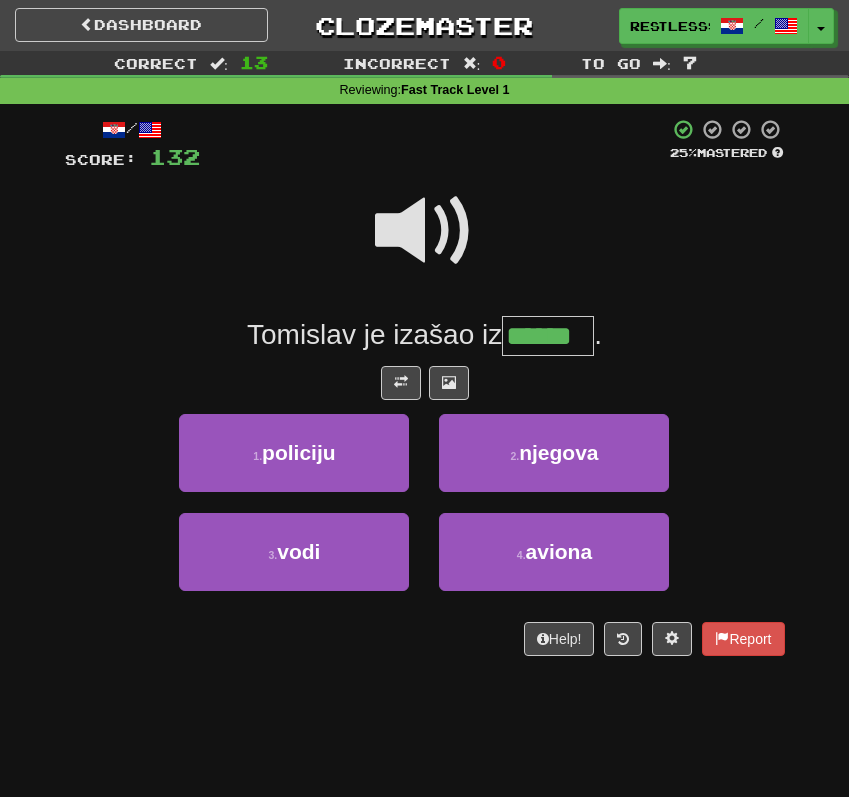 type on "******" 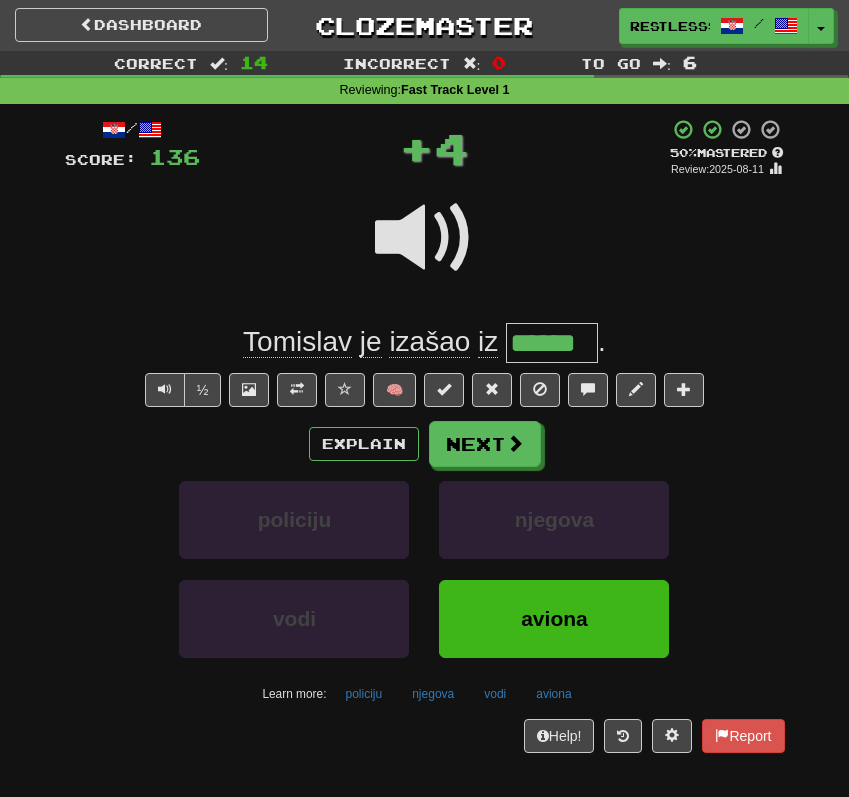 click on "izašao" 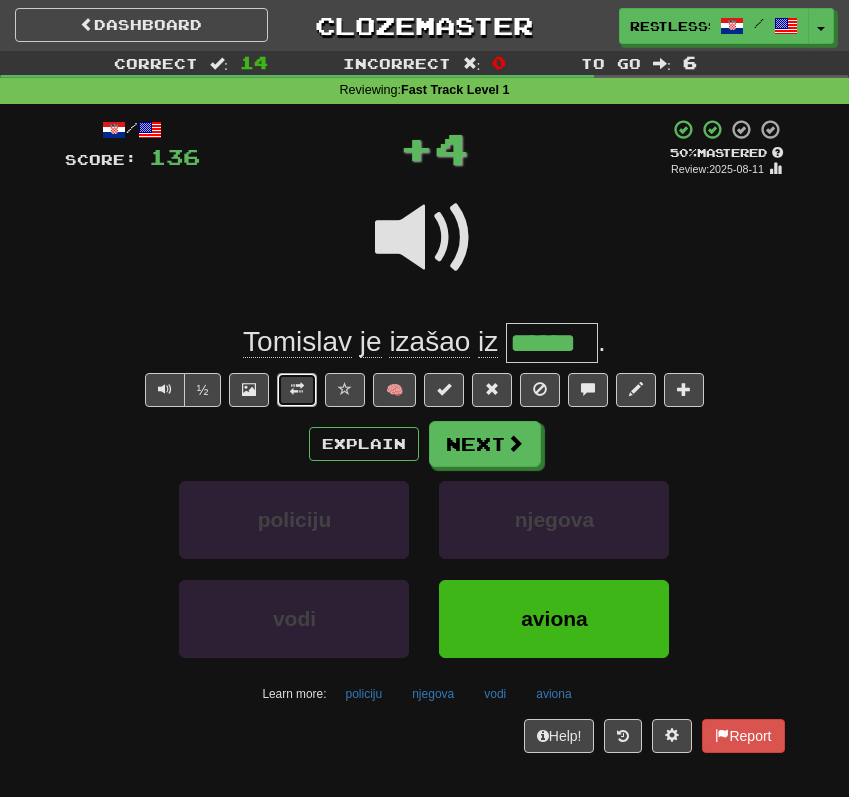 click at bounding box center [297, 390] 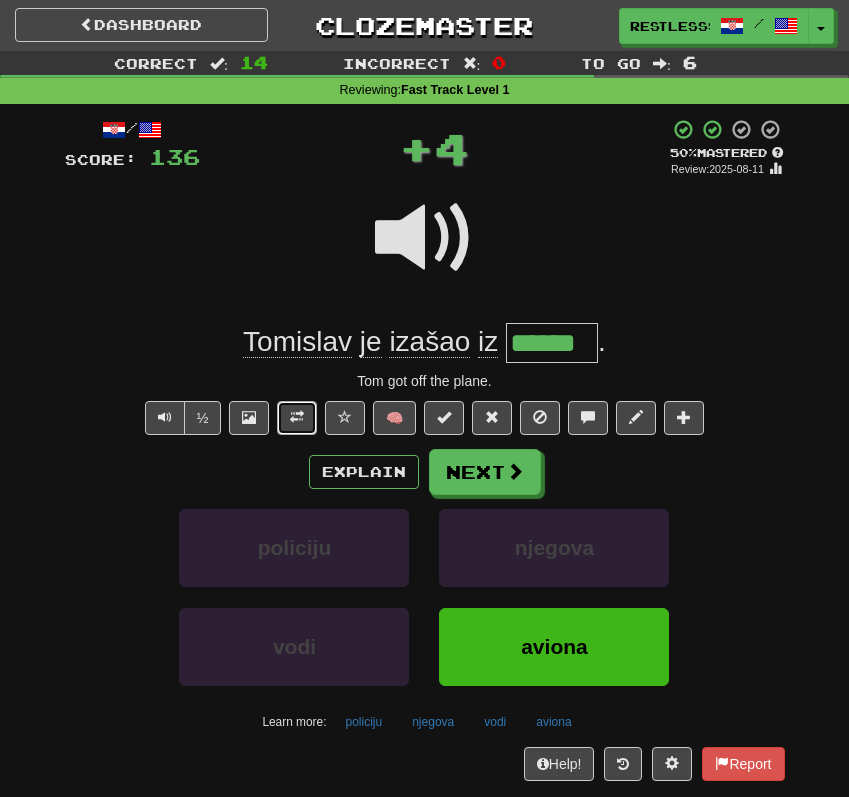 click at bounding box center (297, 418) 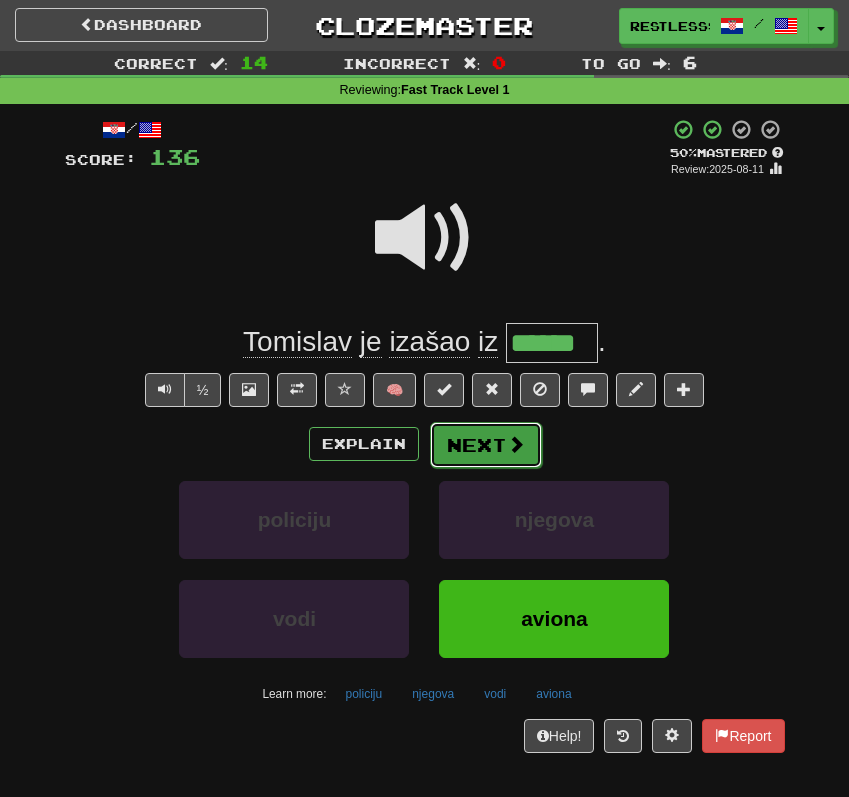 click on "Next" at bounding box center [486, 445] 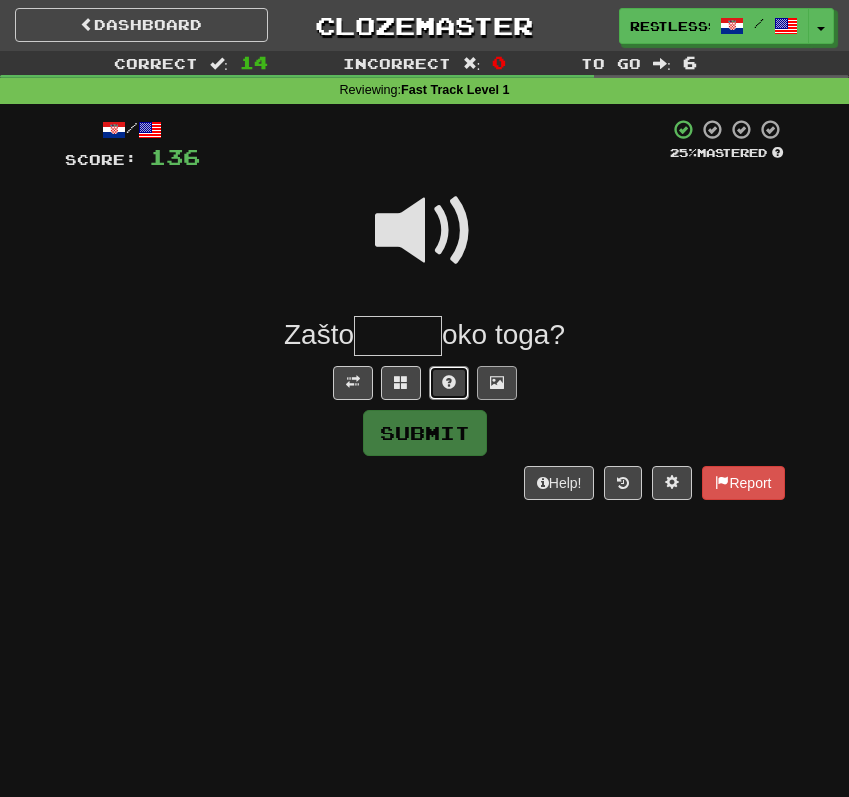 click at bounding box center [449, 382] 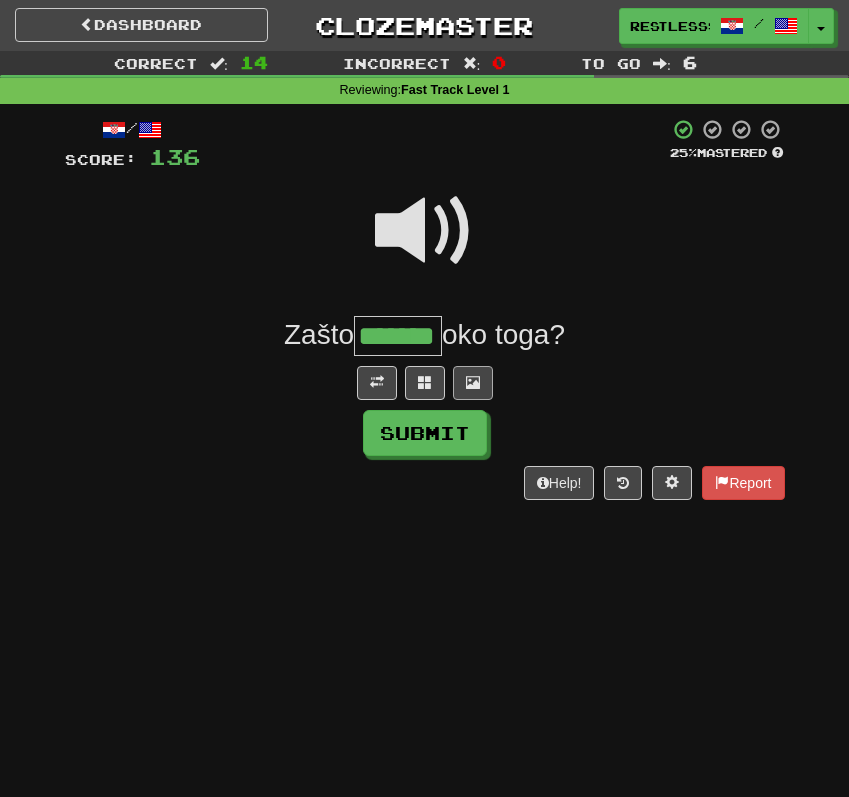 type on "*******" 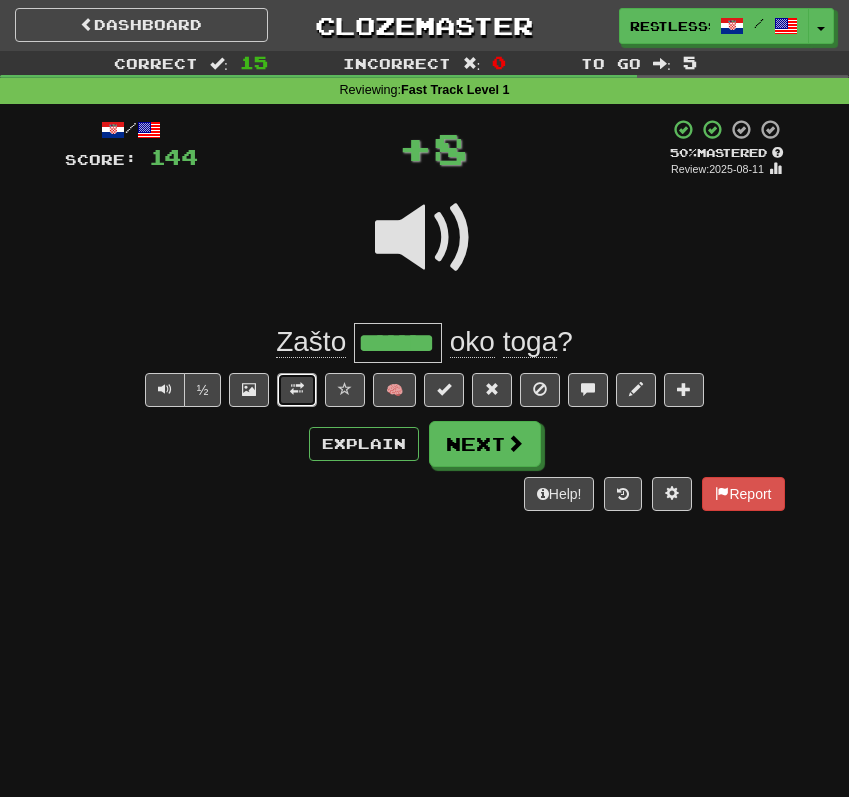 click at bounding box center [297, 389] 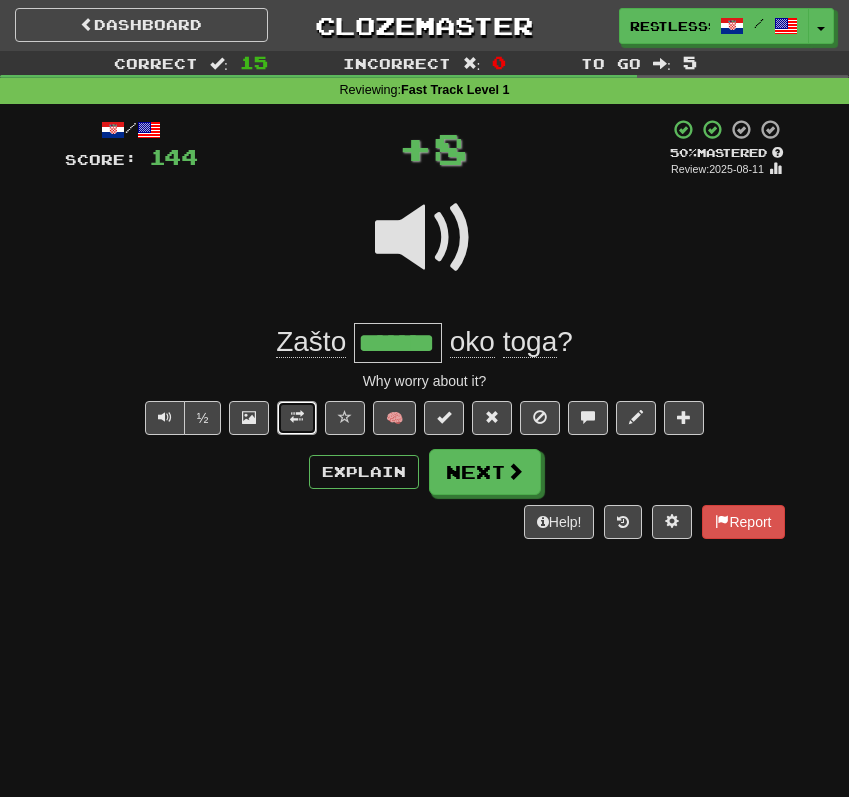click at bounding box center [297, 417] 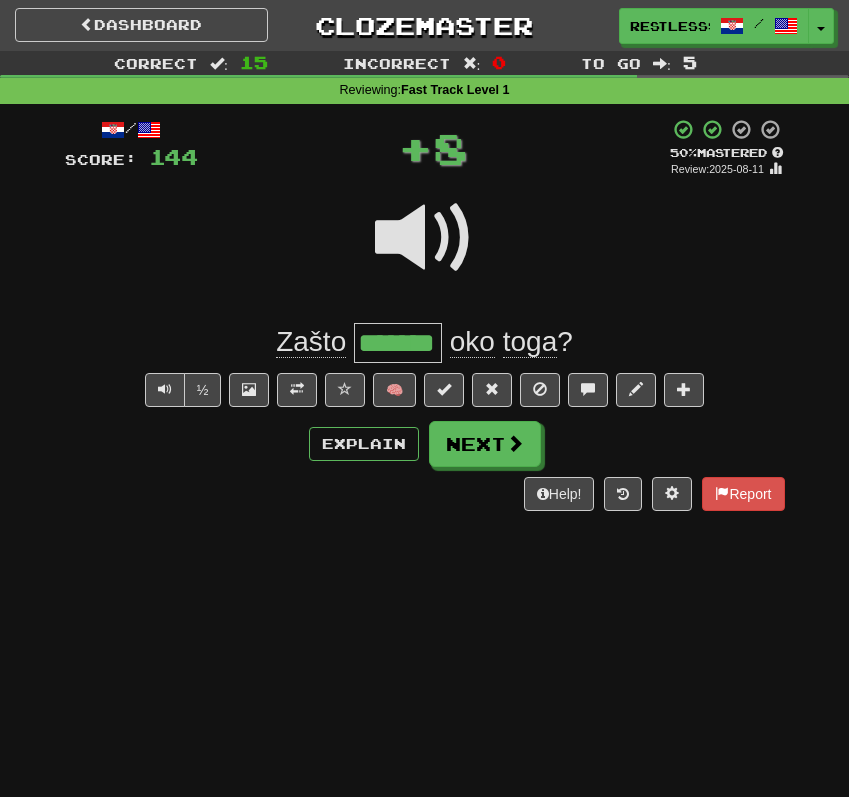 drag, startPoint x: 363, startPoint y: 343, endPoint x: 406, endPoint y: 343, distance: 43 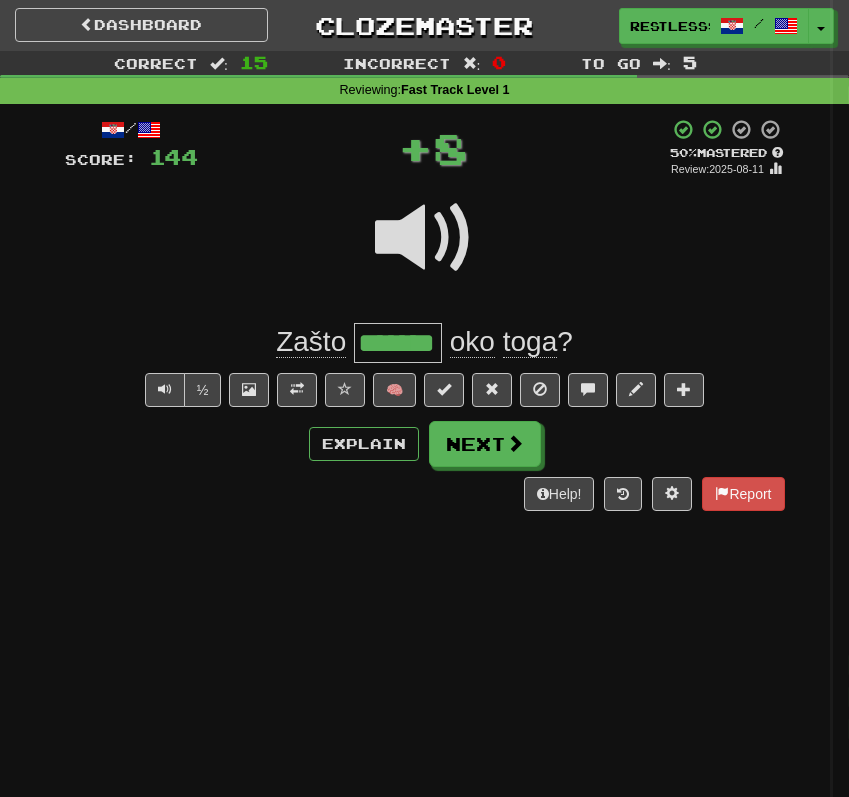 type 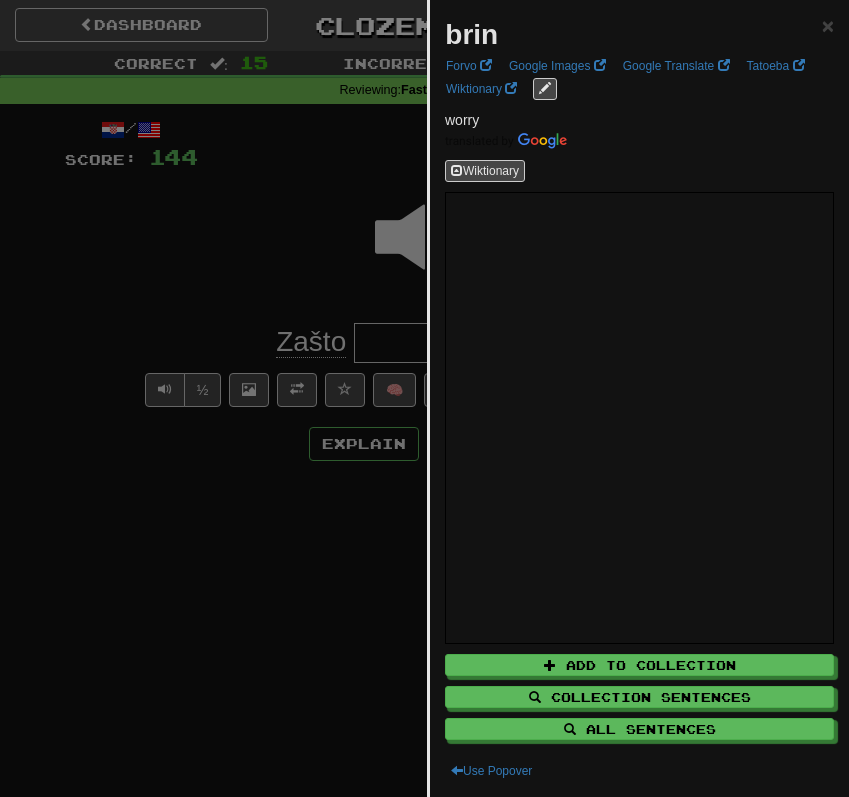 click at bounding box center [424, 398] 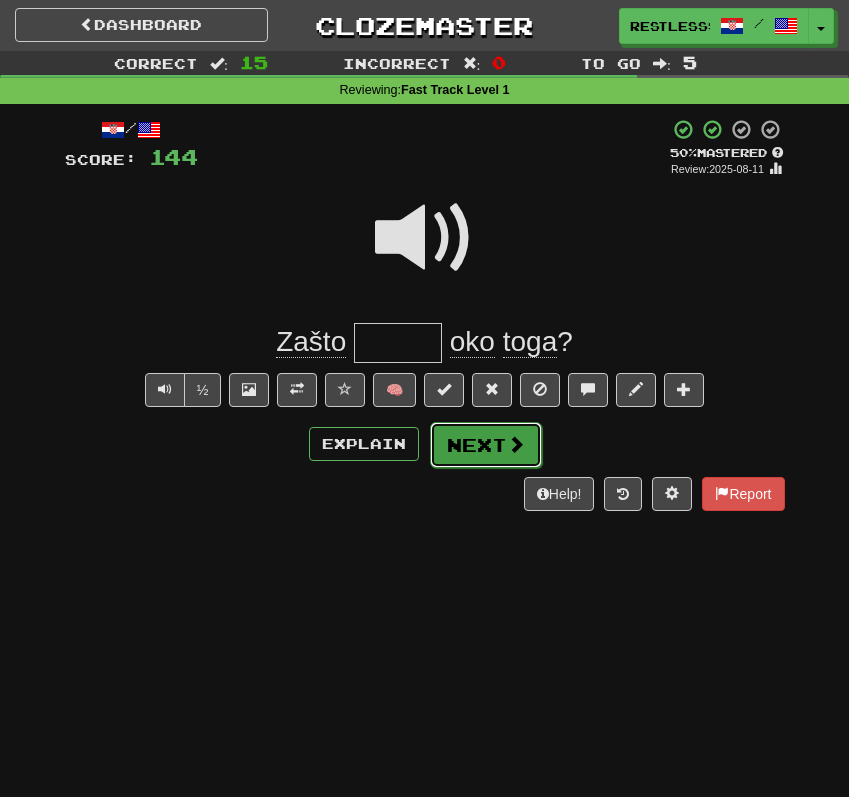 click on "Next" at bounding box center [486, 445] 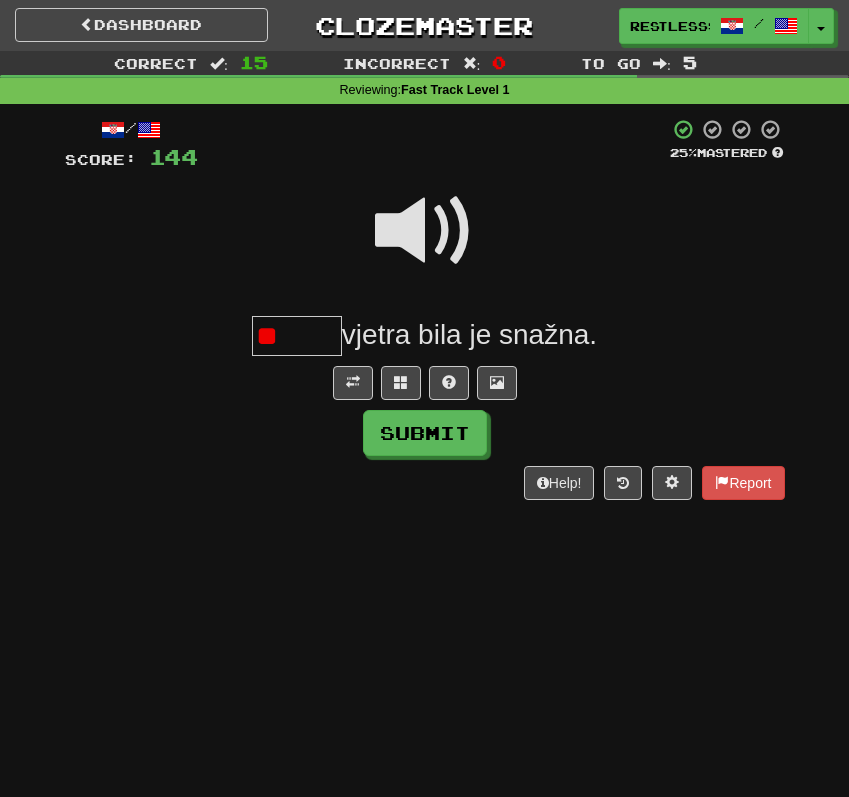 type on "*" 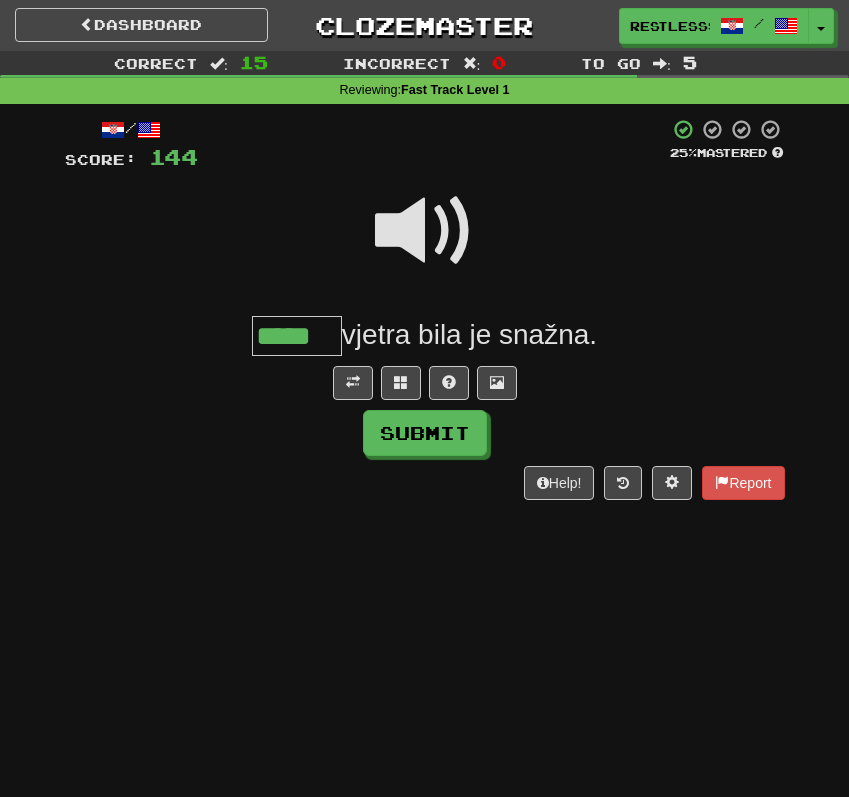 type on "*****" 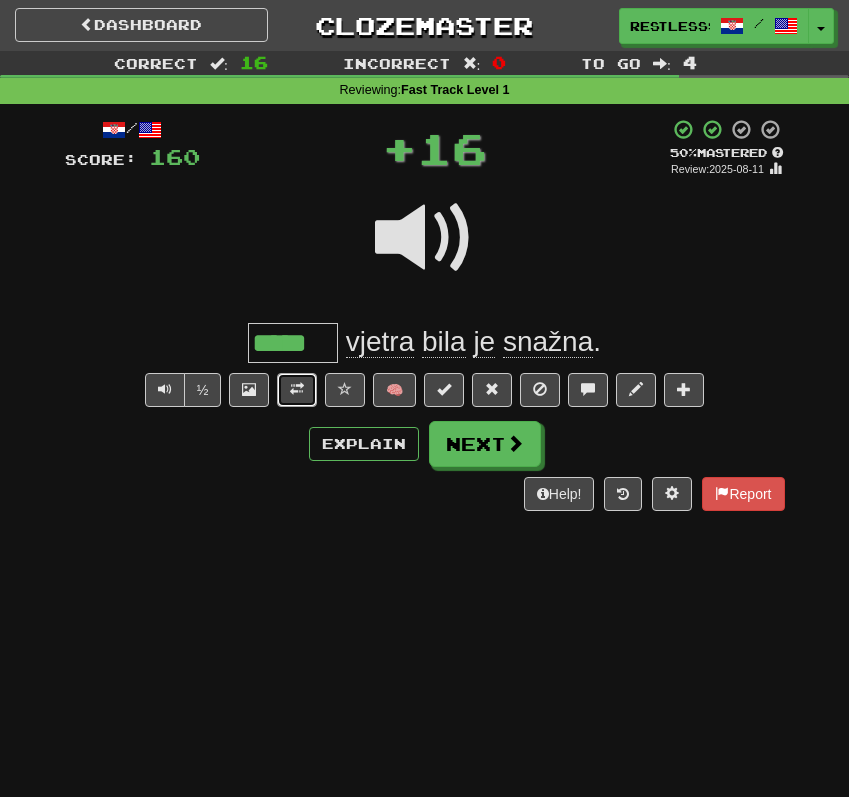 click at bounding box center (297, 390) 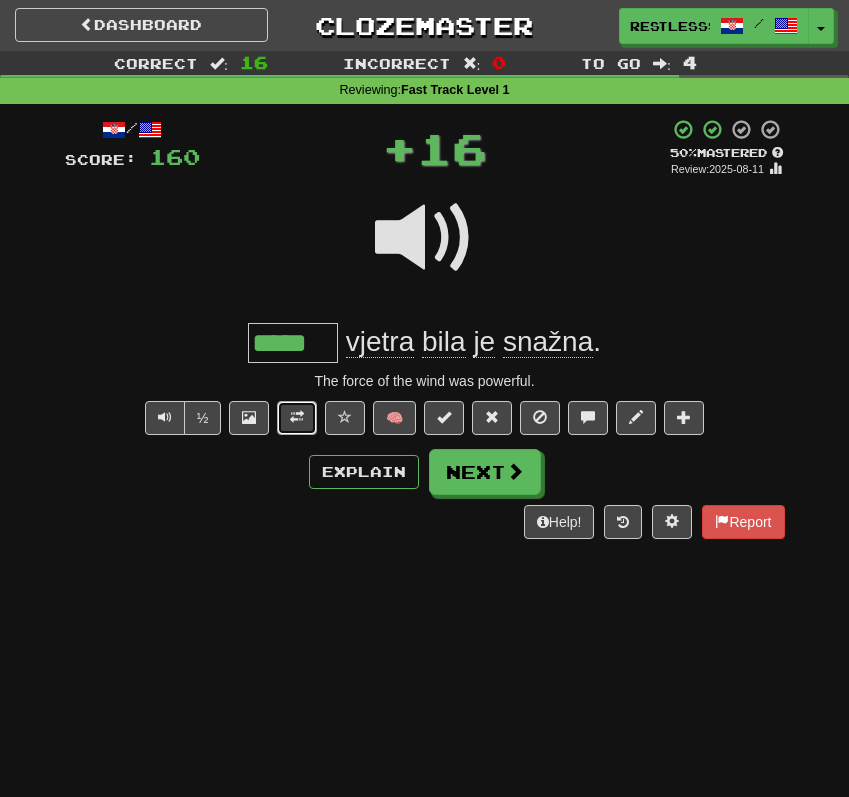 click at bounding box center [297, 418] 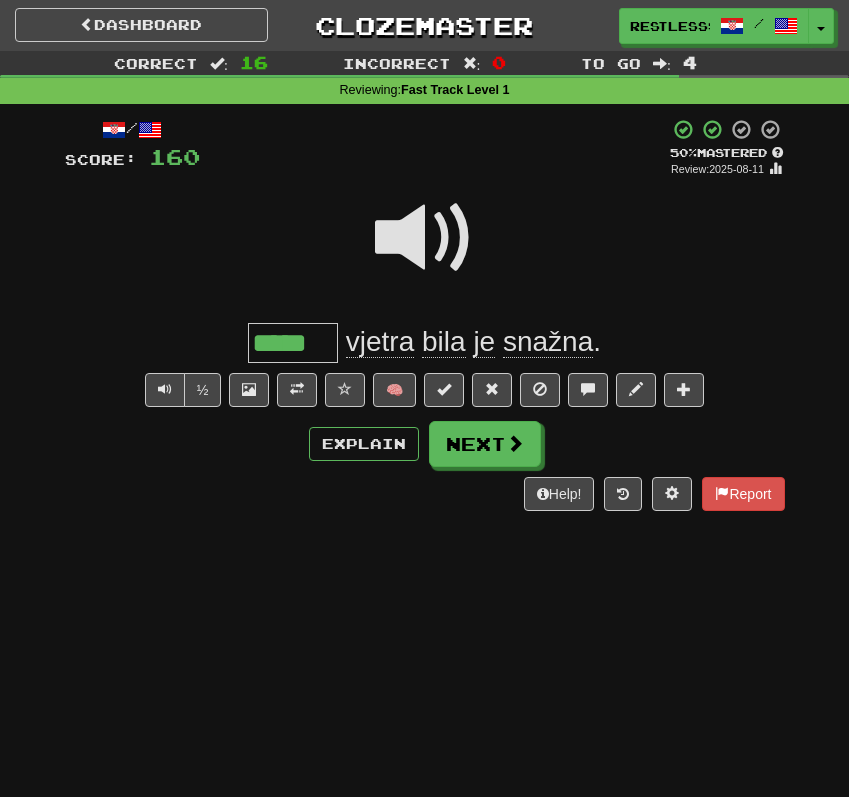 click on "*****" at bounding box center (293, 343) 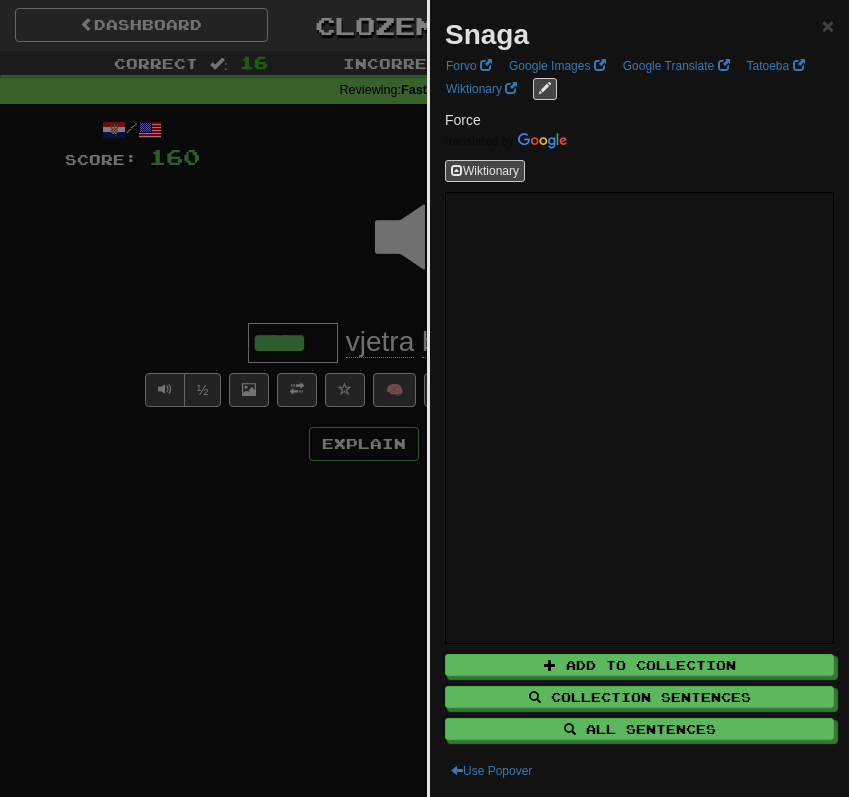 click at bounding box center [424, 398] 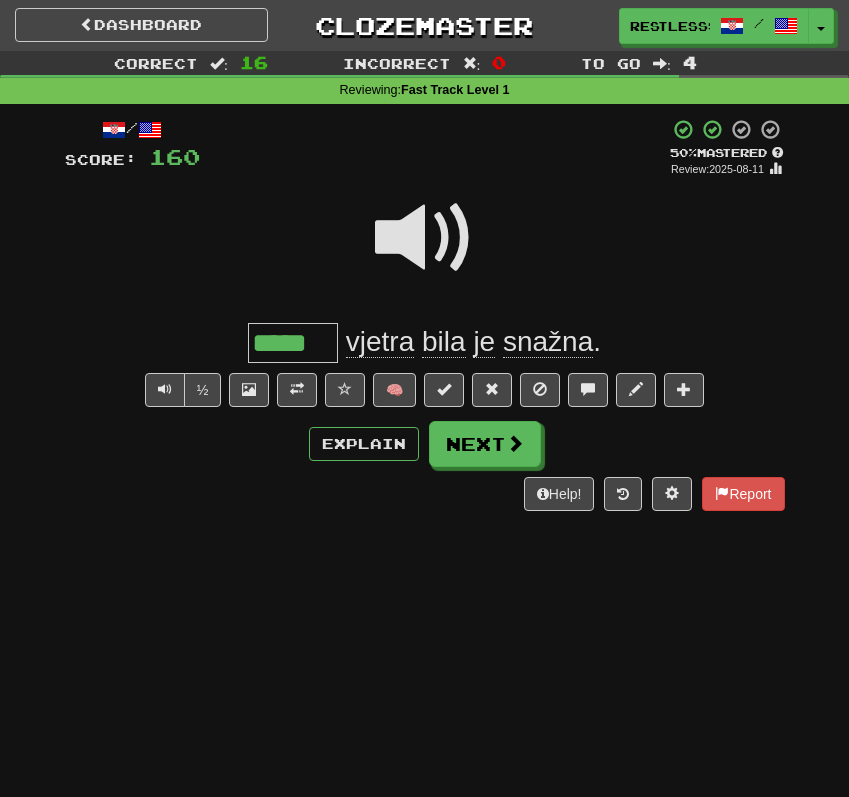 click on "*****" at bounding box center [293, 343] 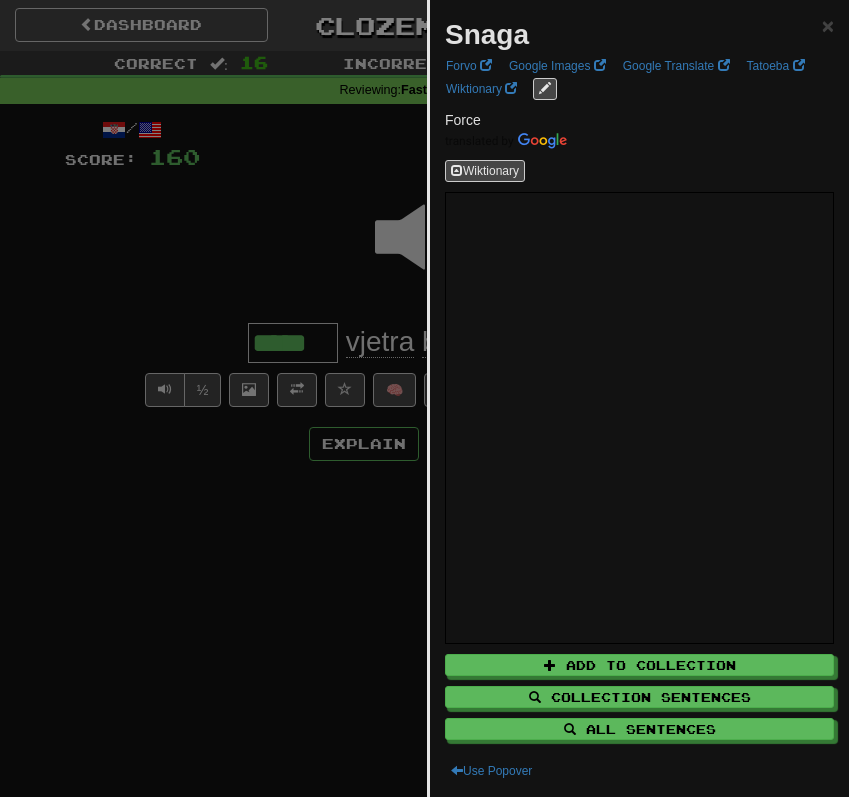 click on "Snaga" at bounding box center (487, 34) 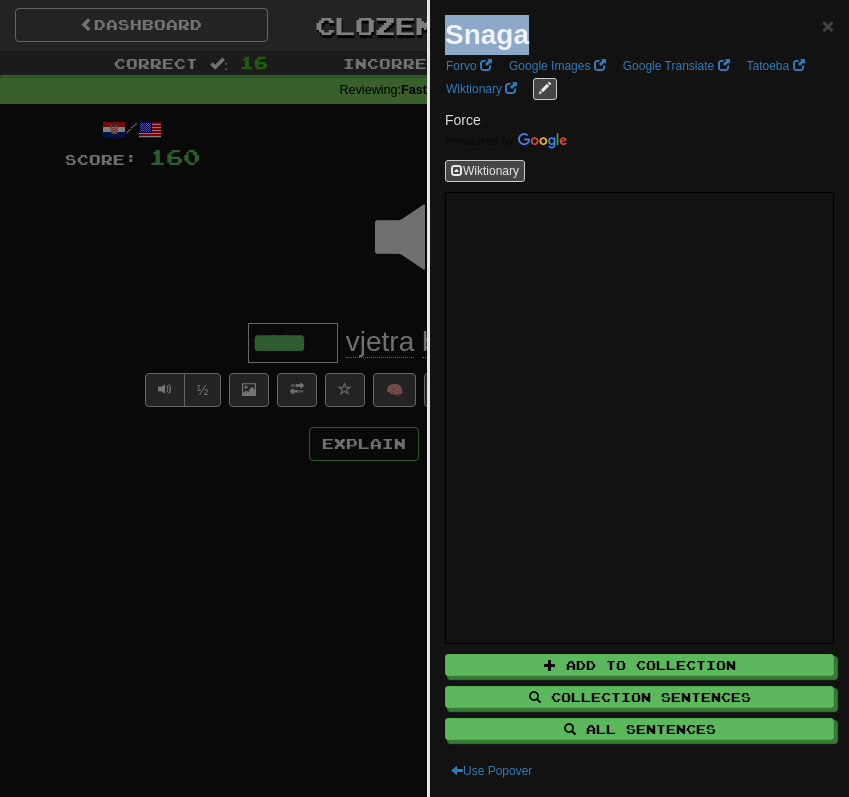 click on "Snaga" at bounding box center [487, 34] 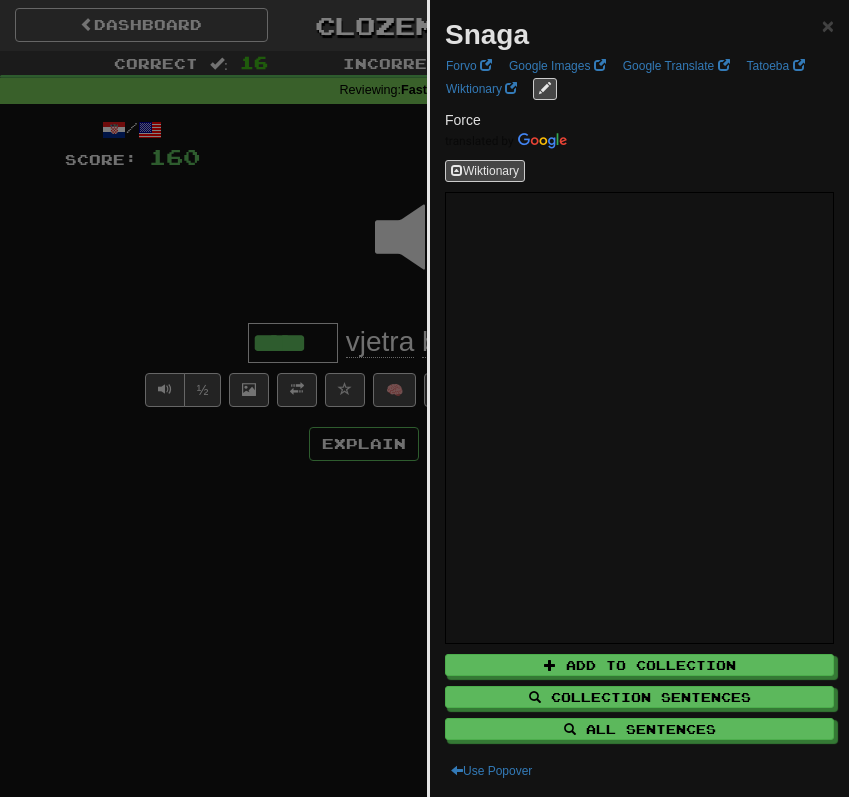 click at bounding box center [424, 398] 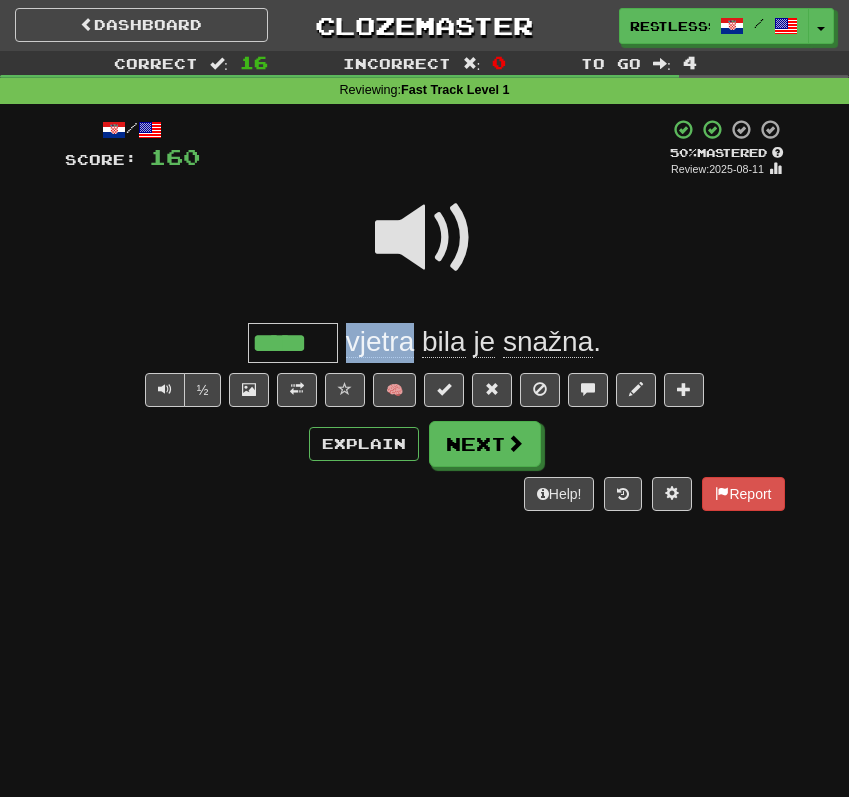 drag, startPoint x: 350, startPoint y: 344, endPoint x: 411, endPoint y: 344, distance: 61 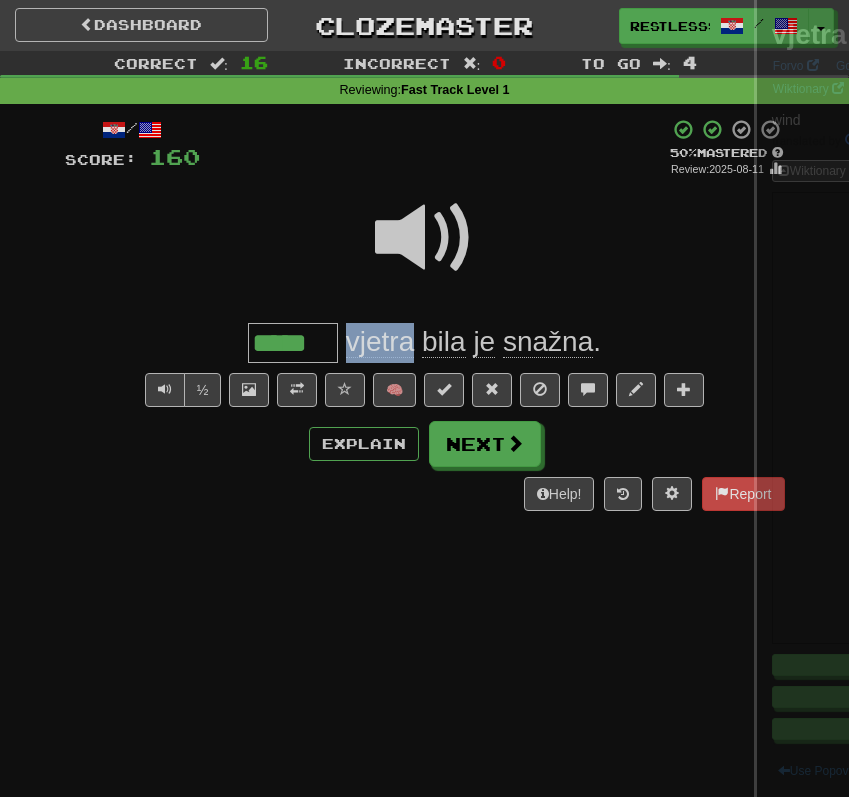 copy on "vjetra" 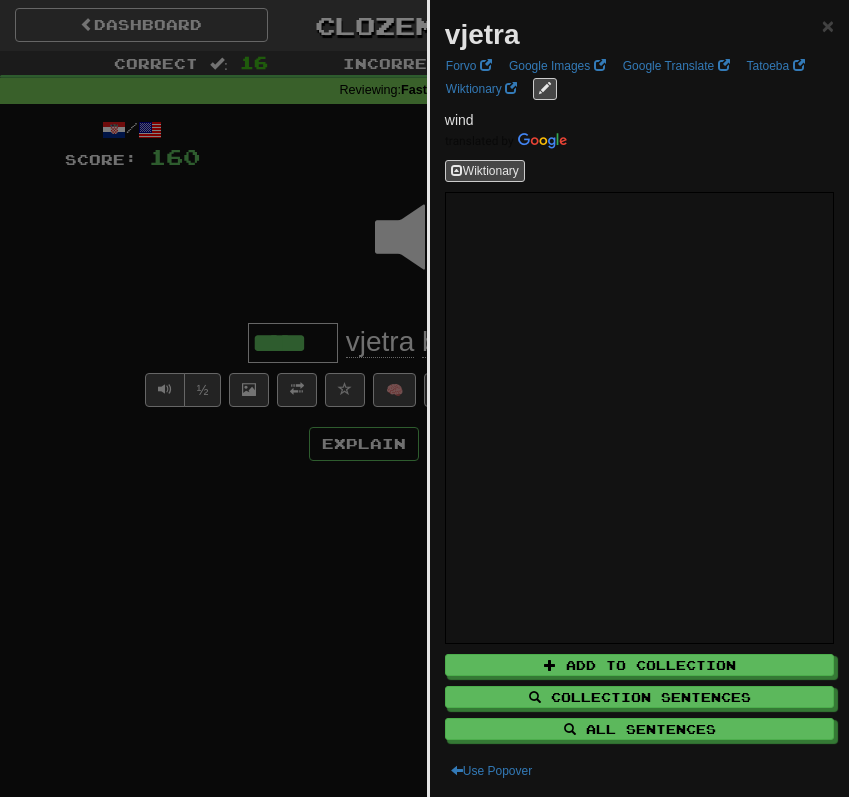 click at bounding box center (424, 398) 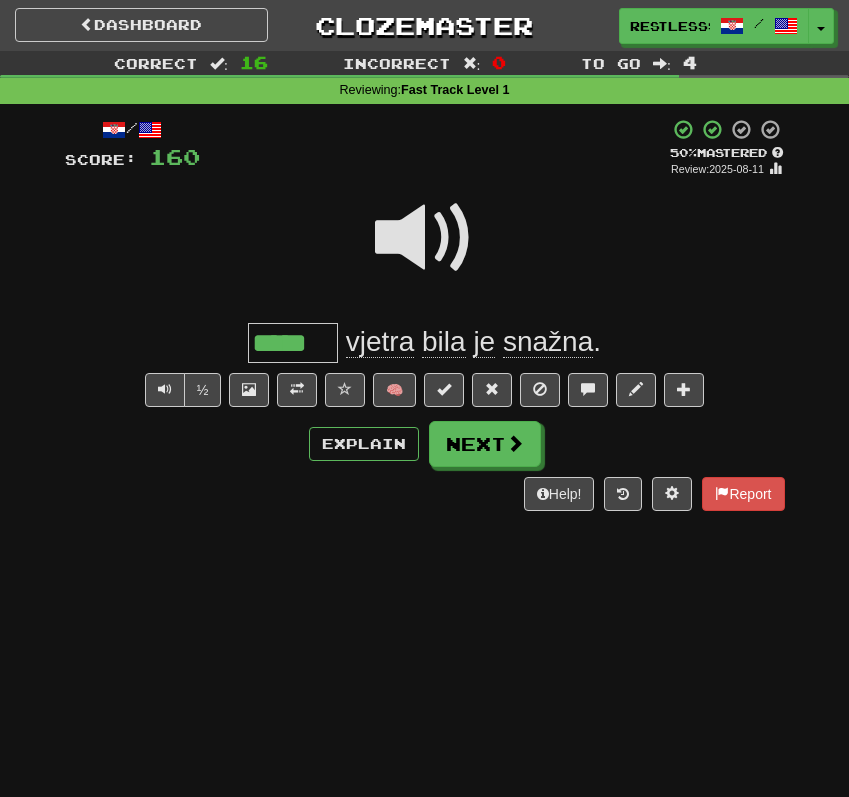 click on "snažna" at bounding box center [548, 342] 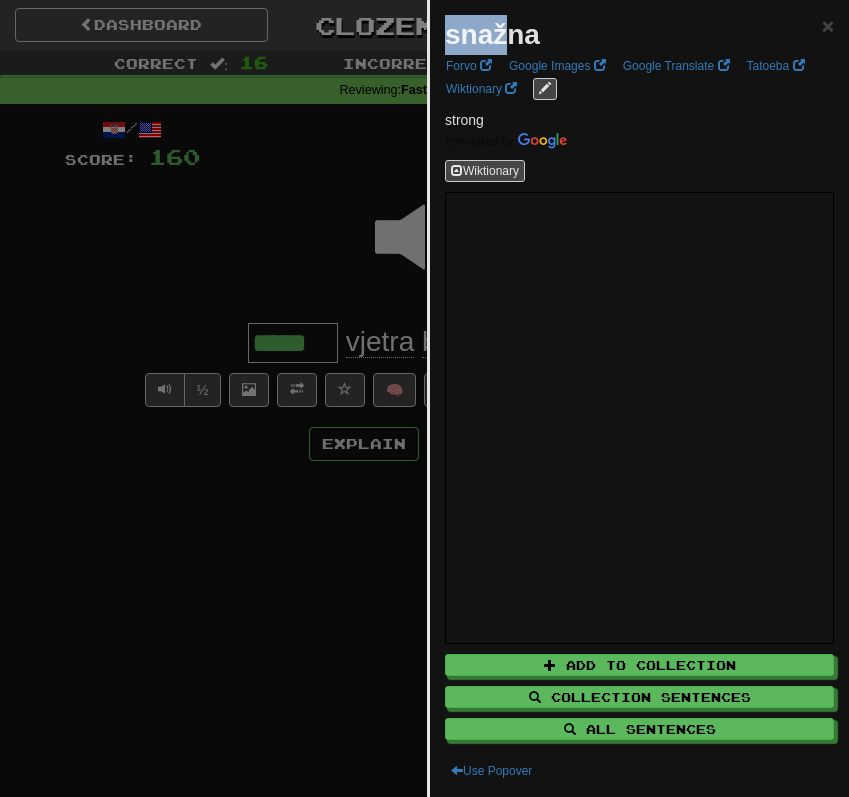 drag, startPoint x: 451, startPoint y: 41, endPoint x: 512, endPoint y: 41, distance: 61 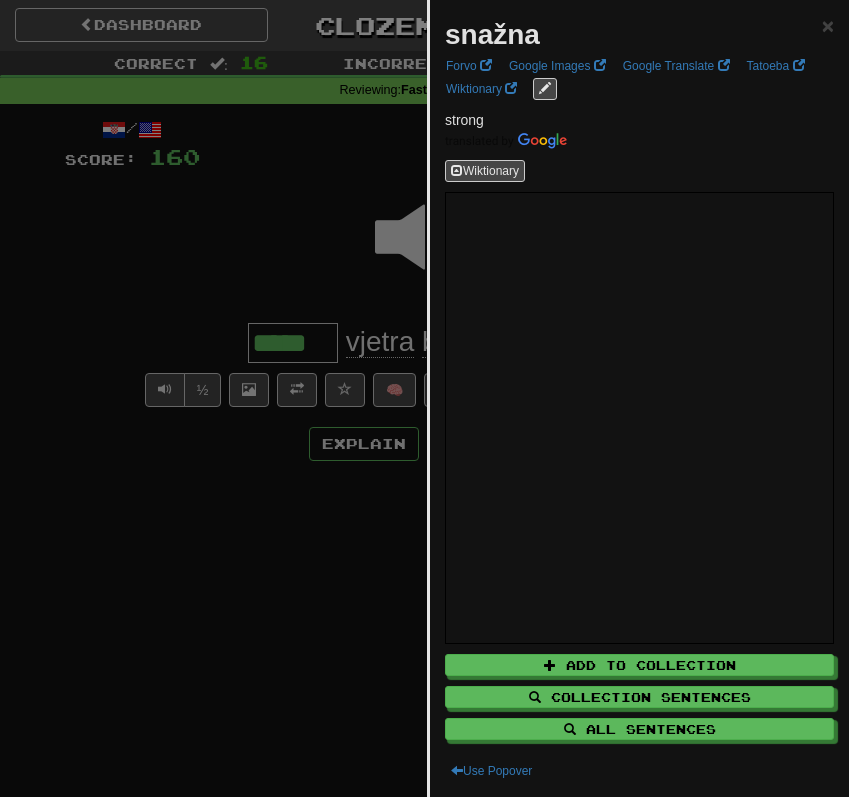 click on "snažna" at bounding box center (492, 34) 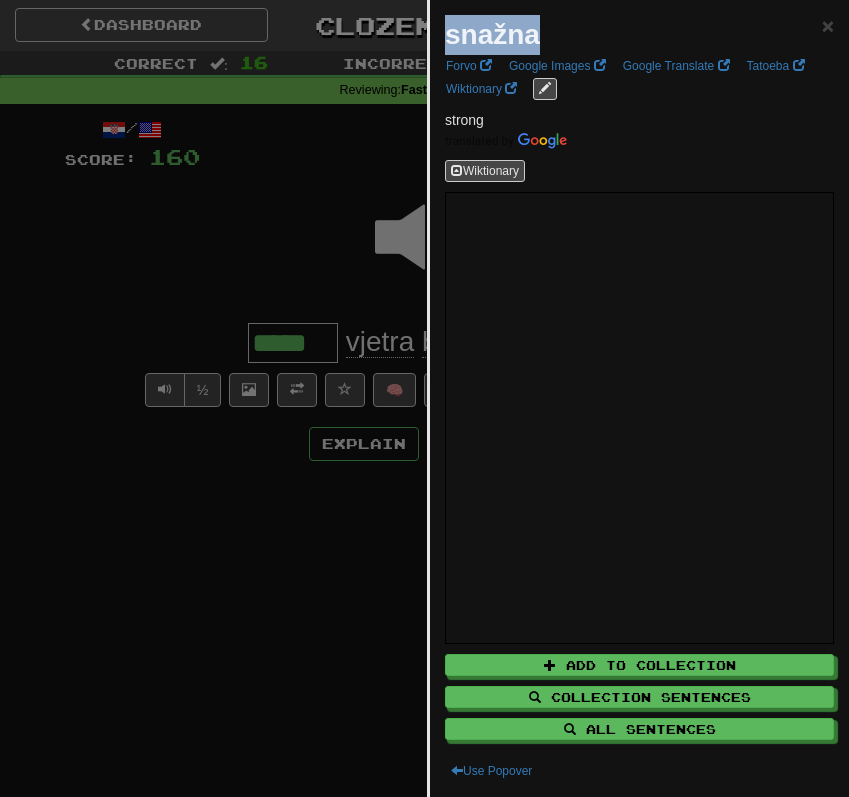 click on "snažna" at bounding box center [492, 34] 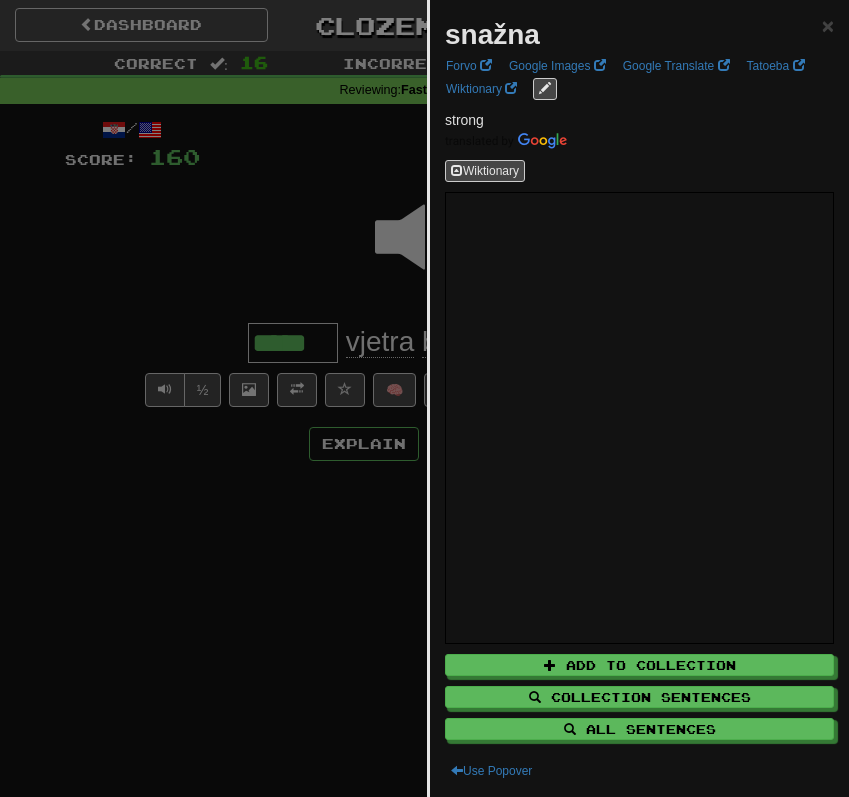 click at bounding box center [424, 398] 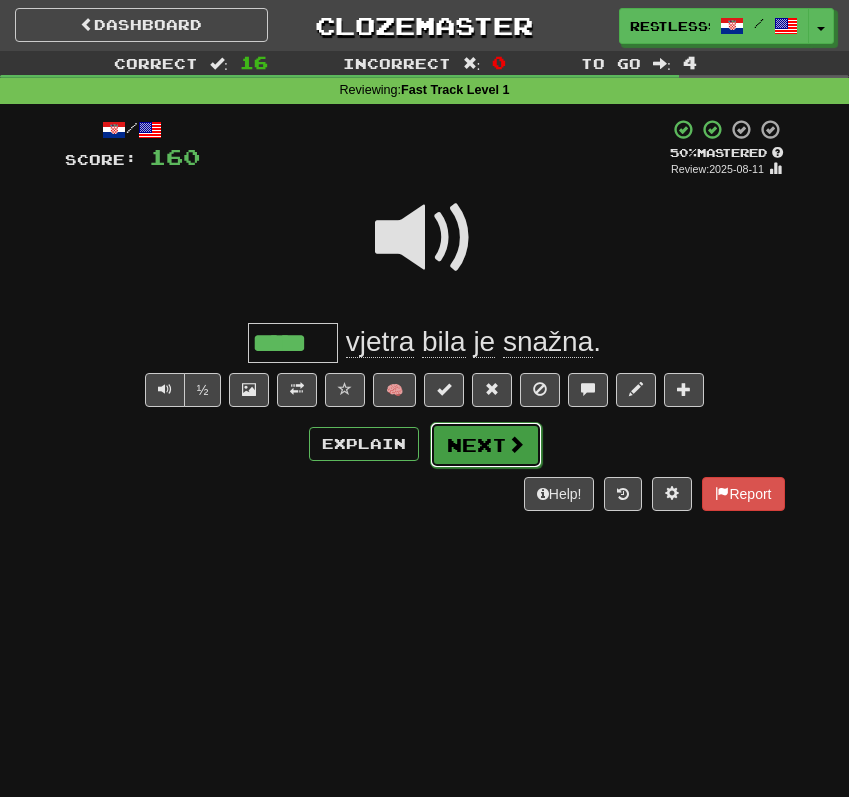 click on "Next" at bounding box center (486, 445) 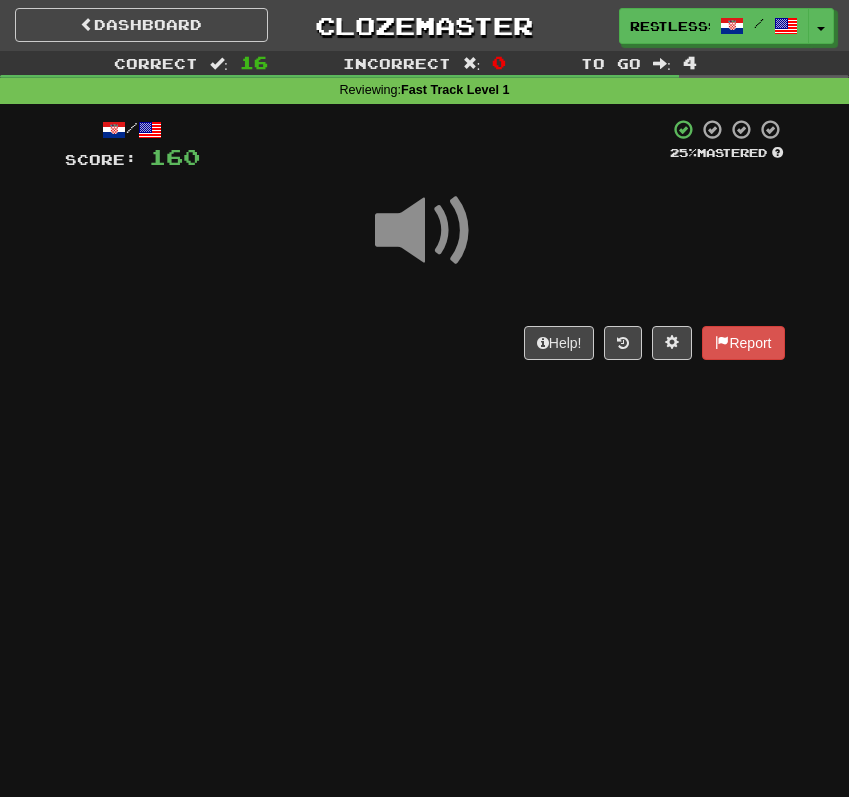 click on "/  Score:   160 25 %  Mastered  Help!  Report" at bounding box center (425, 246) 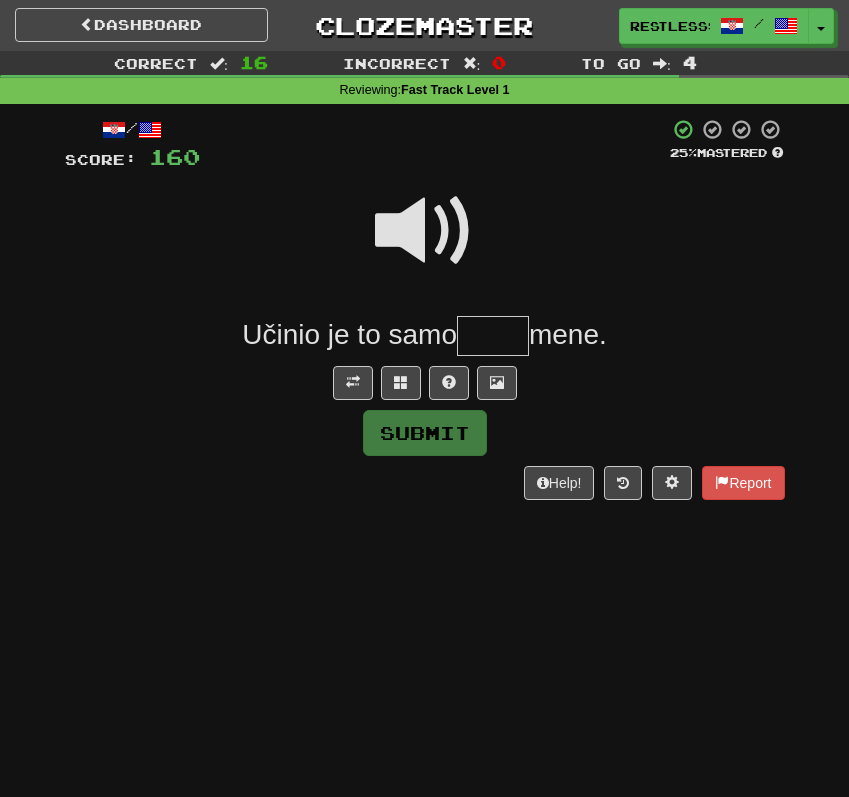 click at bounding box center [425, 231] 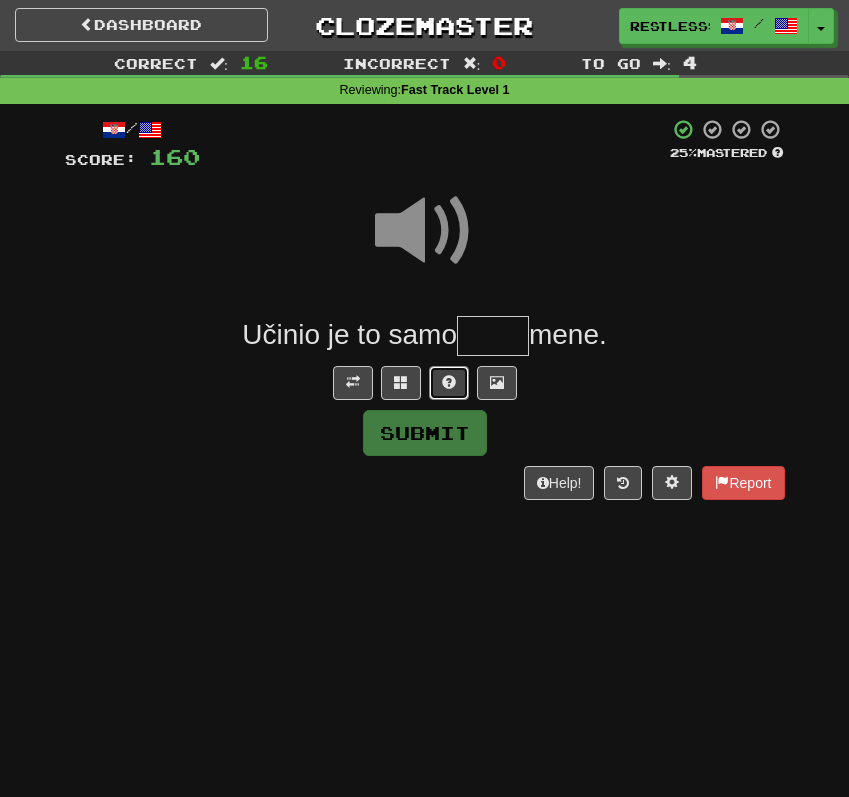 click at bounding box center [449, 383] 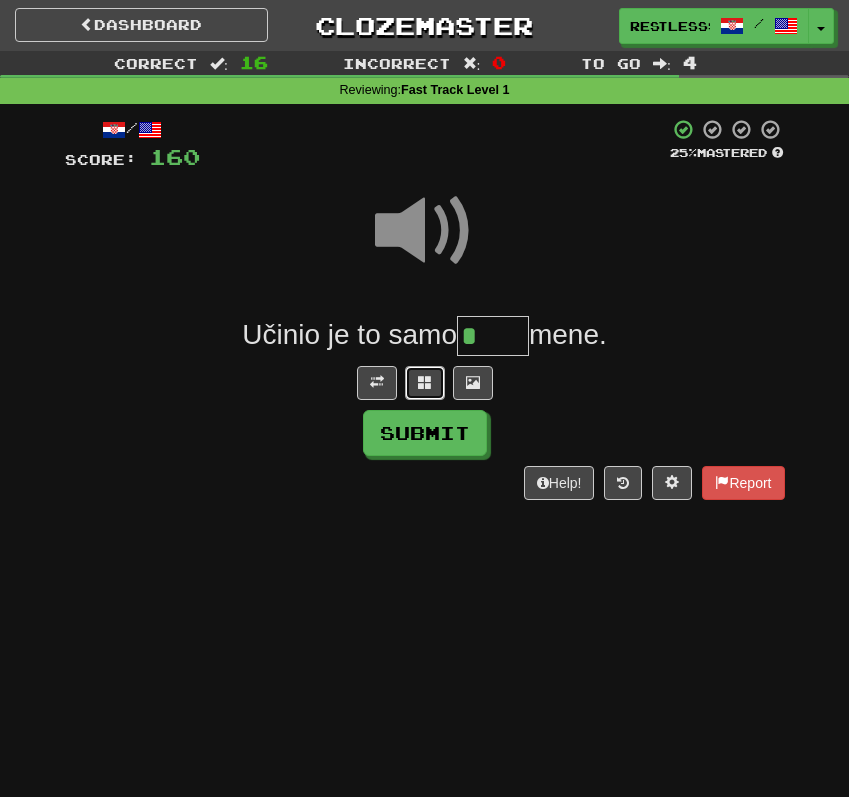 click at bounding box center (425, 383) 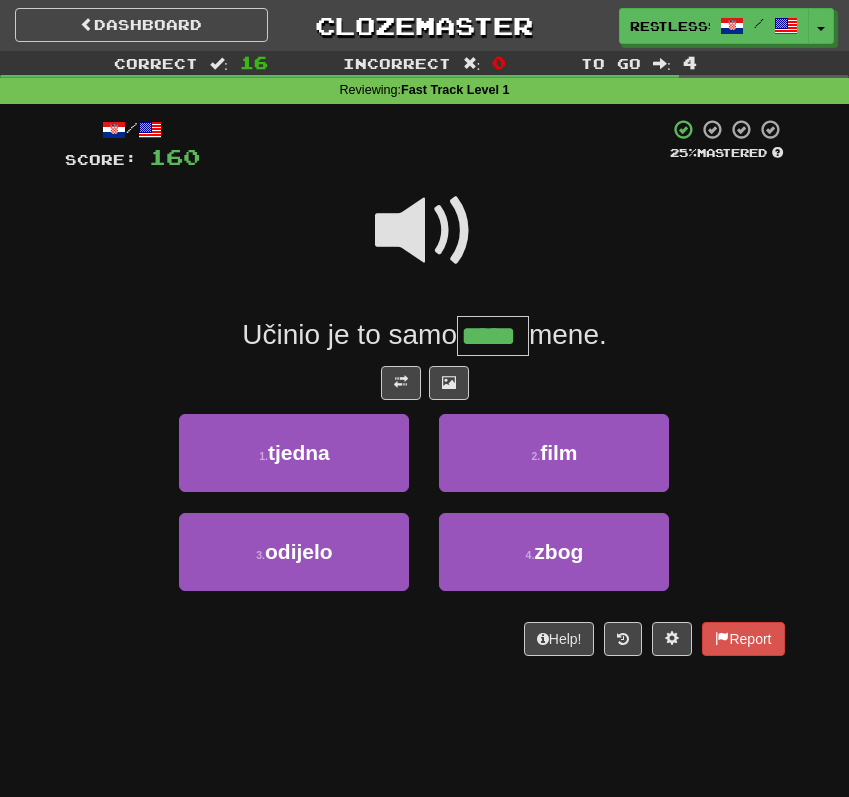 type on "****" 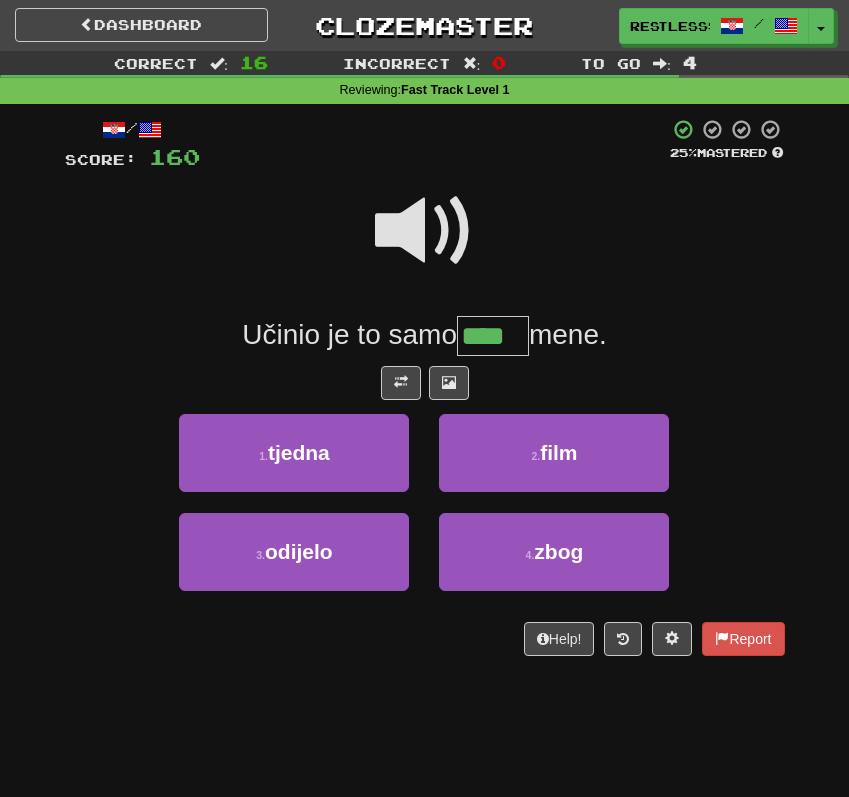 scroll, scrollTop: 0, scrollLeft: 0, axis: both 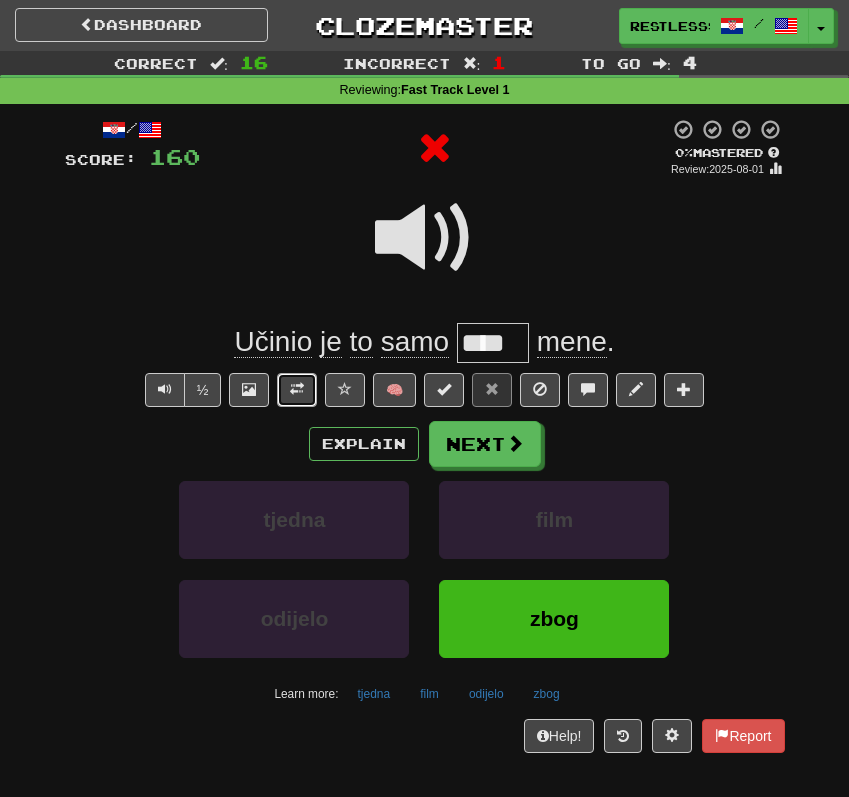 click at bounding box center (297, 390) 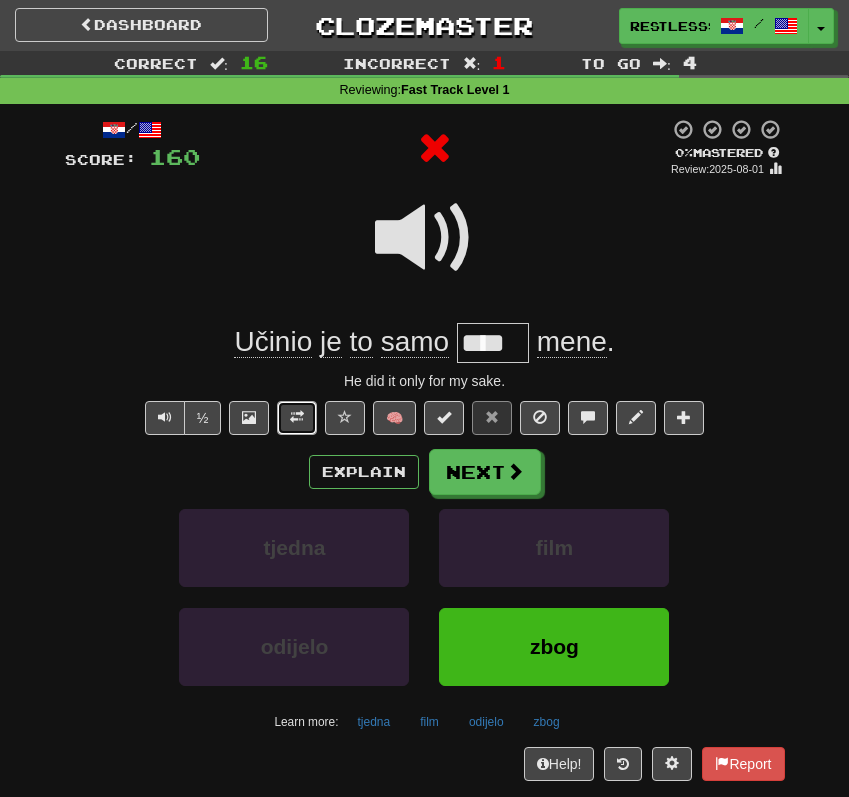 click at bounding box center [297, 417] 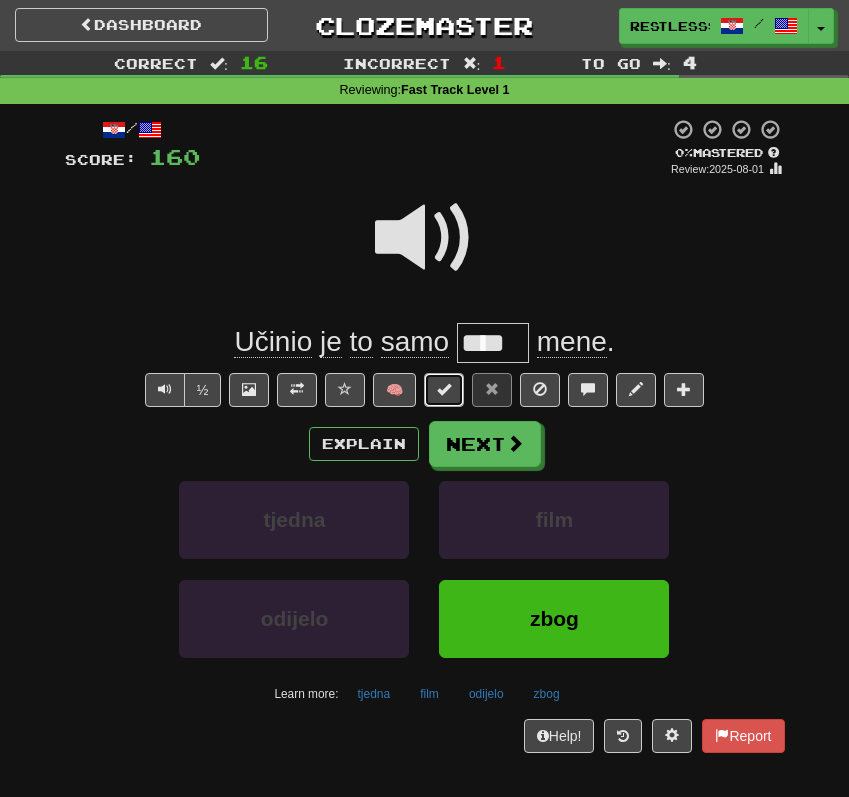click at bounding box center [444, 390] 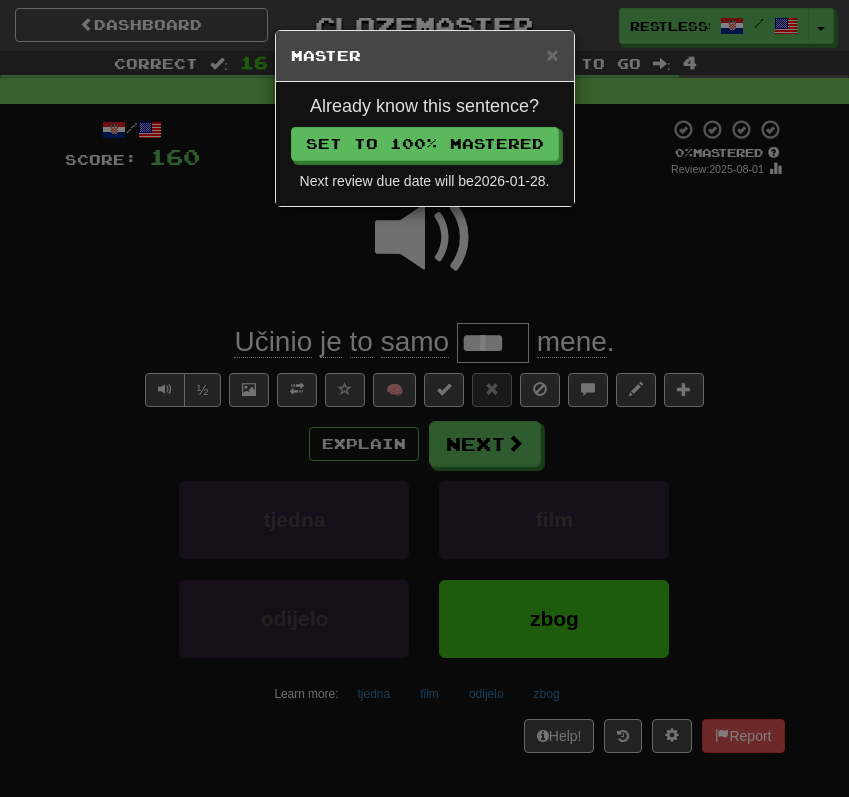 click on "× Master Already know this sentence? Set to 100% Mastered Next review due date will be  2026-01-28 ." at bounding box center (424, 398) 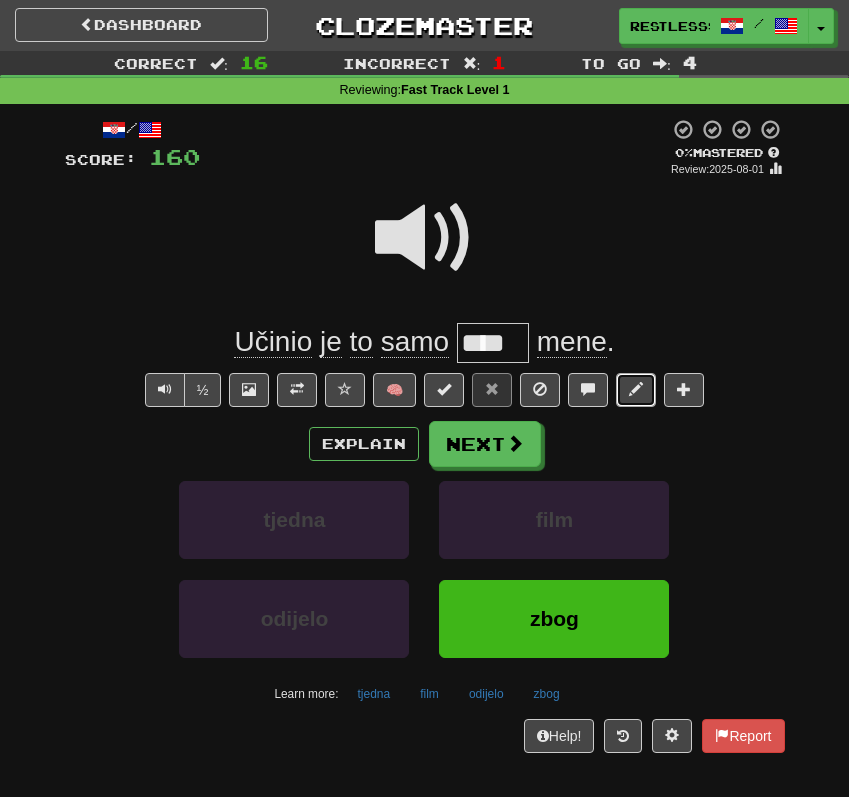 click at bounding box center [636, 389] 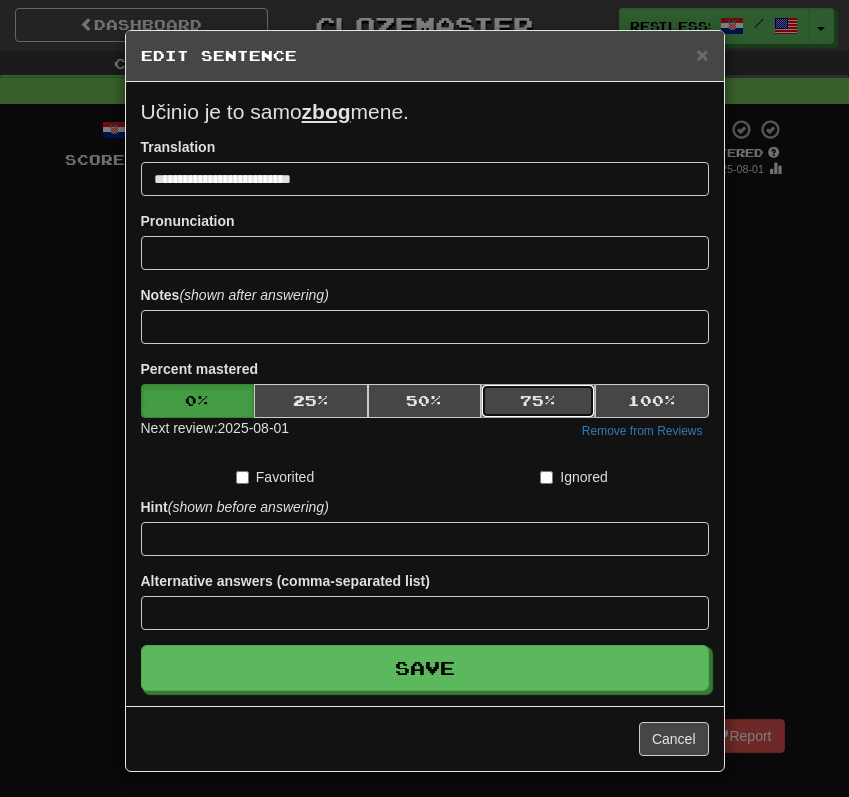 click on "75 %" at bounding box center [538, 401] 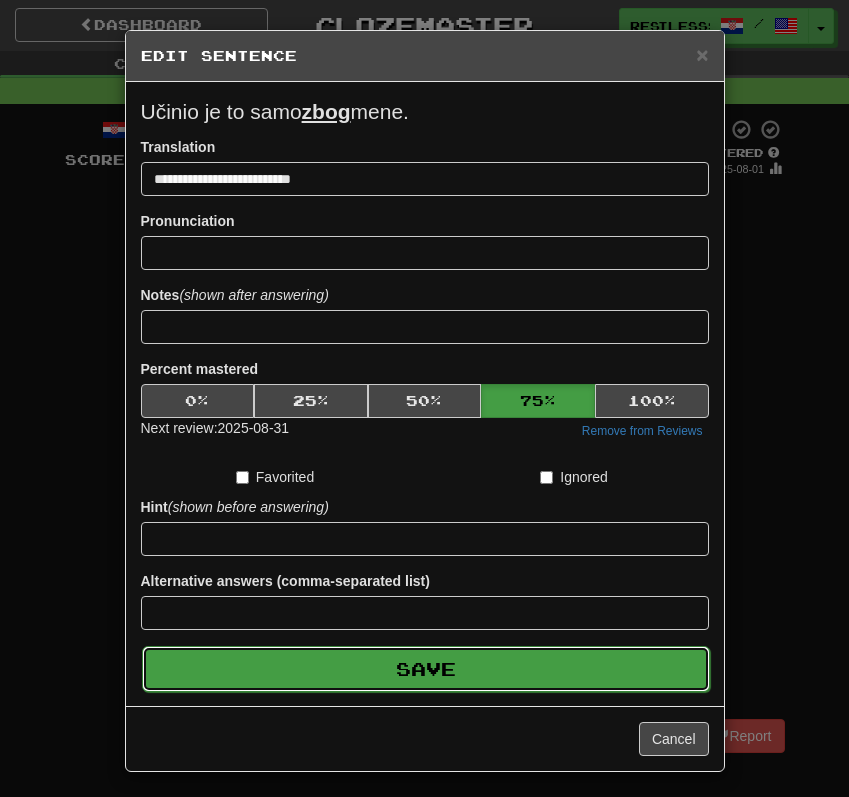 click on "Save" at bounding box center (426, 669) 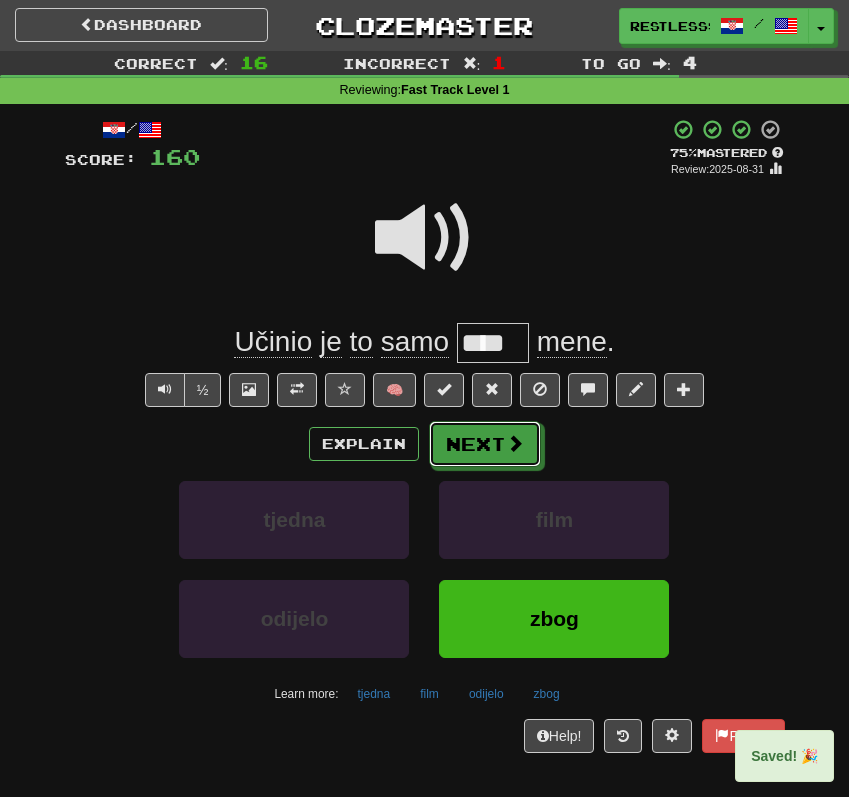 click on "Next" at bounding box center [485, 444] 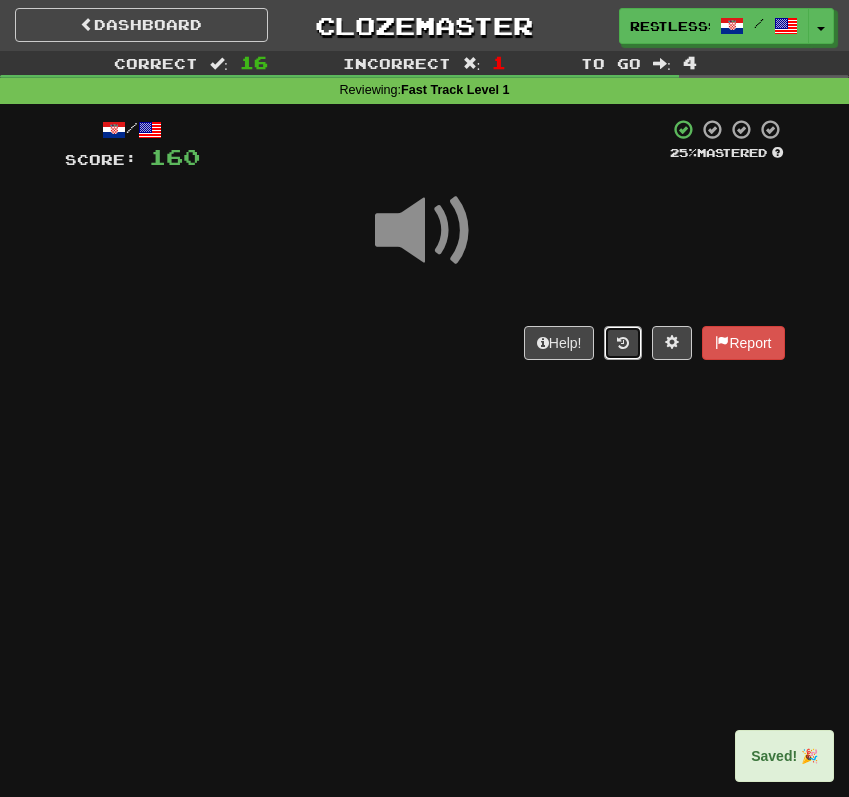 click at bounding box center (623, 343) 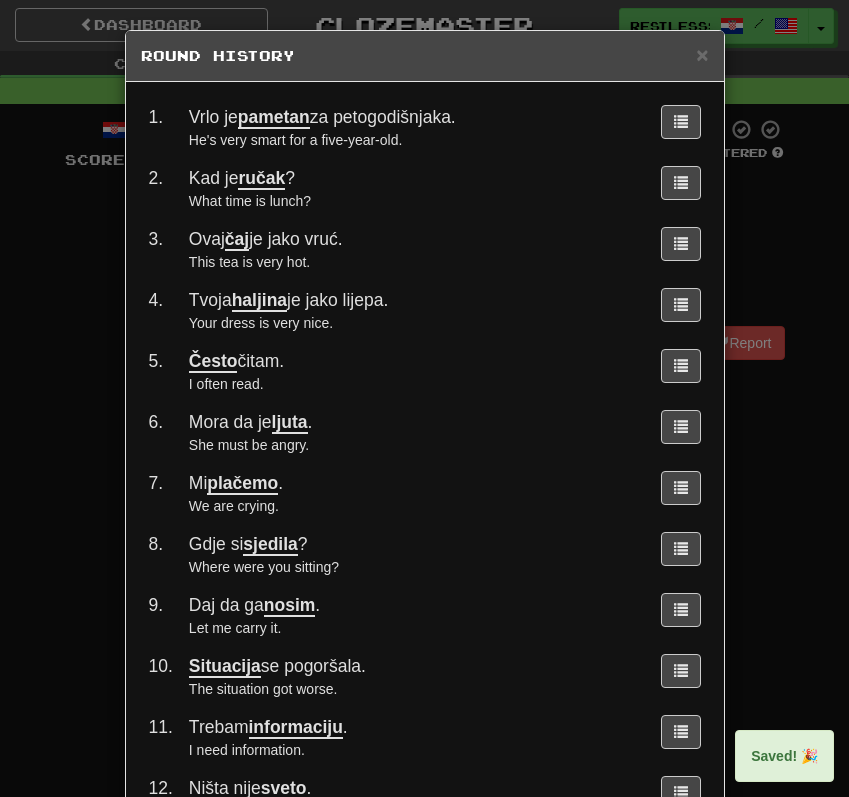 scroll, scrollTop: 468, scrollLeft: 0, axis: vertical 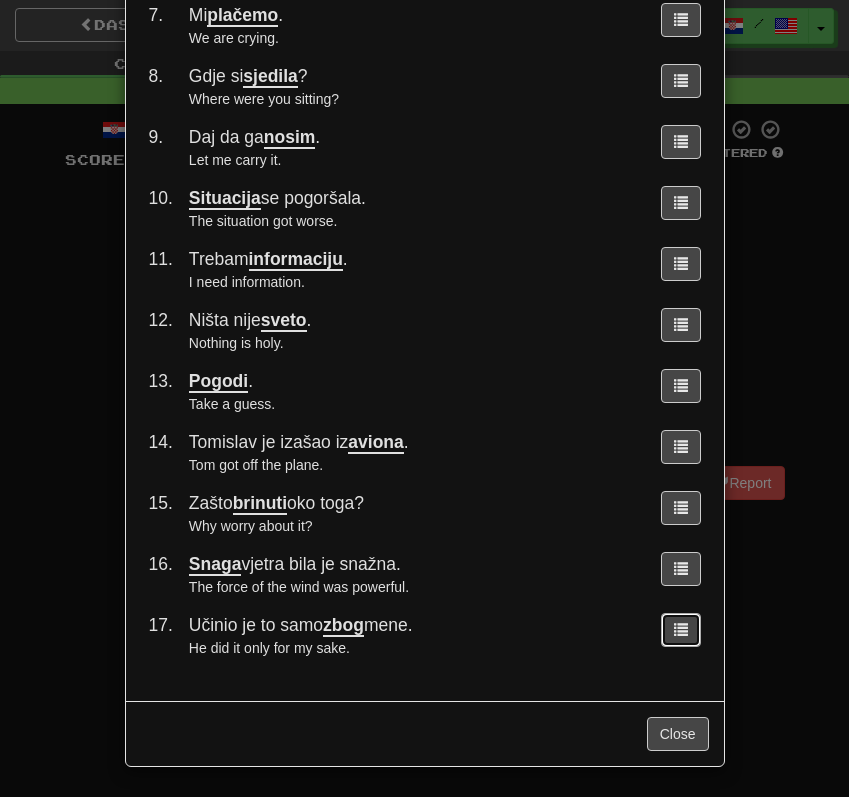 click at bounding box center (681, 630) 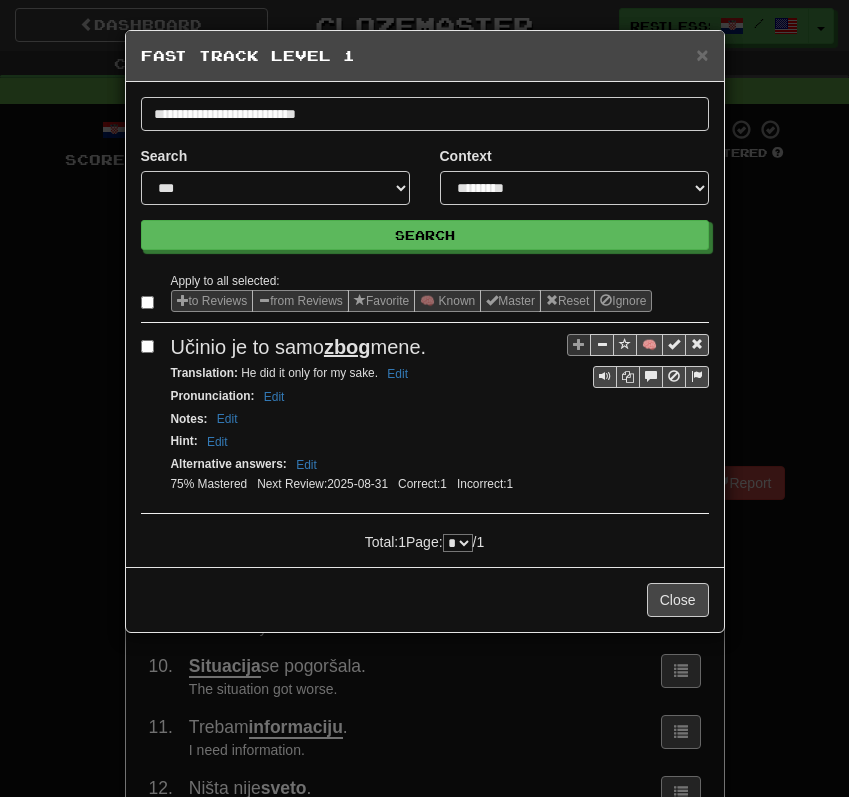 click on "**********" at bounding box center [424, 398] 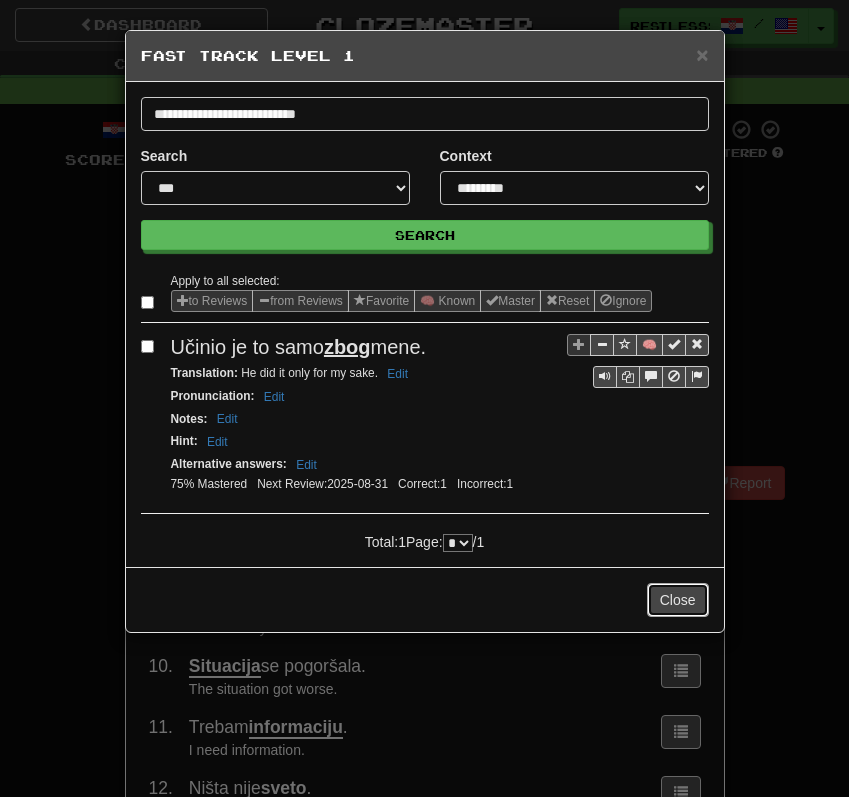 click on "Close" at bounding box center [678, 600] 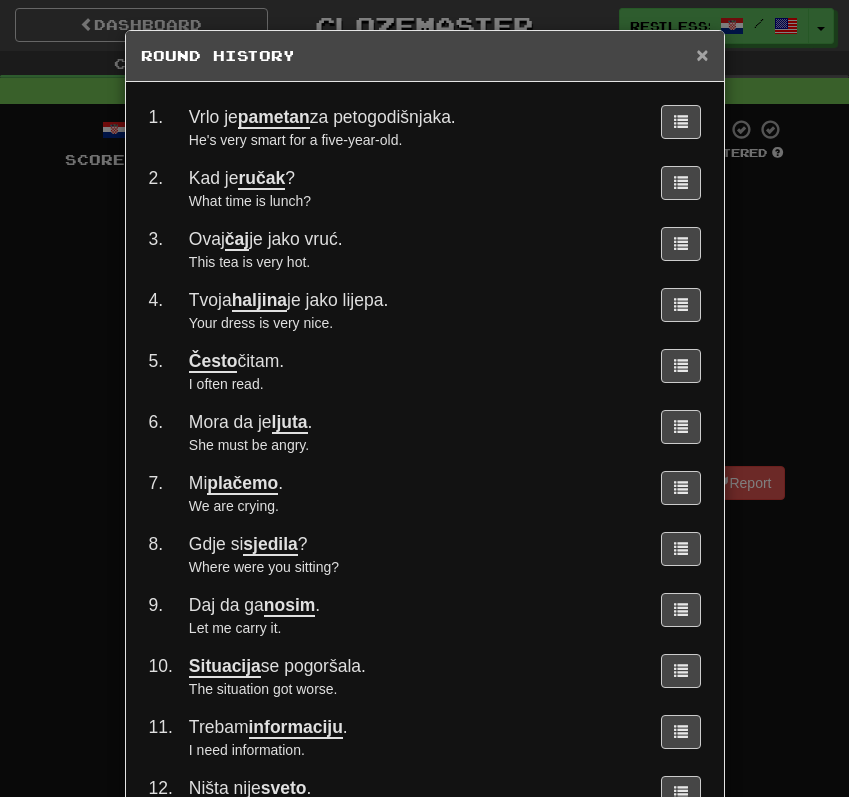 click on "×" at bounding box center [702, 54] 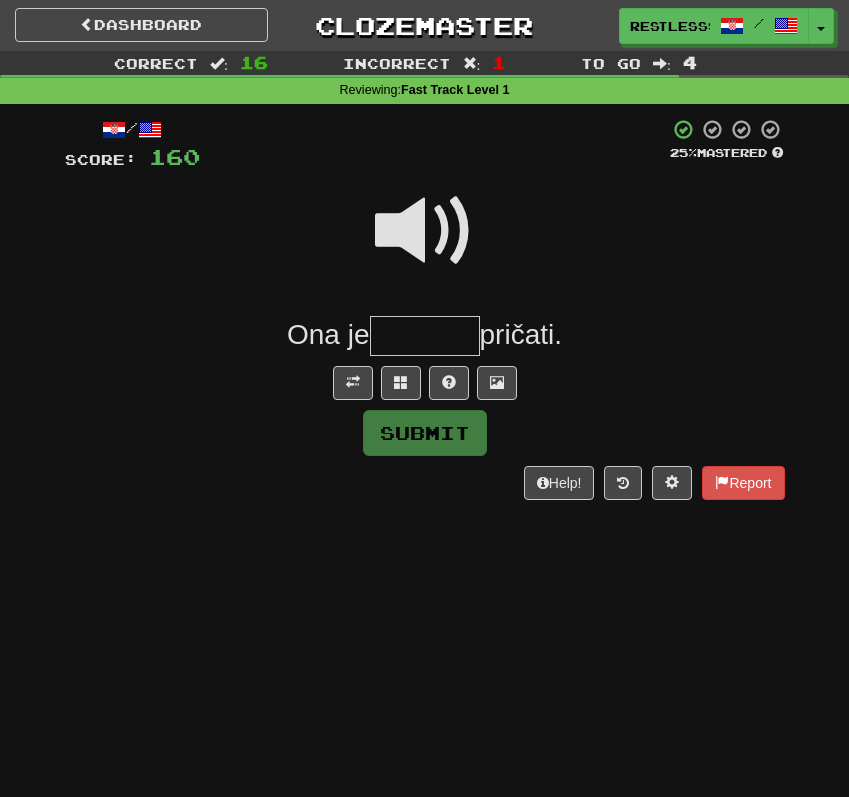 click at bounding box center (425, 231) 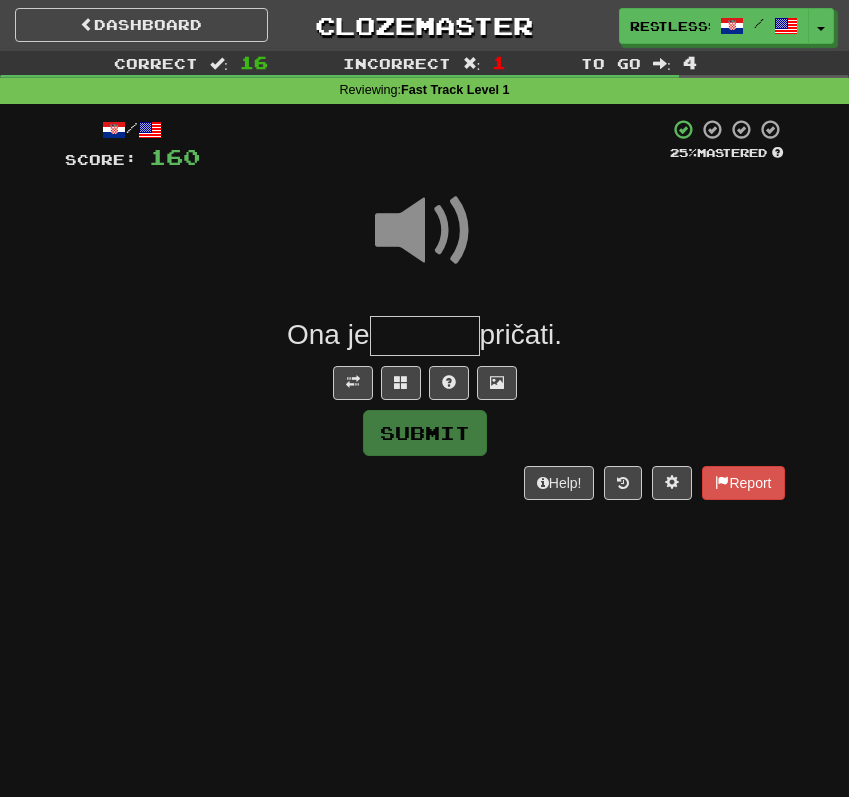 click at bounding box center (425, 336) 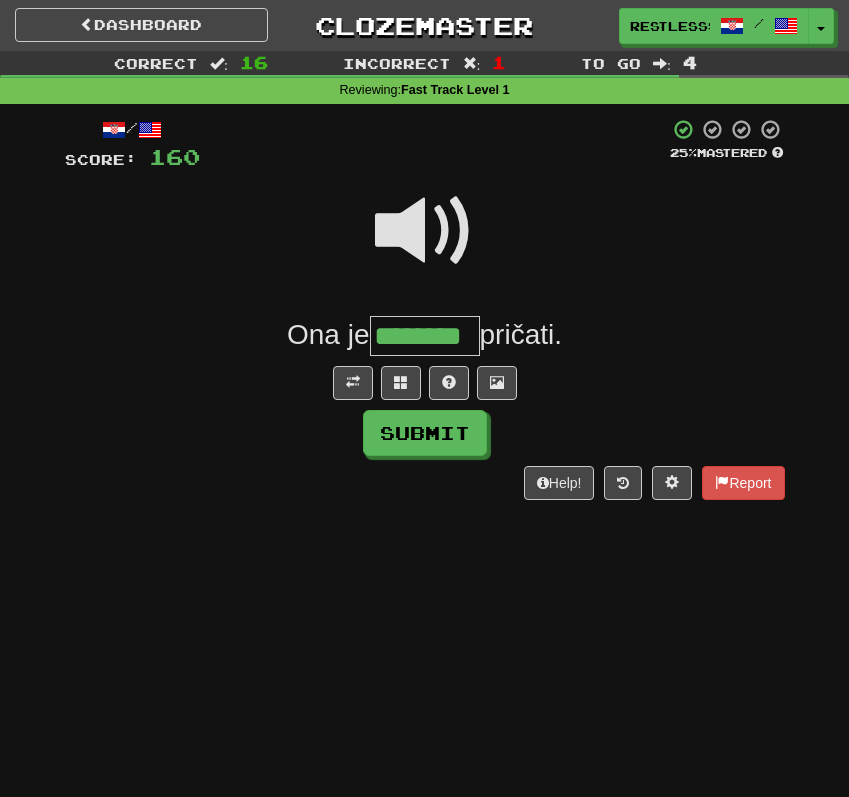 type on "********" 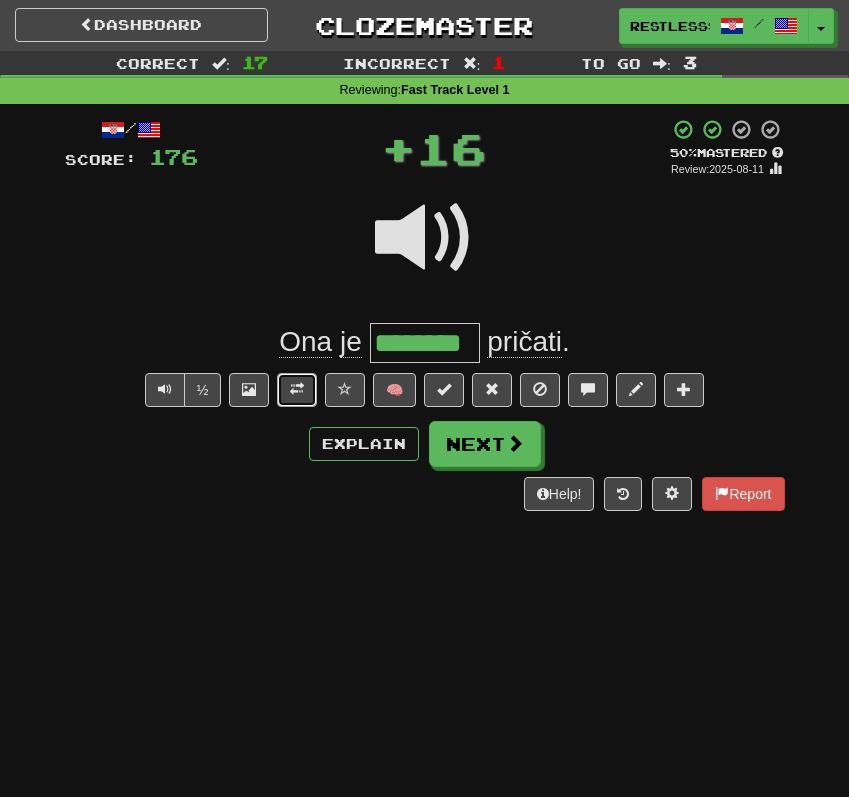 click at bounding box center (297, 389) 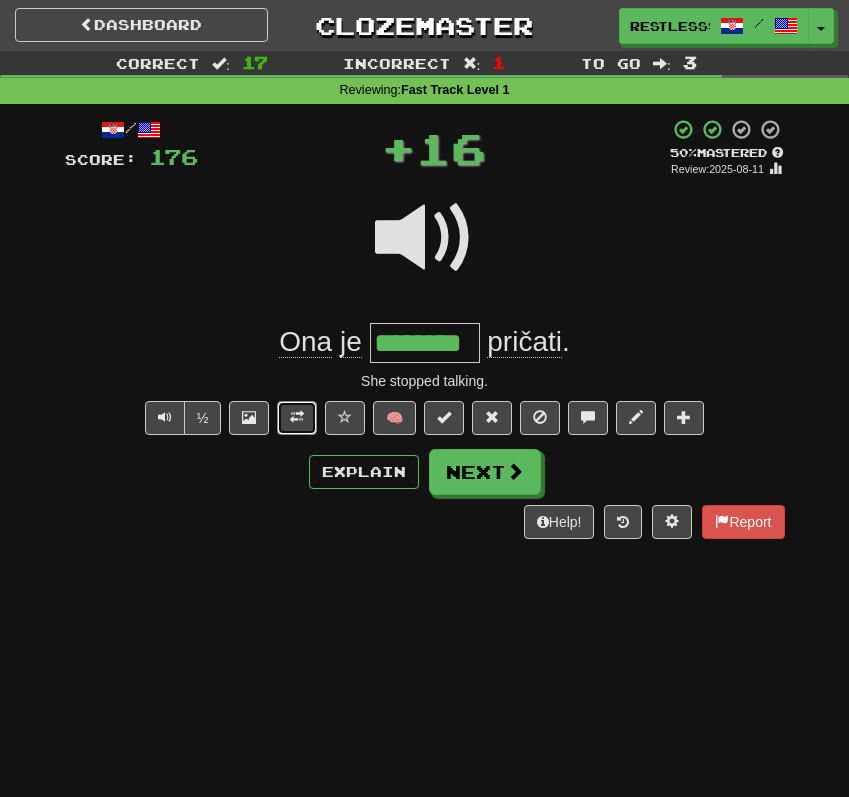 click at bounding box center [297, 417] 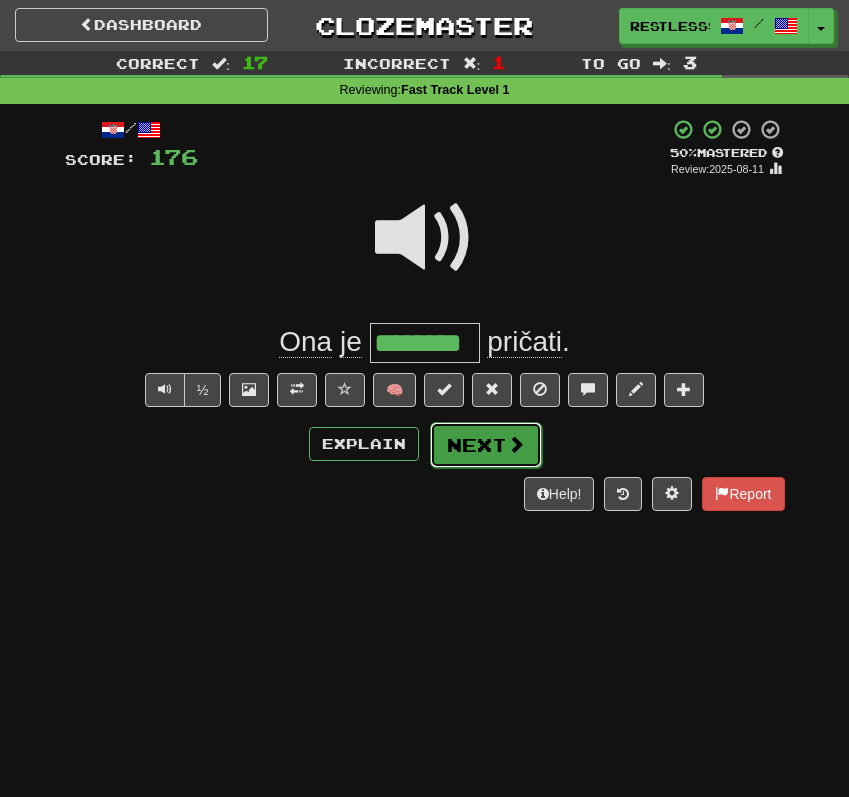 click on "Next" at bounding box center [486, 445] 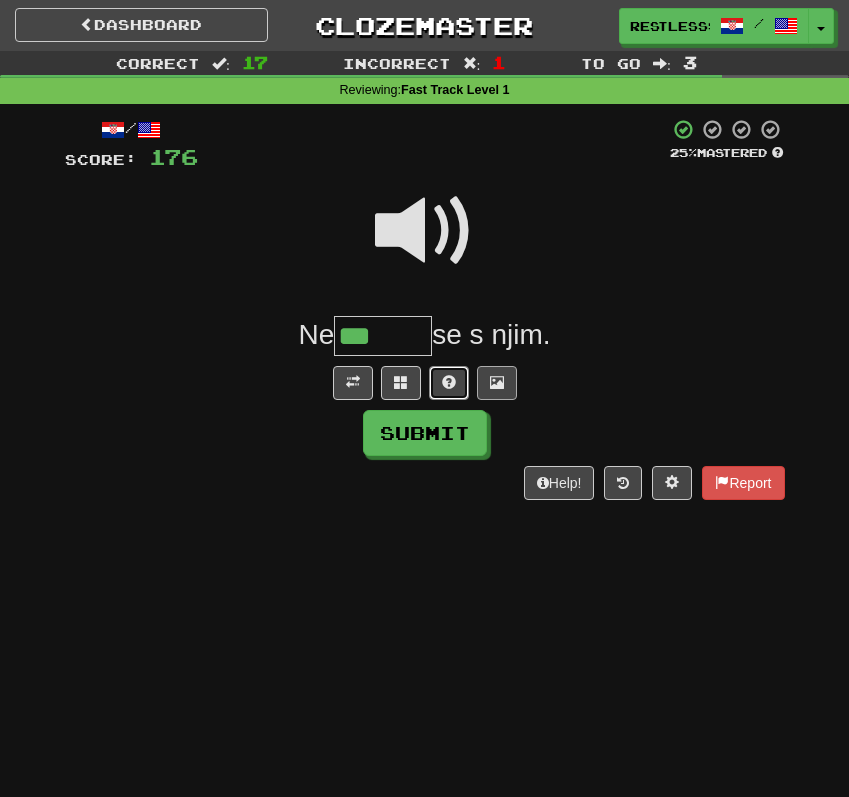 click at bounding box center [449, 383] 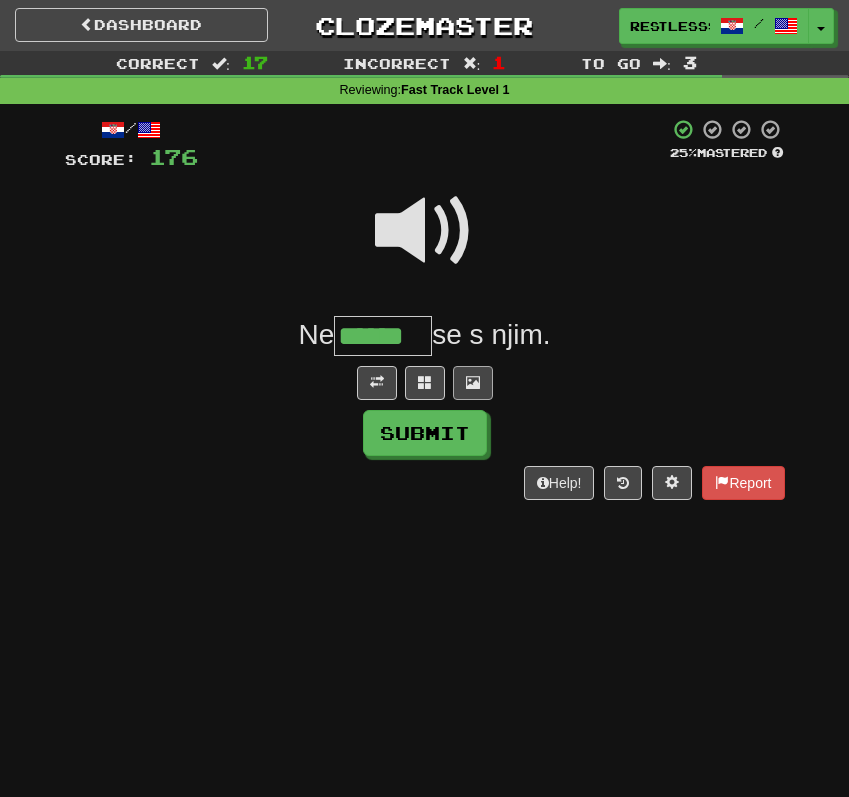 type on "******" 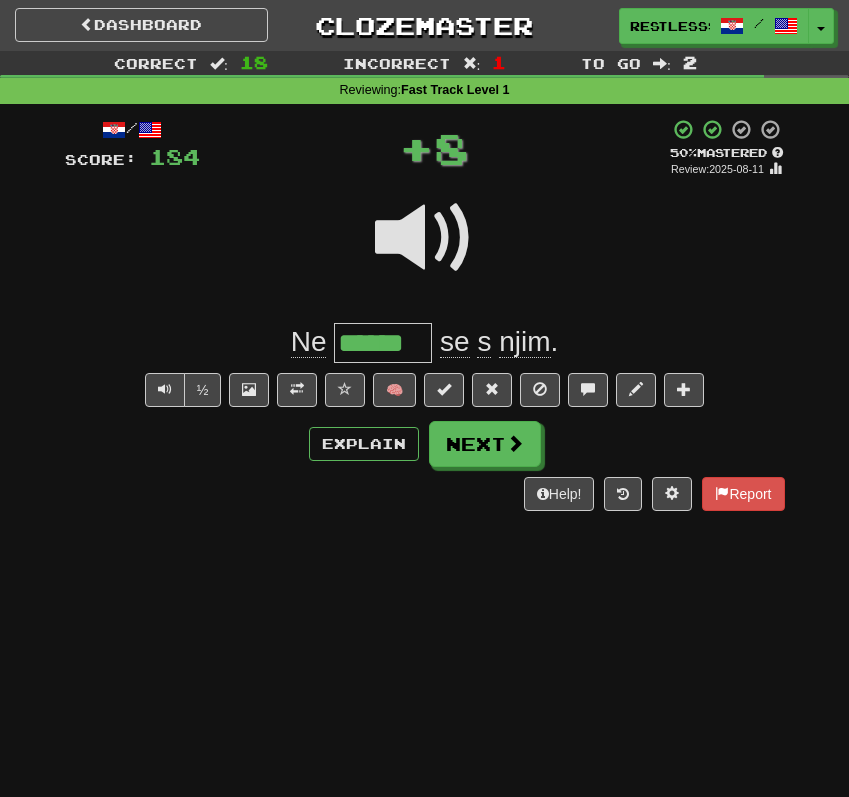 drag, startPoint x: 335, startPoint y: 343, endPoint x: 388, endPoint y: 342, distance: 53.009434 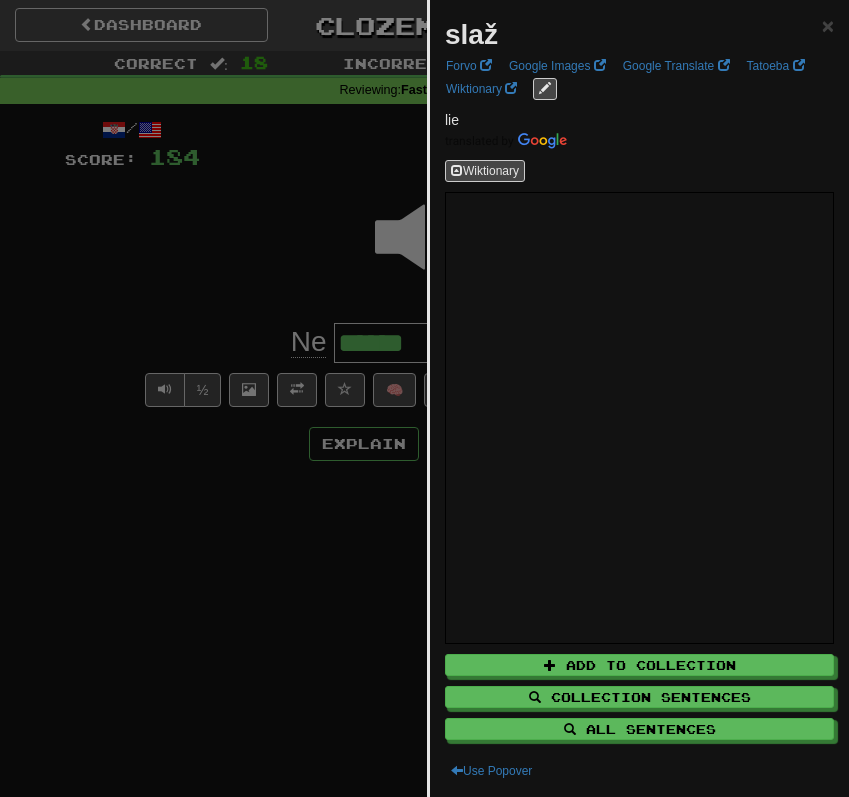 click at bounding box center [424, 398] 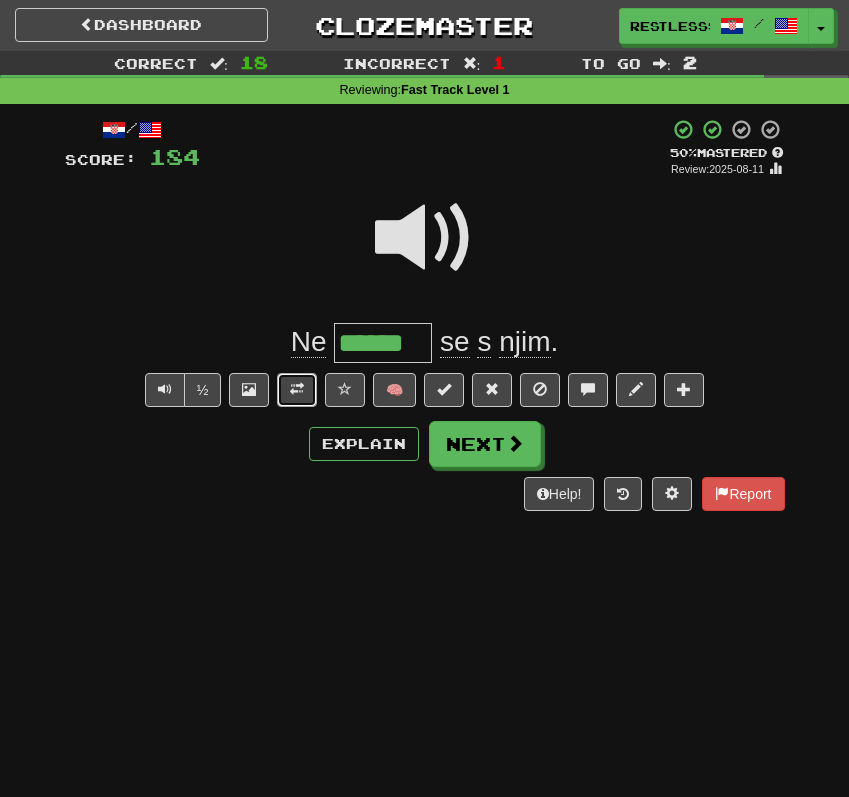 click at bounding box center (297, 390) 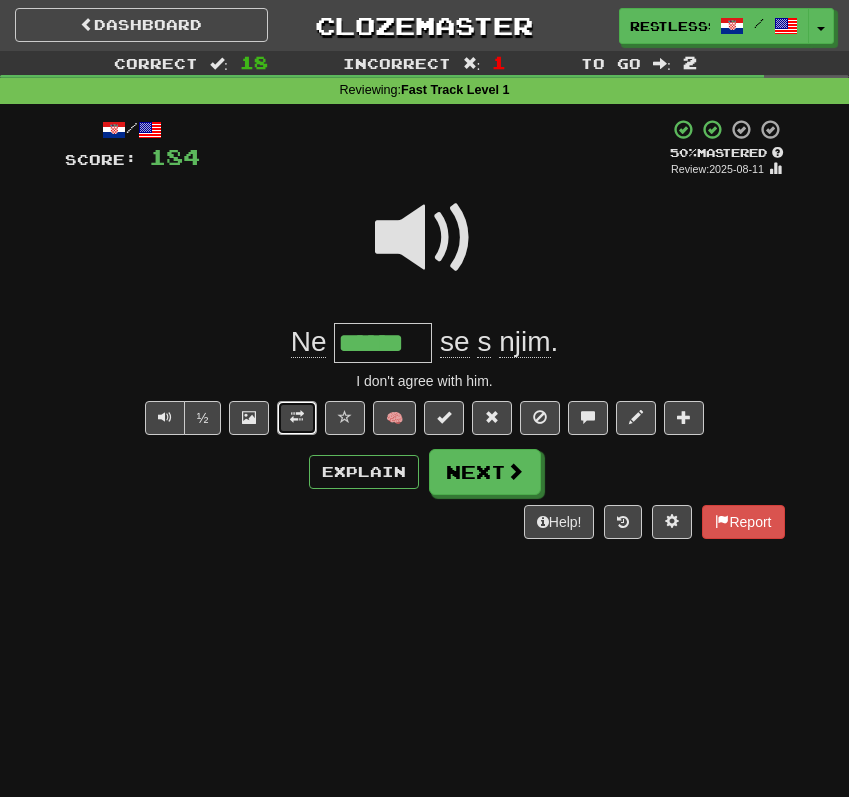 click at bounding box center (297, 417) 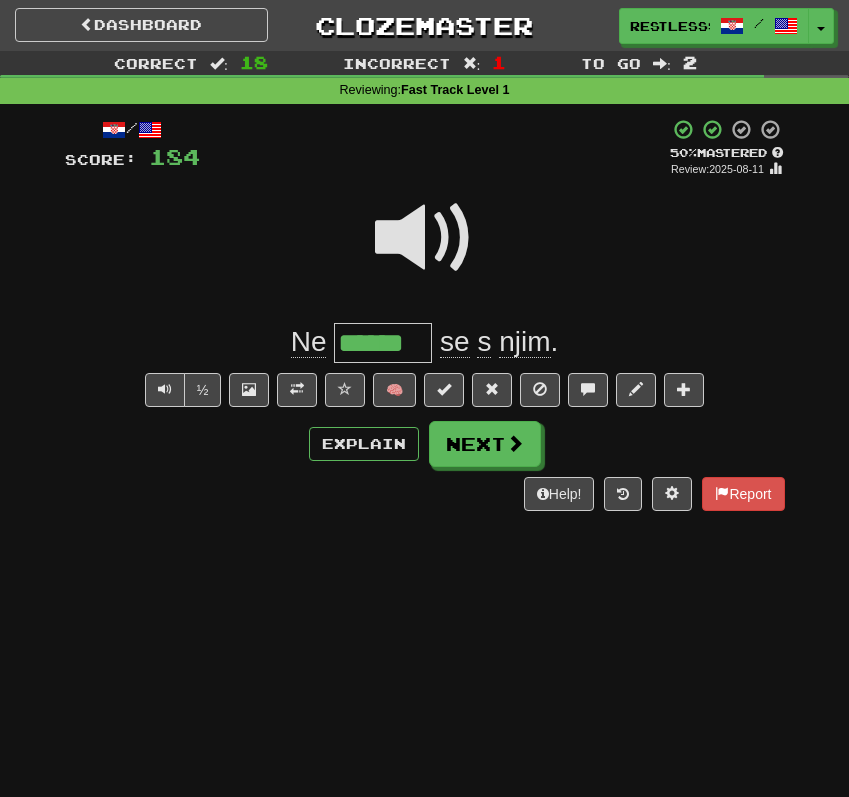 drag, startPoint x: 339, startPoint y: 344, endPoint x: 394, endPoint y: 344, distance: 55 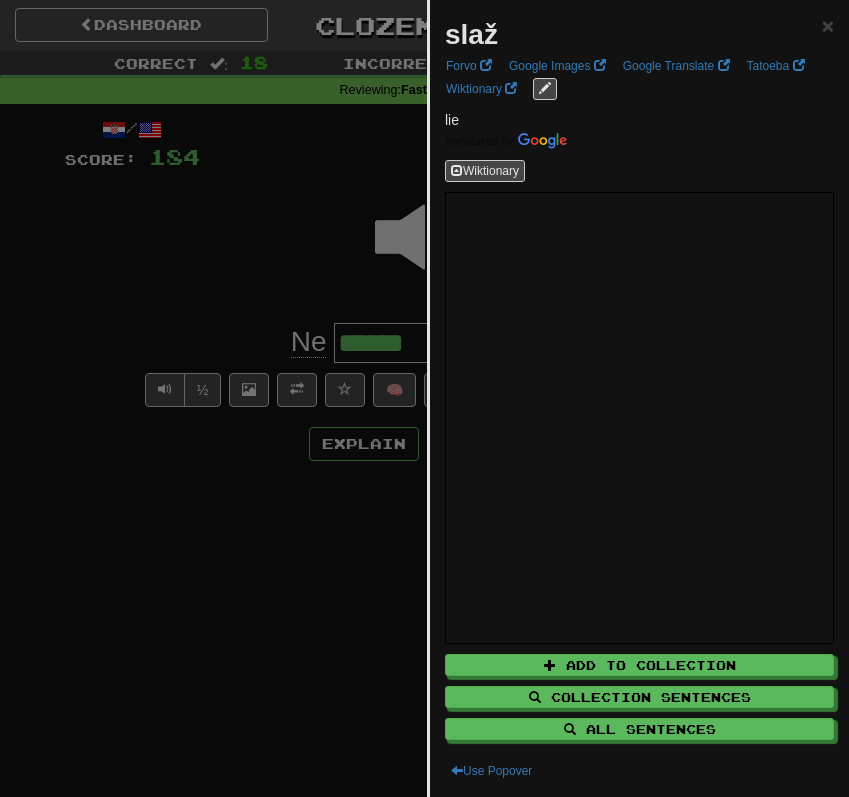 type 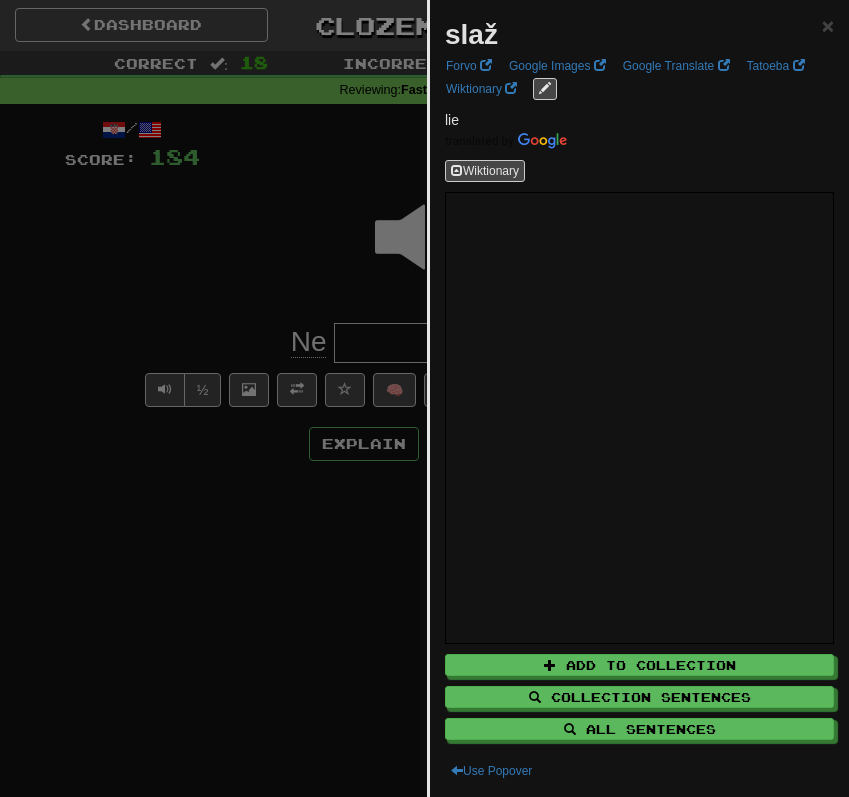 click at bounding box center (424, 398) 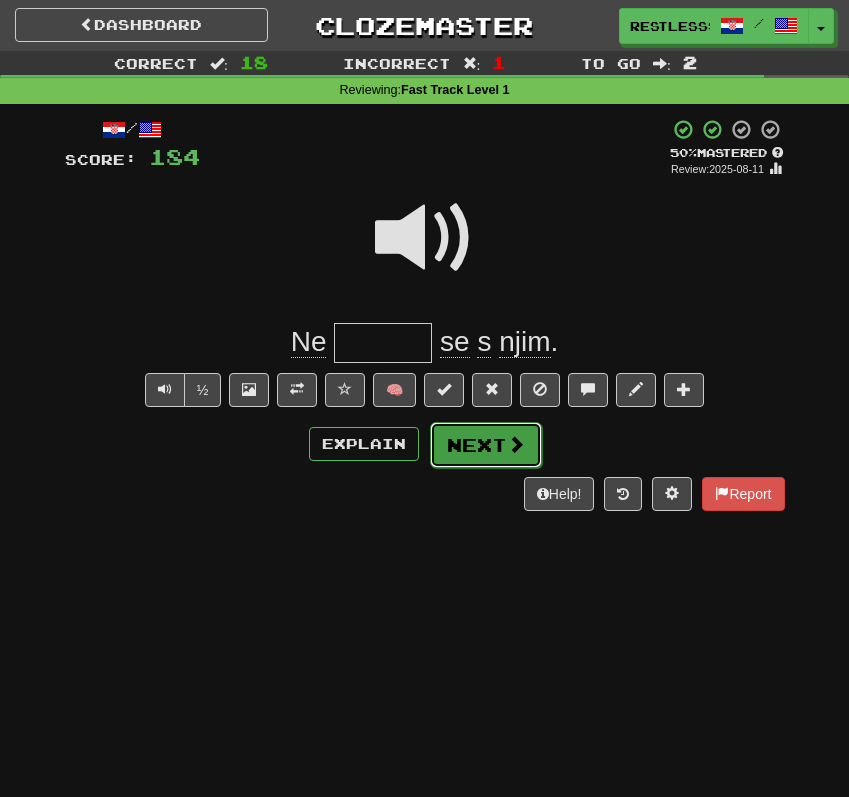 click on "Next" at bounding box center (486, 445) 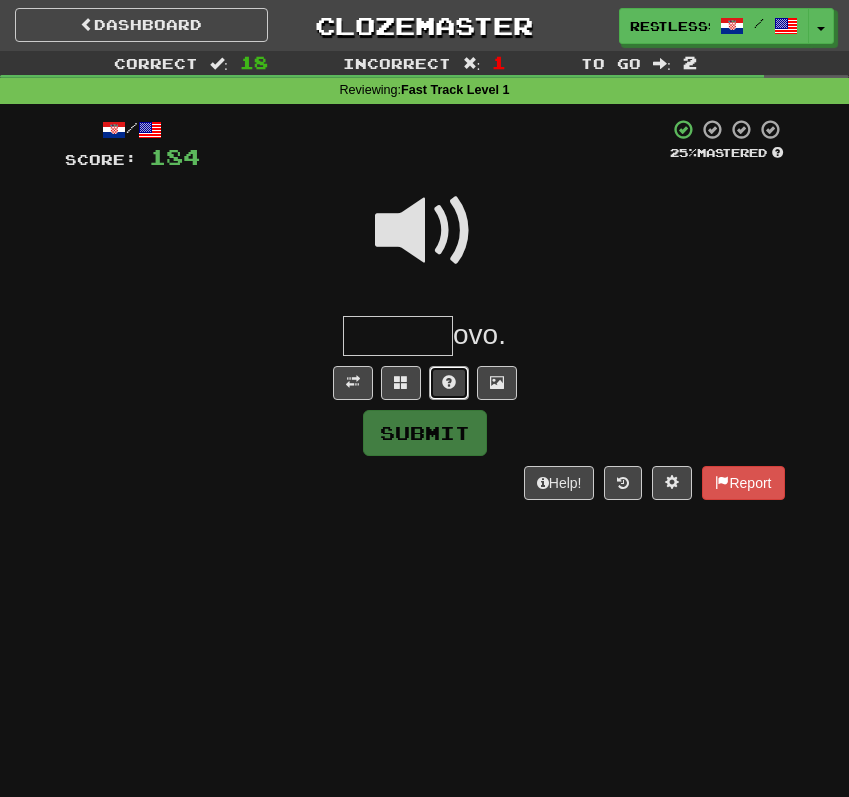 click at bounding box center [449, 383] 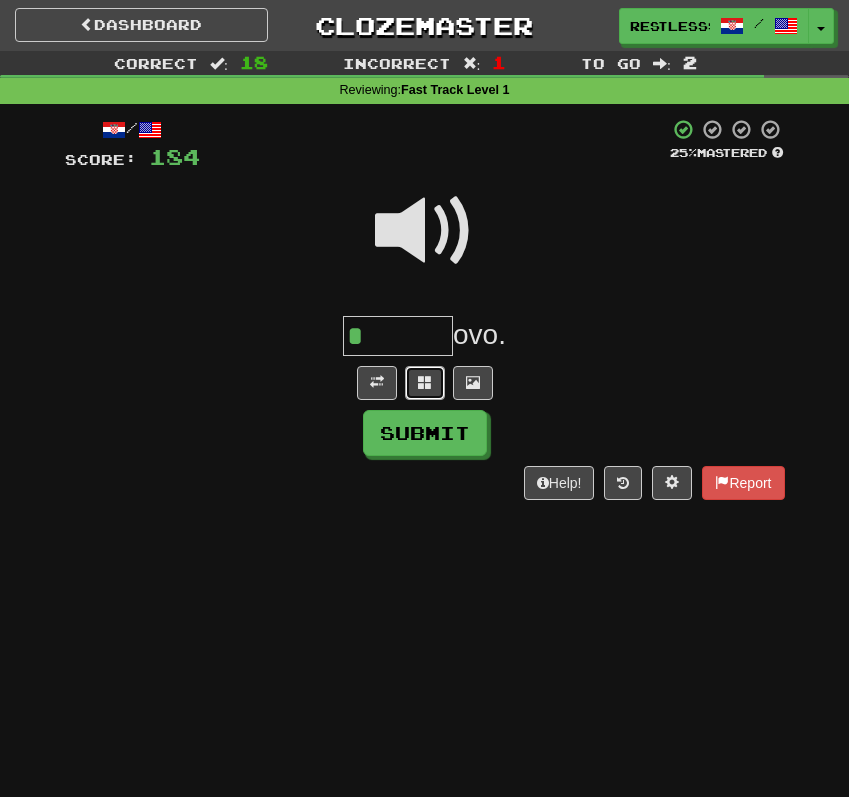 click at bounding box center [425, 382] 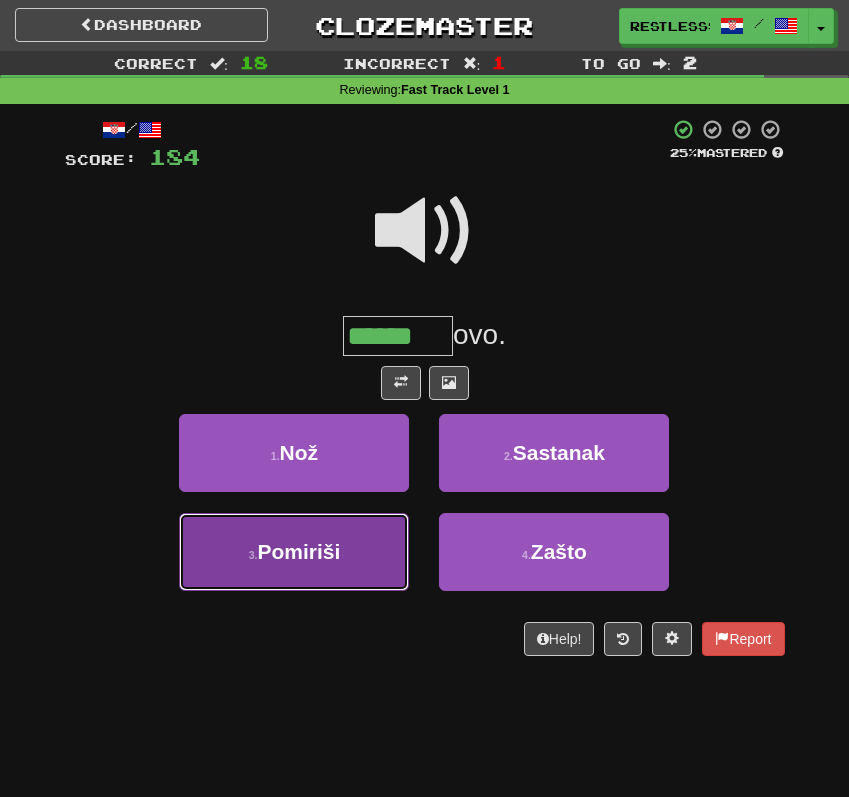 click on "3 .  Pomiriši" at bounding box center (294, 552) 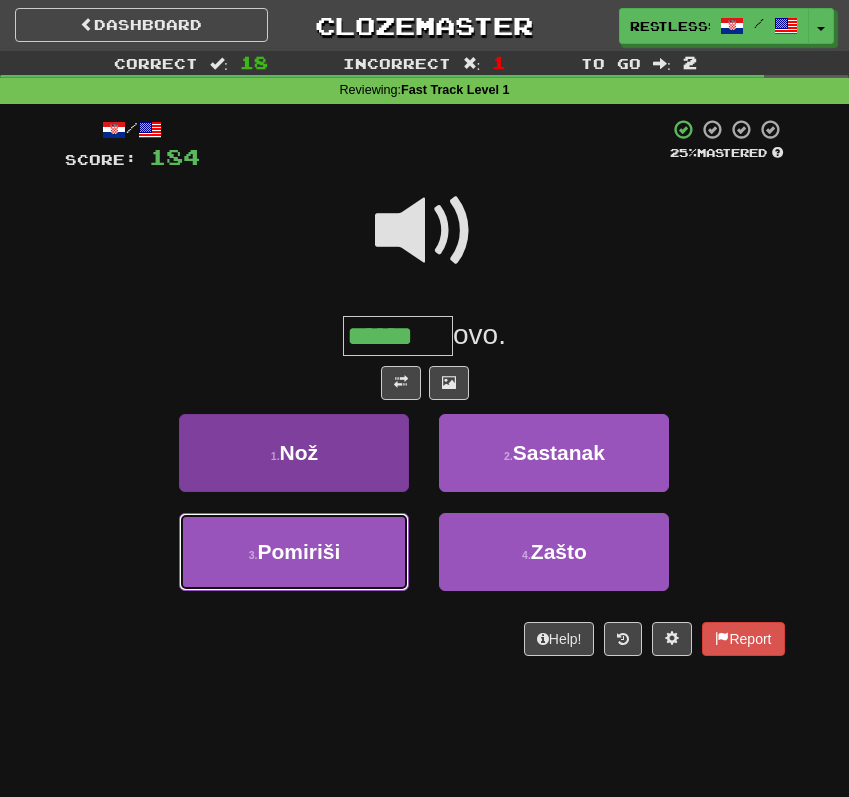 type on "********" 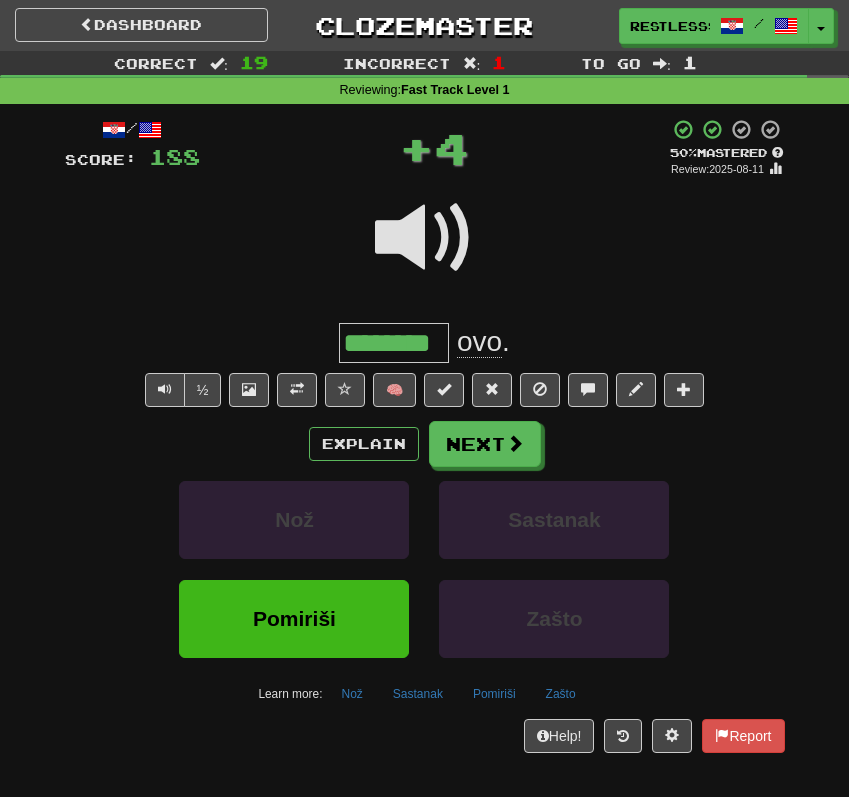 click on "********" at bounding box center (394, 343) 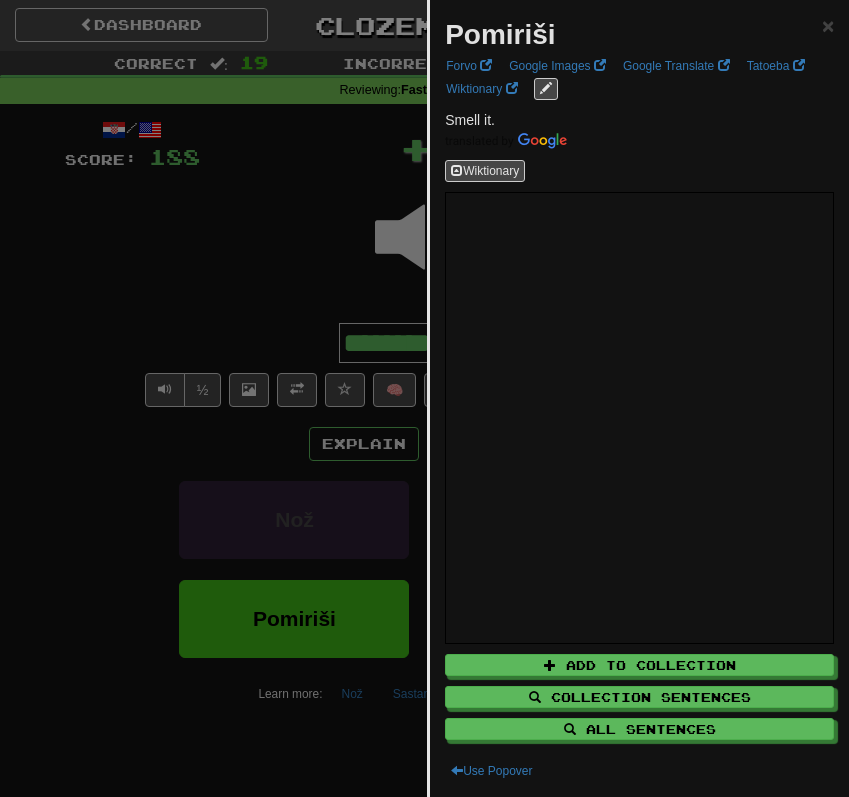 click at bounding box center (424, 398) 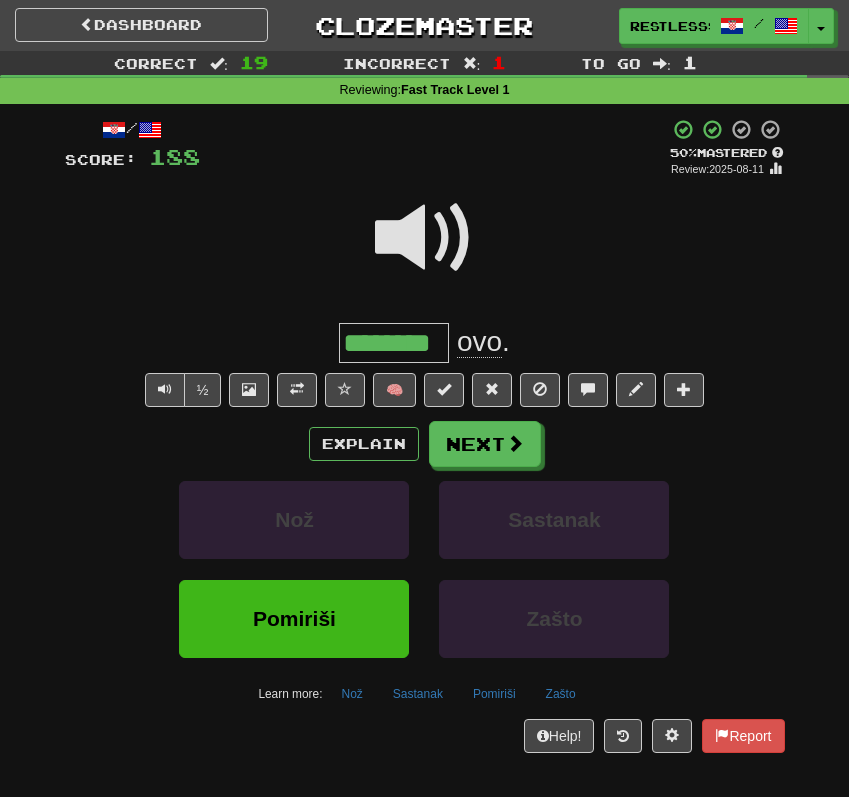 drag, startPoint x: 383, startPoint y: 338, endPoint x: 435, endPoint y: 336, distance: 52.03845 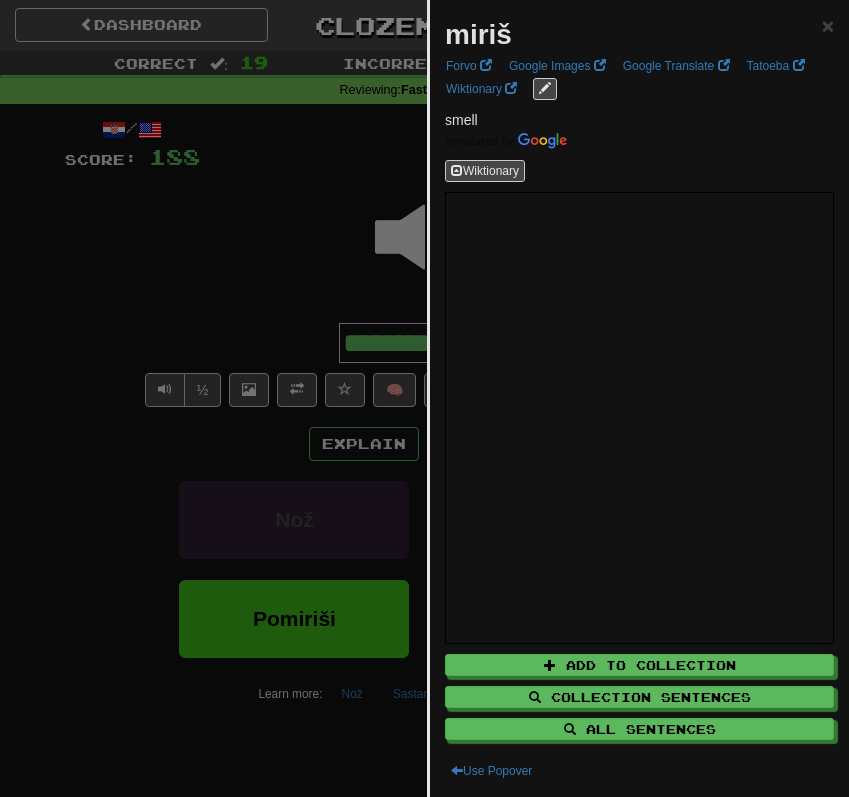 type 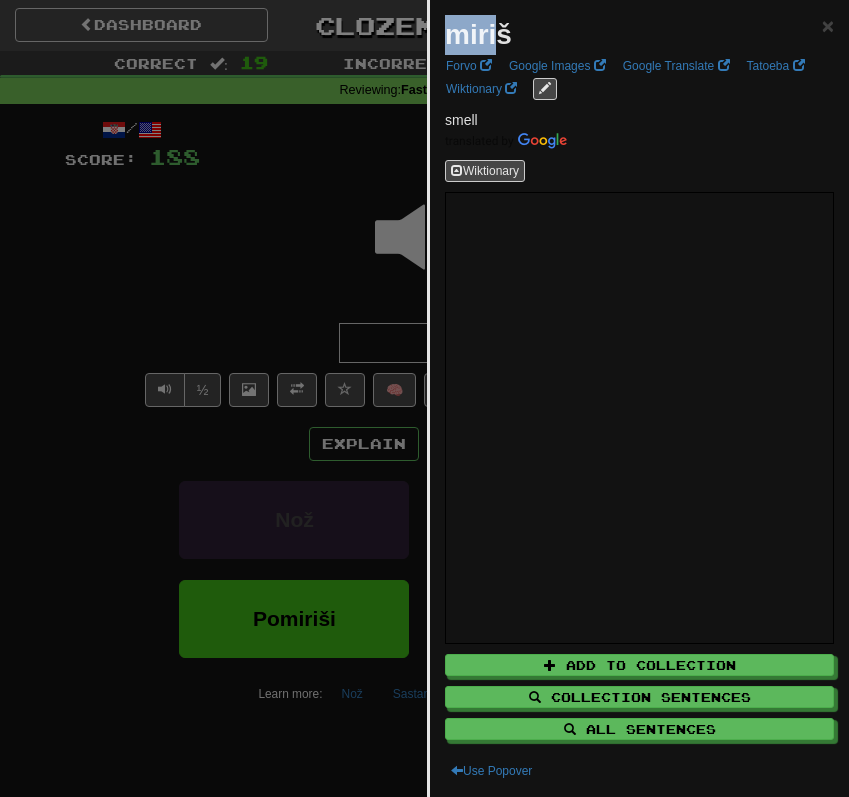 drag, startPoint x: 451, startPoint y: 38, endPoint x: 499, endPoint y: 38, distance: 48 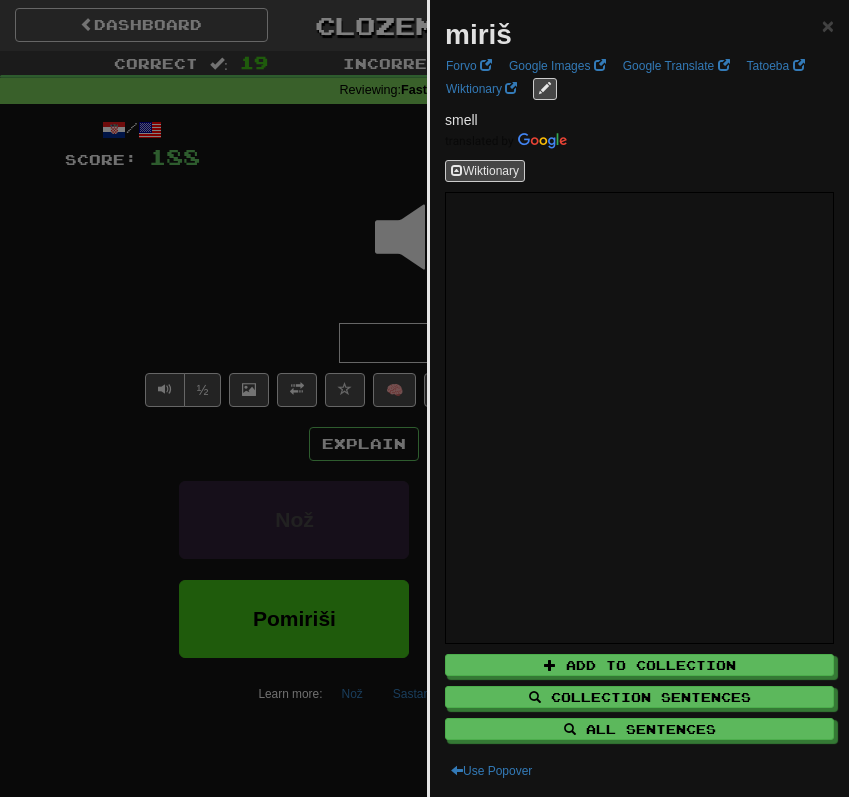 click at bounding box center (424, 398) 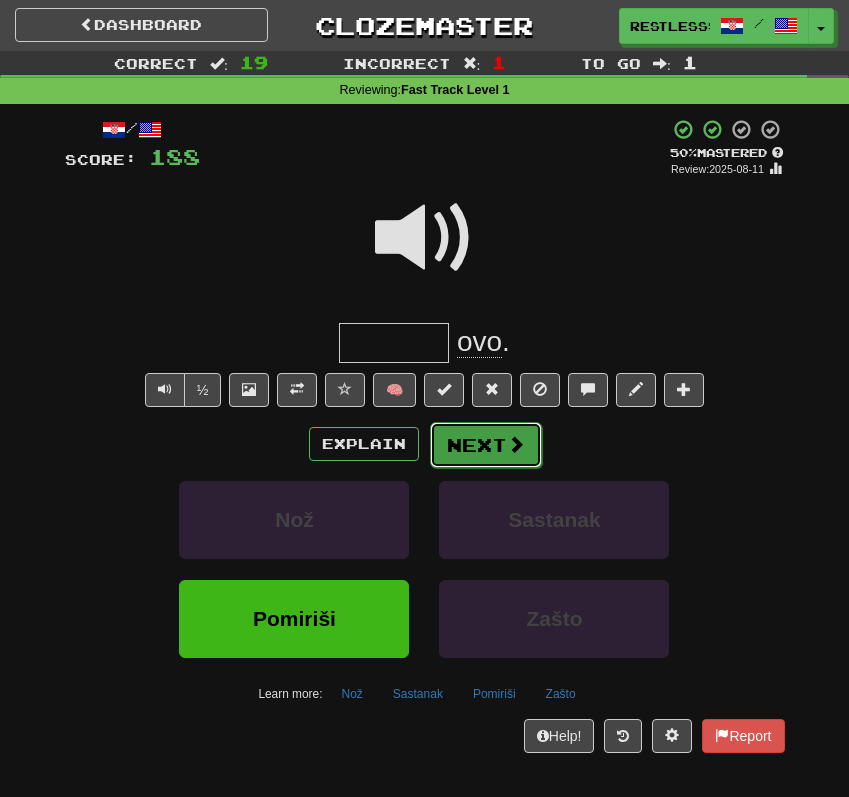 click on "Next" at bounding box center (486, 445) 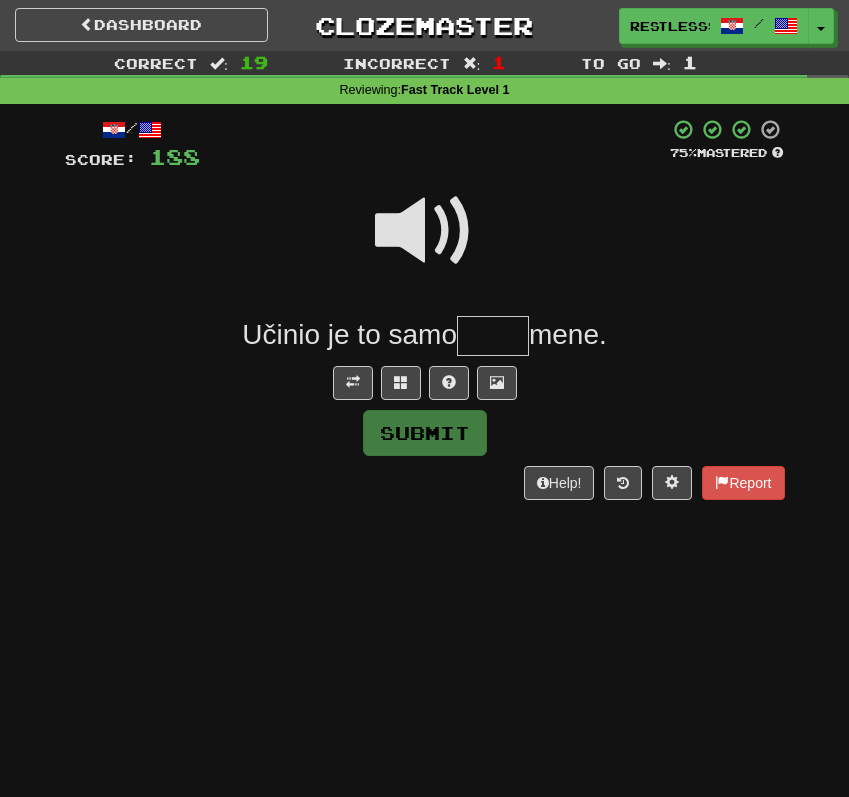 click at bounding box center [425, 231] 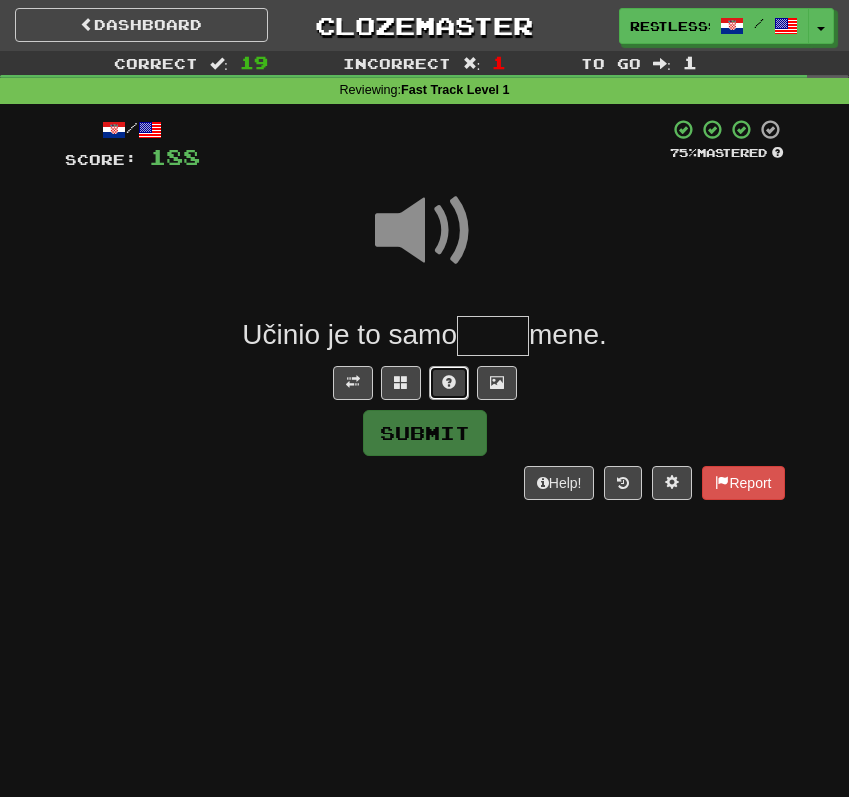 click at bounding box center [449, 383] 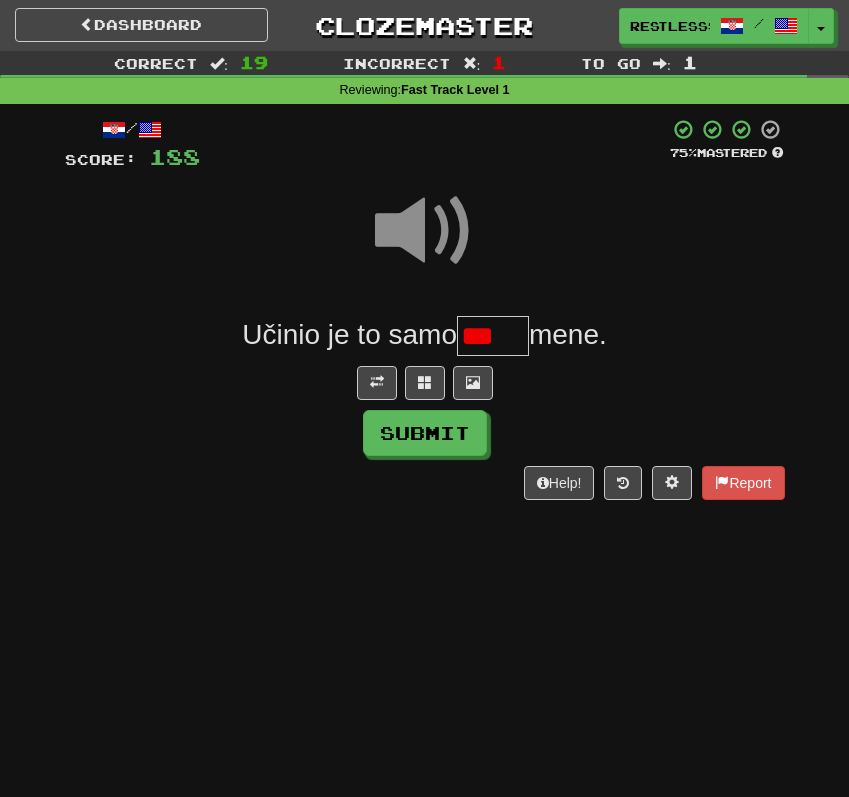 scroll, scrollTop: 0, scrollLeft: 0, axis: both 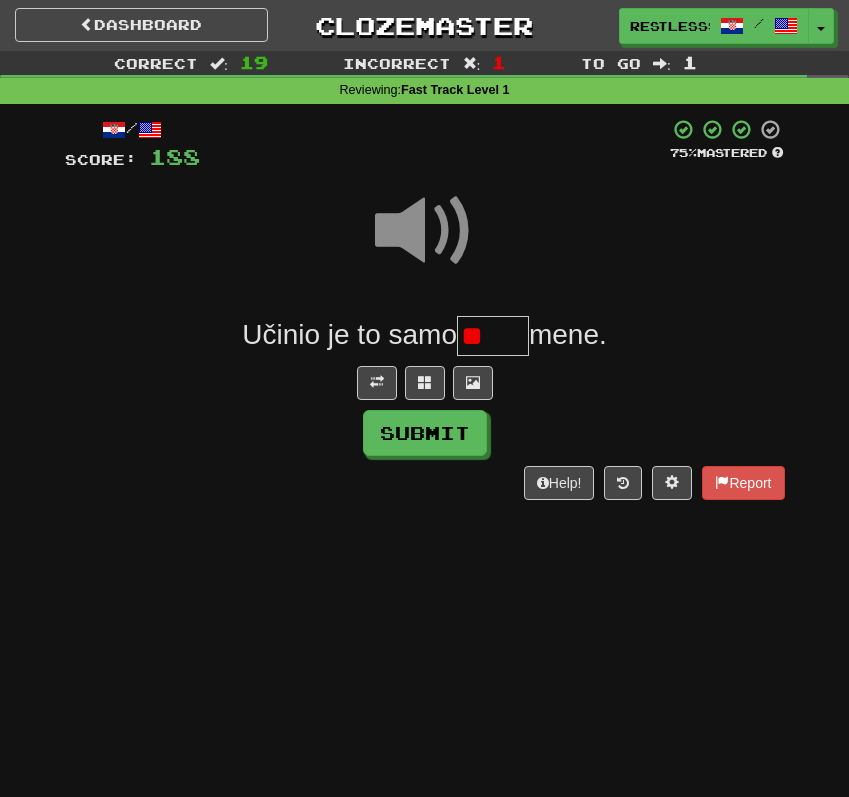 type on "*" 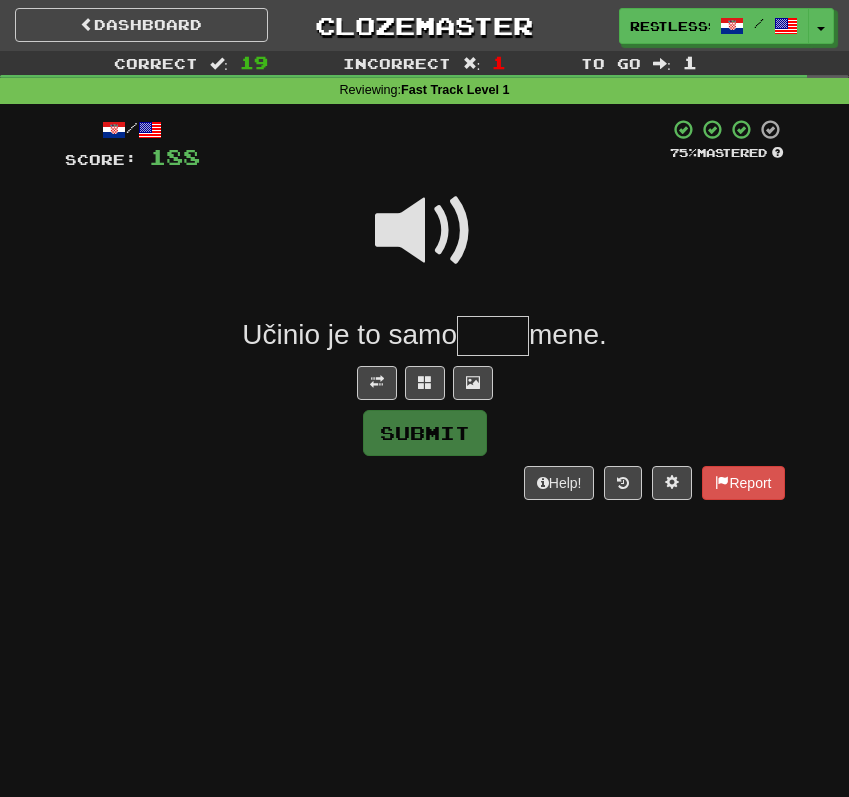 type on "*" 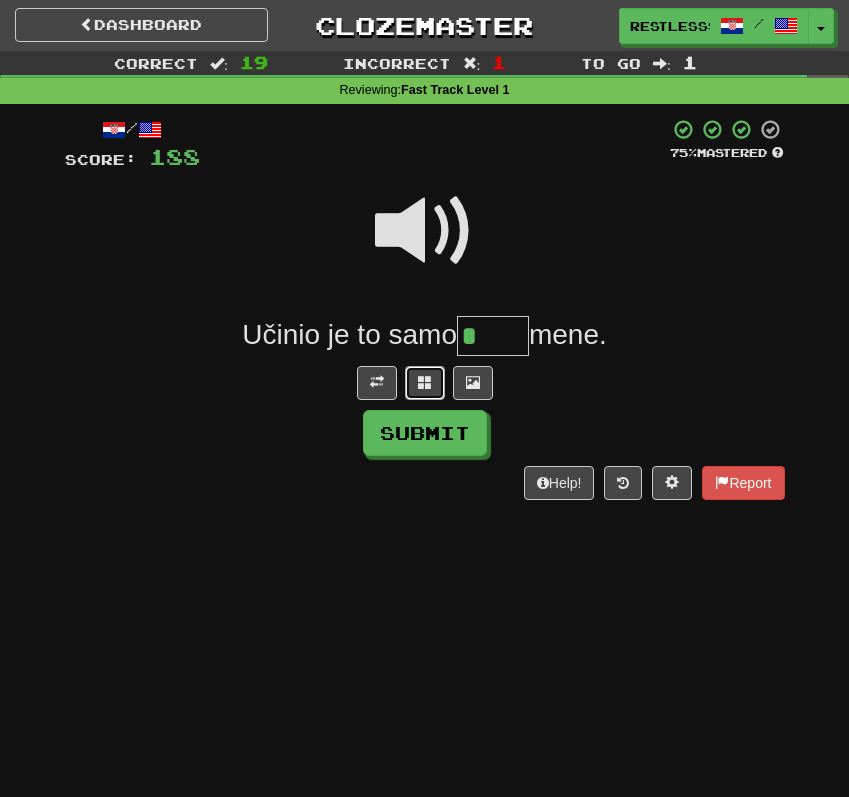 click at bounding box center [425, 382] 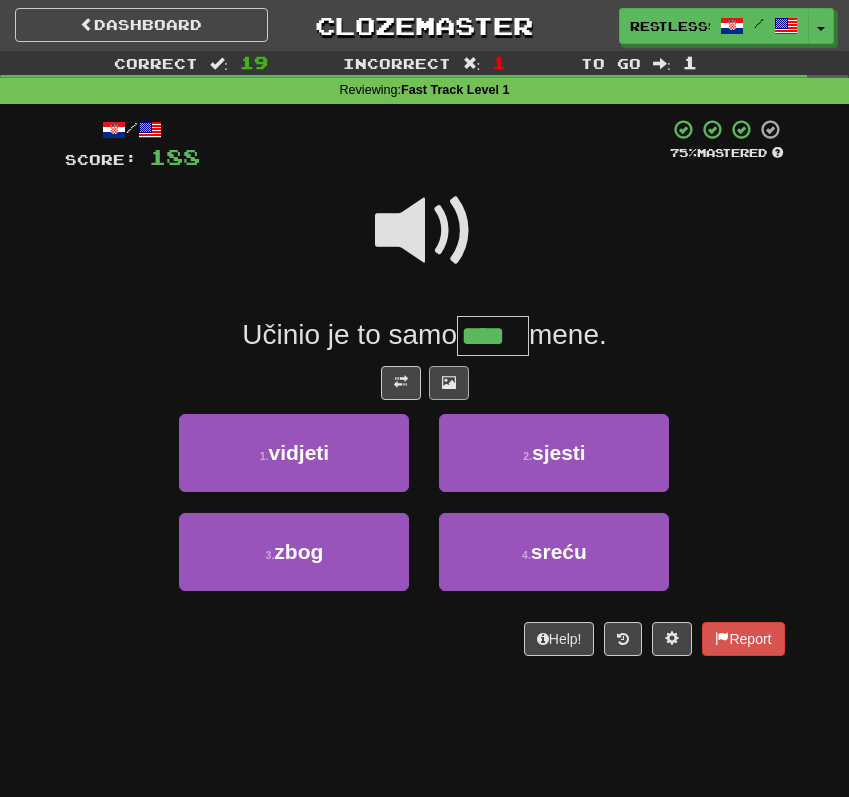 type on "****" 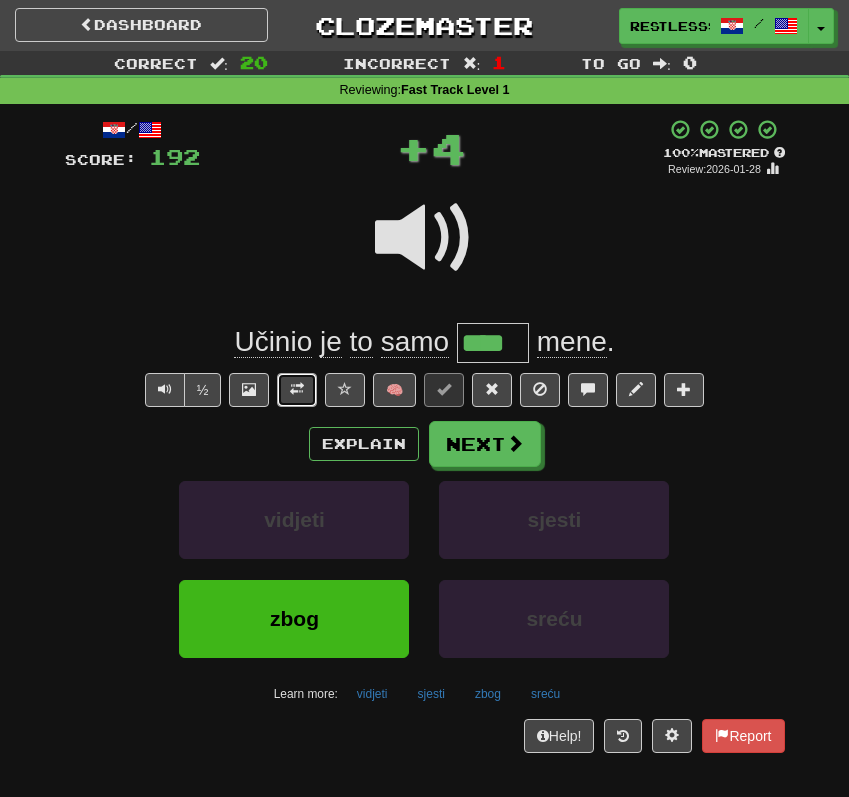 click at bounding box center [297, 389] 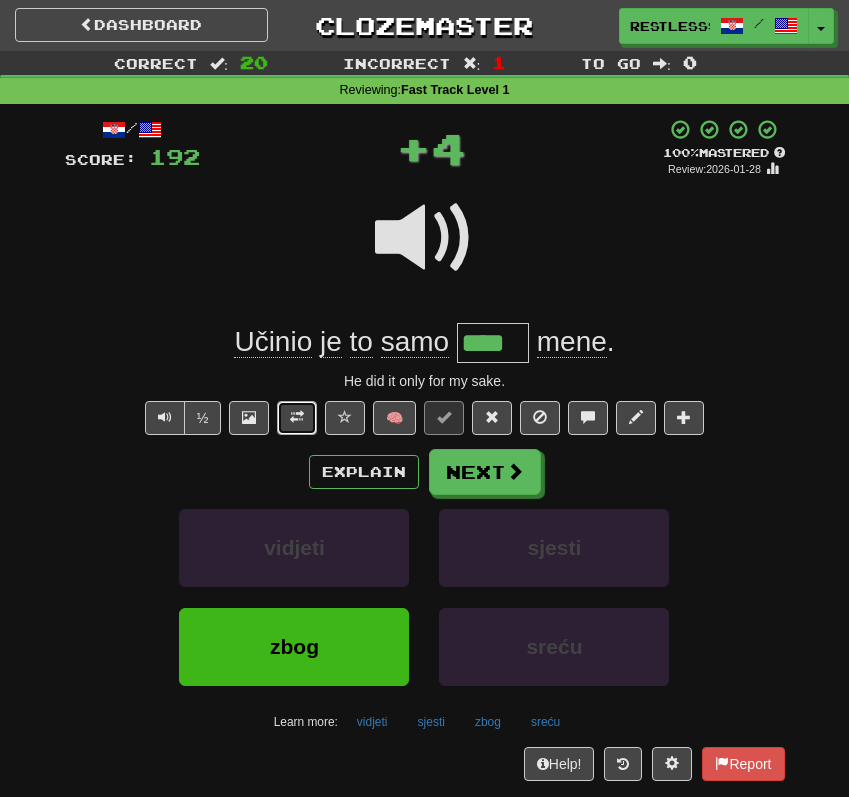 click at bounding box center [297, 417] 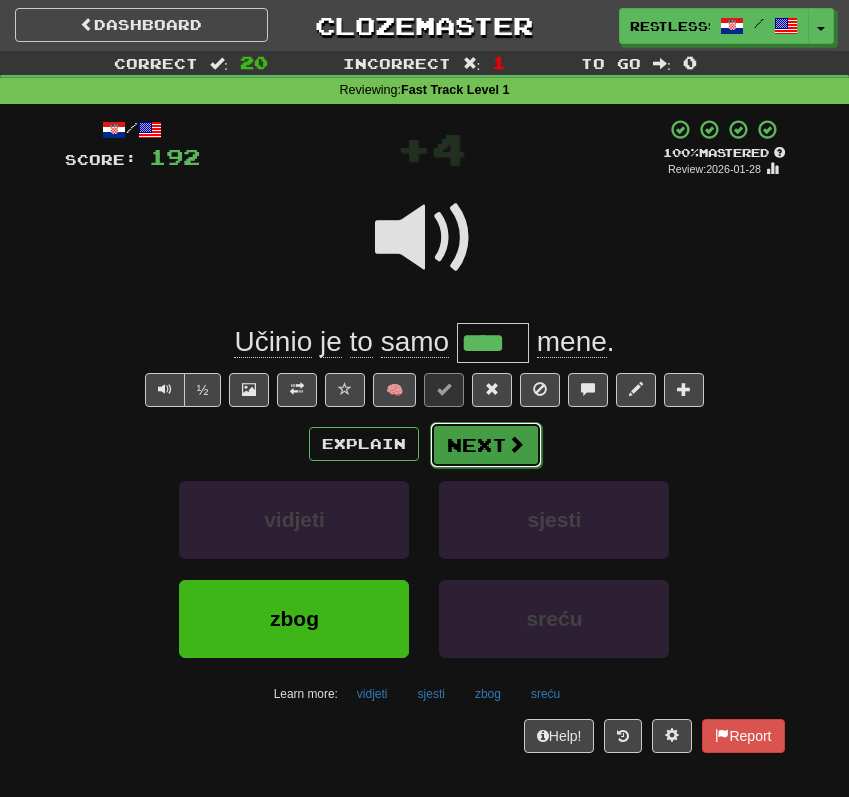 click on "Next" at bounding box center [486, 445] 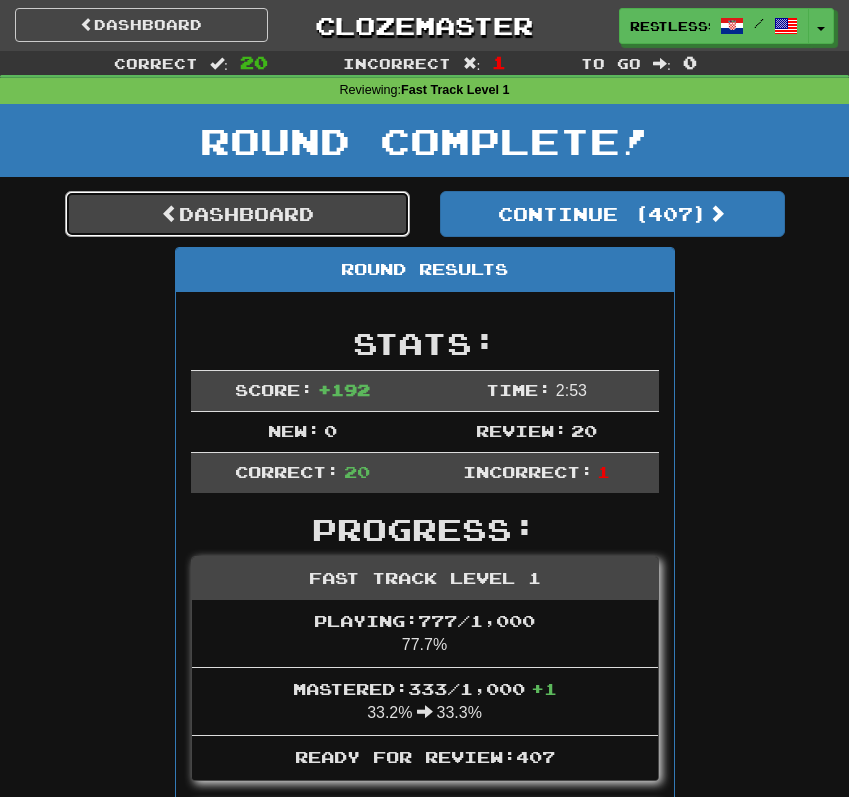 click on "Dashboard" at bounding box center [237, 214] 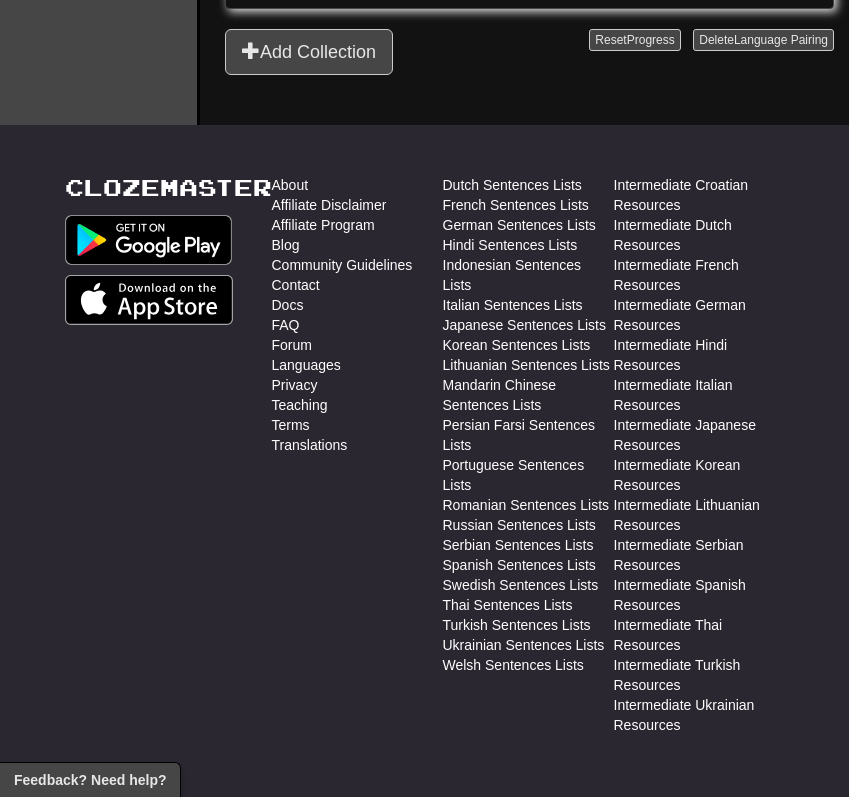 scroll, scrollTop: 1293, scrollLeft: 0, axis: vertical 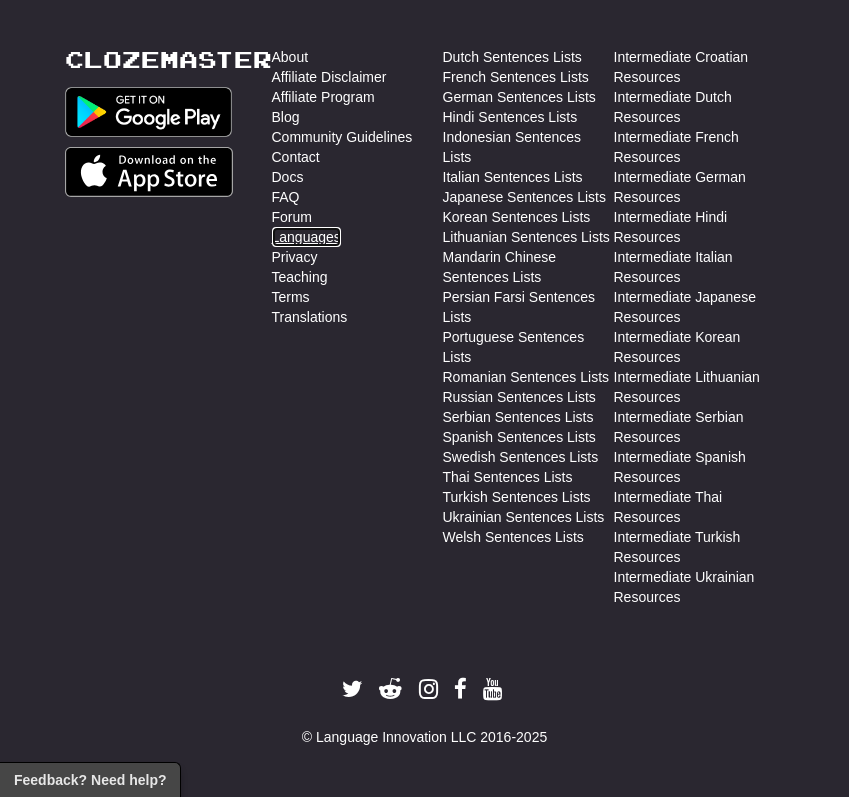click on "Languages" at bounding box center [306, 237] 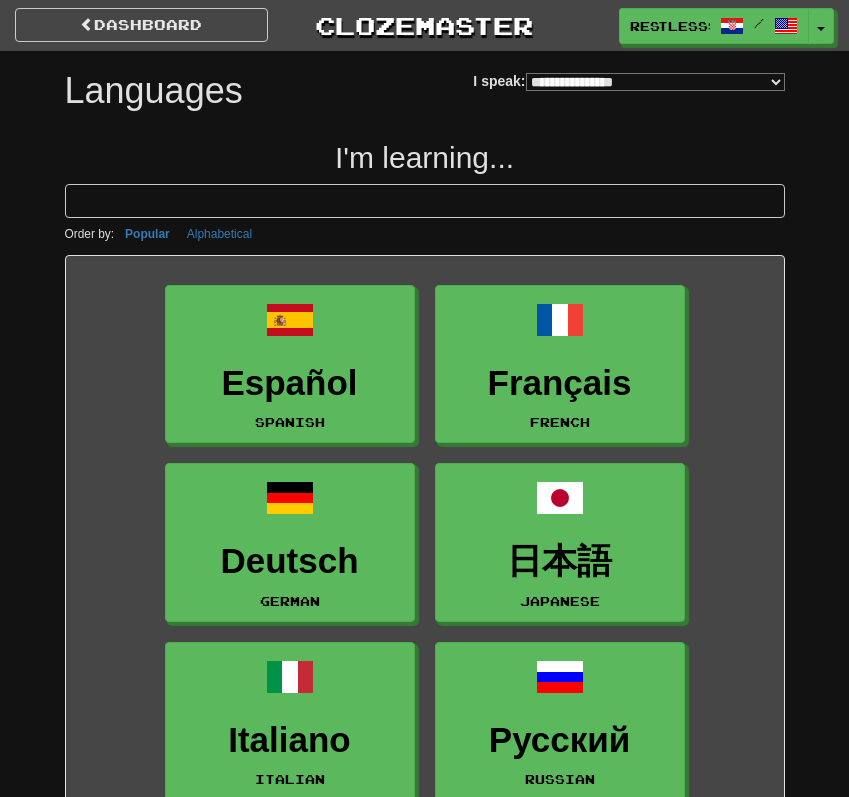 select on "*******" 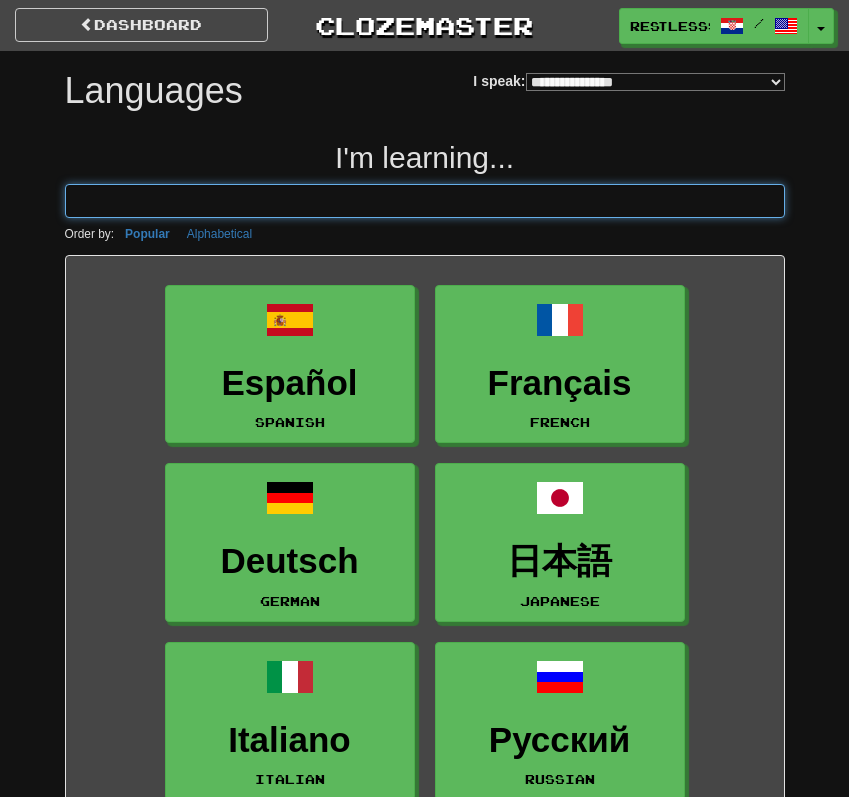 click at bounding box center (425, 201) 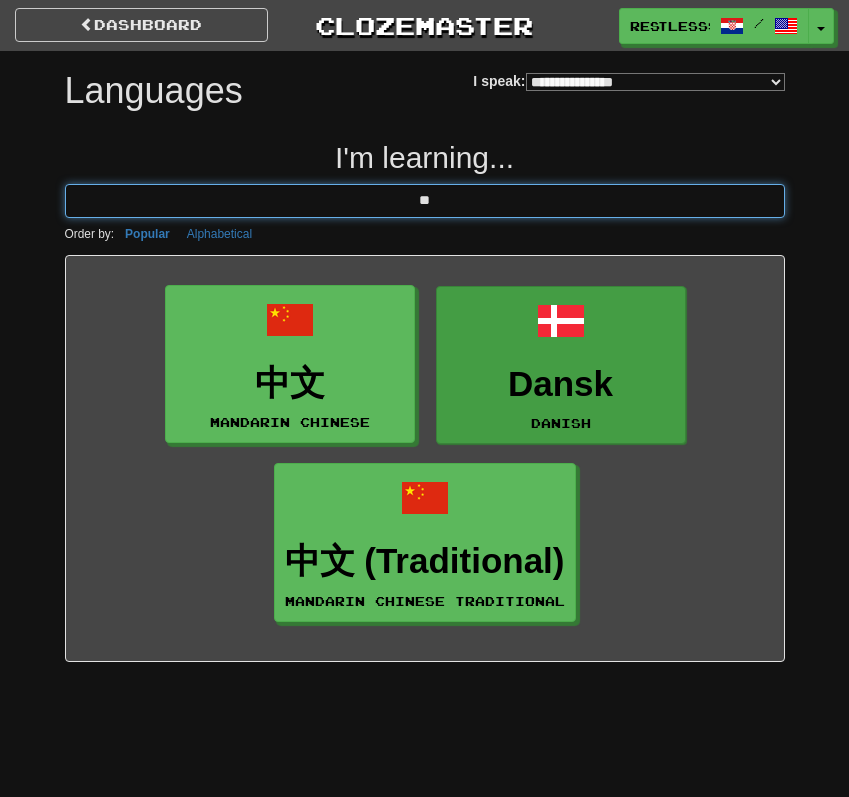 type on "**" 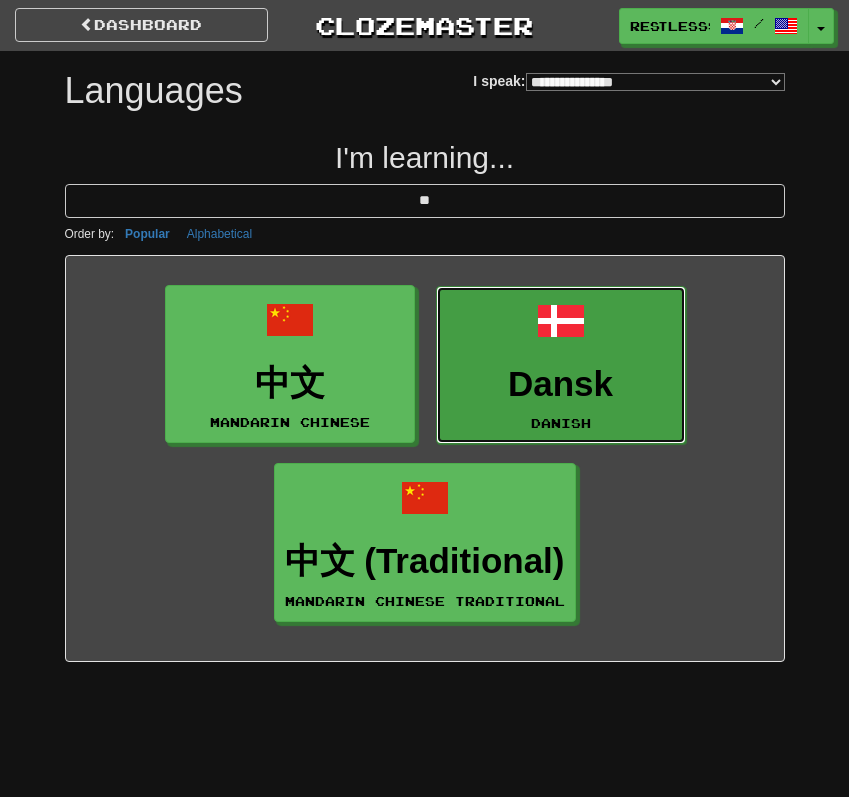 click on "Dansk Danish" at bounding box center (561, 365) 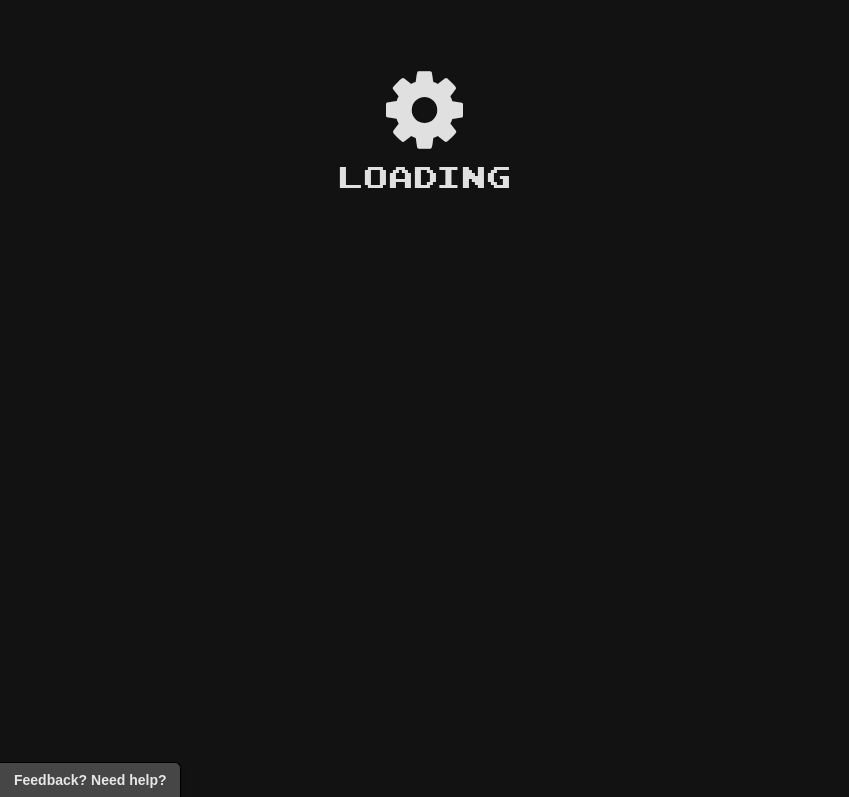 scroll, scrollTop: 0, scrollLeft: 0, axis: both 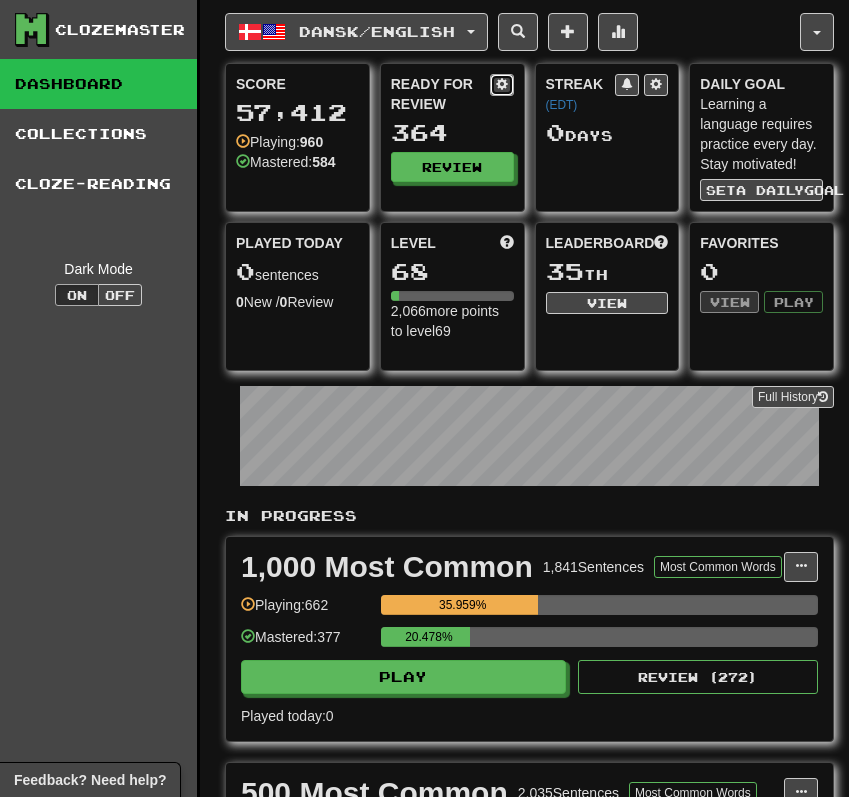 click at bounding box center [502, 85] 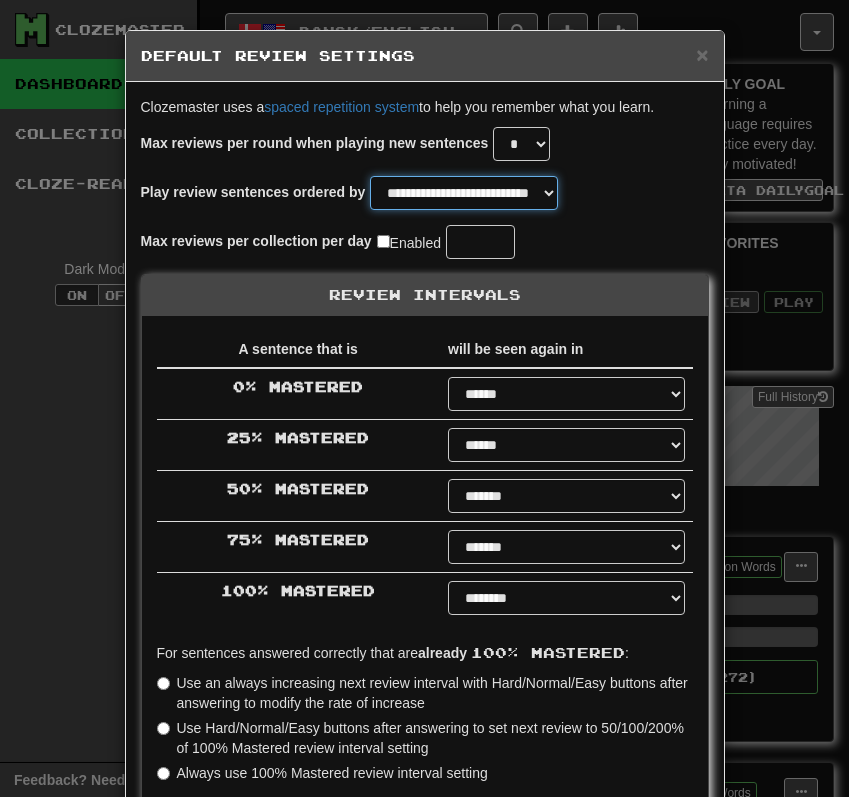 click on "**********" at bounding box center [464, 193] 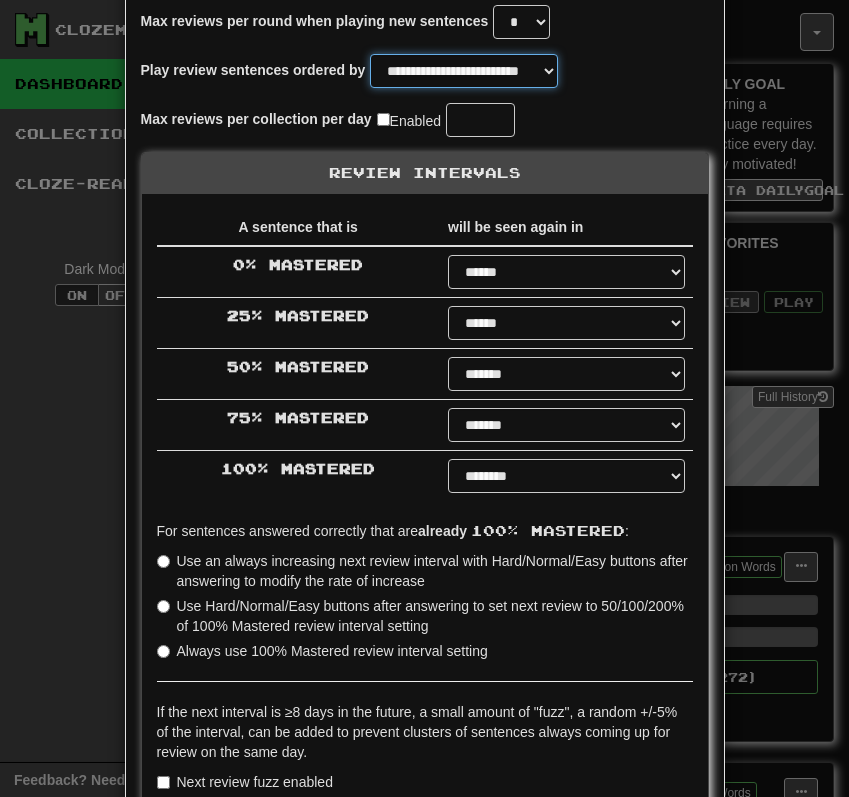 scroll, scrollTop: 308, scrollLeft: 0, axis: vertical 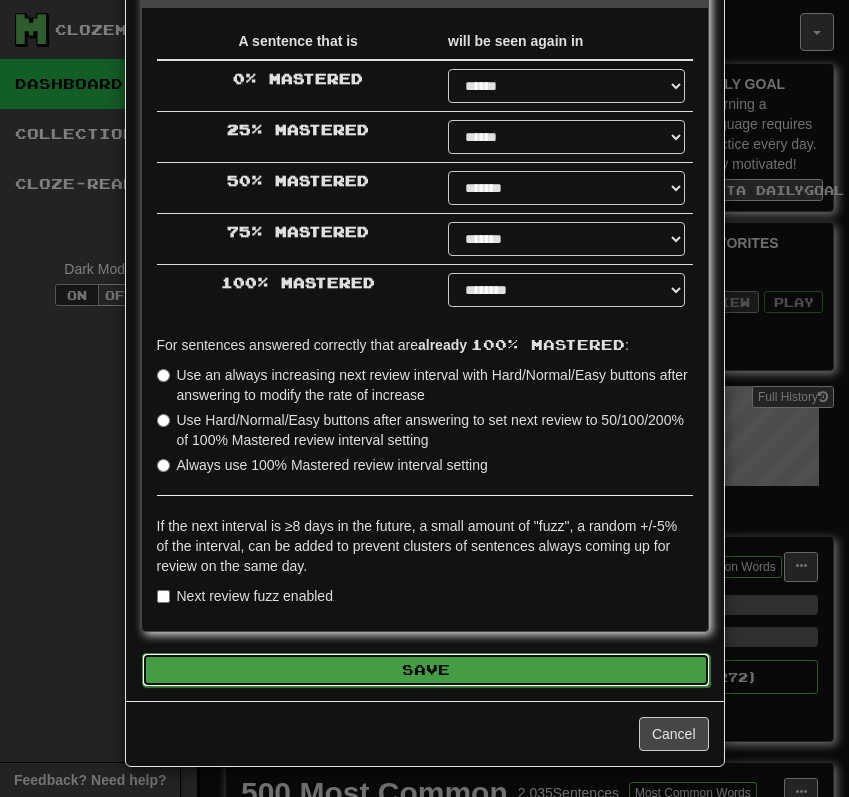 click on "Save" at bounding box center (426, 670) 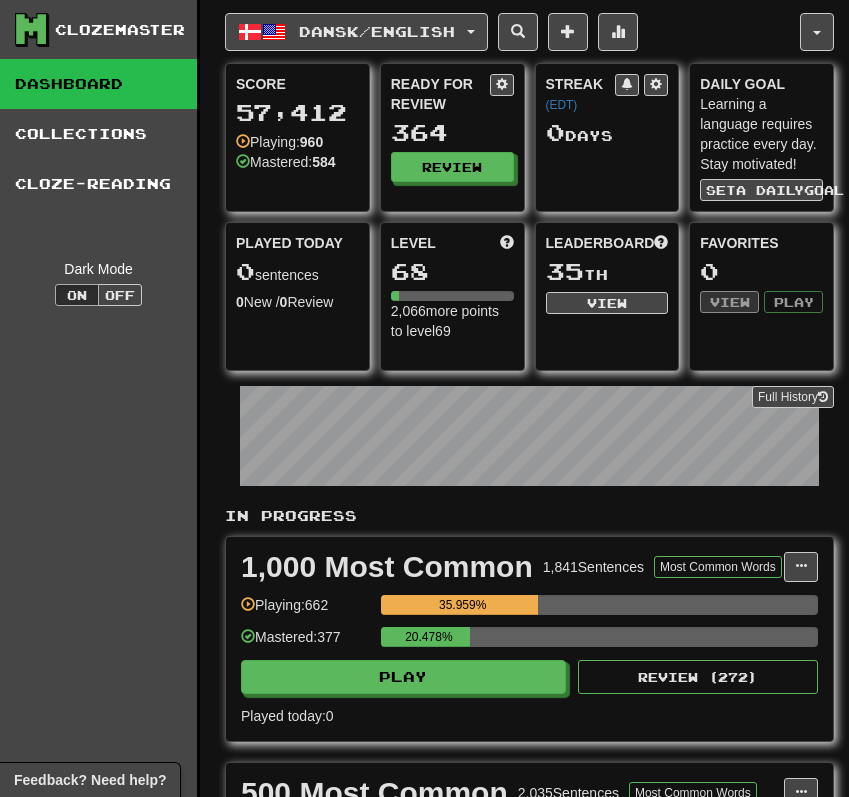 click on "Ready for Review 364   Review" at bounding box center [452, 128] 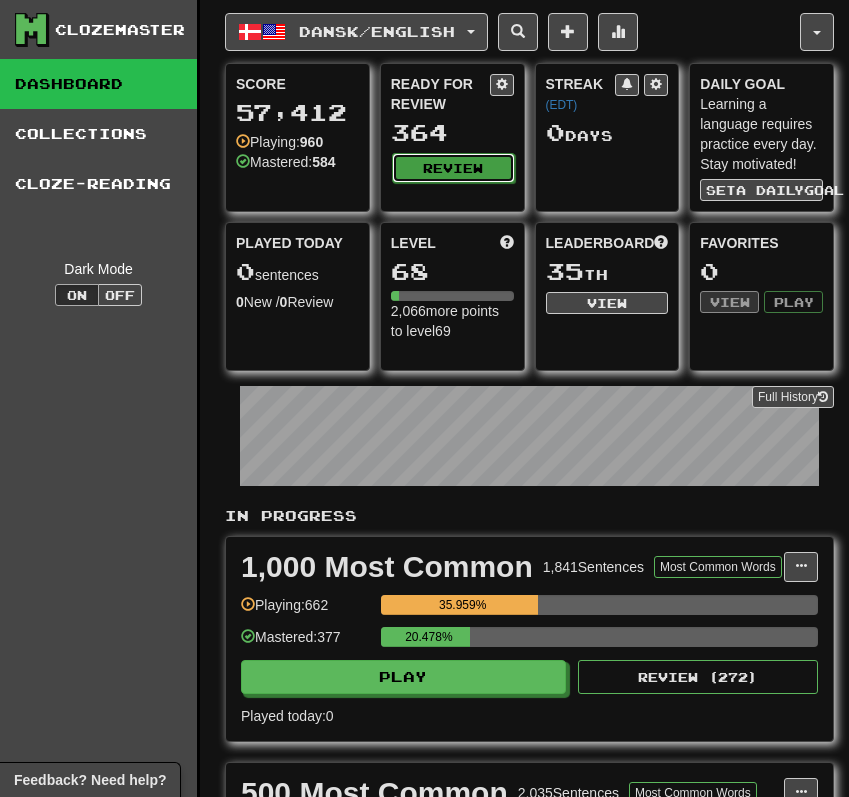 click on "Review" at bounding box center (453, 168) 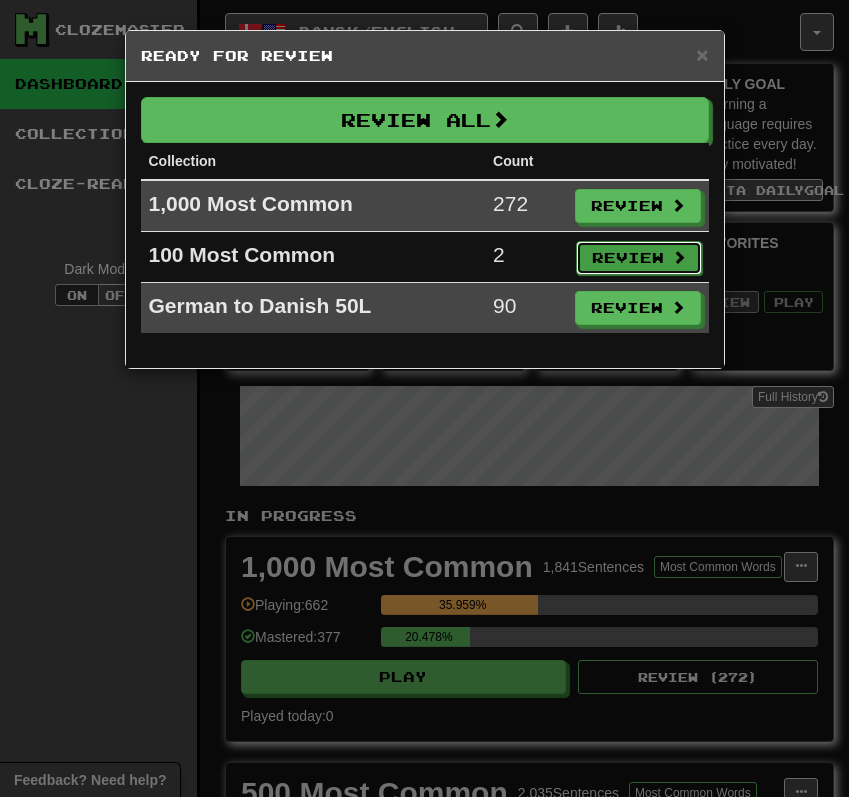click on "Review" at bounding box center [639, 258] 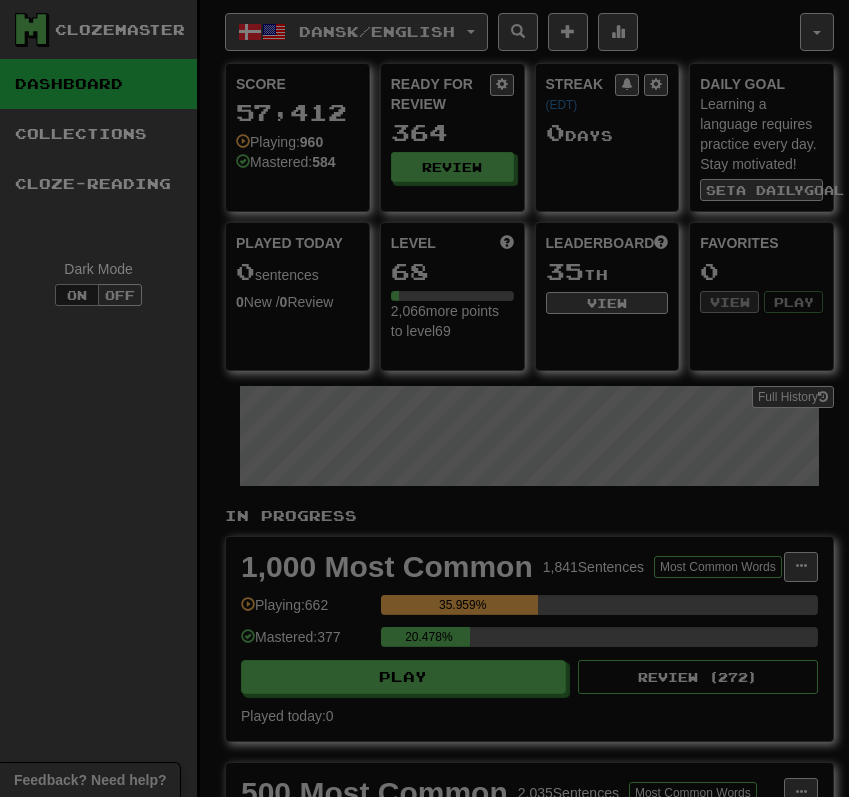 select on "**" 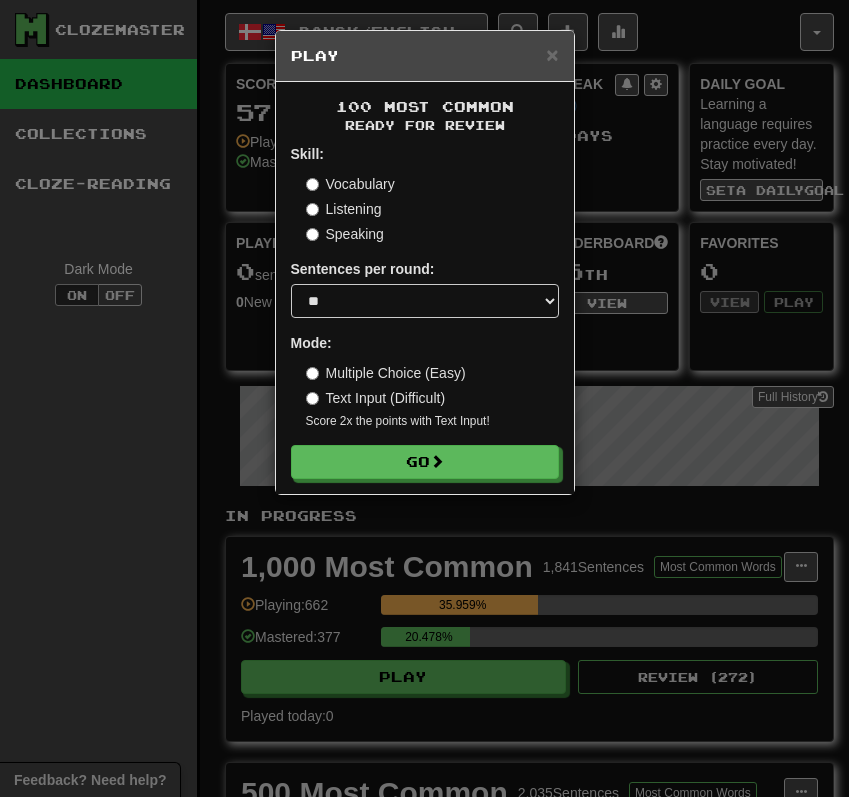 click on "Listening" at bounding box center (344, 209) 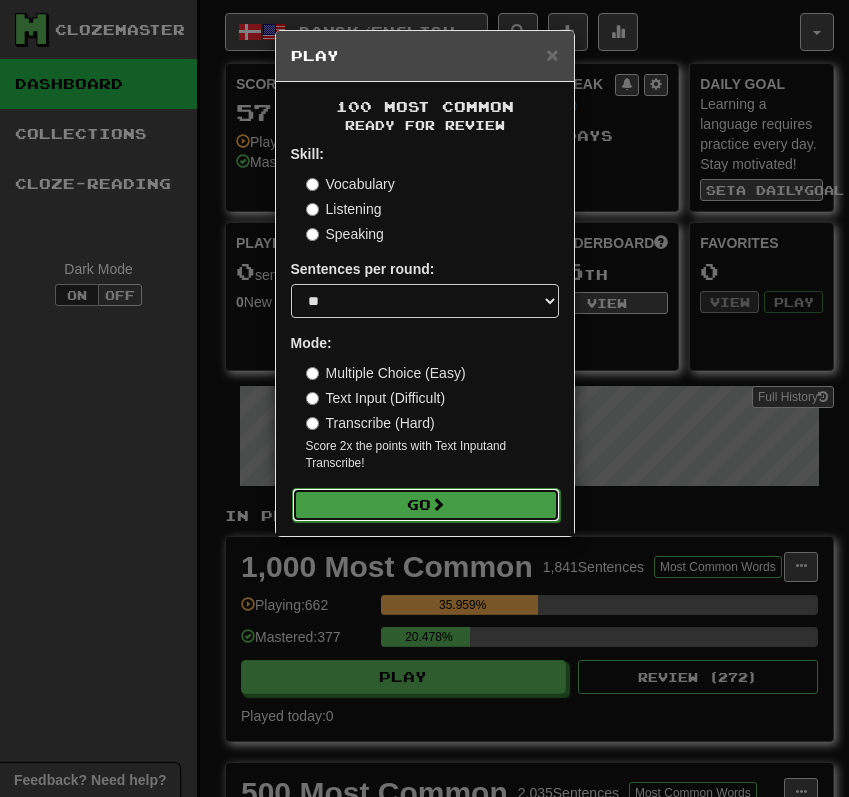 click on "Go" at bounding box center [426, 505] 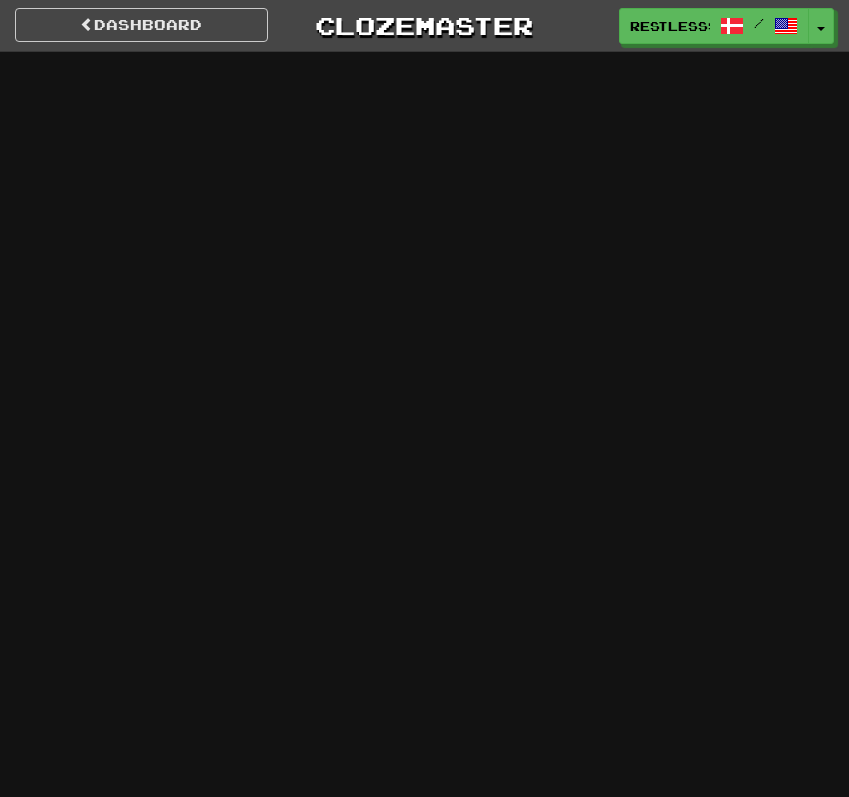 scroll, scrollTop: 0, scrollLeft: 0, axis: both 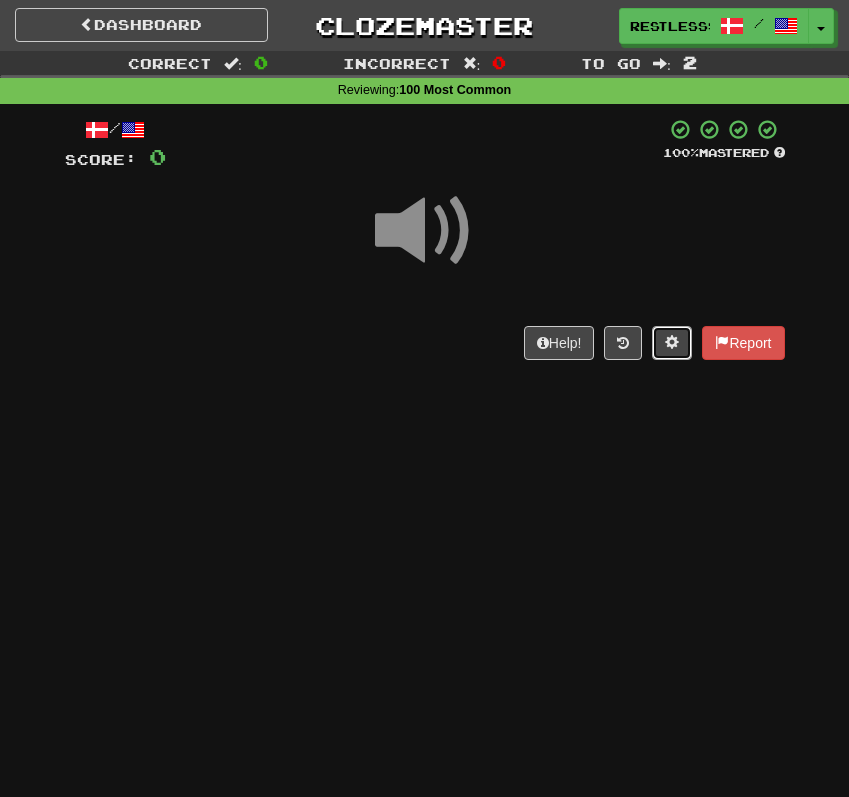 click at bounding box center [672, 342] 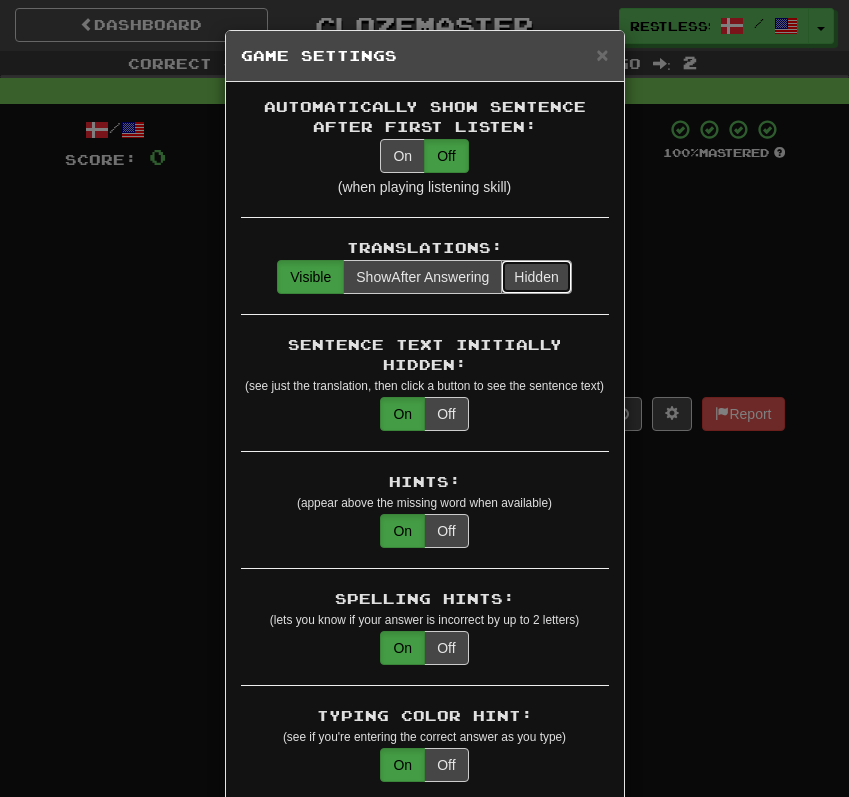 click on "Hidden" at bounding box center [536, 277] 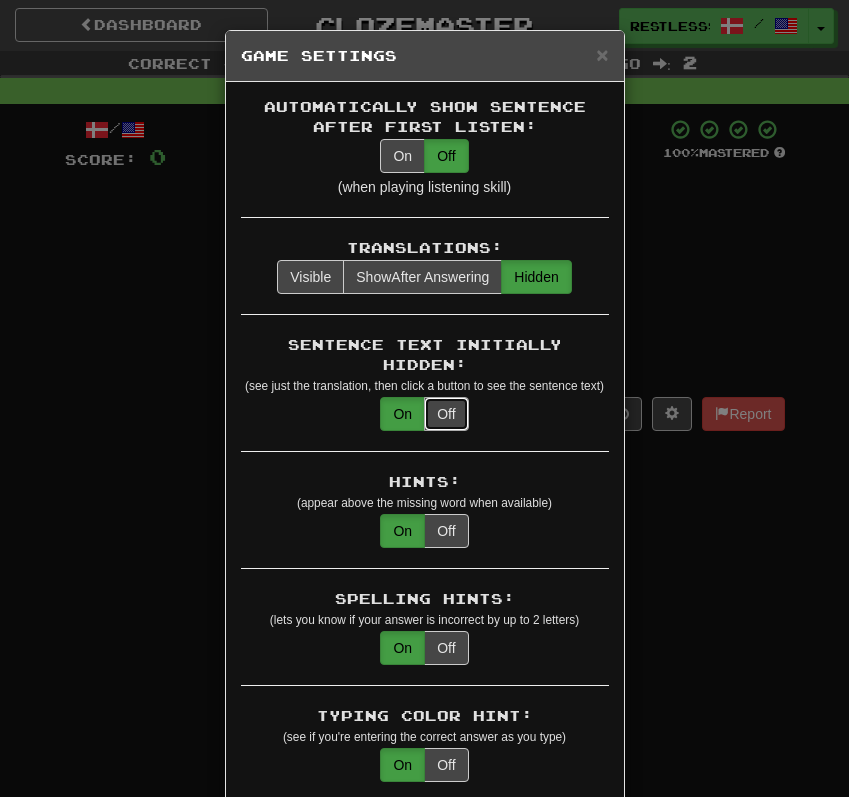 click on "Off" at bounding box center [446, 414] 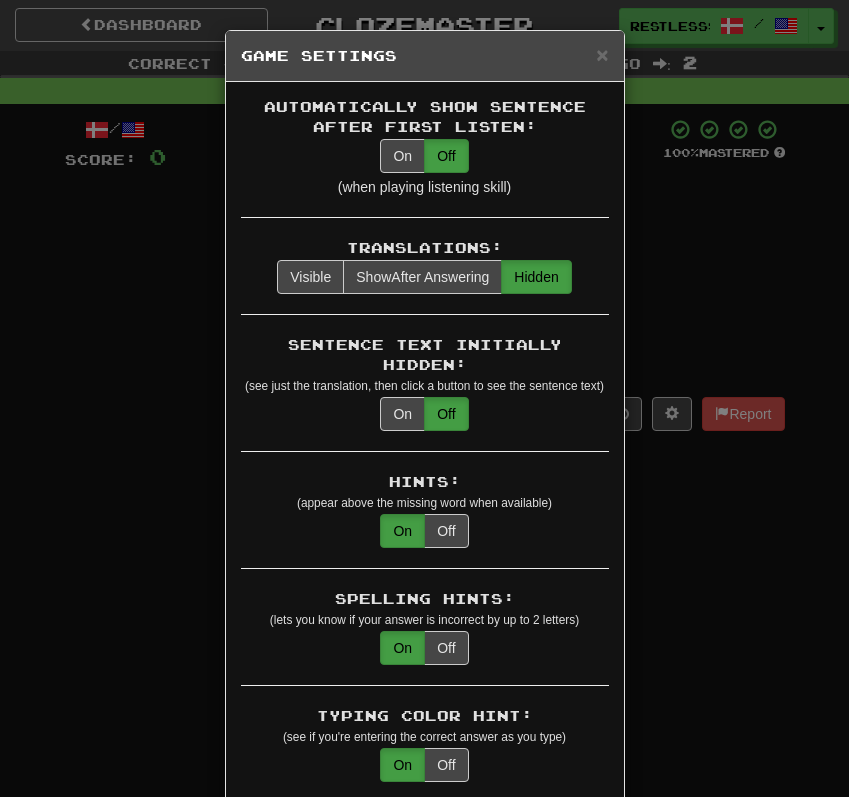click on "× Game Settings Automatically Show Sentence After First Listen: On Off (when playing listening skill) Translations: Visible Show  After Answering Hidden Sentence Text Initially Hidden: (see just the translation, then click a button to see the sentence text) On Off Hints: (appear above the missing word when available) On Off Spelling Hints: (lets you know if your answer is incorrect by up to 2 letters) On Off Typing Color Hint: (see if you're entering the correct answer as you type) On Off Text Box Size: (text box size can change to match the missing word) Changes Always the Same Enter Submits Empty: (pressing Enter when the input is empty will submit a blank answer) On Off Clear After Answering: (keypress clears the text input after answering so you can practice re-typing the answer) On Off Image Toggle: (toggle button, if sentence image available) After Answering Before and After Off Image Background: (use sentence image as background, if available) On Off Pronunciation: On Off Sound Effects: On Off On Off" at bounding box center (424, 398) 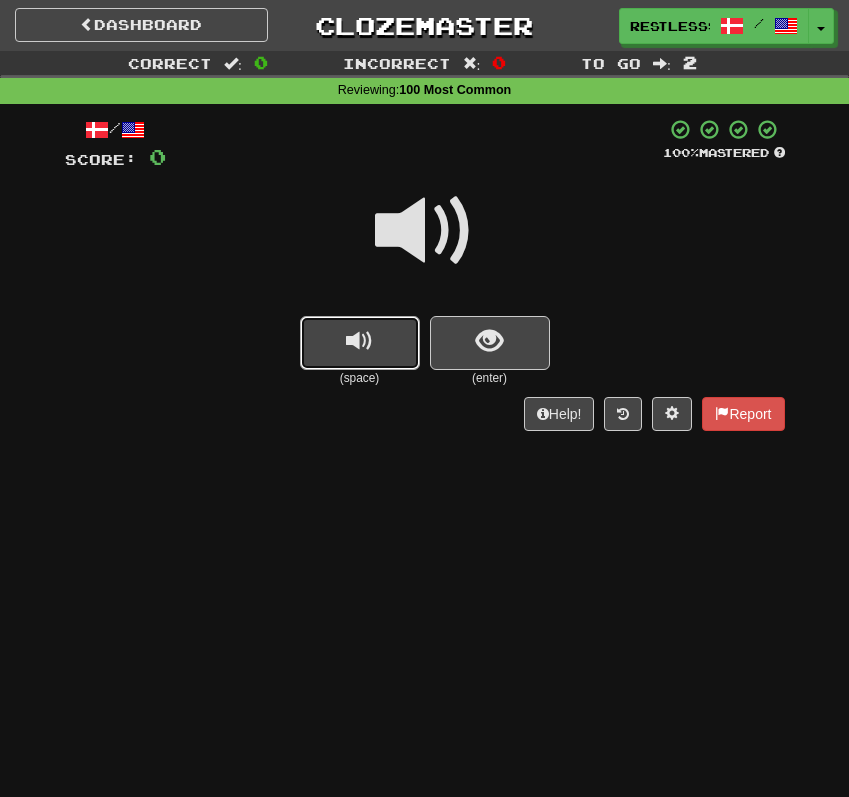 click at bounding box center (360, 343) 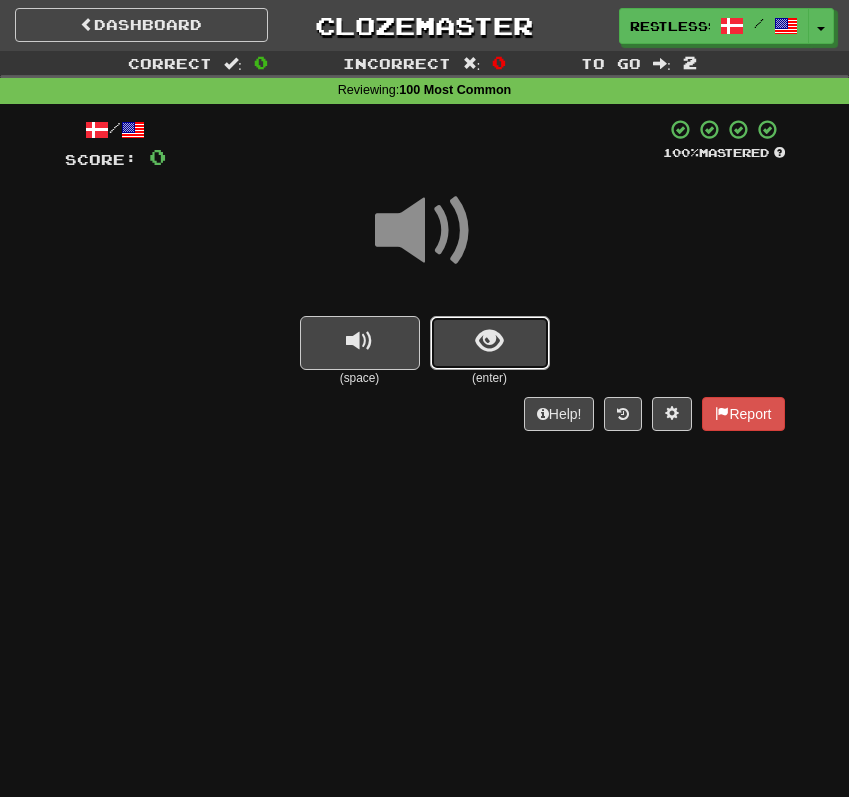 click at bounding box center (490, 343) 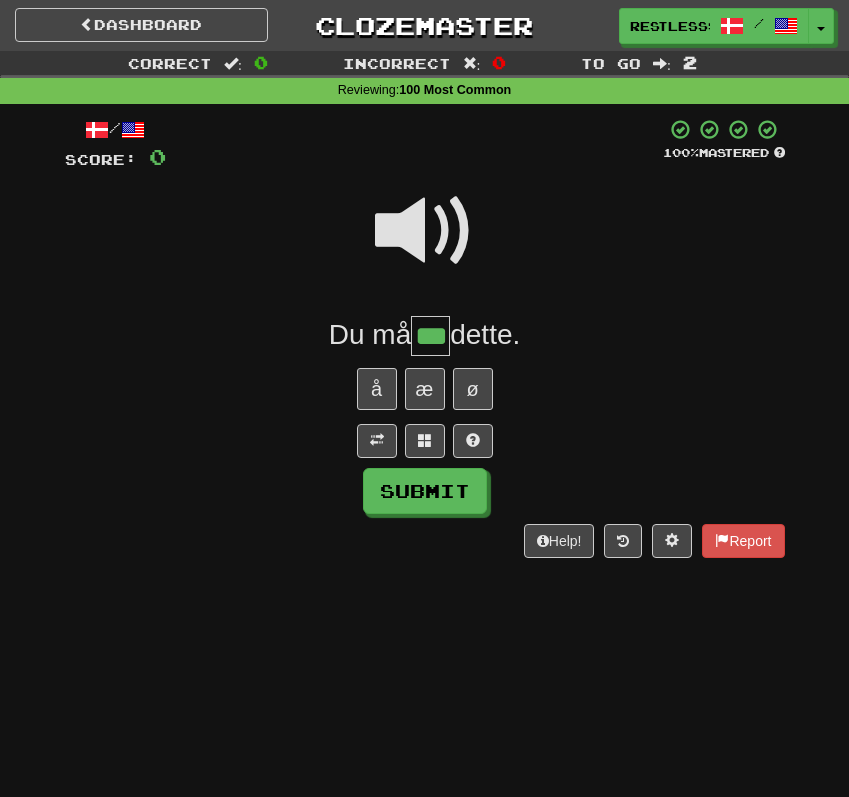 scroll, scrollTop: 0, scrollLeft: 6, axis: horizontal 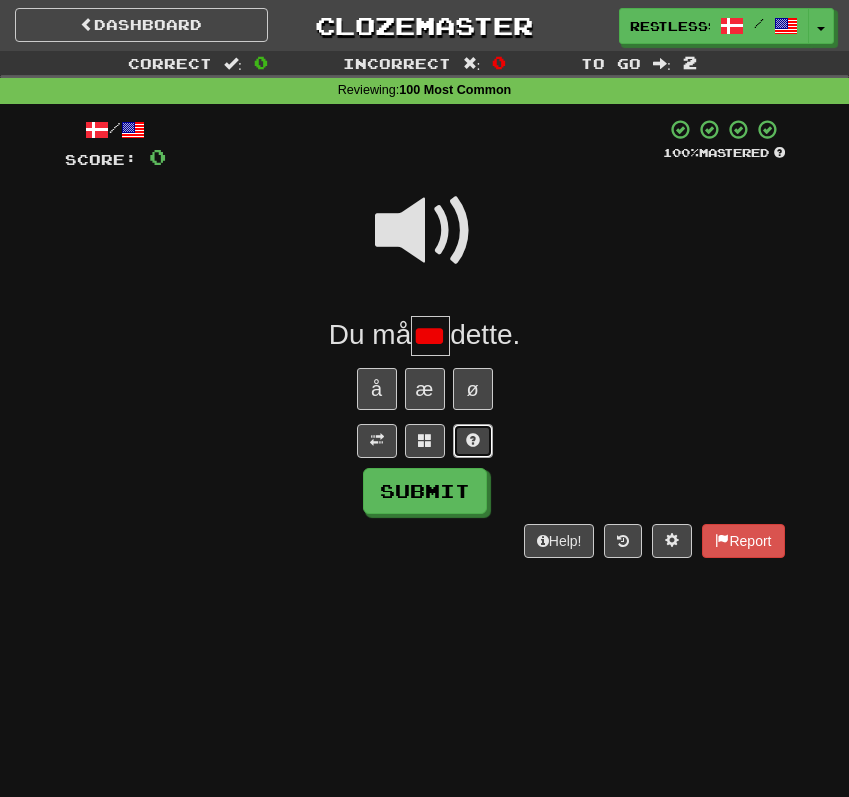 click at bounding box center (473, 441) 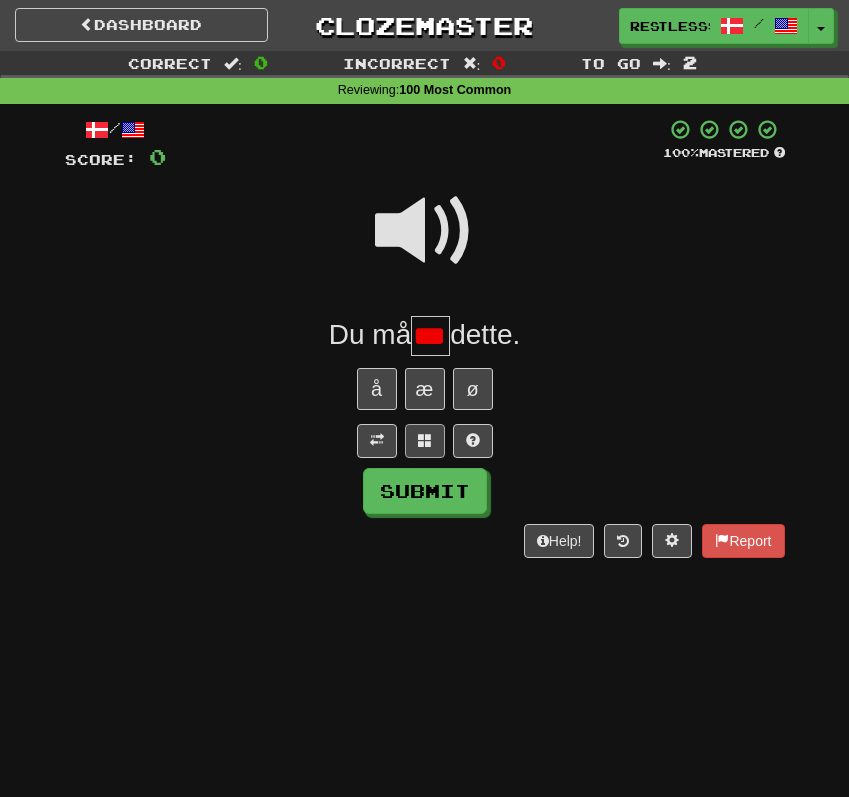 type on "**" 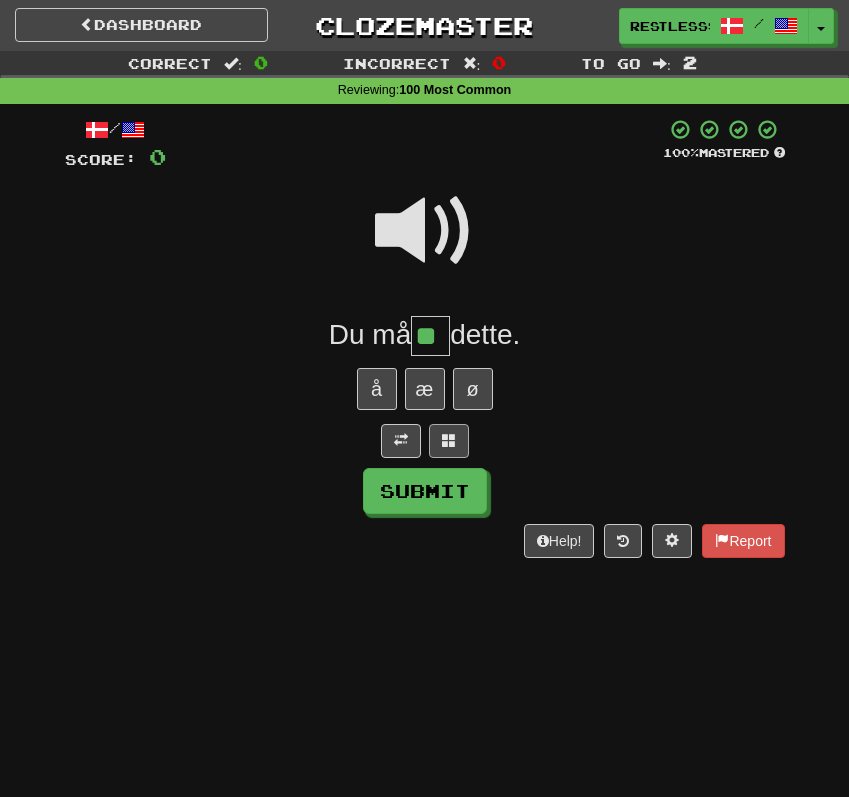 scroll, scrollTop: 0, scrollLeft: 0, axis: both 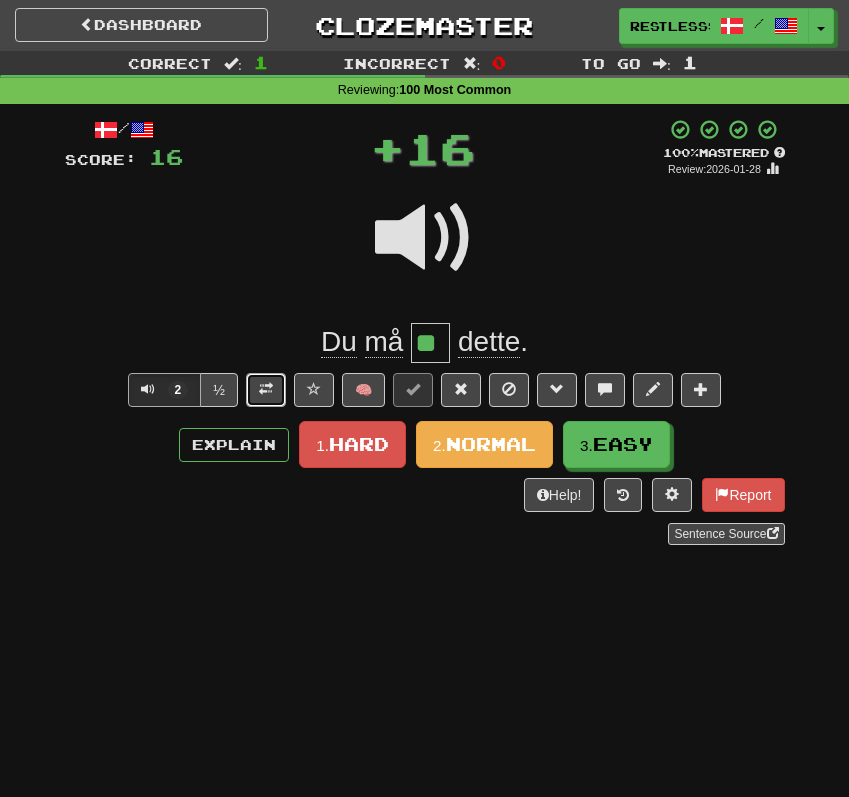 click at bounding box center [266, 389] 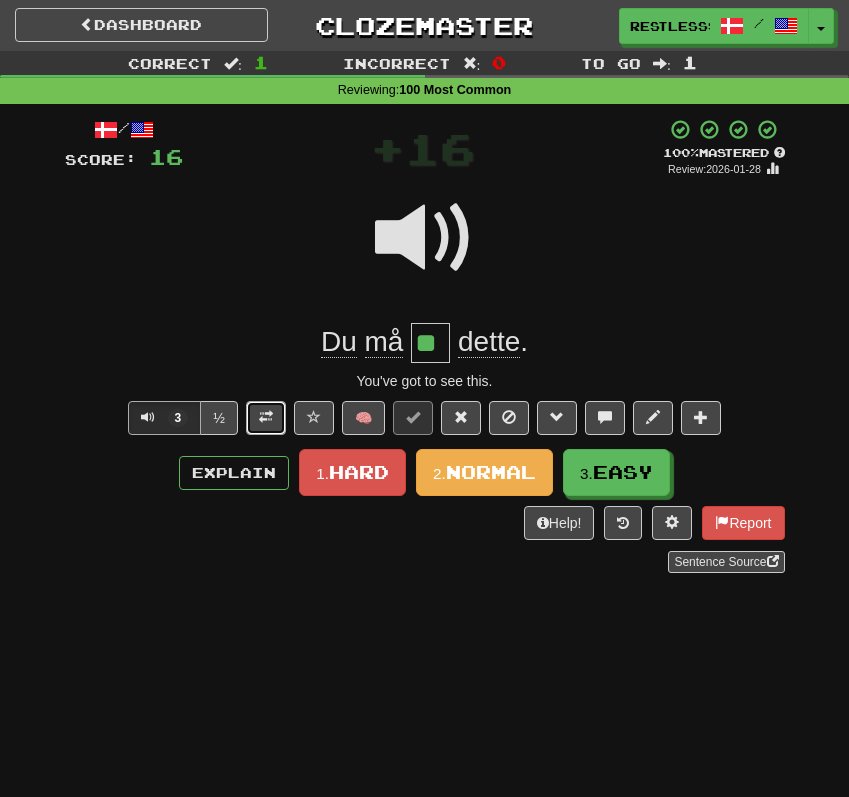 click at bounding box center (266, 417) 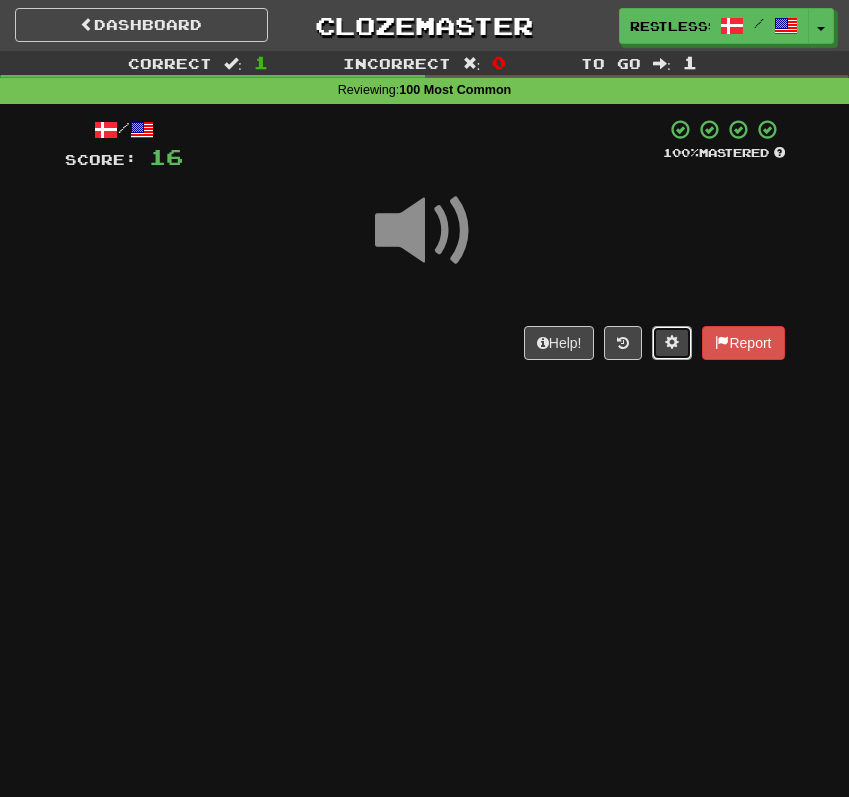 click at bounding box center (672, 343) 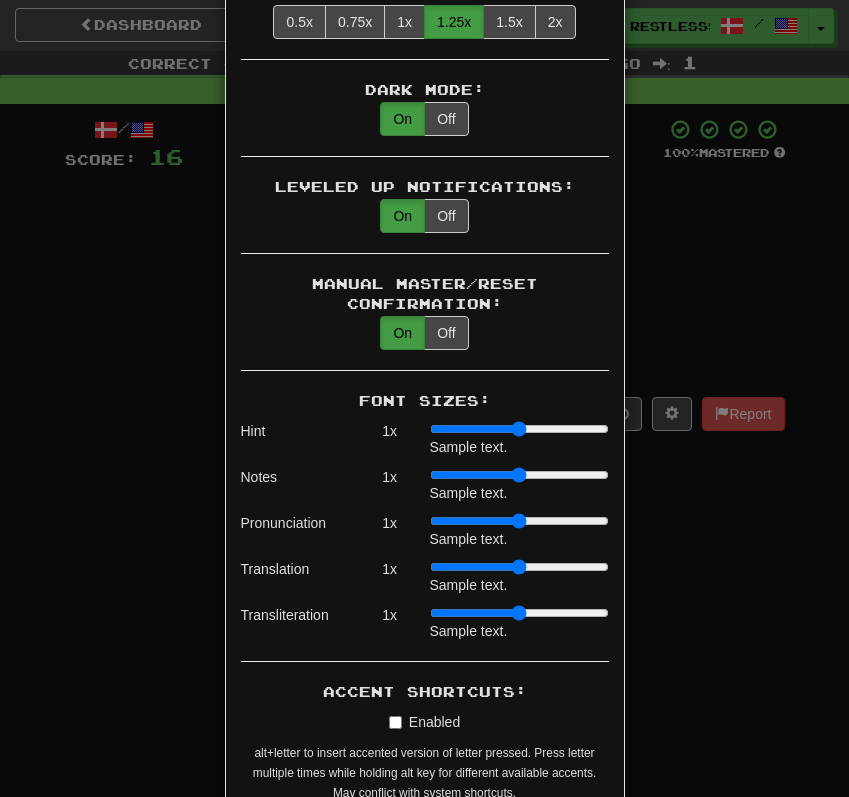 scroll, scrollTop: 1686, scrollLeft: 0, axis: vertical 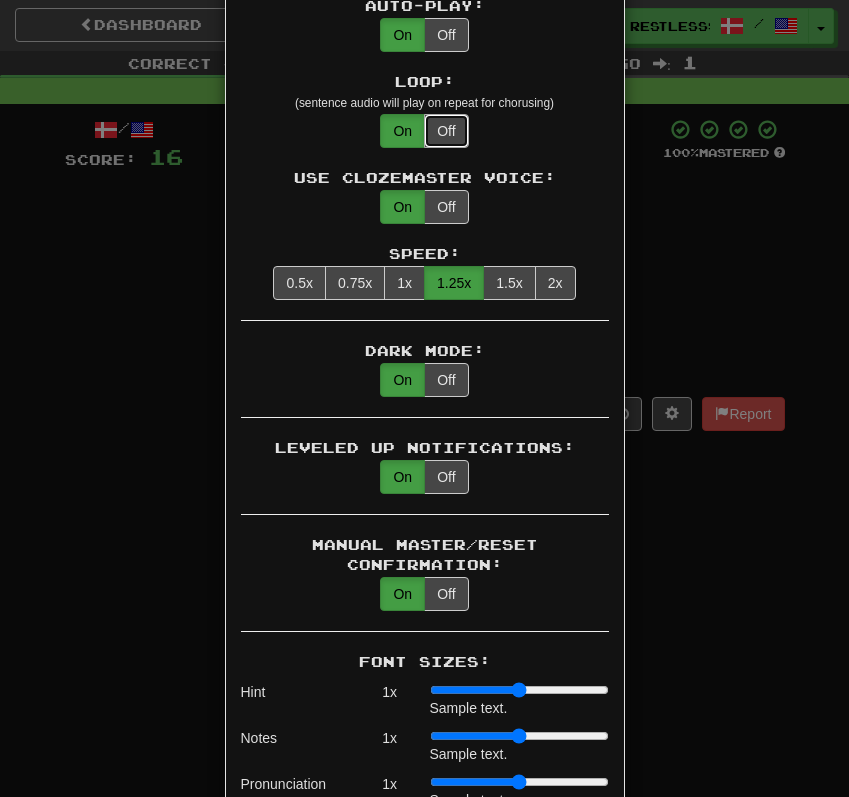 click on "Off" at bounding box center [446, 131] 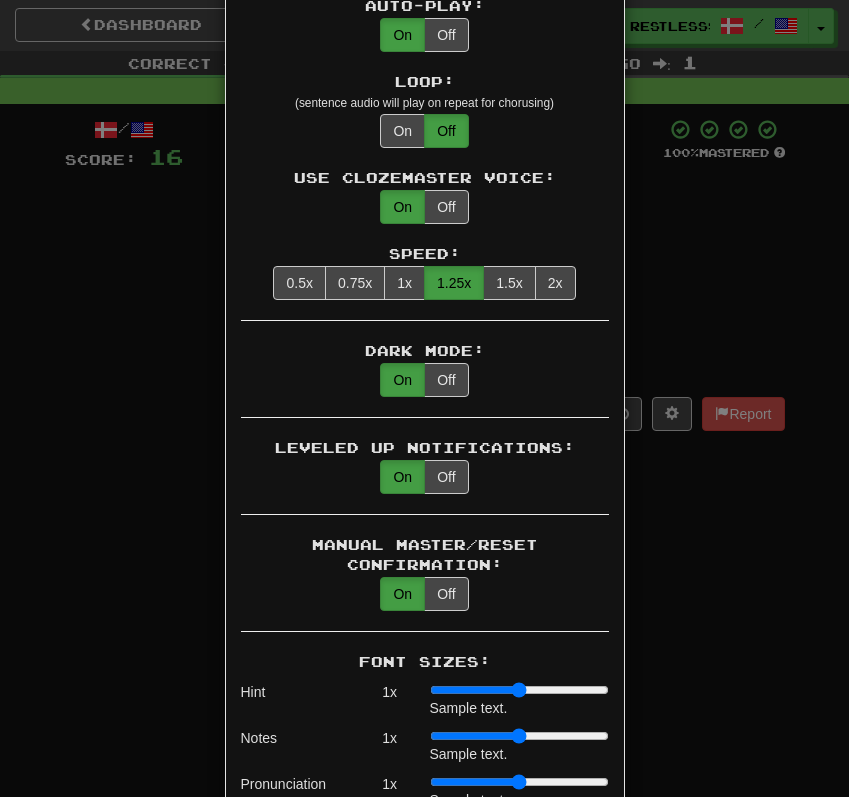 click on "× Game Settings Automatically Show Sentence After First Listen: On Off (when playing listening skill) Translations: Visible Show  After Answering Hidden Sentence Text Initially Hidden: (see just the translation, then click a button to see the sentence text) On Off Hints: (appear above the missing word when available) On Off Spelling Hints: (lets you know if your answer is incorrect by up to 2 letters) On Off Typing Color Hint: (see if you're entering the correct answer as you type) On Off Text Box Size: (text box size can change to match the missing word) Changes Always the Same Enter Submits Empty: (pressing Enter when the input is empty will submit a blank answer) On Off Clear After Answering: (keypress clears the text input after answering so you can practice re-typing the answer) On Off Image Toggle: (toggle button, if sentence image available) After Answering Before and After Off Image Background: (use sentence image as background, if available) On Off Pronunciation: On Off Sound Effects: On Off On Off" at bounding box center (424, 398) 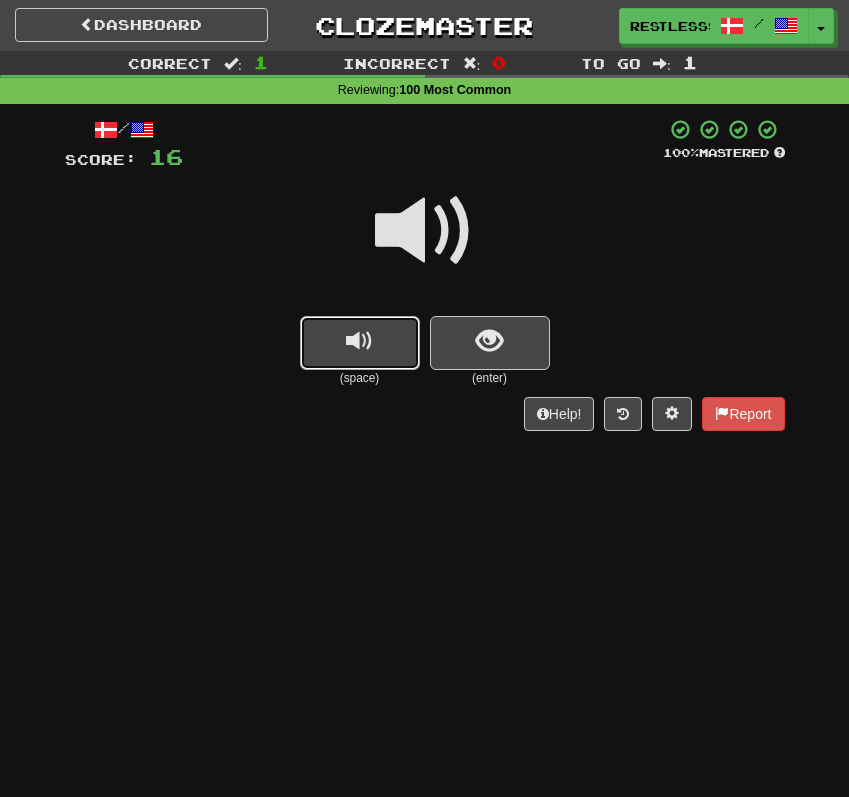 click at bounding box center [360, 343] 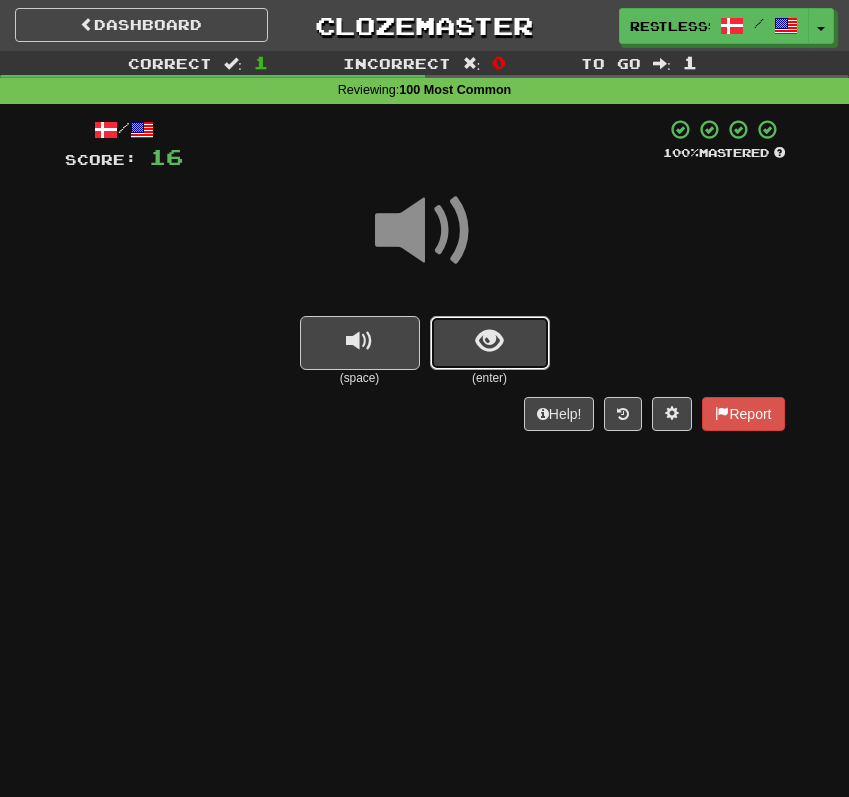 click at bounding box center [490, 343] 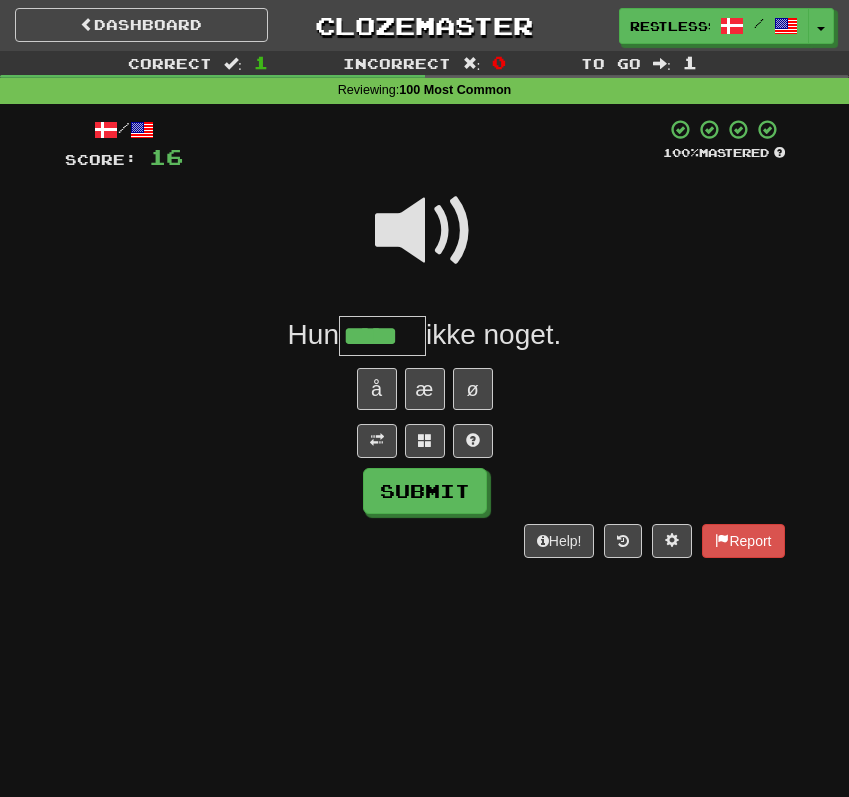type on "*****" 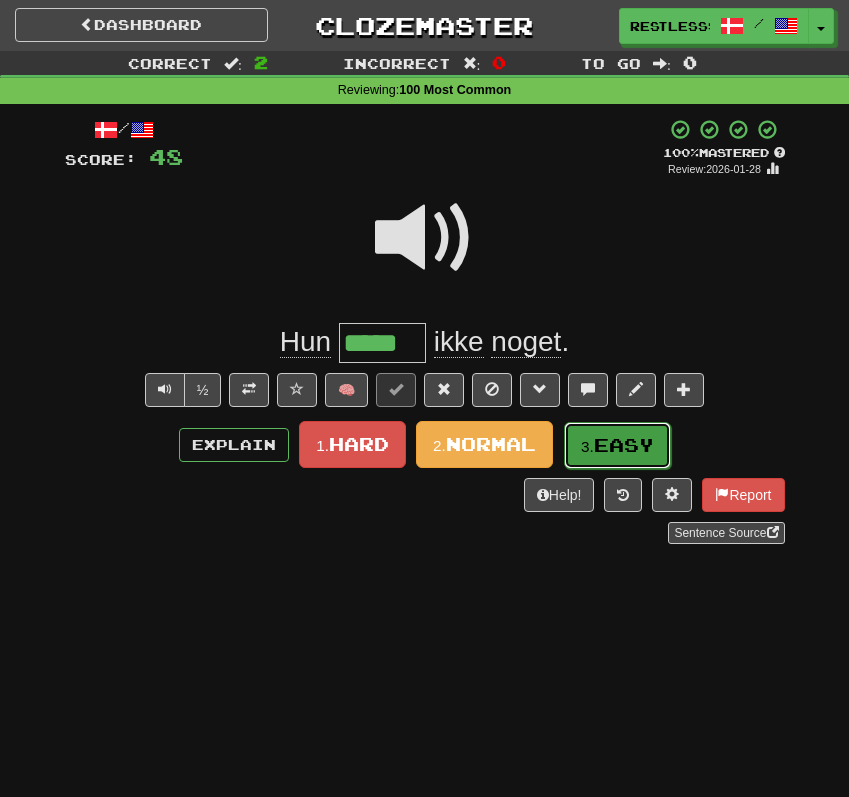 click on "Easy" at bounding box center (624, 445) 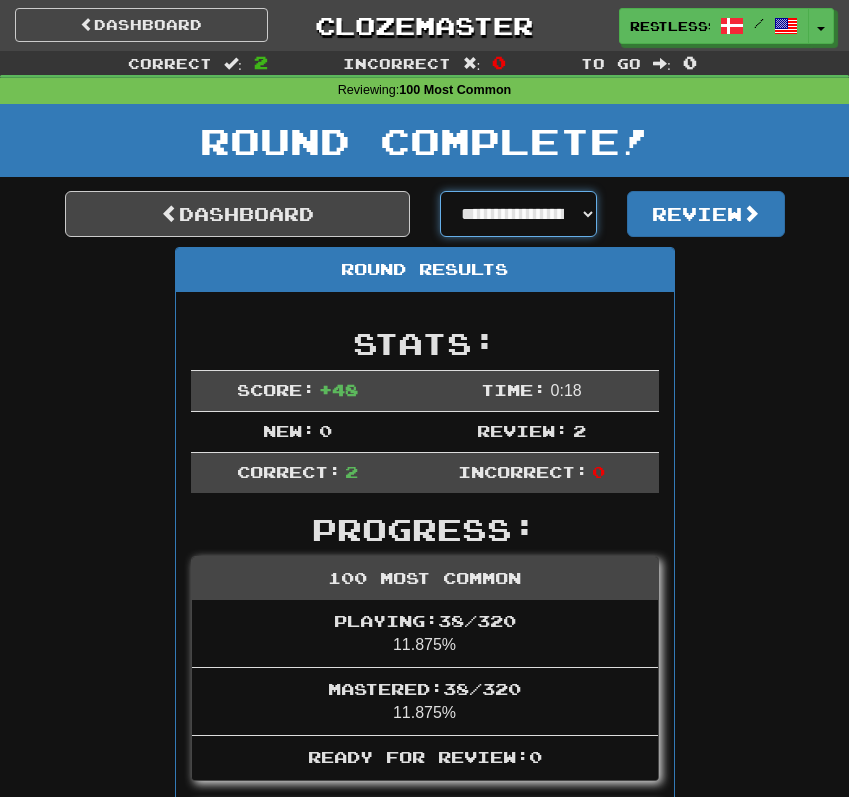 click on "**********" at bounding box center [519, 214] 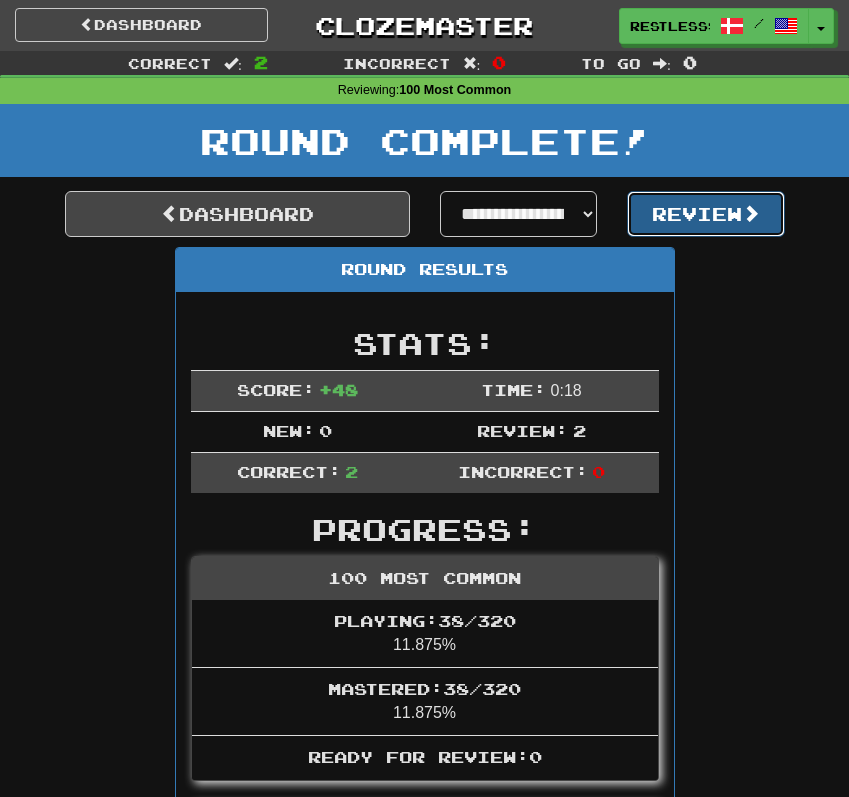 click on "Review" at bounding box center (706, 214) 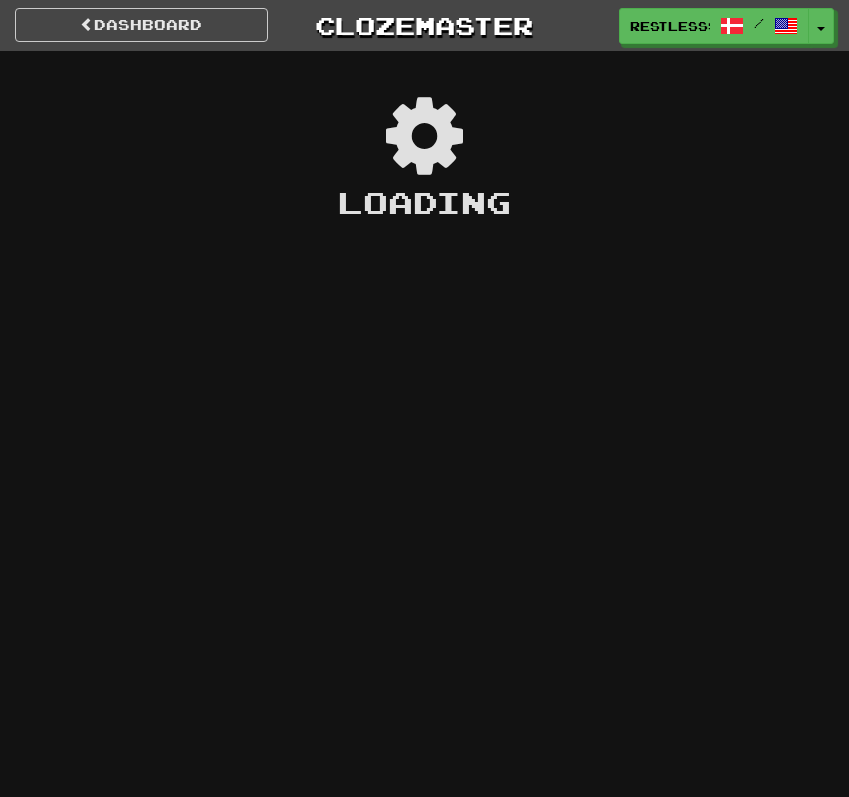 scroll, scrollTop: 0, scrollLeft: 0, axis: both 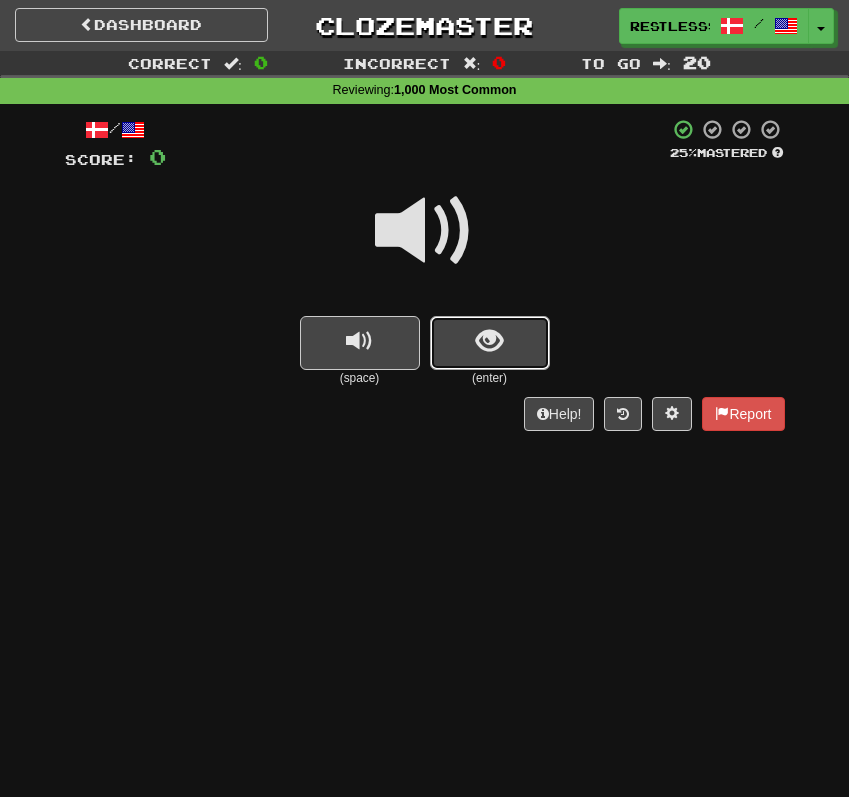 click at bounding box center (490, 343) 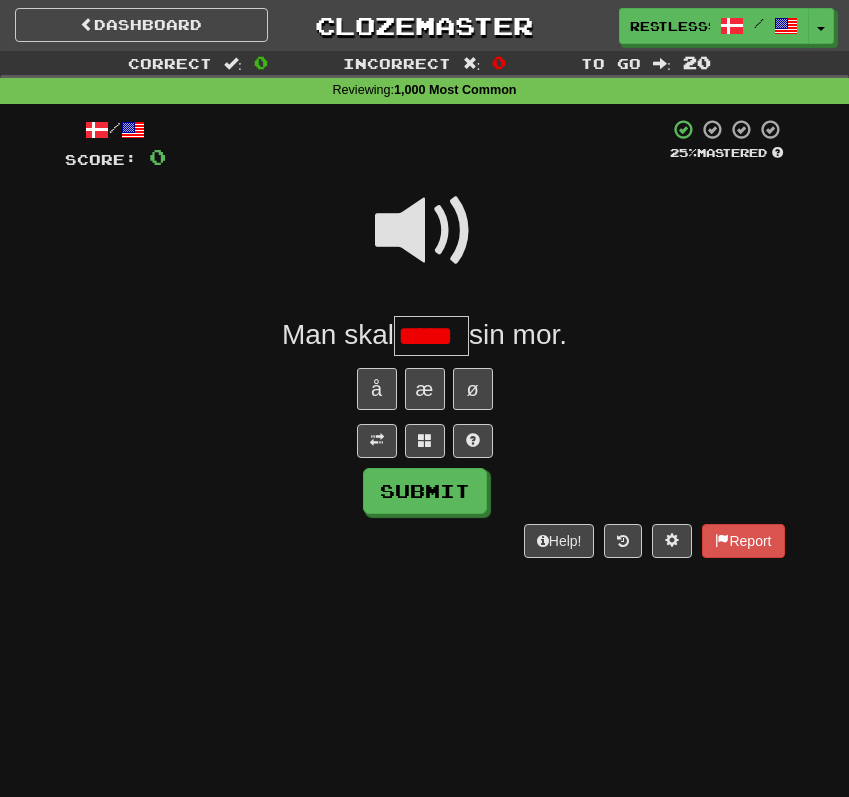scroll, scrollTop: 0, scrollLeft: 0, axis: both 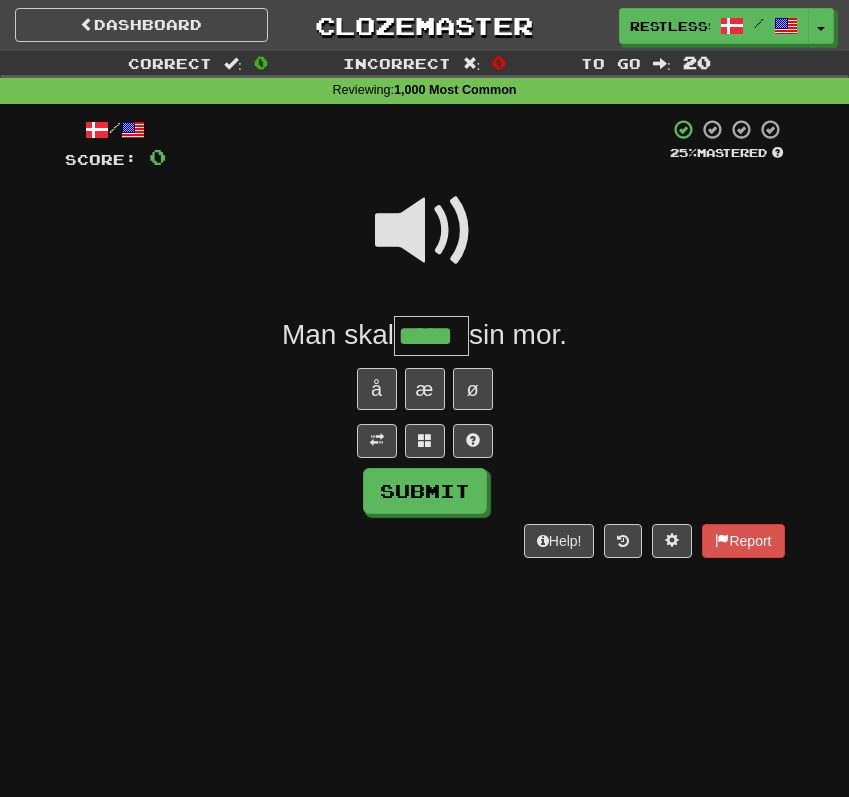 type on "*****" 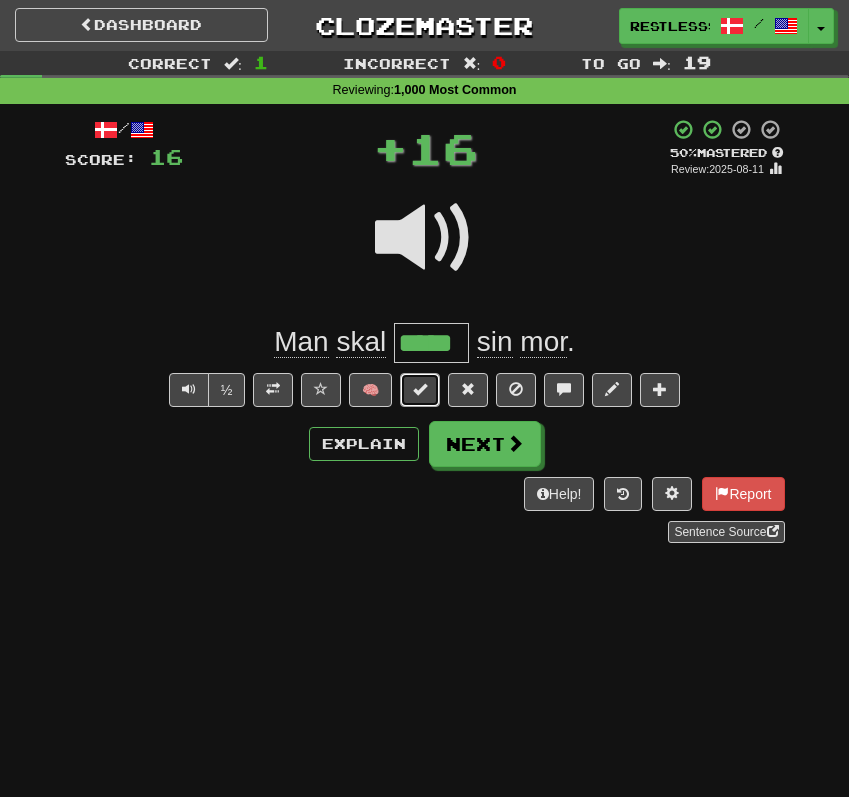 click at bounding box center [420, 389] 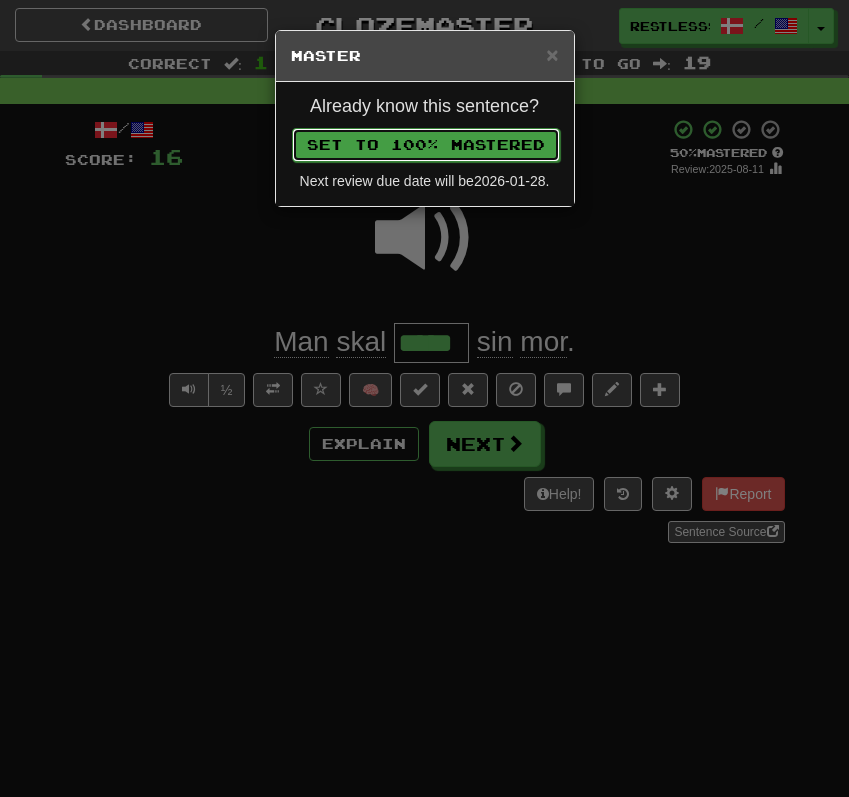 click on "Set to 100% Mastered" at bounding box center (426, 145) 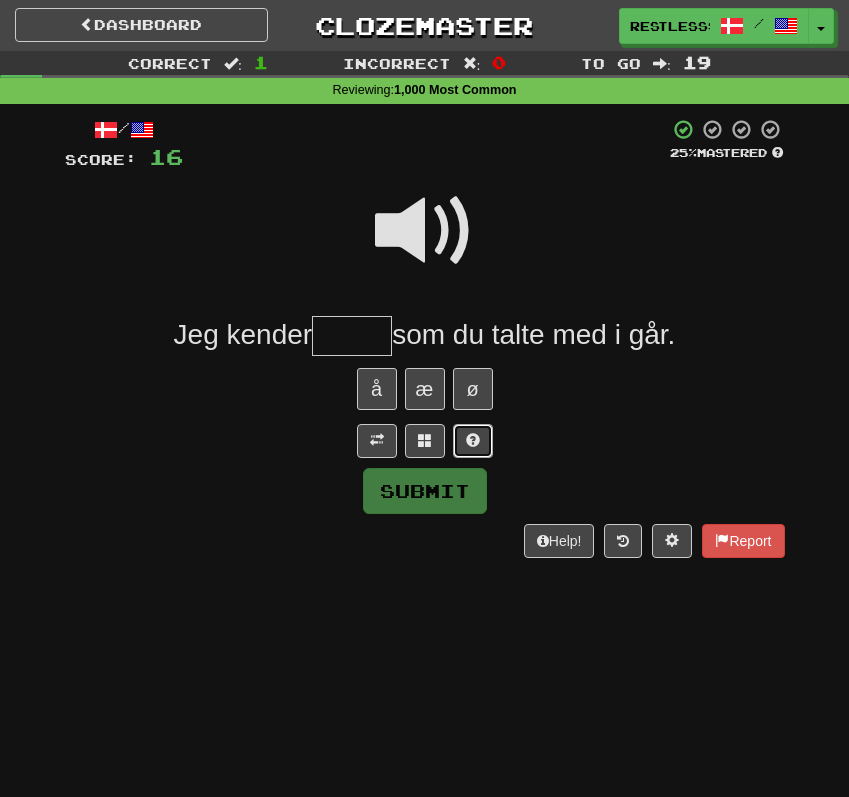 click at bounding box center [473, 441] 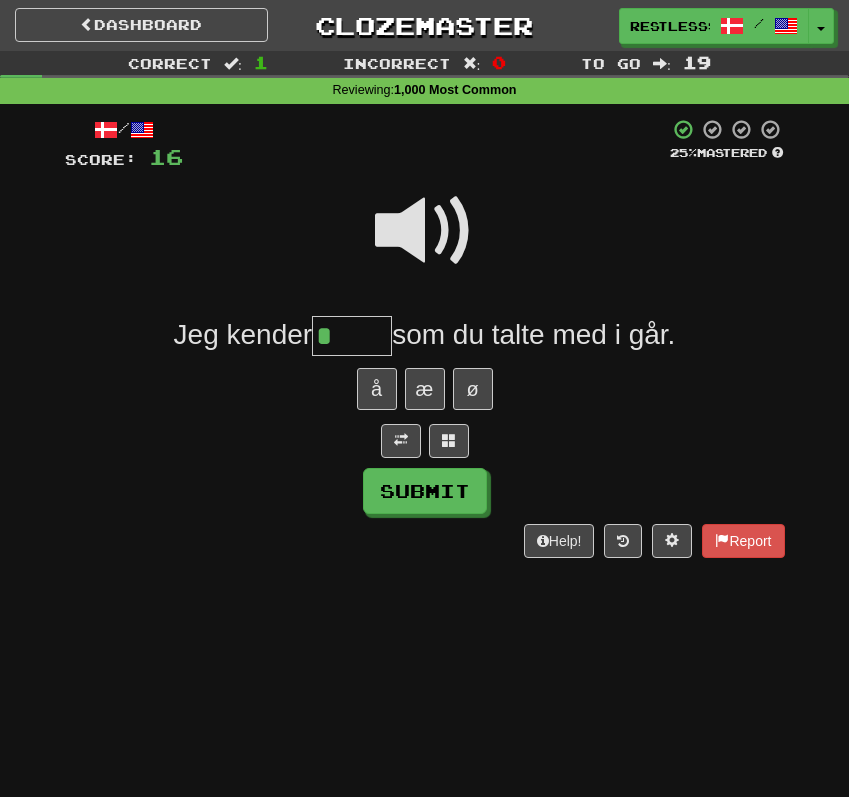 click at bounding box center [425, 231] 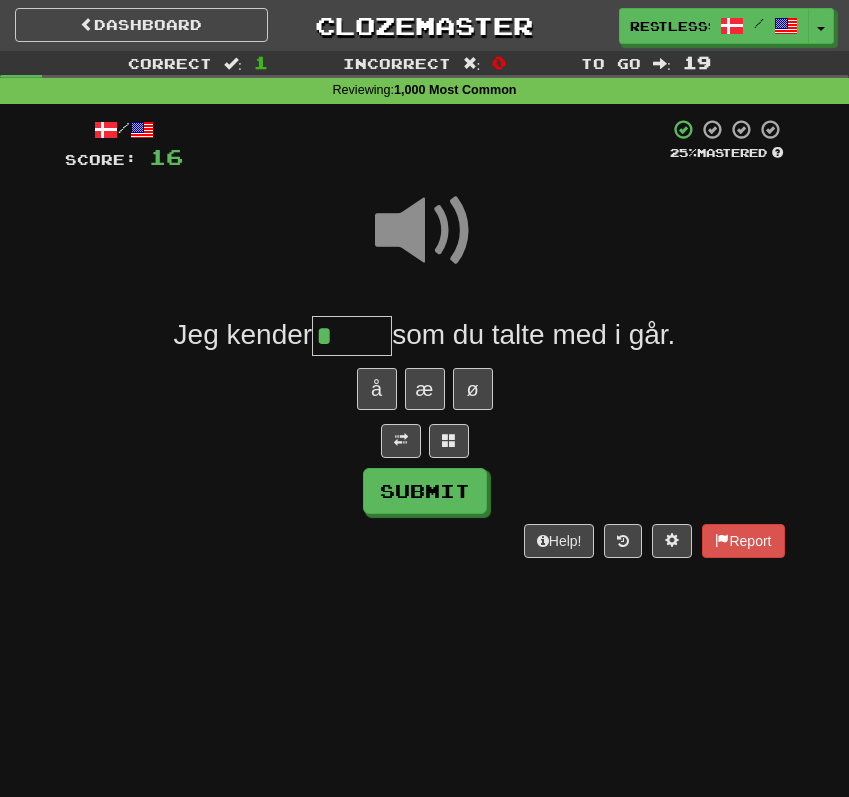 click on "*" at bounding box center (352, 336) 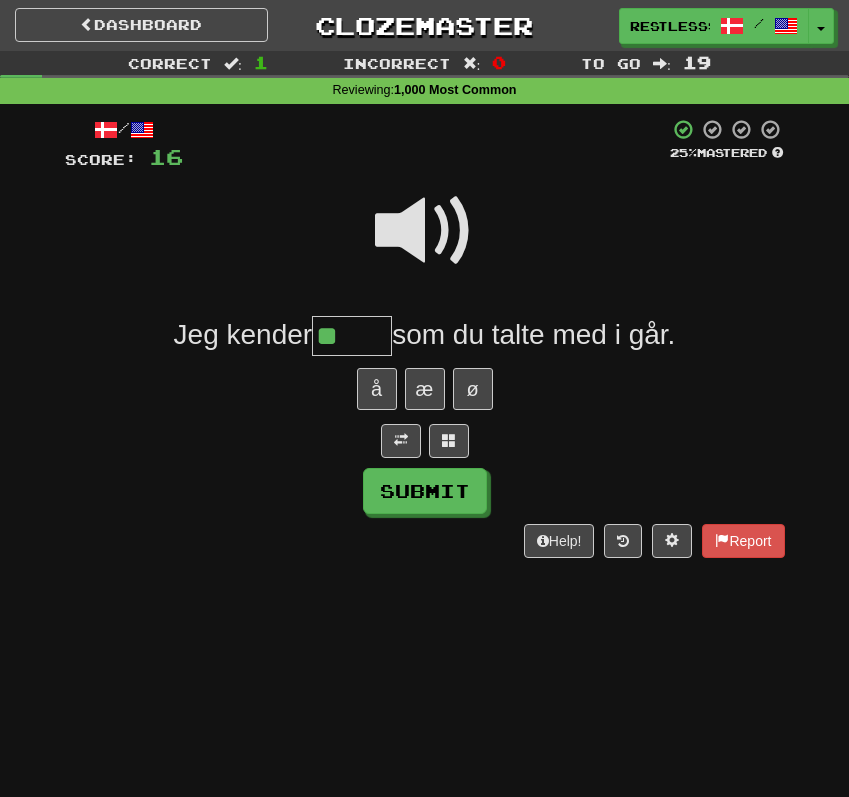 click at bounding box center [425, 231] 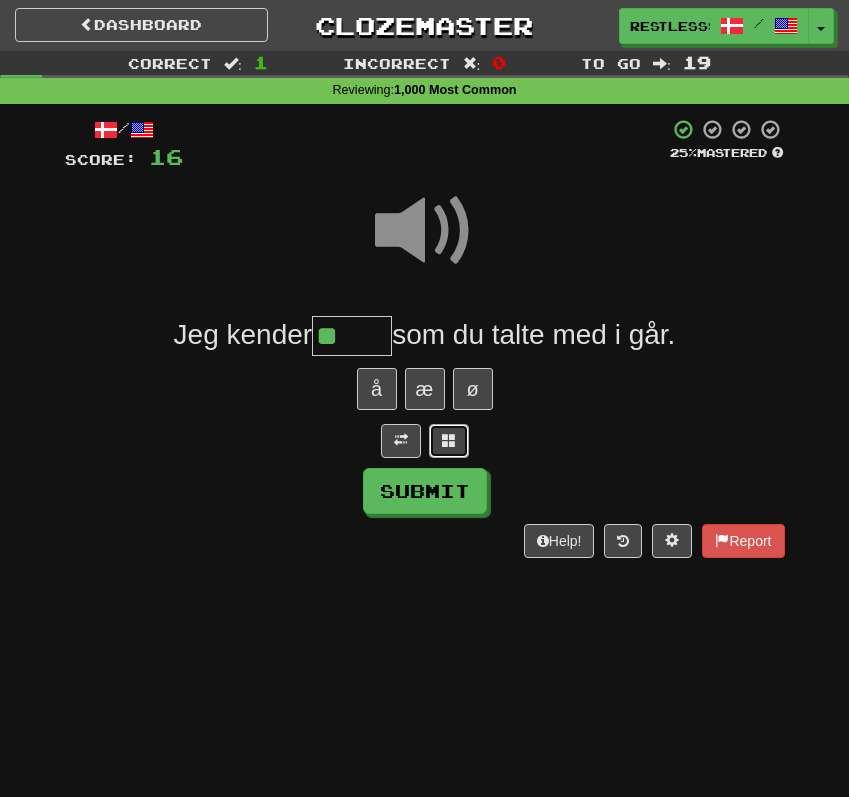 click at bounding box center (449, 441) 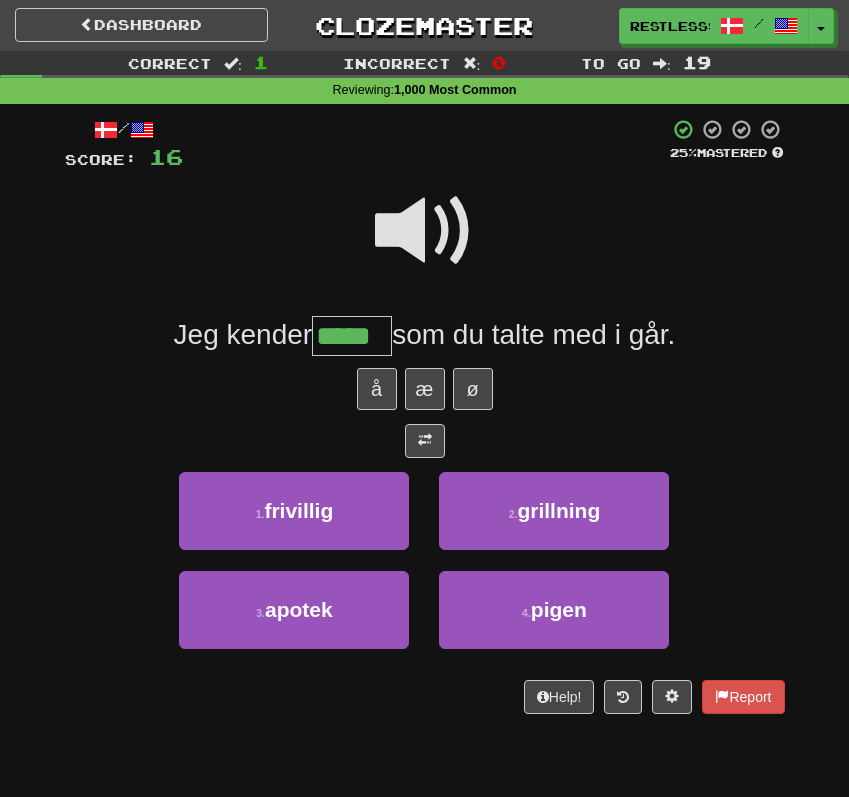 type on "*****" 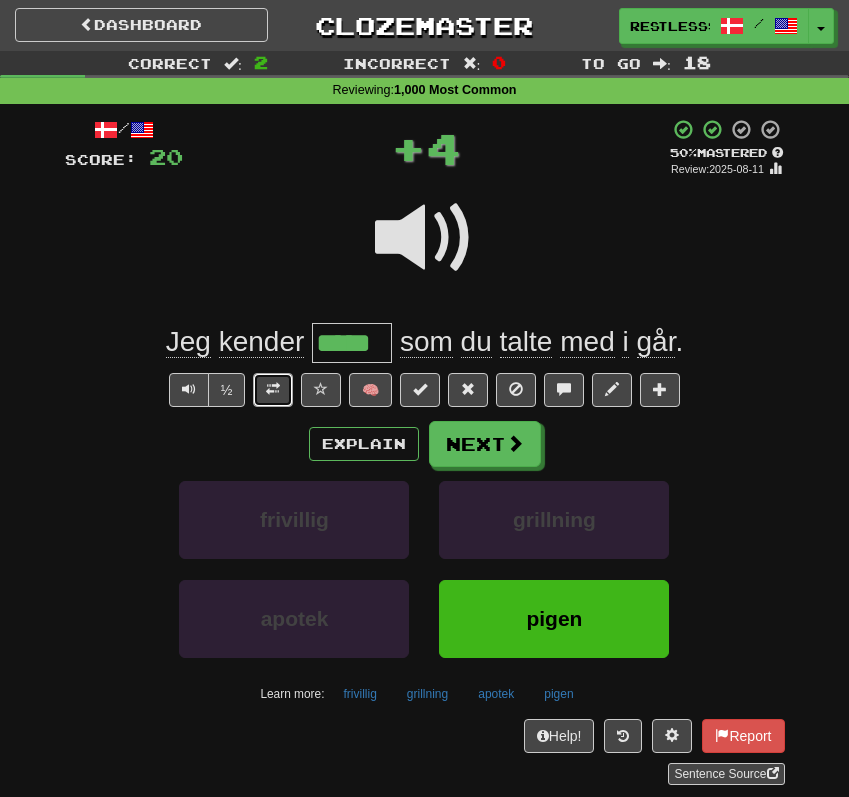 click at bounding box center (273, 390) 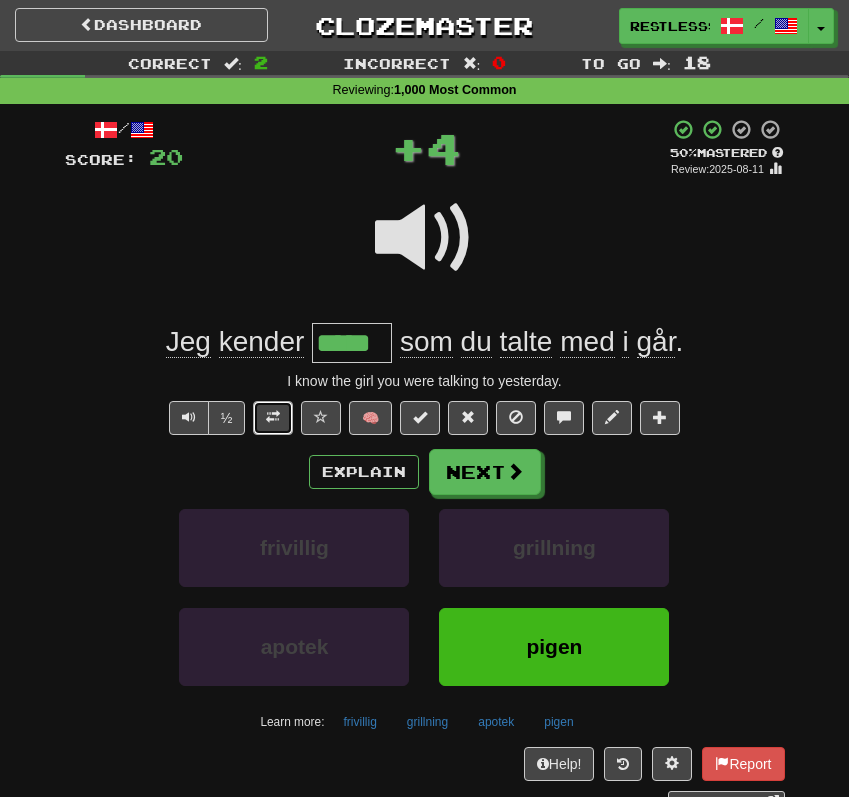 click at bounding box center (273, 418) 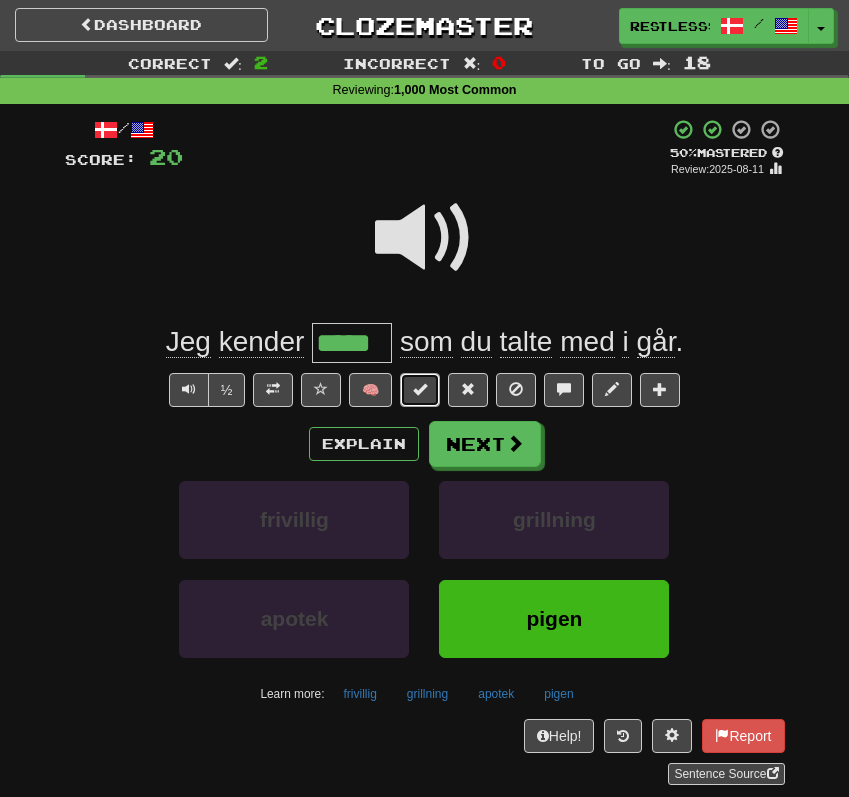 click at bounding box center (420, 390) 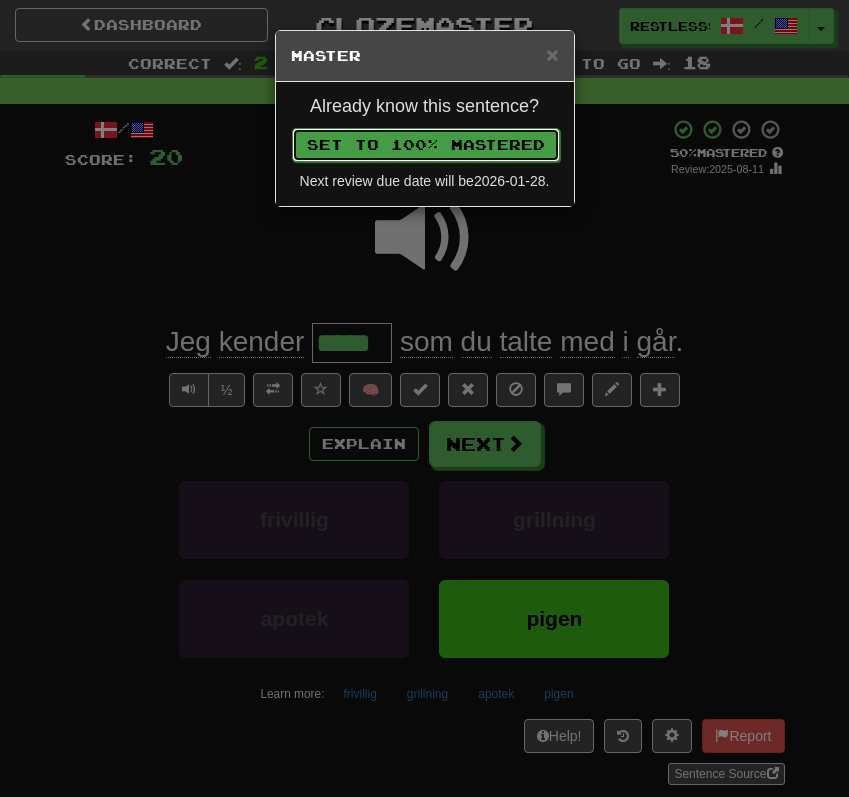 click on "Set to 100% Mastered" at bounding box center (426, 145) 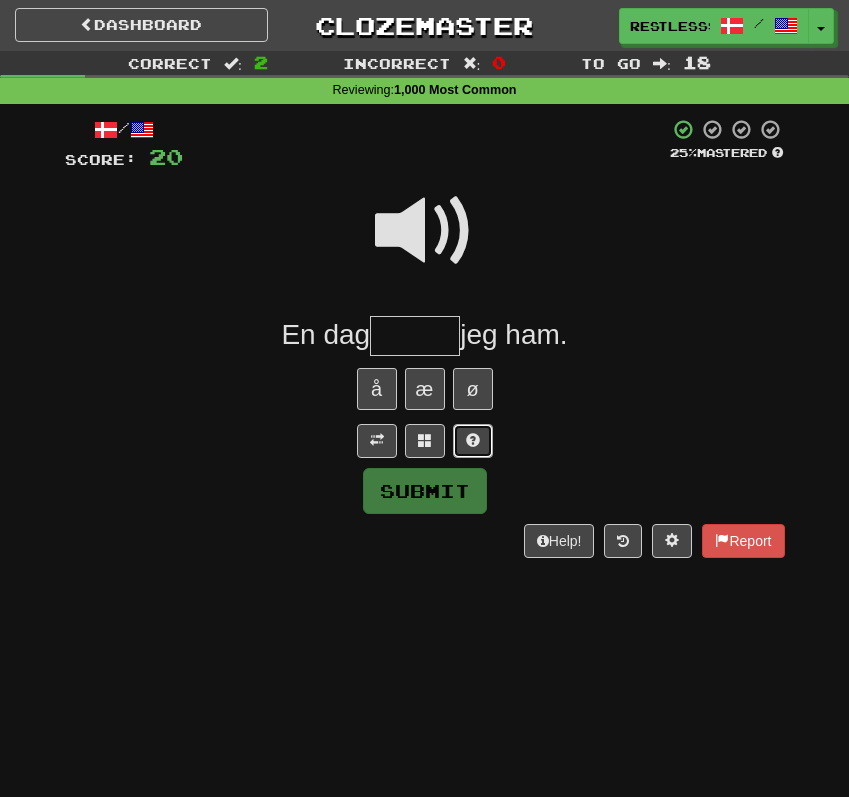 click at bounding box center [473, 441] 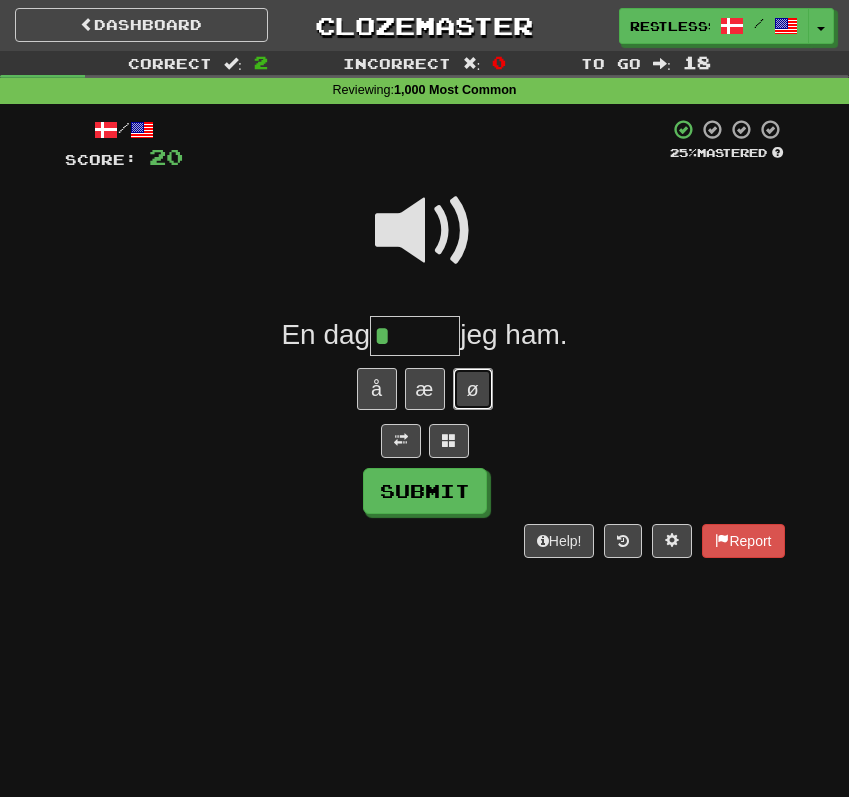 click on "ø" at bounding box center [473, 389] 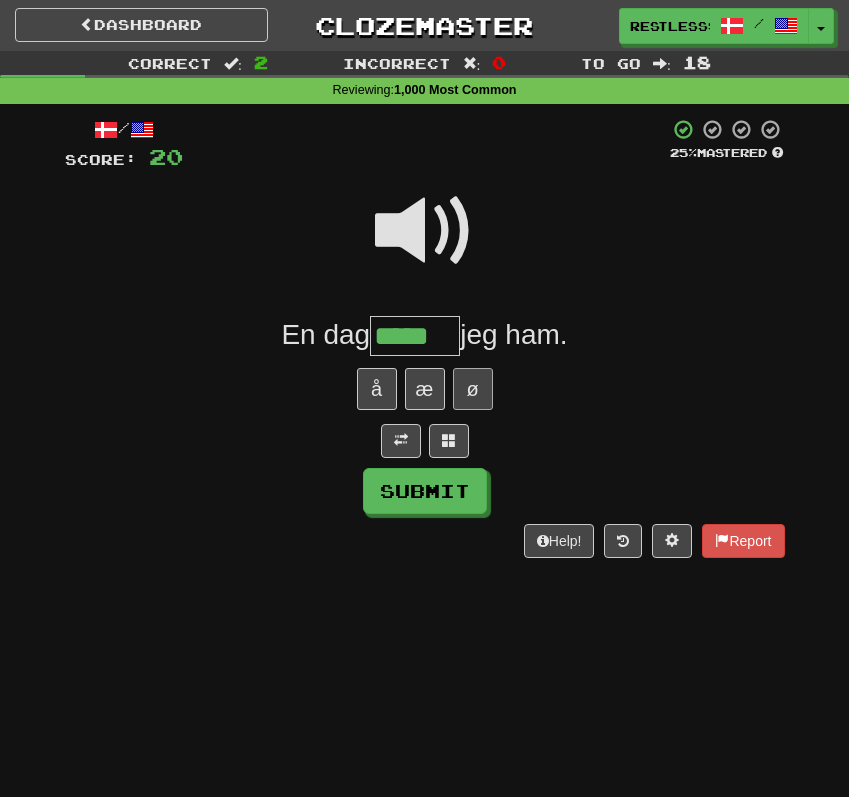 type on "*****" 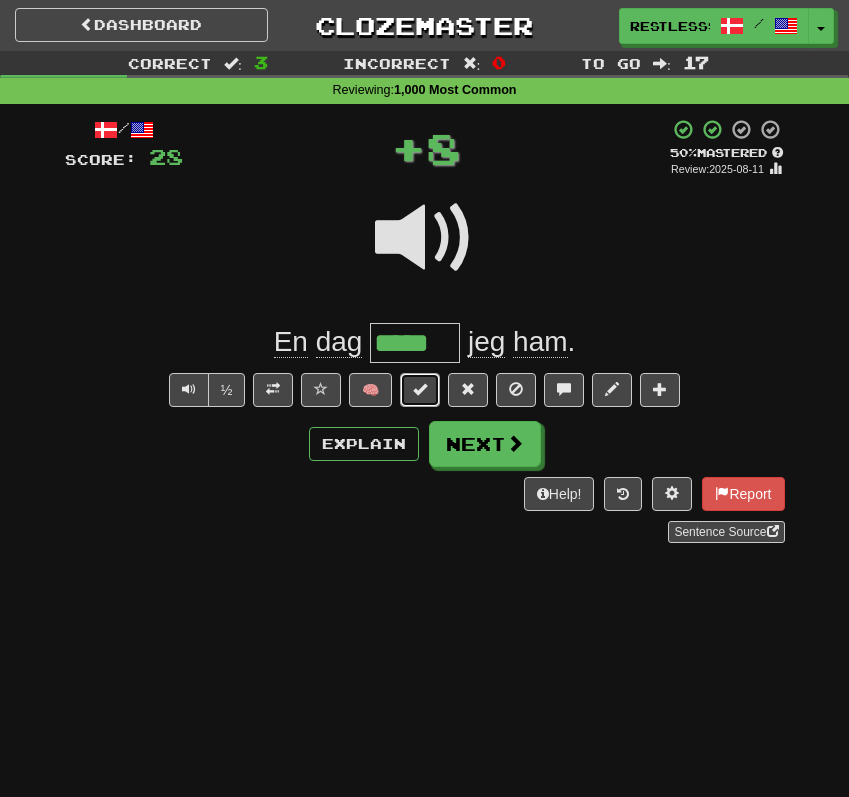 click at bounding box center (420, 389) 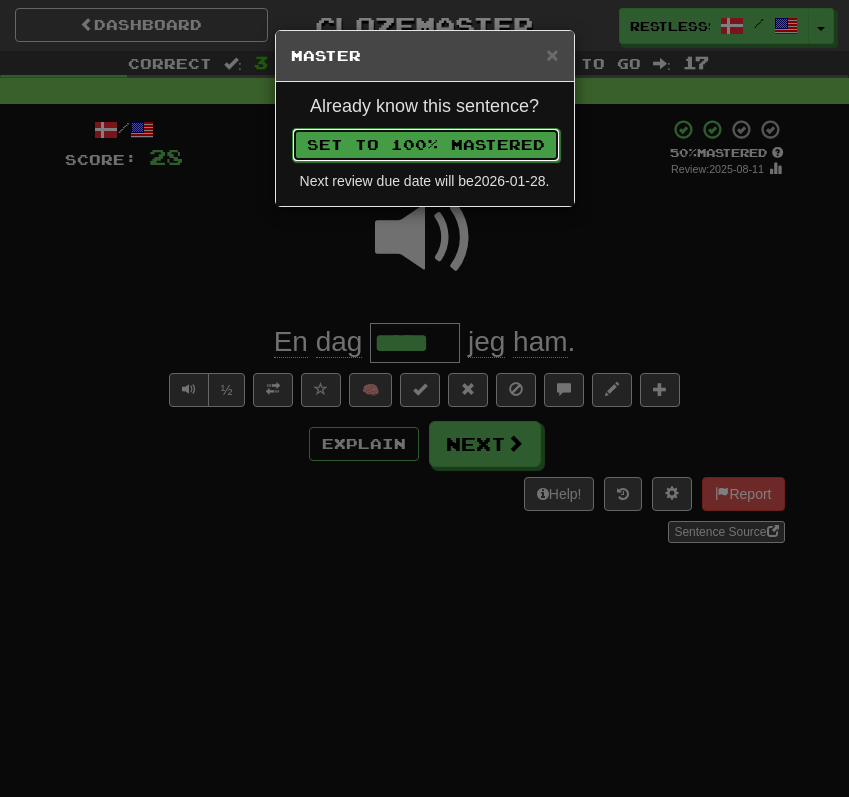 click on "Set to 100% Mastered" at bounding box center (426, 145) 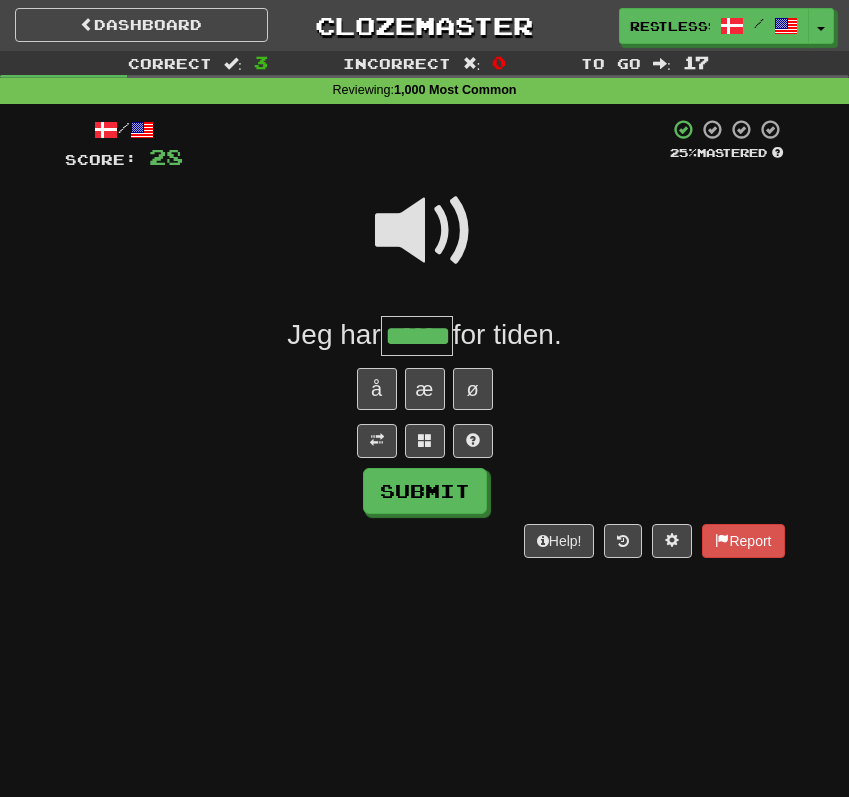 type on "******" 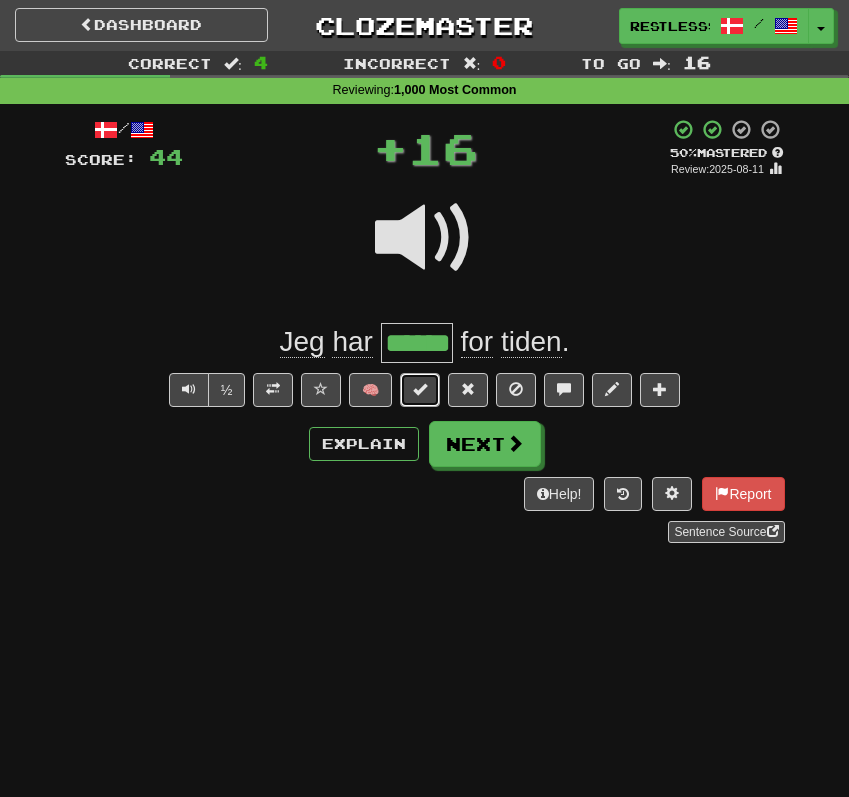 click at bounding box center (420, 389) 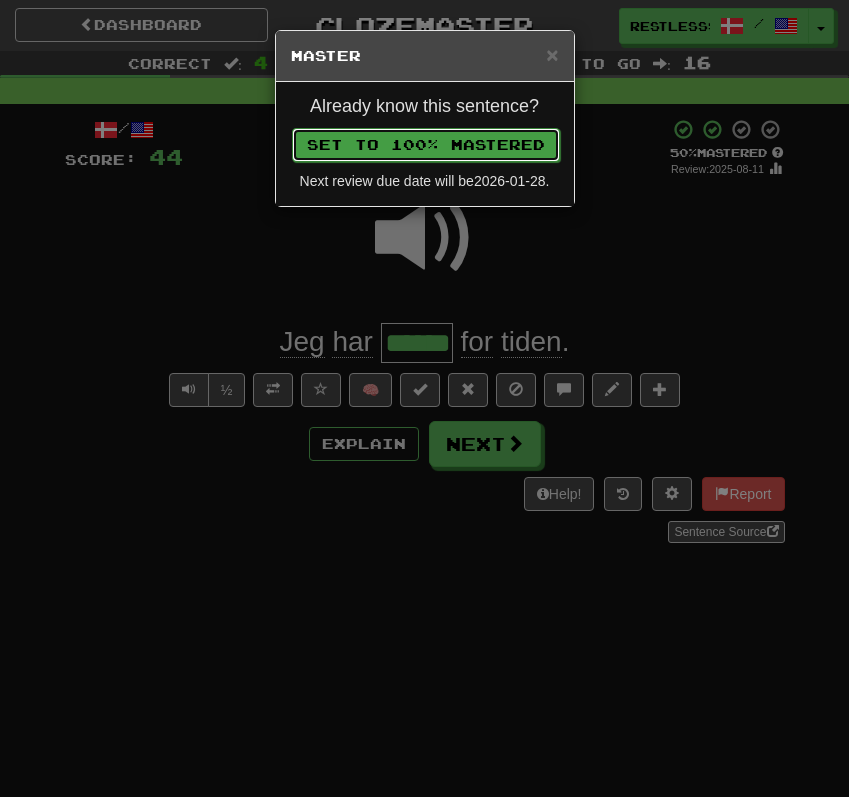 click on "Set to 100% Mastered" at bounding box center (426, 145) 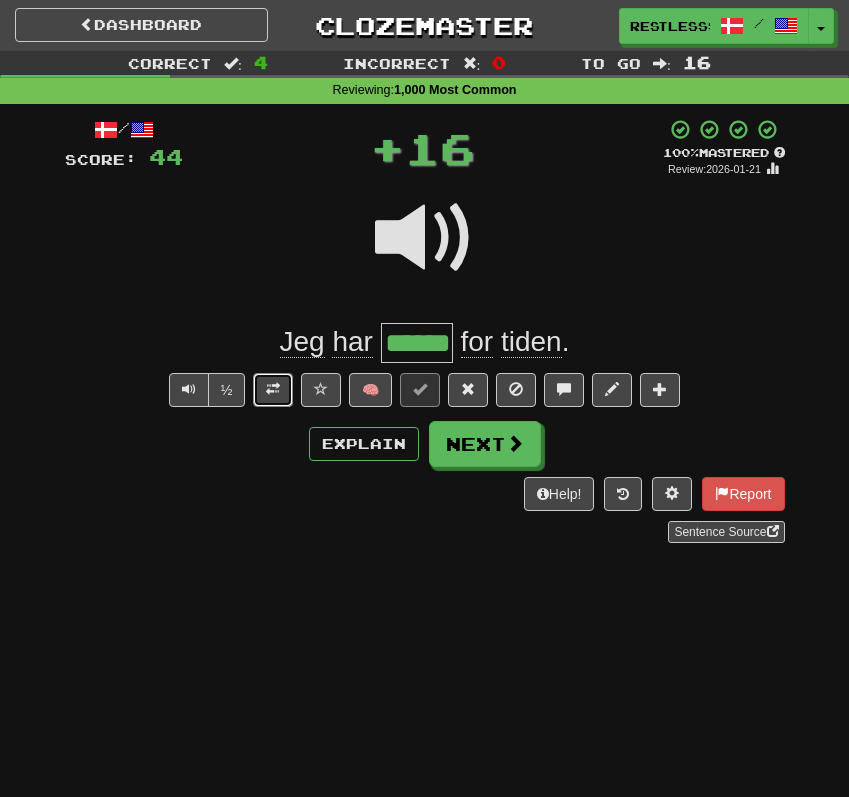 click at bounding box center (273, 389) 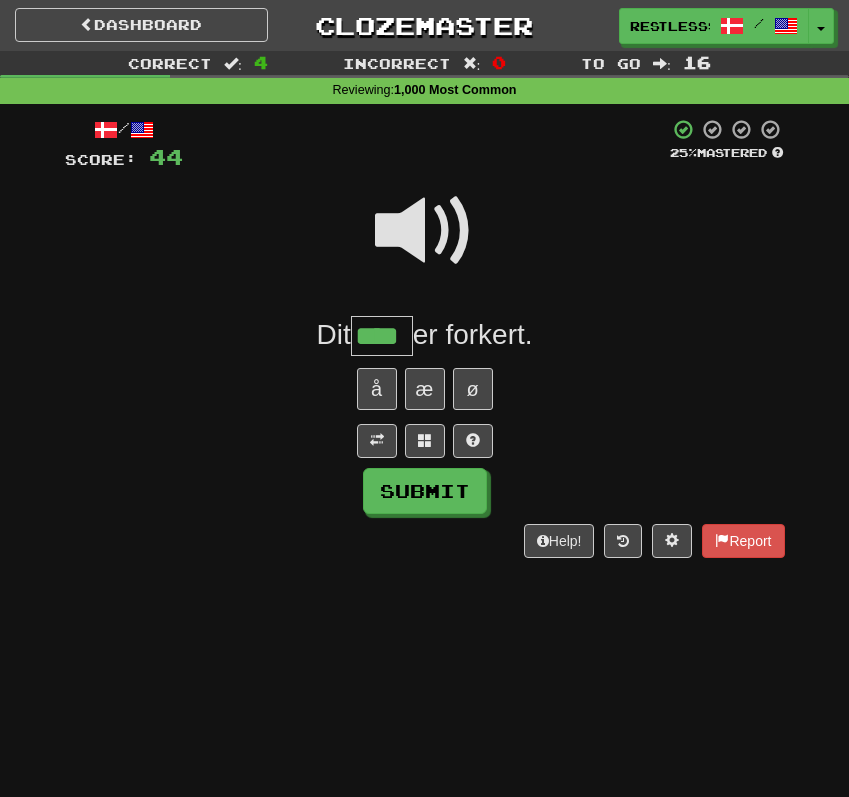 type on "****" 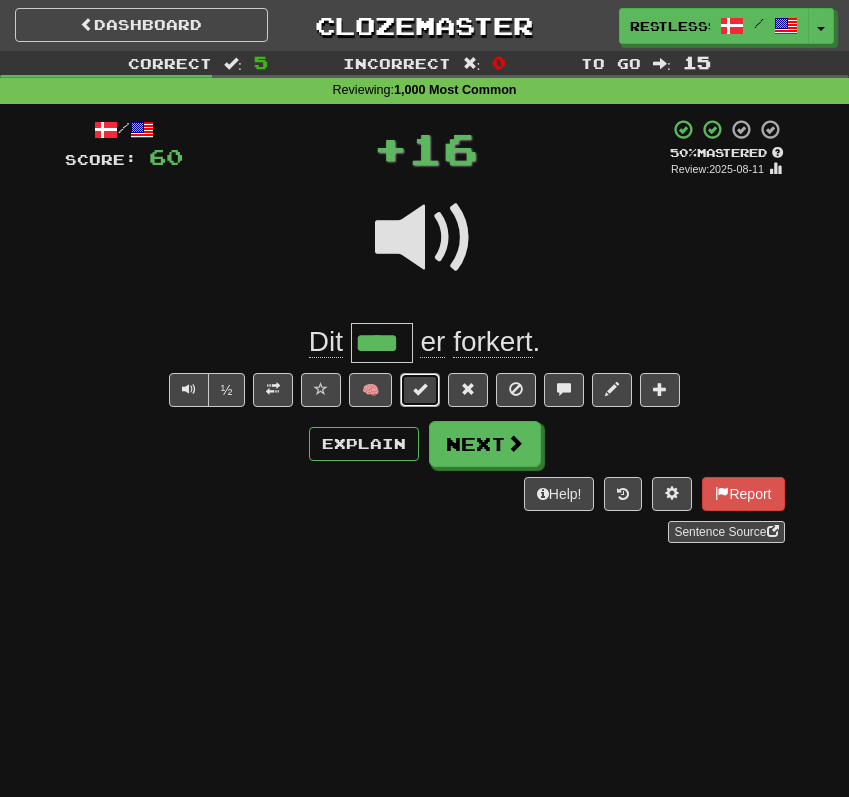 click at bounding box center (420, 389) 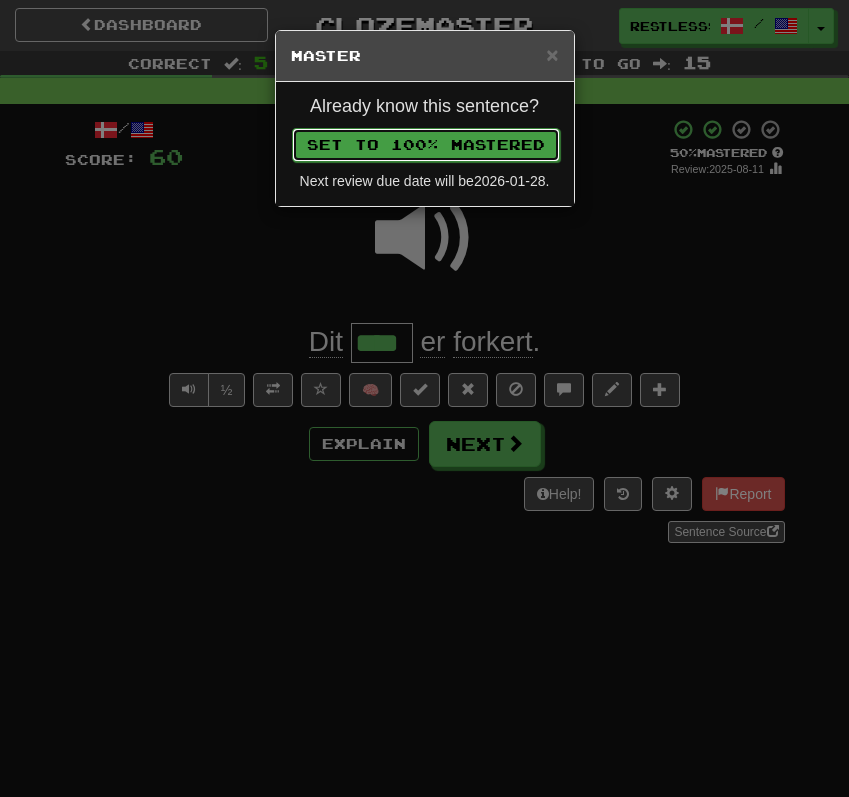 click on "Set to 100% Mastered" at bounding box center (426, 145) 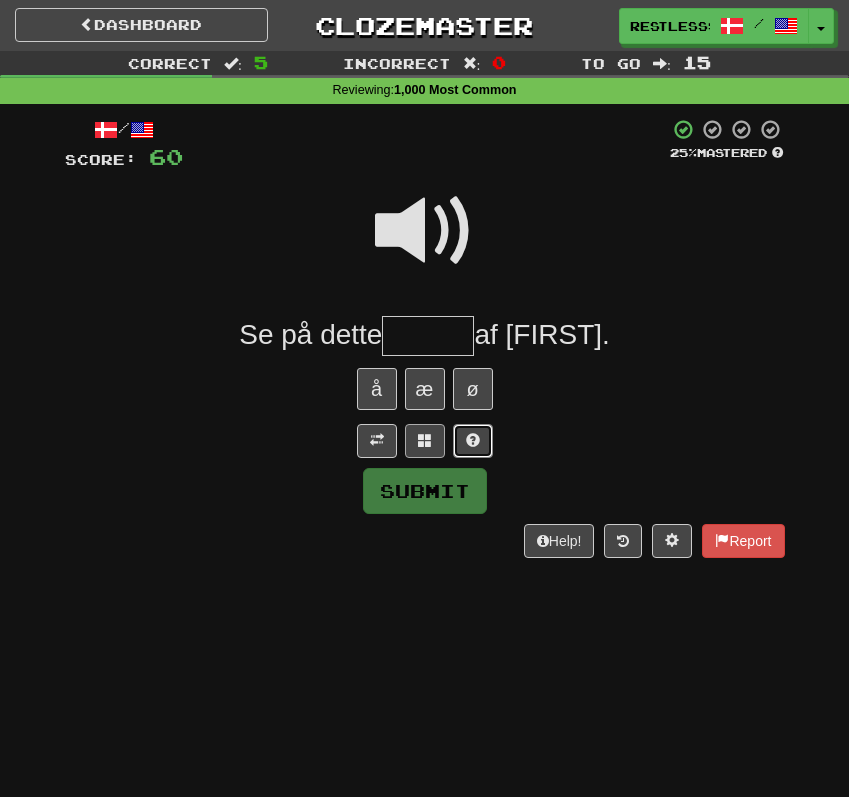 click at bounding box center [473, 441] 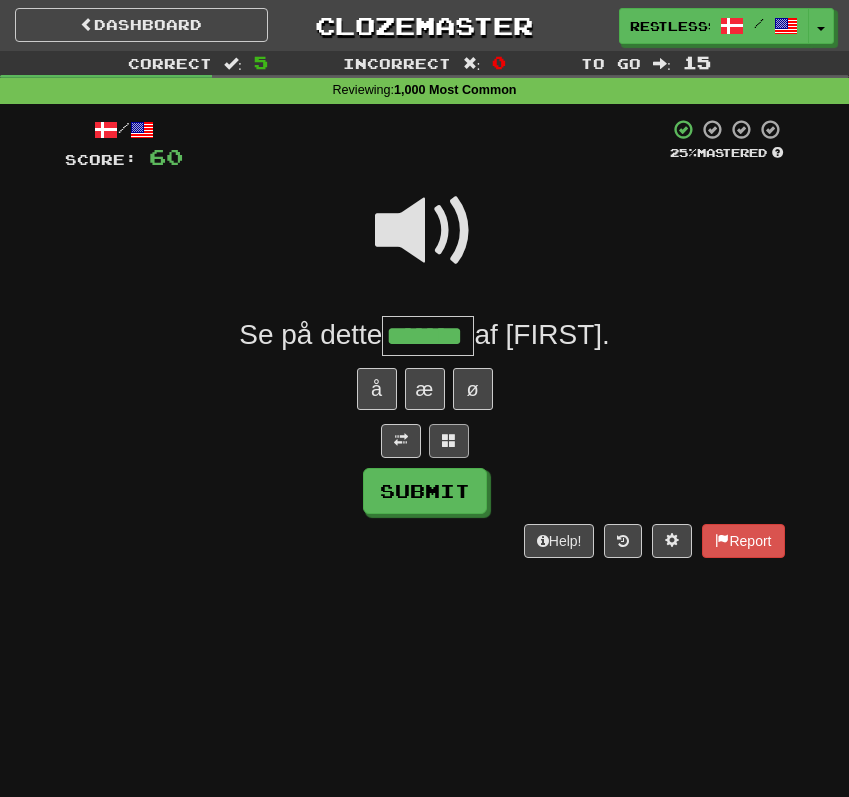 type on "*******" 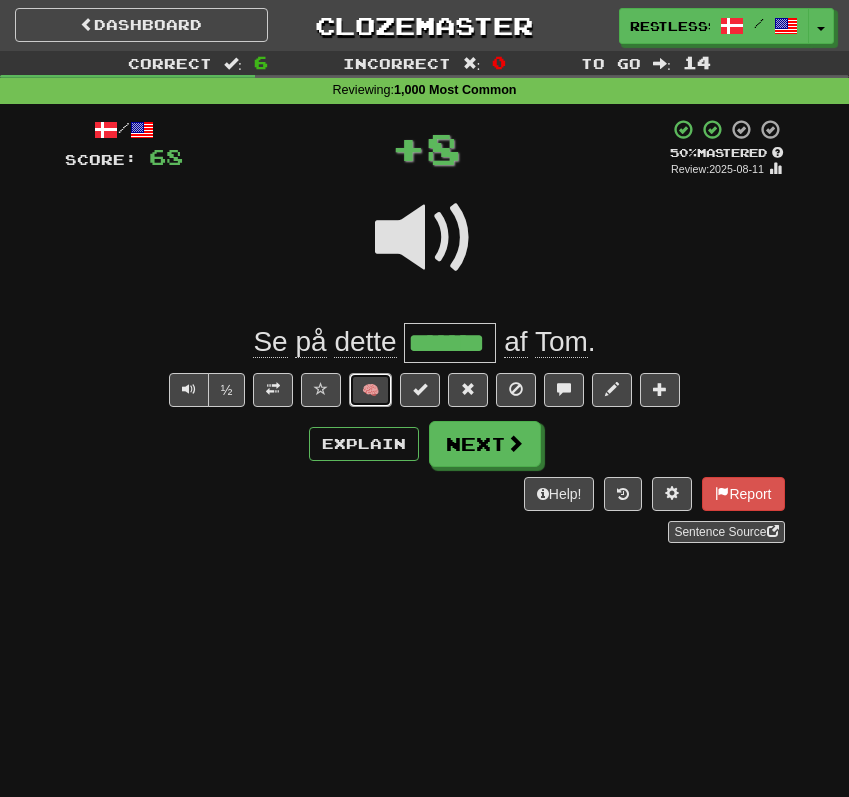 click on "🧠" at bounding box center [370, 390] 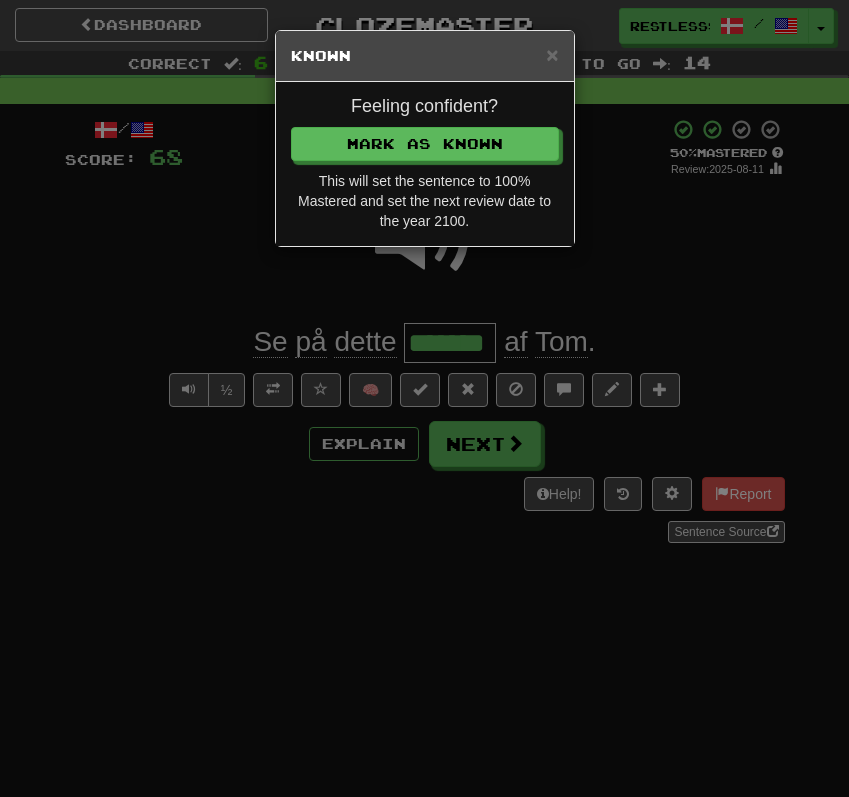 click on "× Known Feeling confident? Mark as Known This will set the sentence to 100% Mastered and set the next review date to the year 2100." at bounding box center (424, 398) 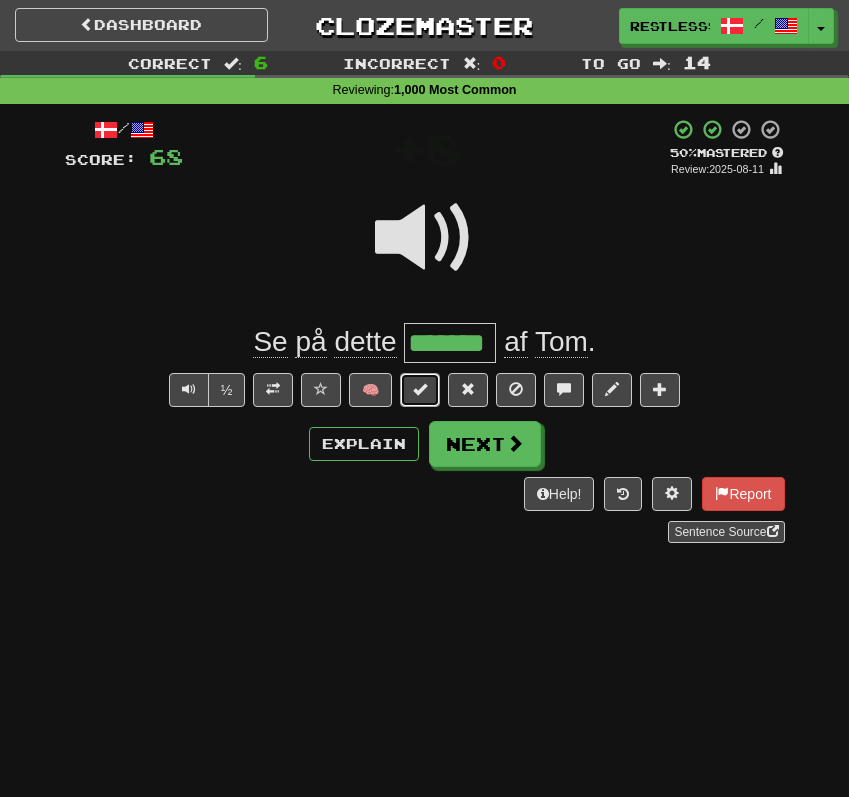 click at bounding box center [420, 390] 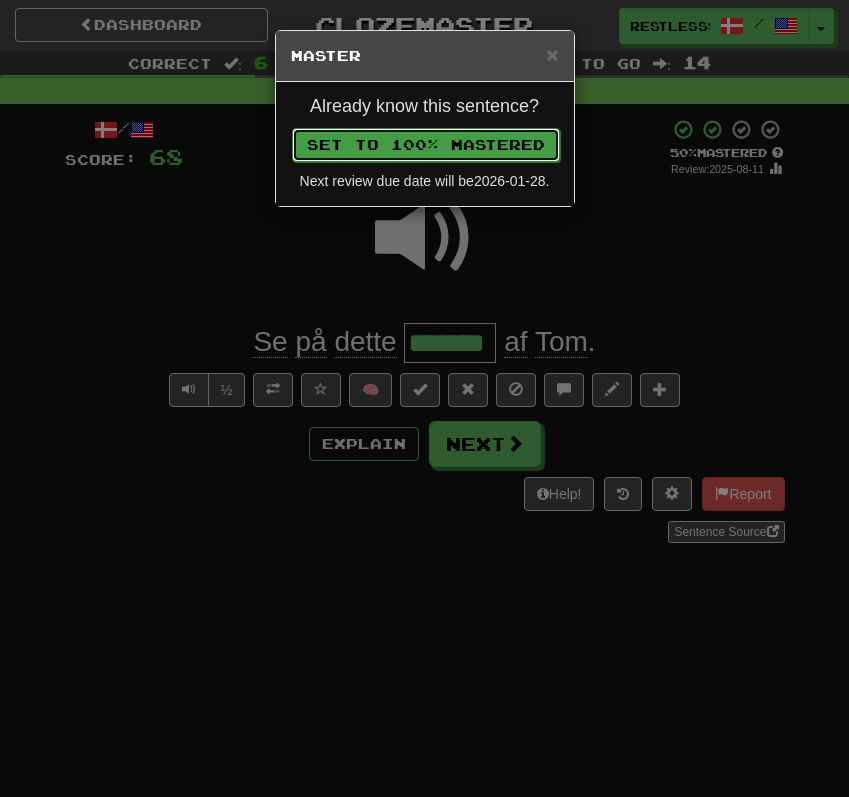 click on "Set to 100% Mastered" at bounding box center (426, 145) 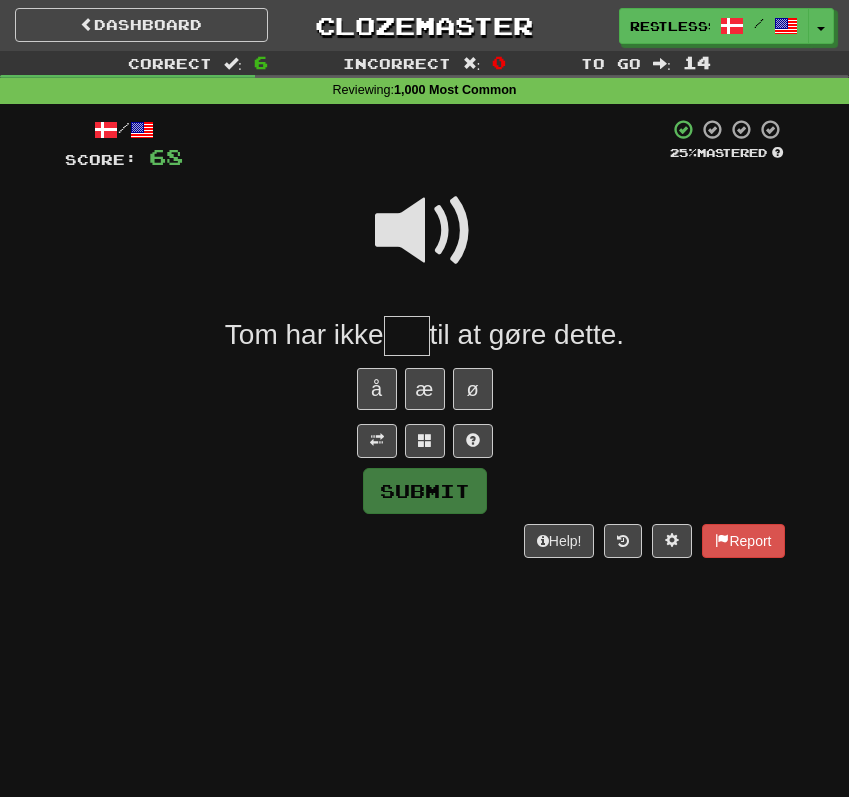 click at bounding box center [425, 231] 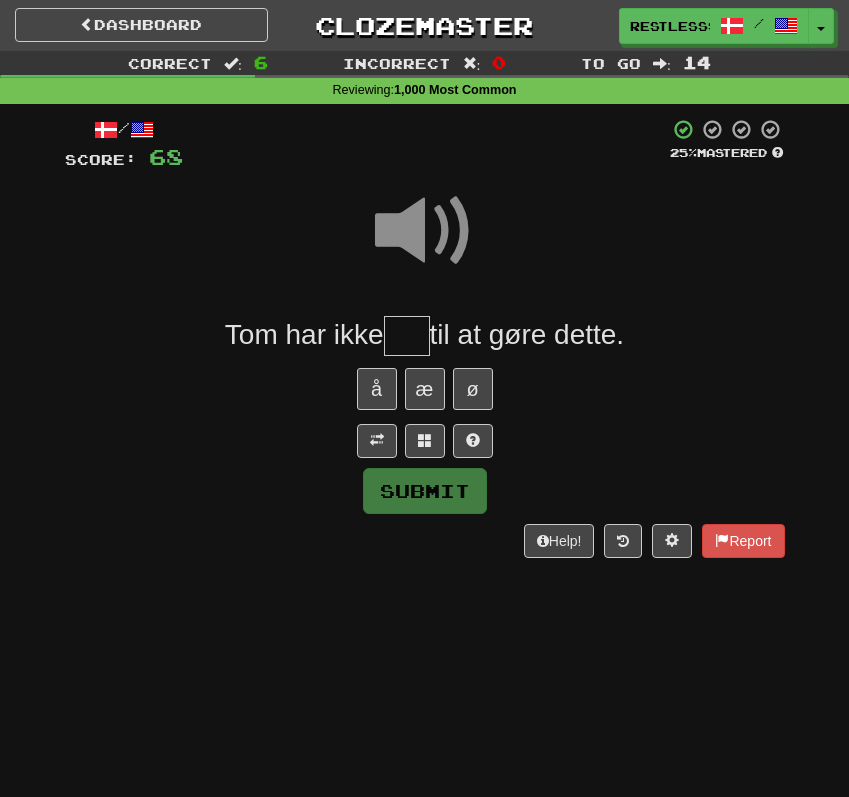 click at bounding box center (407, 336) 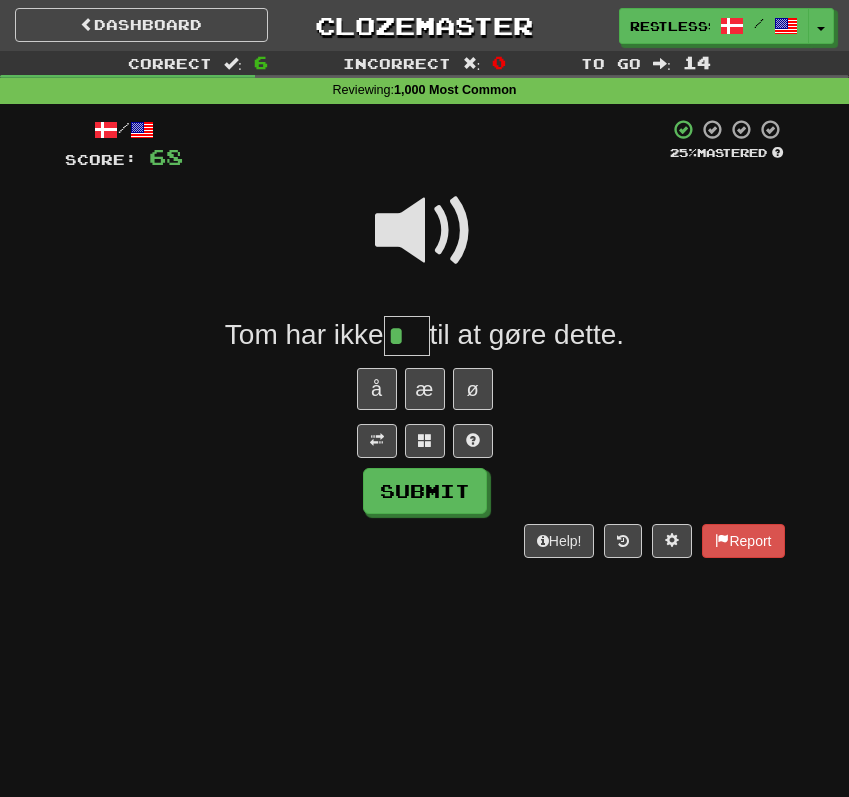 click on "å æ ø" at bounding box center [425, 389] 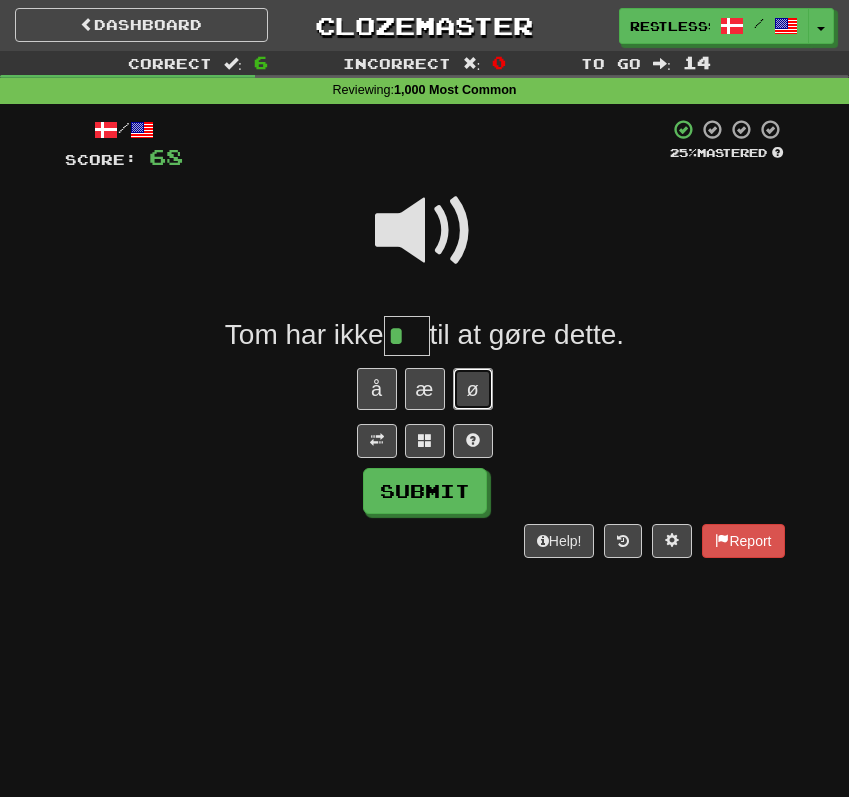 click on "ø" at bounding box center (473, 389) 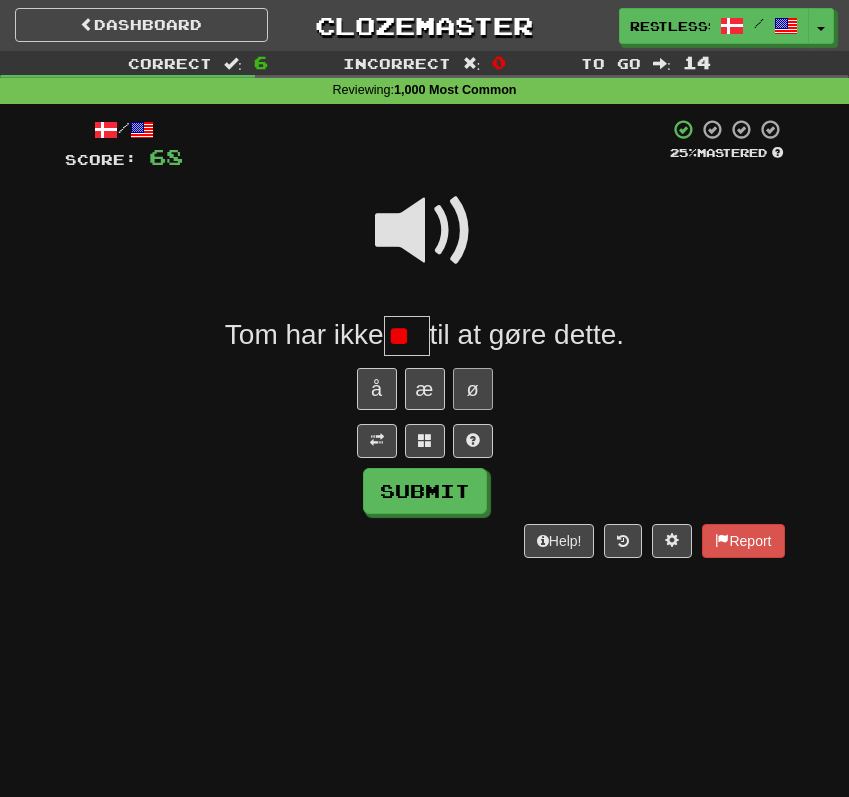 scroll, scrollTop: 0, scrollLeft: 0, axis: both 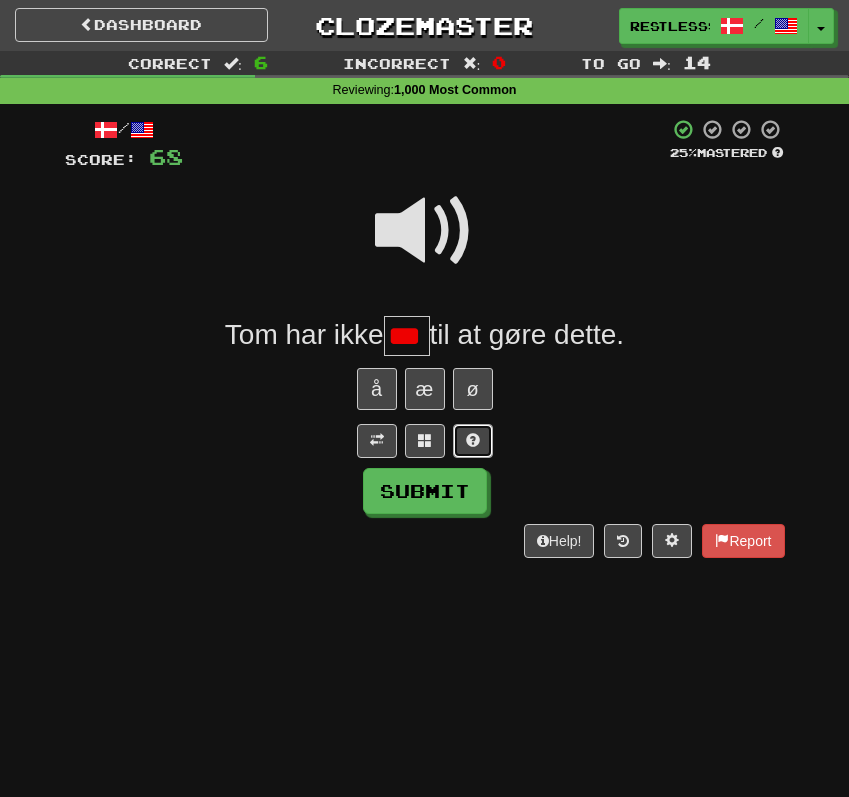 click at bounding box center [473, 440] 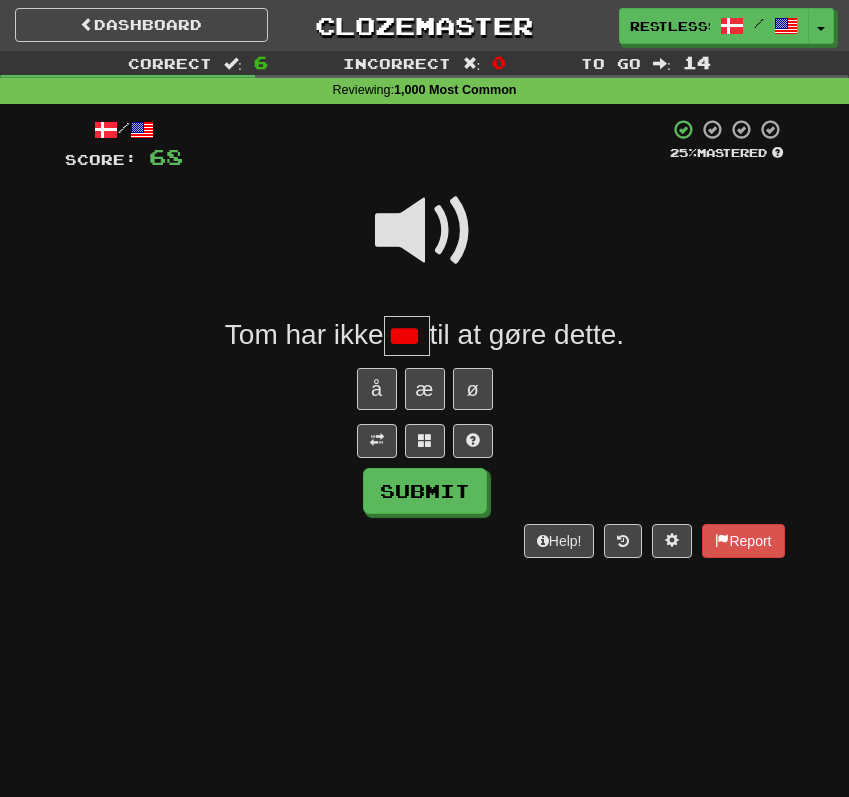 type on "***" 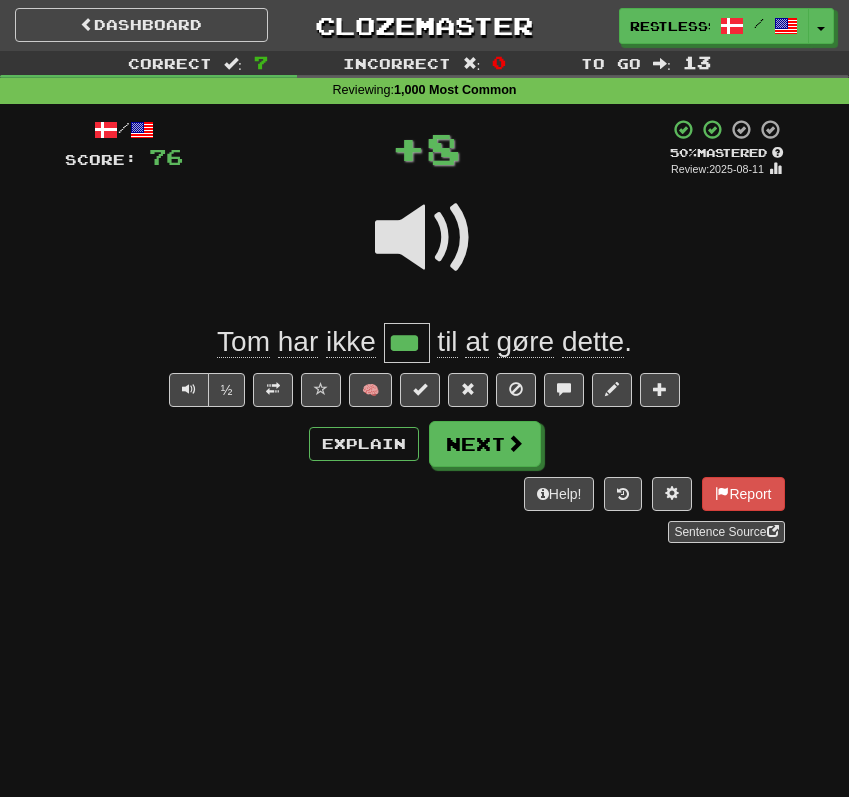 click on "***" at bounding box center (407, 343) 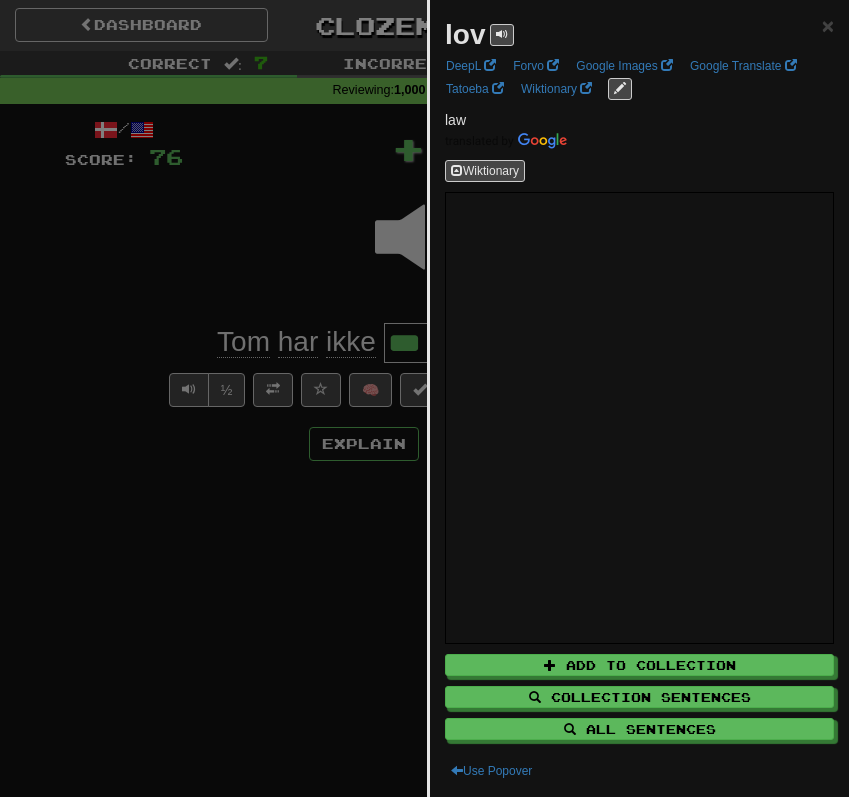 click at bounding box center (424, 398) 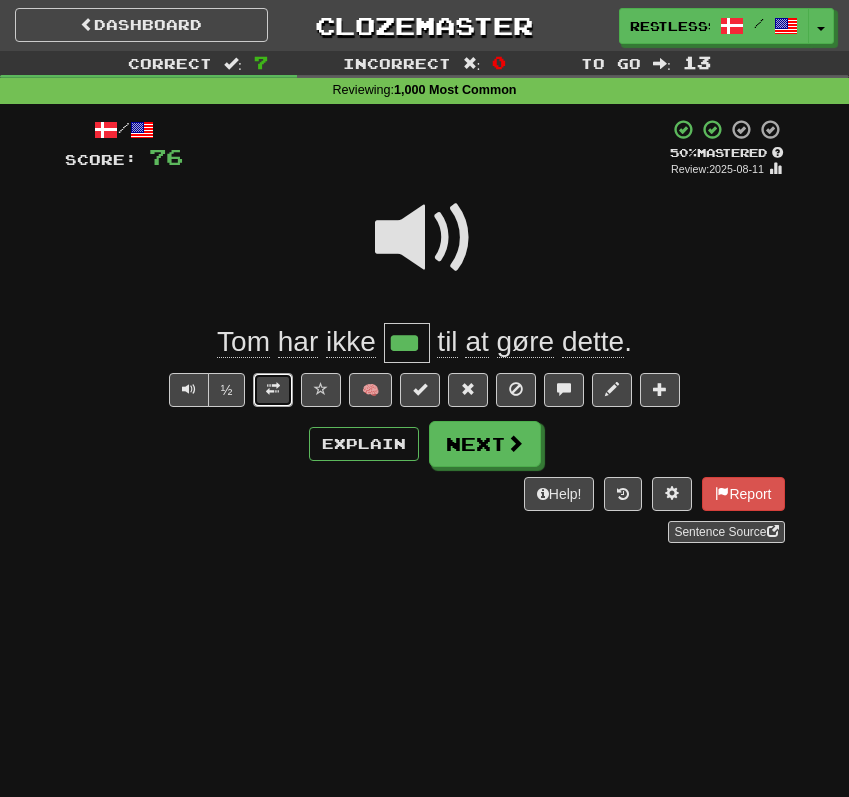click at bounding box center (273, 389) 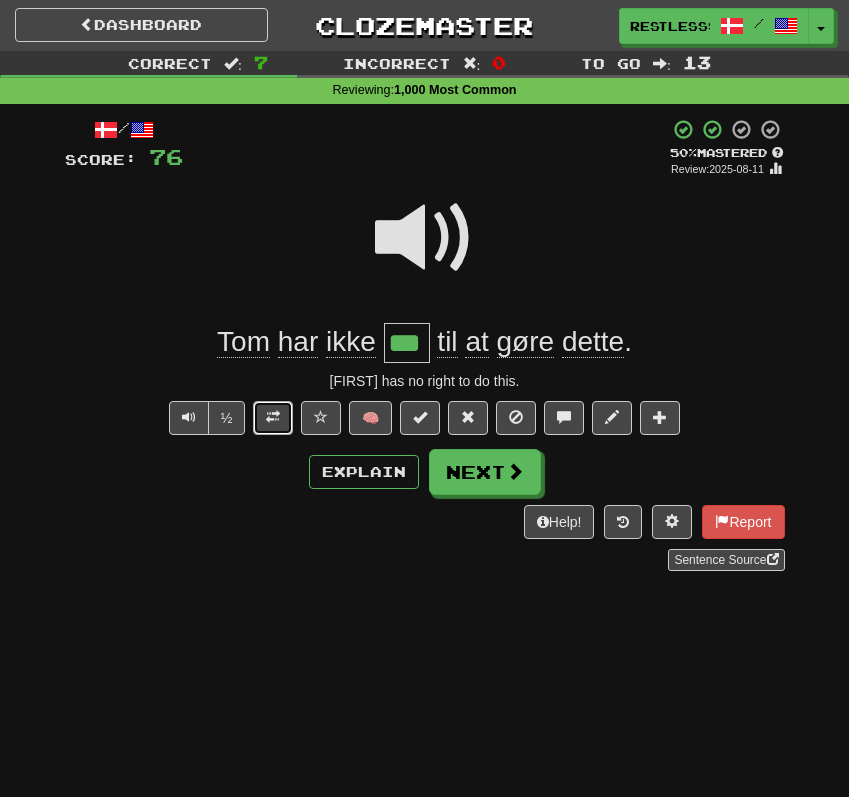 click at bounding box center [273, 417] 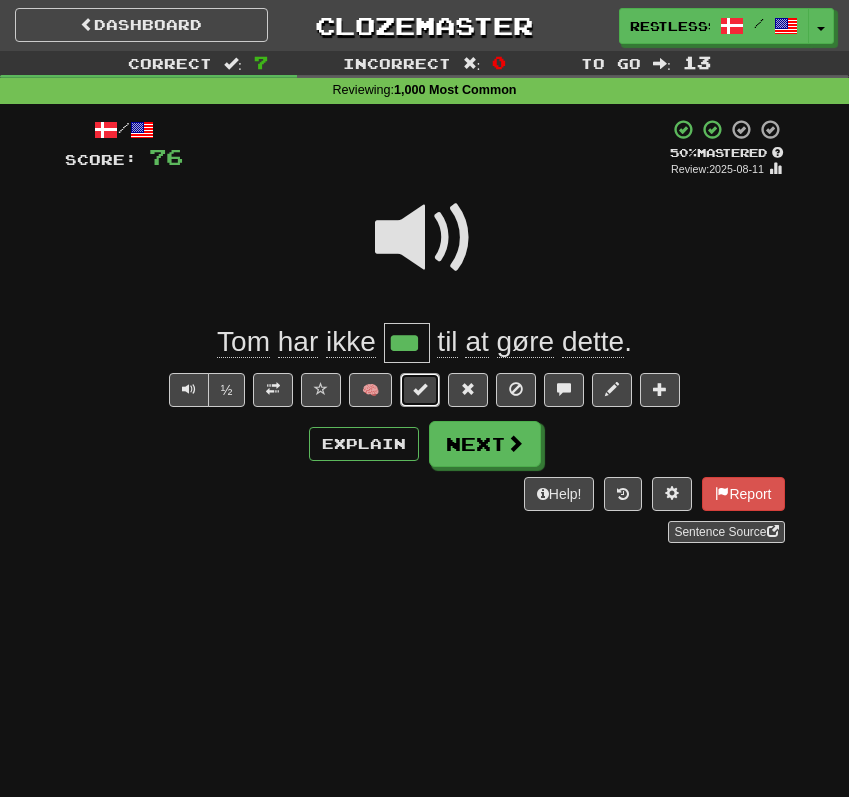 click at bounding box center [420, 389] 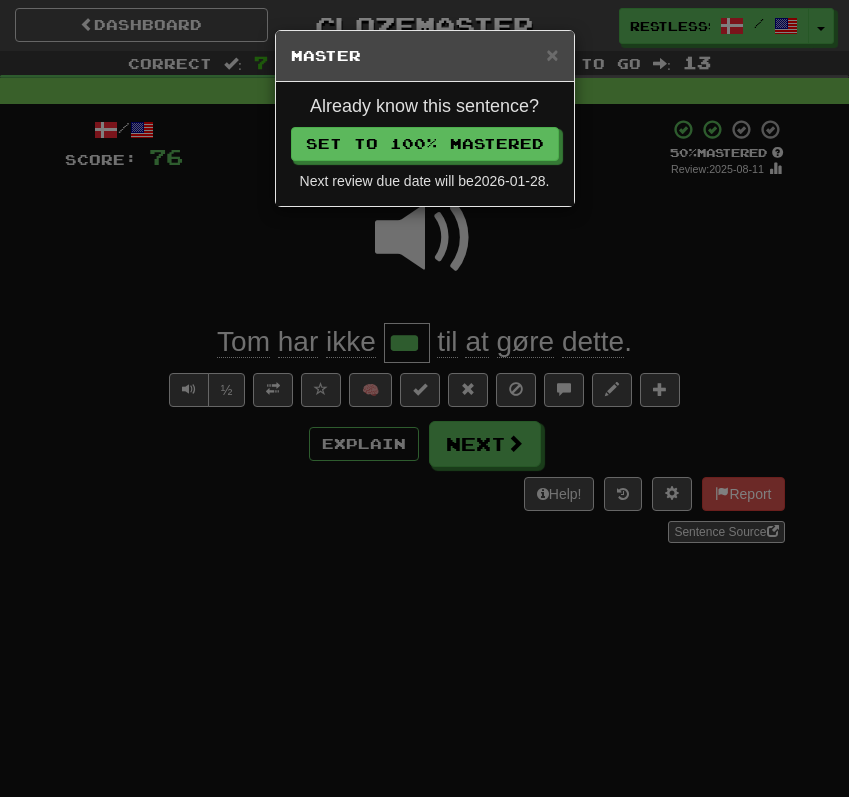 click on "× Master Already know this sentence? Set to 100% Mastered Next review due date will be  2026-01-28 ." at bounding box center (424, 398) 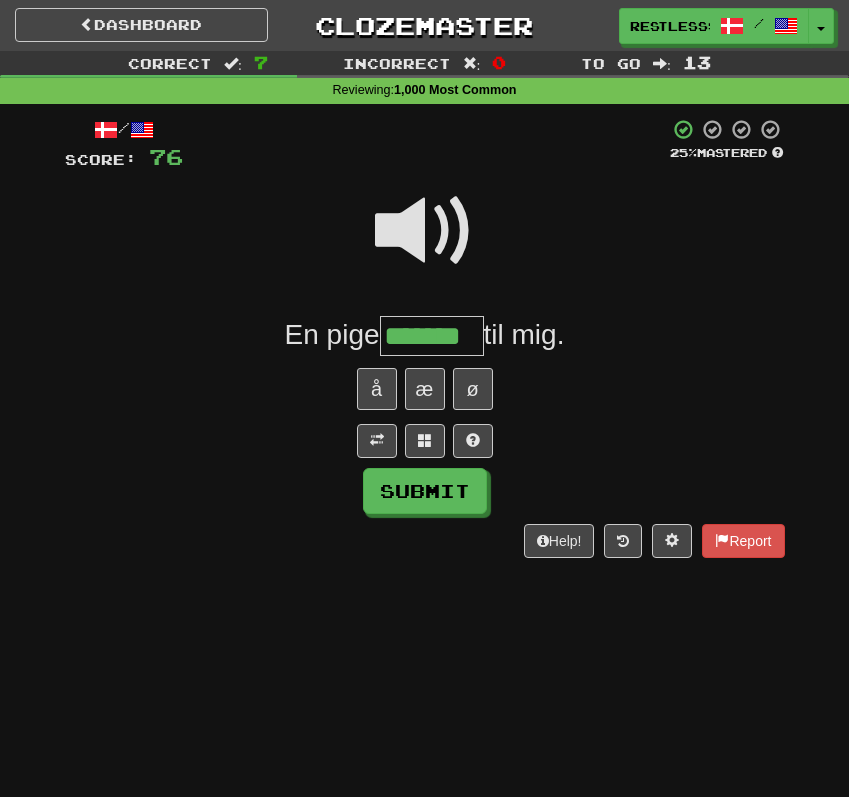 type on "*******" 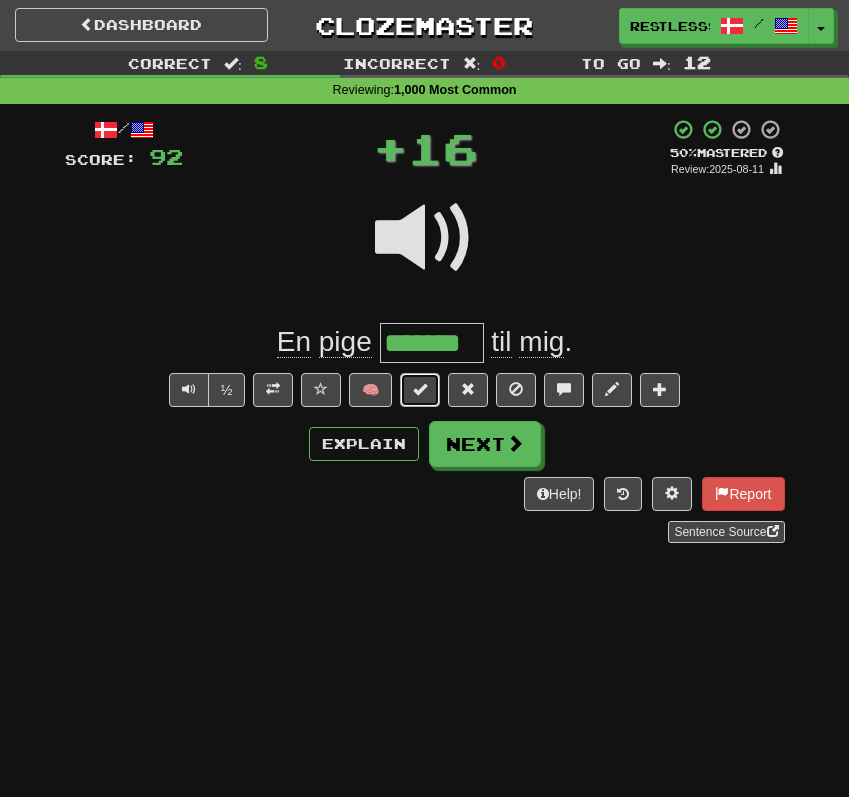 click at bounding box center [420, 389] 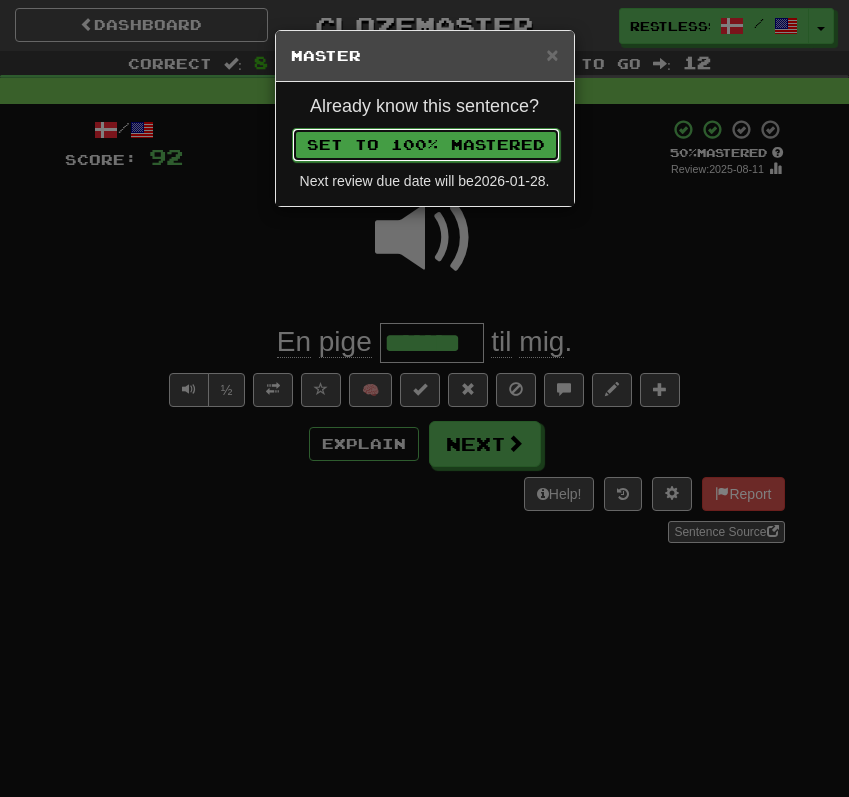 click on "Set to 100% Mastered" at bounding box center [426, 145] 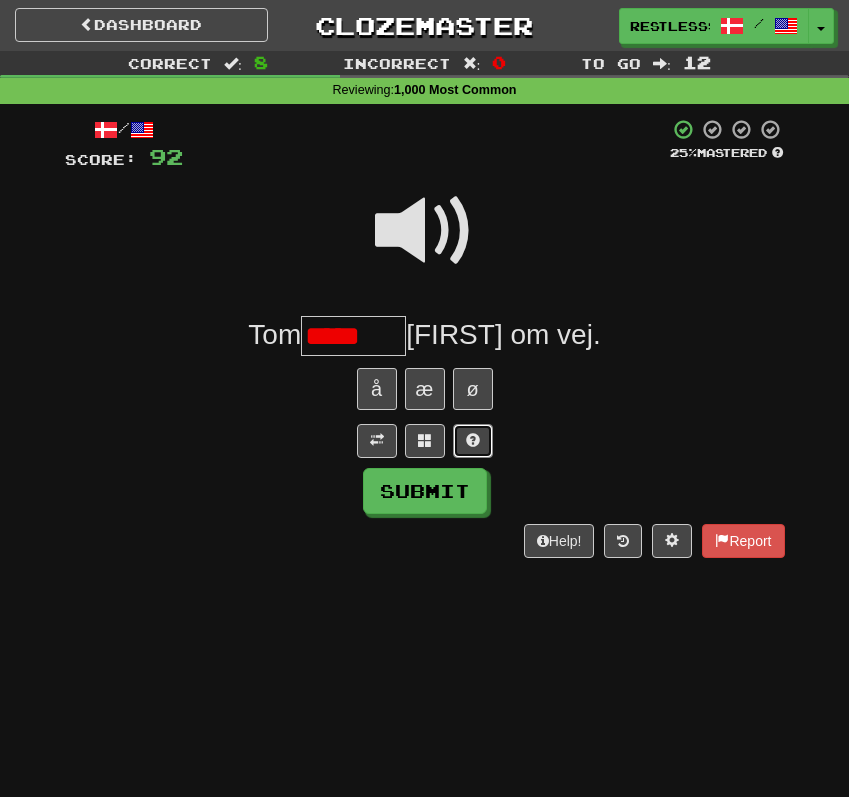 click at bounding box center (473, 440) 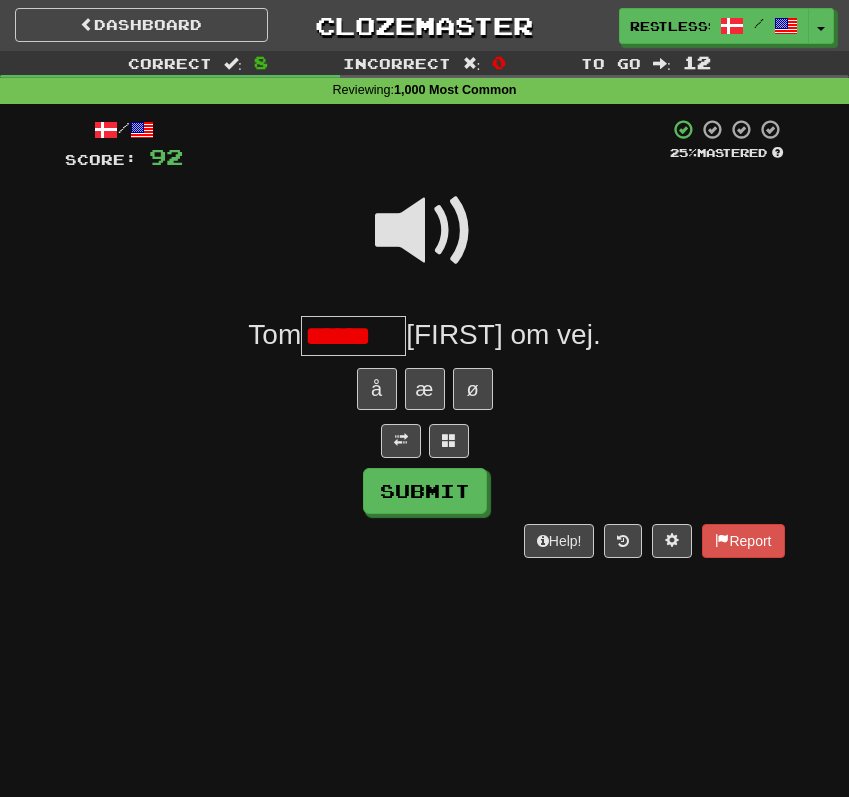 scroll, scrollTop: 0, scrollLeft: 0, axis: both 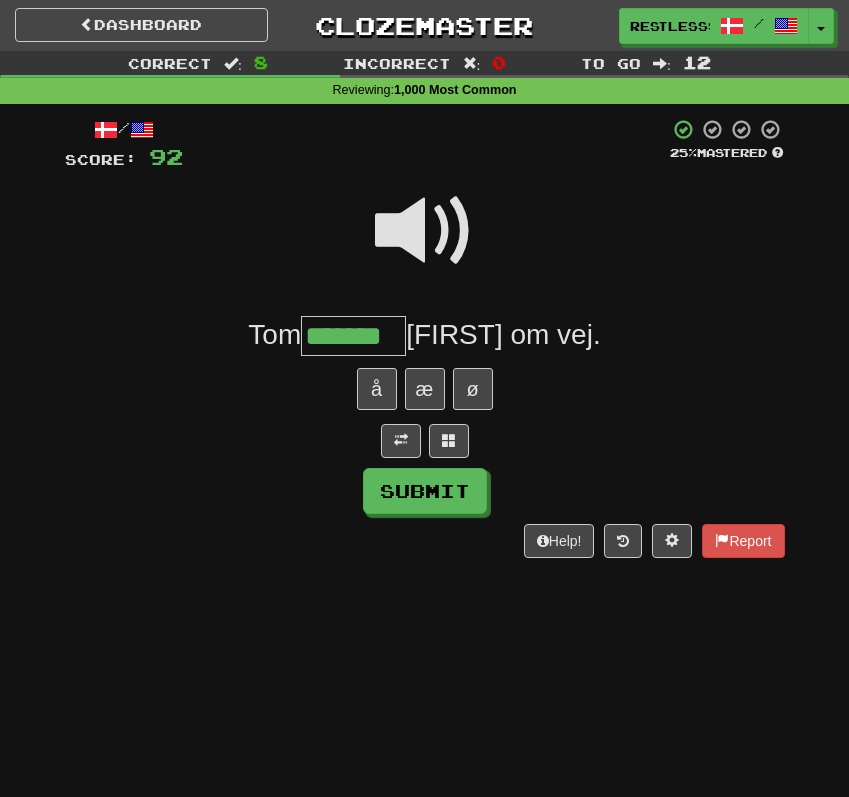 type on "*******" 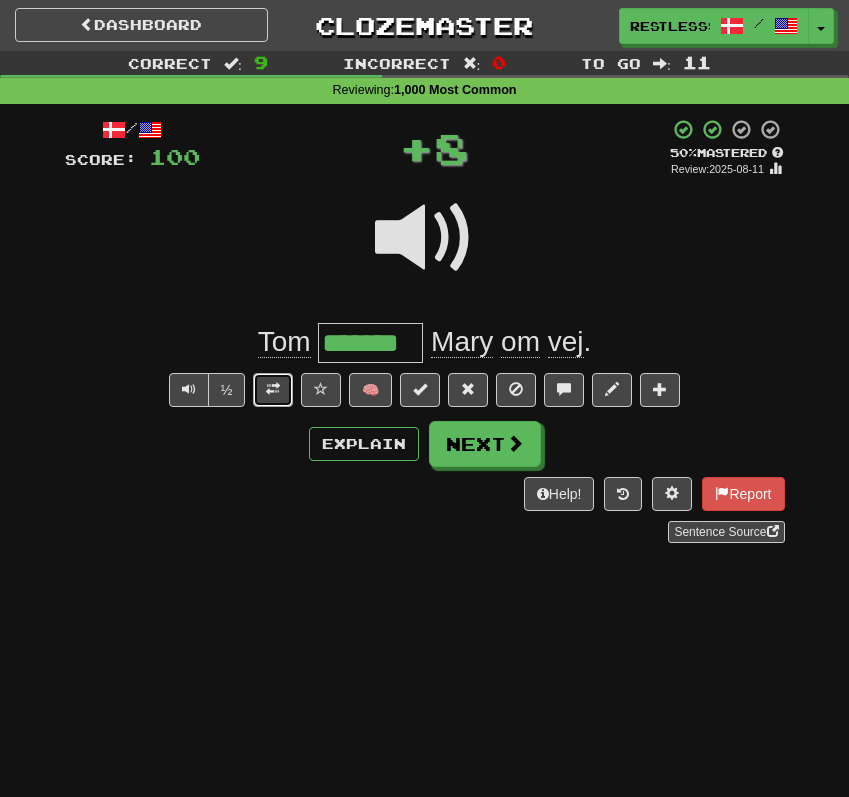 click at bounding box center (273, 390) 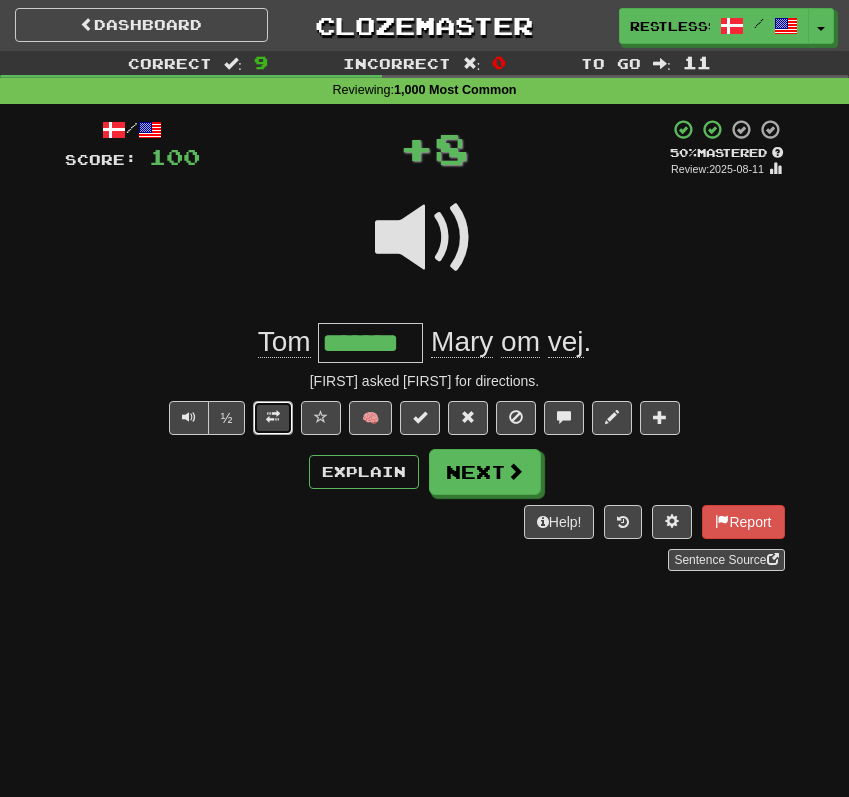 click at bounding box center [273, 417] 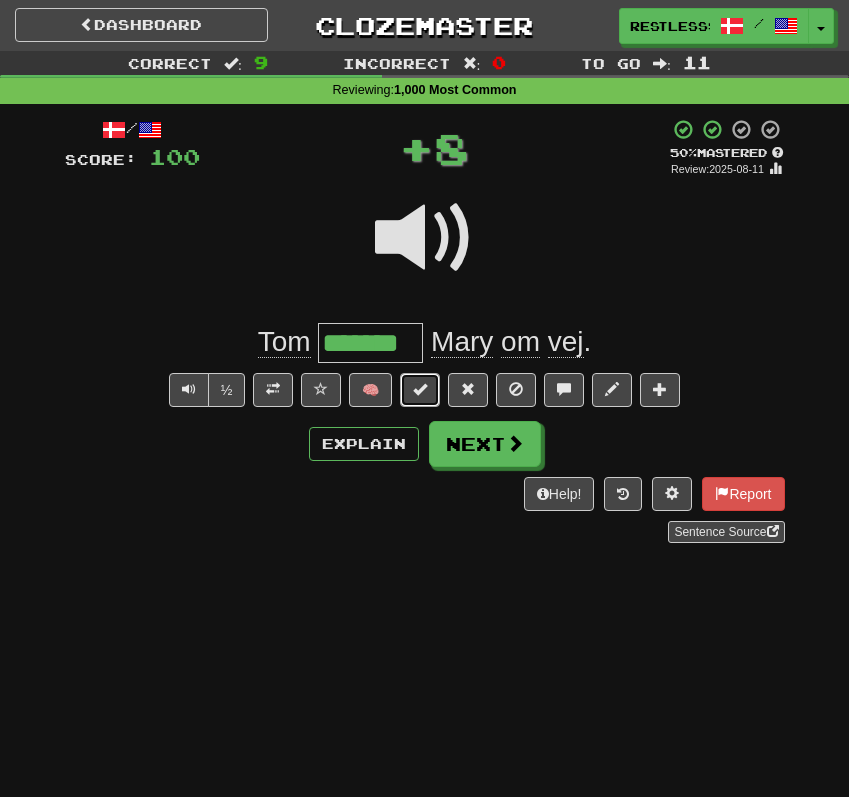 click at bounding box center (420, 390) 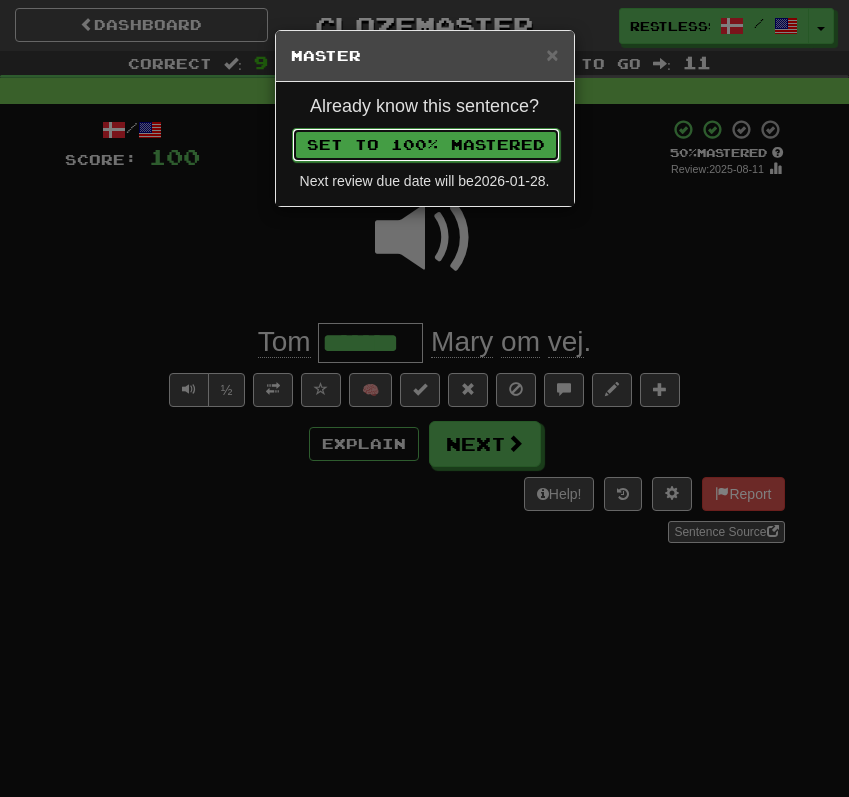 click on "Set to 100% Mastered" at bounding box center (426, 145) 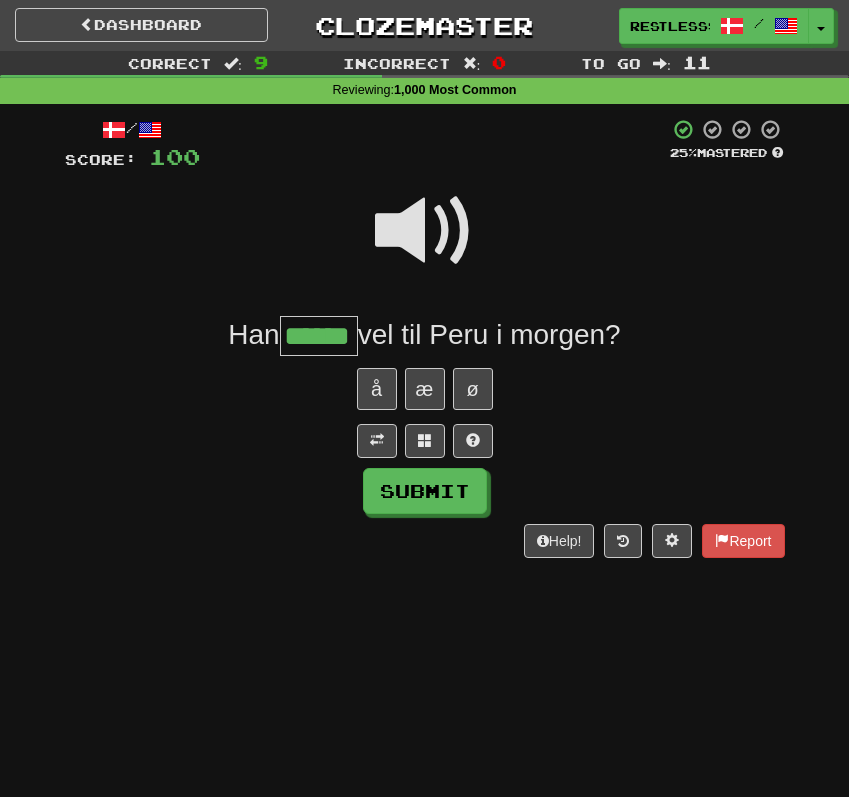 type on "******" 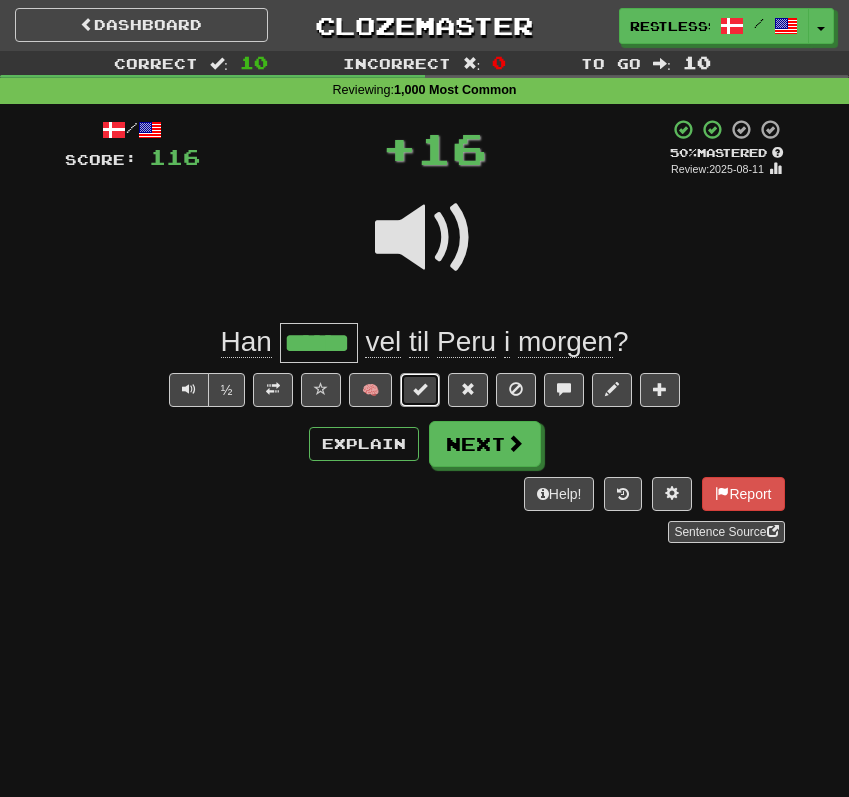 click at bounding box center (420, 390) 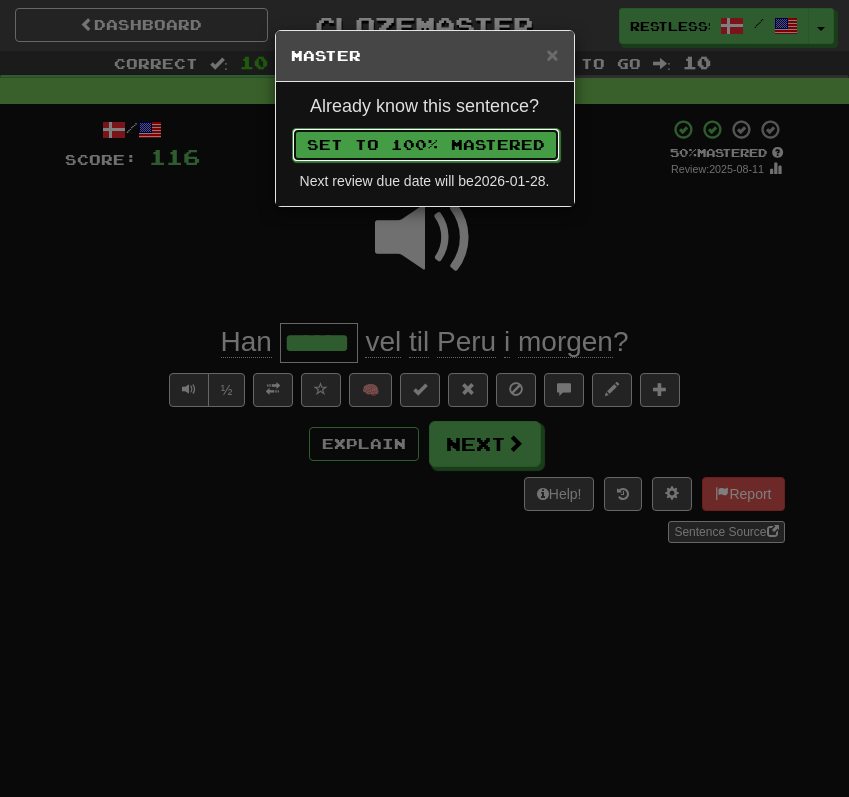 click on "Set to 100% Mastered" at bounding box center (426, 145) 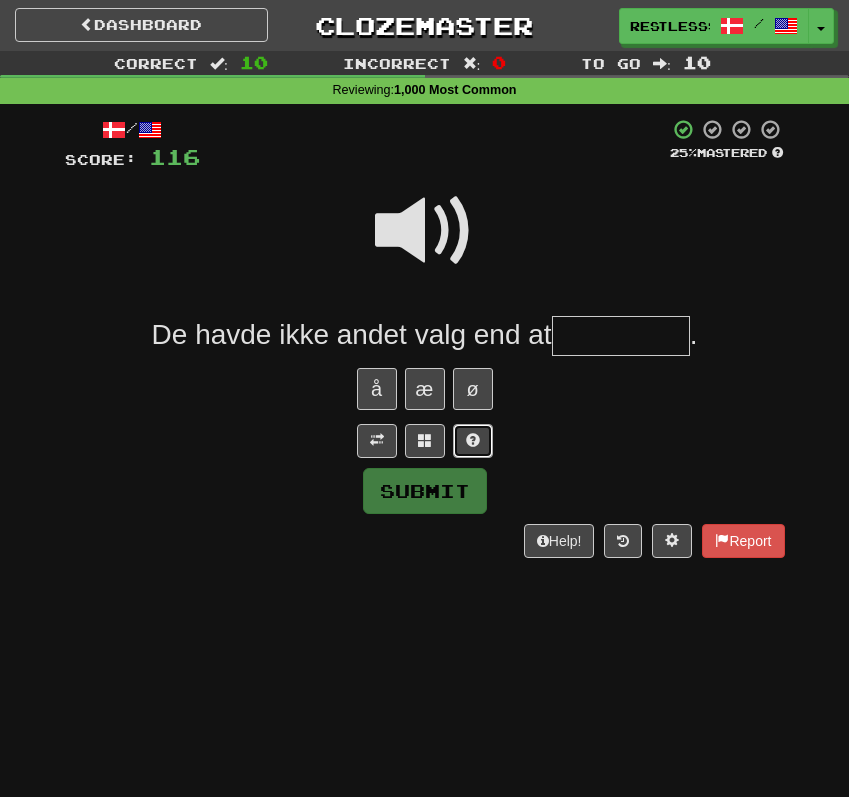 click at bounding box center (473, 440) 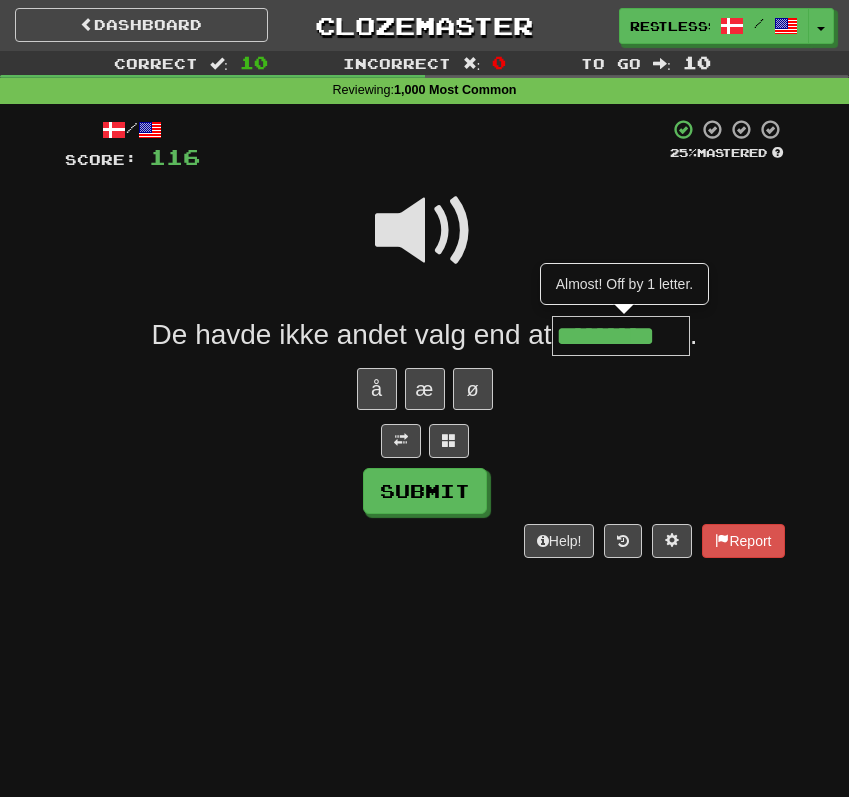 type on "*********" 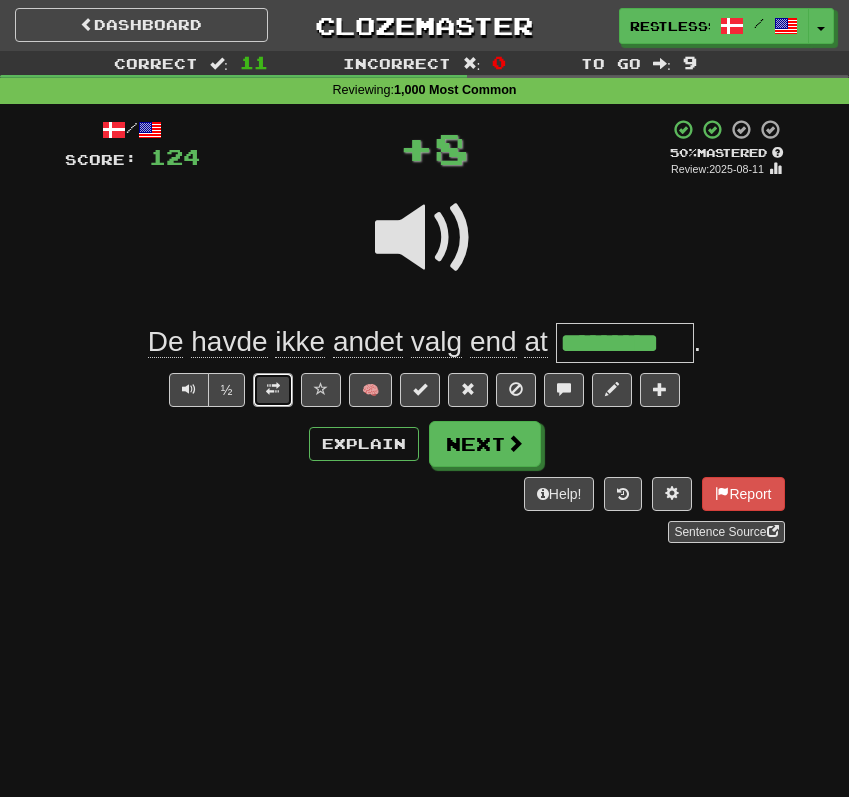 click at bounding box center [273, 390] 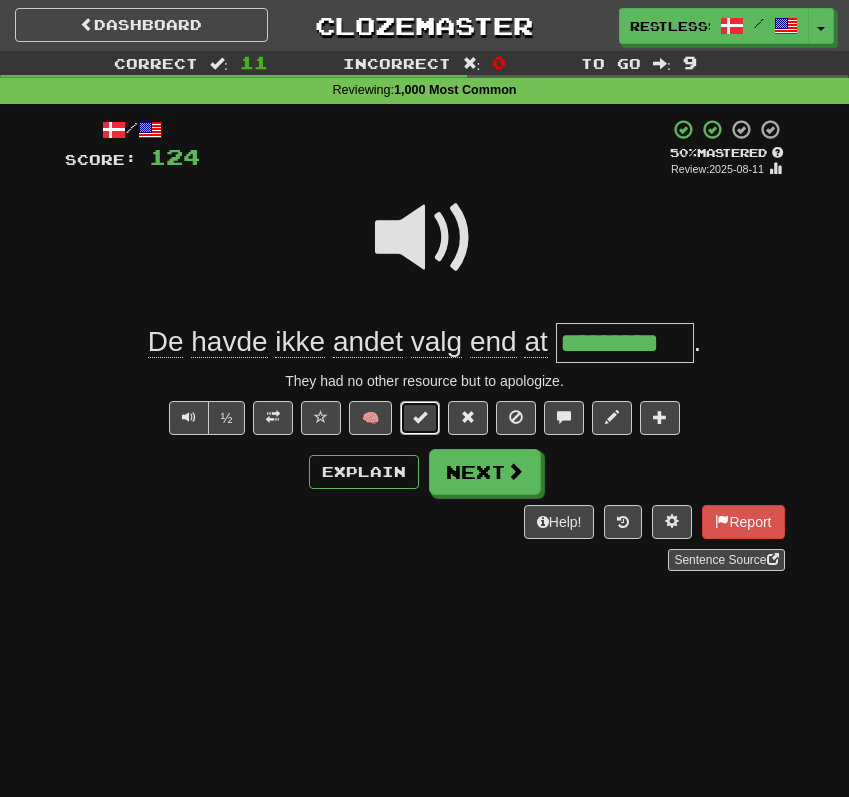 click at bounding box center [420, 418] 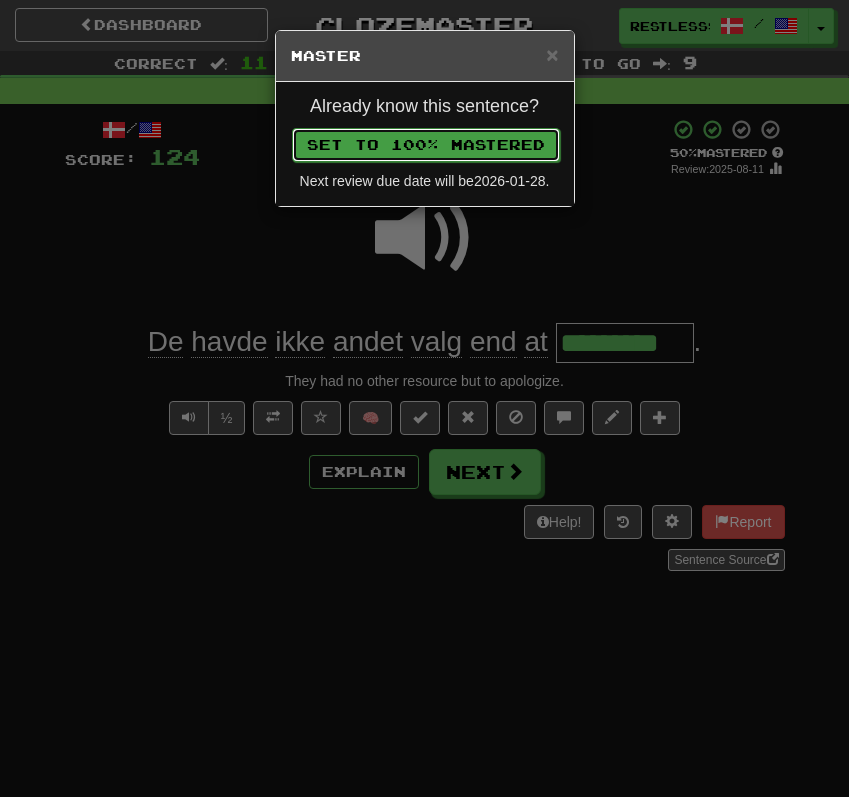 click on "Set to 100% Mastered" at bounding box center [426, 145] 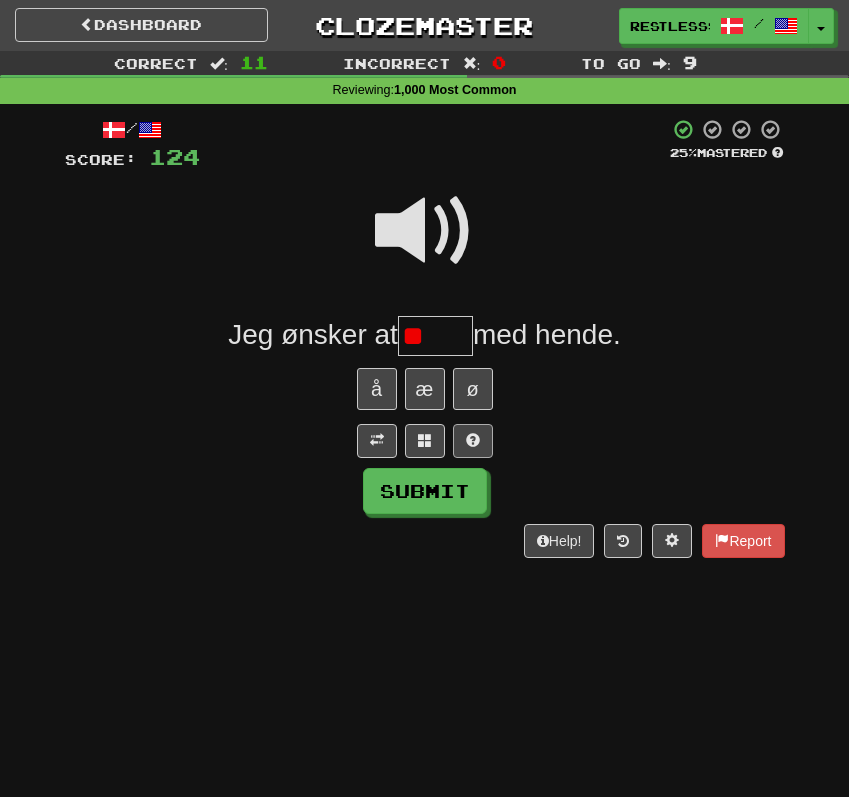 type on "*" 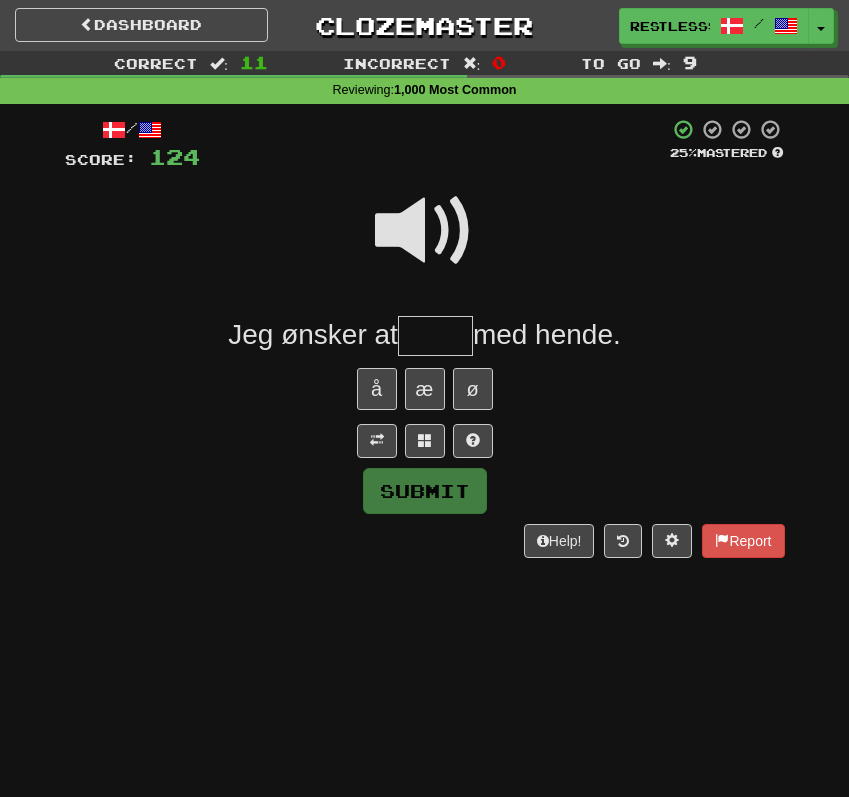 click at bounding box center (425, 231) 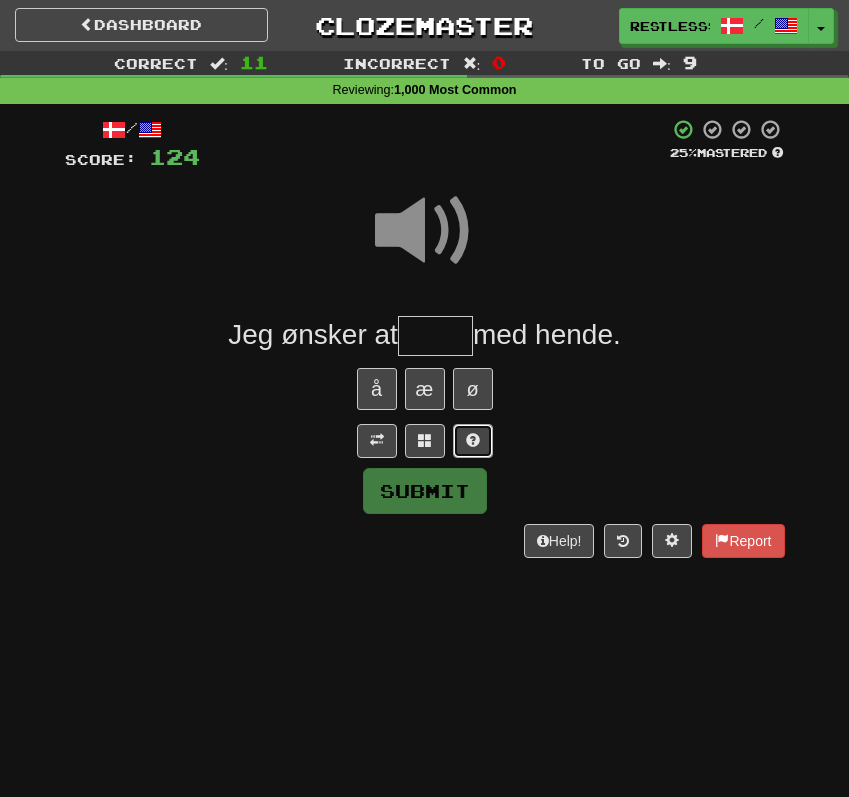 click at bounding box center (473, 441) 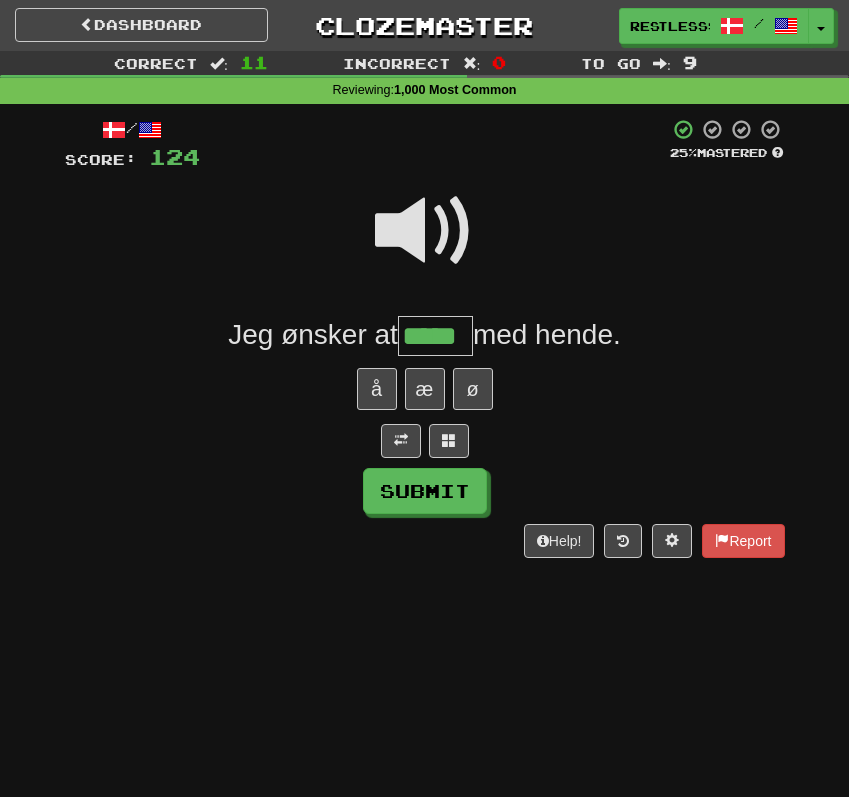 type on "*****" 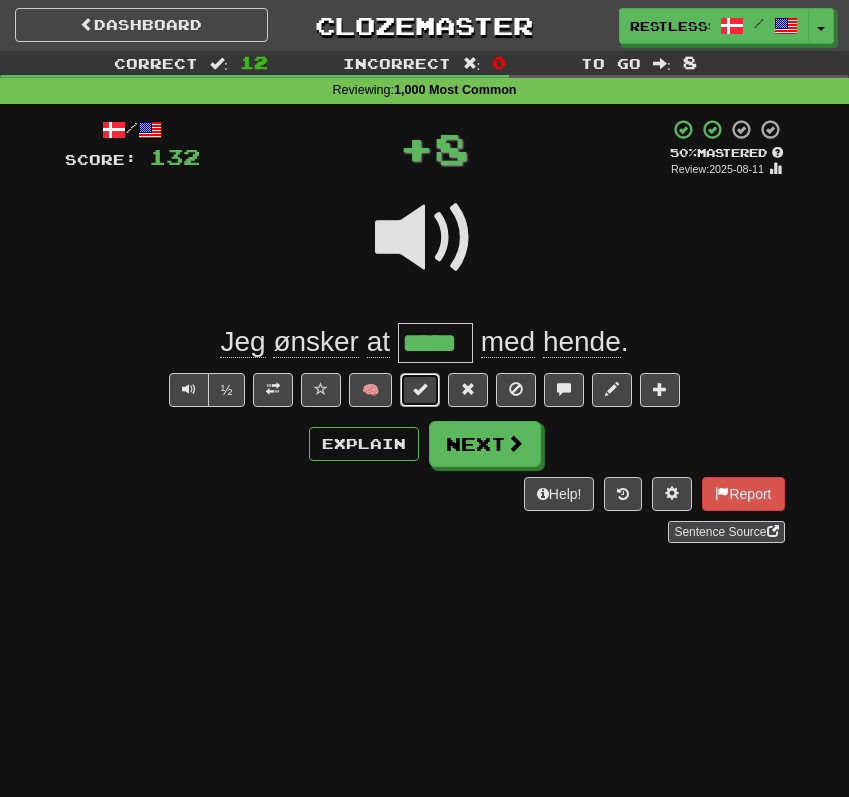 click at bounding box center (420, 389) 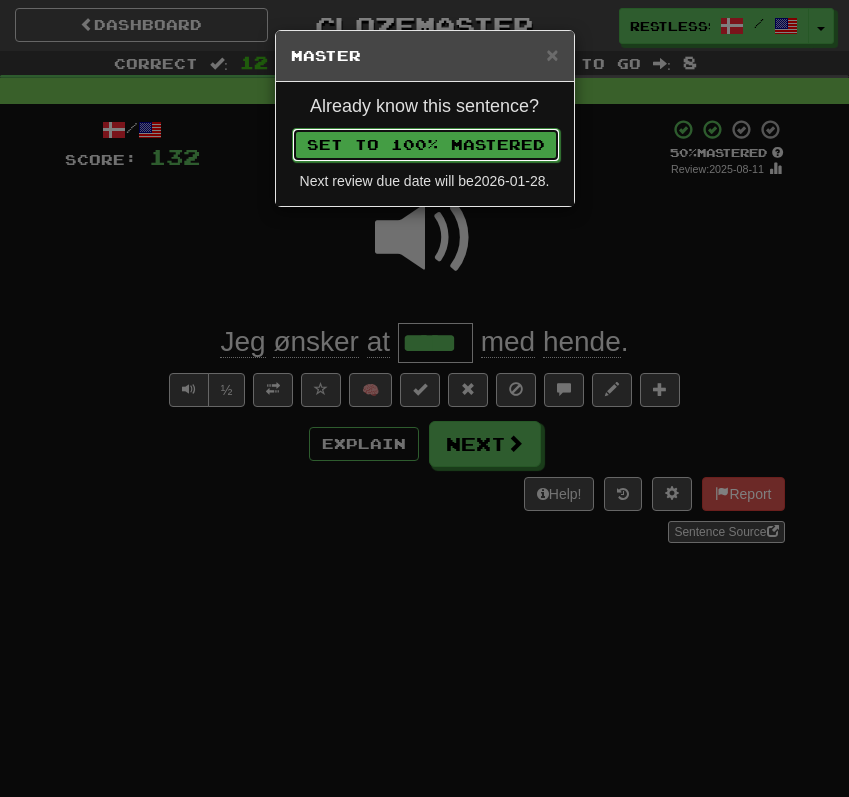 click on "Set to 100% Mastered" at bounding box center (426, 145) 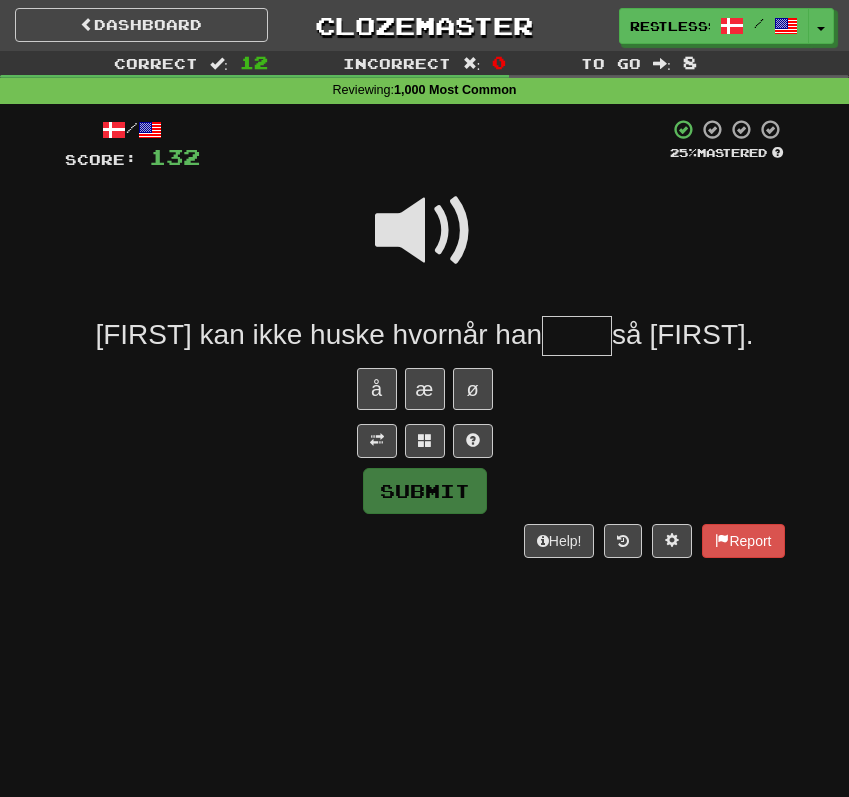 click at bounding box center [425, 231] 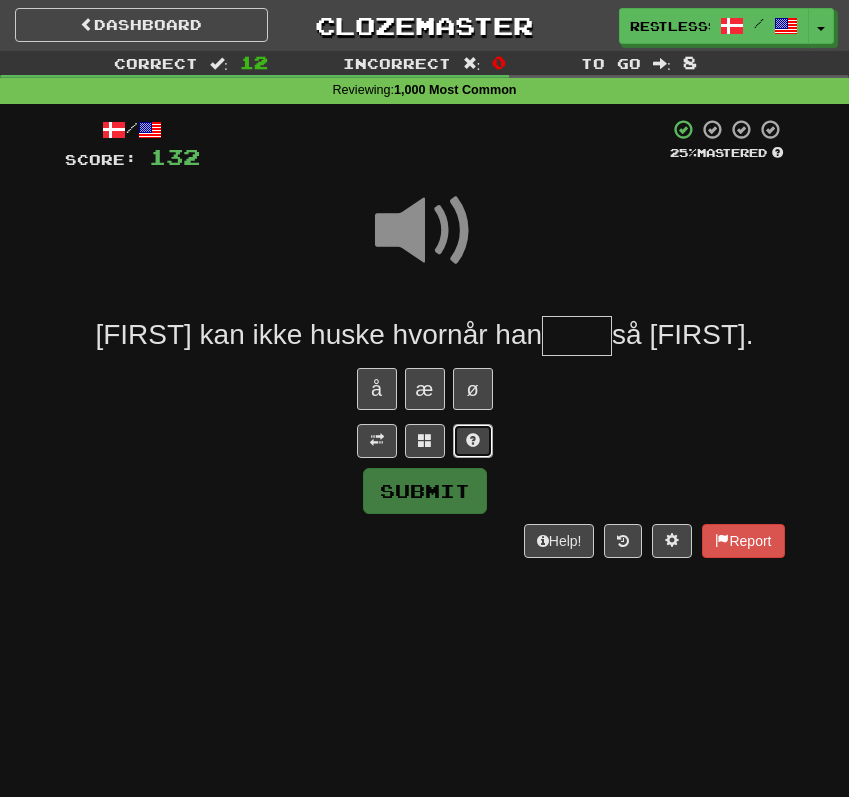 click at bounding box center [473, 441] 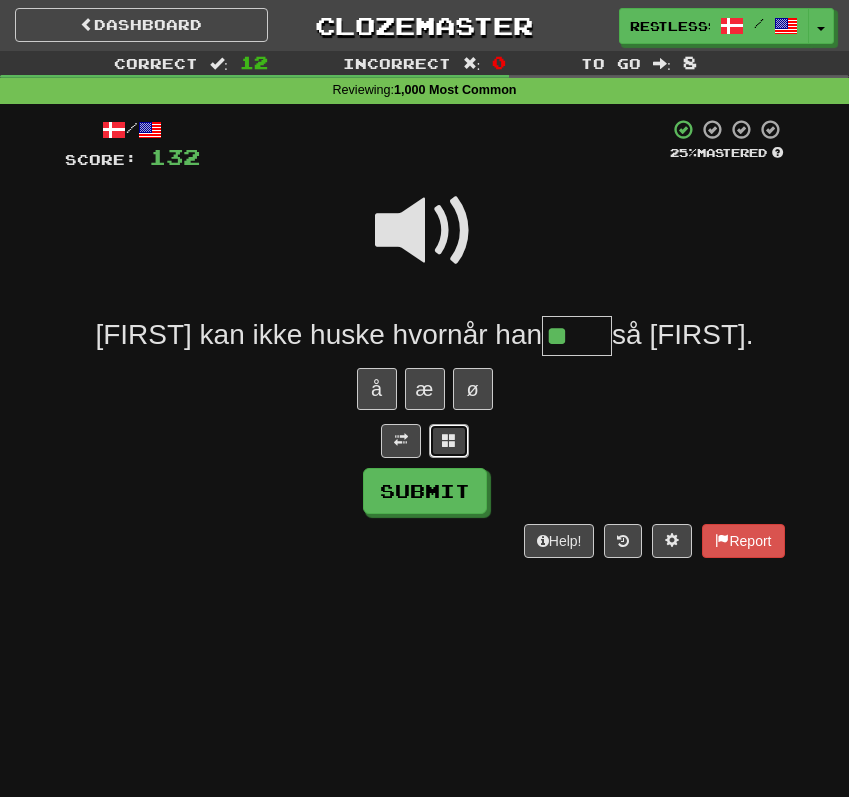 click at bounding box center [449, 440] 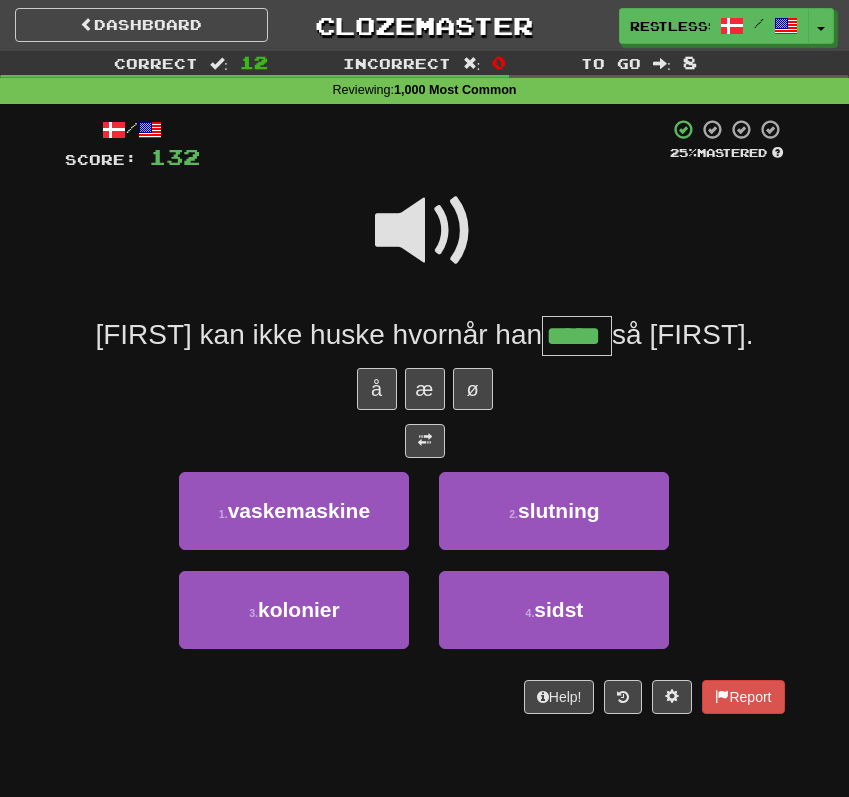 type on "*****" 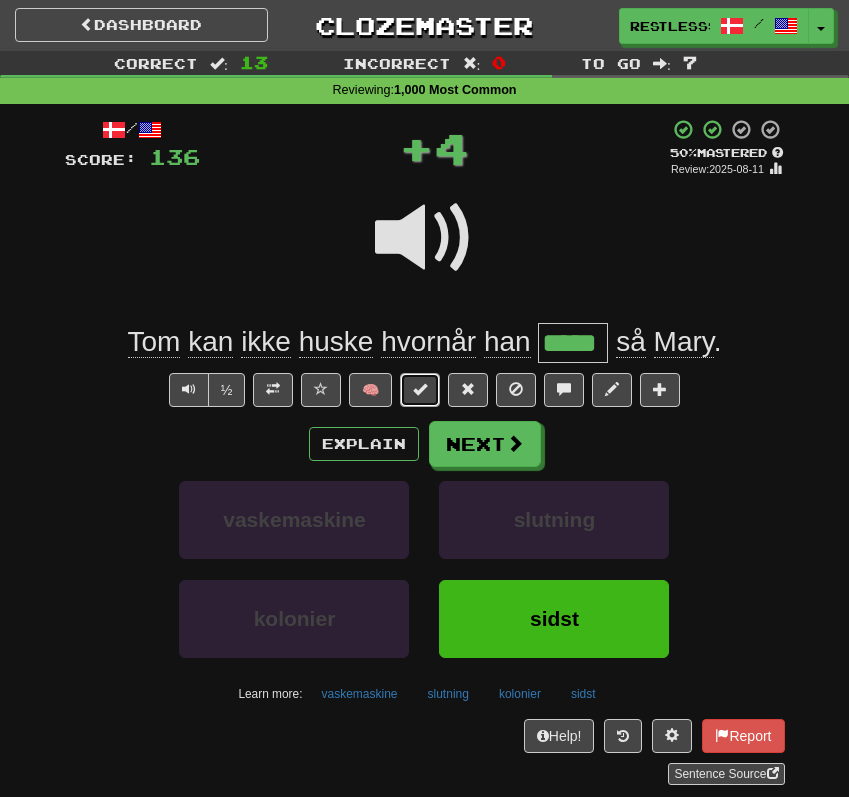 click at bounding box center (420, 390) 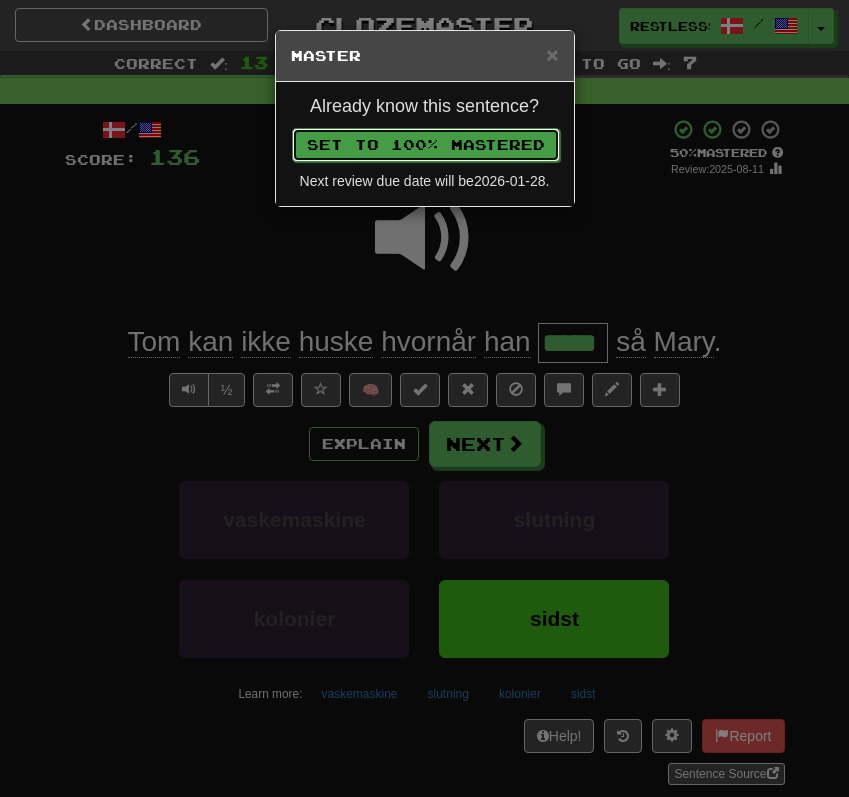 click on "Set to 100% Mastered" at bounding box center (426, 145) 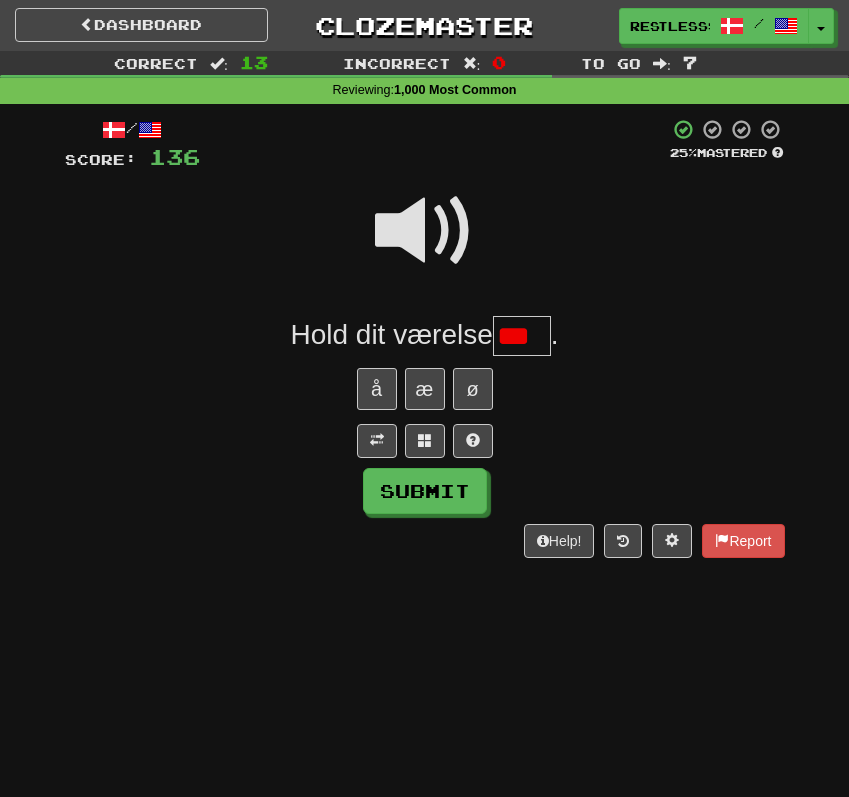 scroll, scrollTop: 0, scrollLeft: 0, axis: both 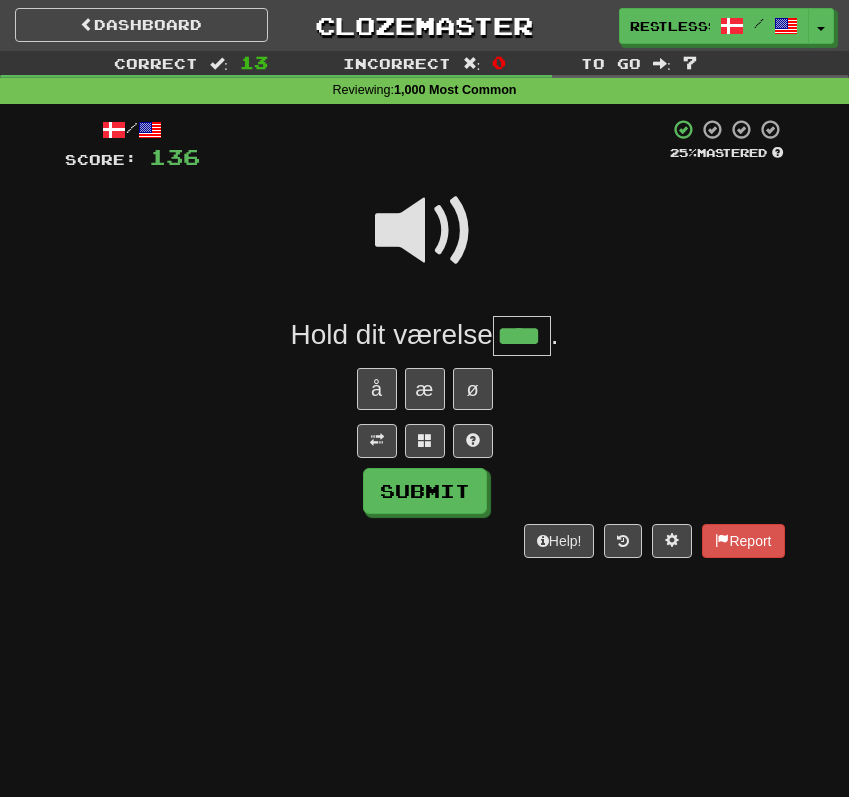 type on "****" 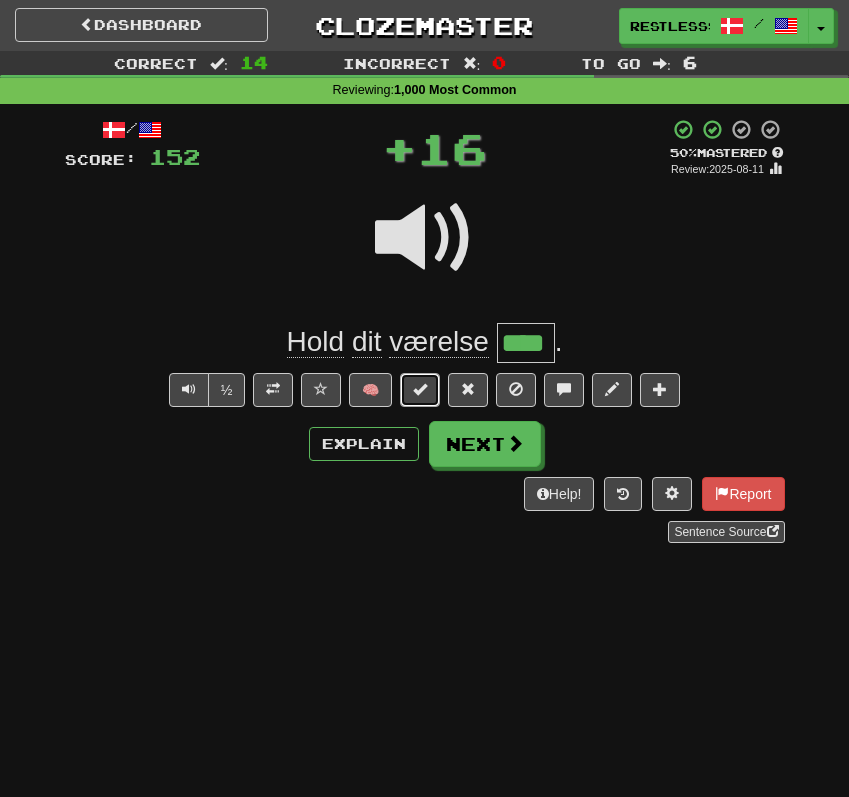 click at bounding box center (420, 390) 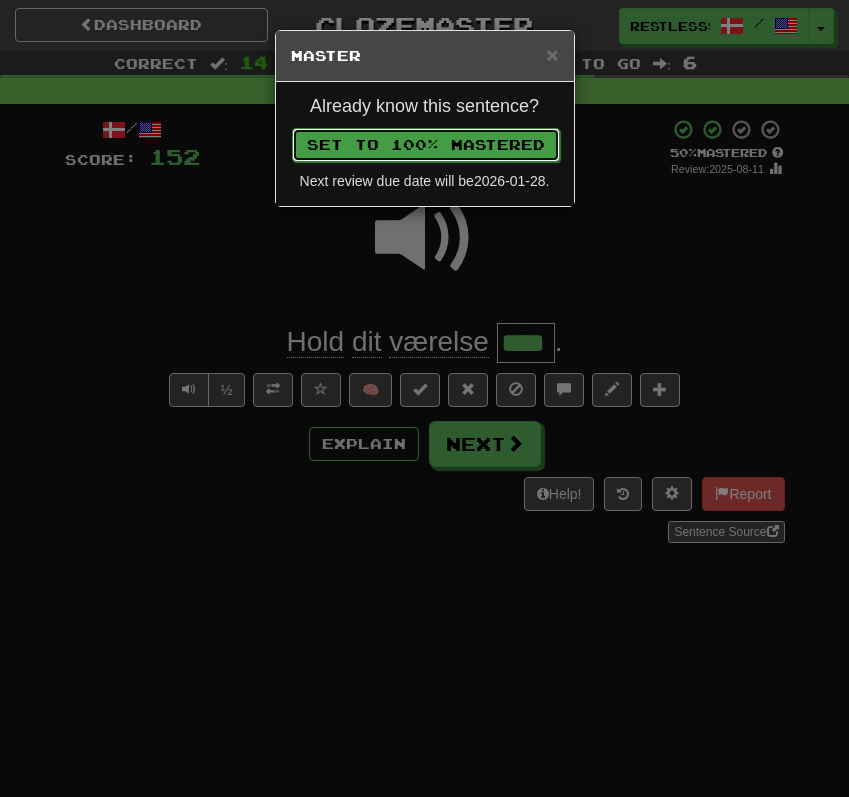 click on "Set to 100% Mastered" at bounding box center (426, 145) 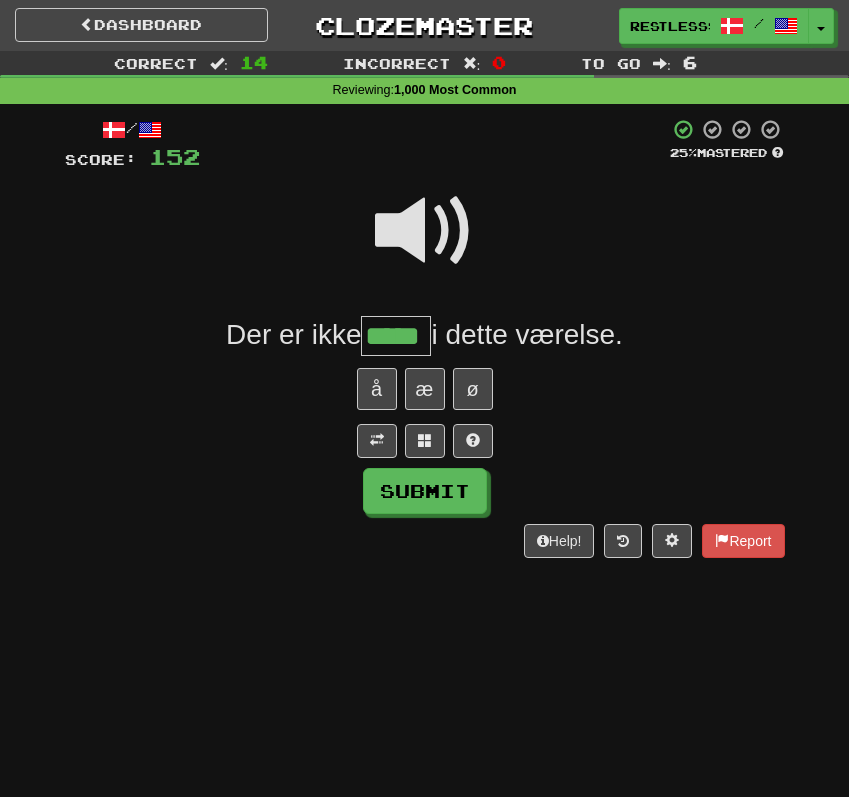 type on "*****" 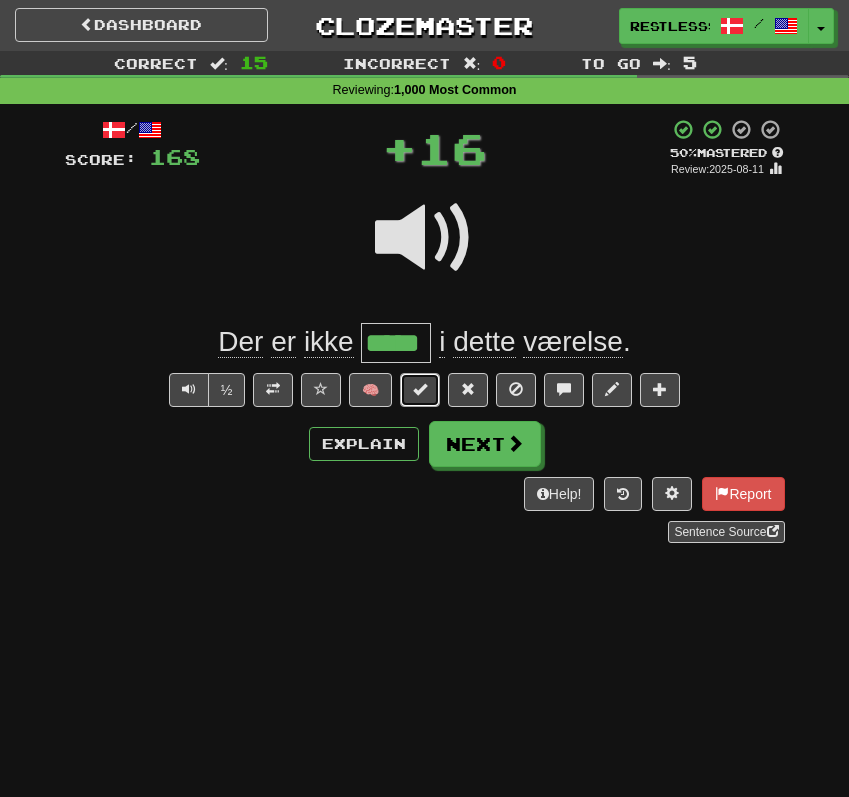 click at bounding box center (420, 389) 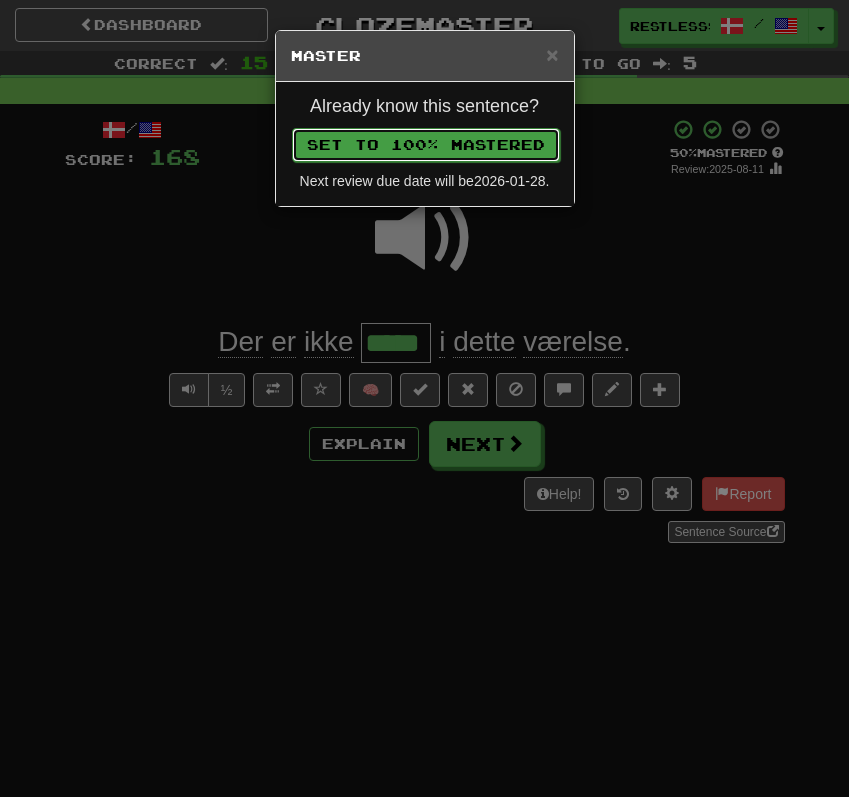 click on "Set to 100% Mastered" at bounding box center (426, 145) 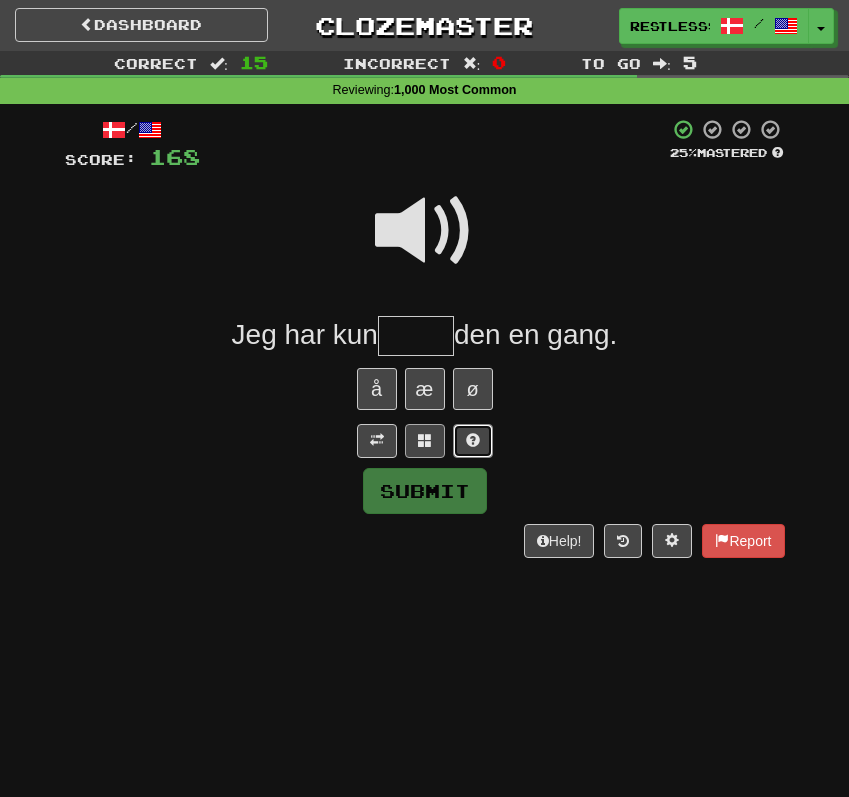 click at bounding box center [473, 441] 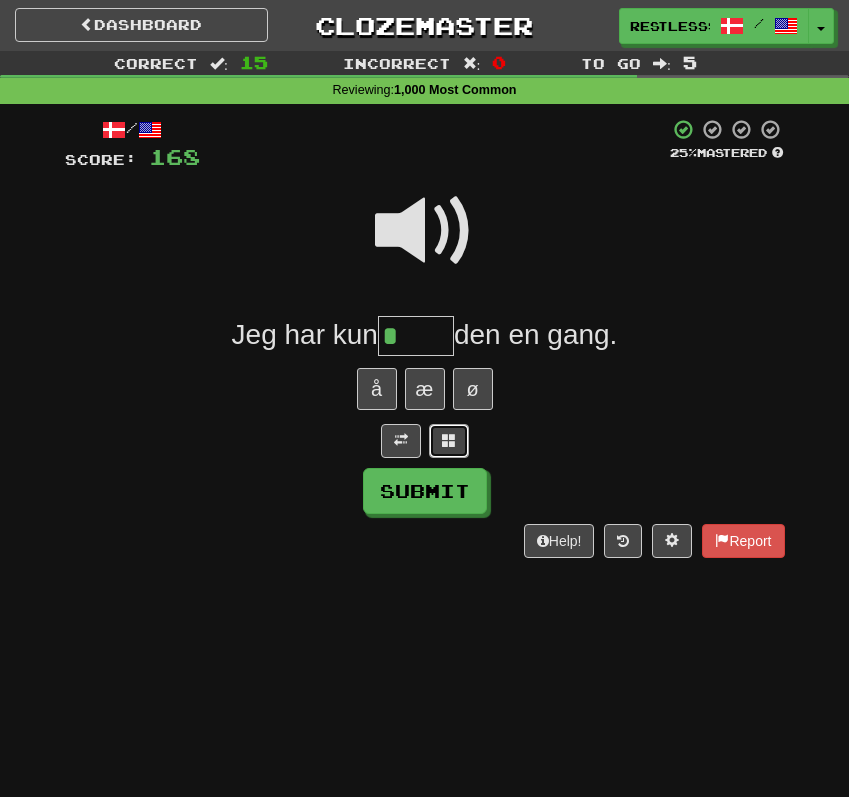 click at bounding box center (449, 441) 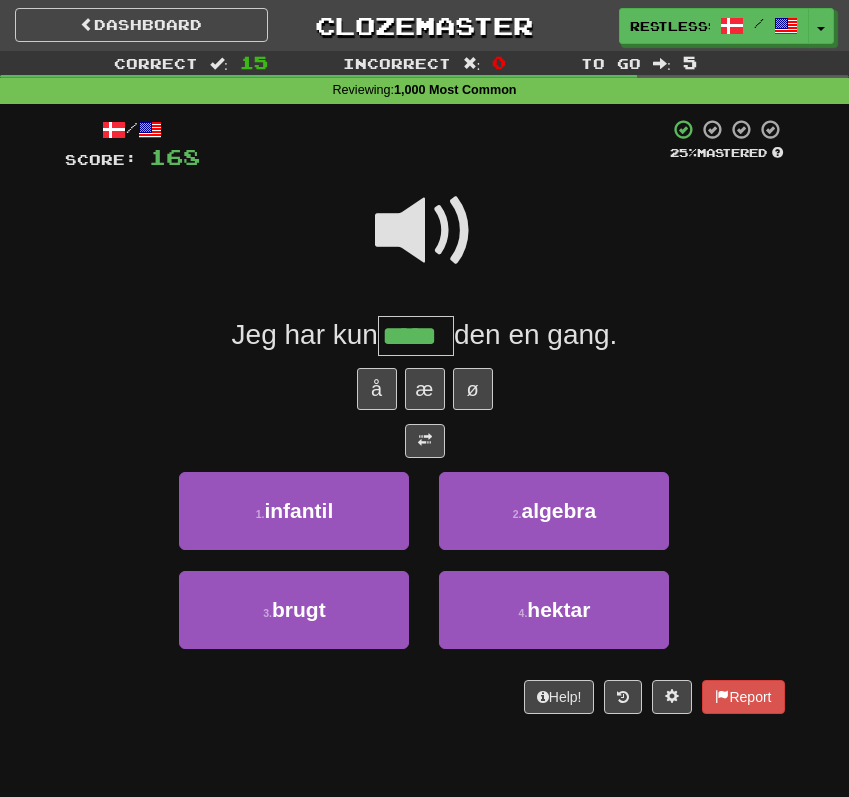 type on "*****" 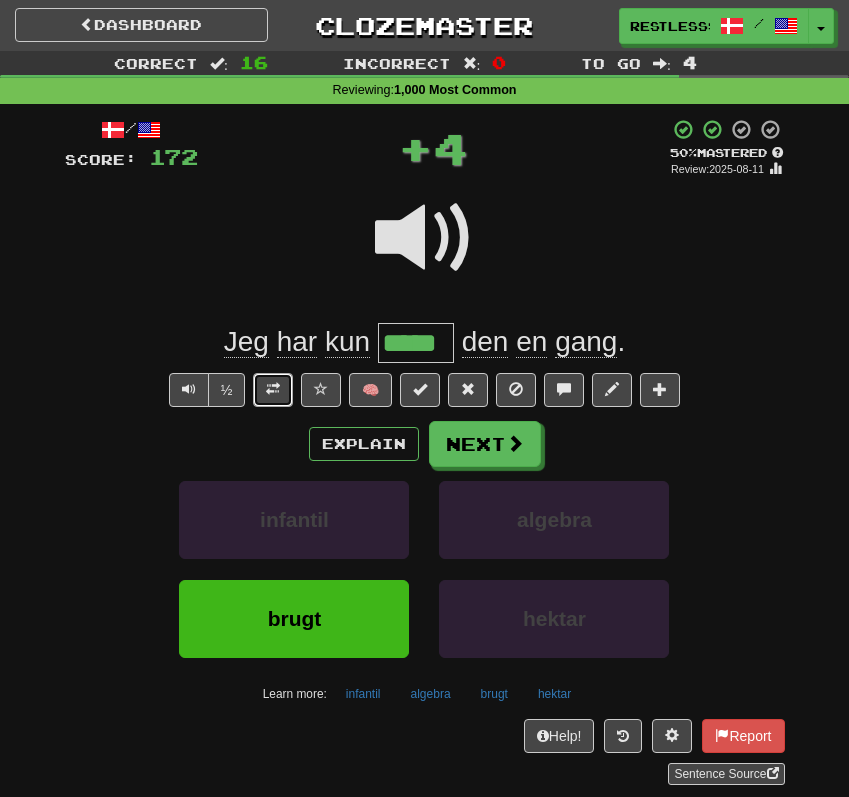 click at bounding box center [273, 389] 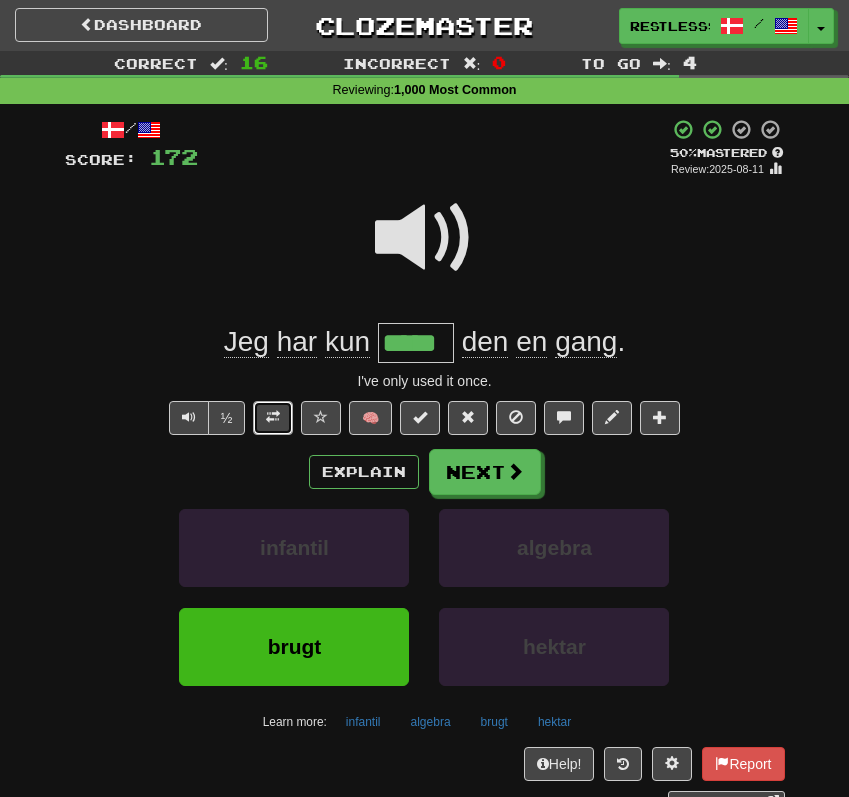 click at bounding box center (273, 418) 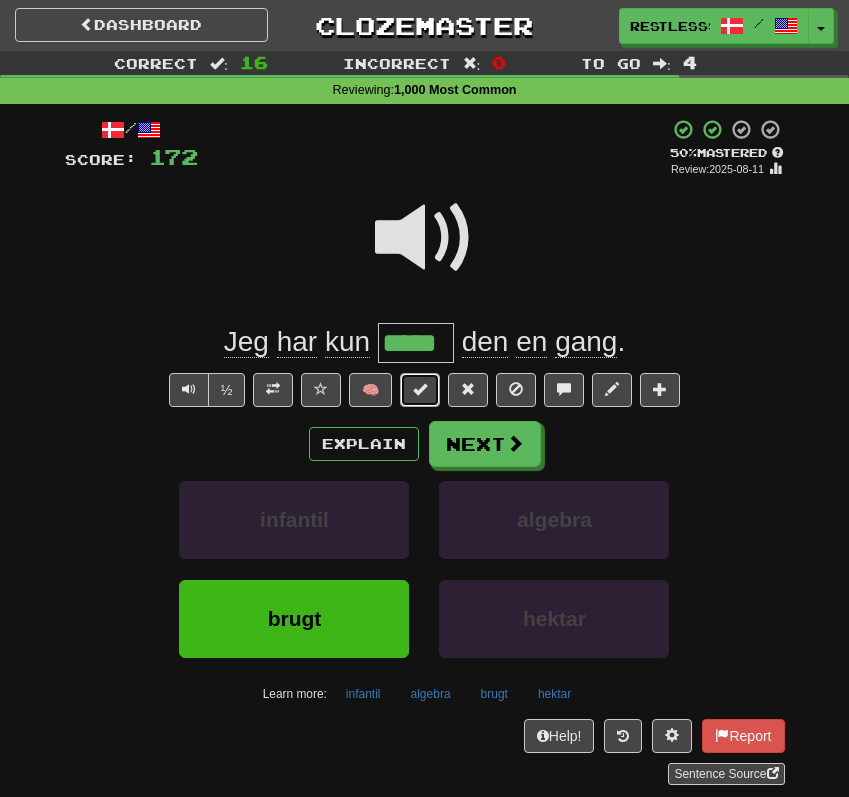 click at bounding box center (420, 390) 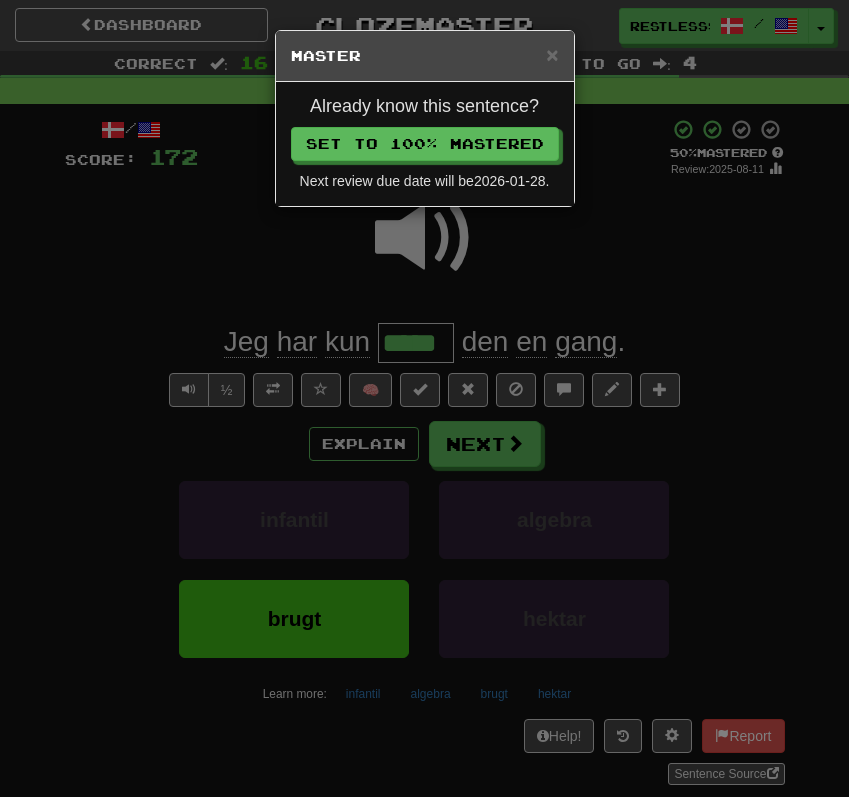 click on "Already know this sentence? Set to 100% Mastered Next review due date will be  2026-01-28 ." at bounding box center (425, 144) 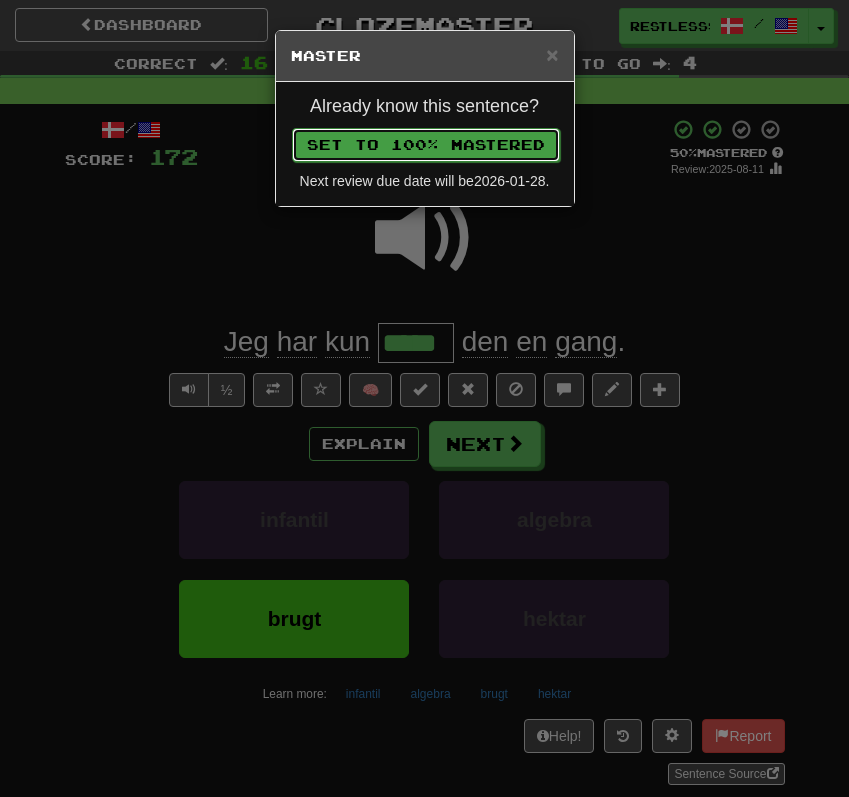 click on "Set to 100% Mastered" at bounding box center [426, 145] 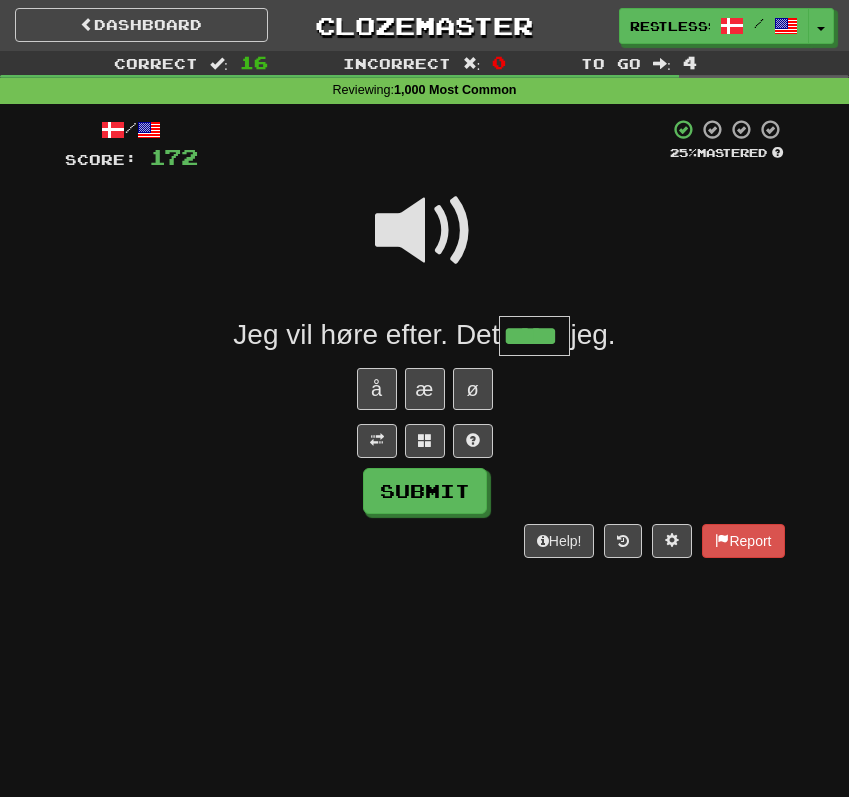 type on "*****" 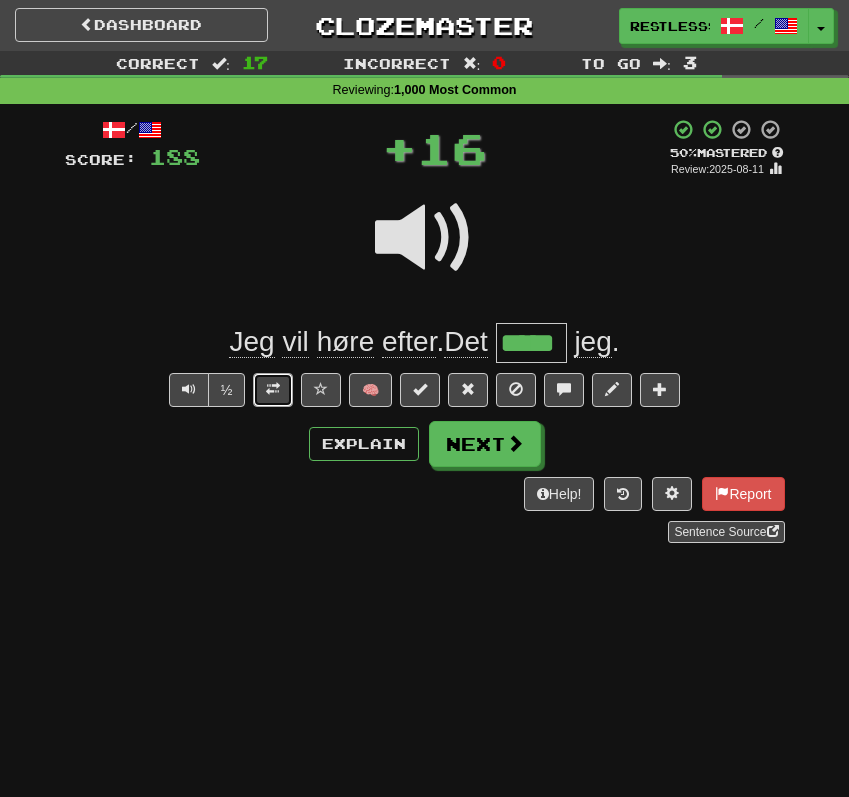 click at bounding box center (273, 390) 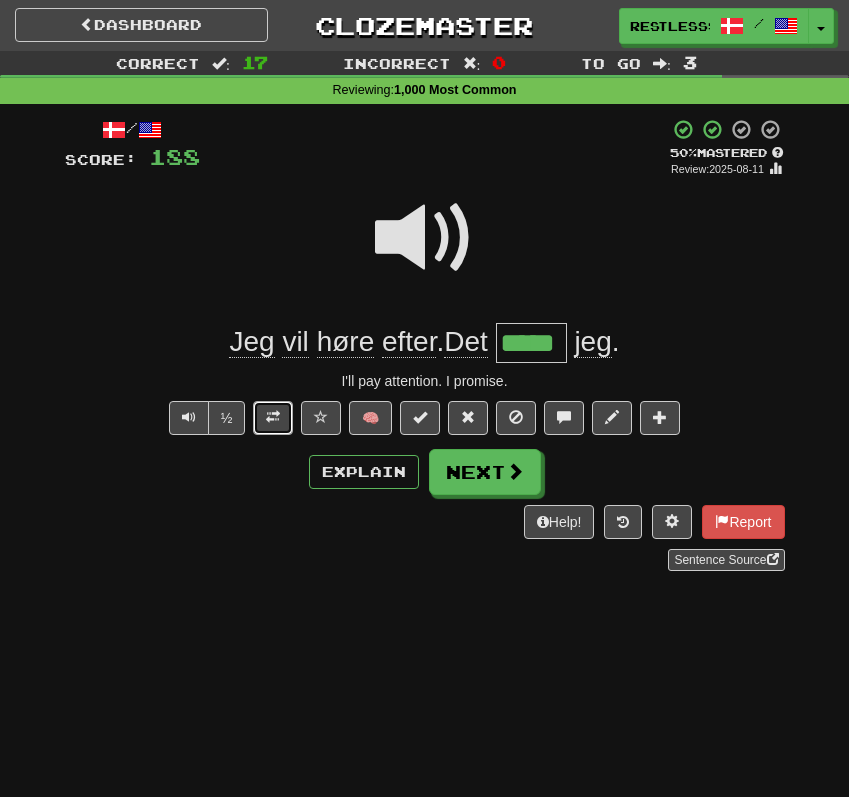 click at bounding box center [273, 418] 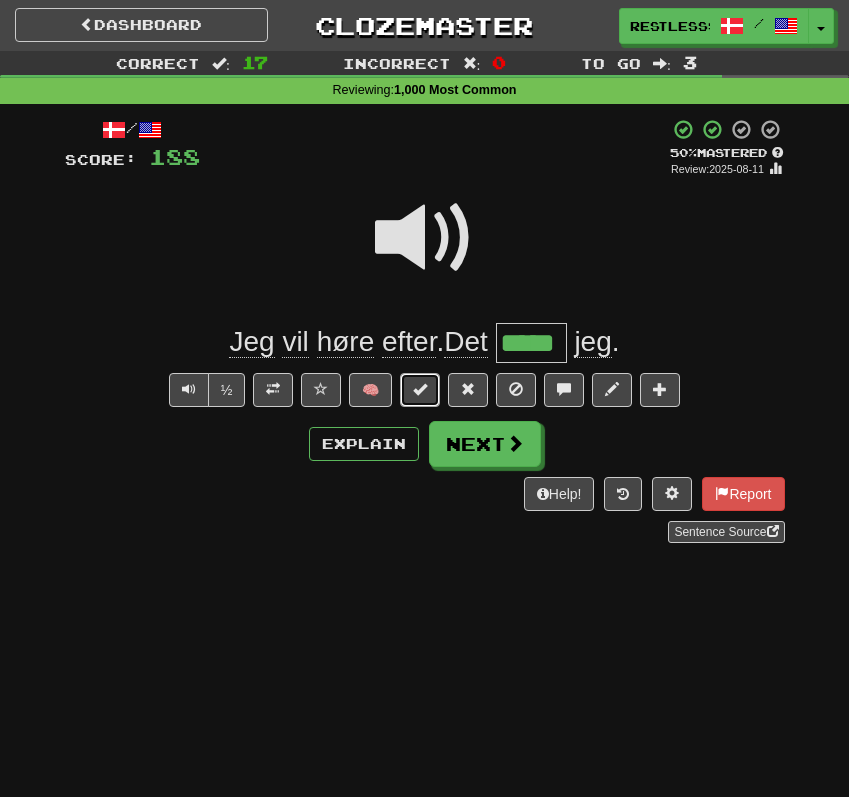 click at bounding box center [420, 390] 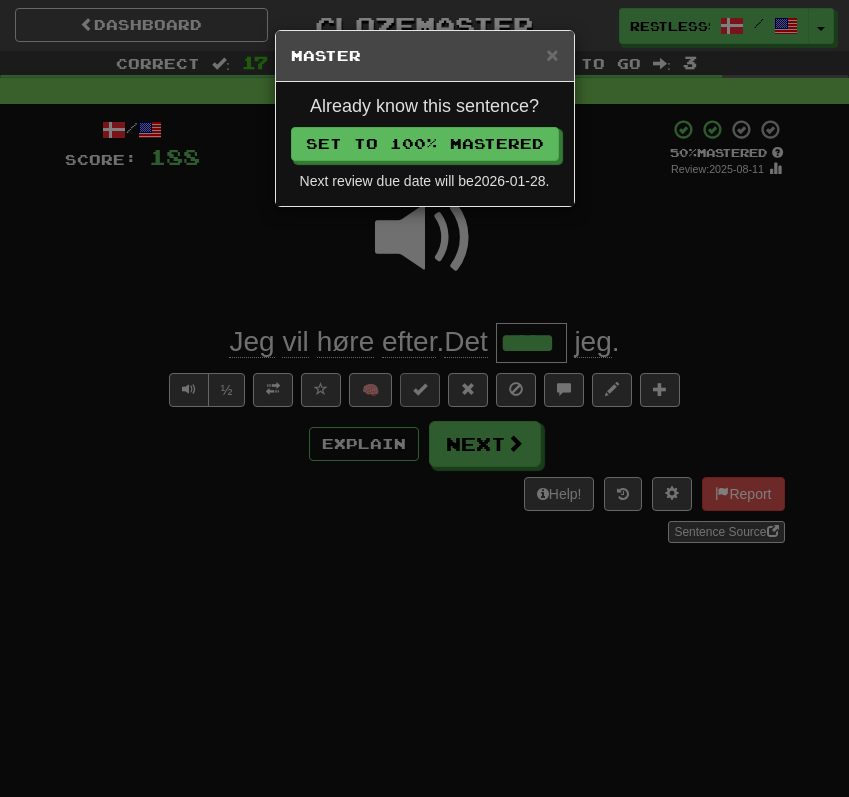click on "× Master Already know this sentence? Set to 100% Mastered Next review due date will be  2026-01-28 ." at bounding box center [424, 398] 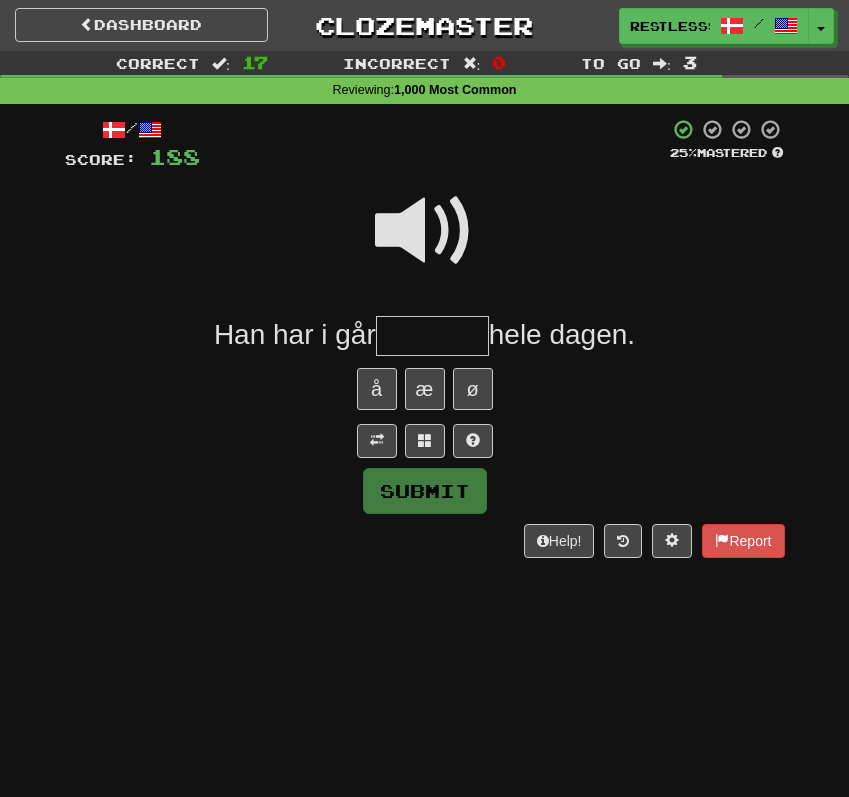 click at bounding box center [425, 441] 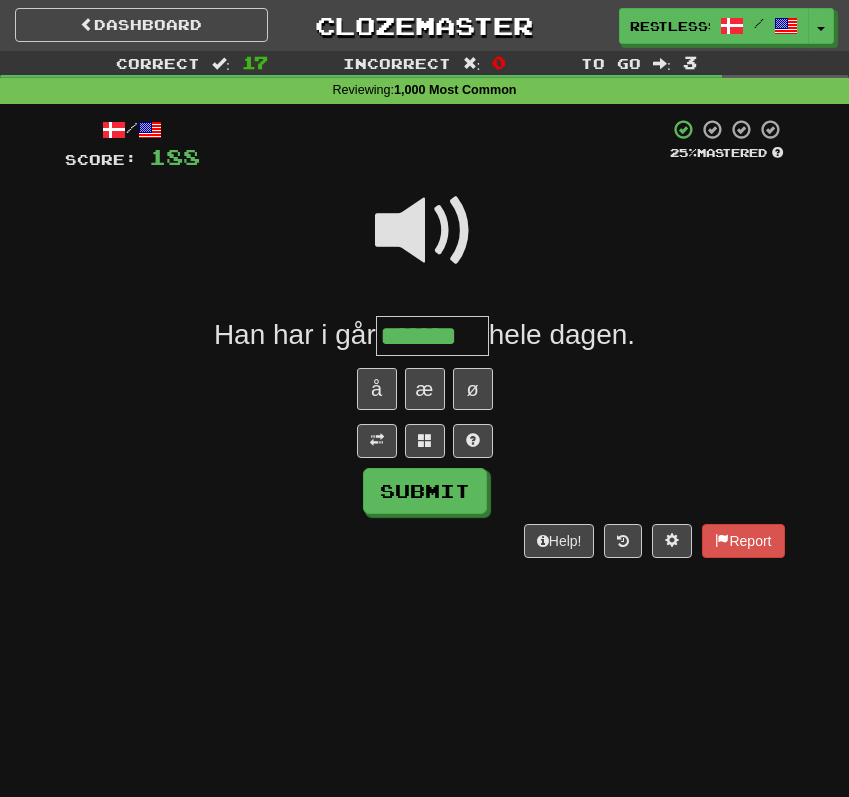 scroll, scrollTop: 0, scrollLeft: 0, axis: both 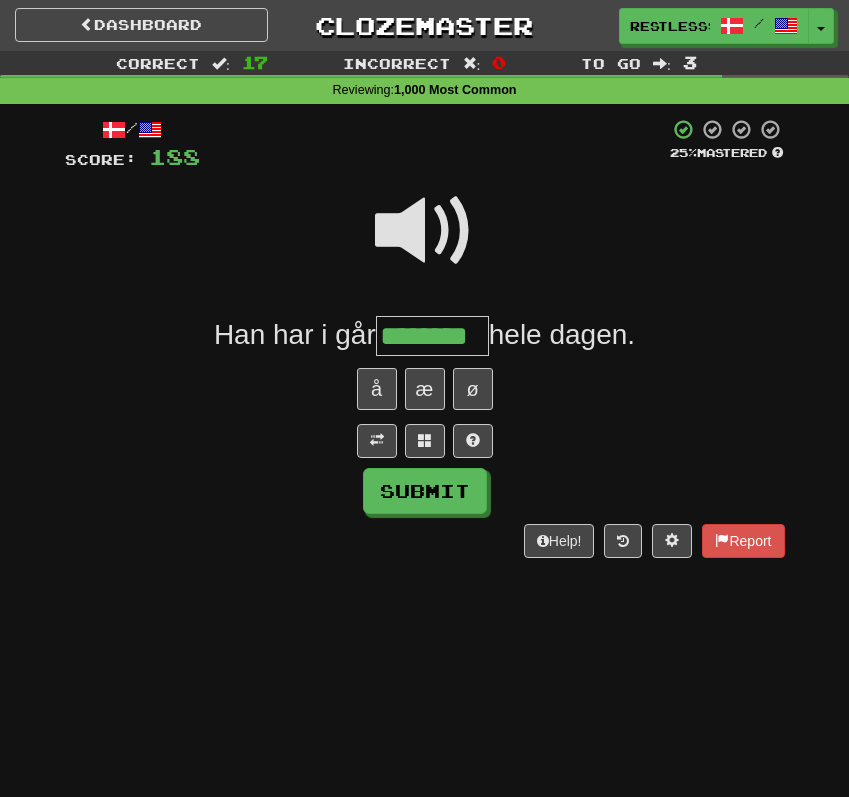 type on "********" 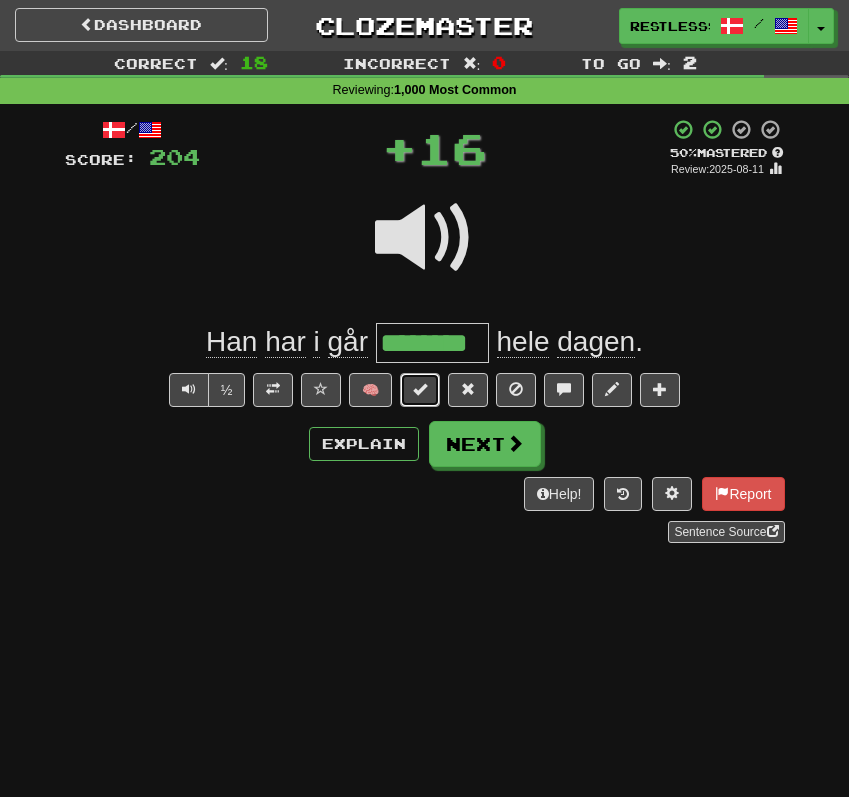 click at bounding box center [420, 390] 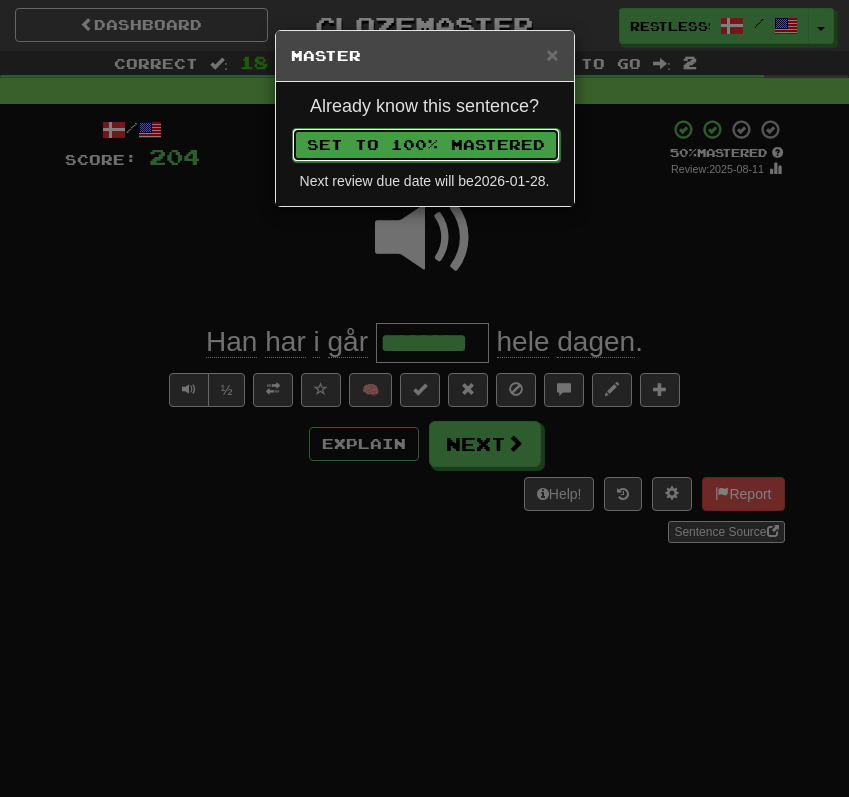 click on "Set to 100% Mastered" at bounding box center (426, 145) 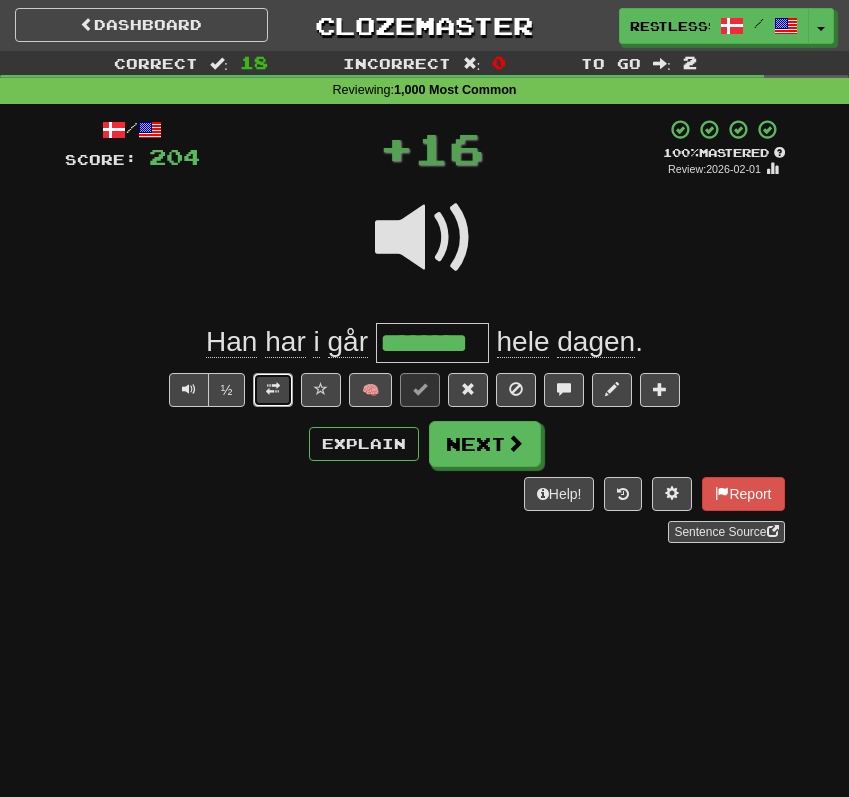 click at bounding box center [273, 390] 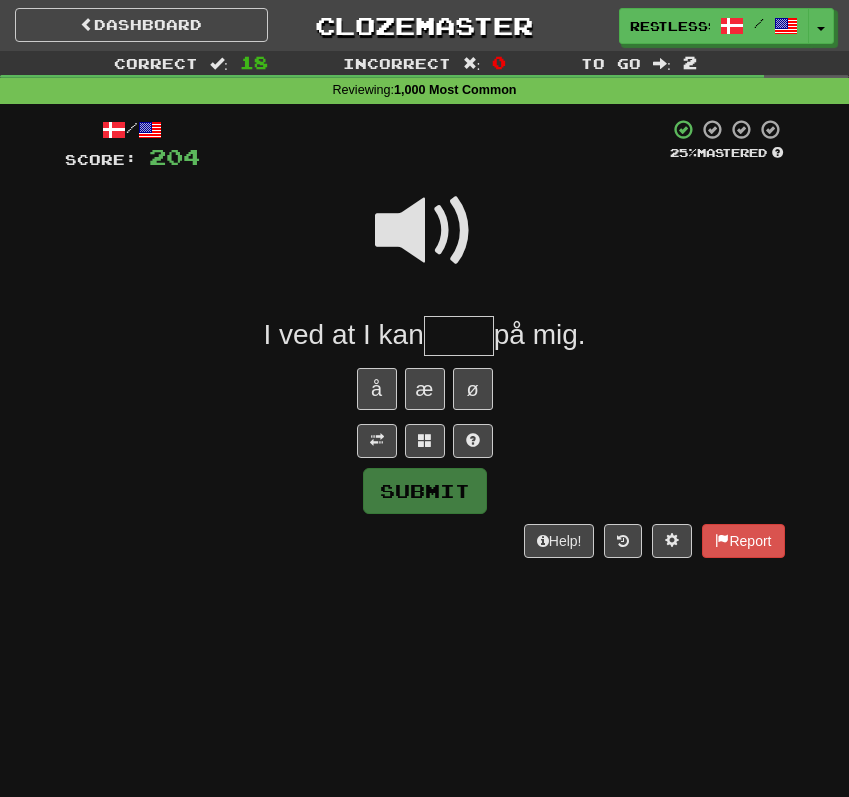 type on "*" 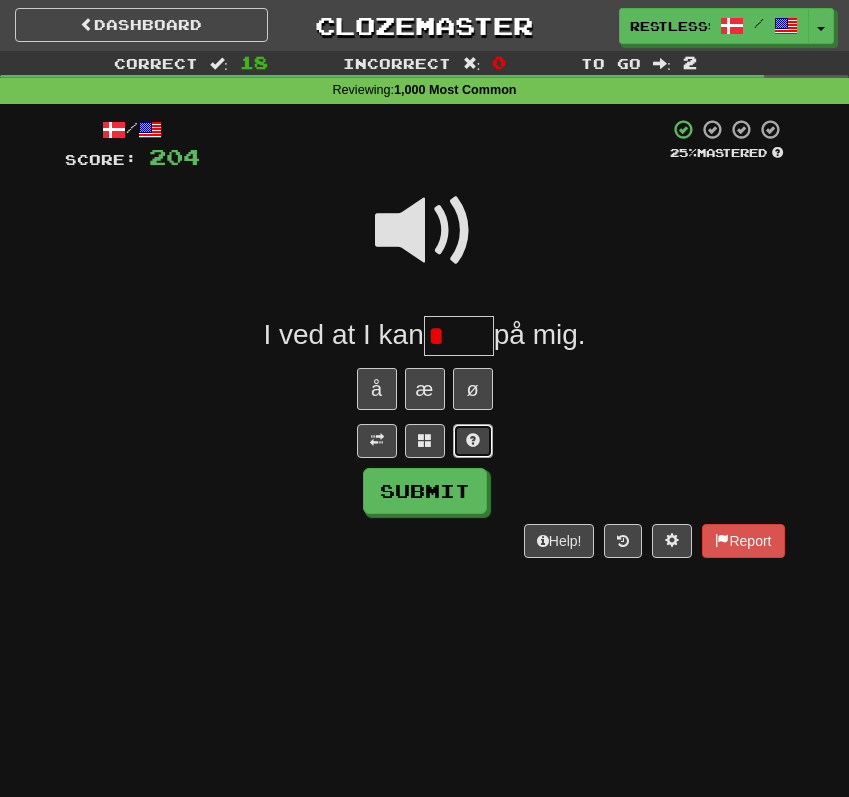 click at bounding box center (473, 441) 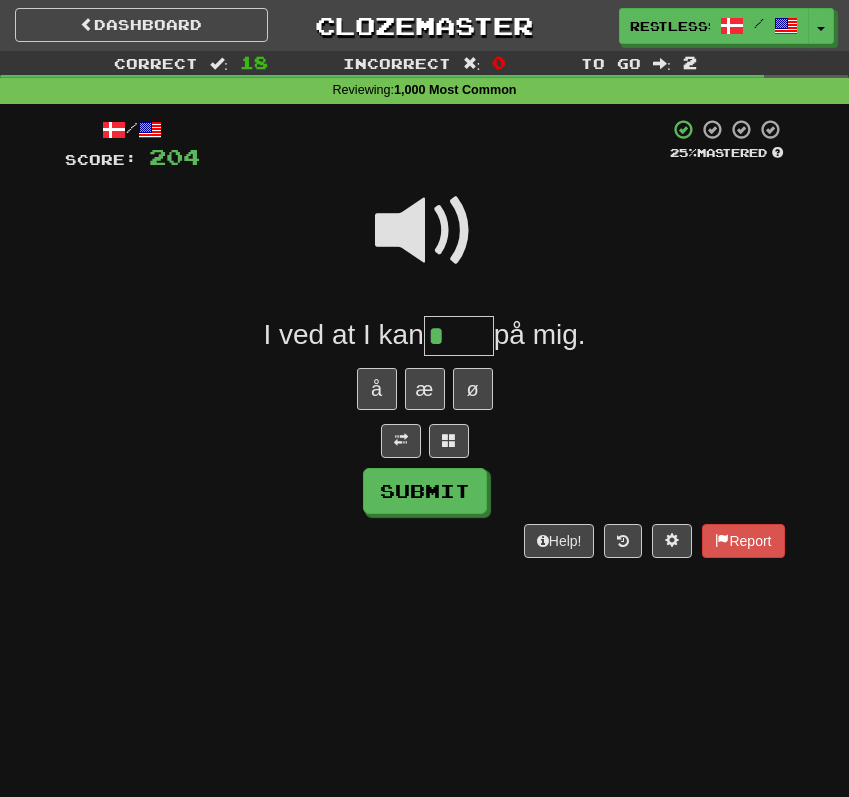 click at bounding box center [425, 231] 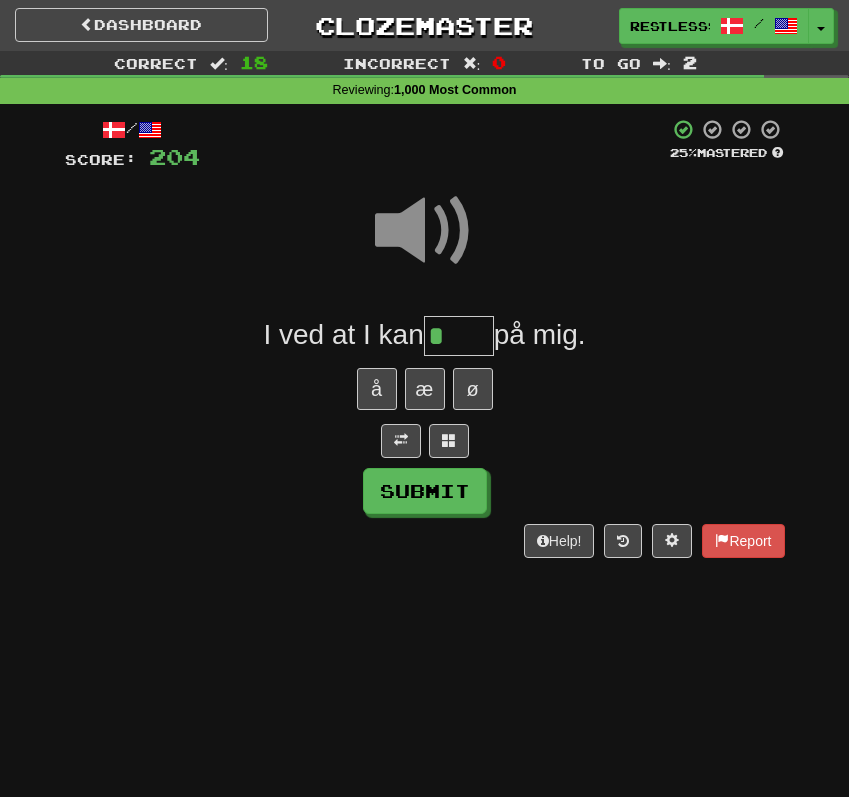 click on "*" at bounding box center [459, 336] 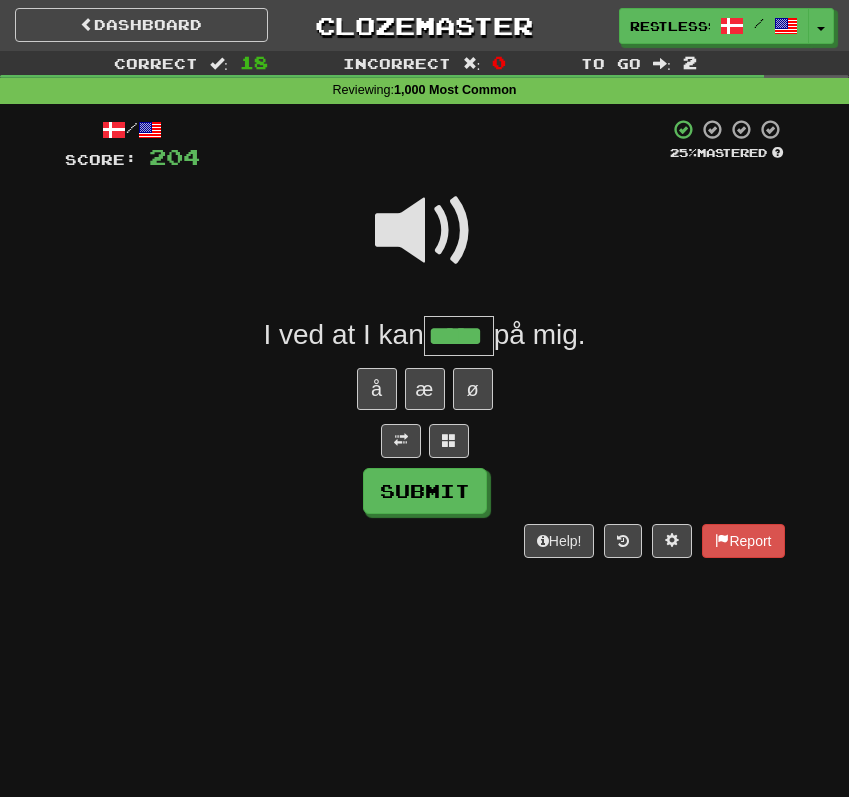 type on "*****" 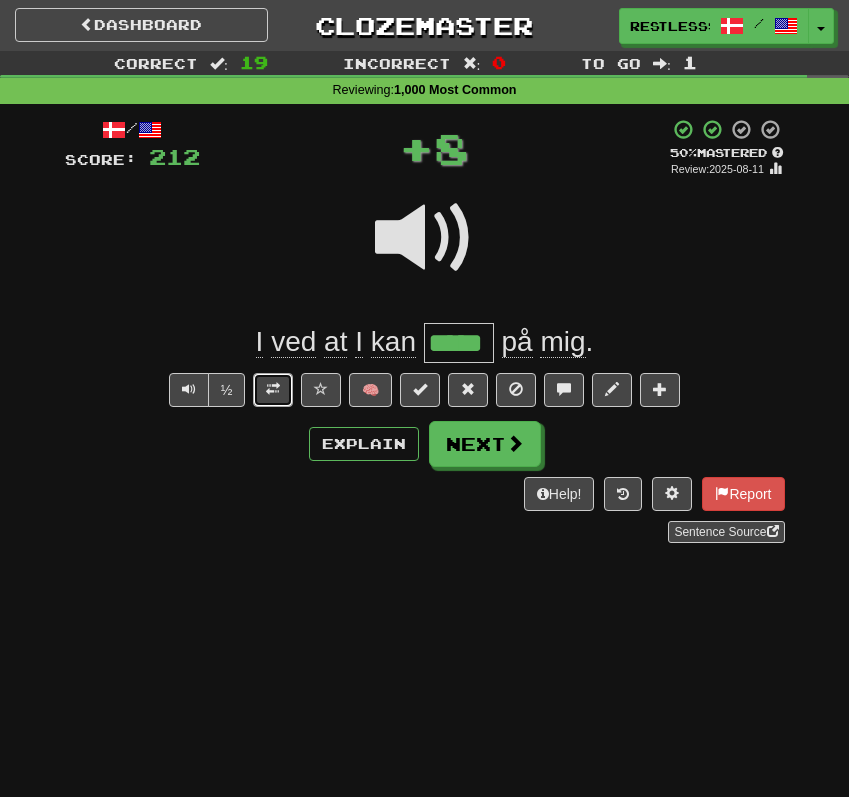 click at bounding box center [273, 390] 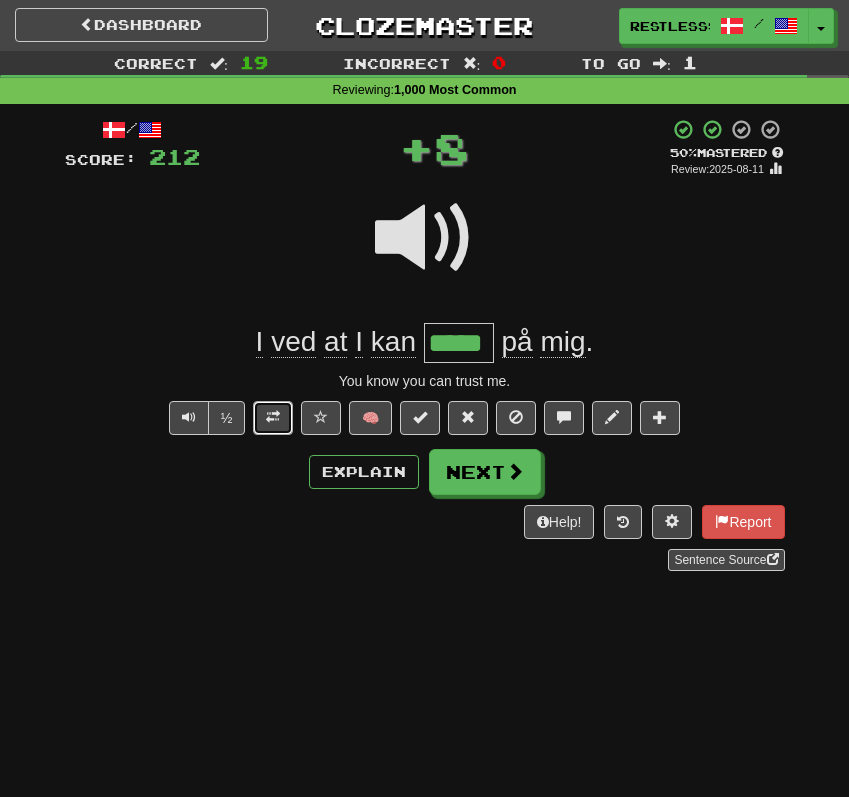 click at bounding box center (273, 418) 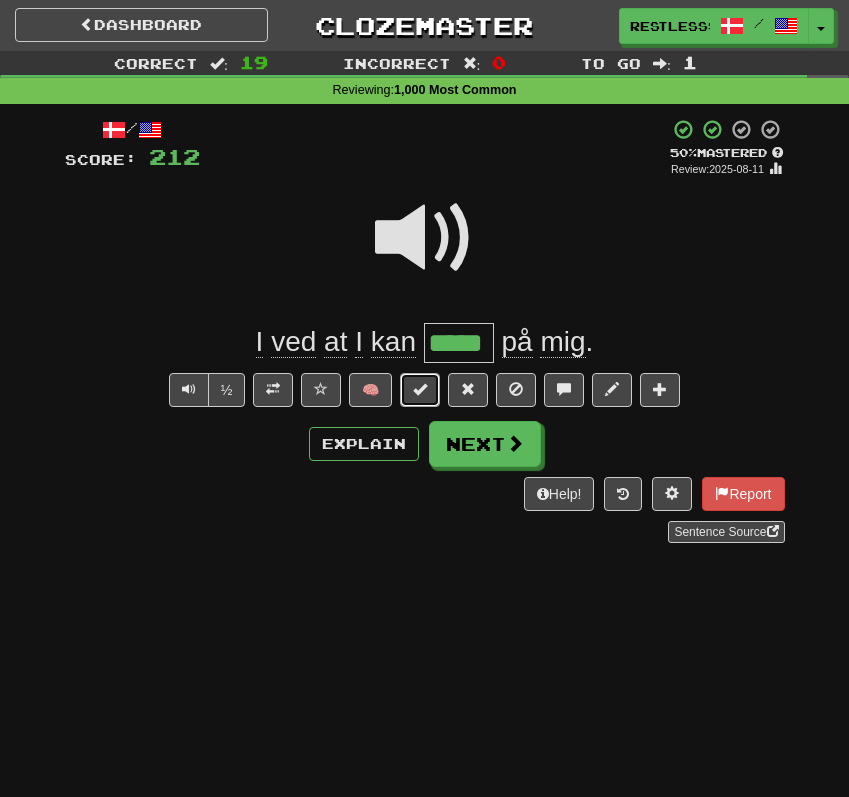 click at bounding box center [420, 389] 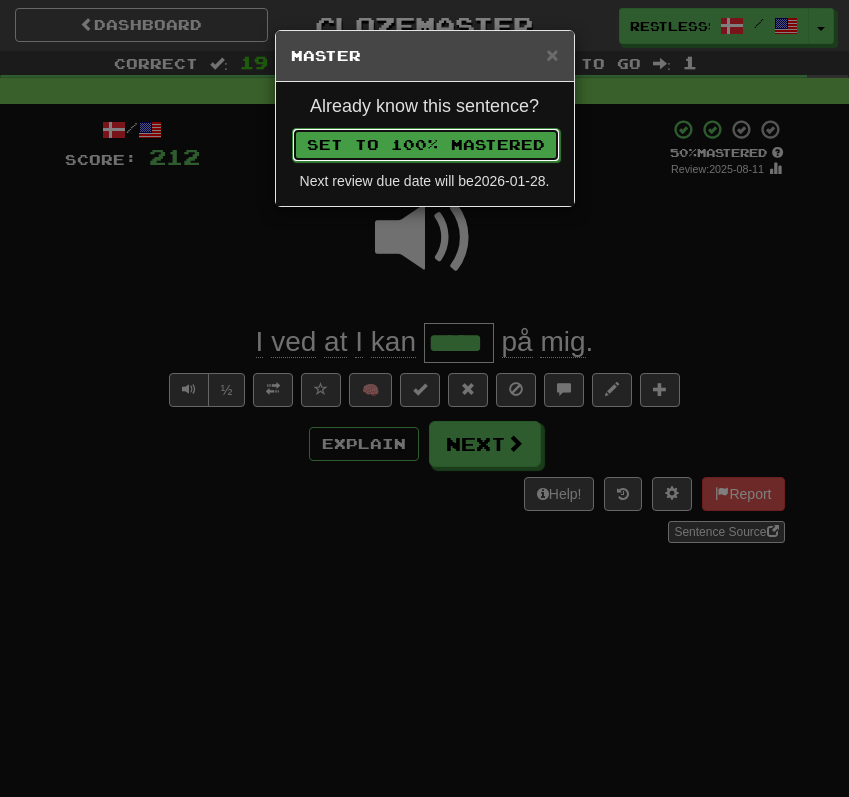 click on "Set to 100% Mastered" at bounding box center (426, 145) 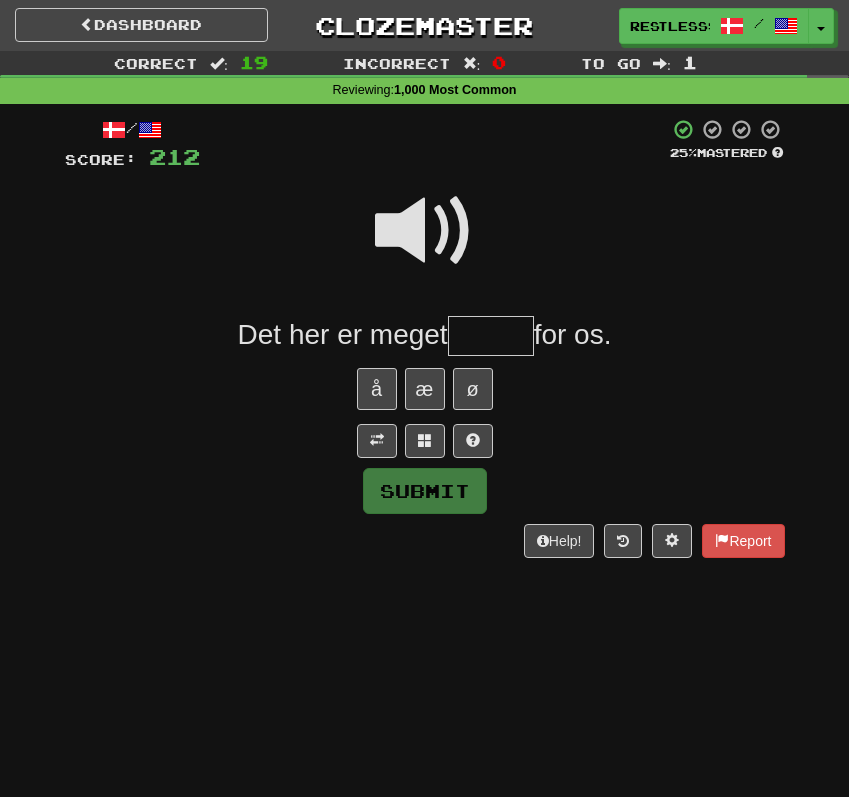 type on "*" 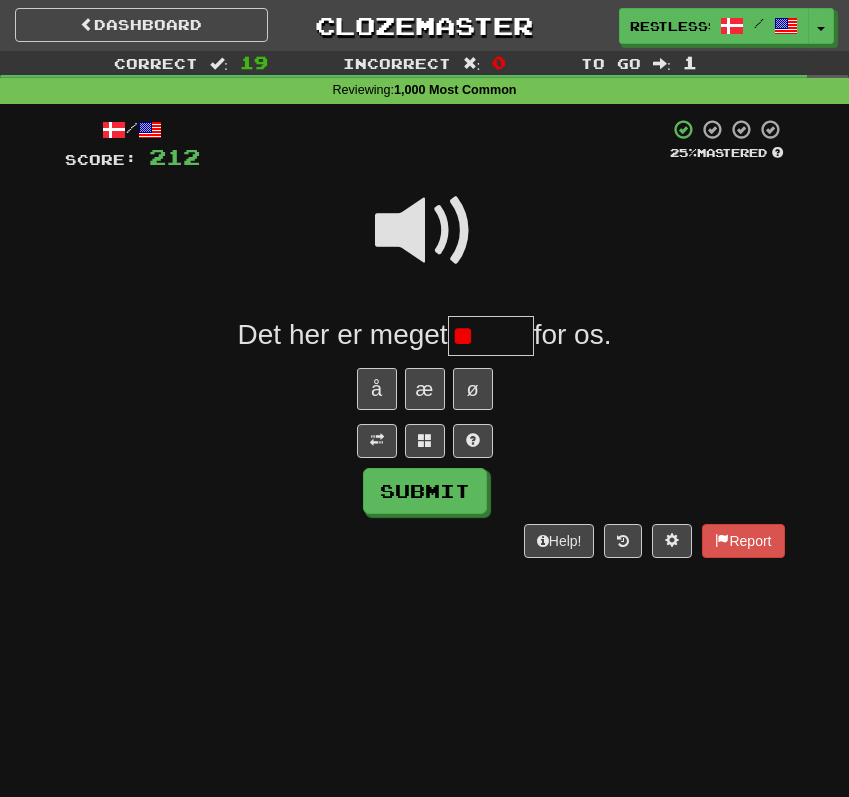 type on "*" 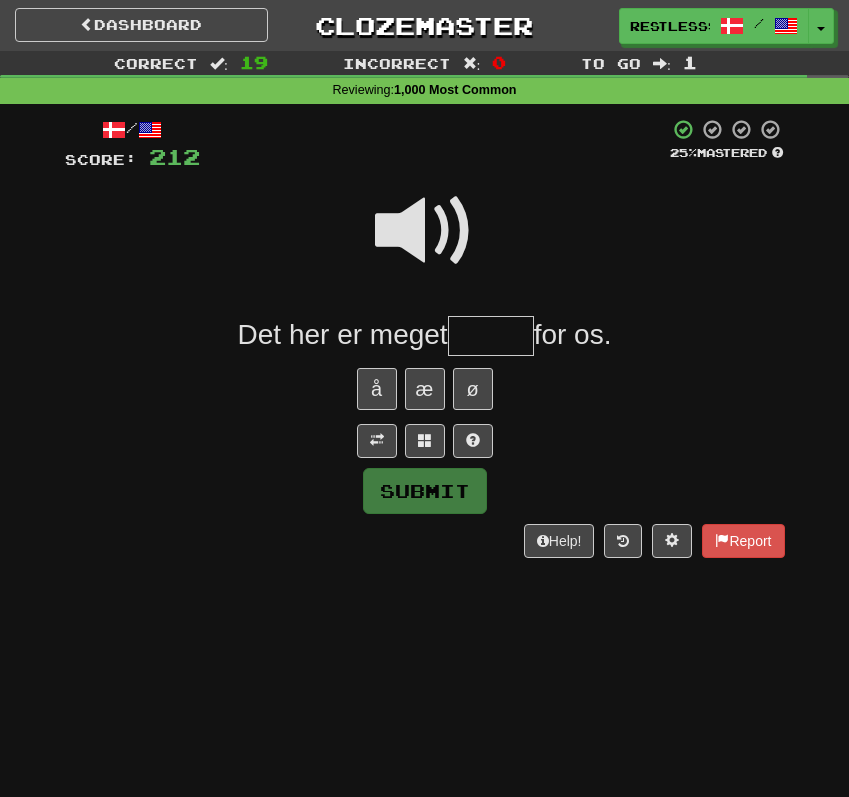 type on "*" 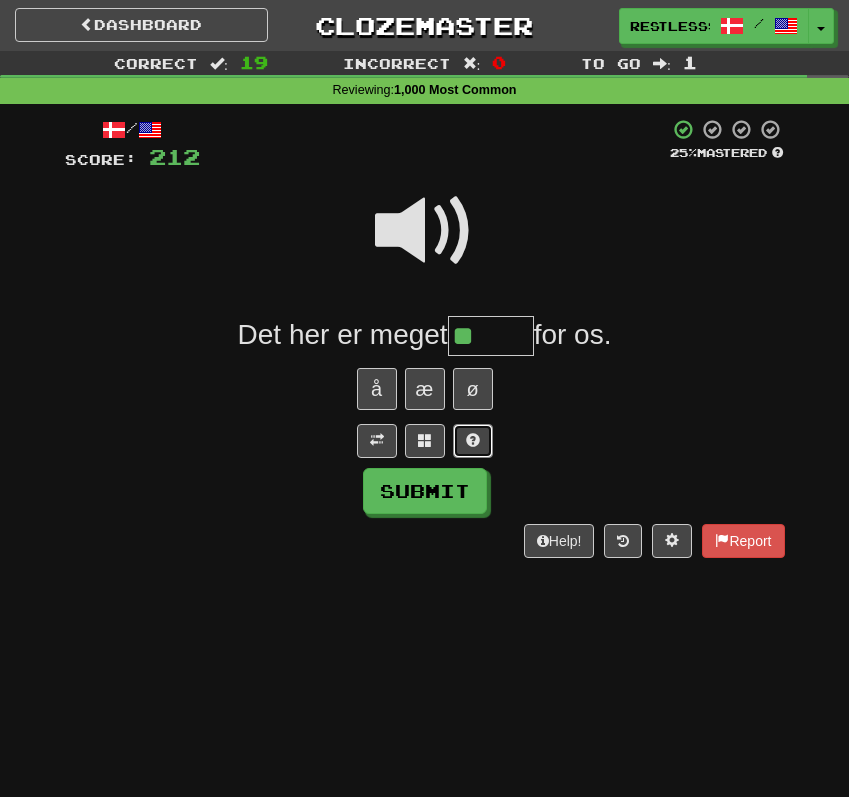 click at bounding box center [473, 441] 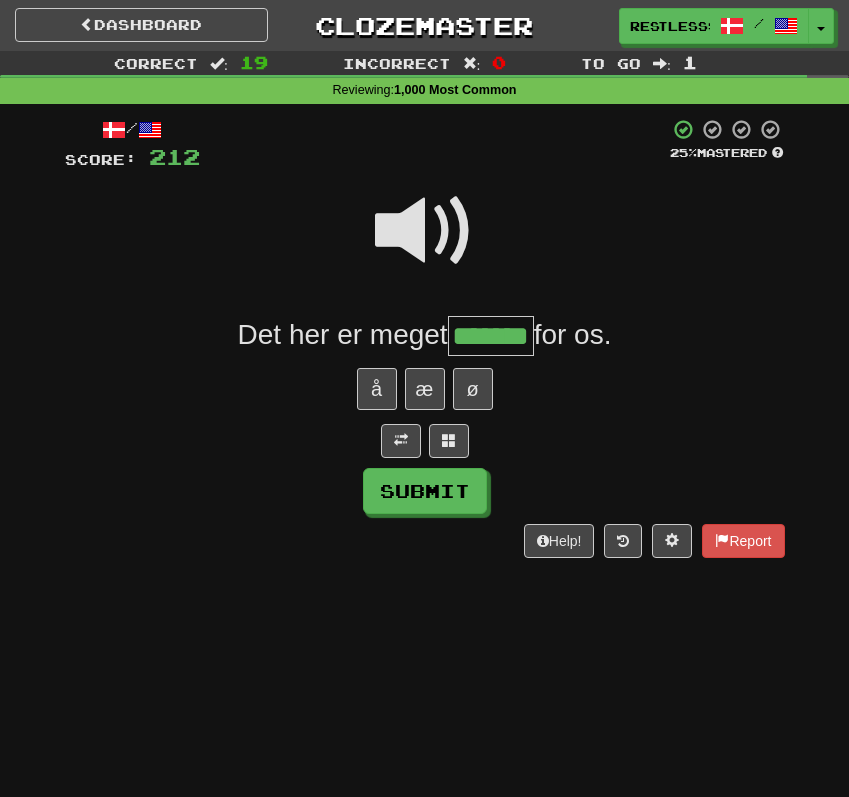 type on "*******" 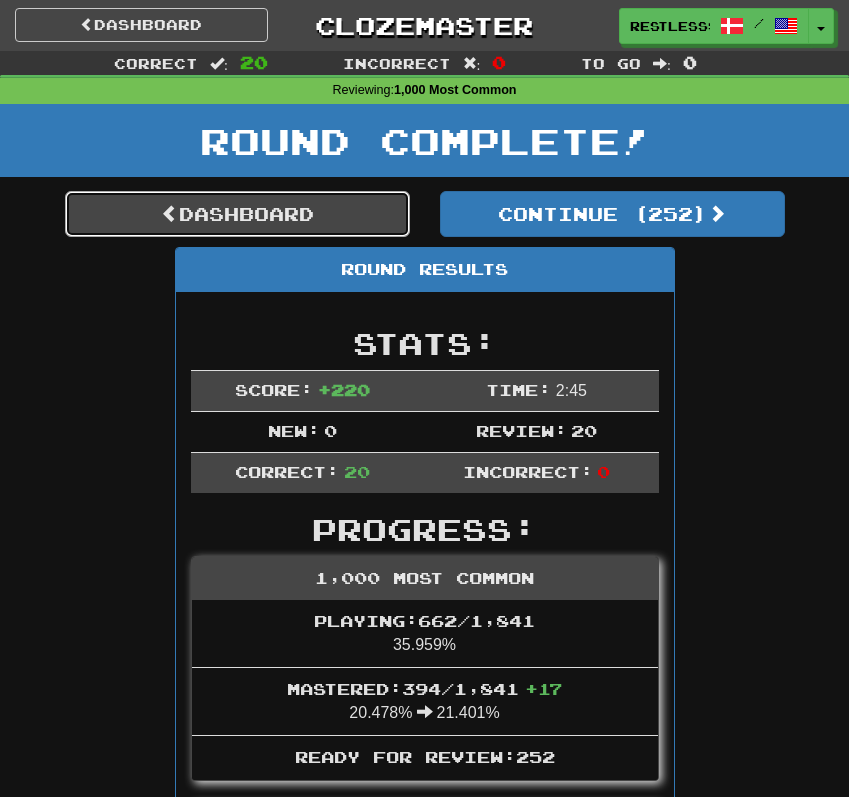 click on "Dashboard" at bounding box center (237, 214) 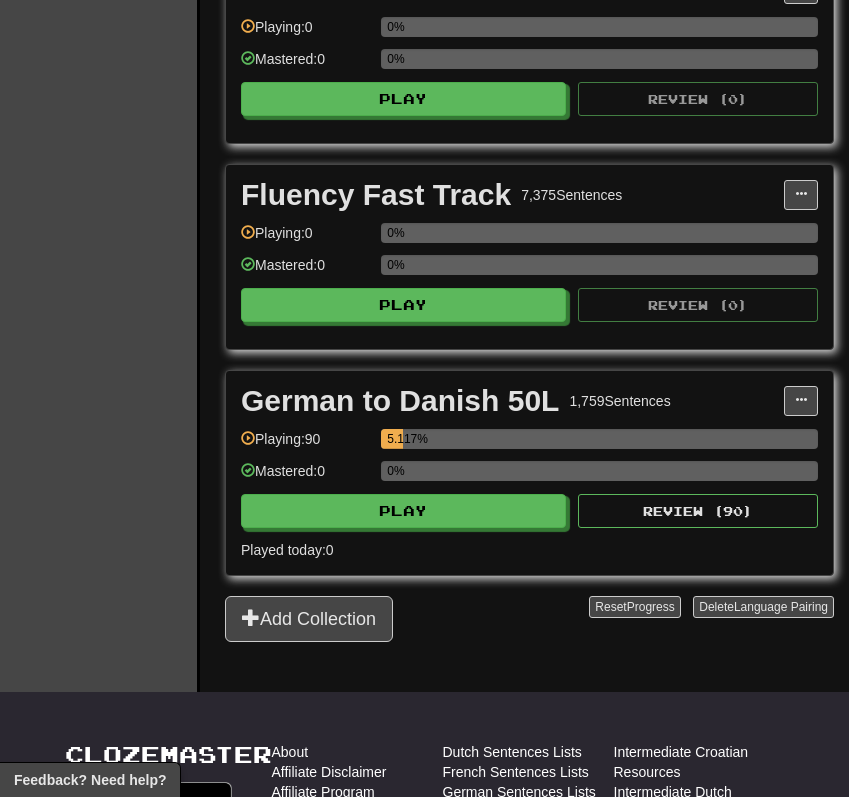 scroll, scrollTop: 1755, scrollLeft: 0, axis: vertical 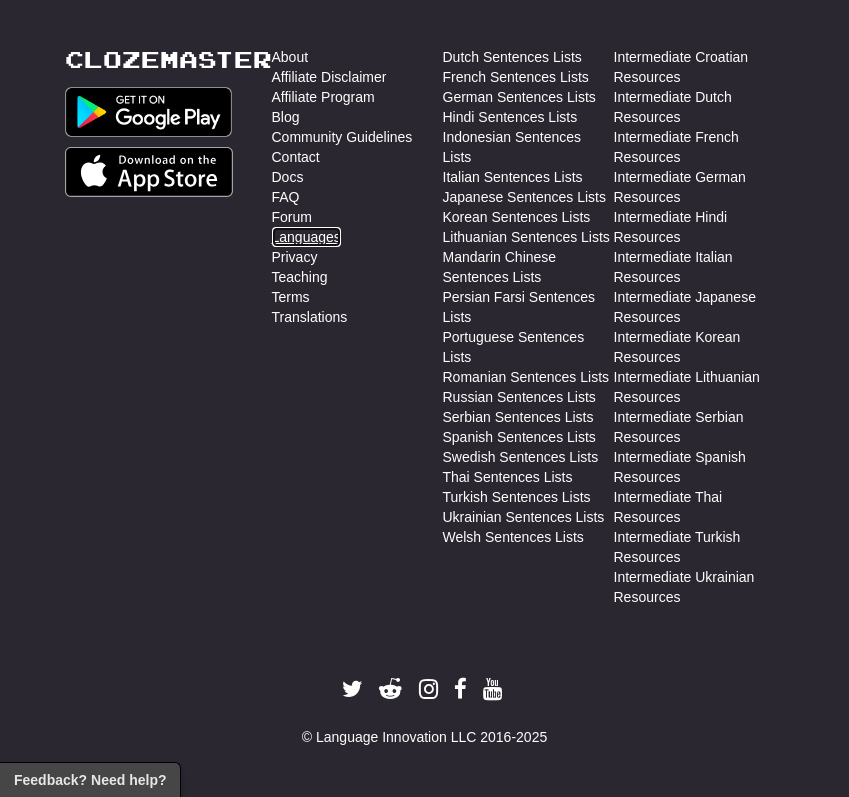 click on "Languages" at bounding box center (306, 237) 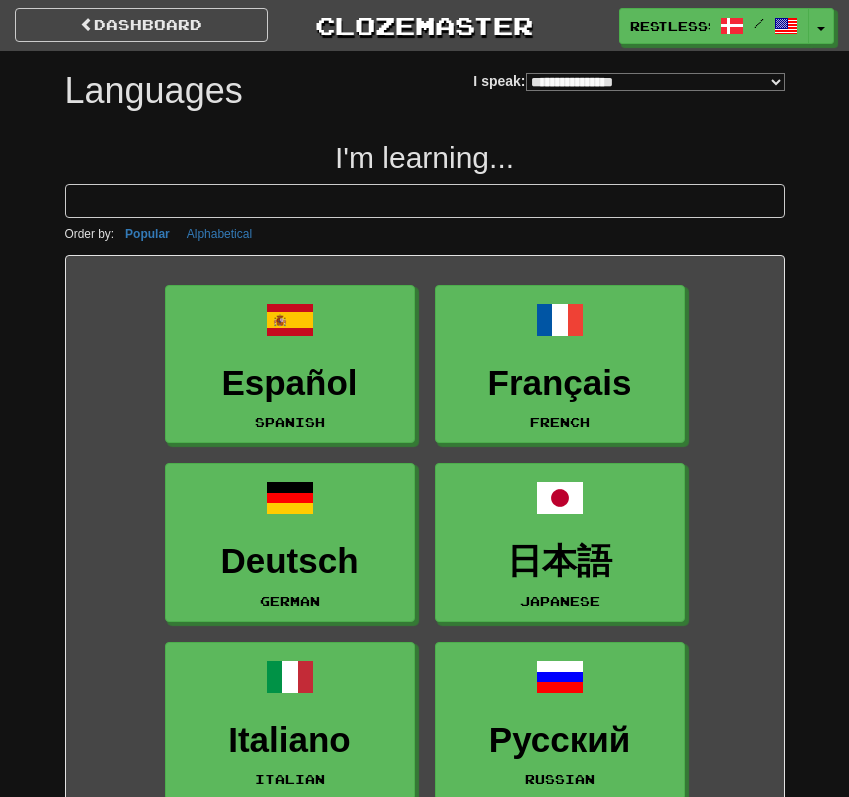select on "*******" 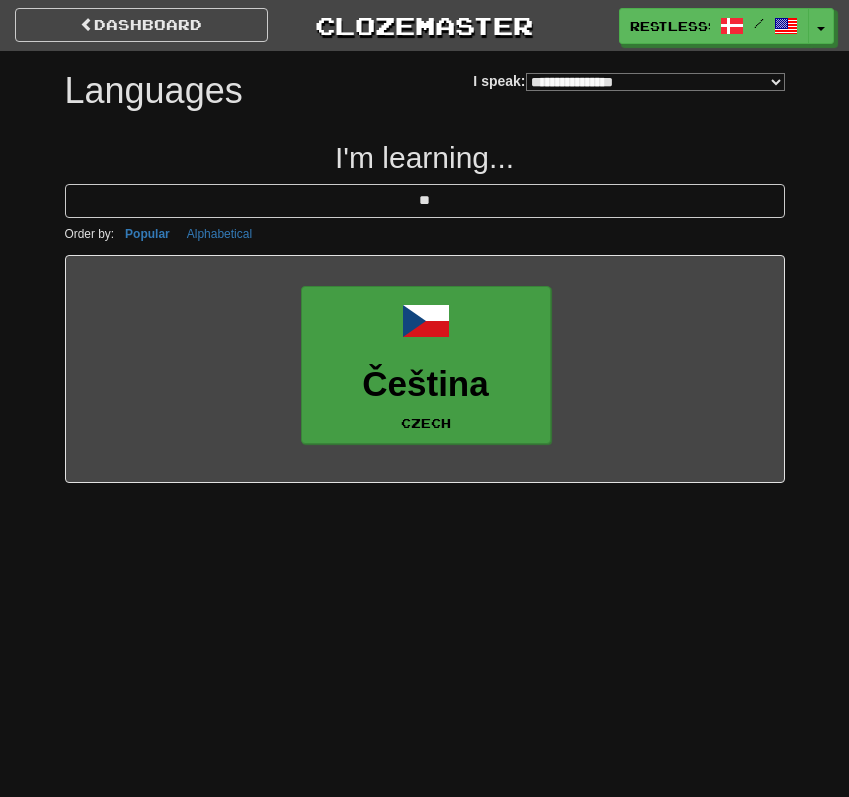 type on "**" 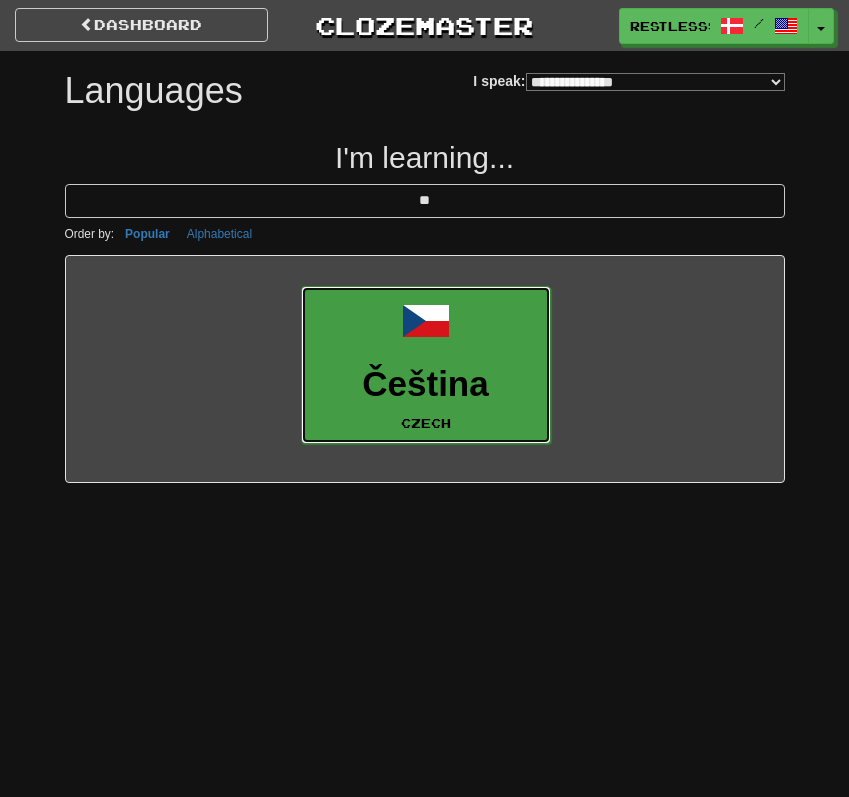 click at bounding box center (426, 321) 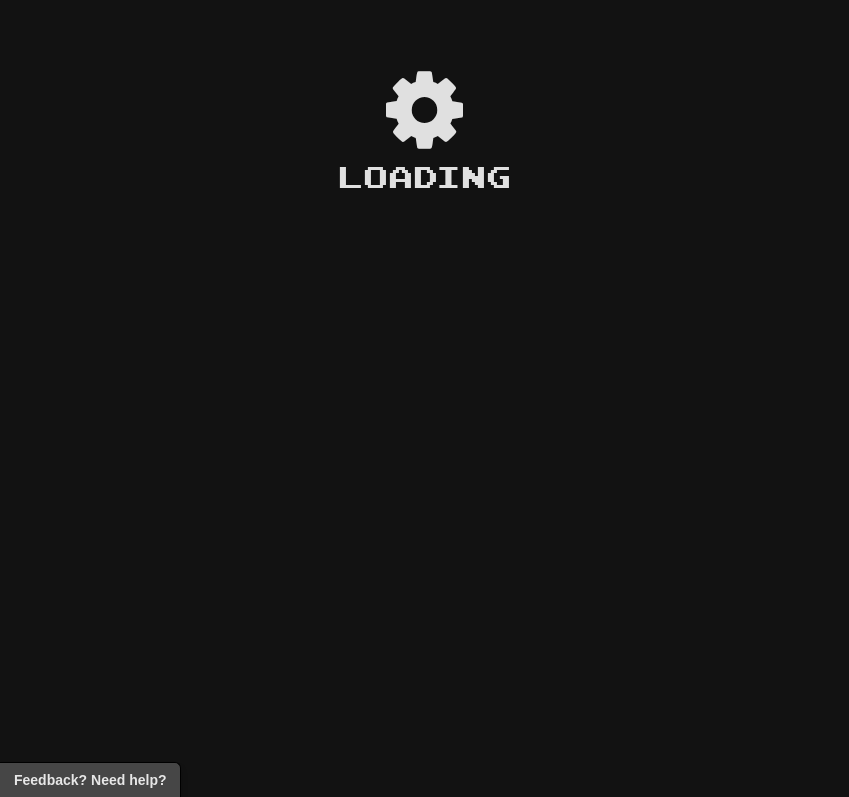 scroll, scrollTop: 0, scrollLeft: 0, axis: both 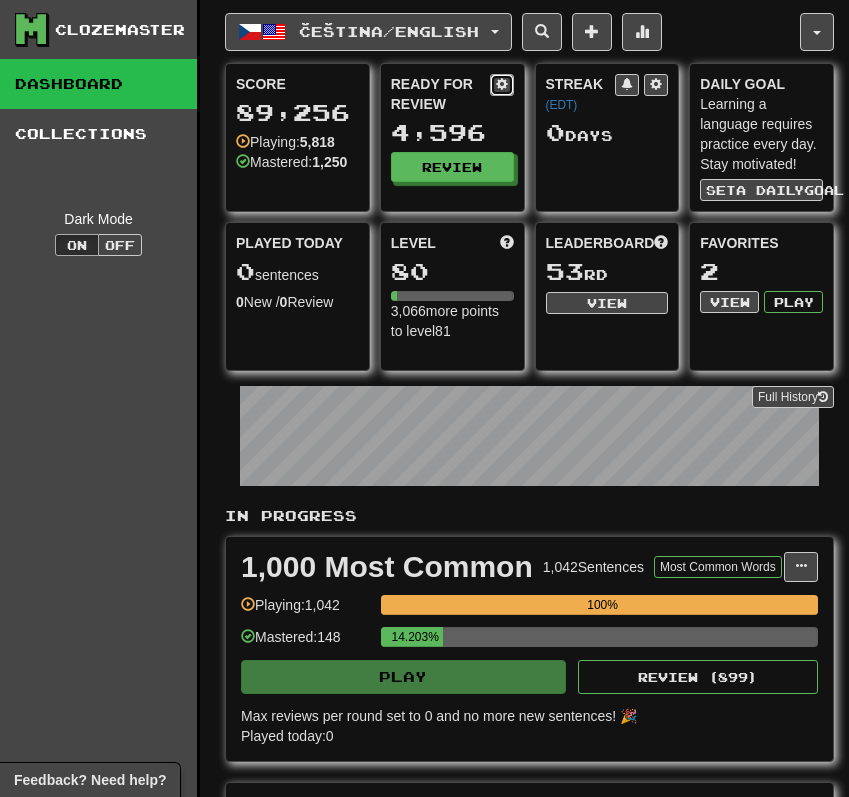 click 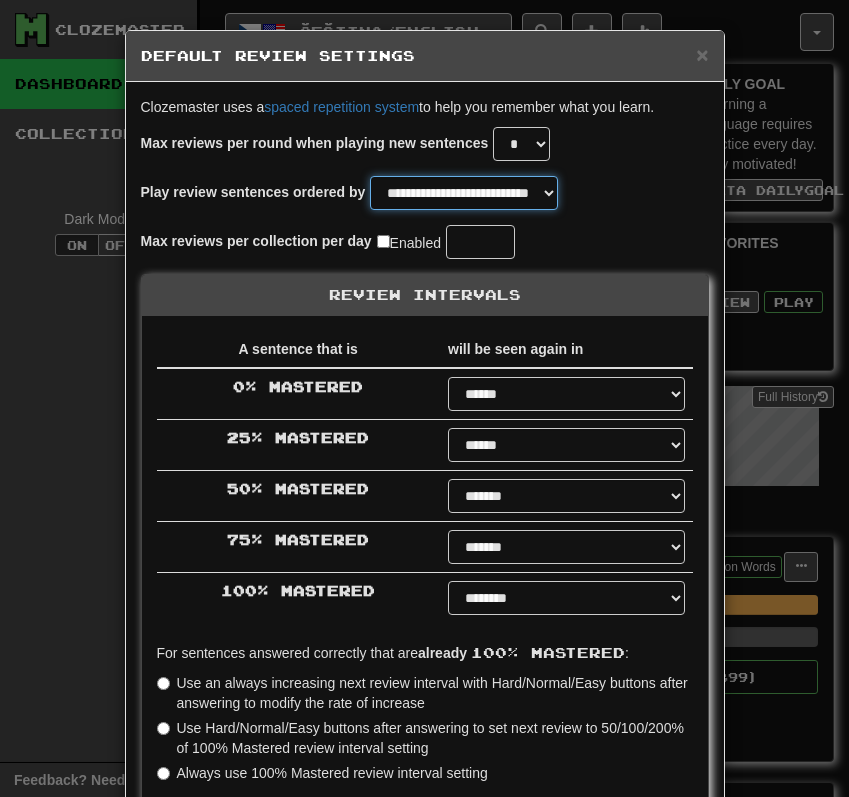 click on "**********" at bounding box center (464, 193) 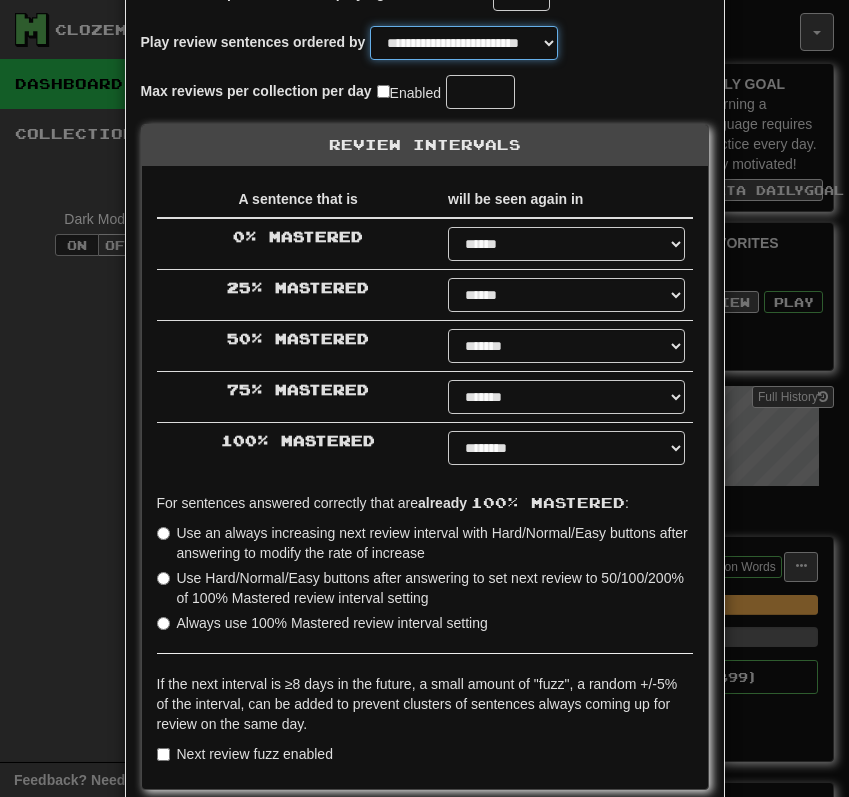 scroll, scrollTop: 308, scrollLeft: 0, axis: vertical 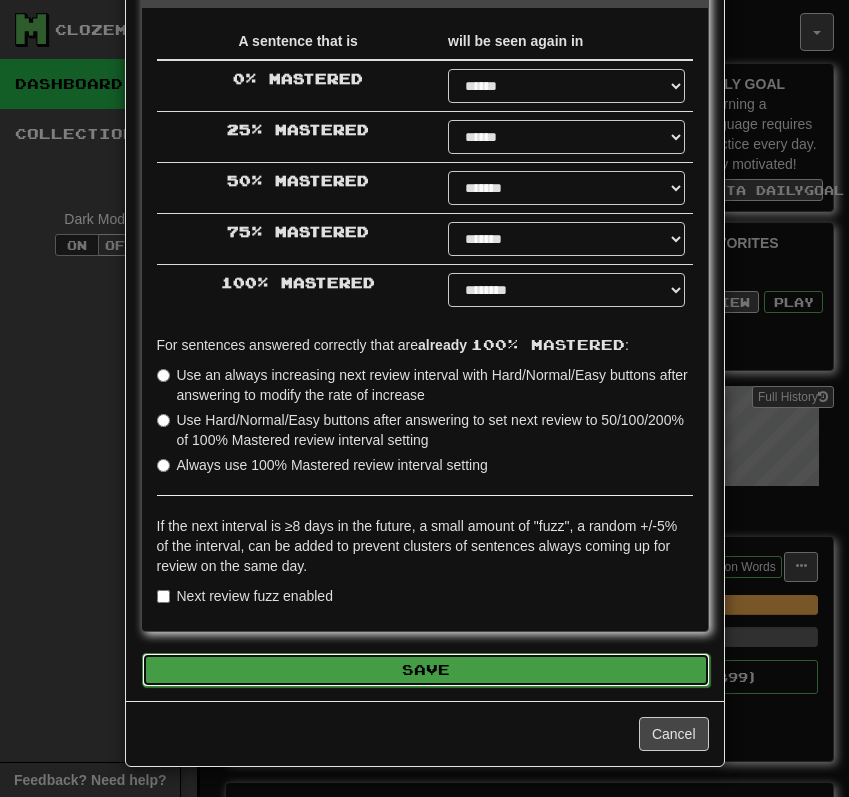 click on "Save" at bounding box center (426, 670) 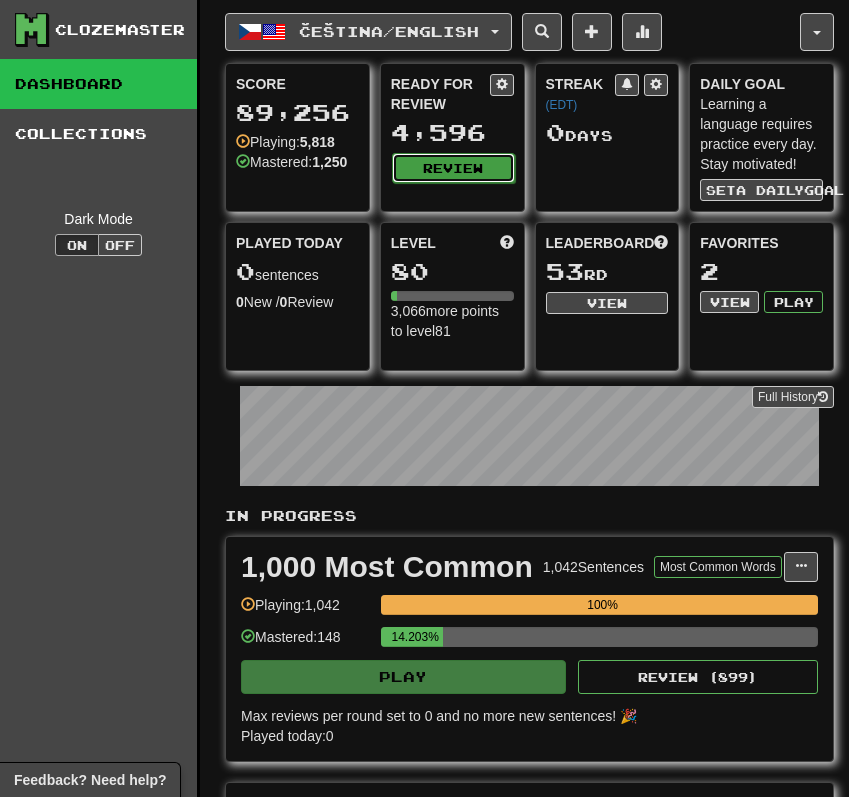 click on "Review" 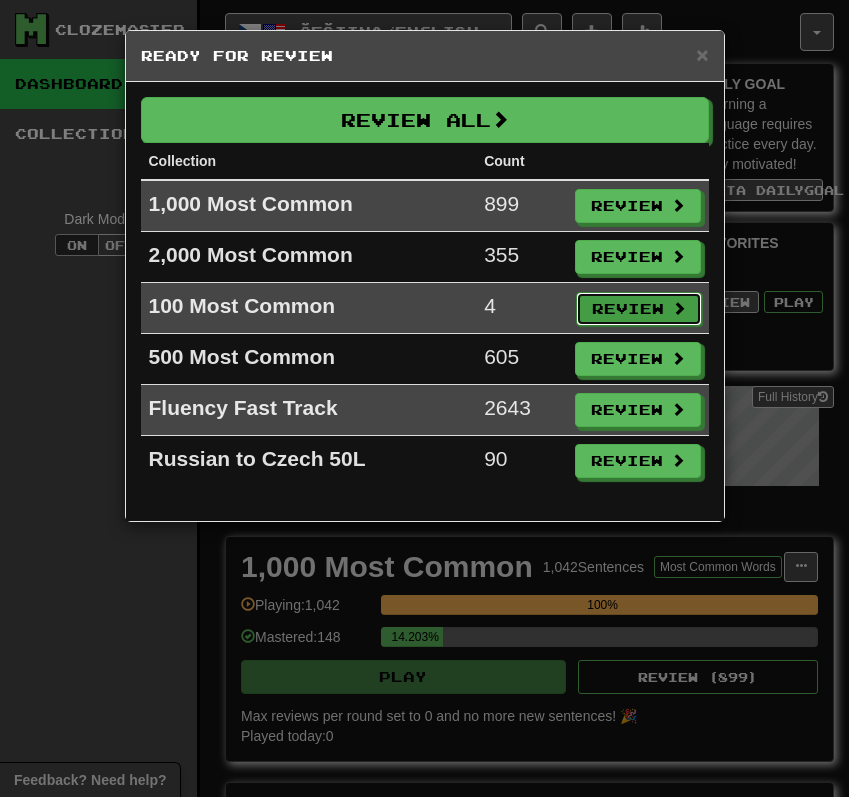 click on "Review" at bounding box center (639, 309) 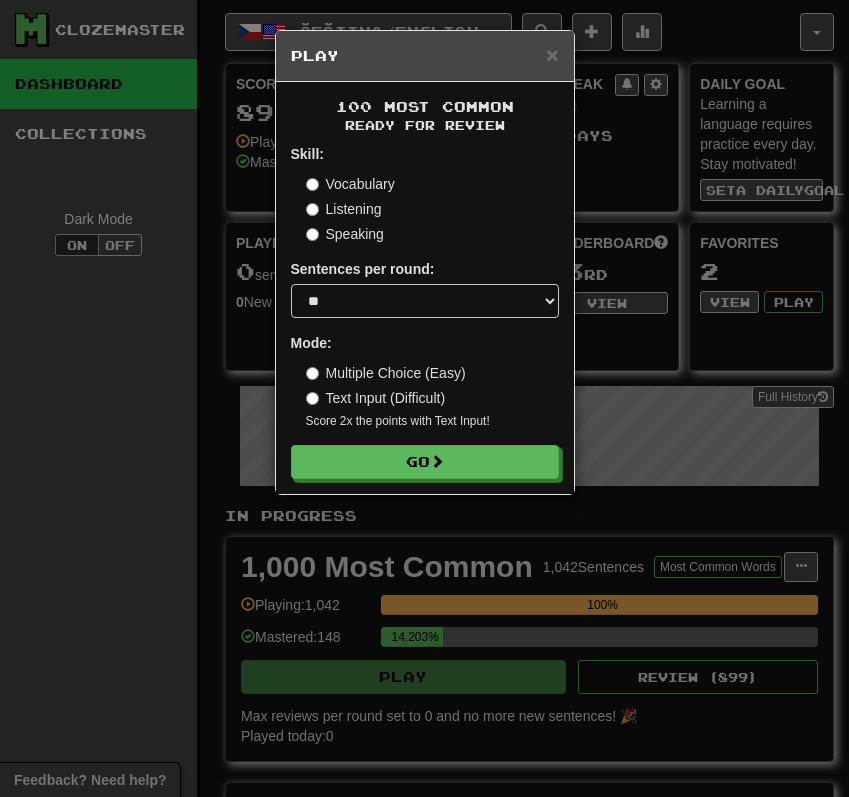 click on "Listening" at bounding box center [344, 209] 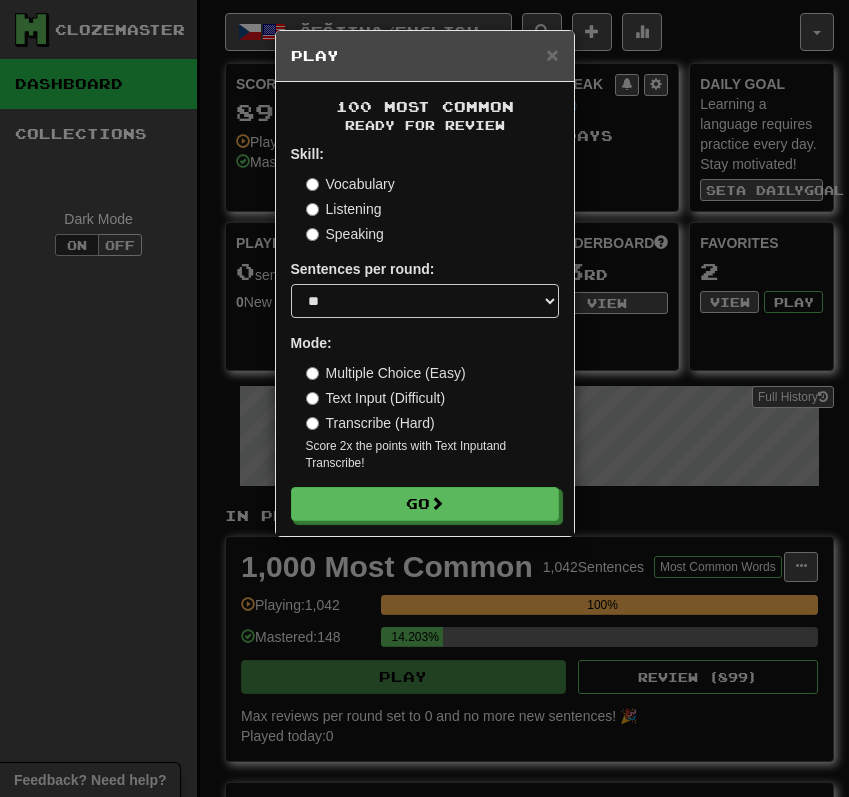 click on "× Play 100 Most Common Ready for Review Skill: Vocabulary Listening Speaking Sentences per round: * ** ** ** ** ** *** ******** Mode: Multiple Choice (Easy) Text Input (Difficult) Transcribe (Hard) Score 2x the points with Text Input  and Transcribe ! Go" at bounding box center [424, 398] 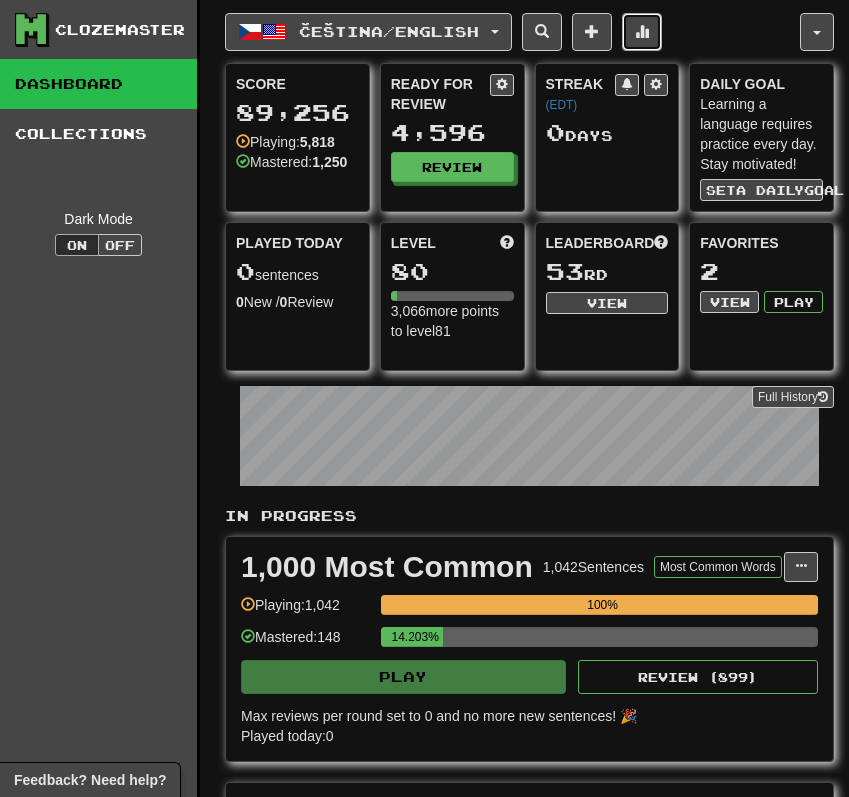 click 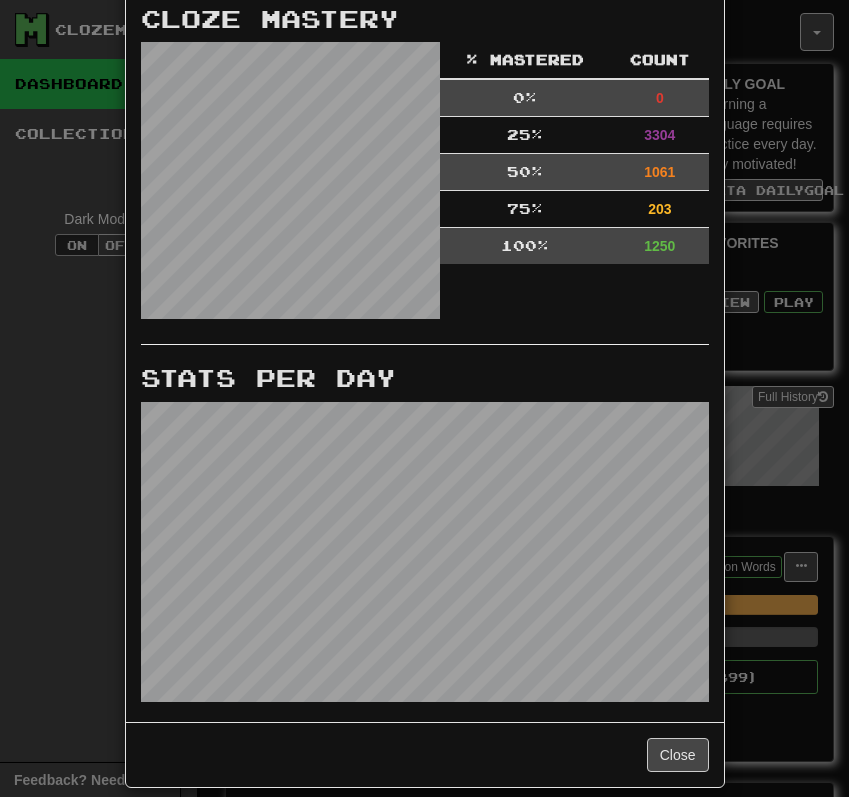 scroll, scrollTop: 712, scrollLeft: 0, axis: vertical 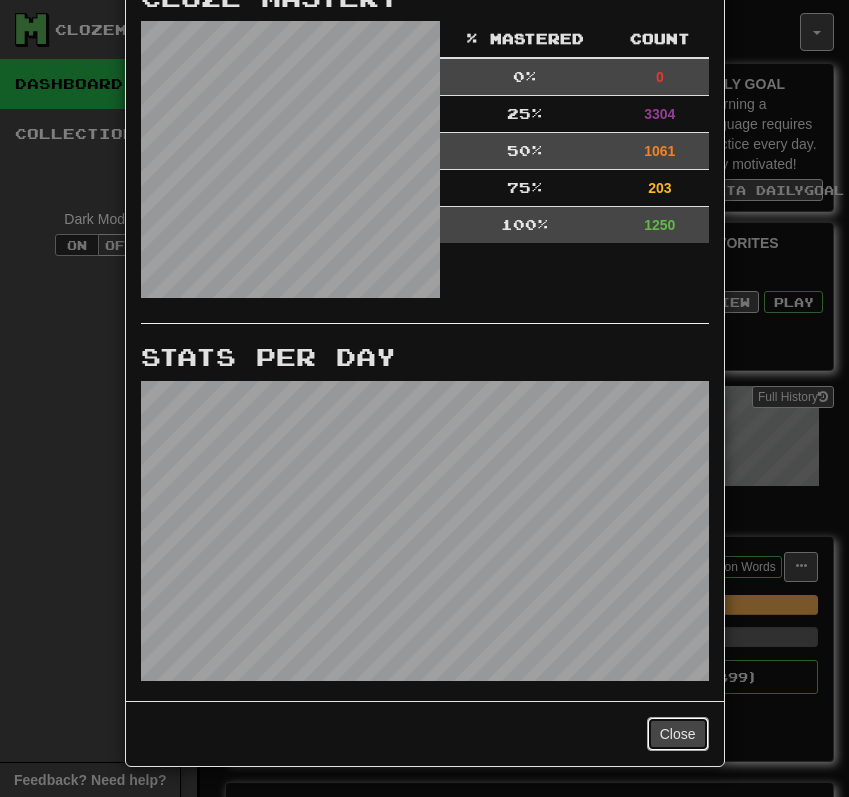 click on "Close" at bounding box center [678, 734] 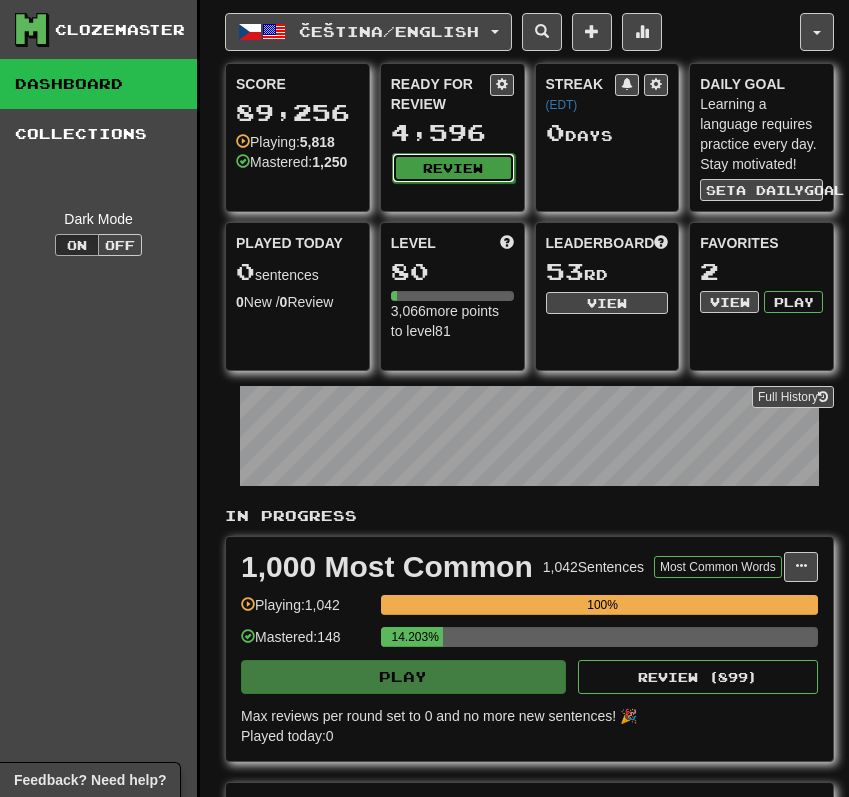 click on "Review" 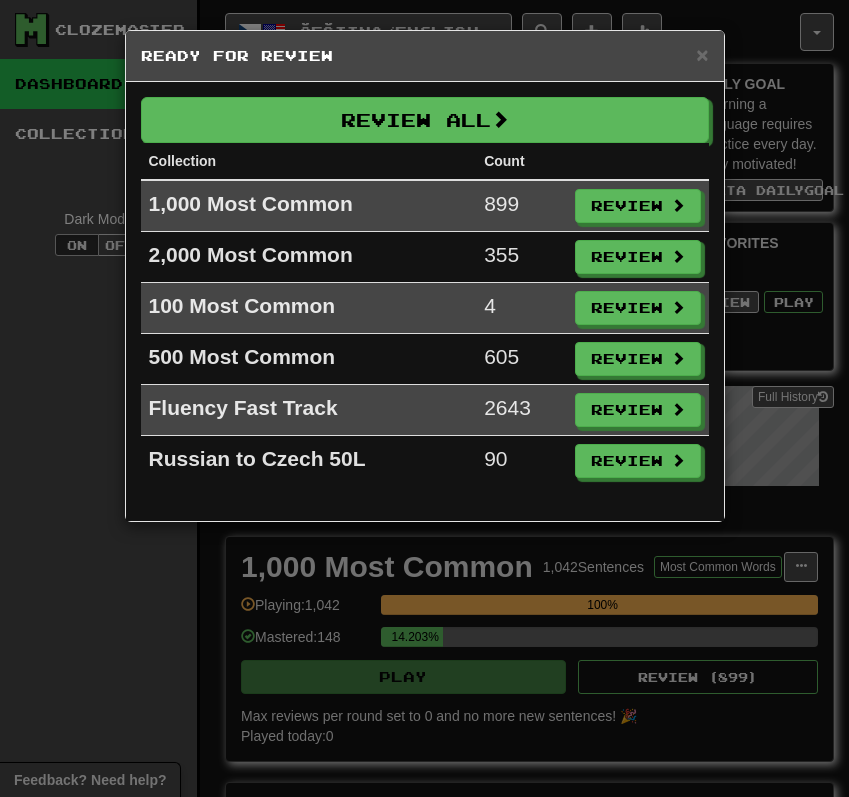 click on "Review" at bounding box center [638, 206] 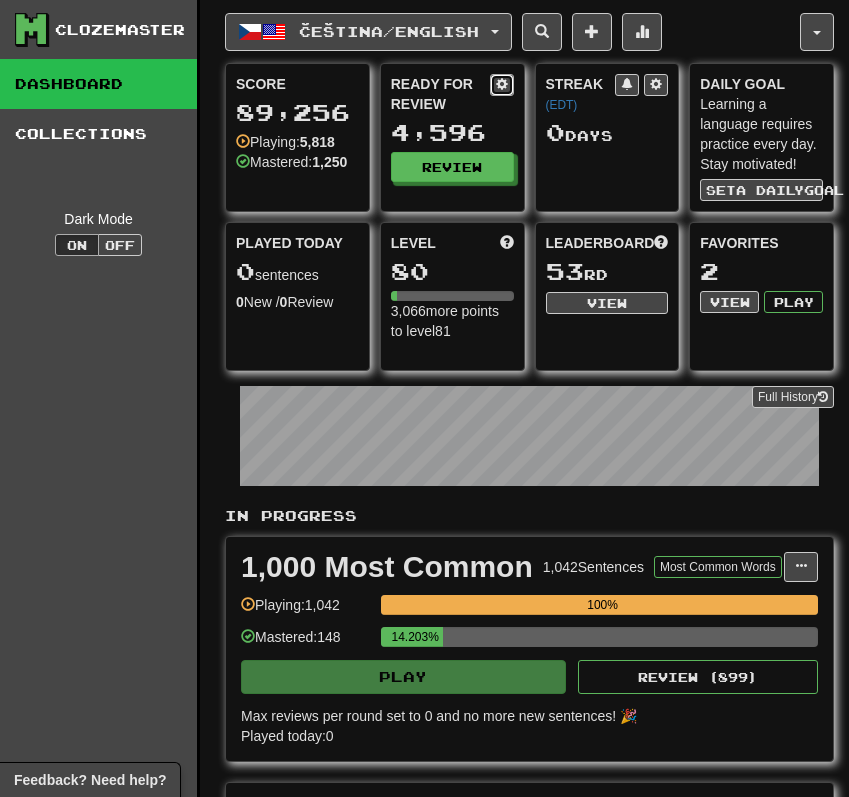 click 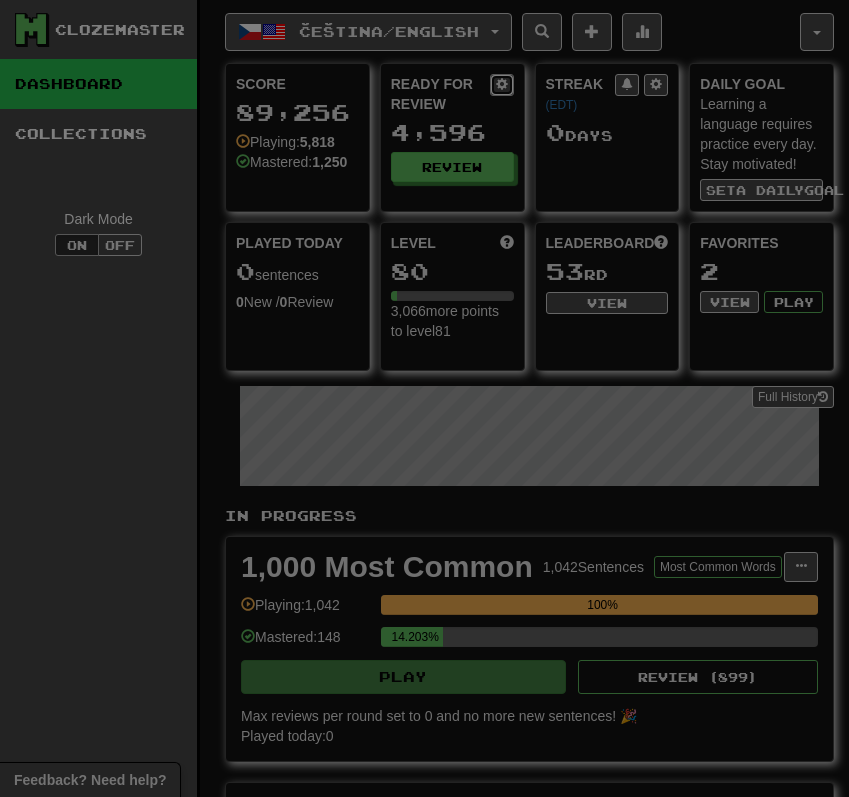 select on "*" 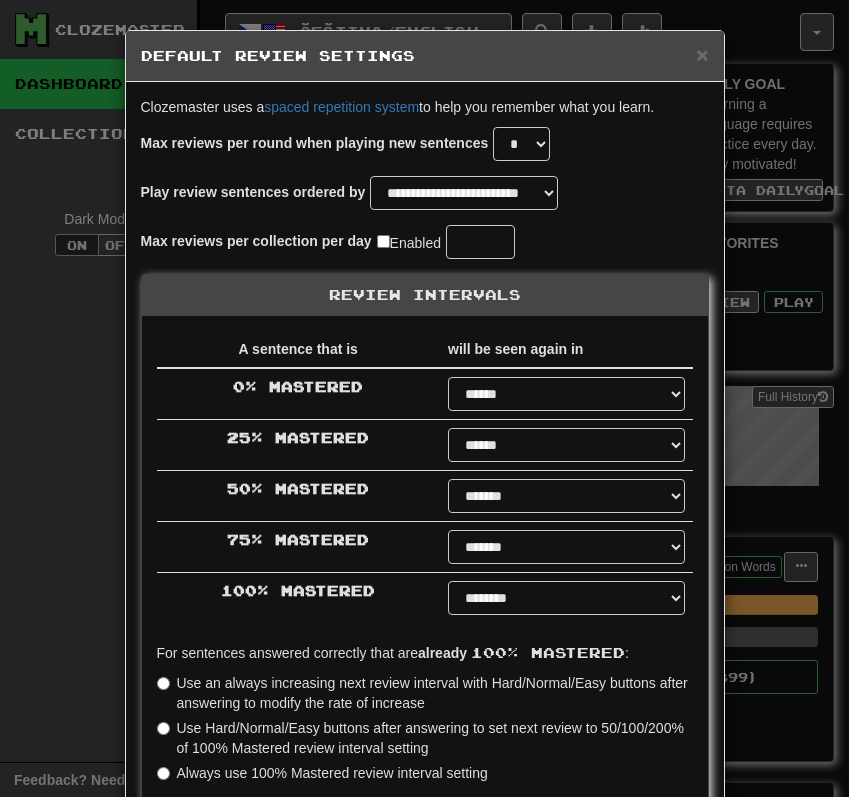 click on "**********" at bounding box center [424, 398] 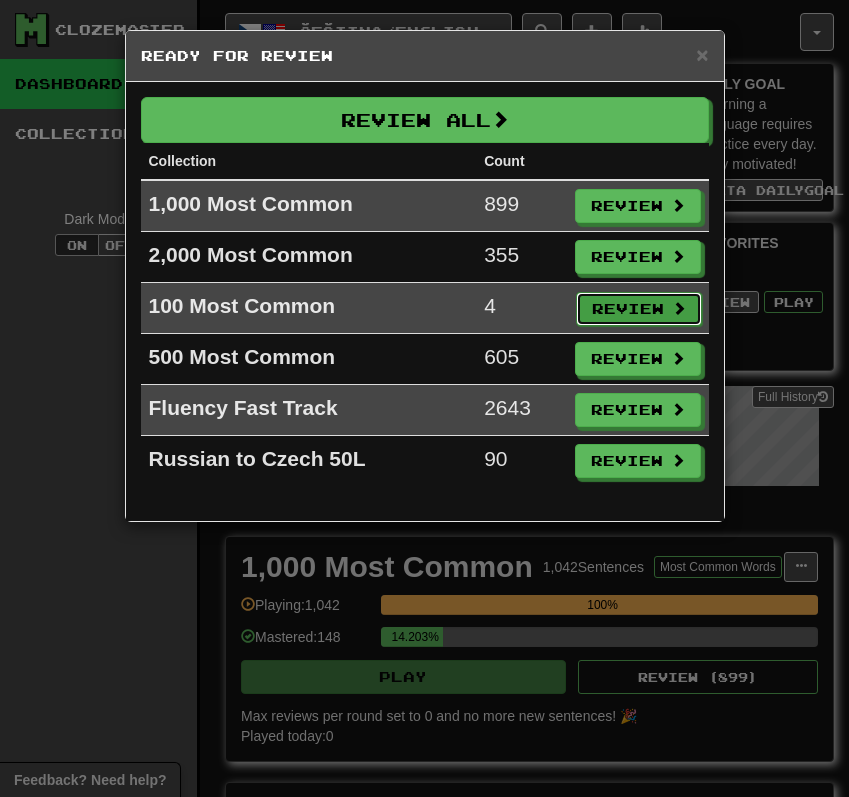 click on "Review" at bounding box center (639, 309) 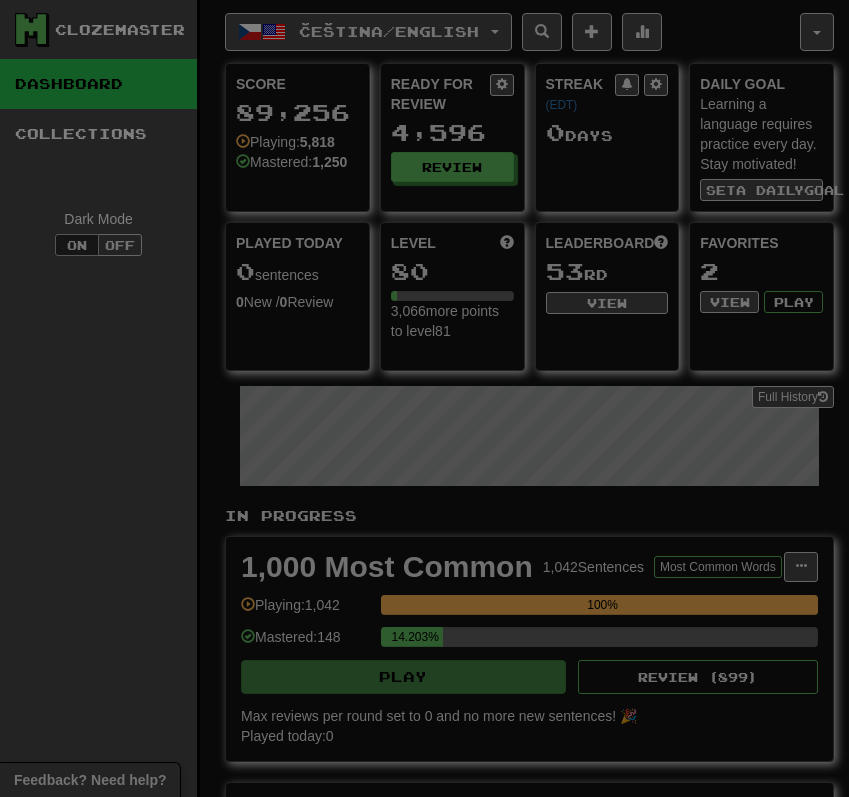 select on "**" 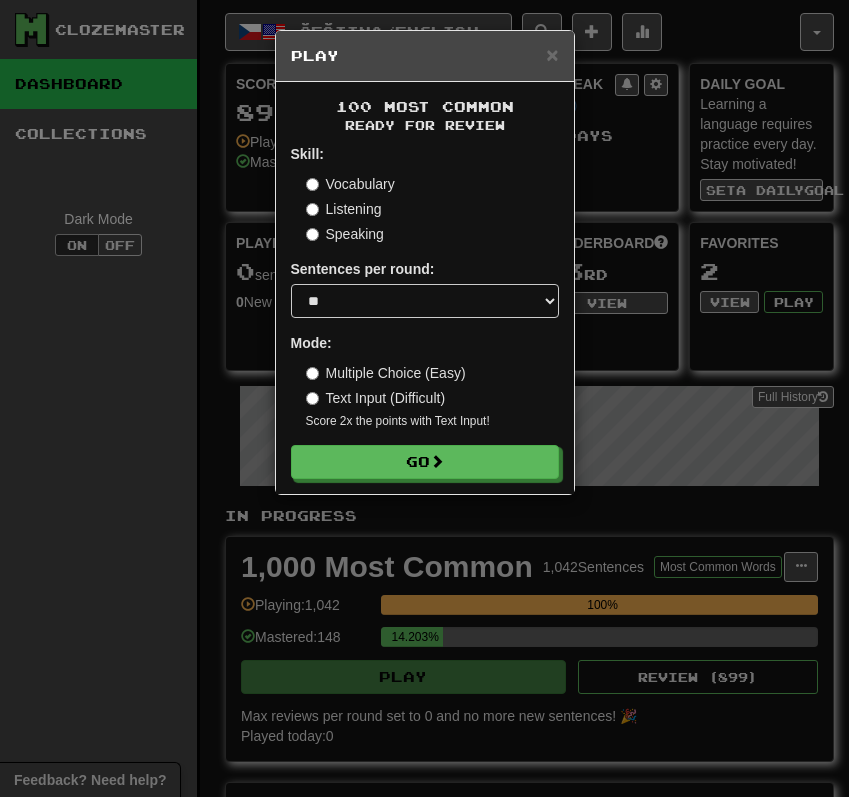 click on "Listening" at bounding box center [344, 209] 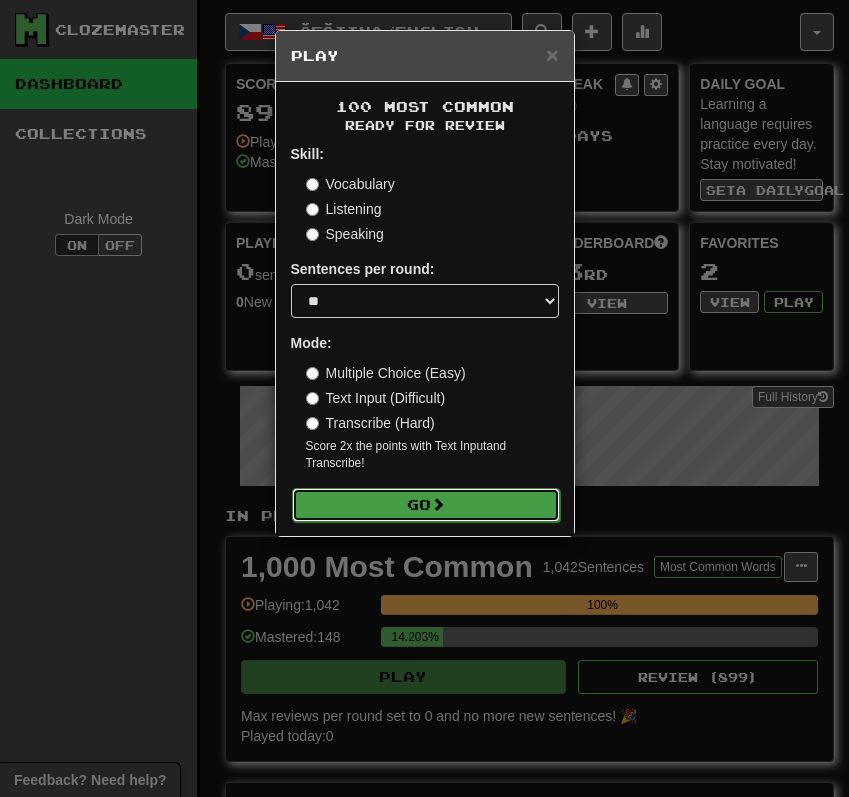 click on "Go" at bounding box center [426, 505] 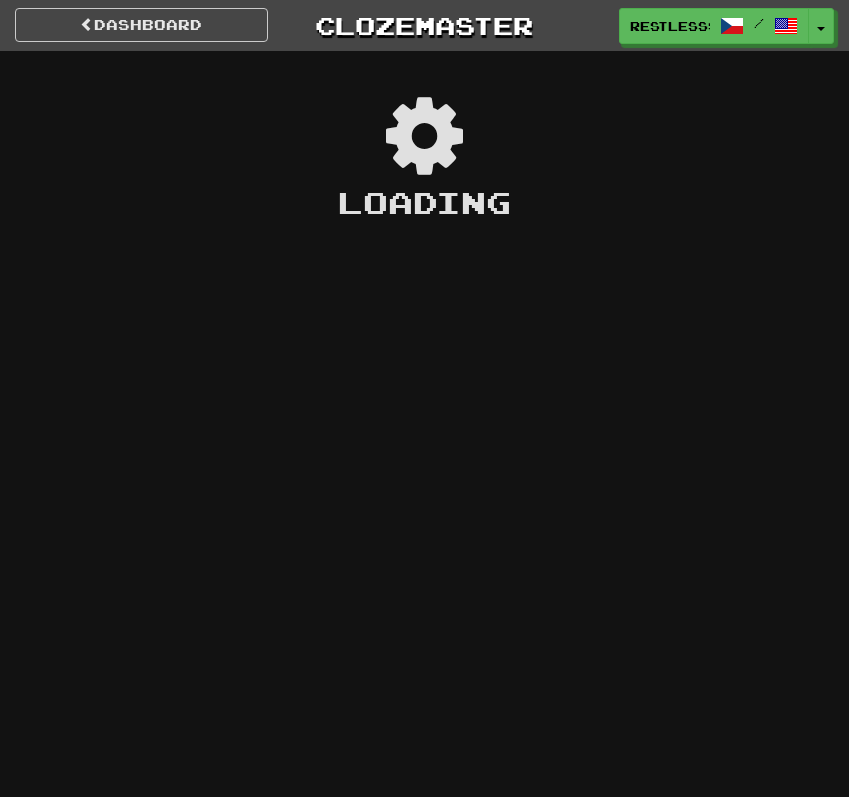 scroll, scrollTop: 0, scrollLeft: 0, axis: both 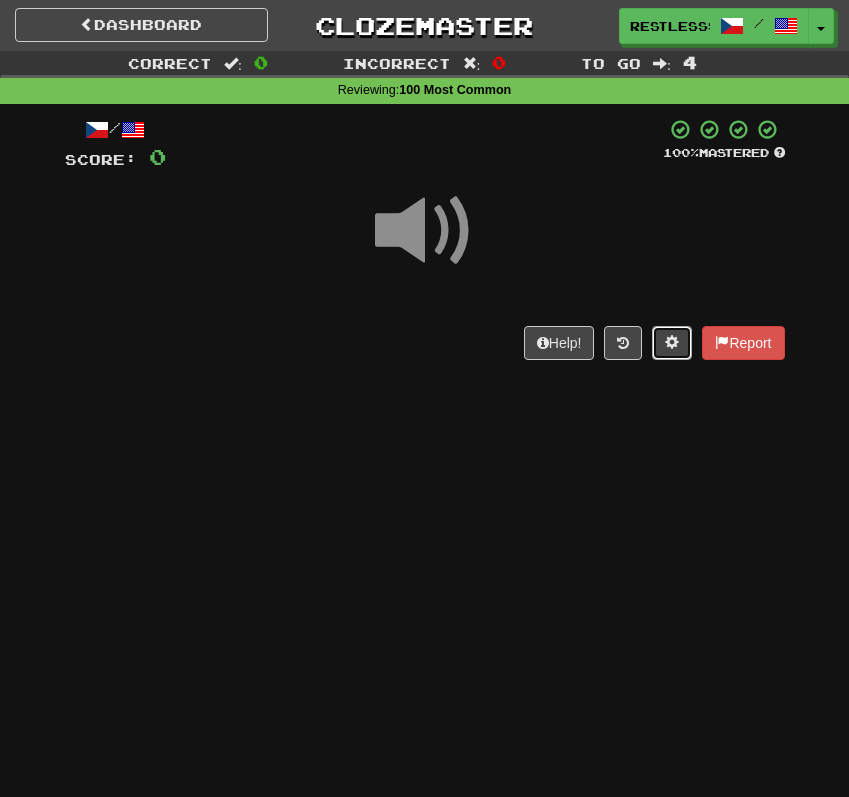 click at bounding box center [672, 343] 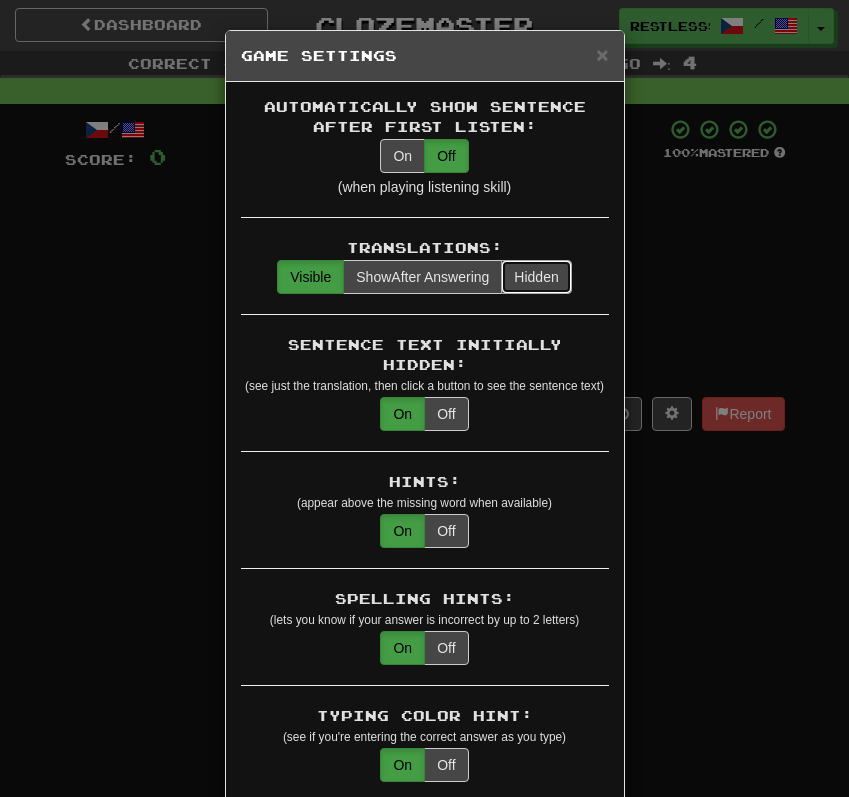 click on "Hidden" at bounding box center [536, 277] 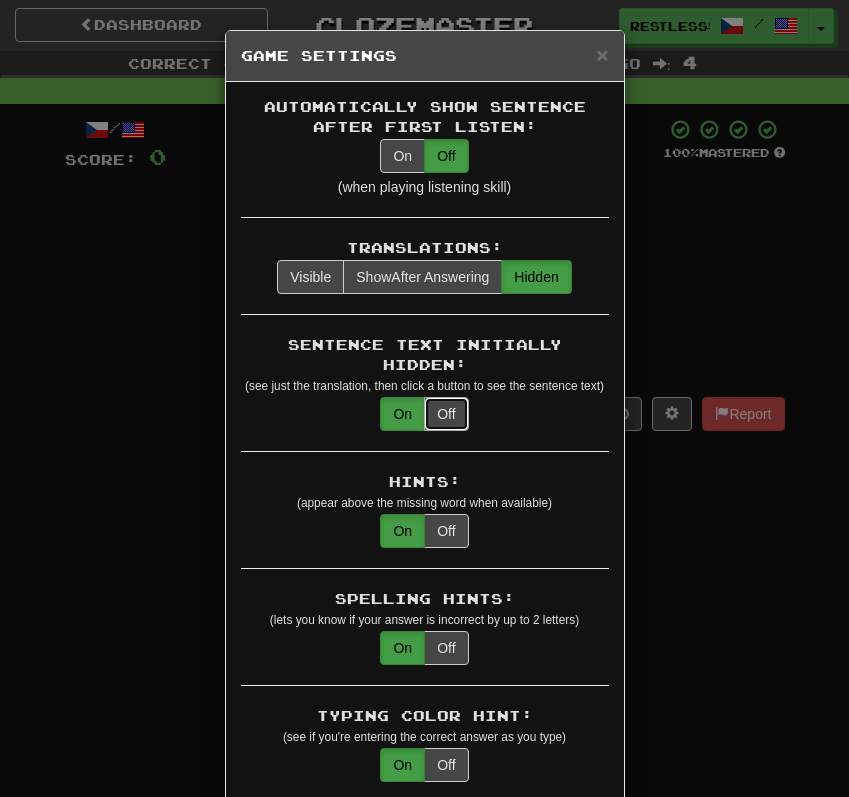 click on "Off" at bounding box center [446, 414] 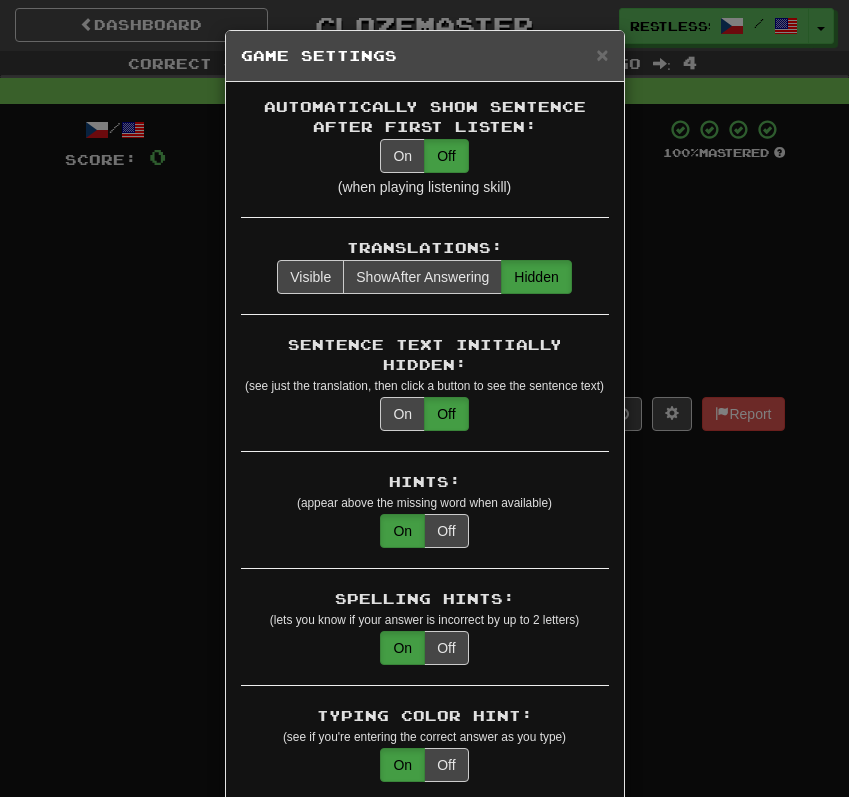 click on "× Game Settings Automatically Show Sentence After First Listen: On Off (when playing listening skill) Translations: Visible Show  After Answering Hidden Sentence Text Initially Hidden: (see just the translation, then click a button to see the sentence text) On Off Hints: (appear above the missing word when available) On Off Spelling Hints: (lets you know if your answer is incorrect by up to 2 letters) On Off Typing Color Hint: (see if you're entering the correct answer as you type) On Off Text Box Size: (text box size can change to match the missing word) Changes Always the Same Enter Submits Empty: (pressing Enter when the input is empty will submit a blank answer) On Off Clear After Answering: (keypress clears the text input after answering so you can practice re-typing the answer) On Off Image Toggle: (toggle button, if sentence image available) After Answering Before and After Off Image Background: (use sentence image as background, if available) On Off Pronunciation: On Off Sound Effects: On Off On Off" at bounding box center [424, 398] 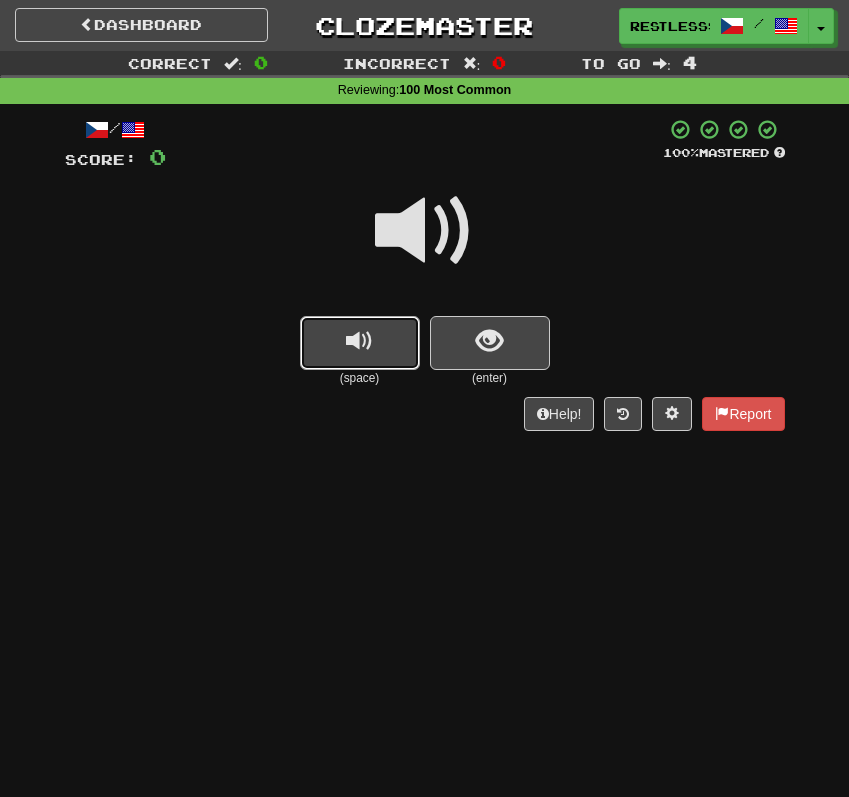 click at bounding box center (360, 343) 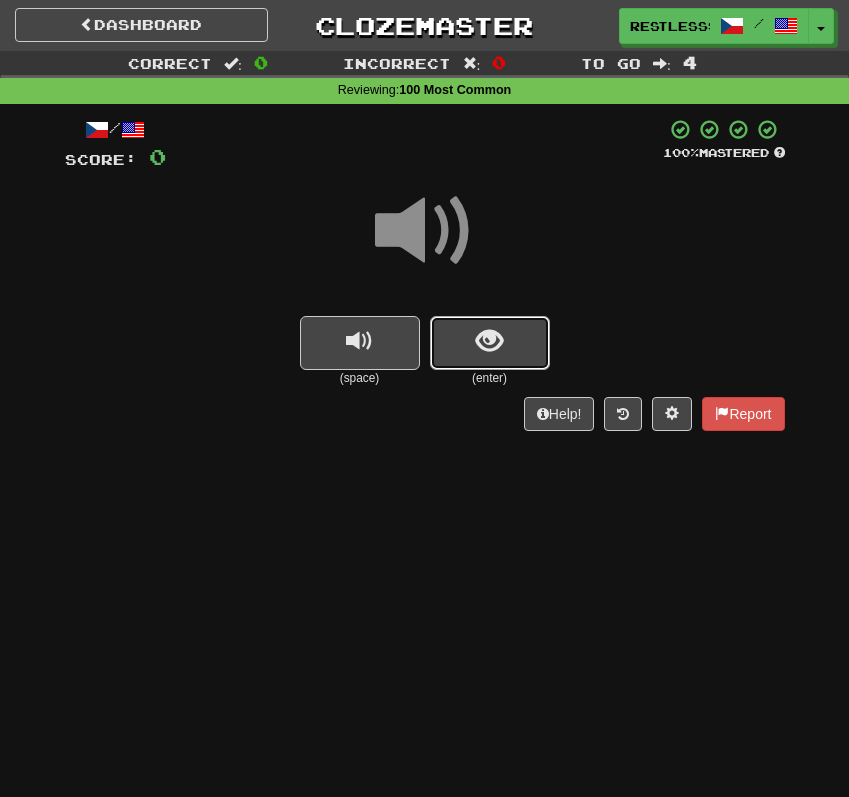 click at bounding box center [490, 343] 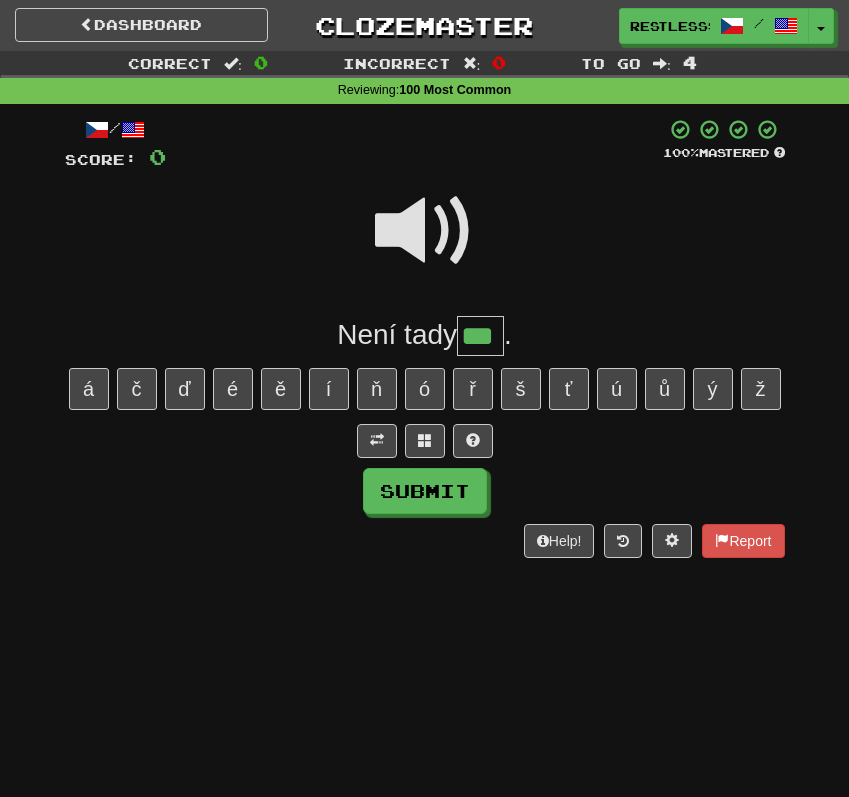 type on "***" 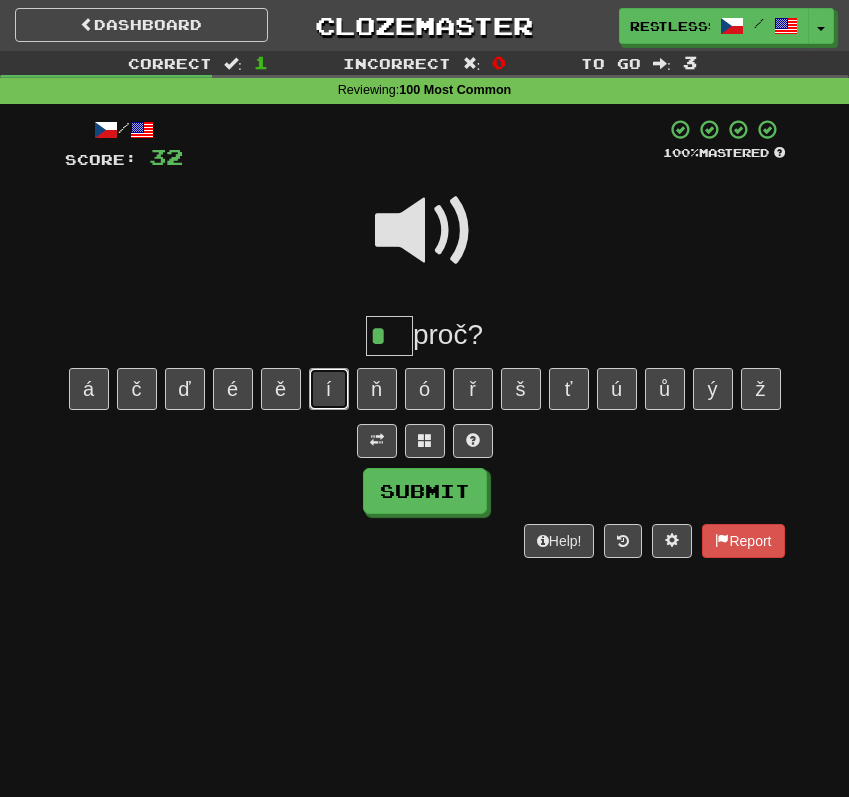 click on "í" at bounding box center [329, 389] 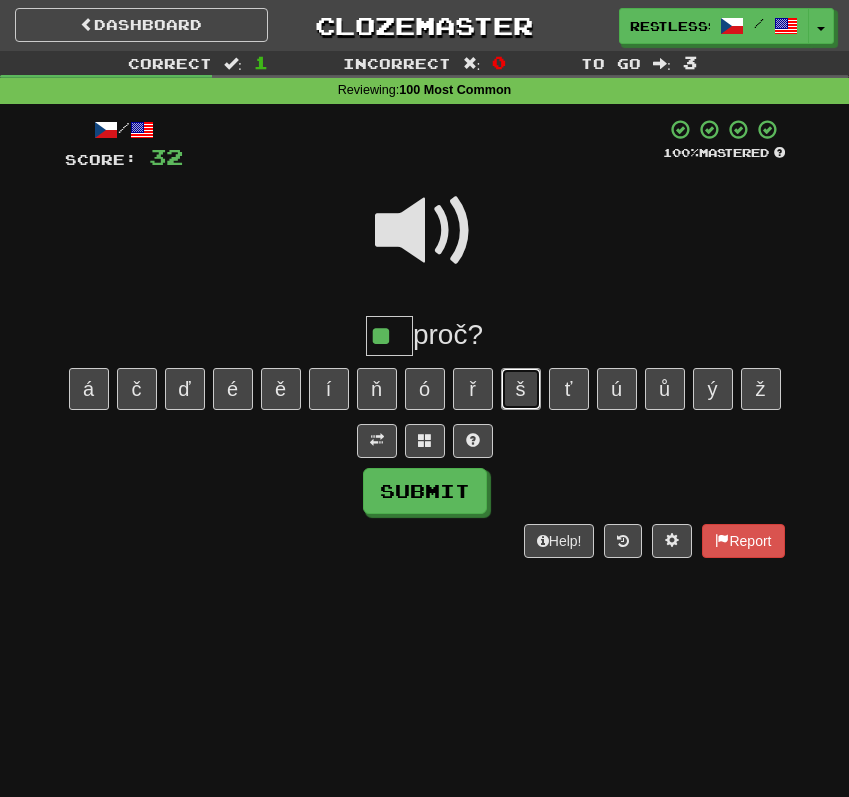 click on "š" at bounding box center [521, 389] 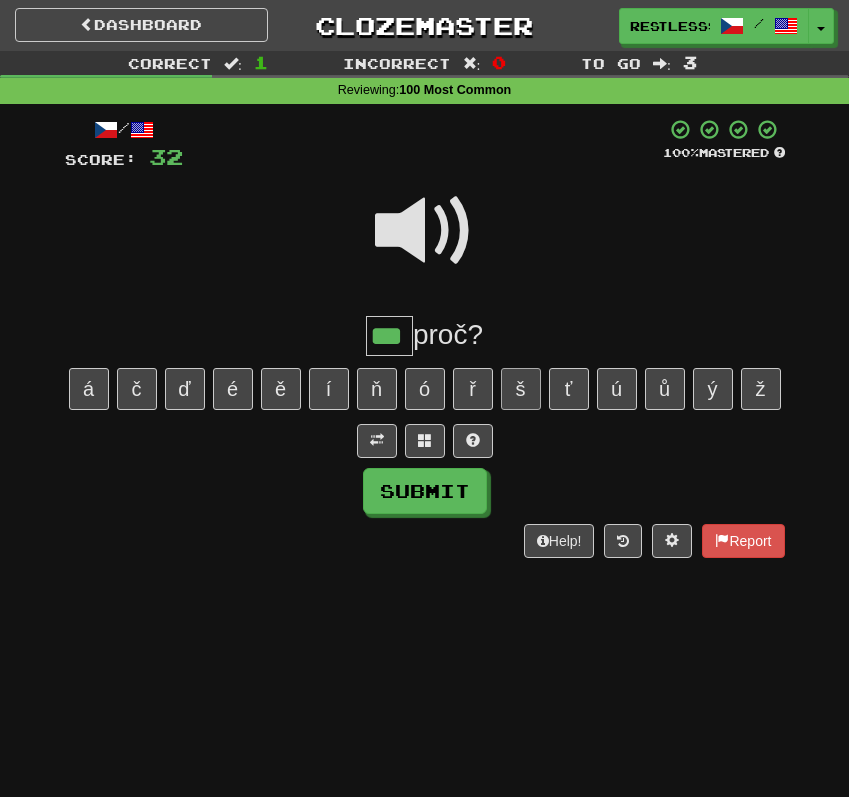 type on "***" 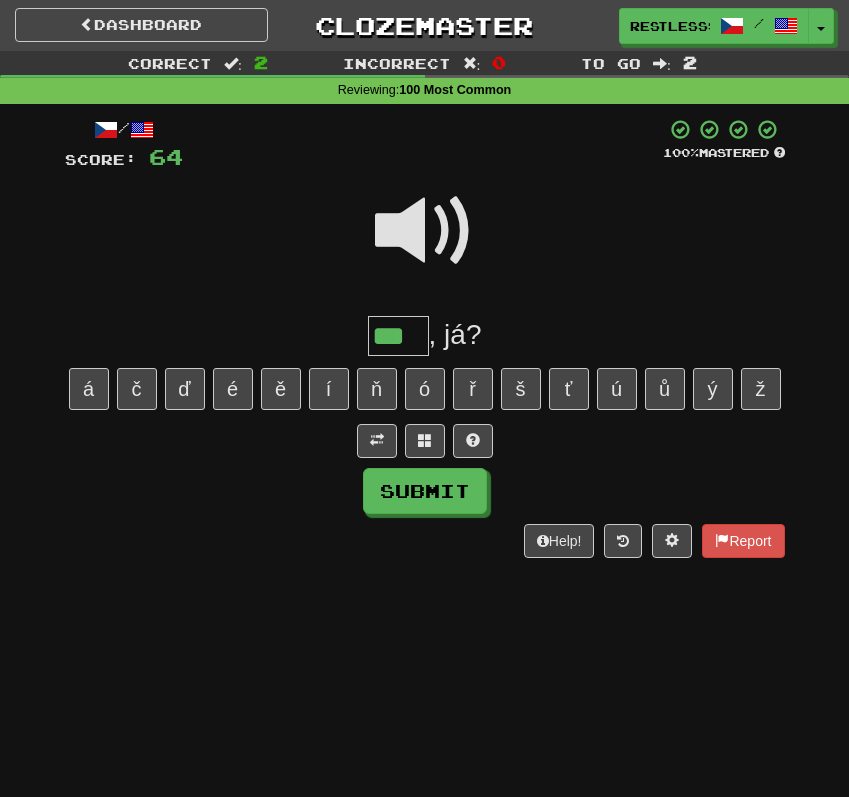 type on "***" 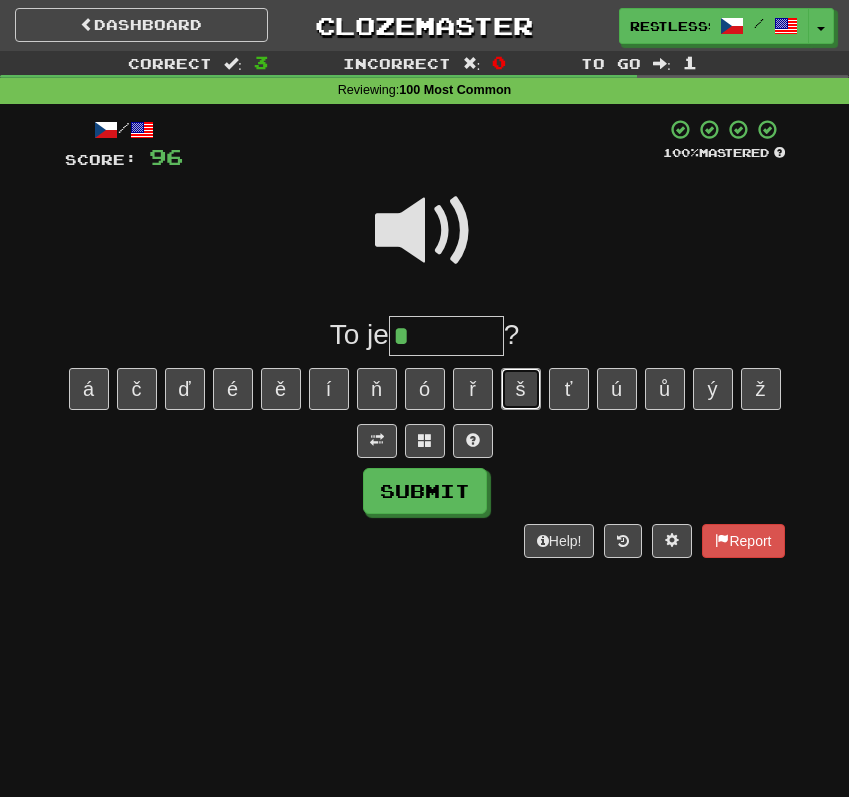 click on "š" at bounding box center [521, 389] 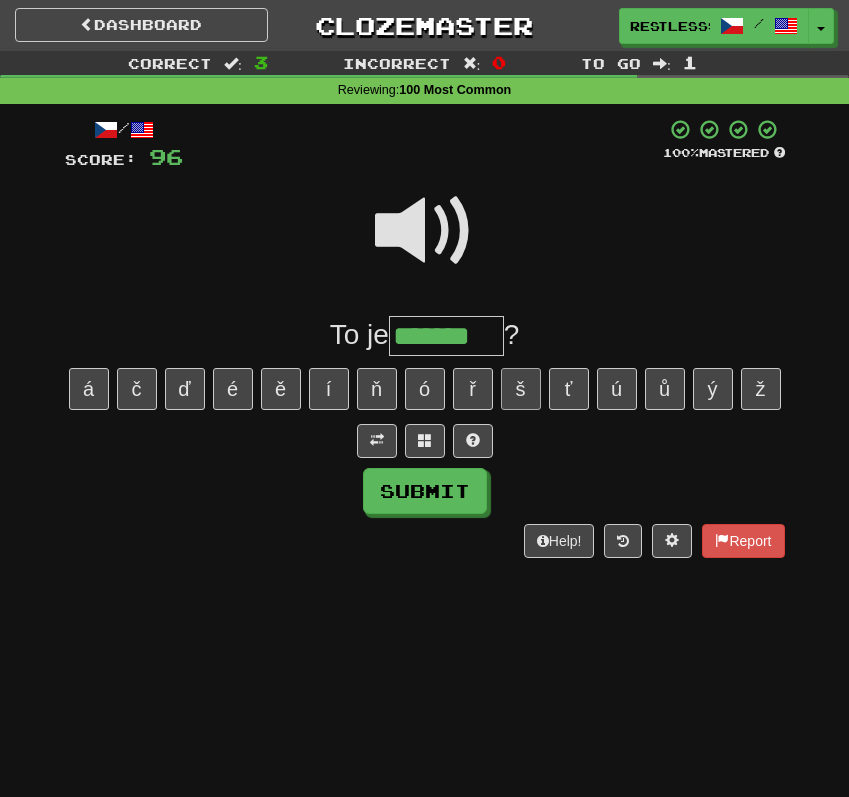 type on "*******" 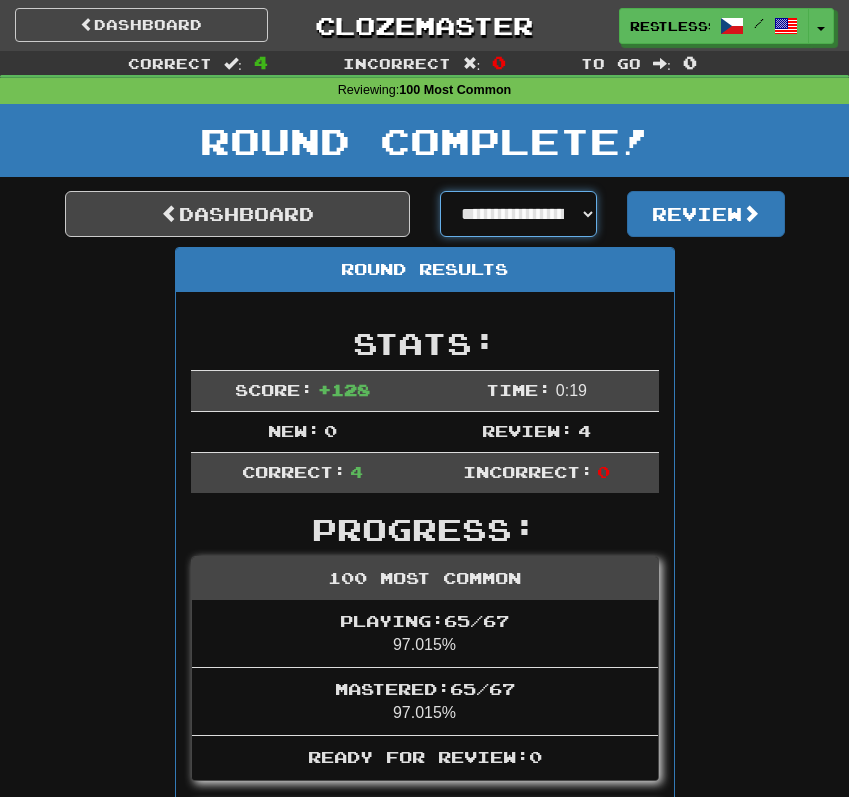 click on "**********" at bounding box center (519, 214) 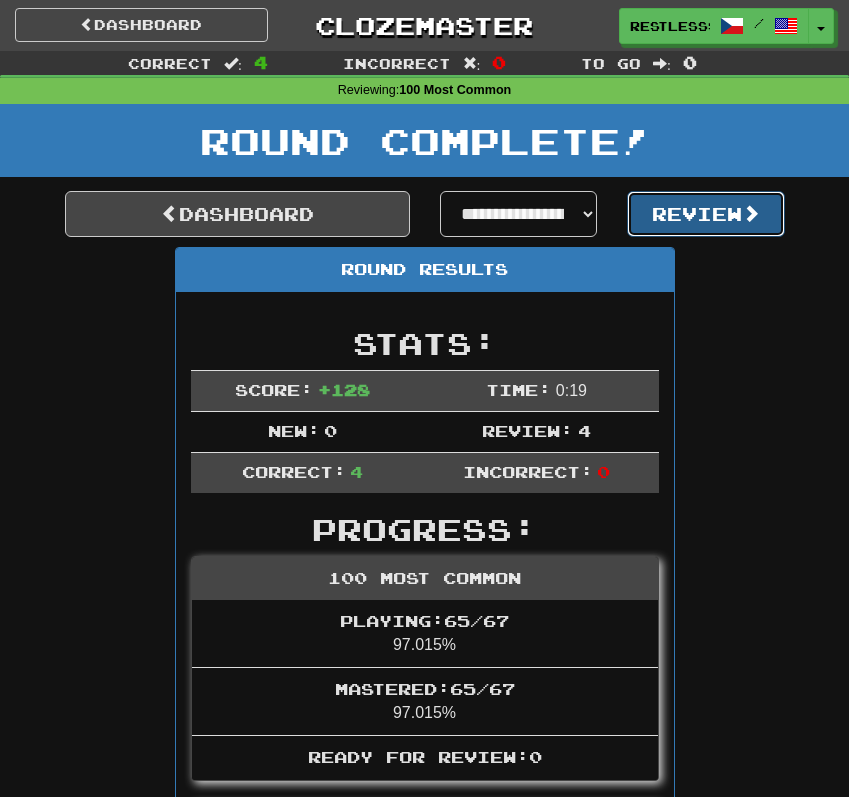 click on "Review" at bounding box center (706, 214) 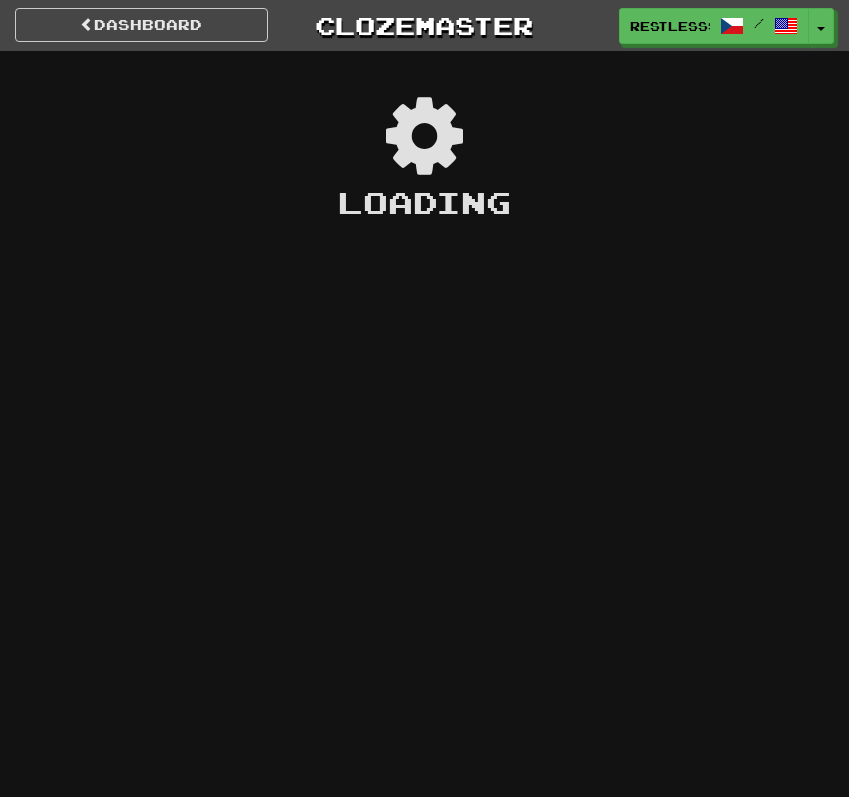 scroll, scrollTop: 0, scrollLeft: 0, axis: both 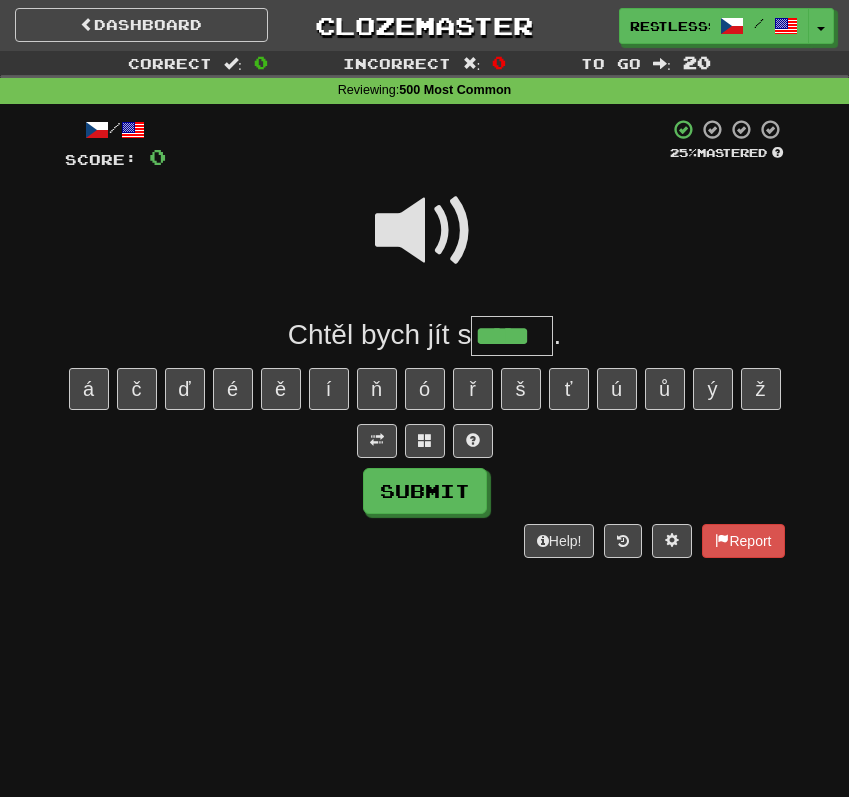 type on "*****" 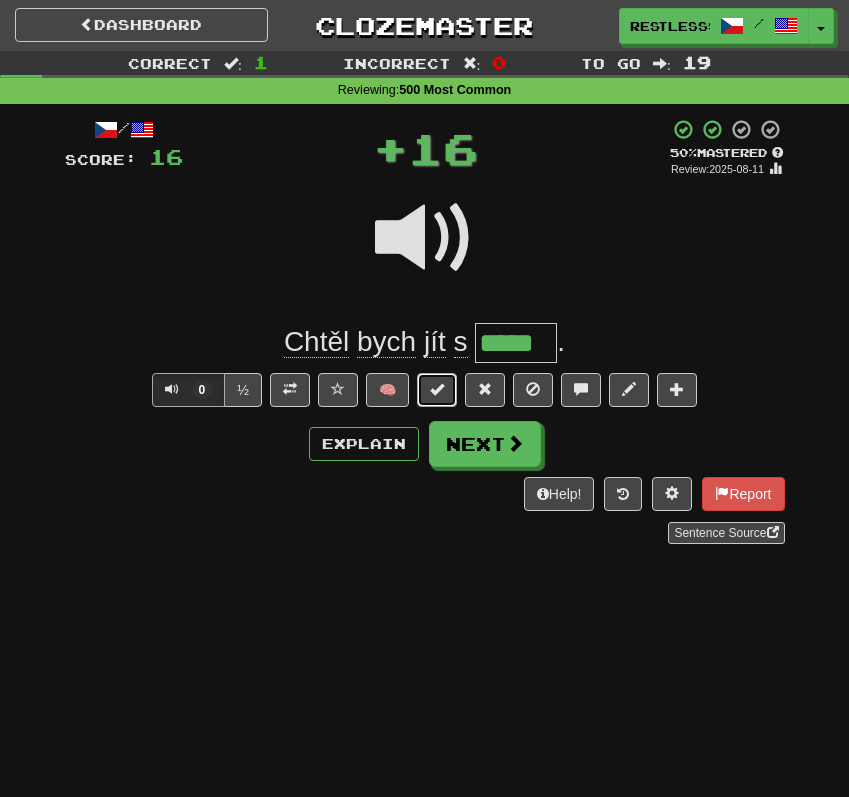 click at bounding box center [437, 390] 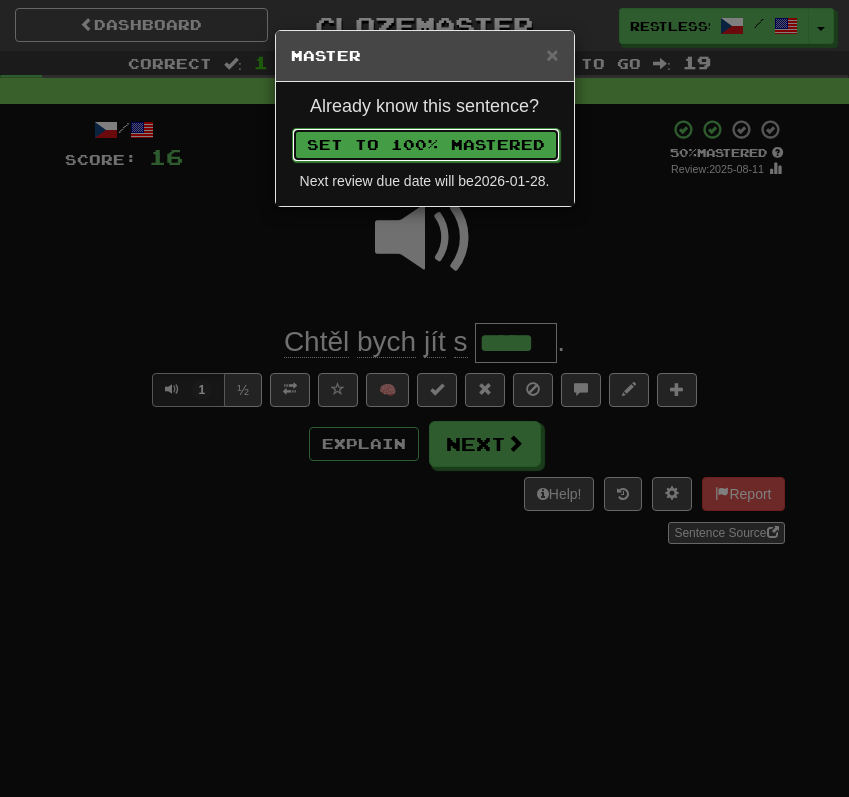 click on "Set to 100% Mastered" at bounding box center [426, 145] 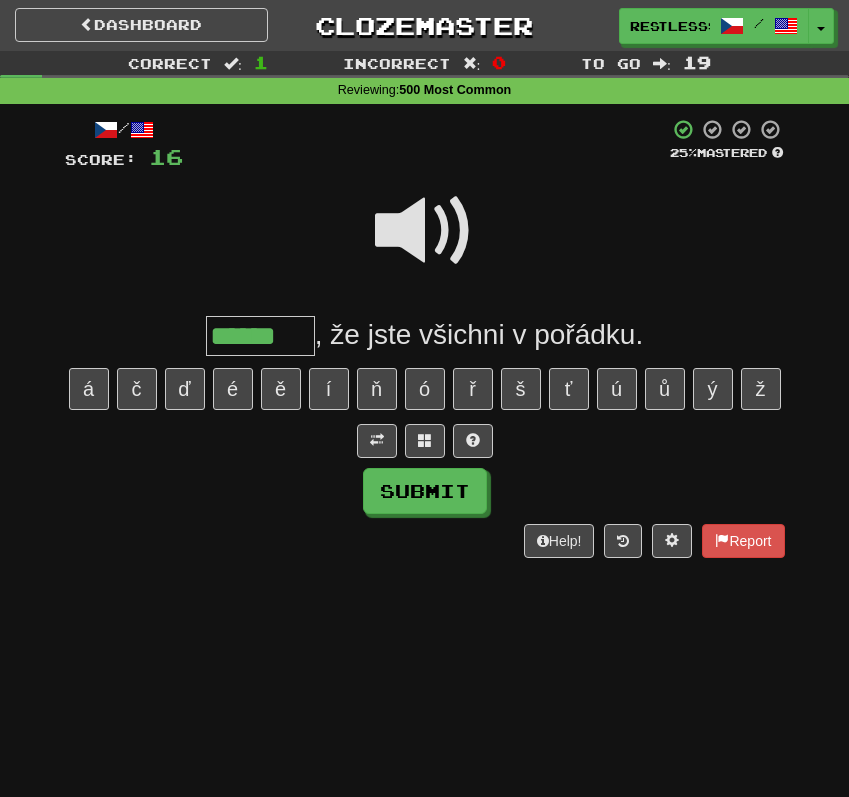 type on "******" 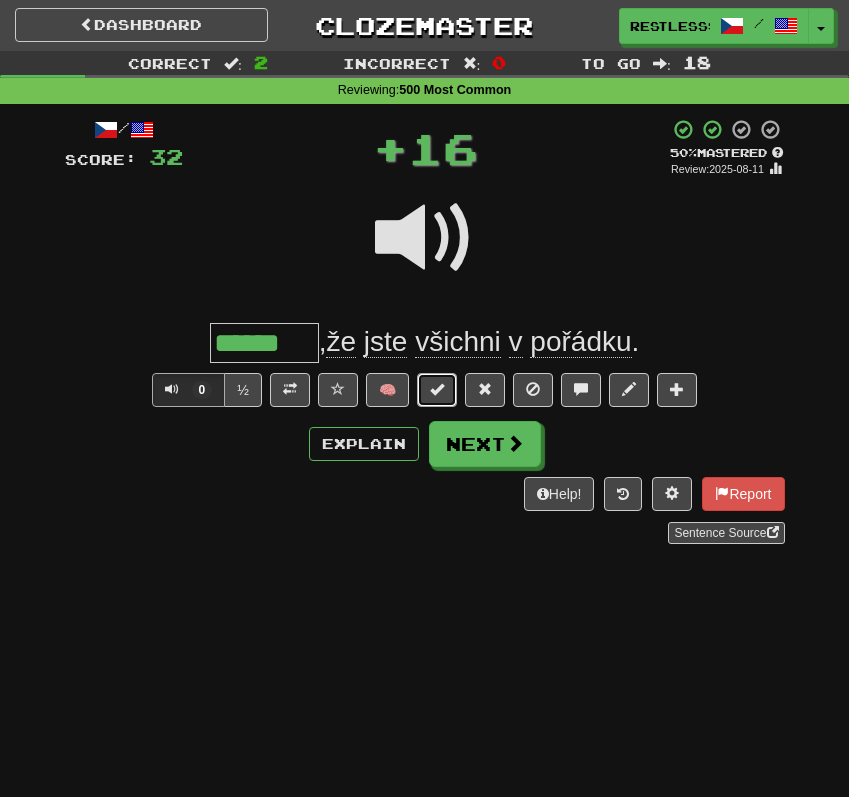 click at bounding box center (437, 390) 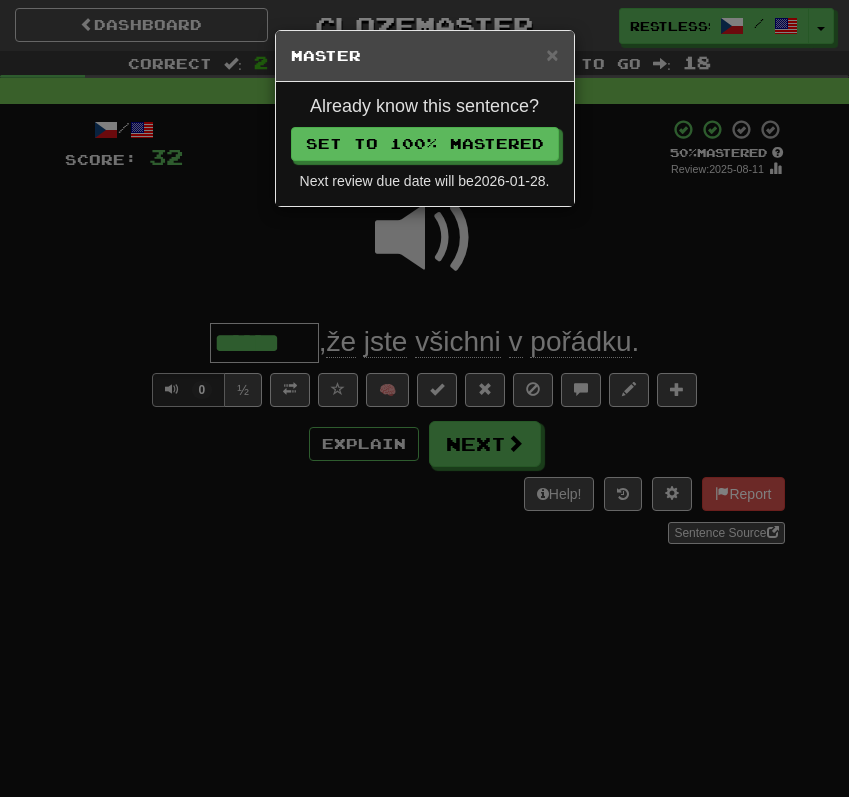 click on "Already know this sentence? Set to 100% Mastered Next review due date will be  2026-01-28 ." at bounding box center (425, 144) 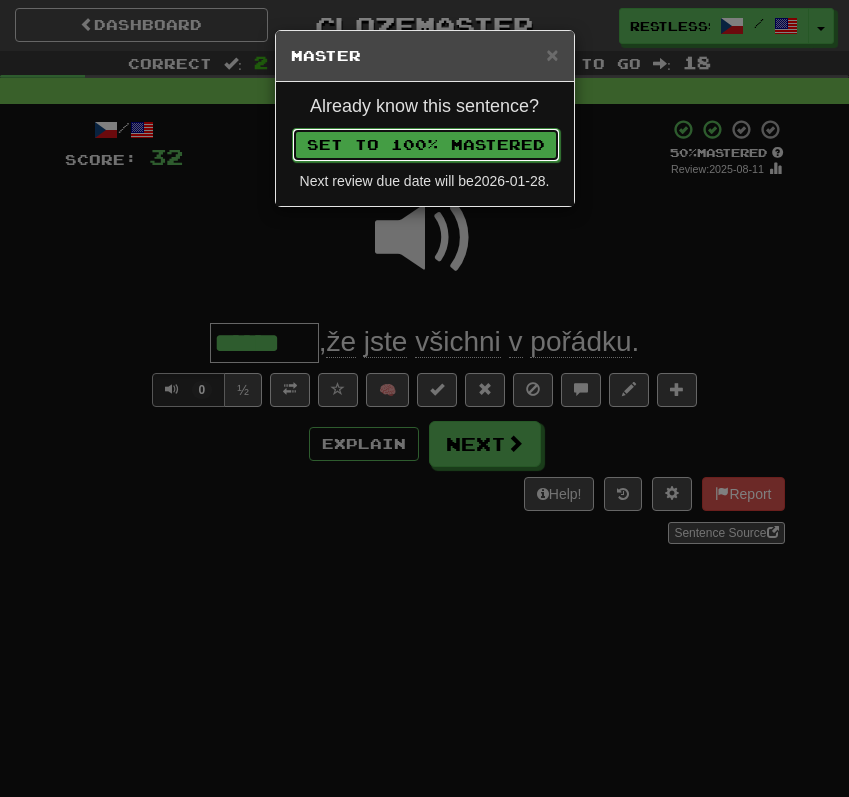 click on "Set to 100% Mastered" at bounding box center [426, 145] 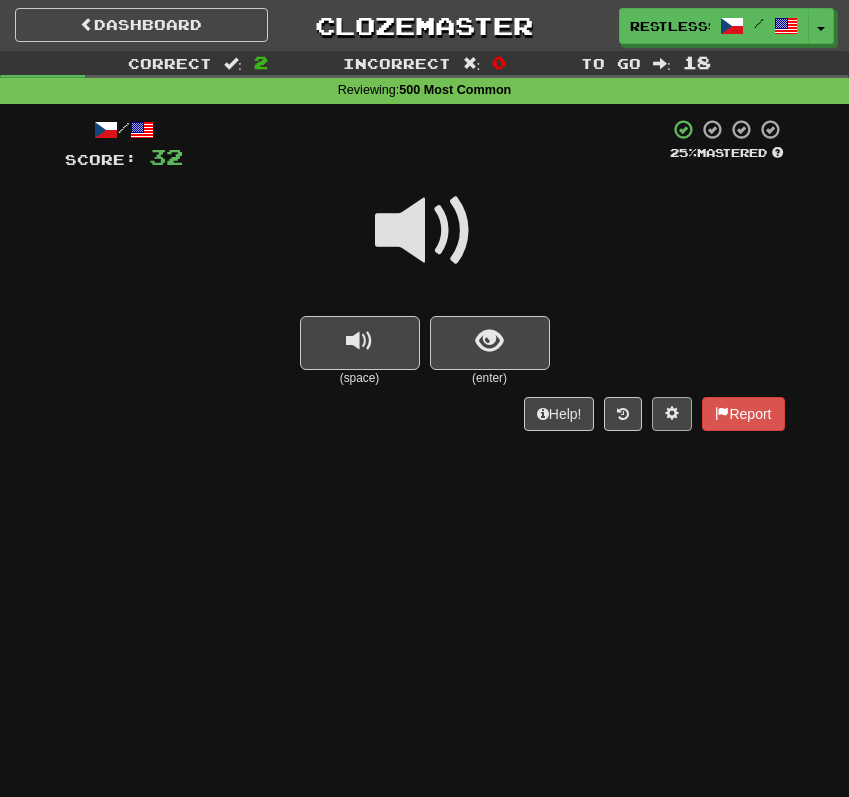 click on "(space) (enter)" at bounding box center [425, 351] 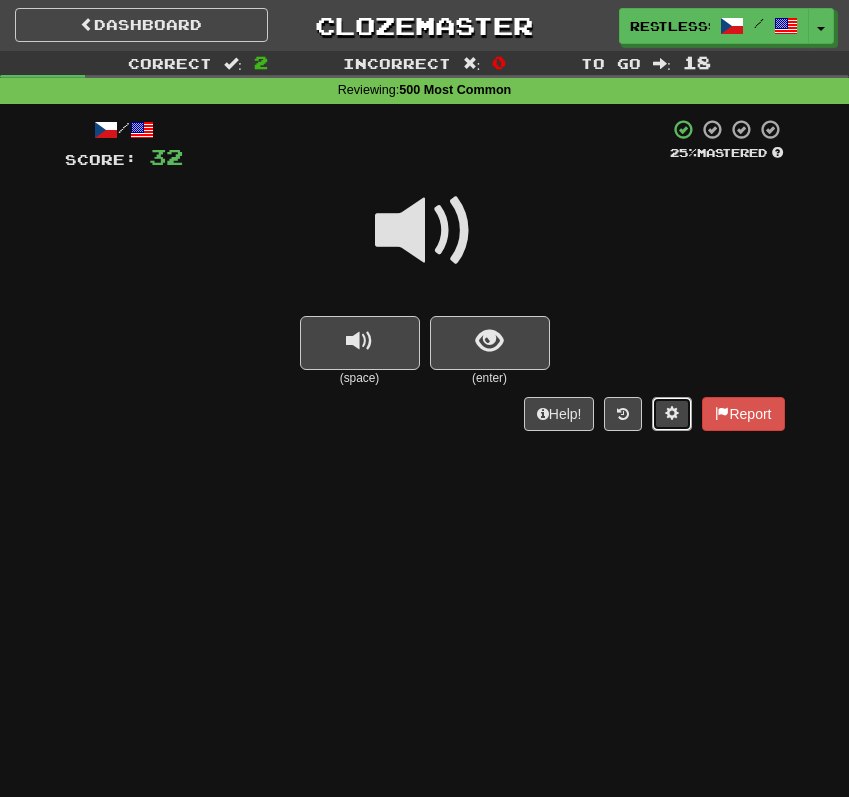 click at bounding box center (672, 413) 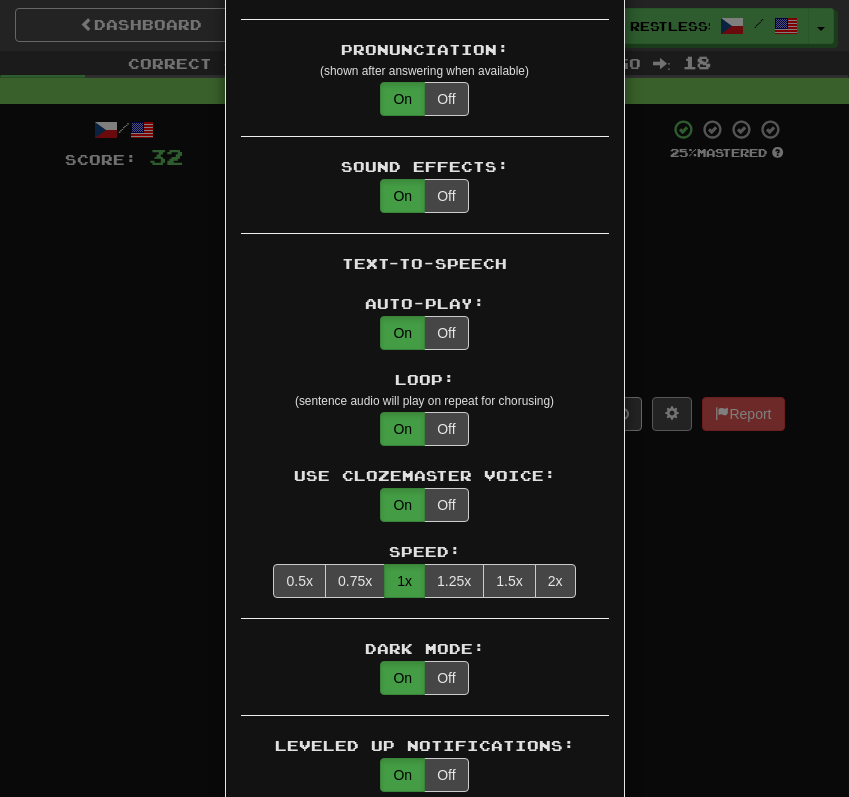 scroll, scrollTop: 1318, scrollLeft: 0, axis: vertical 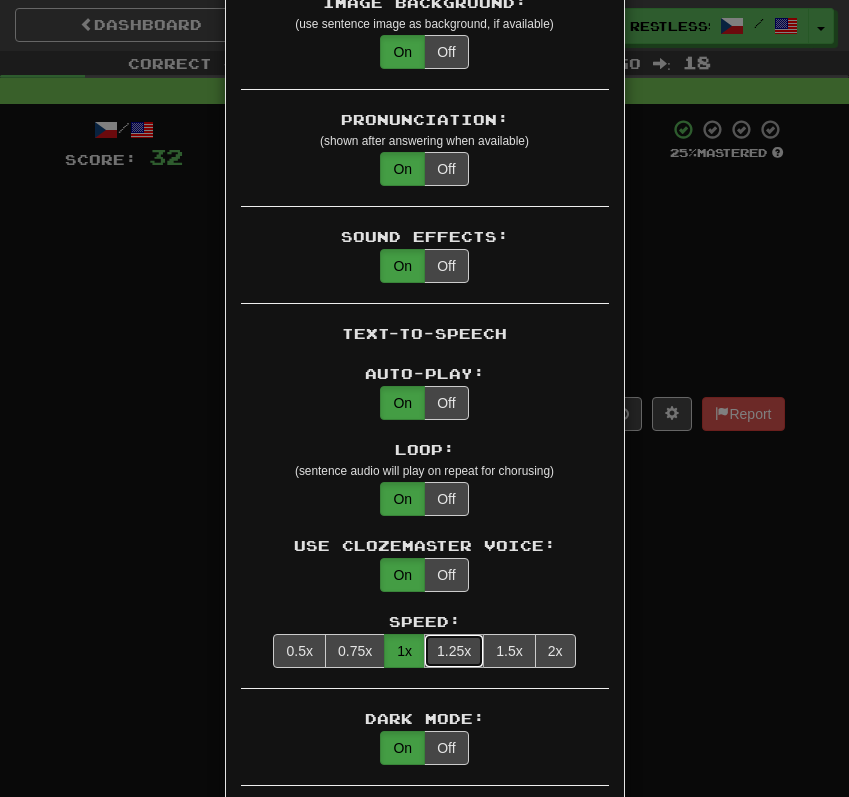 click on "1.25x" at bounding box center [454, 651] 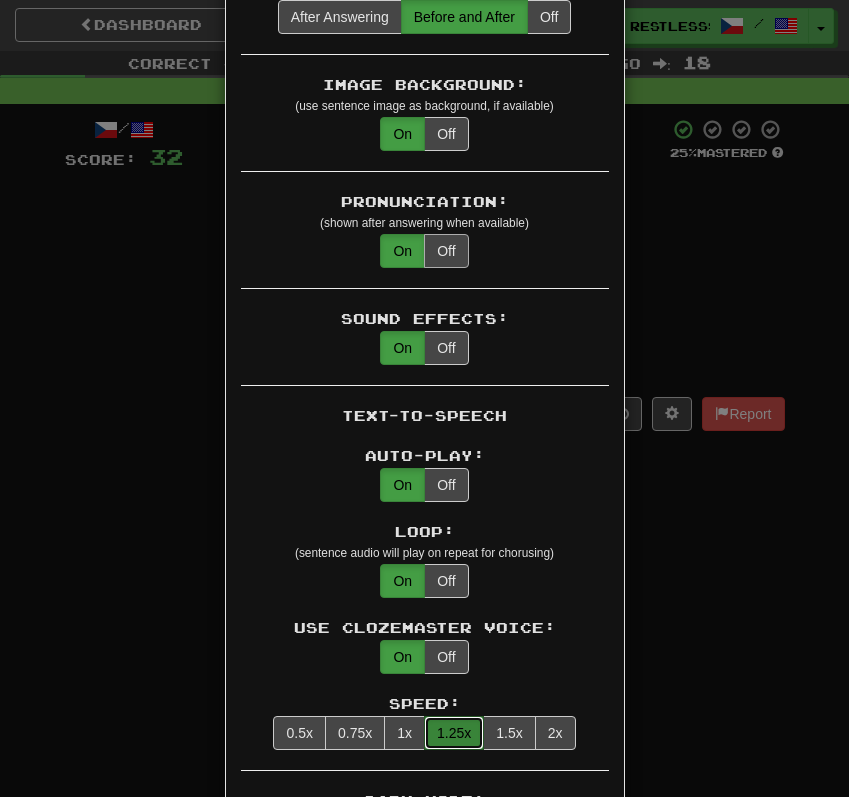scroll, scrollTop: 1332, scrollLeft: 0, axis: vertical 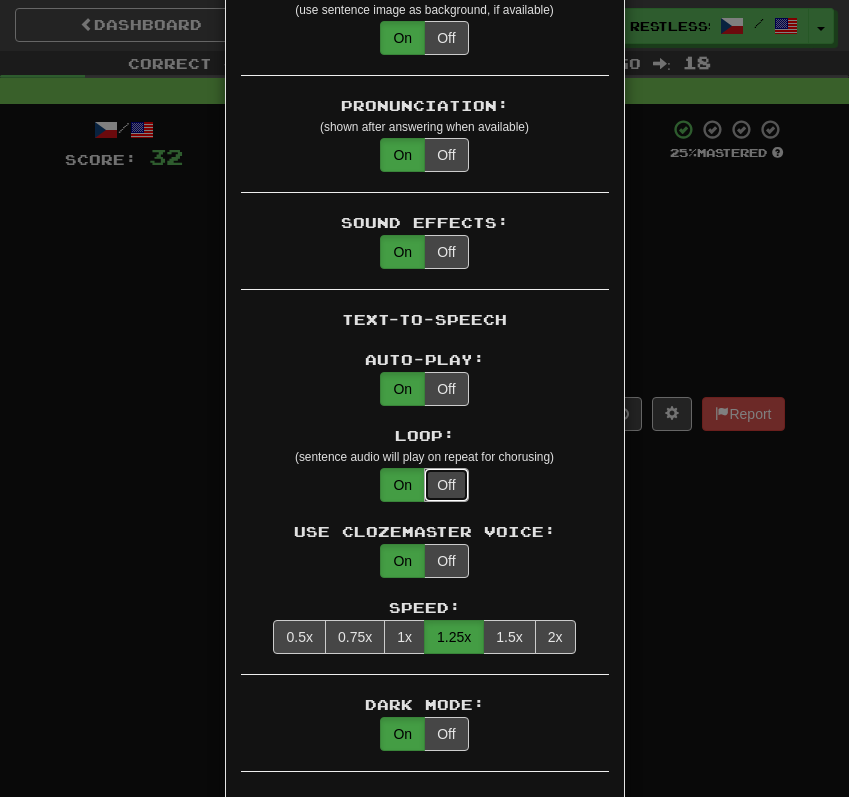 click on "Off" at bounding box center [446, 485] 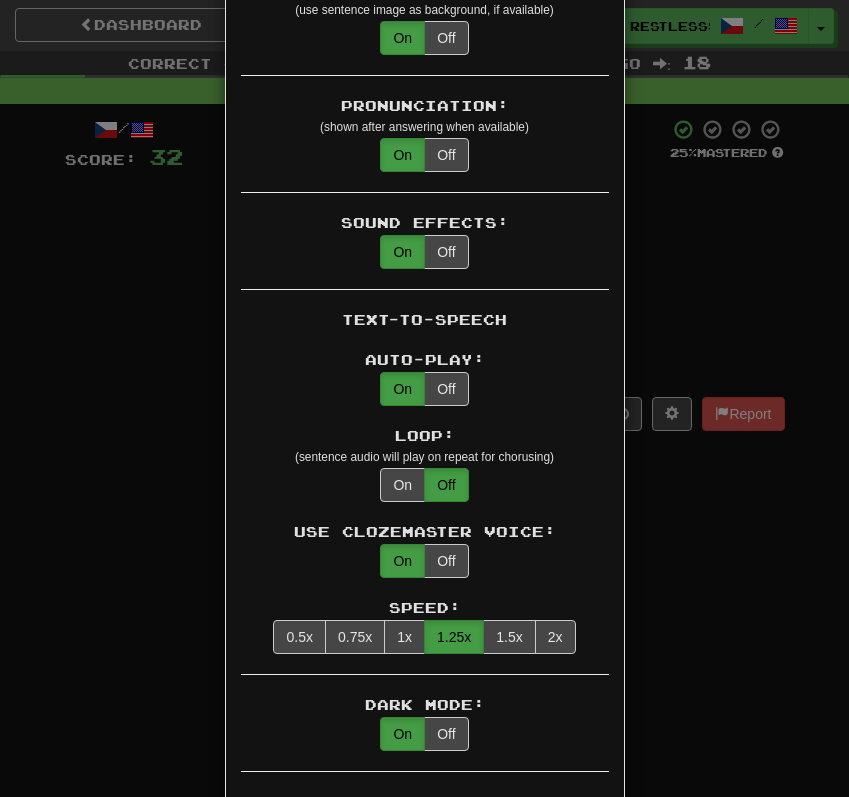 click on "× Game Settings Automatically Show Sentence After First Listen: On Off (when playing listening skill) Translations: Visible Show  After Answering Hidden Sentence Text Initially Hidden: (see just the translation, then click a button to see the sentence text) On Off Hints: (appear above the missing word when available) On Off Spelling Hints: (lets you know if your answer is incorrect by up to 2 letters) On Off Typing Color Hint: (see if you're entering the correct answer as you type) On Off Text Box Size: (text box size can change to match the missing word) Changes Always the Same Enter Submits Empty: (pressing Enter when the input is empty will submit a blank answer) On Off Clear After Answering: (keypress clears the text input after answering so you can practice re-typing the answer) On Off Image Toggle: (toggle button, if sentence image available) After Answering Before and After Off Image Background: (use sentence image as background, if available) On Off Pronunciation: On Off Sound Effects: On Off On Off" at bounding box center [424, 398] 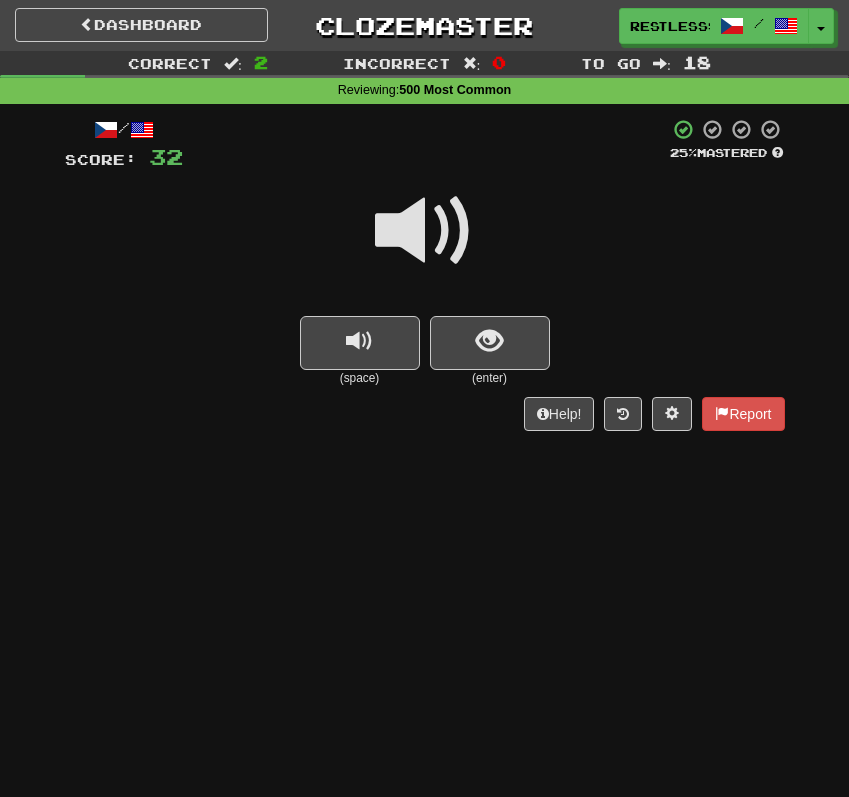 click at bounding box center (425, 231) 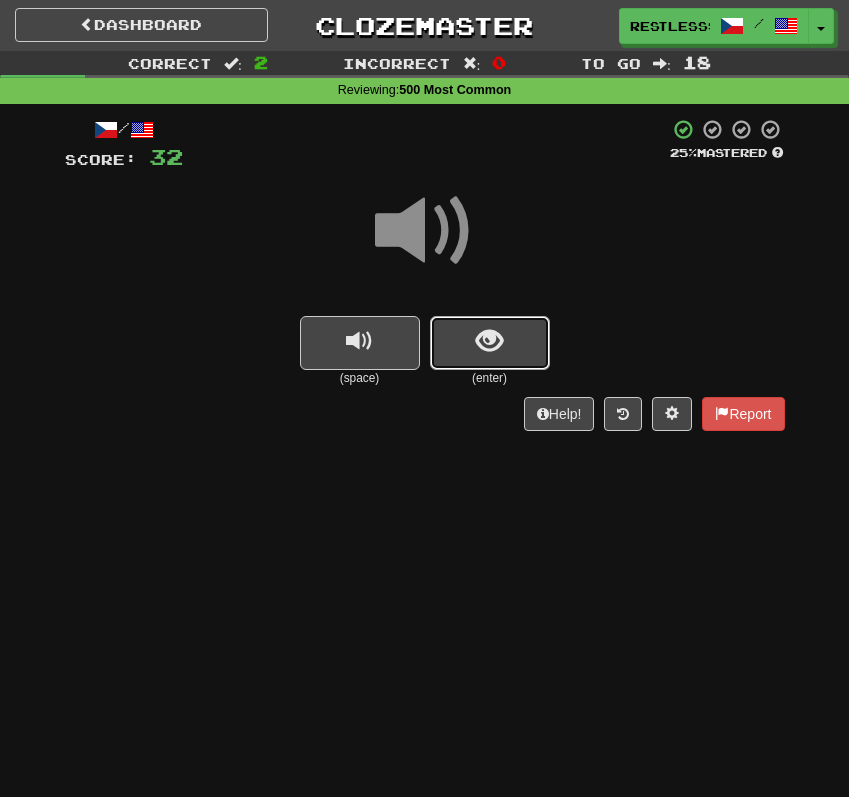 click at bounding box center (490, 343) 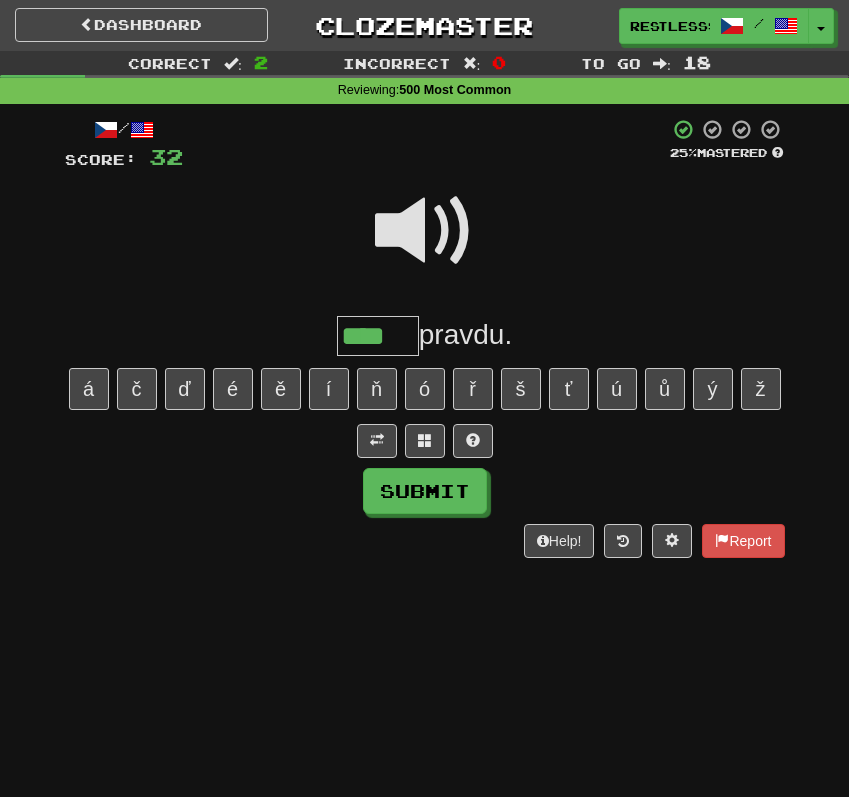 type on "****" 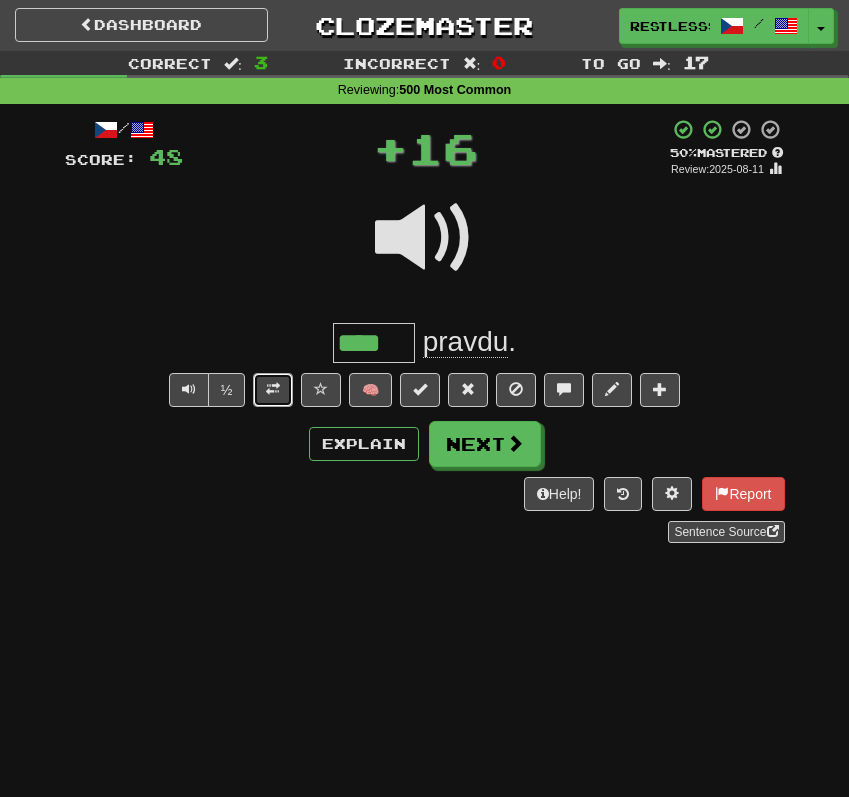 click at bounding box center [273, 389] 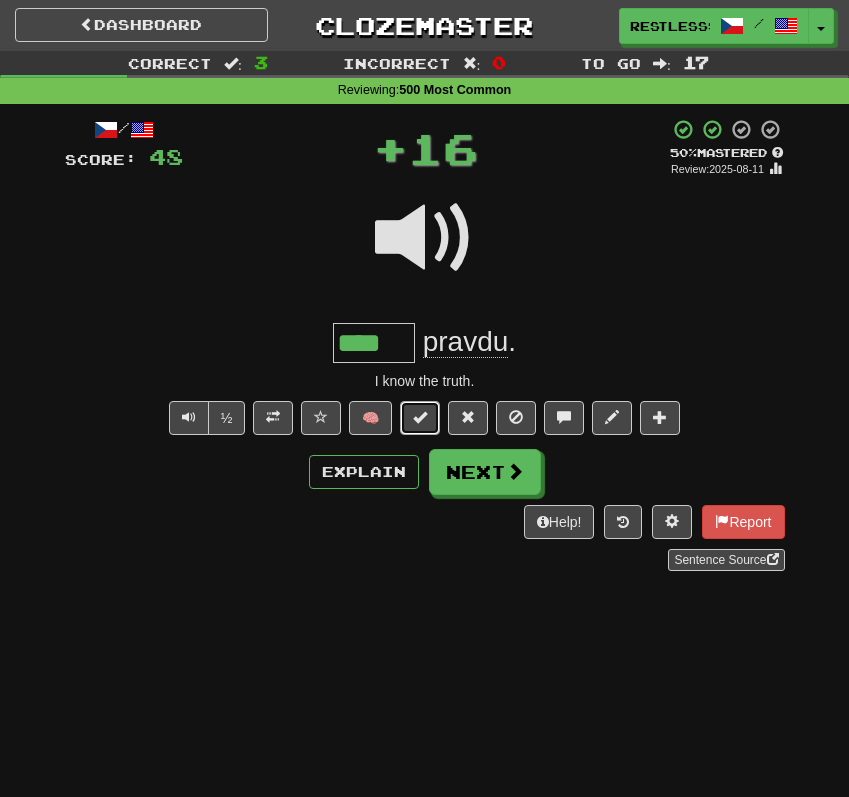 click at bounding box center [420, 417] 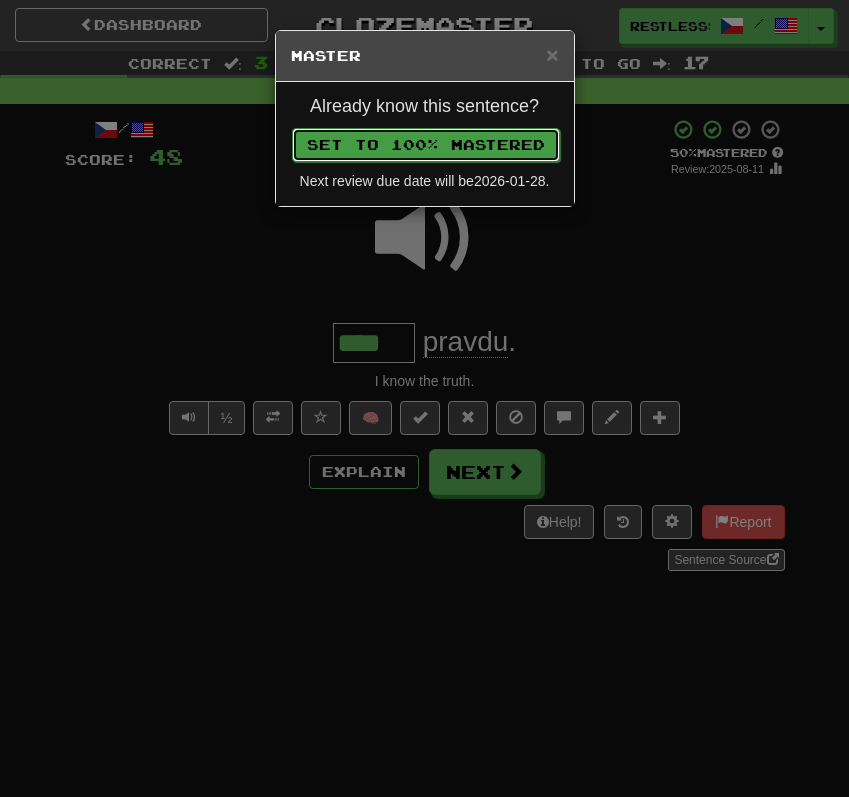 click on "Set to 100% Mastered" at bounding box center (426, 145) 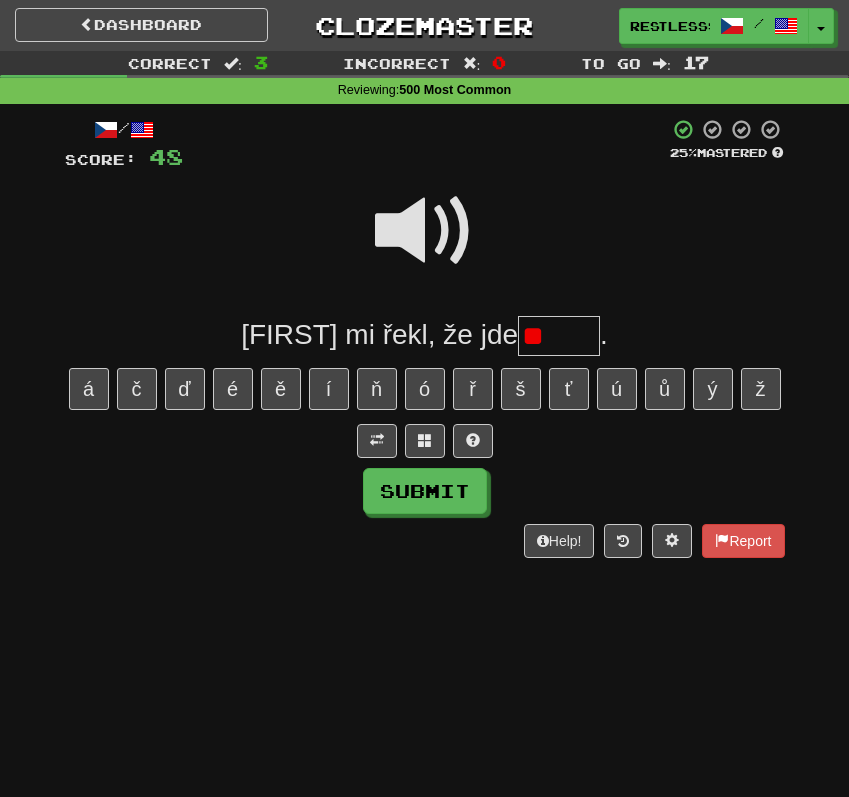 type on "*" 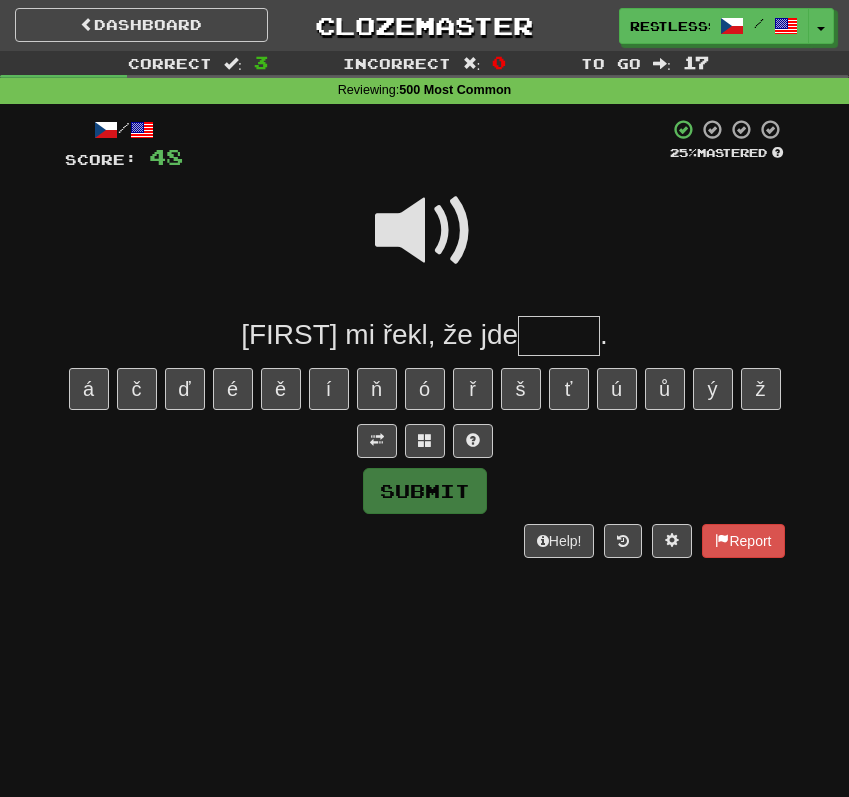 click at bounding box center (426, 145) 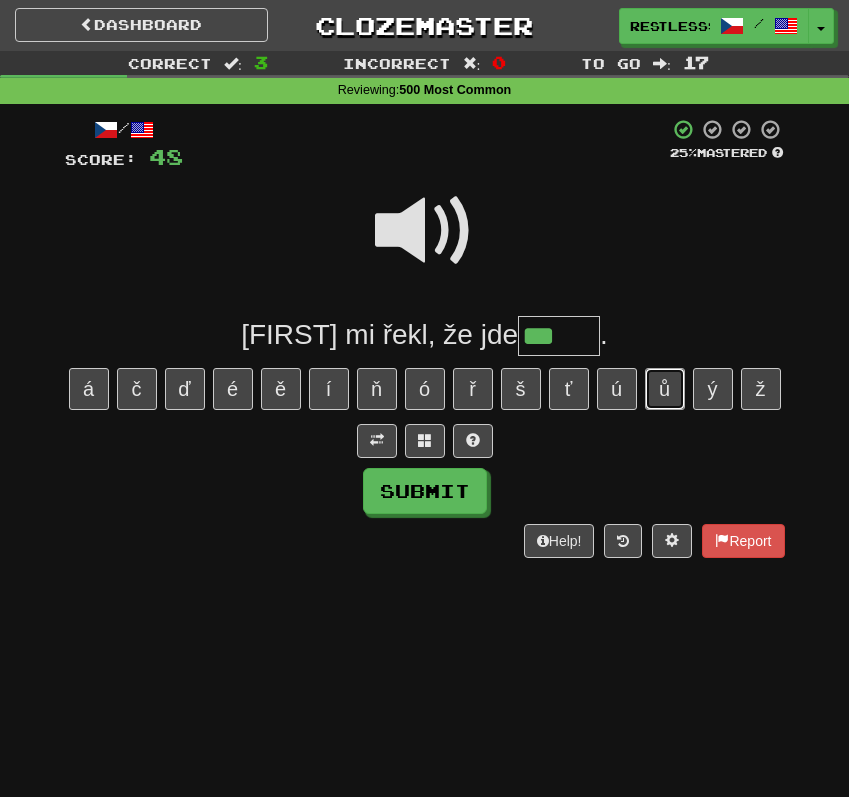click on "ů" at bounding box center (665, 389) 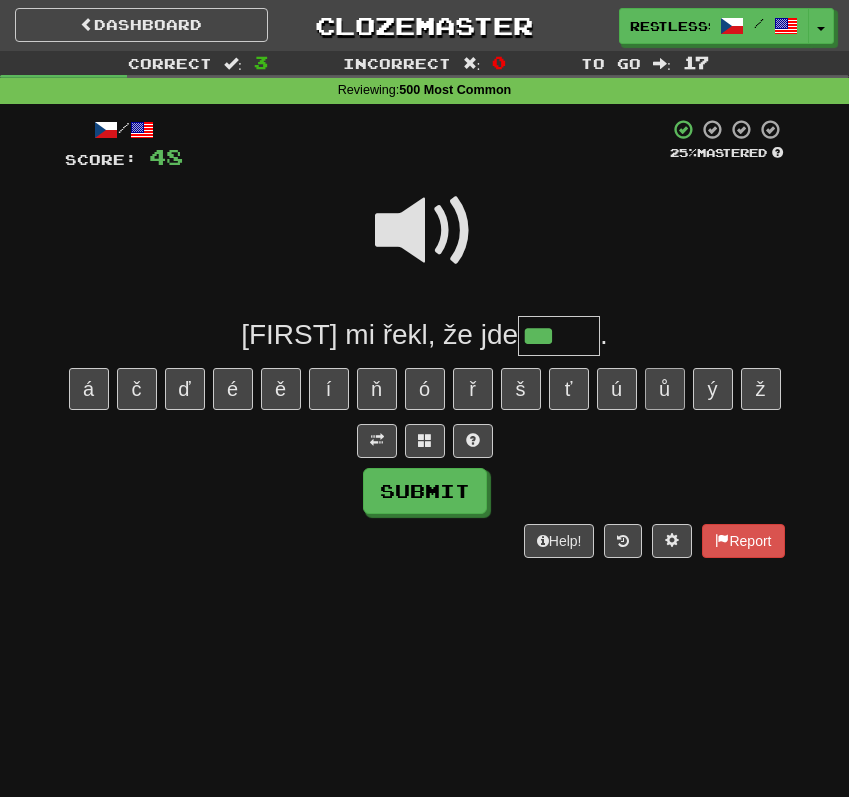 type on "****" 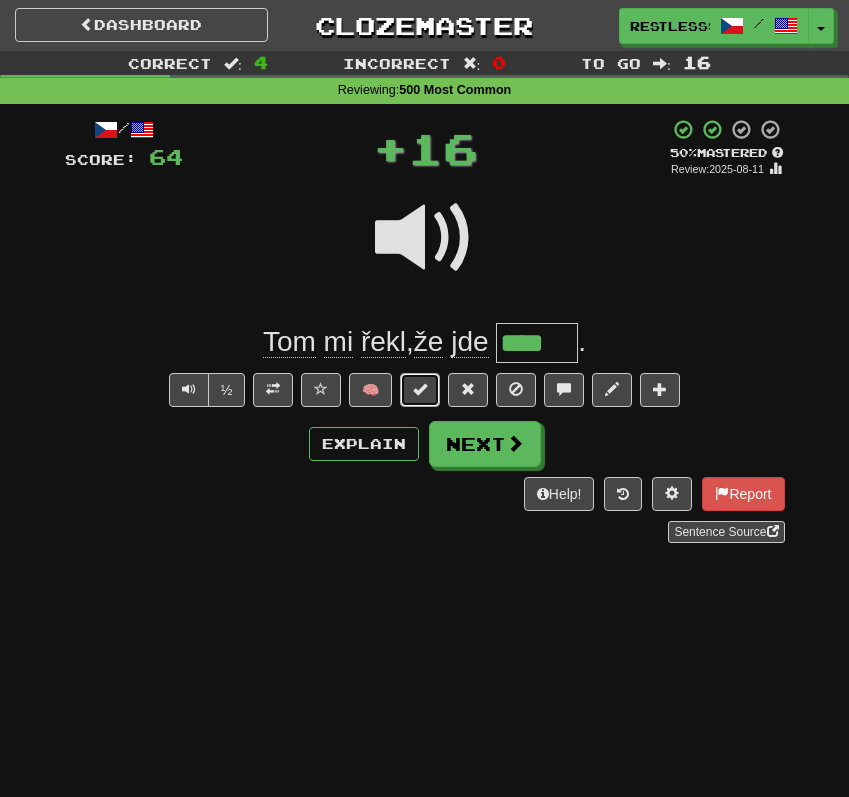 click at bounding box center [420, 389] 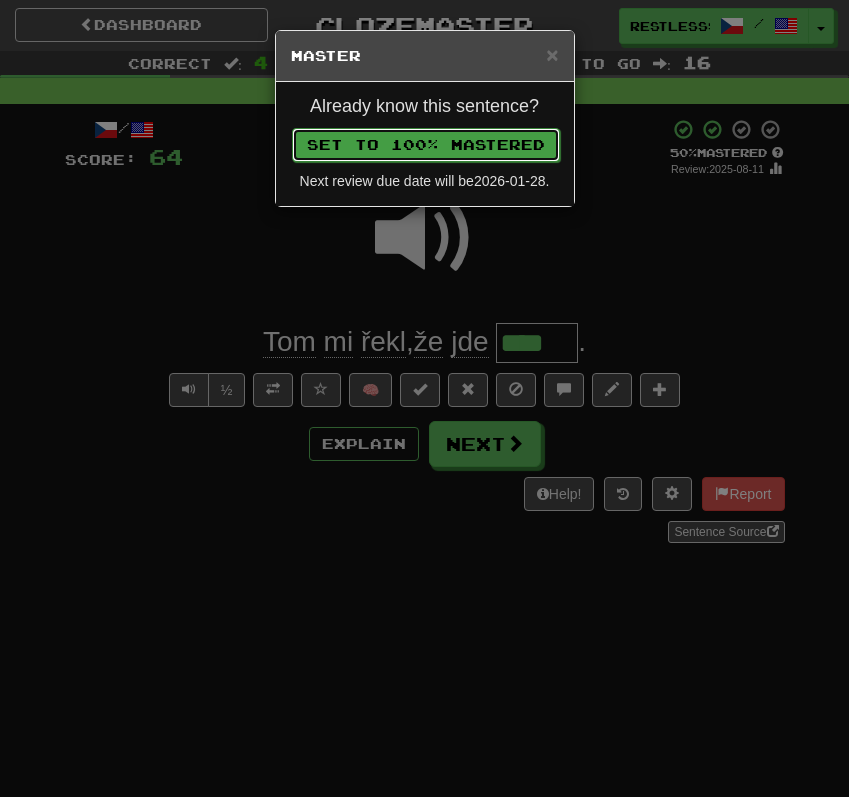 click on "Set to 100% Mastered" at bounding box center [426, 145] 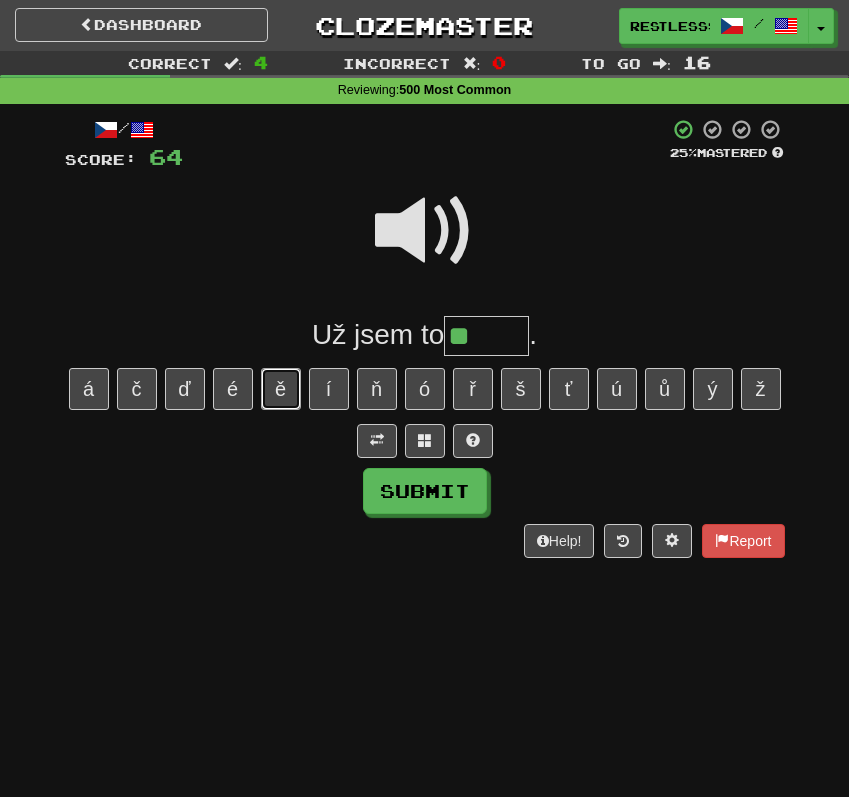click on "ě" at bounding box center (281, 389) 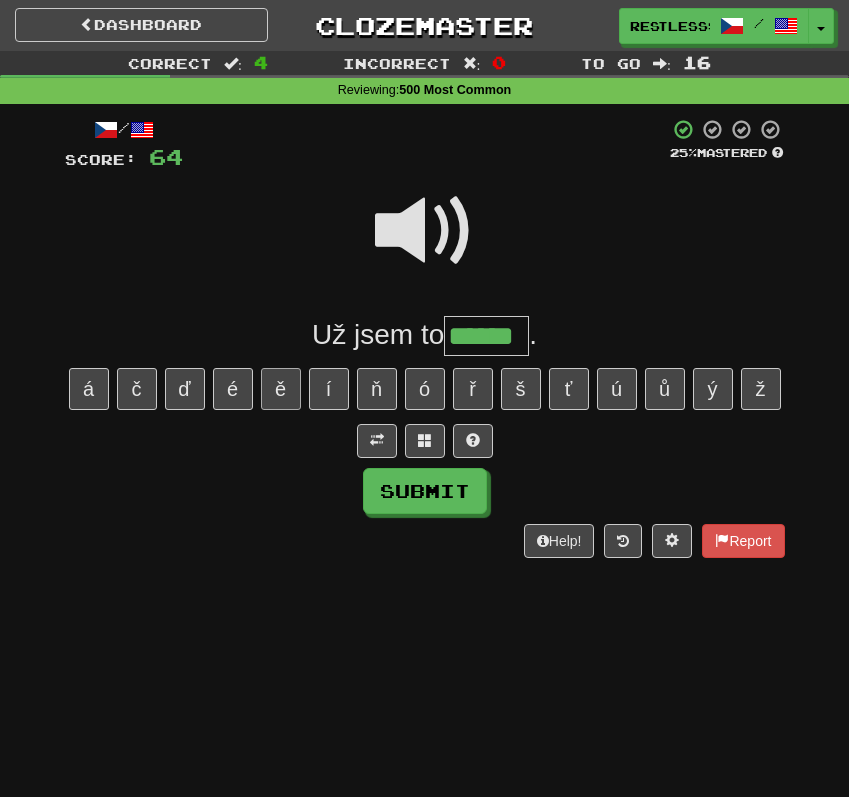 type on "******" 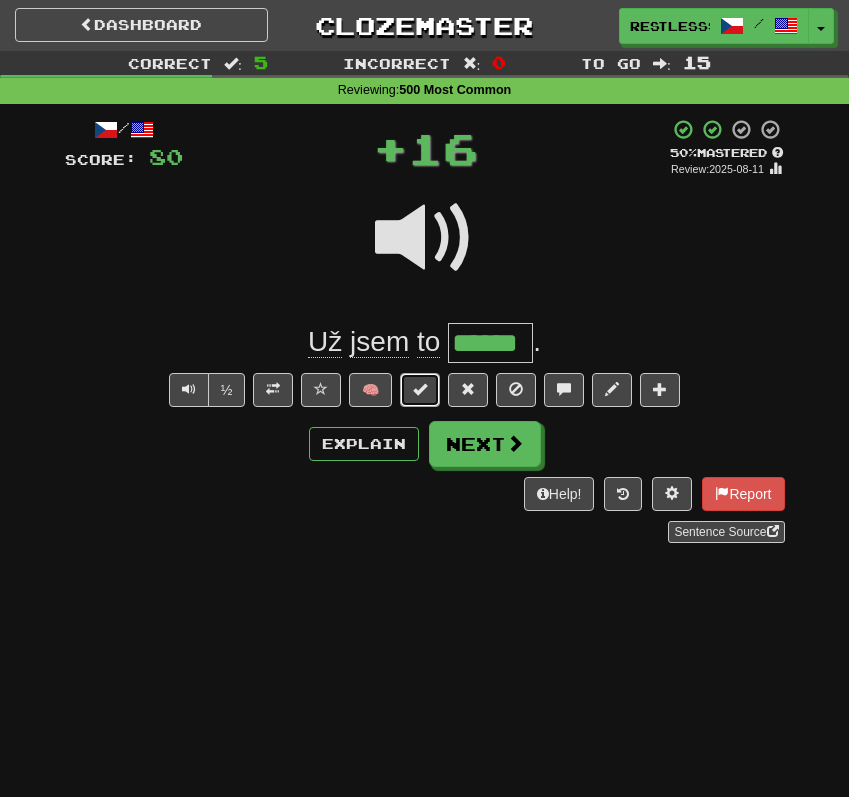 click at bounding box center (420, 390) 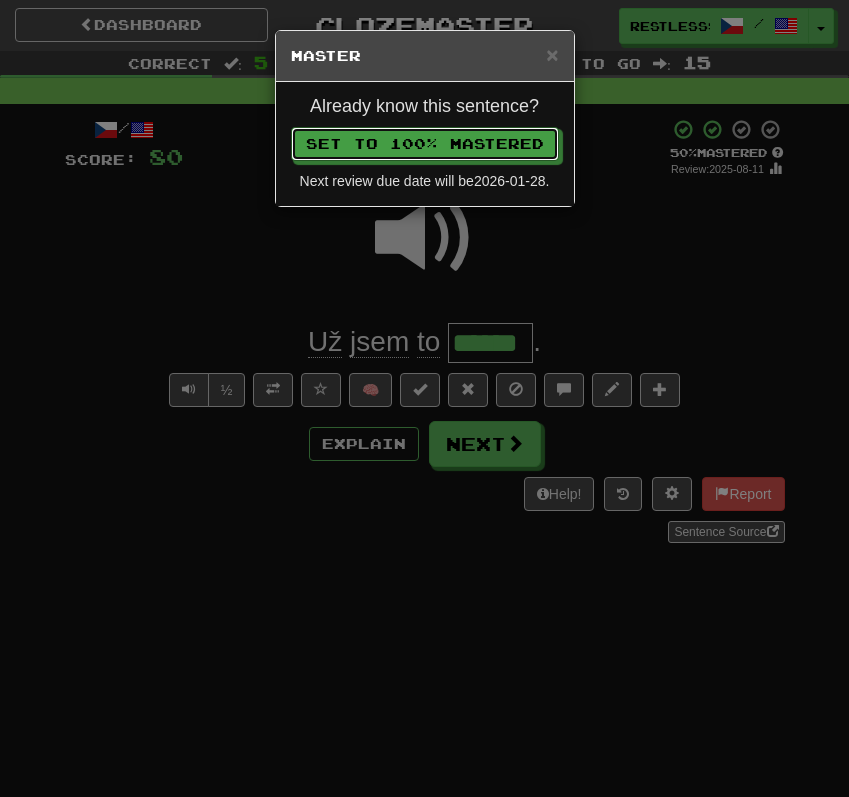 click on "Set to 100% Mastered" at bounding box center [425, 144] 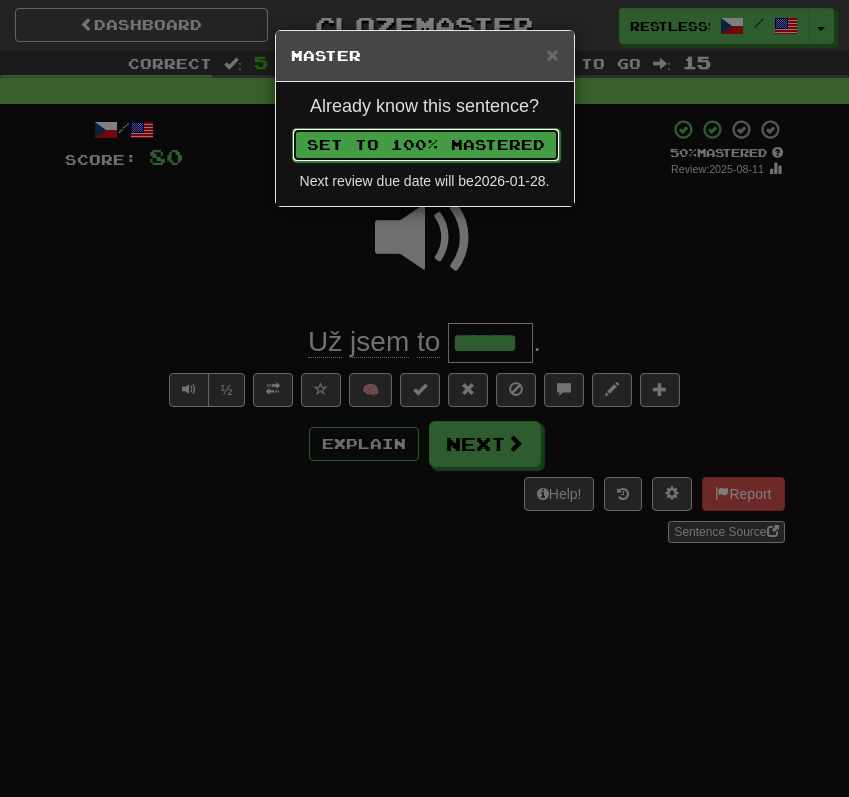 click on "Set to 100% Mastered" at bounding box center (426, 145) 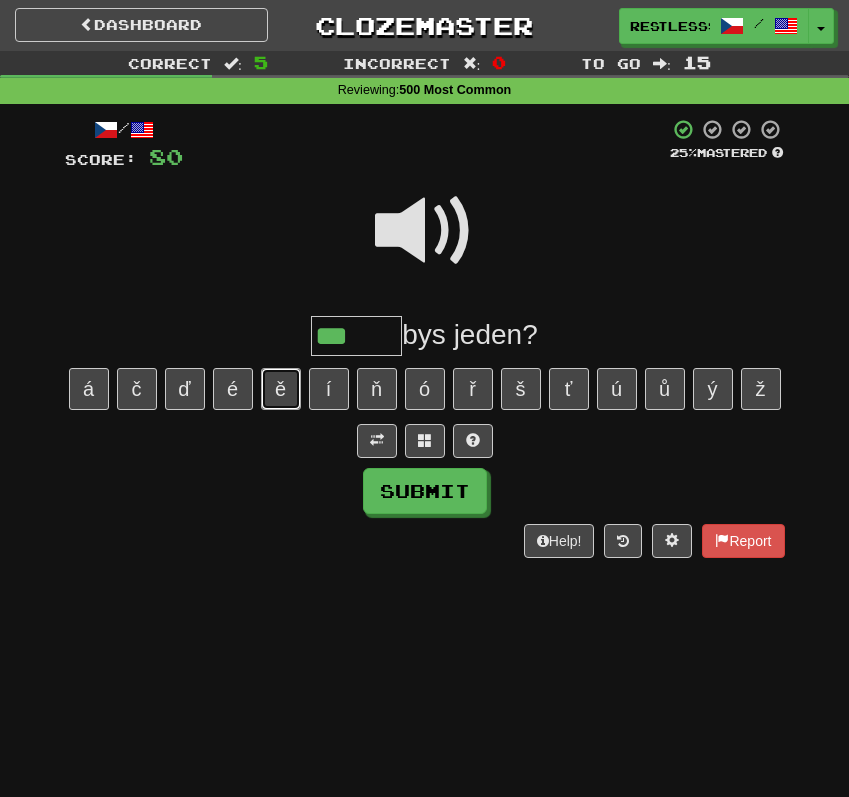 click on "ě" at bounding box center (281, 389) 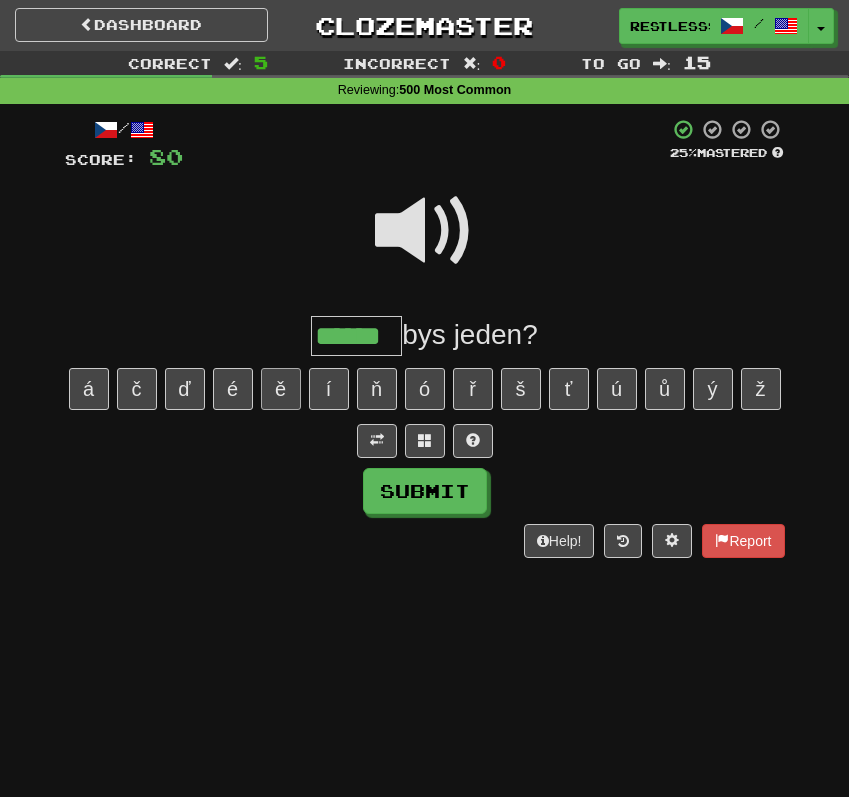 type on "******" 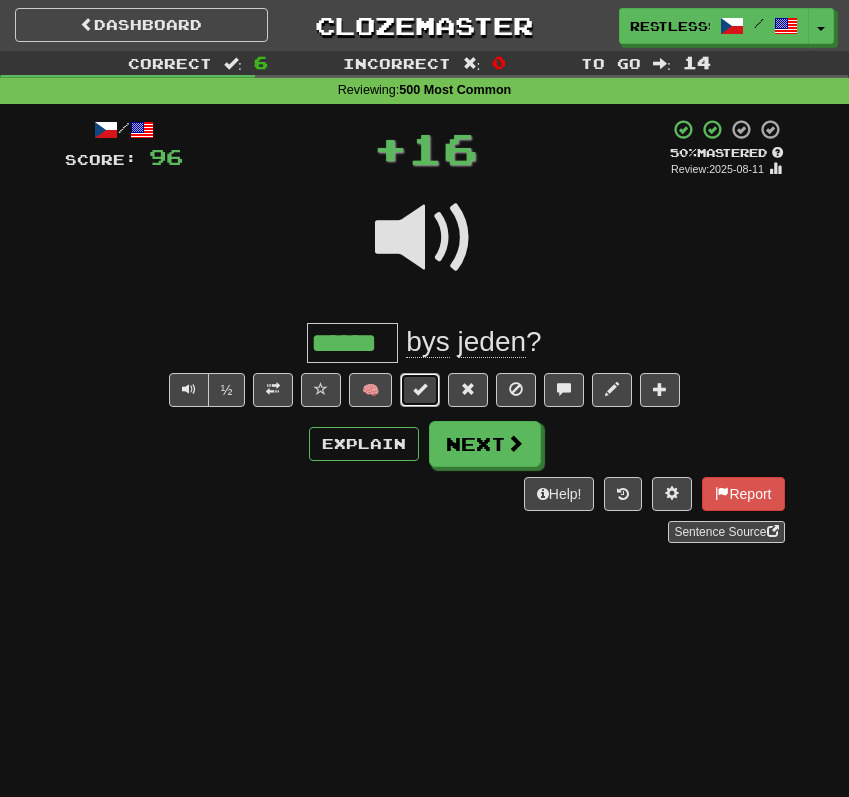 click at bounding box center (420, 390) 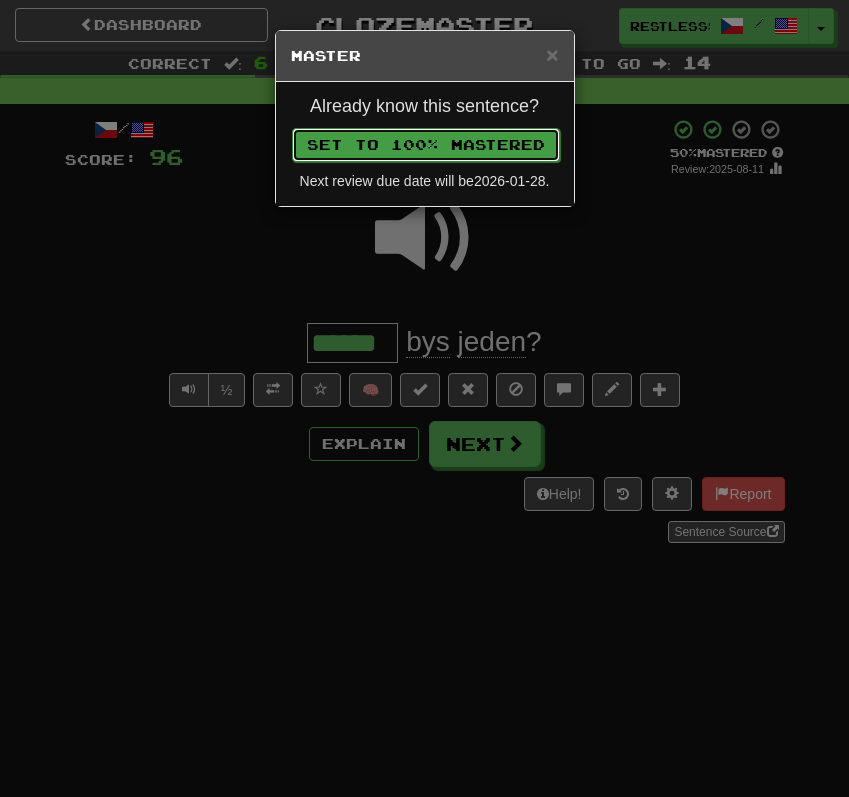 click on "Set to 100% Mastered" at bounding box center [426, 145] 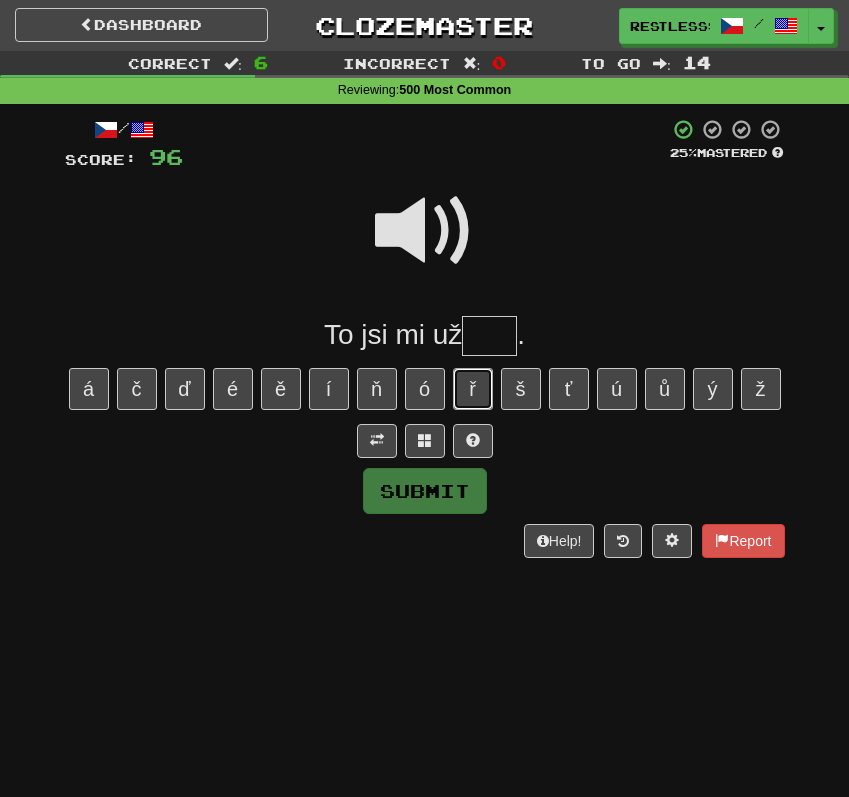click on "ř" at bounding box center (473, 389) 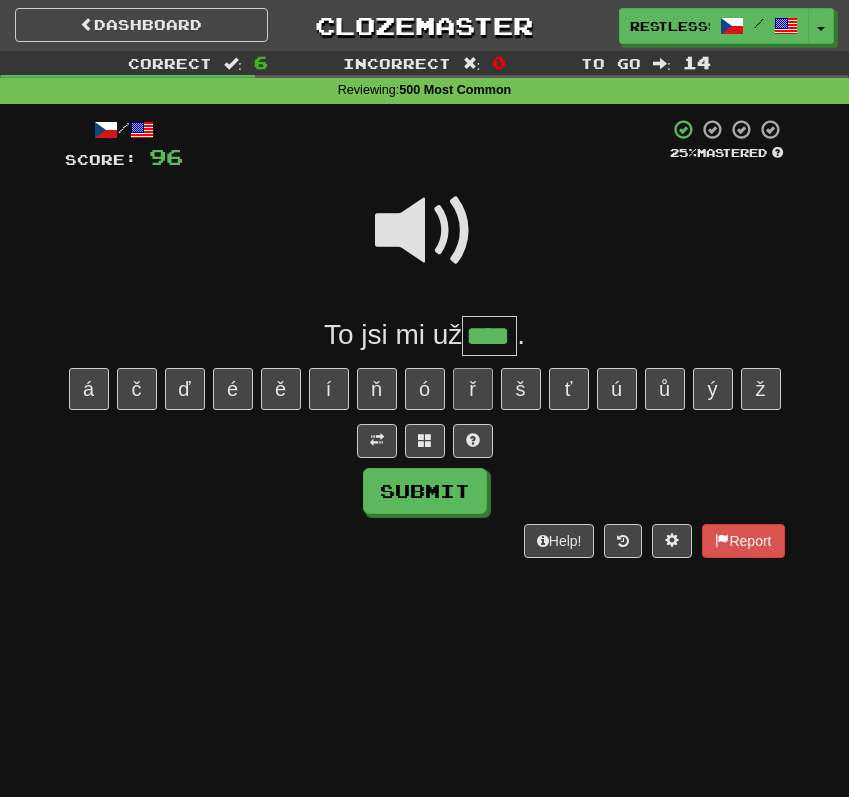 type on "****" 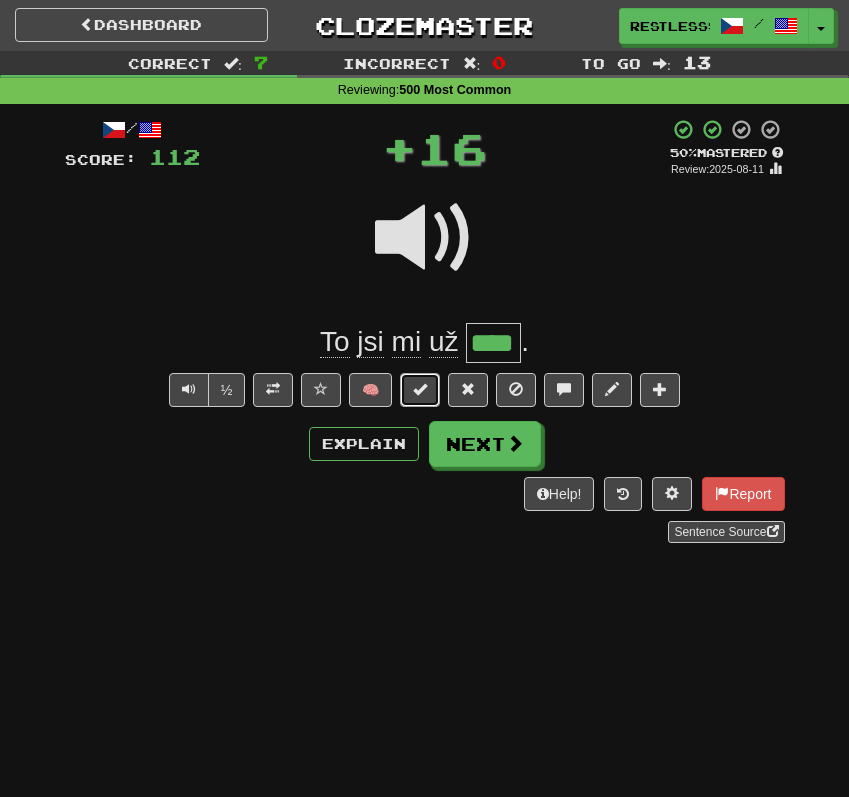 click at bounding box center [420, 390] 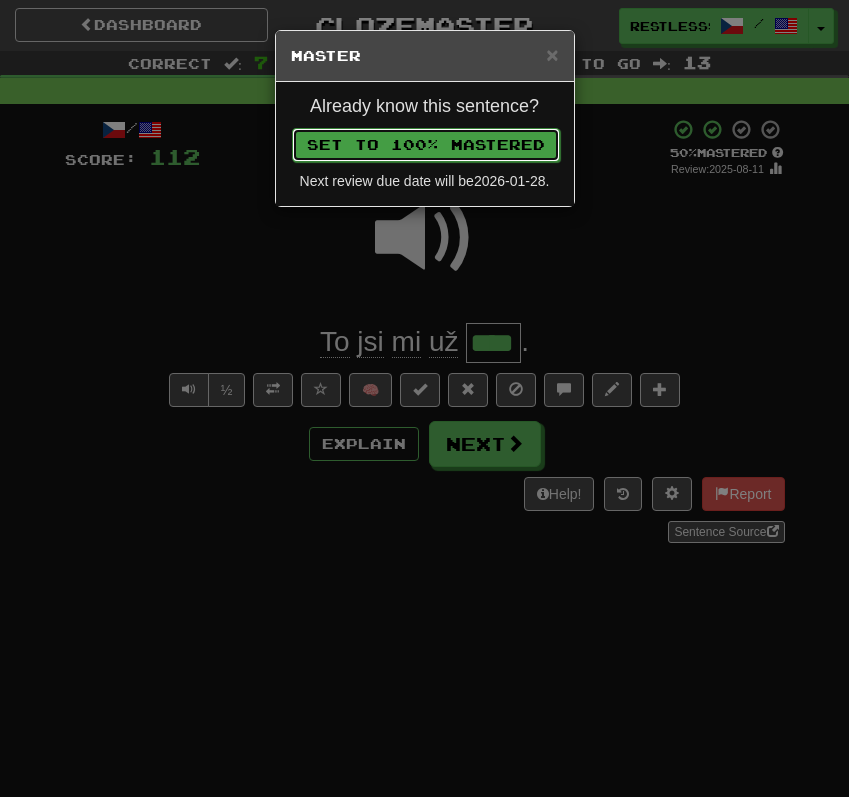 click on "Set to 100% Mastered" at bounding box center [426, 145] 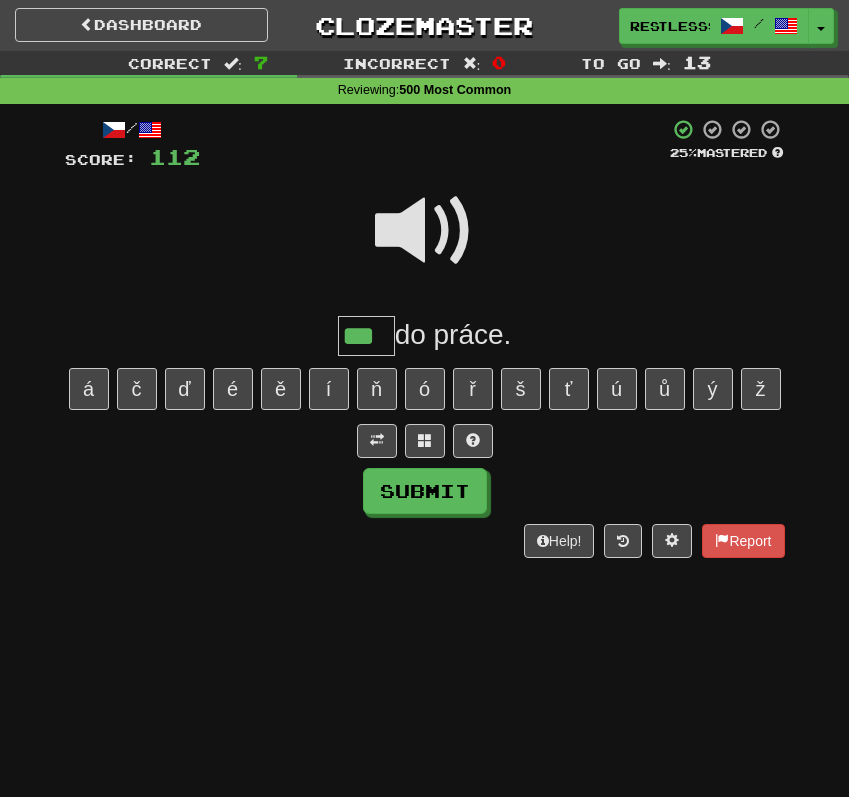 type on "***" 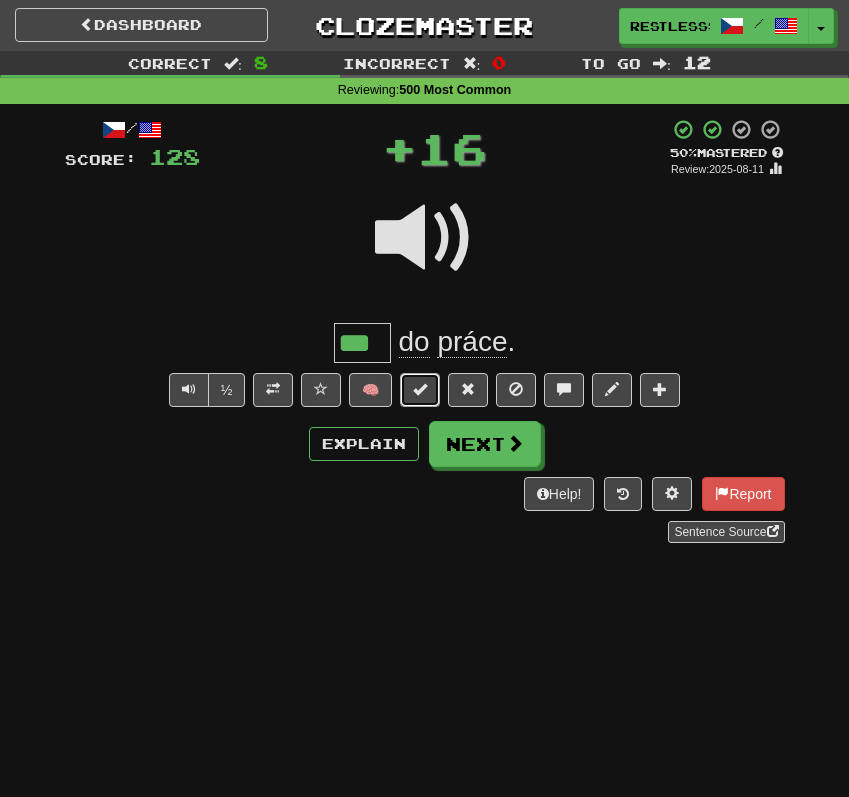 click at bounding box center (420, 390) 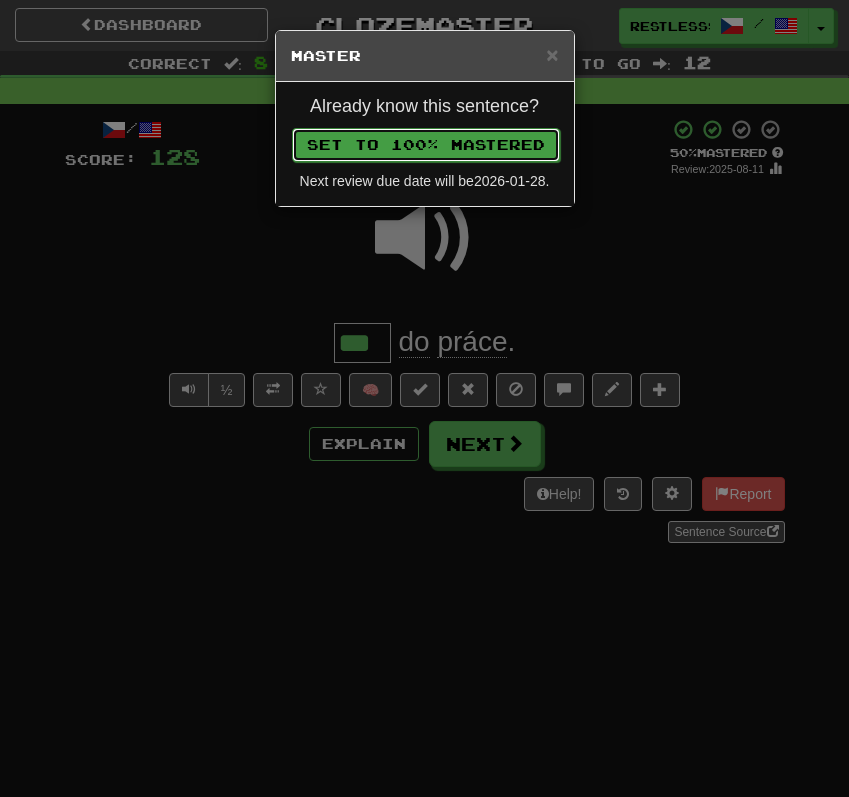 click on "Set to 100% Mastered" at bounding box center (426, 145) 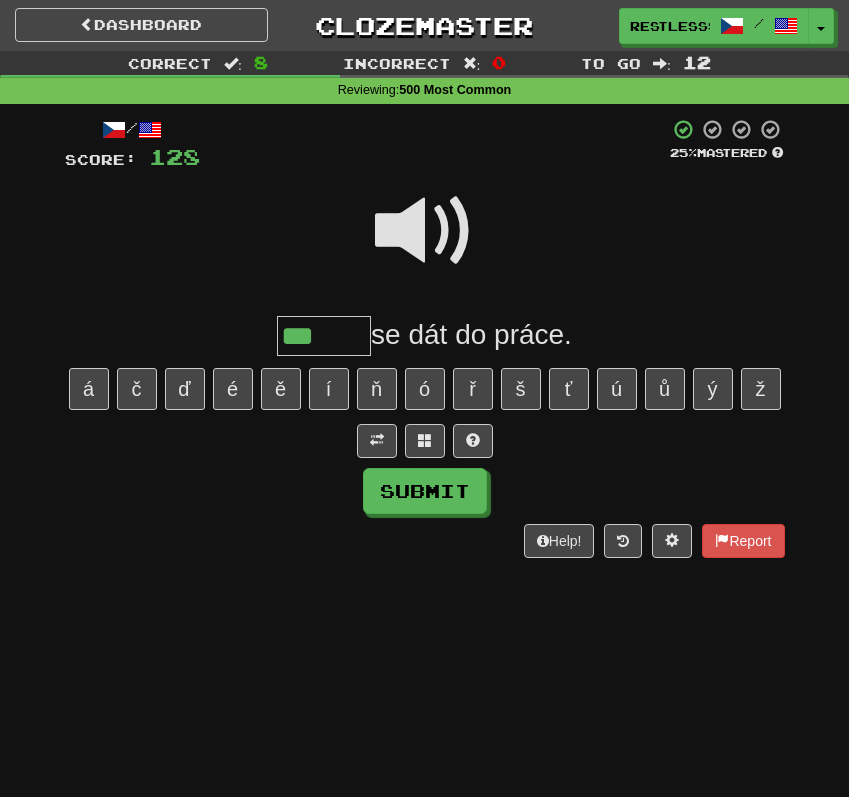 click on "/  Score:   128 25 %  Mastered ***  se dát do práce. á č ď é ě í ň ó ř š ť ú ů ý ž Submit  Help!  Report" at bounding box center (425, 338) 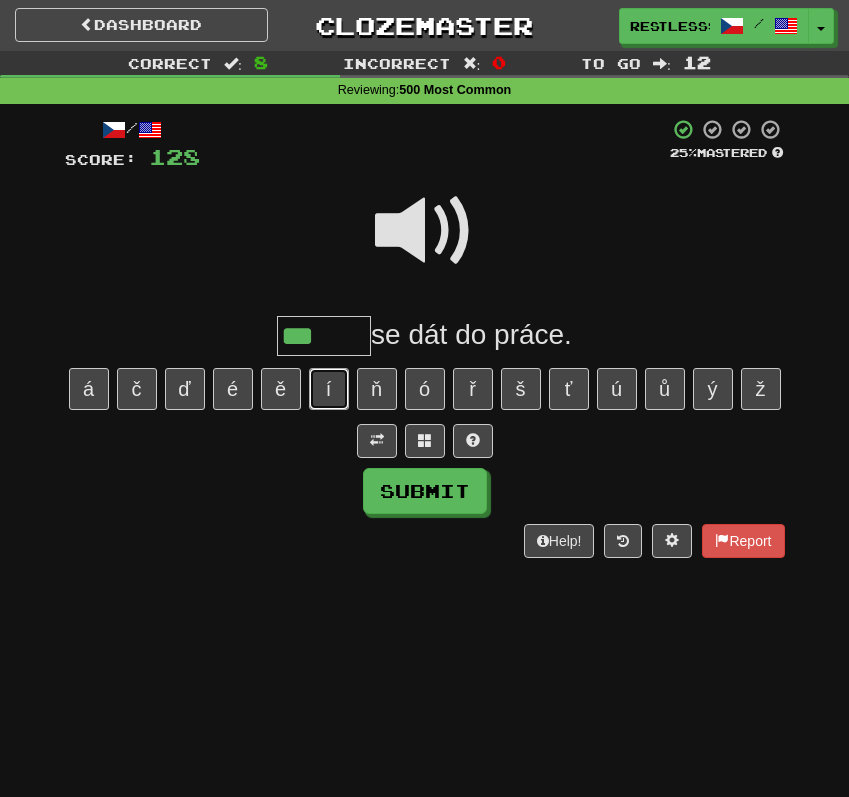 click on "í" at bounding box center [329, 389] 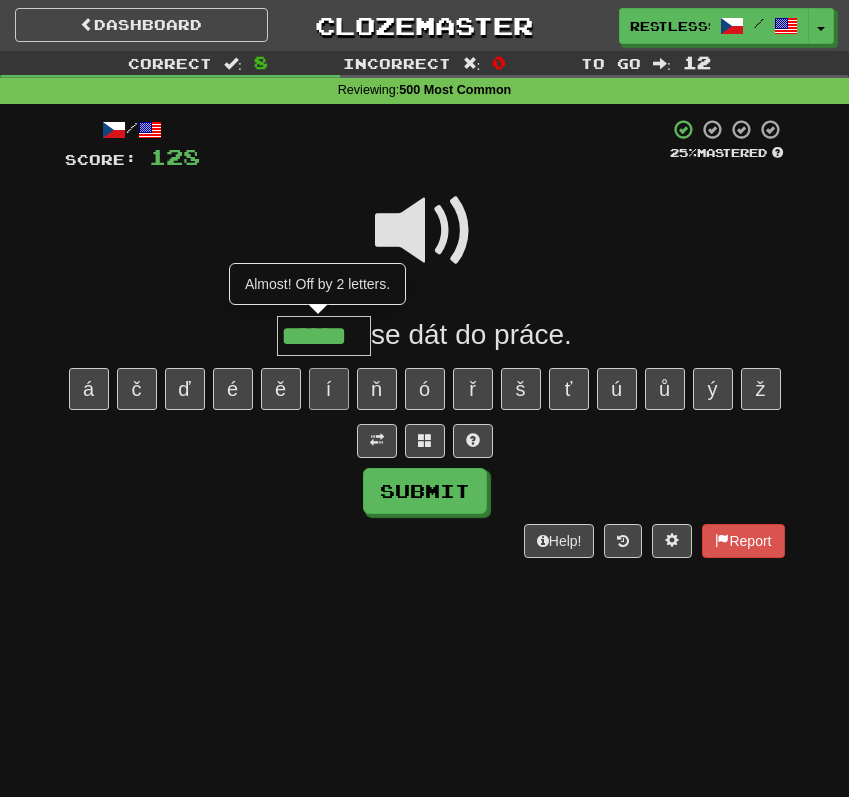 type on "******" 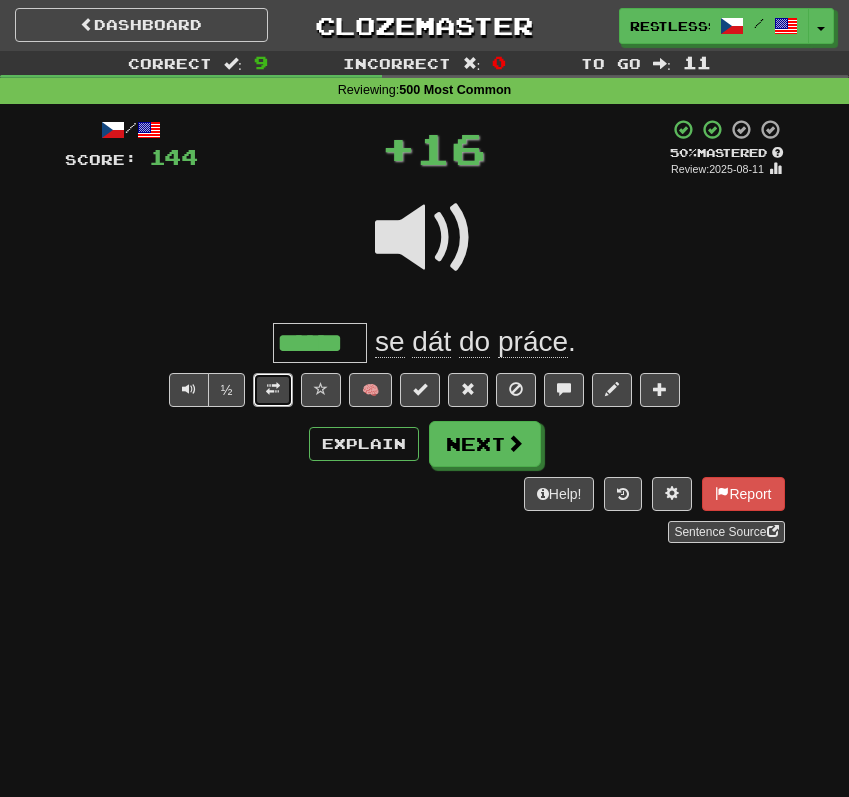 click at bounding box center [273, 389] 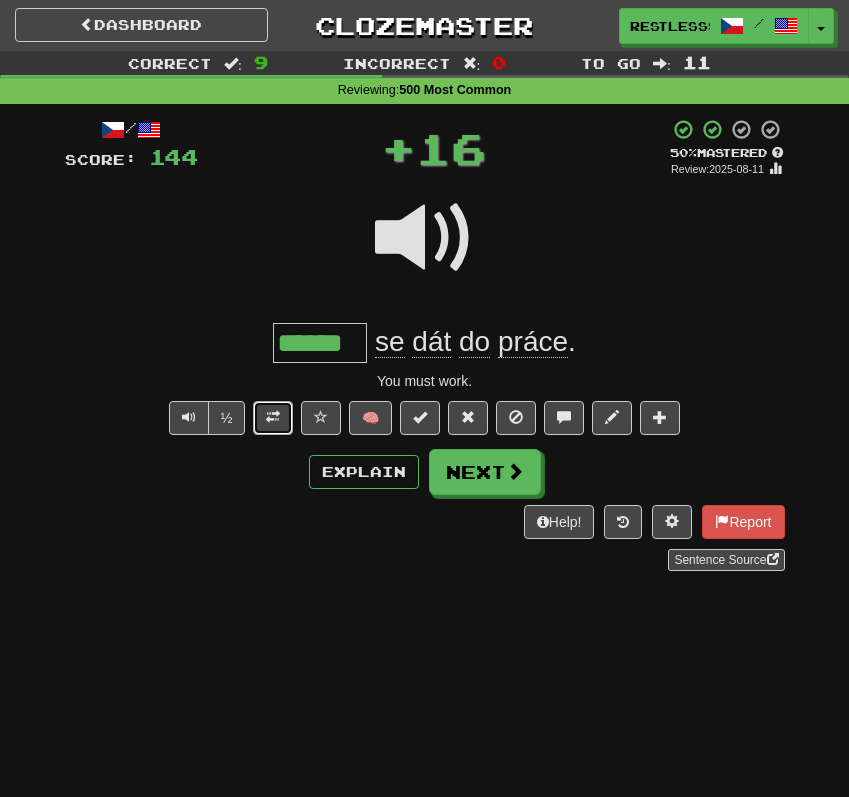 click at bounding box center [273, 417] 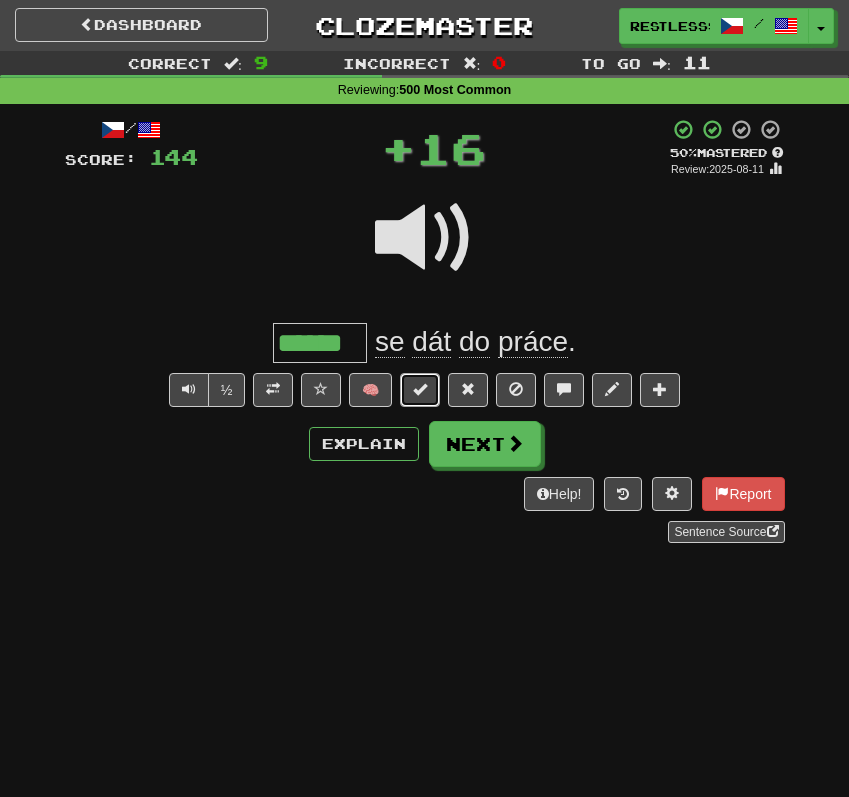 click at bounding box center [420, 389] 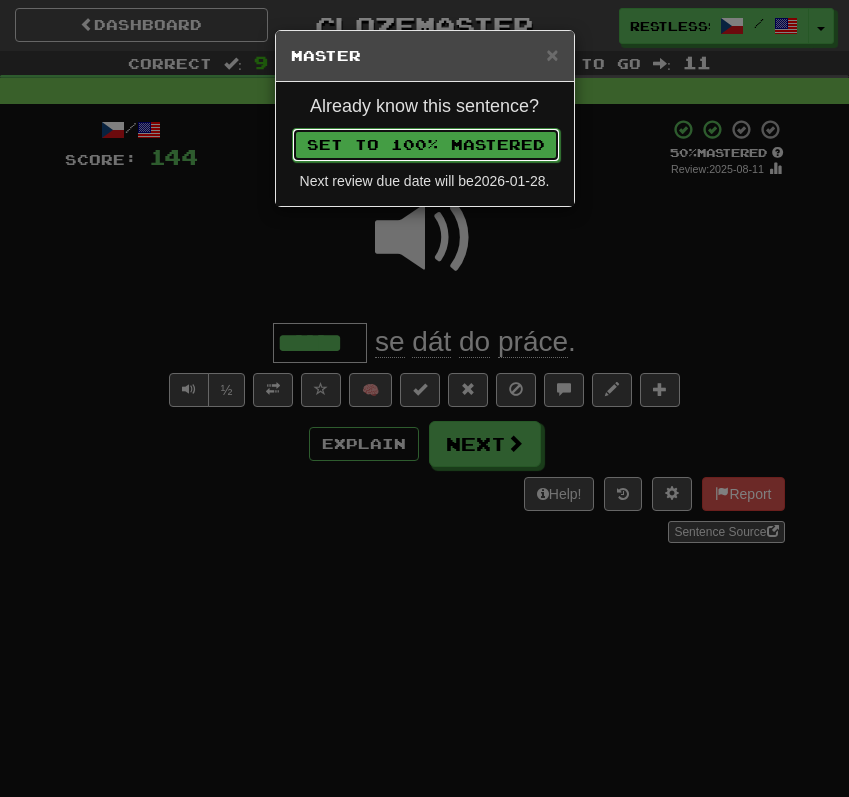 click on "Set to 100% Mastered" at bounding box center [426, 145] 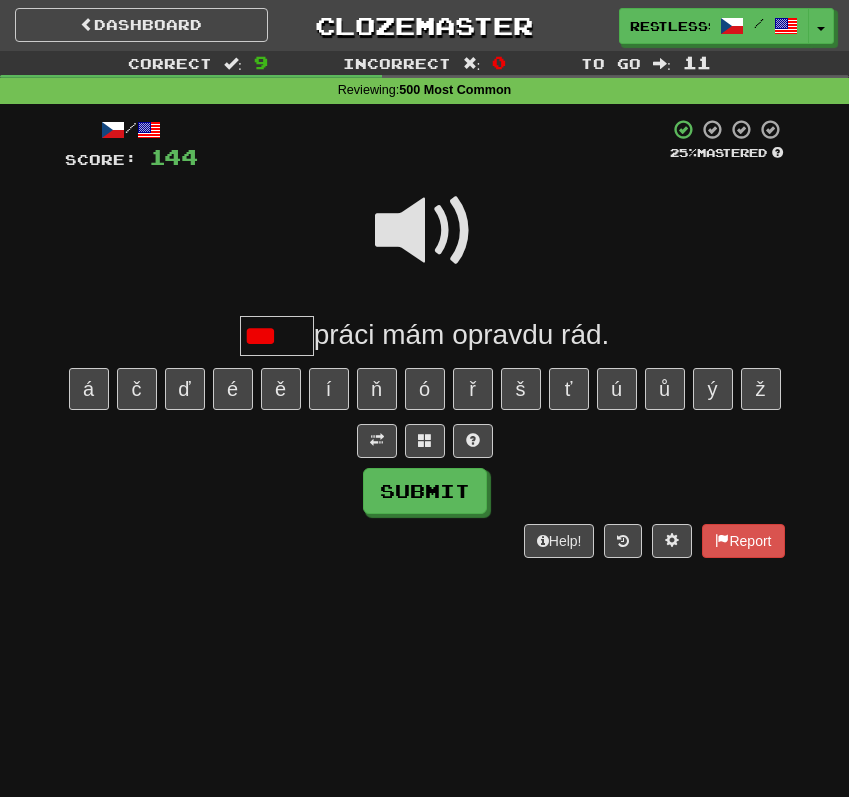 scroll, scrollTop: 0, scrollLeft: 0, axis: both 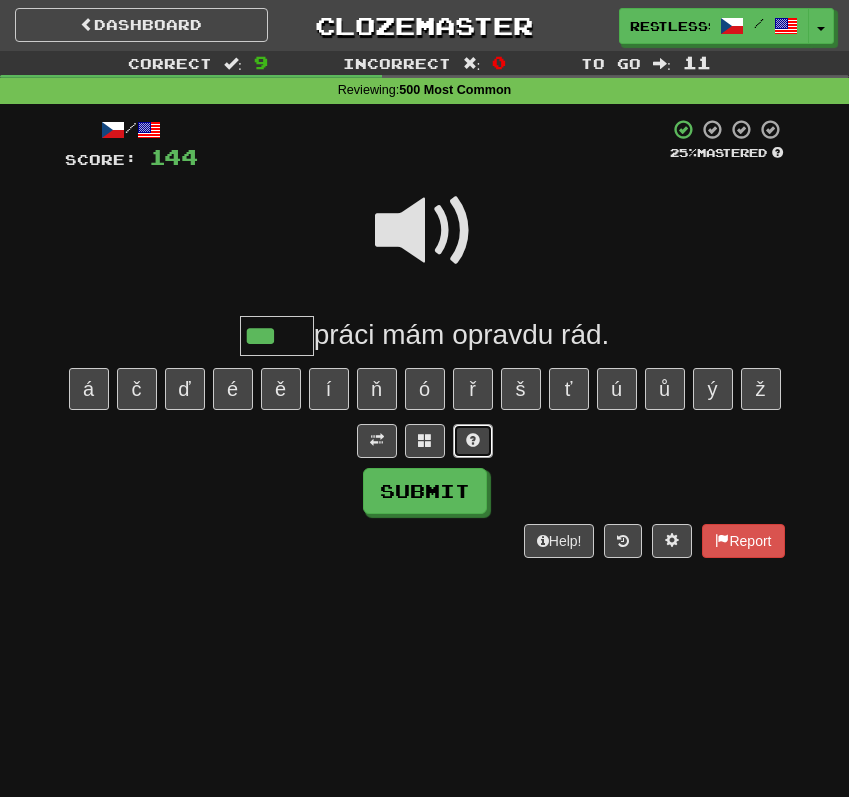click at bounding box center [473, 440] 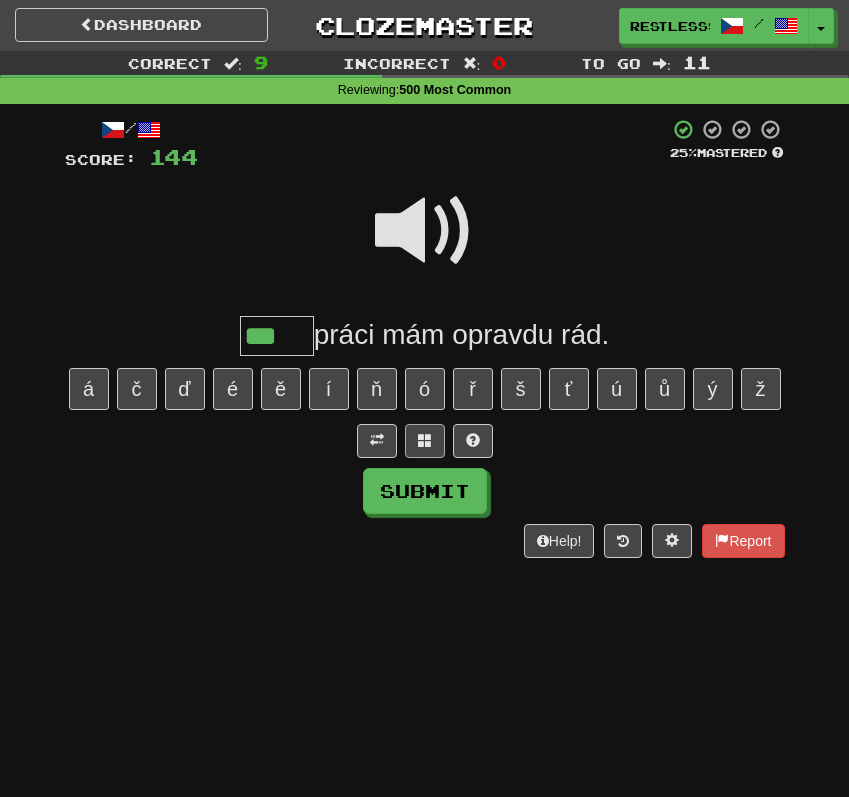 type on "****" 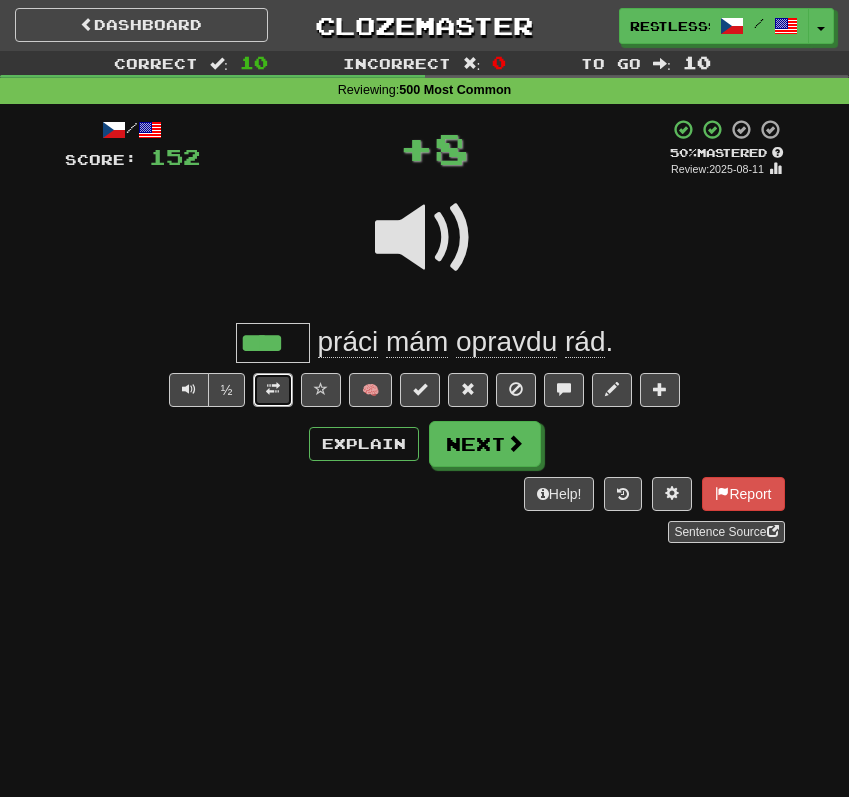 click at bounding box center (273, 390) 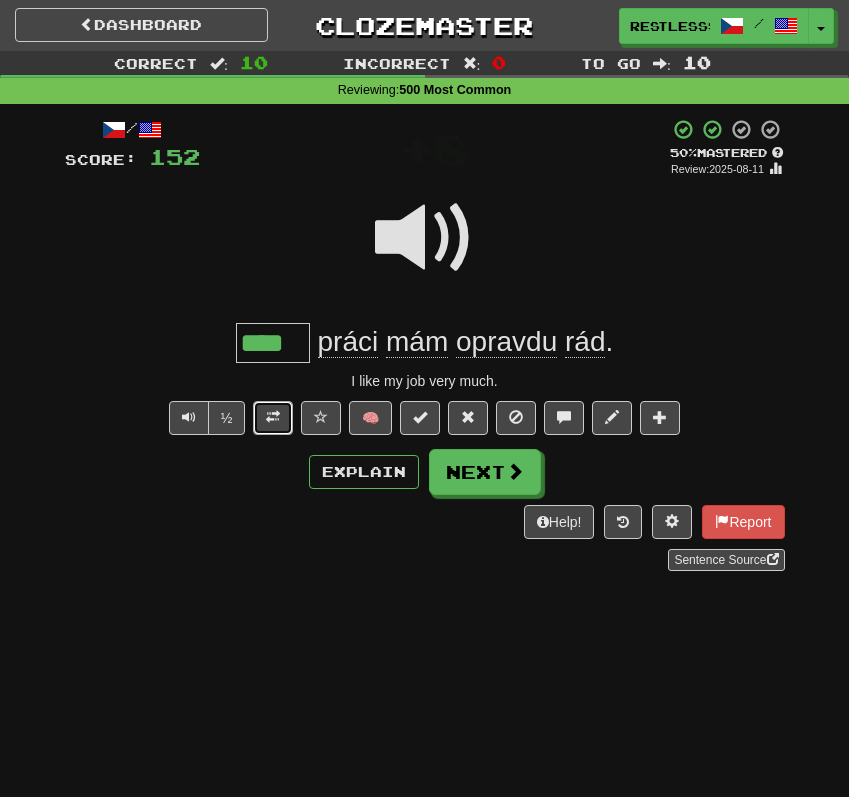 click at bounding box center (273, 418) 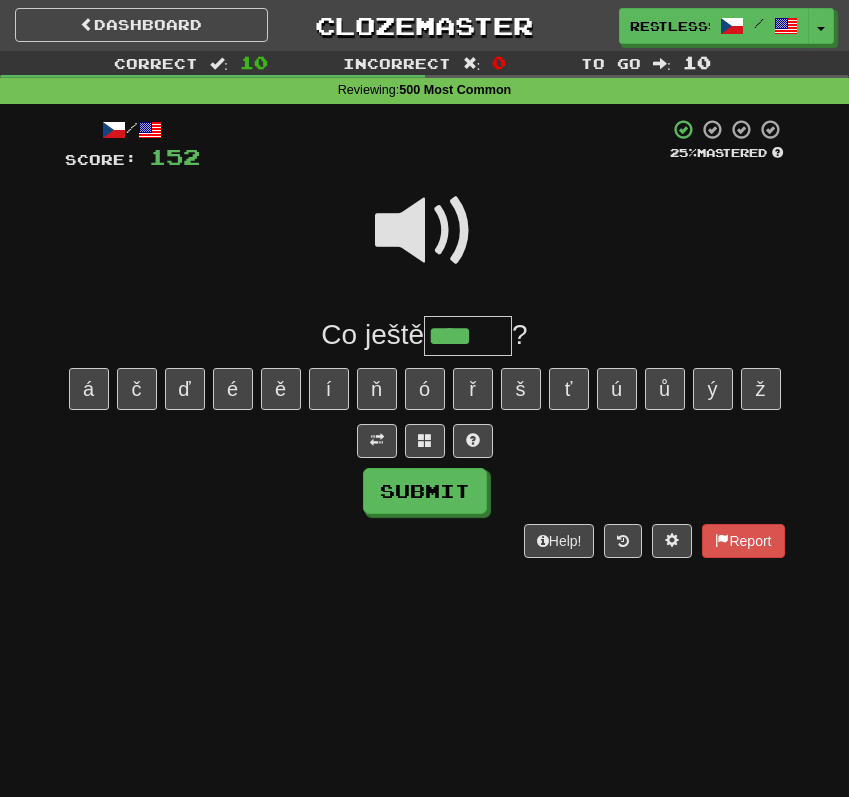 type on "****" 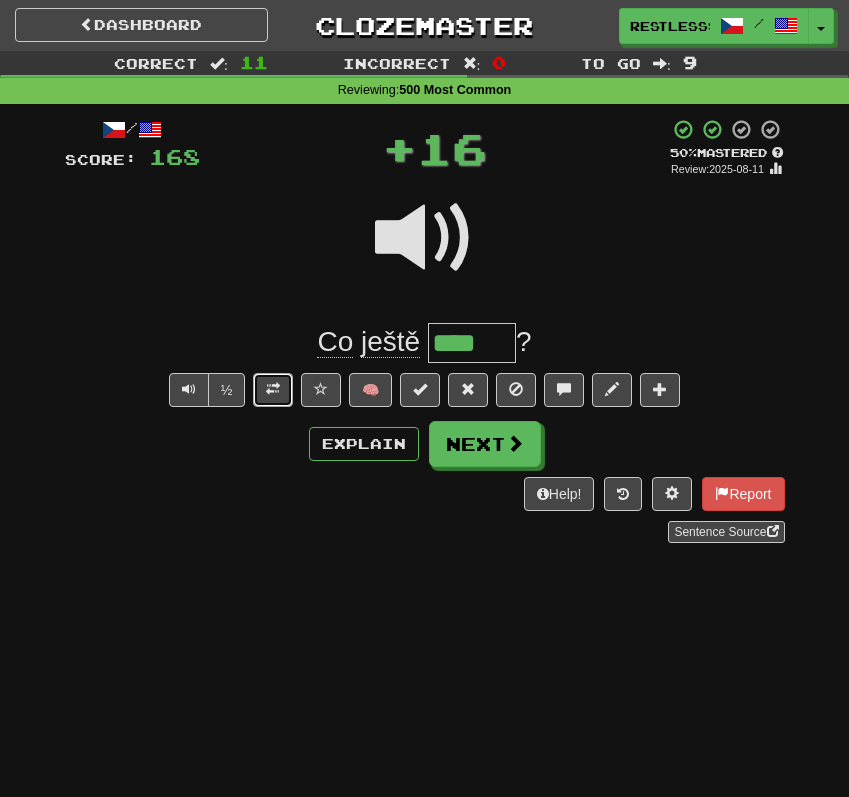 click at bounding box center [273, 390] 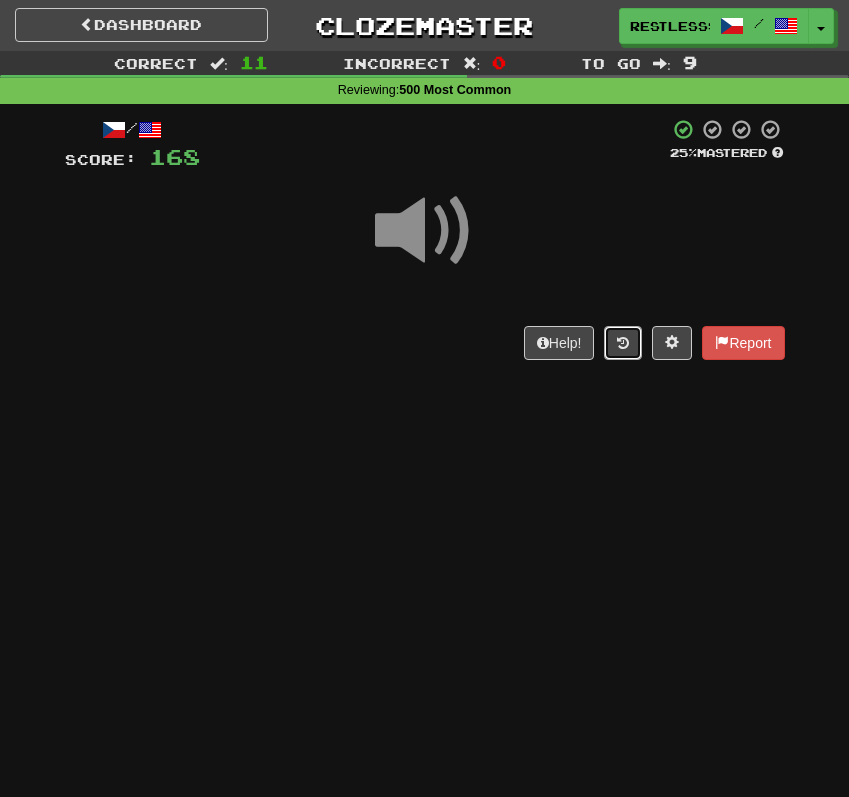 click at bounding box center [623, 343] 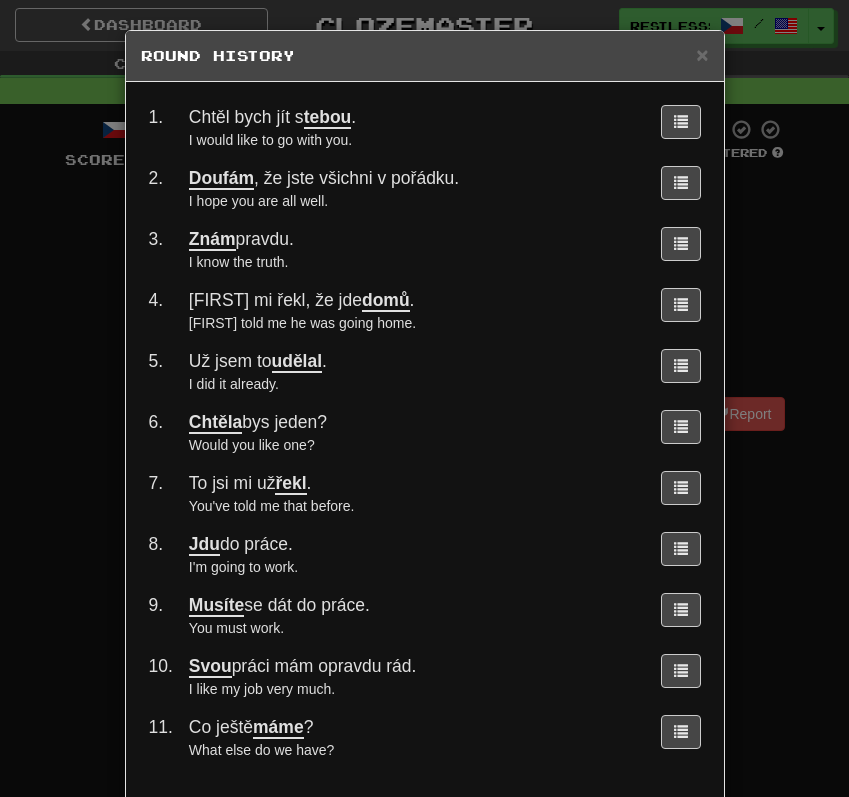 scroll, scrollTop: 102, scrollLeft: 0, axis: vertical 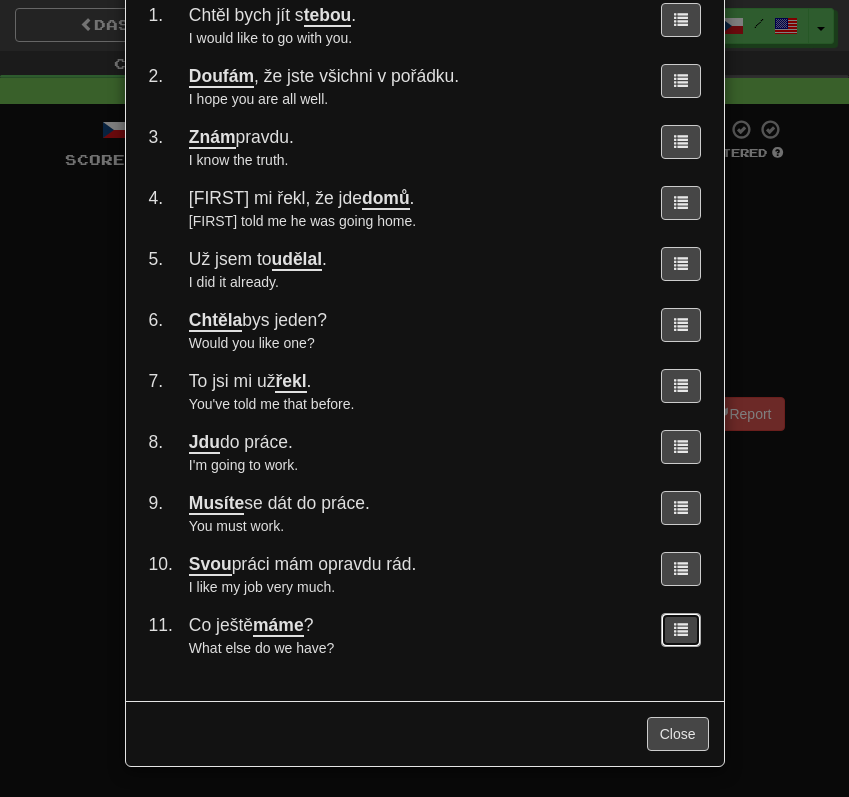 click at bounding box center (681, 630) 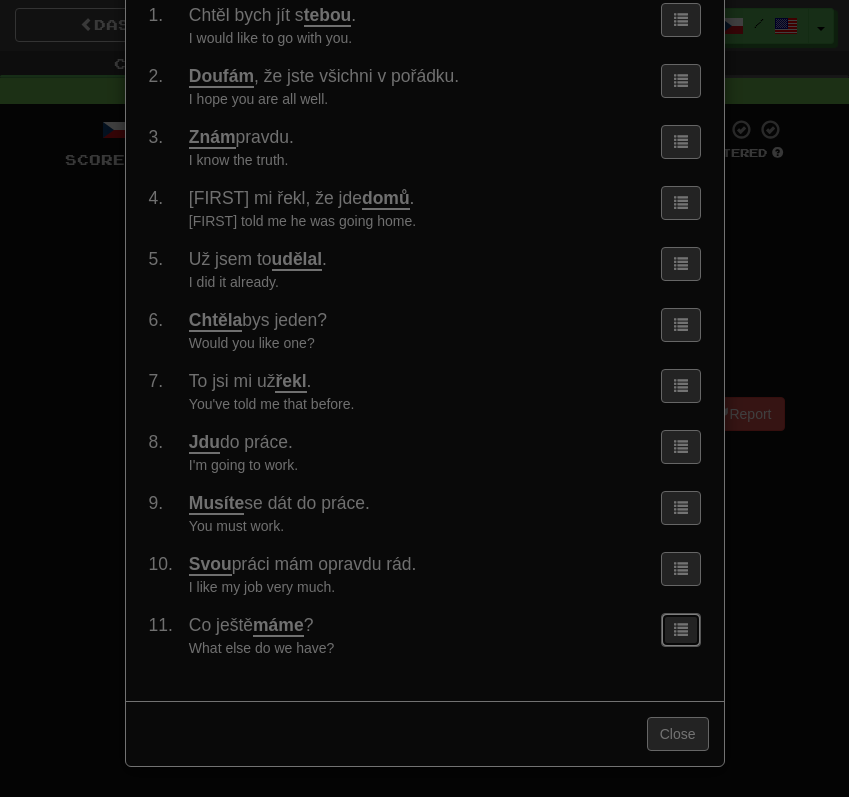scroll, scrollTop: 0, scrollLeft: 0, axis: both 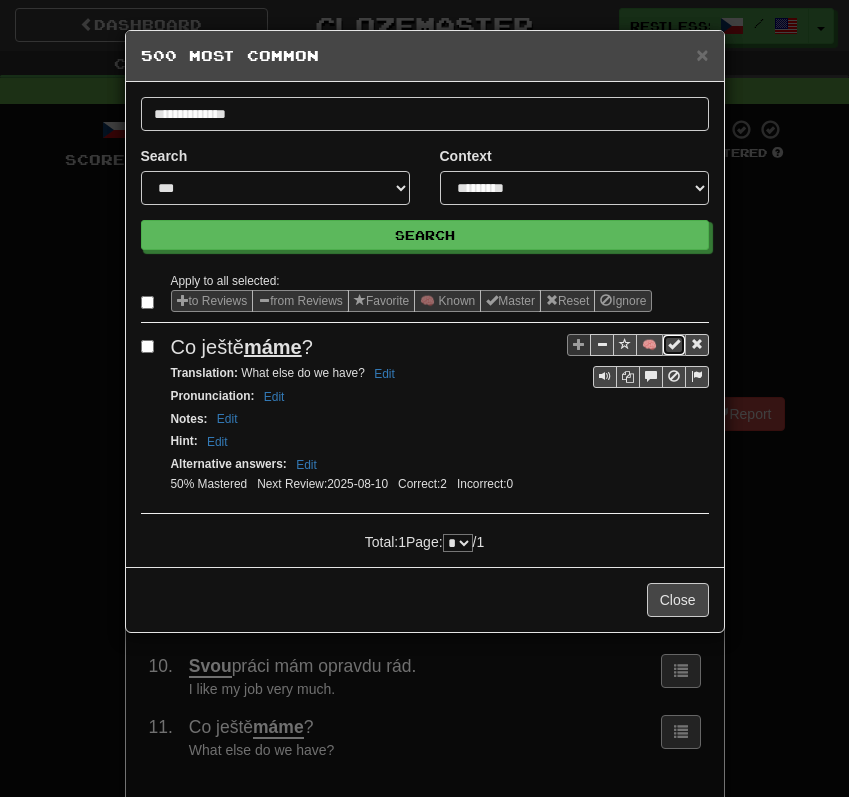 click at bounding box center [674, 344] 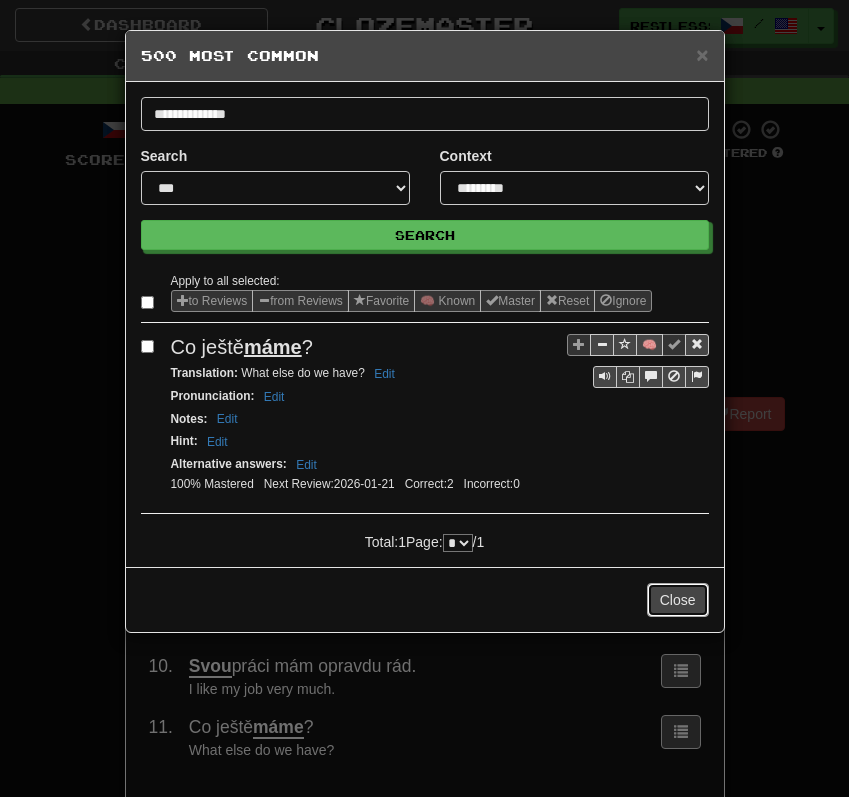 click on "Close" at bounding box center (678, 600) 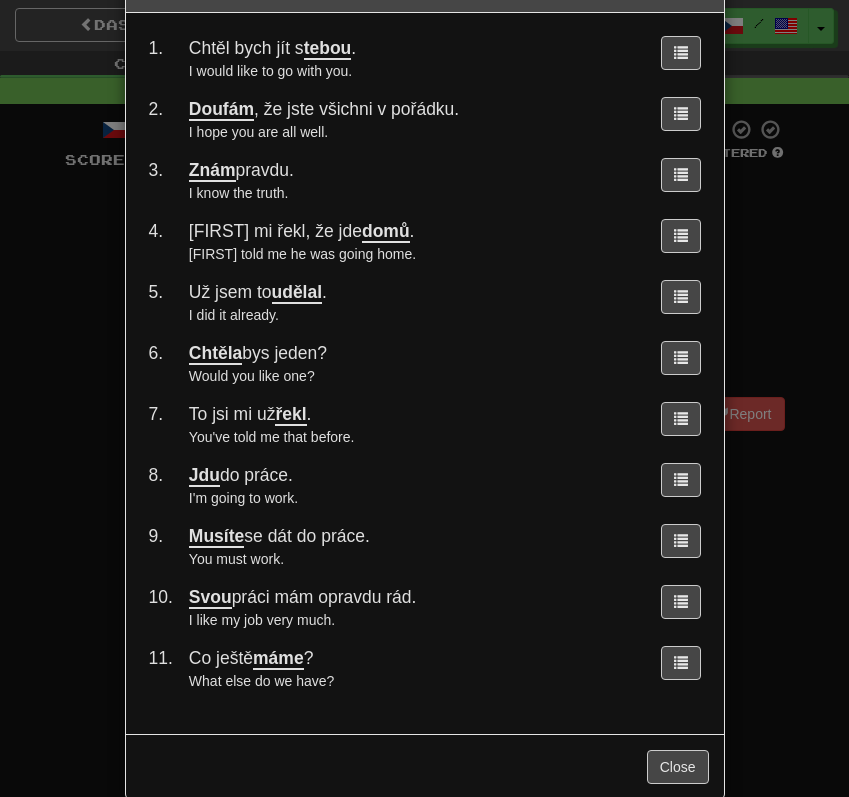 scroll, scrollTop: 102, scrollLeft: 0, axis: vertical 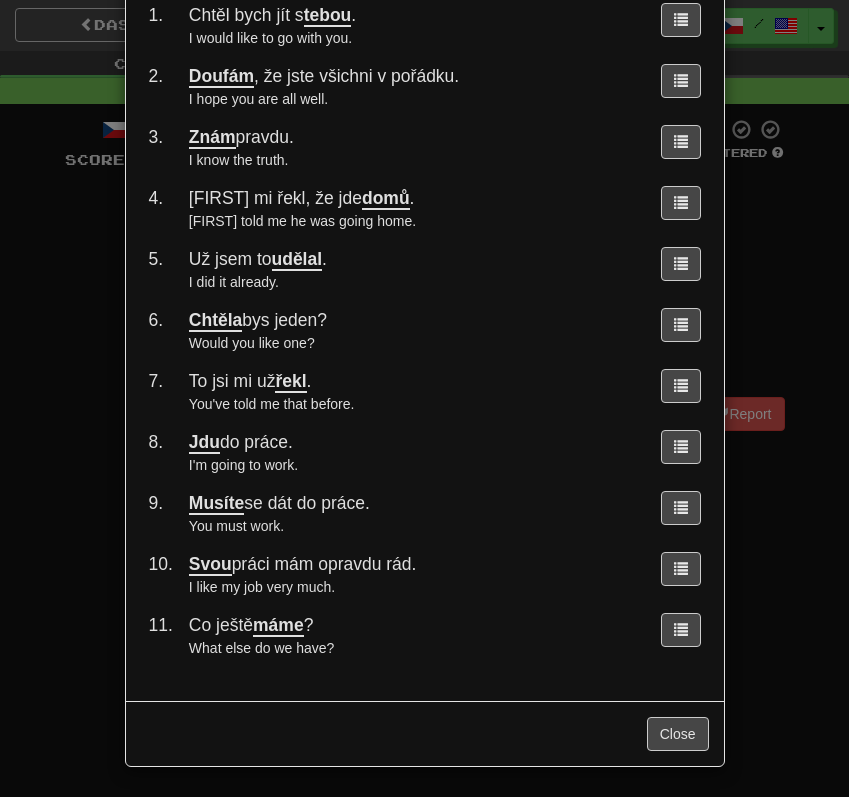 click on "Close" at bounding box center [425, 733] 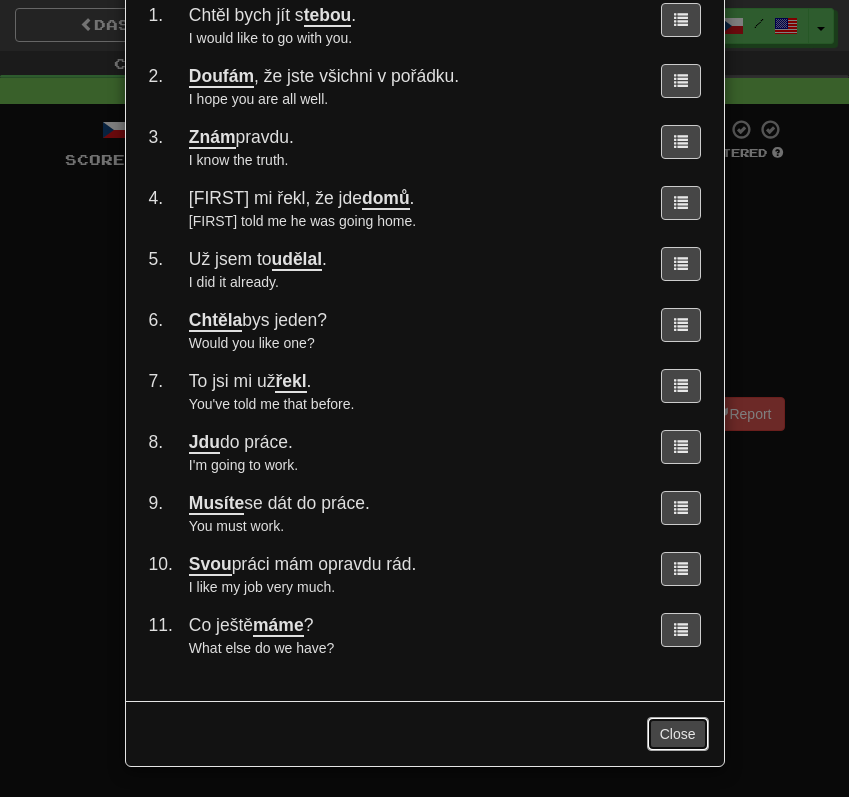 click on "Close" at bounding box center [678, 734] 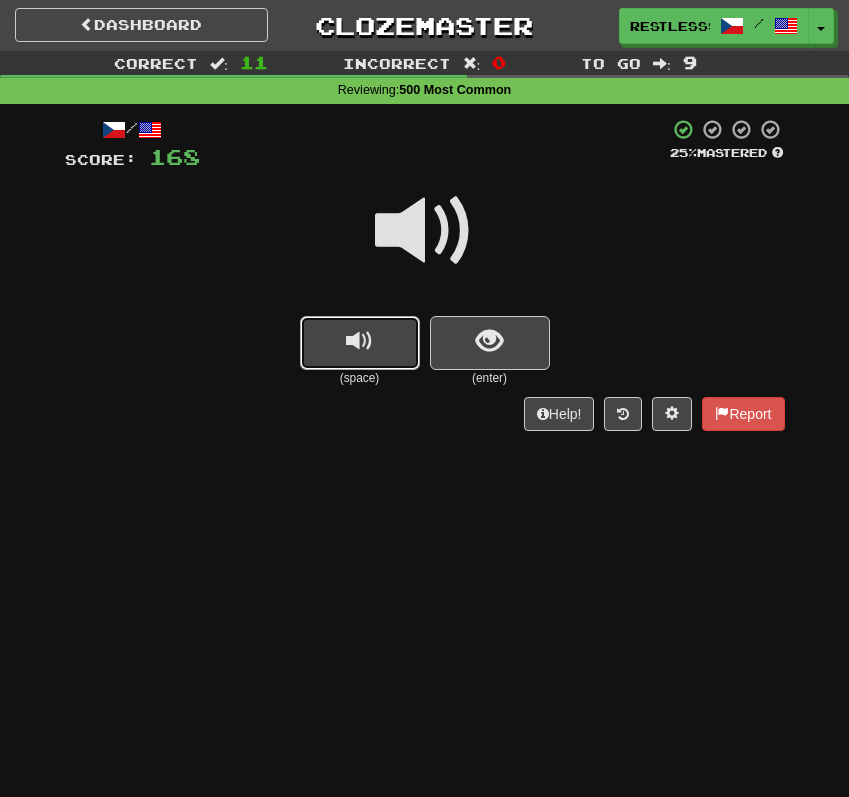 click at bounding box center [360, 343] 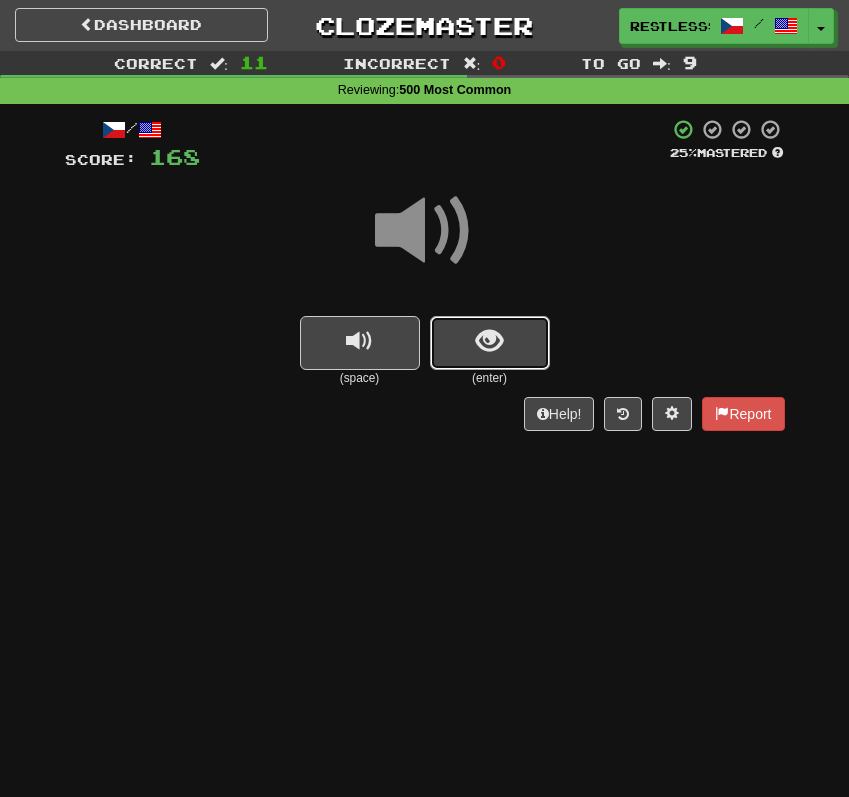 click at bounding box center [490, 343] 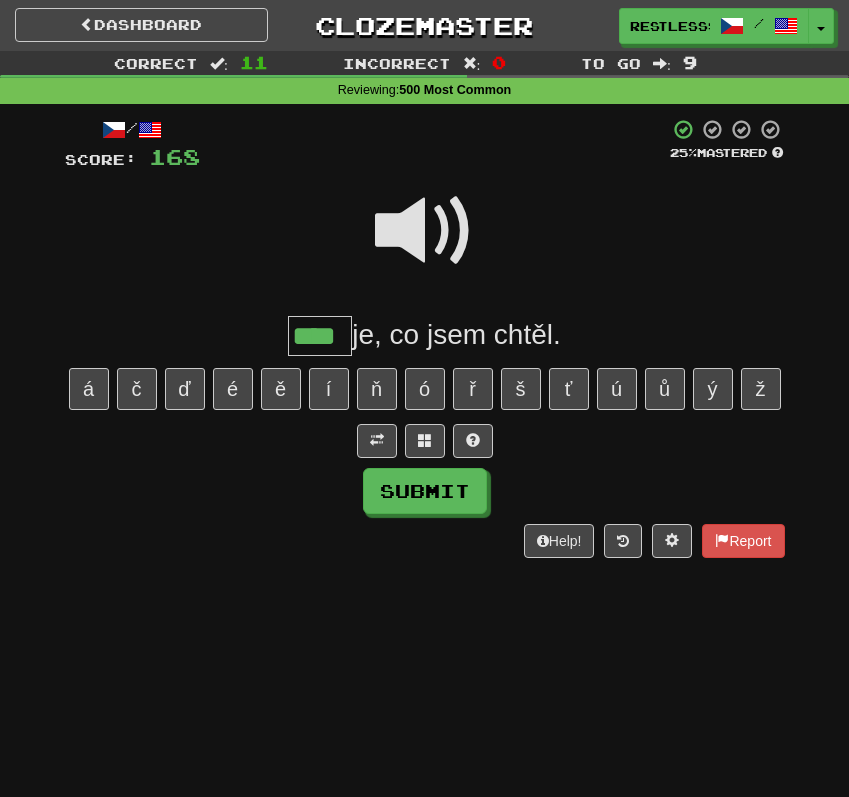type on "****" 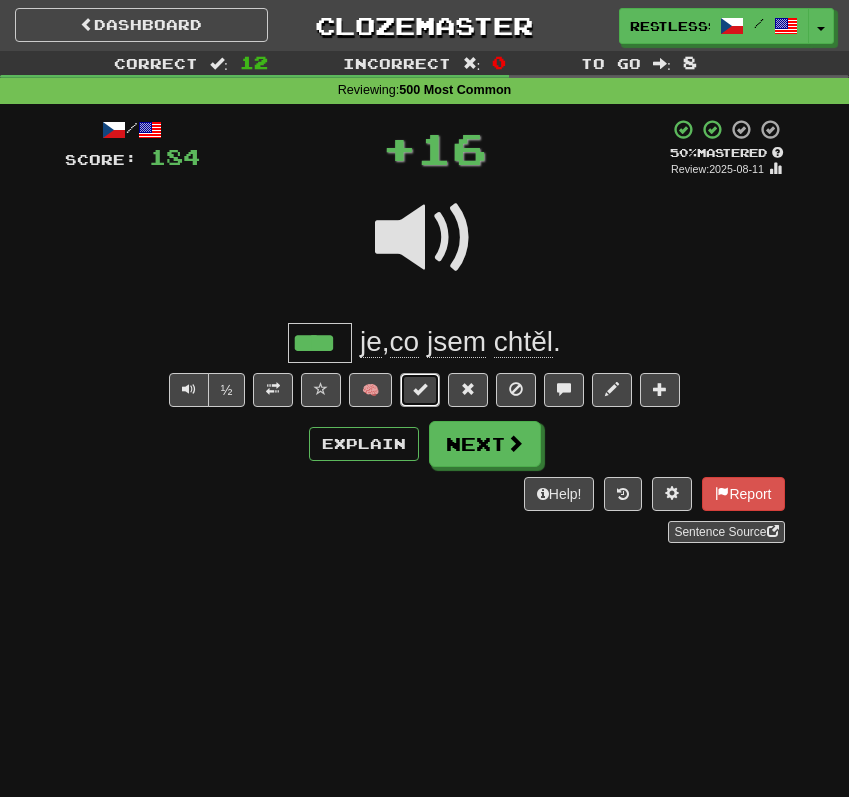 click at bounding box center [420, 389] 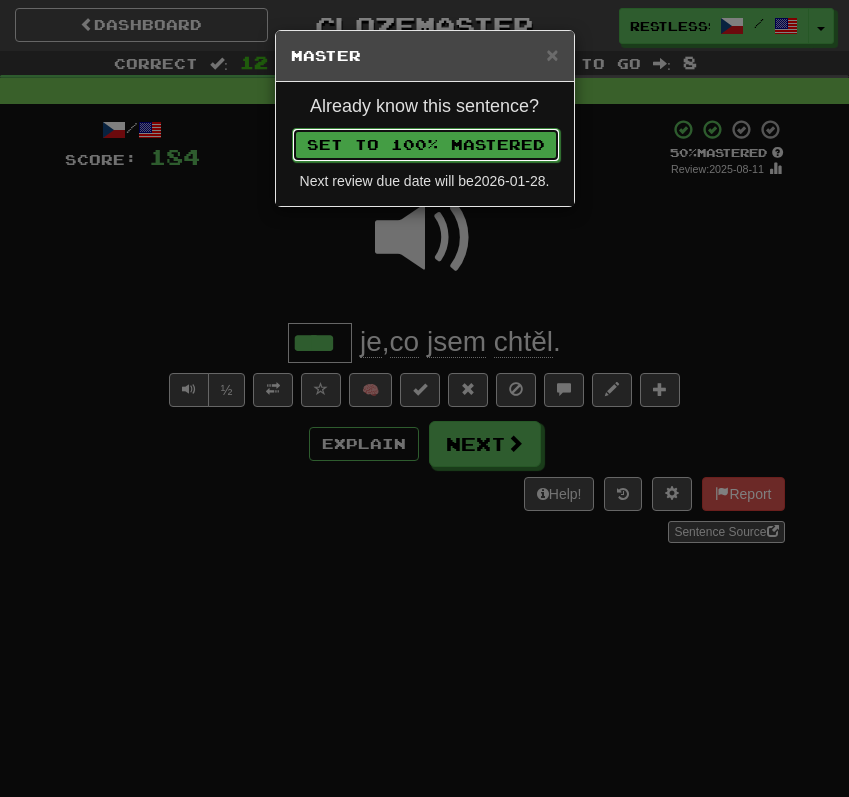 click on "Set to 100% Mastered" at bounding box center [426, 145] 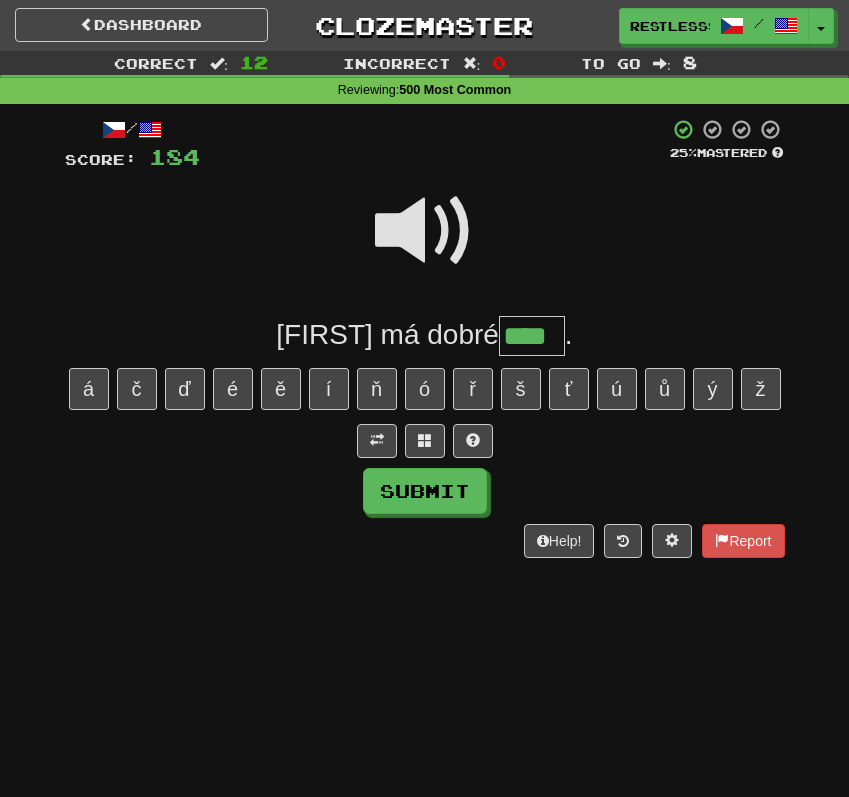 type on "****" 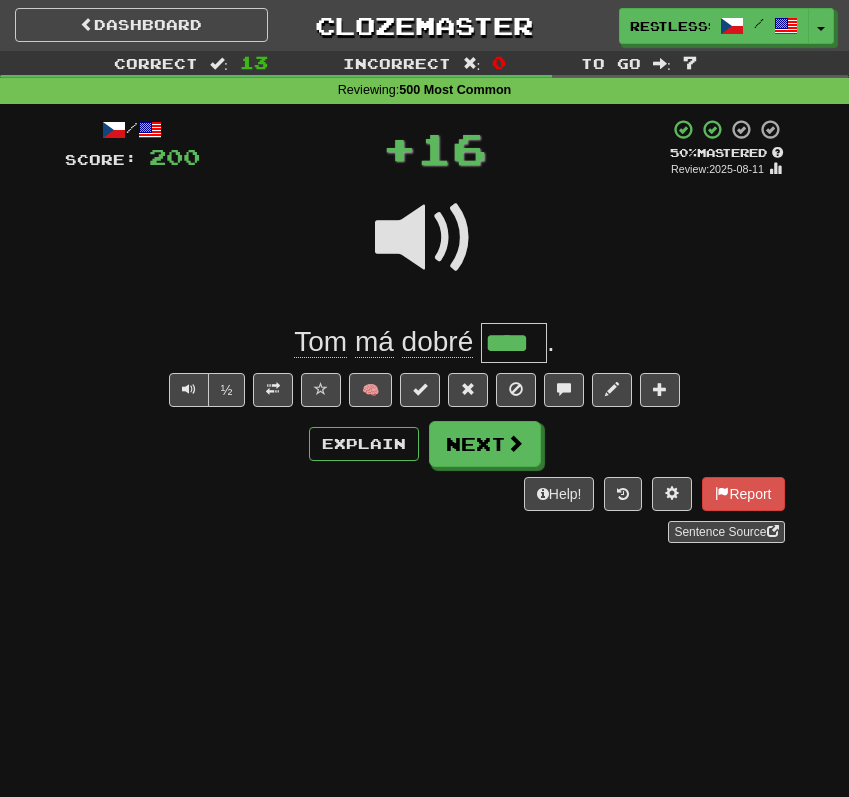 click on "/  Score:   200 + 16 50 %  Mastered Review:  2025-08-11 Tom   má   dobré   **** . ½ 🧠 Explain Next  Help!  Report Sentence Source" at bounding box center [425, 331] 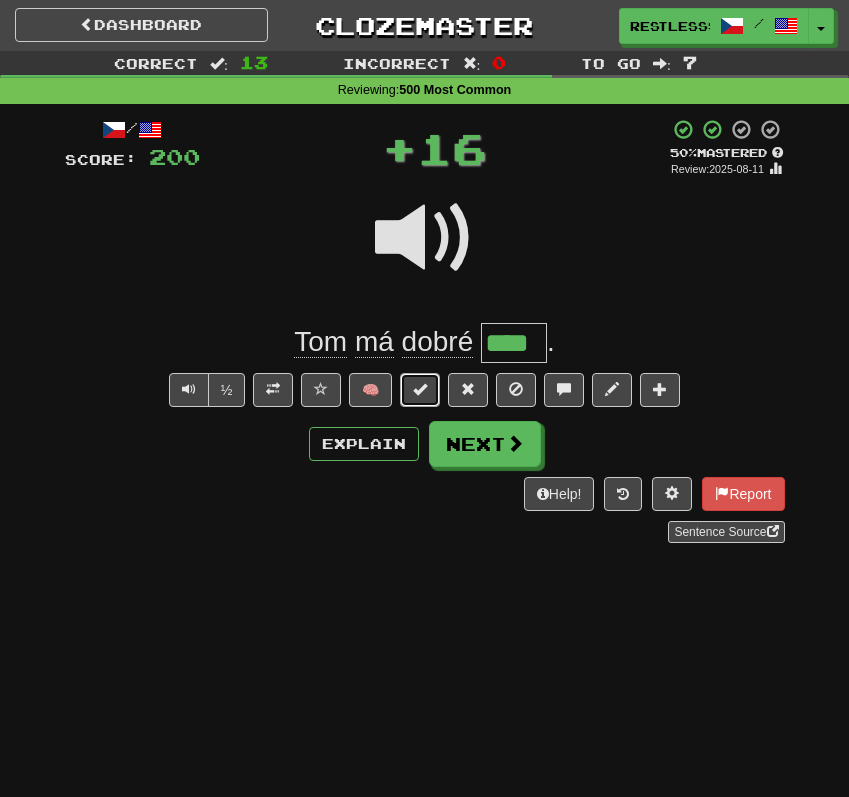 click at bounding box center (420, 389) 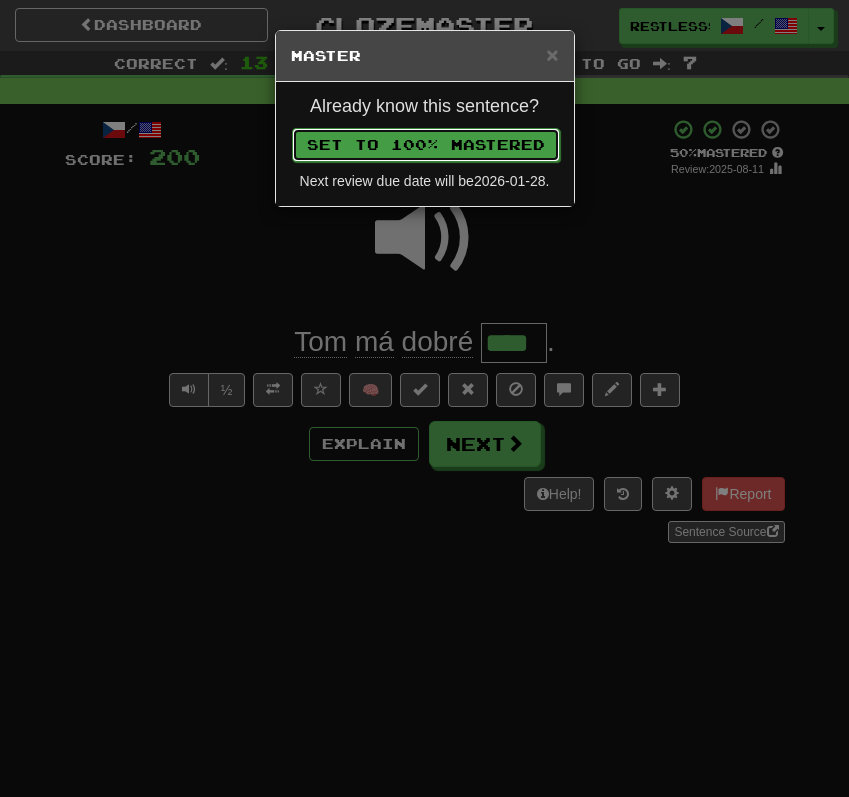 click on "Set to 100% Mastered" at bounding box center [426, 145] 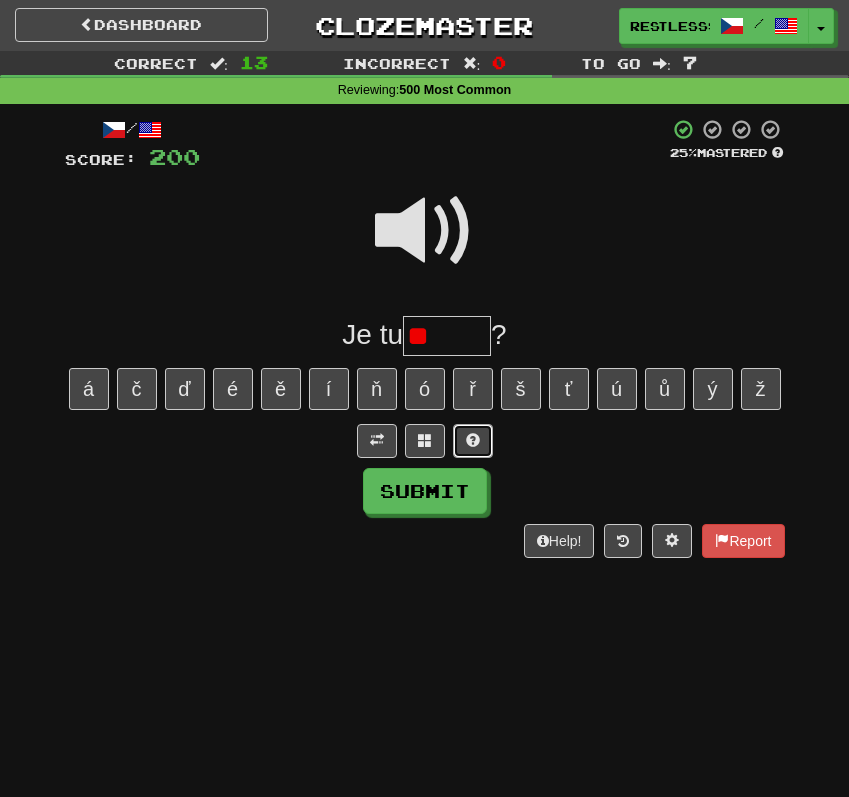 click at bounding box center (473, 440) 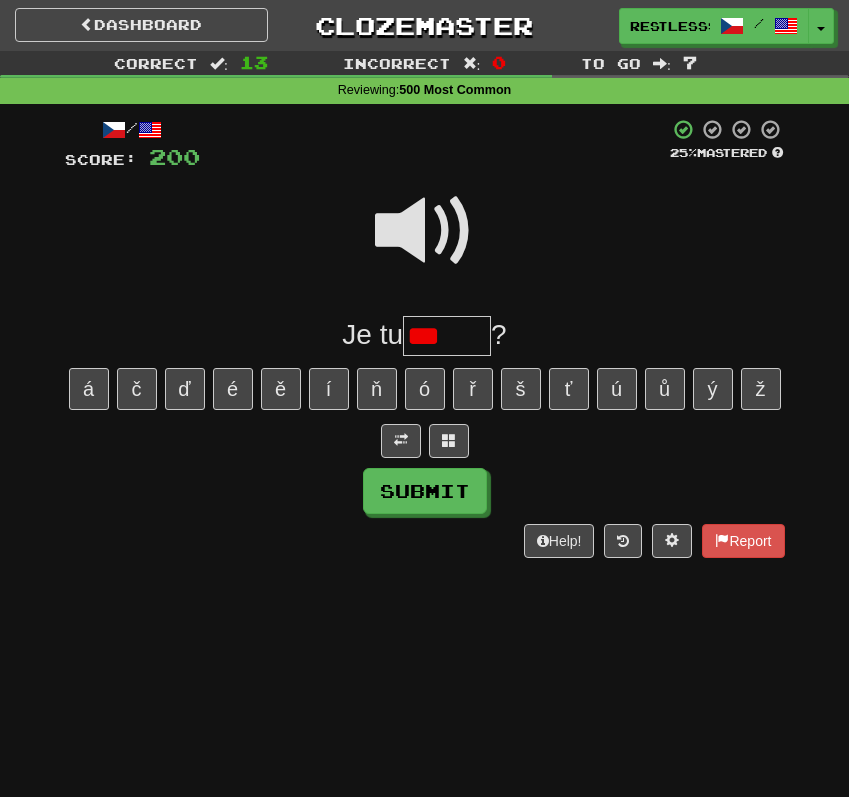 click at bounding box center [425, 231] 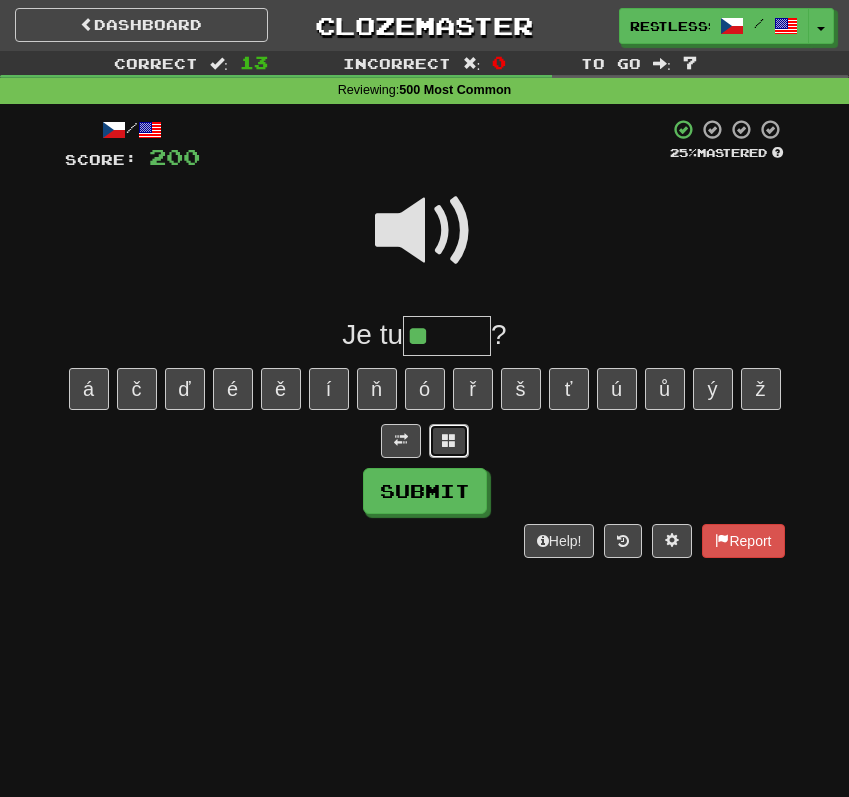 click at bounding box center (449, 440) 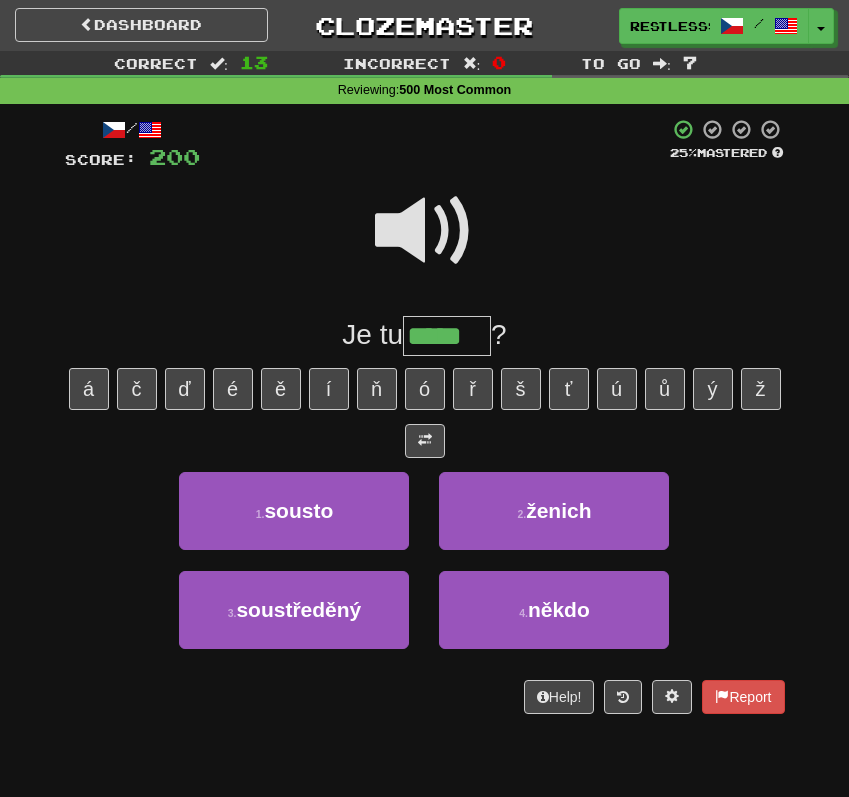 type on "*****" 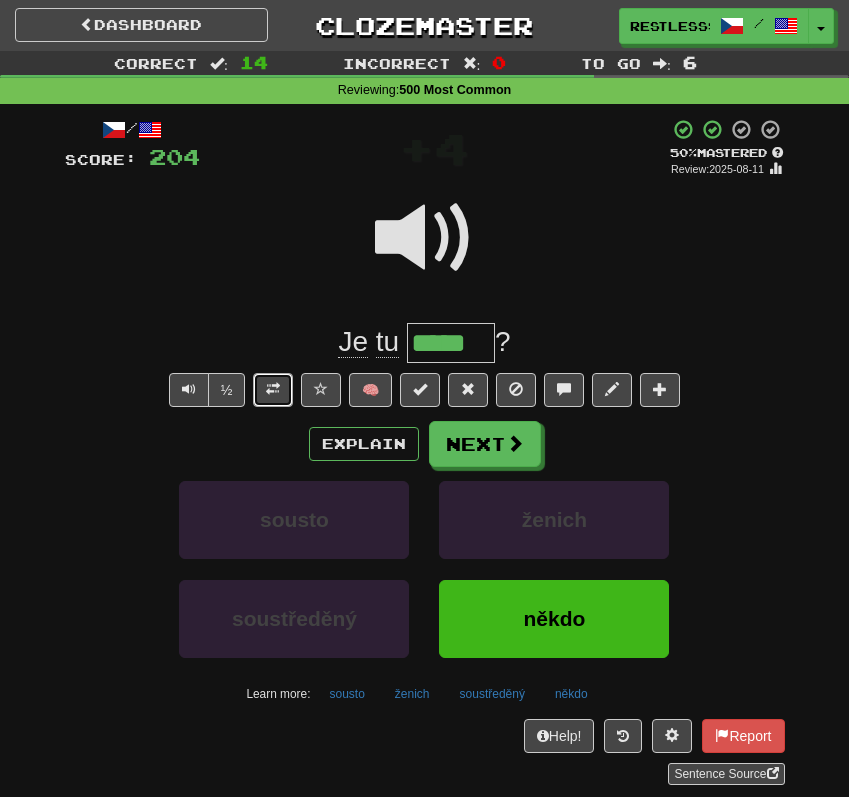 click at bounding box center (273, 390) 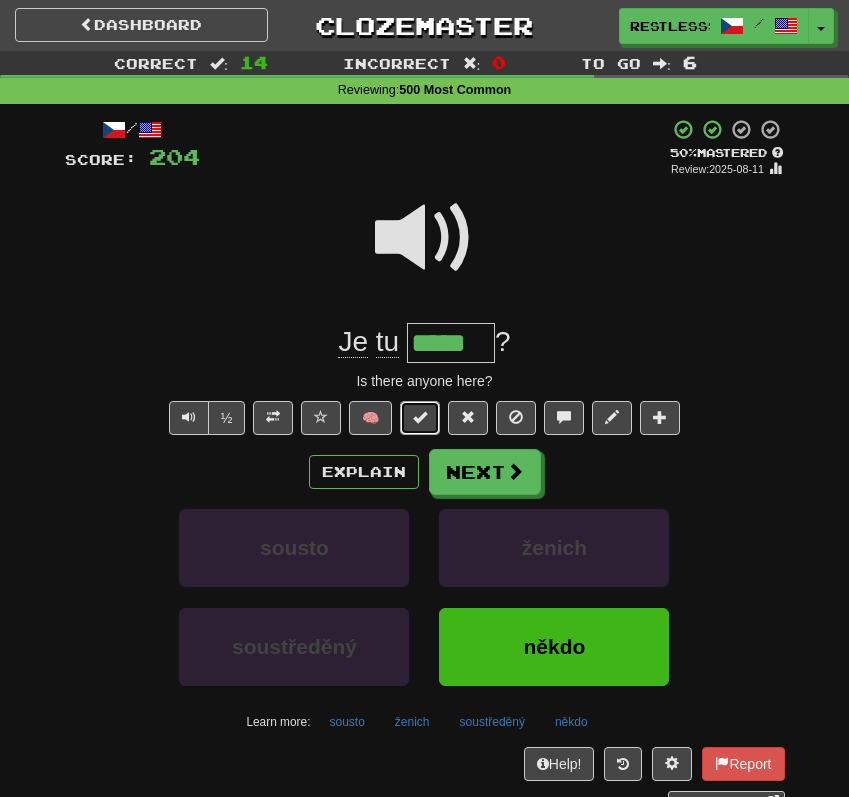 click at bounding box center [420, 418] 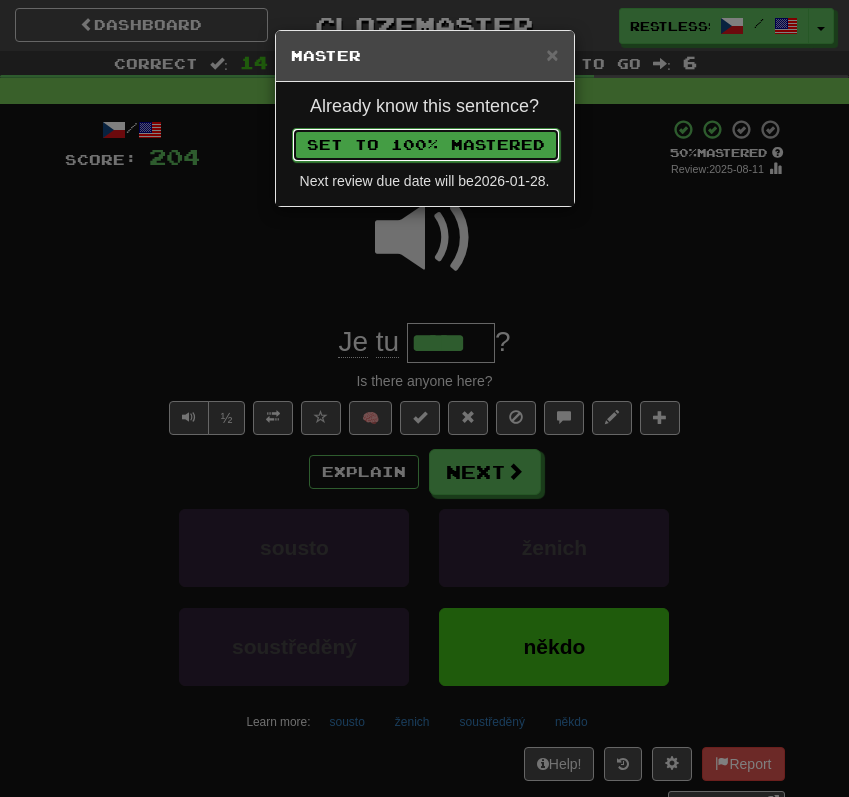 click on "Set to 100% Mastered" at bounding box center (426, 145) 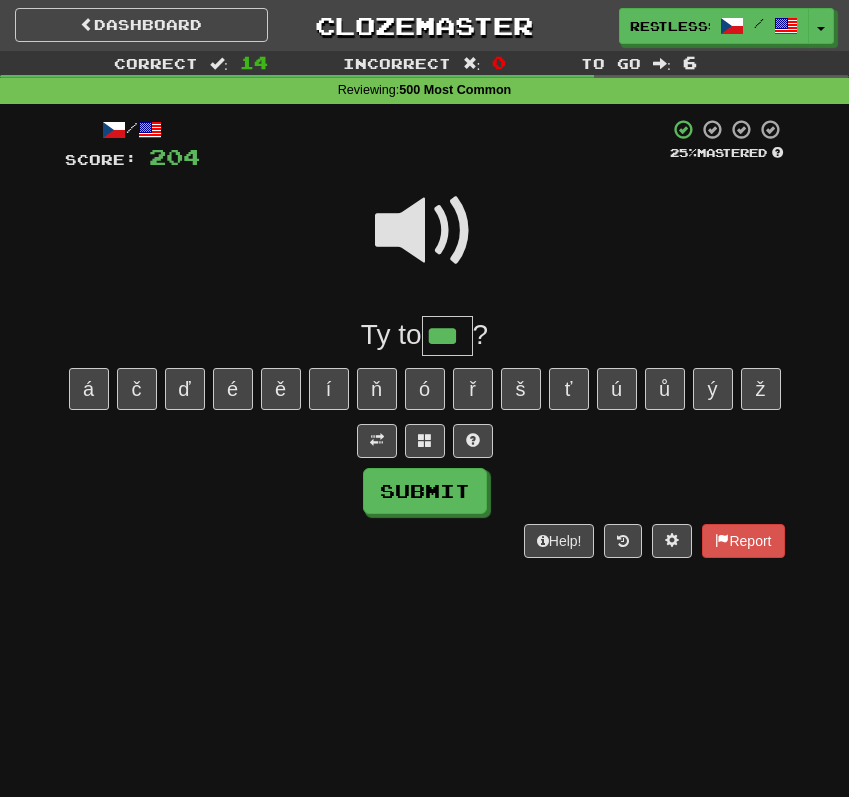 type on "***" 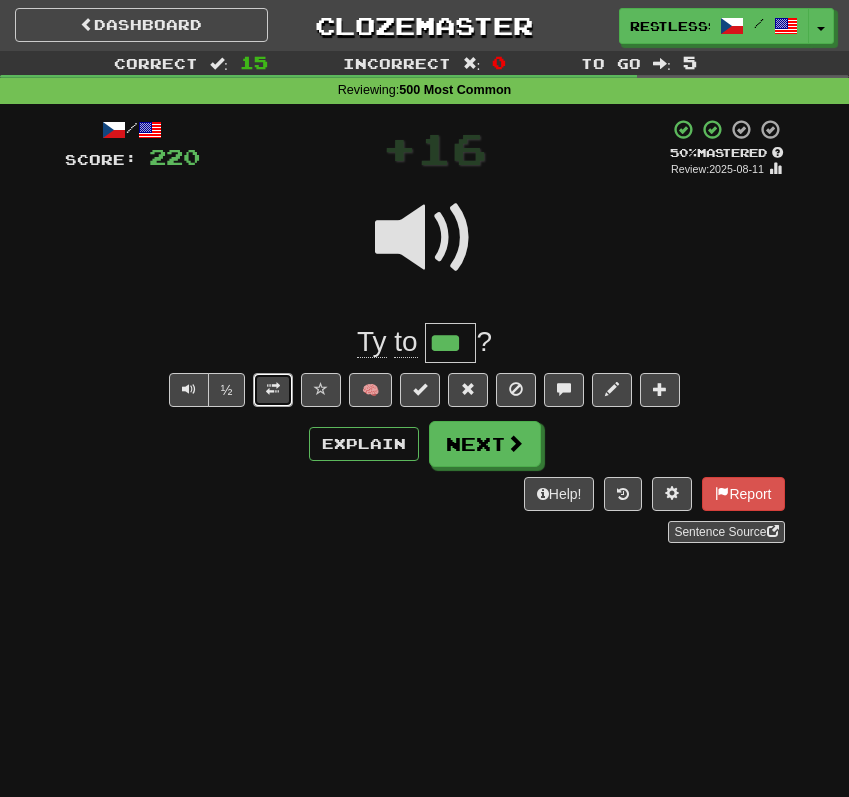 click at bounding box center [273, 390] 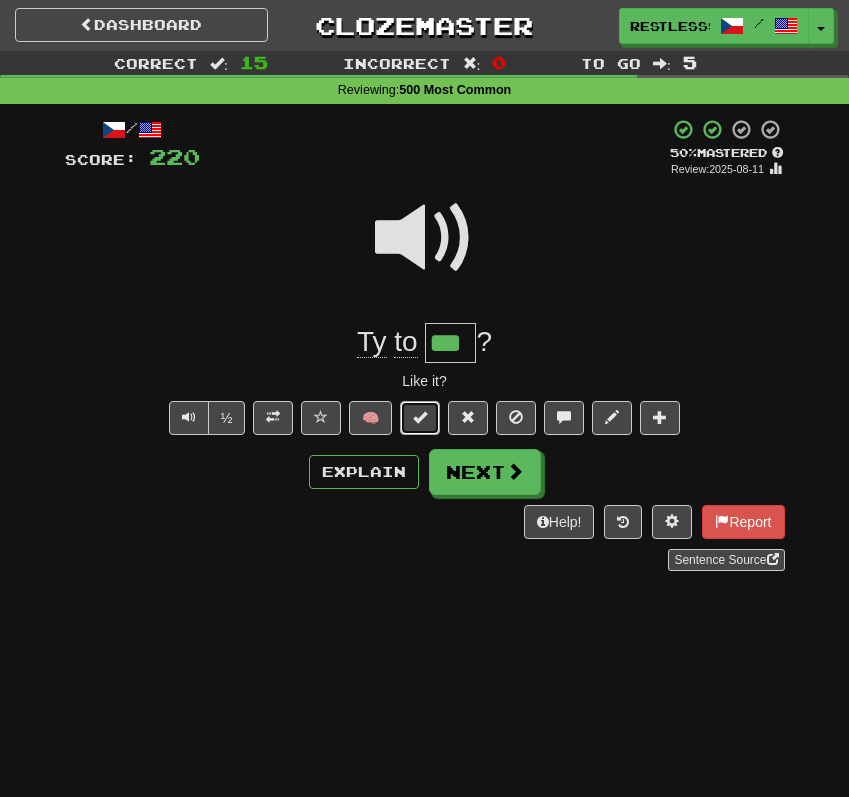 click at bounding box center (420, 417) 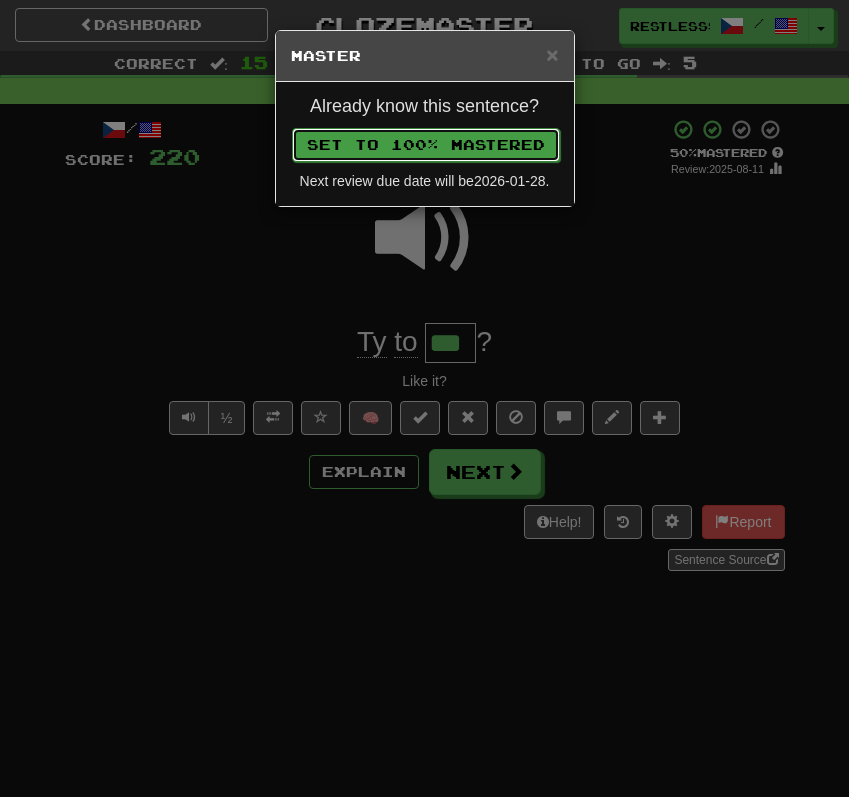 click on "Set to 100% Mastered" at bounding box center (426, 145) 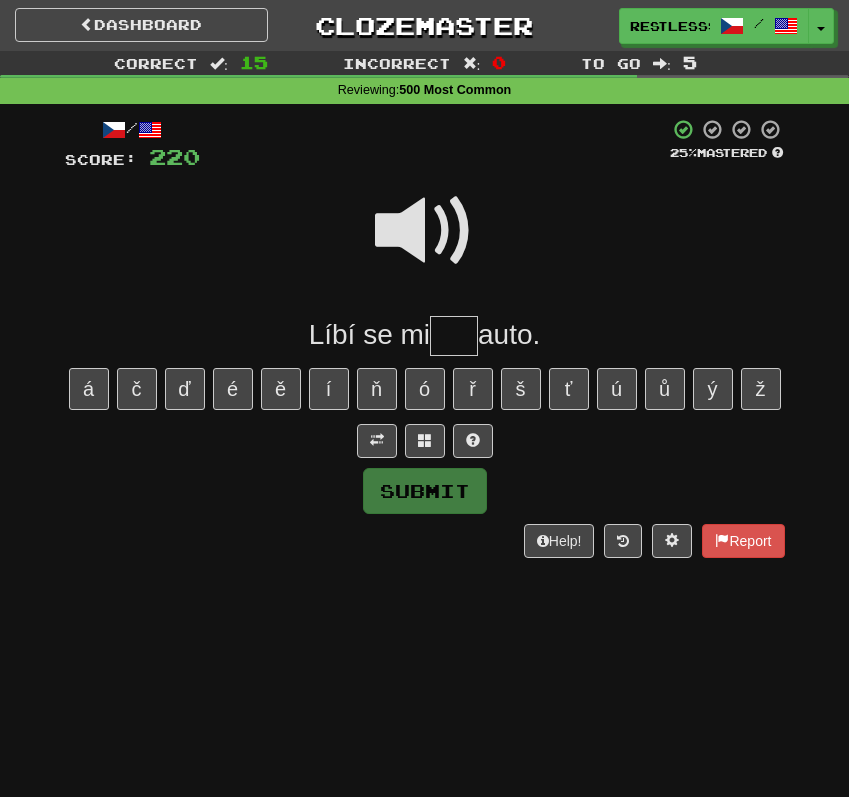 click at bounding box center [425, 231] 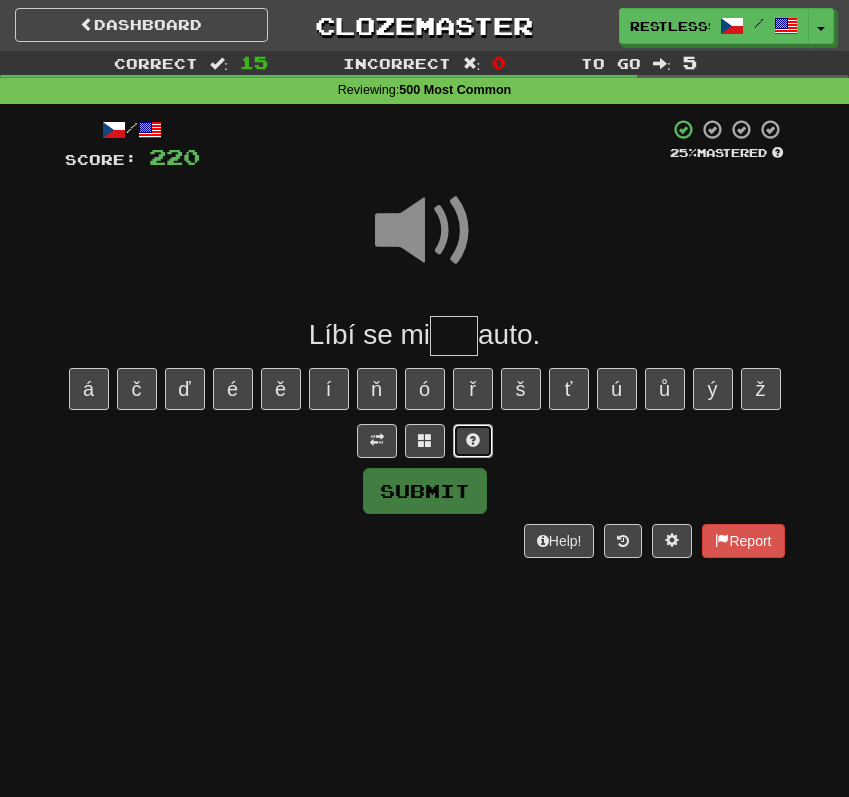 click at bounding box center [473, 441] 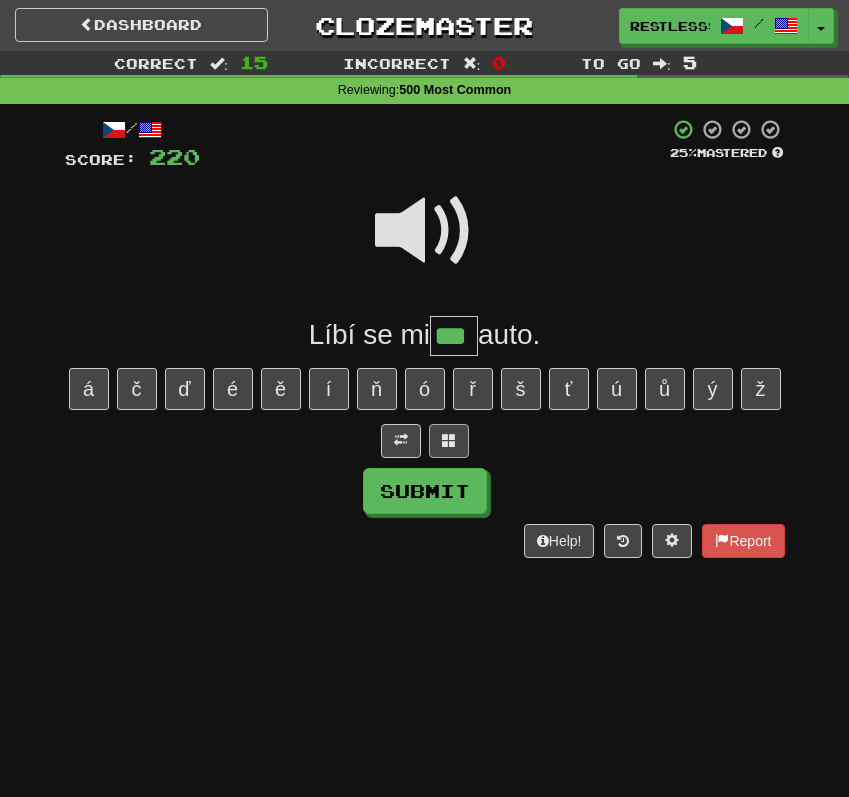 type on "***" 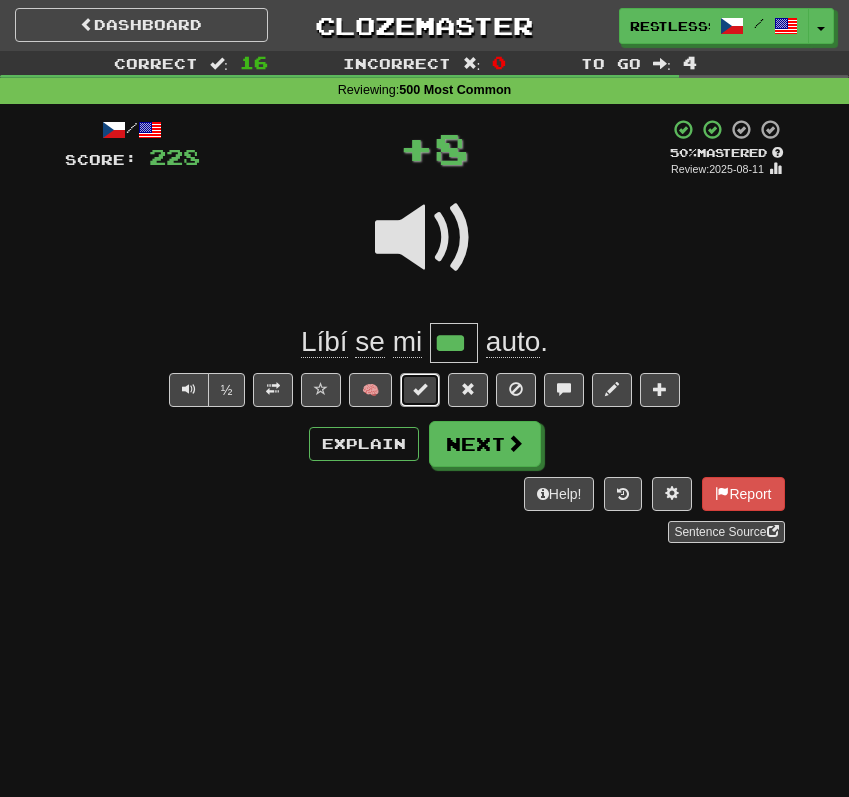 click at bounding box center [420, 389] 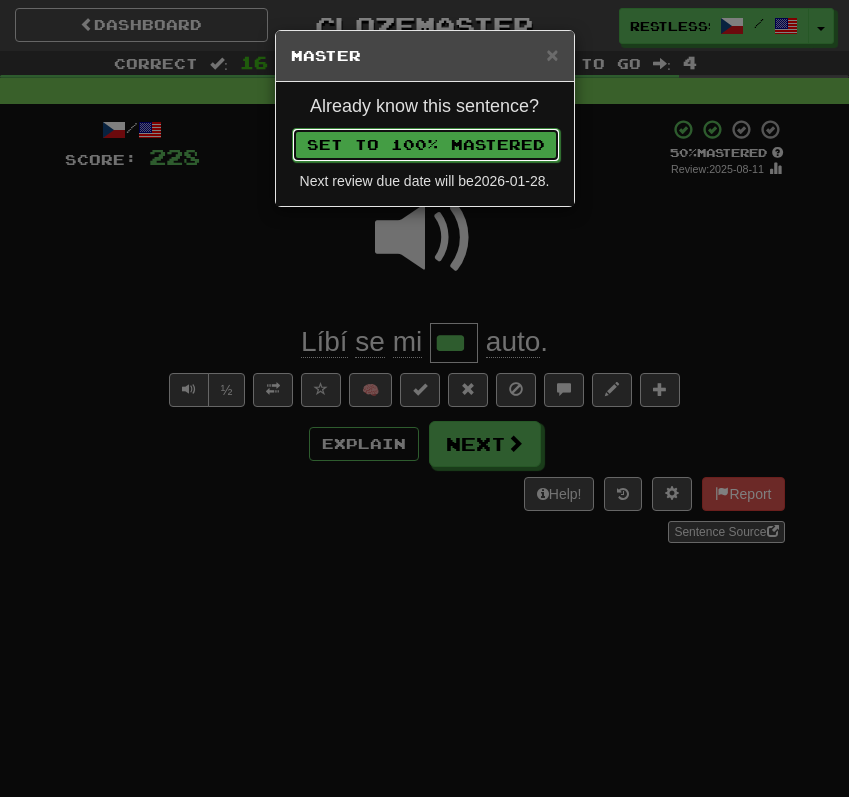 click on "Set to 100% Mastered" at bounding box center (426, 145) 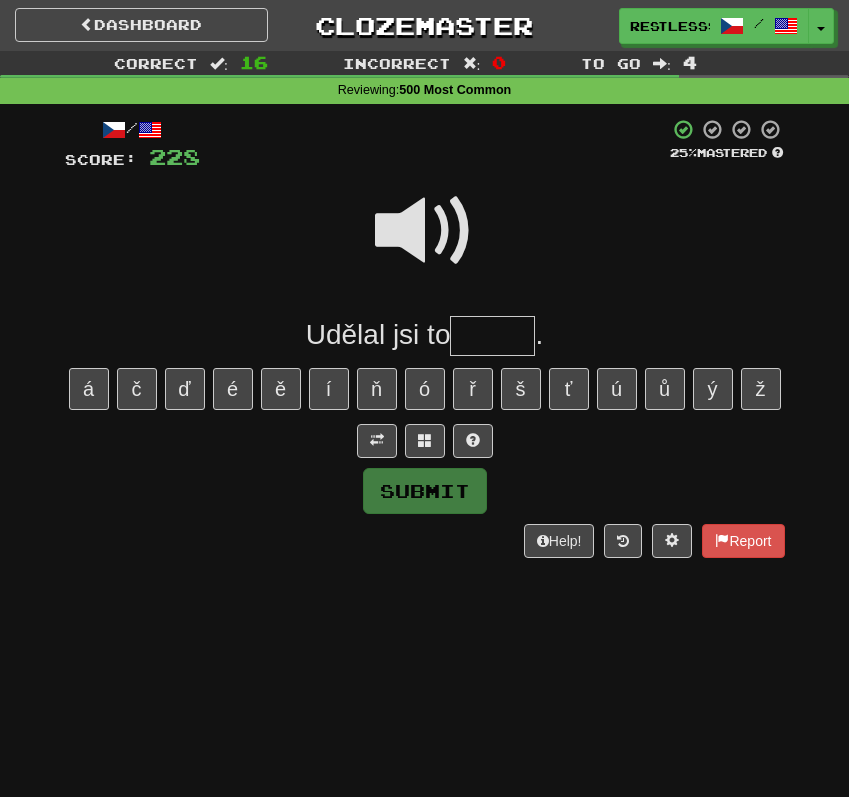 type on "*" 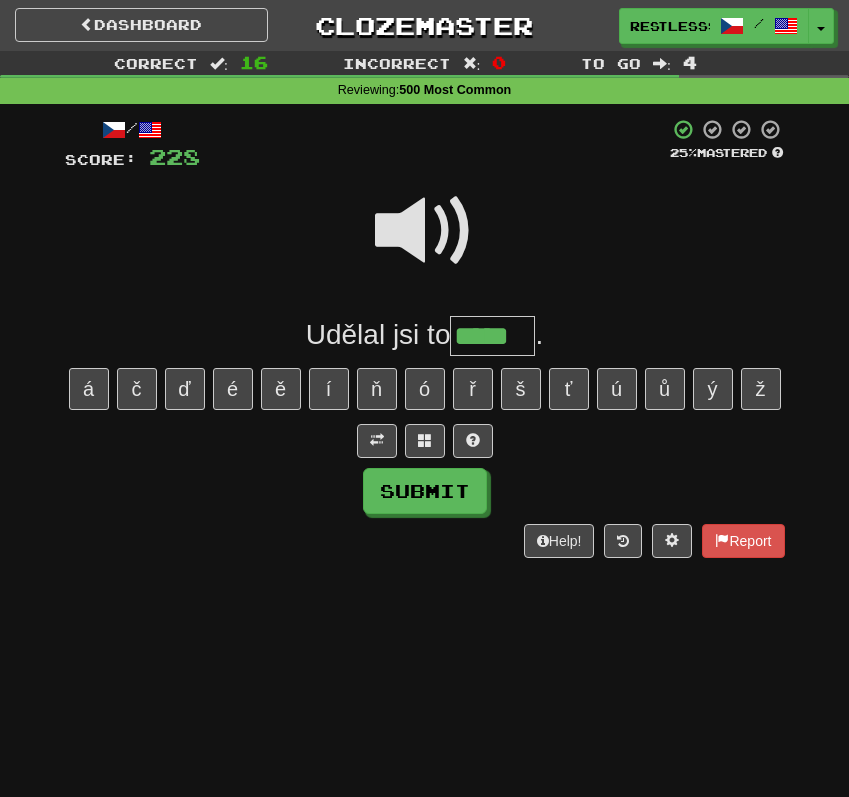 type on "*****" 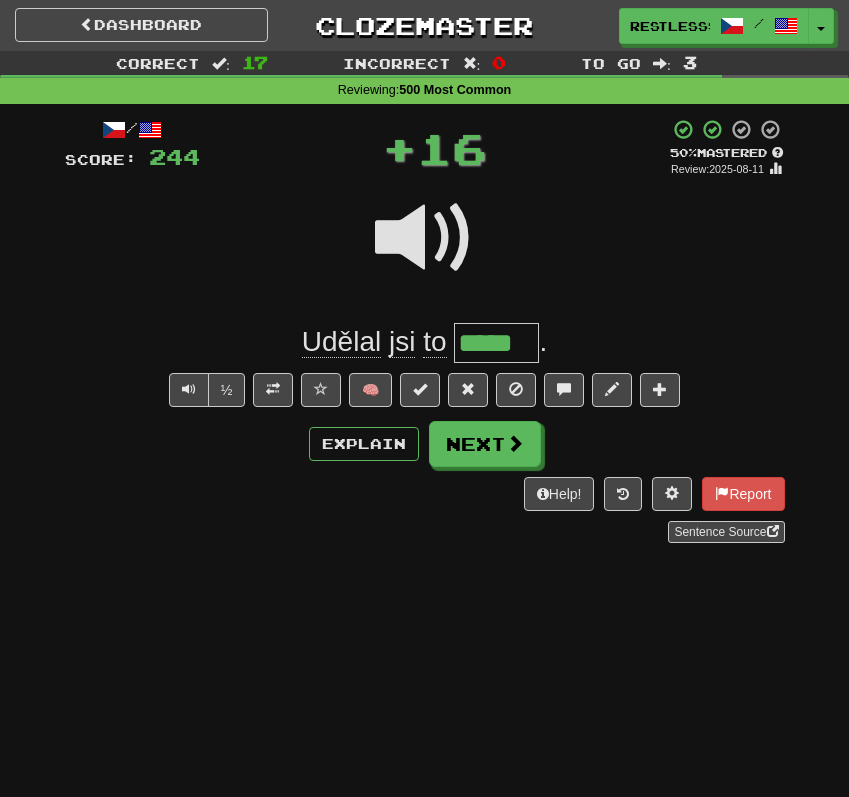 click on "/  Score:   244 + 16 50 %  Mastered Review:  2025-08-11 Udělal   jsi   to   ***** . ½ 🧠 Explain Next  Help!  Report Sentence Source" at bounding box center [425, 331] 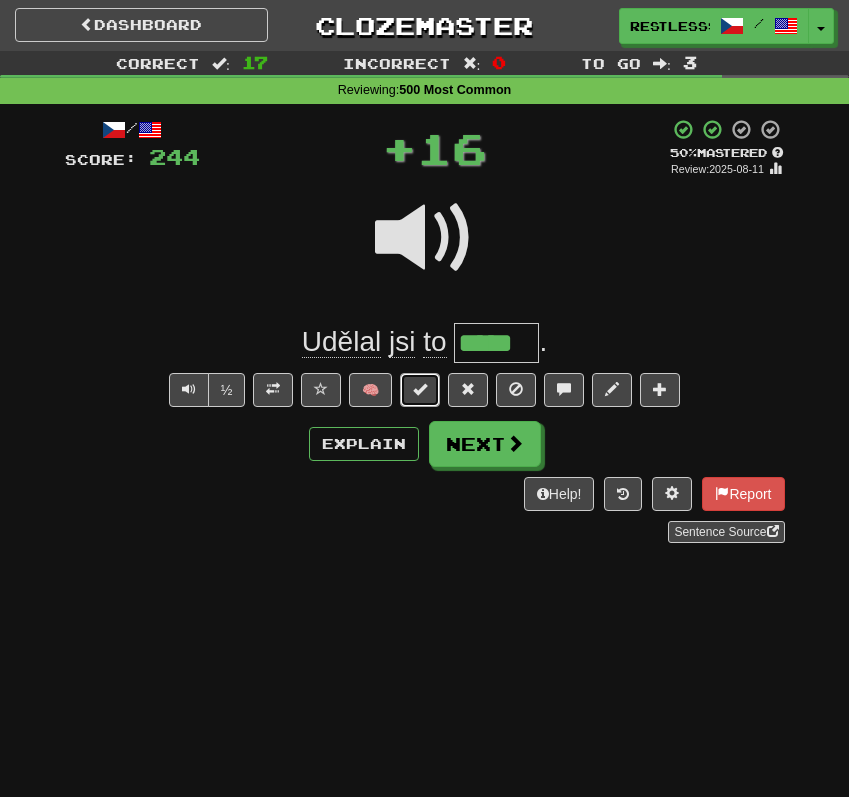 click at bounding box center [420, 389] 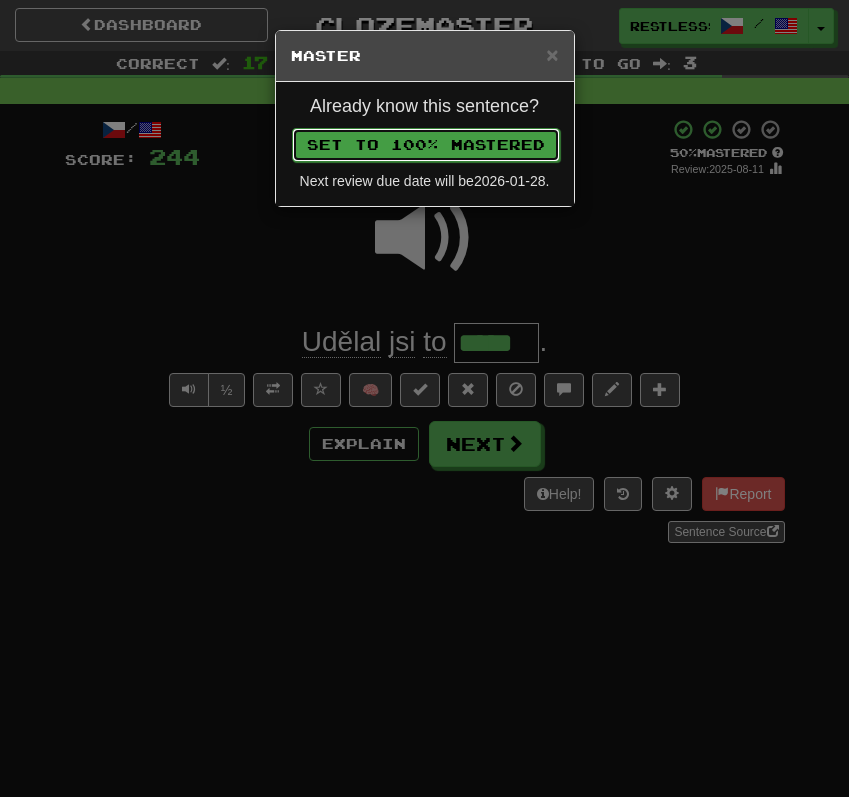click on "Set to 100% Mastered" at bounding box center [426, 145] 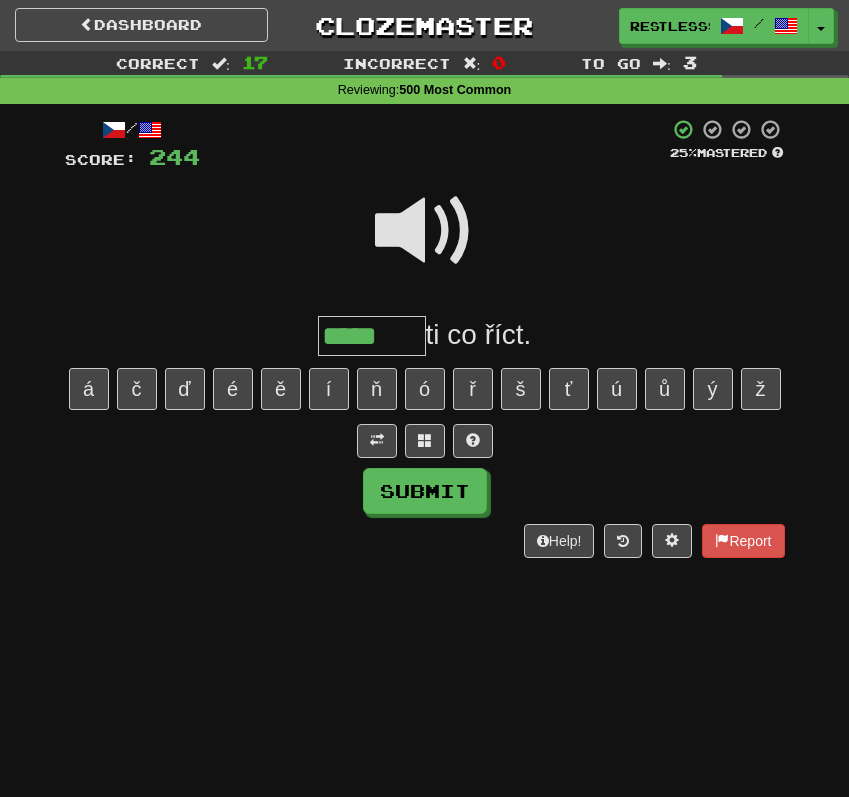 type on "*****" 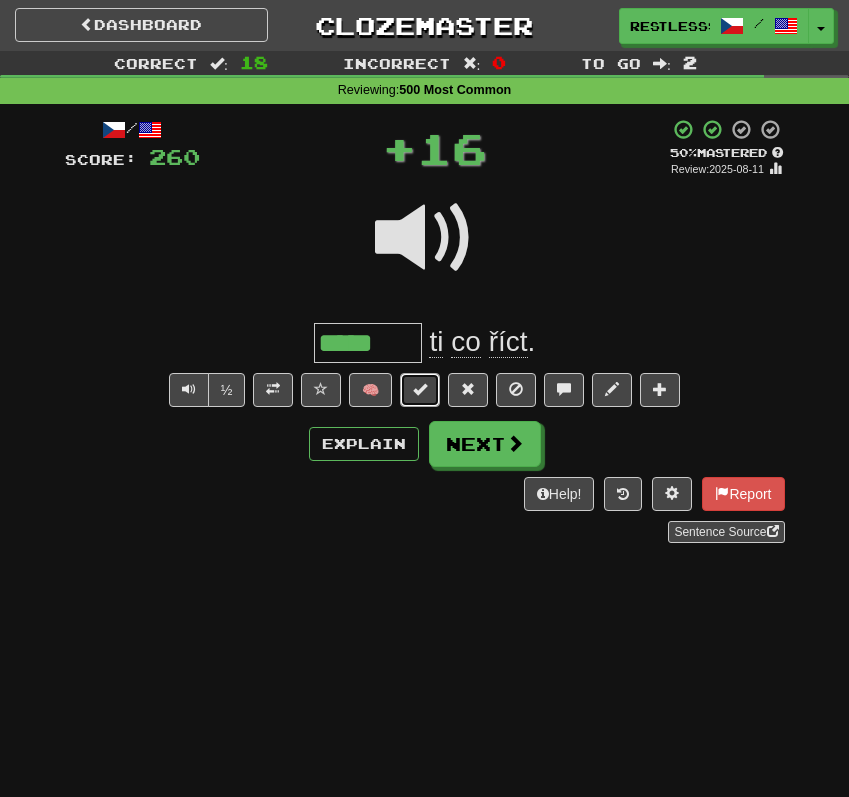 click at bounding box center [420, 389] 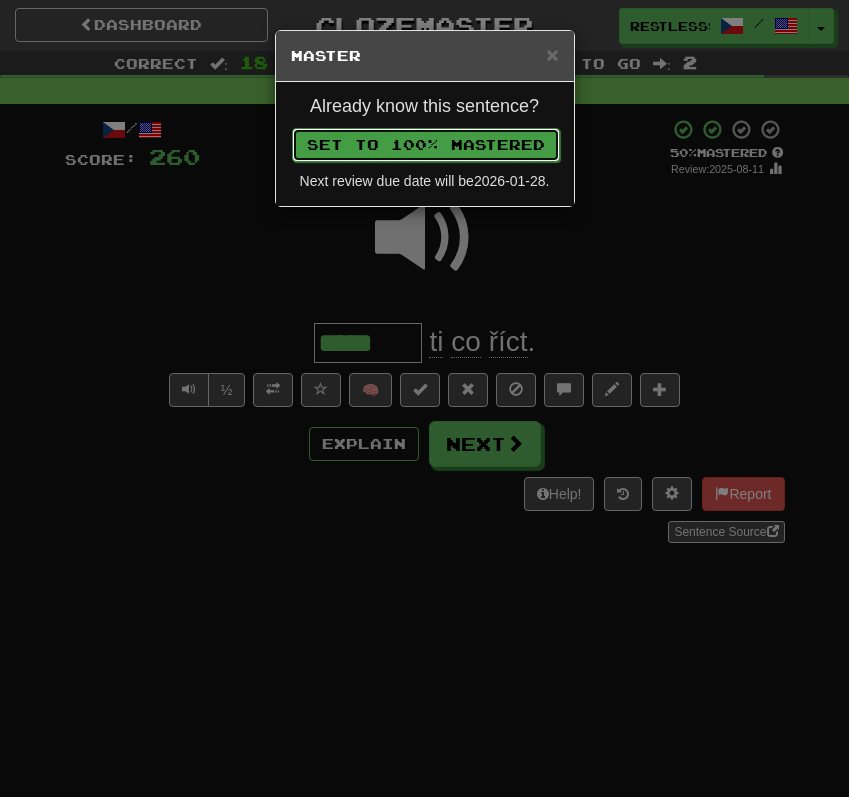 click on "Set to 100% Mastered" at bounding box center (426, 145) 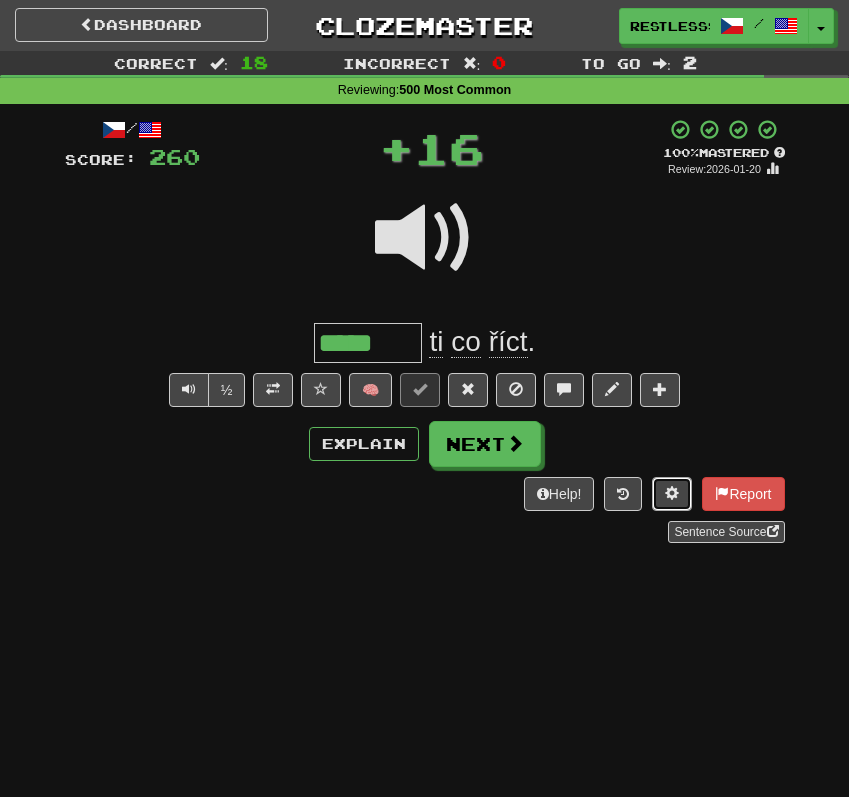 click at bounding box center [672, 494] 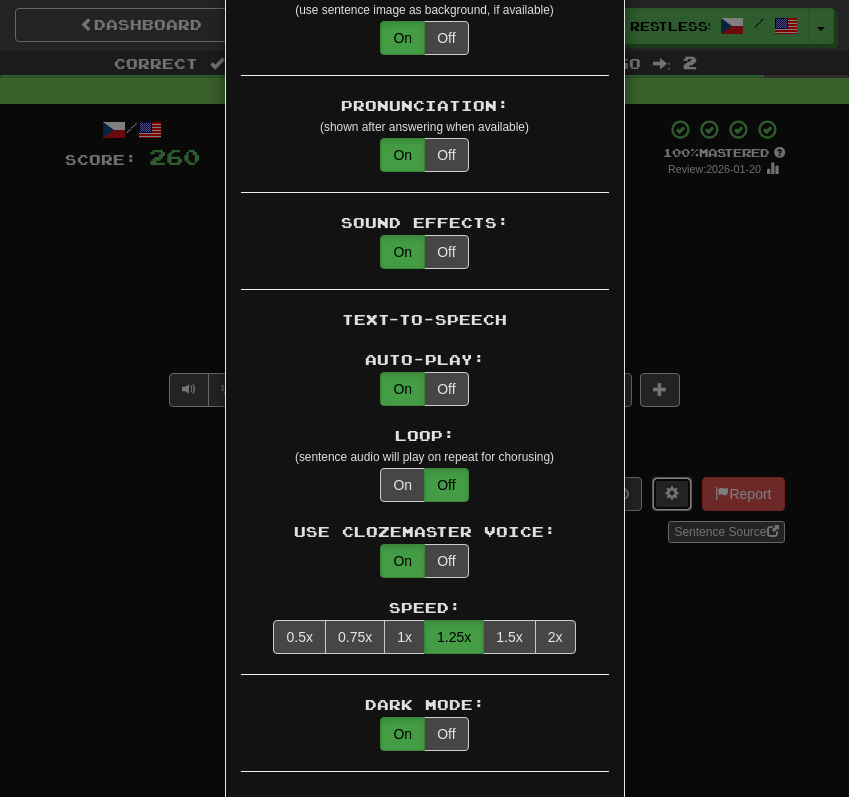 scroll, scrollTop: 0, scrollLeft: 0, axis: both 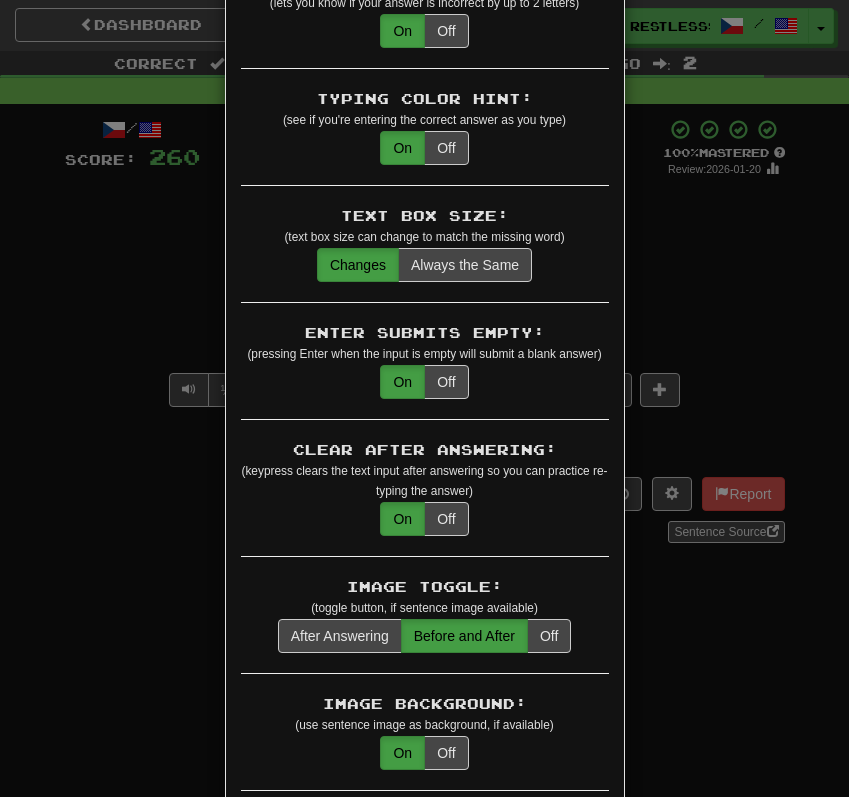 click on "× Game Settings Automatically Show Sentence After First Listen: On Off (when playing listening skill) Translations: Visible Show  After Answering Hidden Sentence Text Initially Hidden: (see just the translation, then click a button to see the sentence text) On Off Hints: (appear above the missing word when available) On Off Spelling Hints: (lets you know if your answer is incorrect by up to 2 letters) On Off Typing Color Hint: (see if you're entering the correct answer as you type) On Off Text Box Size: (text box size can change to match the missing word) Changes Always the Same Enter Submits Empty: (pressing Enter when the input is empty will submit a blank answer) On Off Clear After Answering: (keypress clears the text input after answering so you can practice re-typing the answer) On Off Image Toggle: (toggle button, if sentence image available) After Answering Before and After Off Image Background: (use sentence image as background, if available) On Off Pronunciation: On Off Sound Effects: On Off On Off" at bounding box center [424, 398] 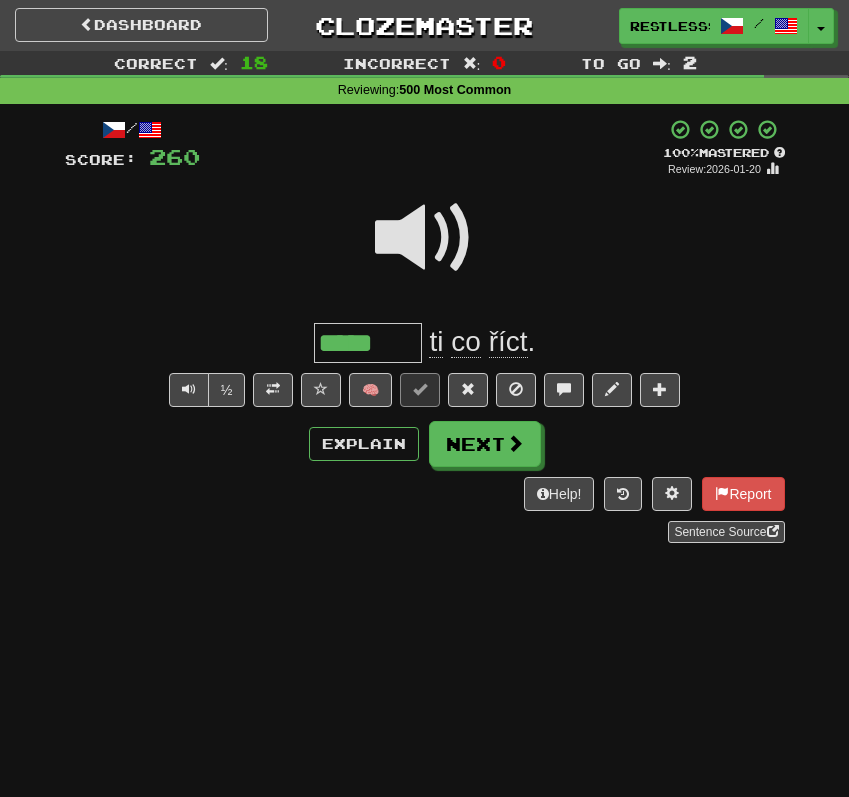 click on "*****" at bounding box center (368, 343) 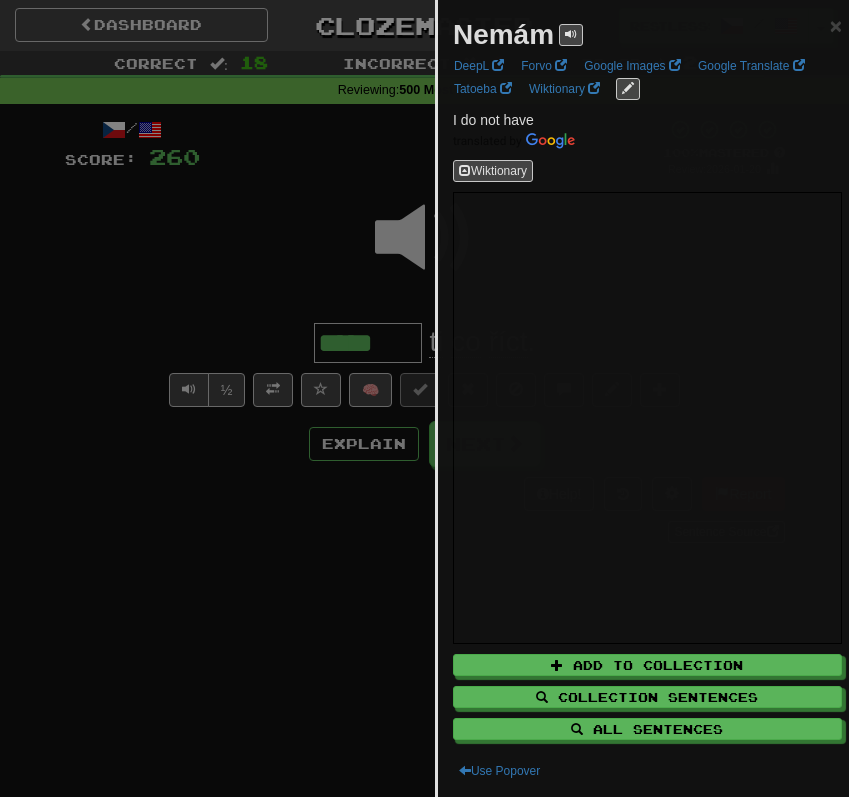 click at bounding box center (424, 398) 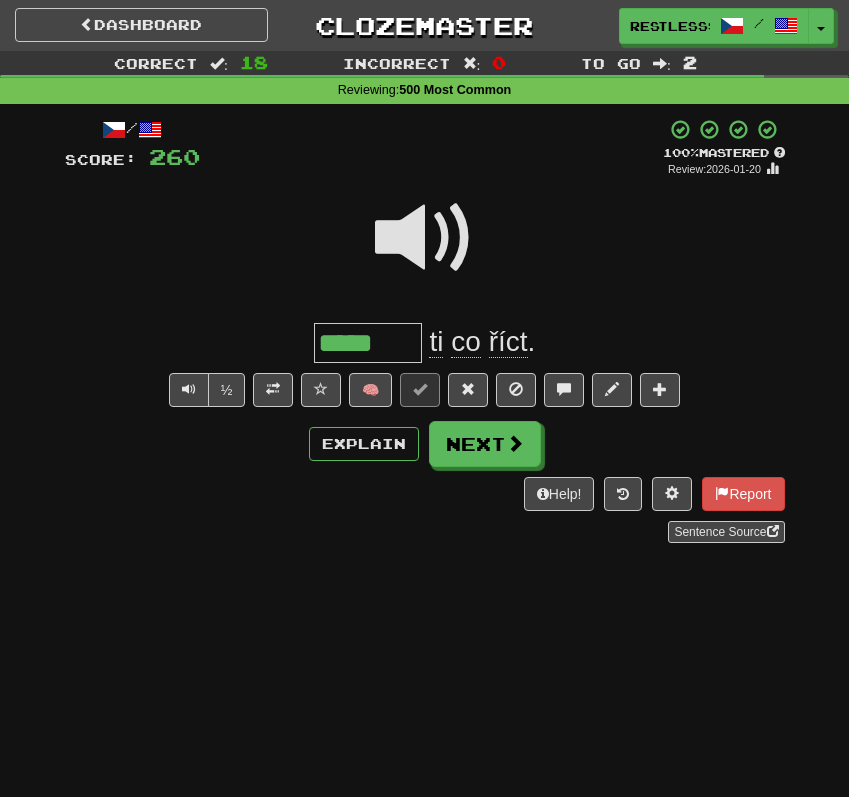click on "říct" at bounding box center [508, 342] 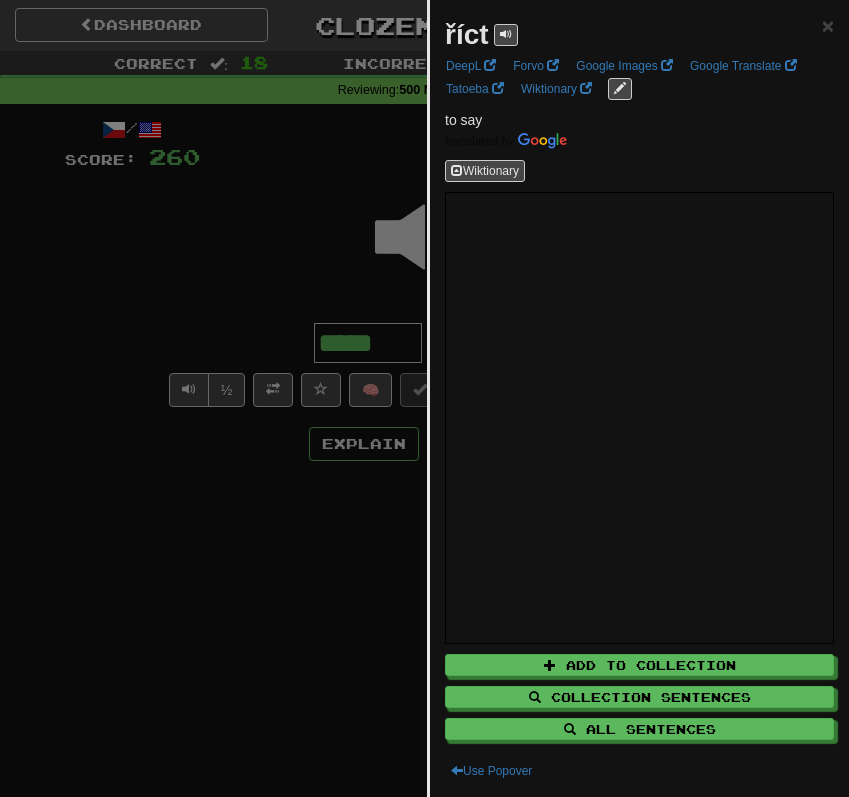 click at bounding box center (424, 398) 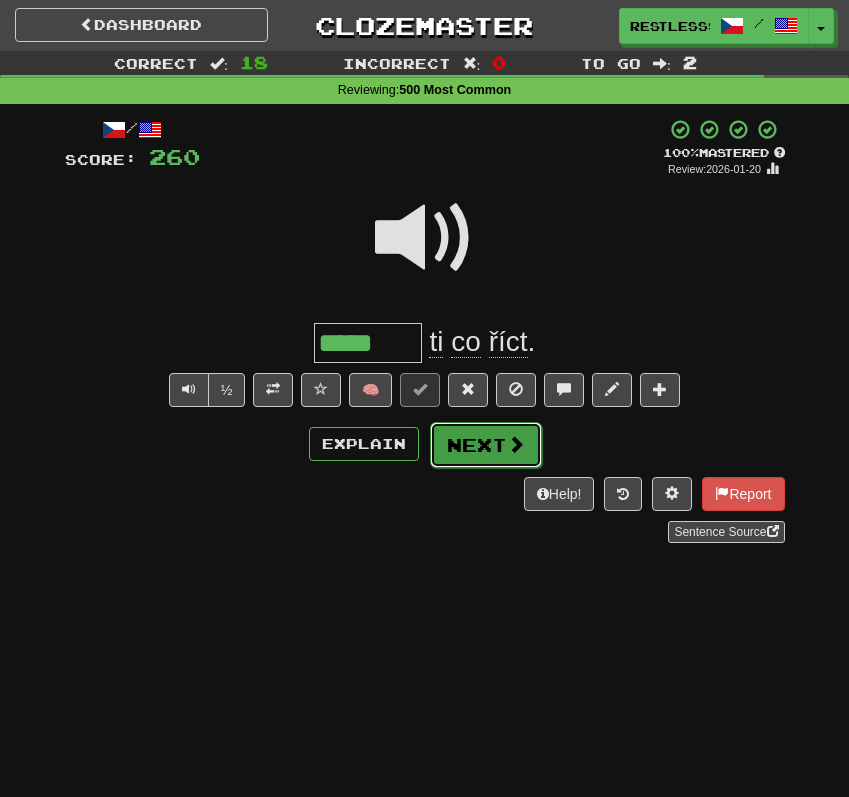 click on "Next" at bounding box center [486, 445] 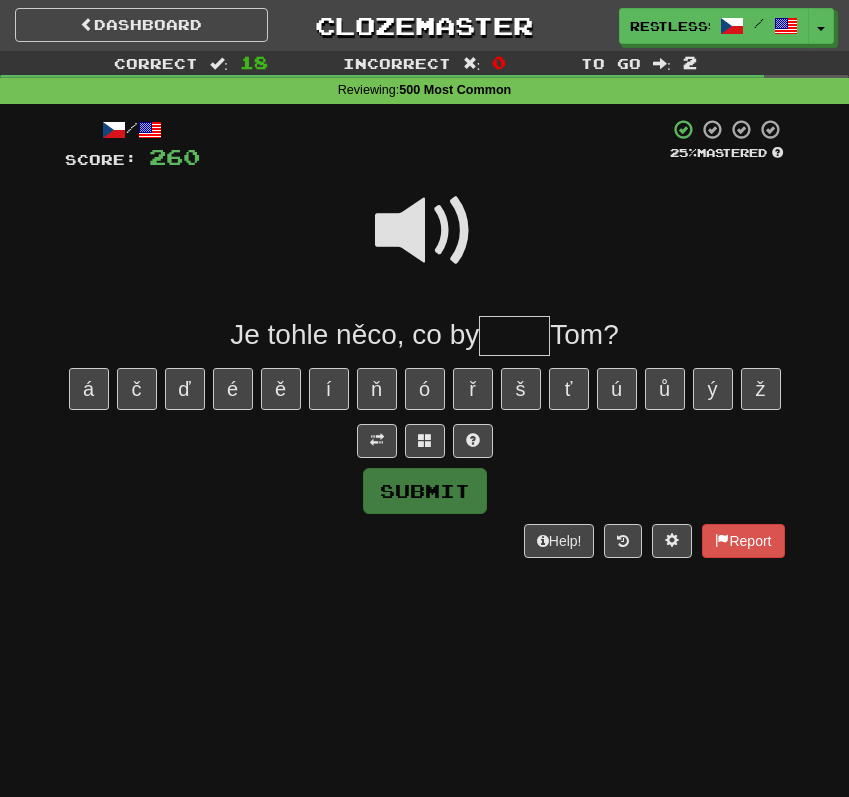 click at bounding box center (425, 231) 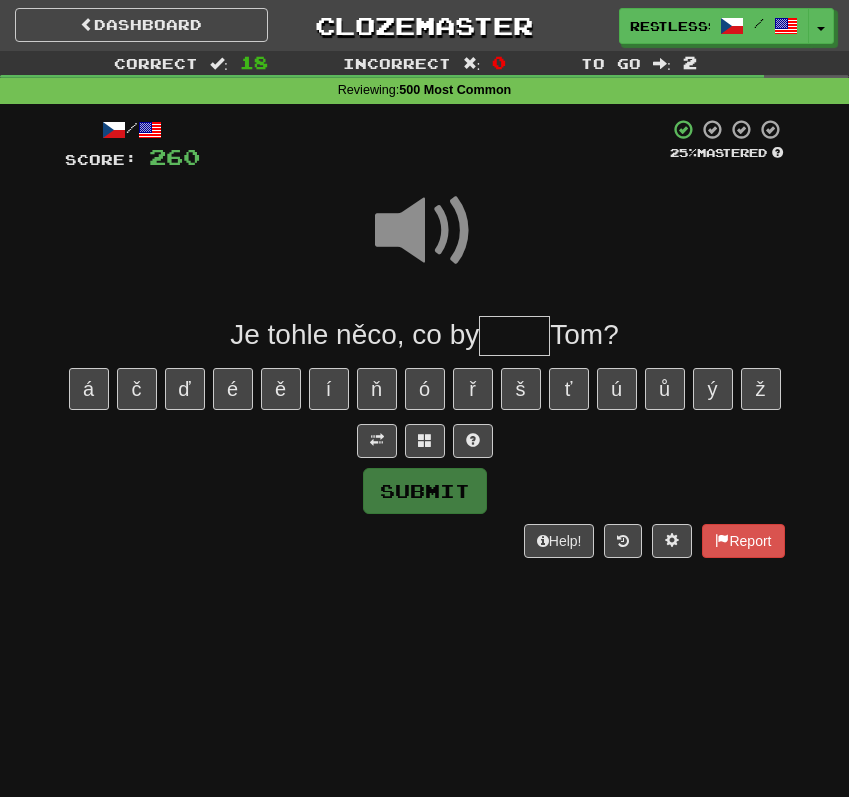 click at bounding box center (514, 336) 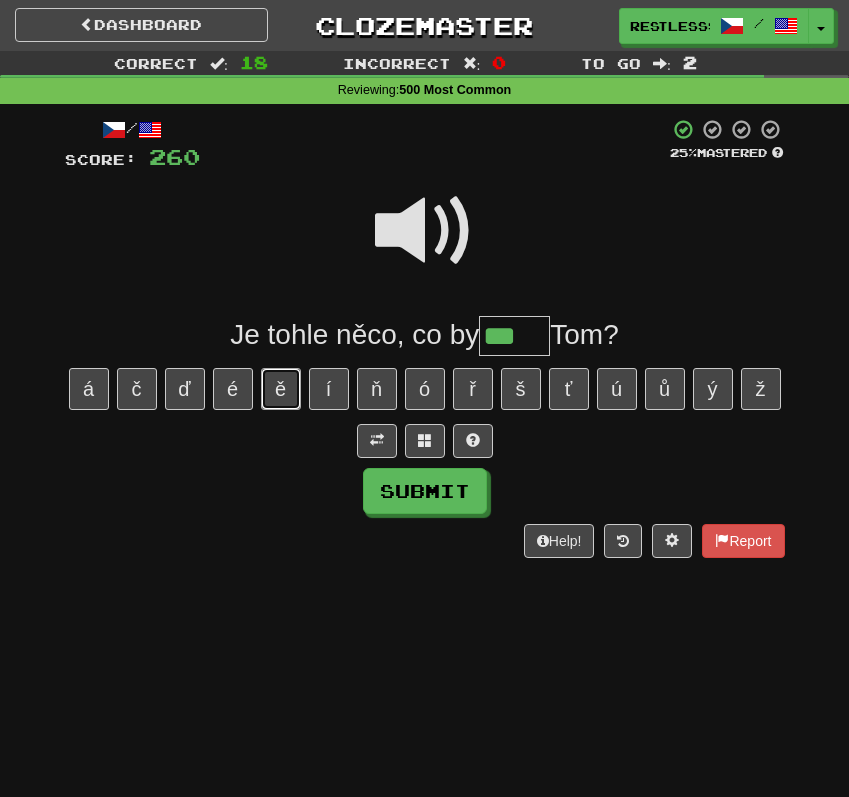 click on "ě" at bounding box center (281, 389) 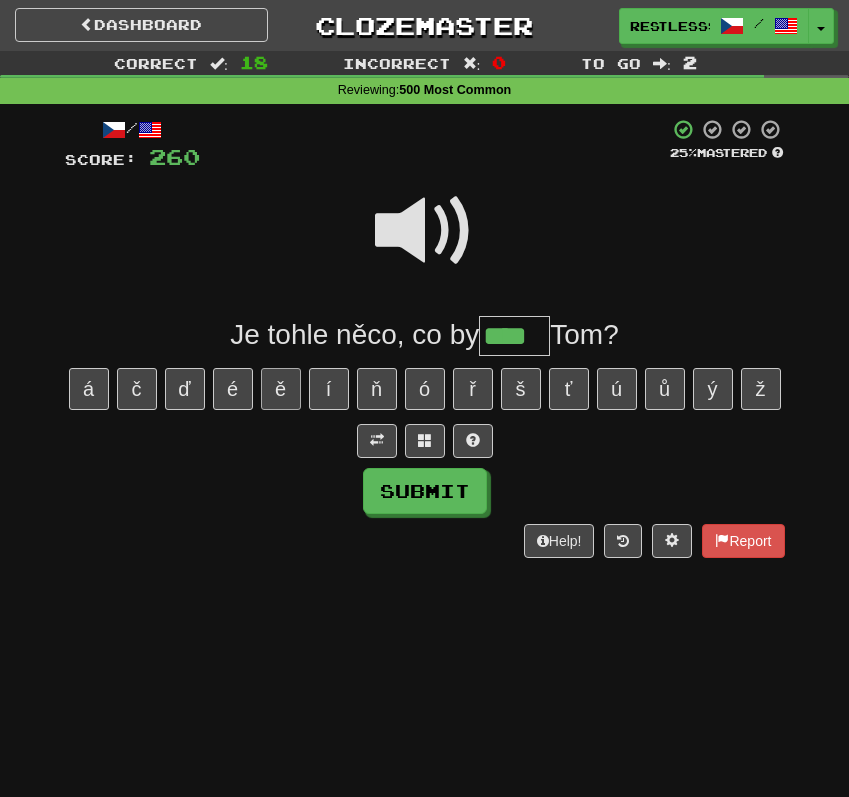 scroll, scrollTop: 0, scrollLeft: 0, axis: both 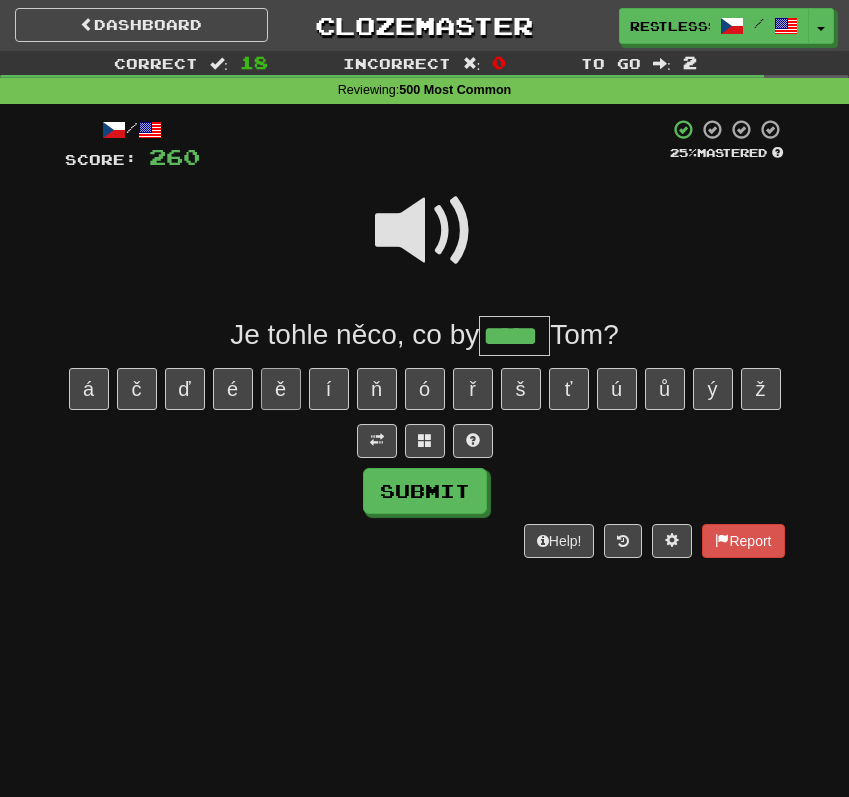 type on "*****" 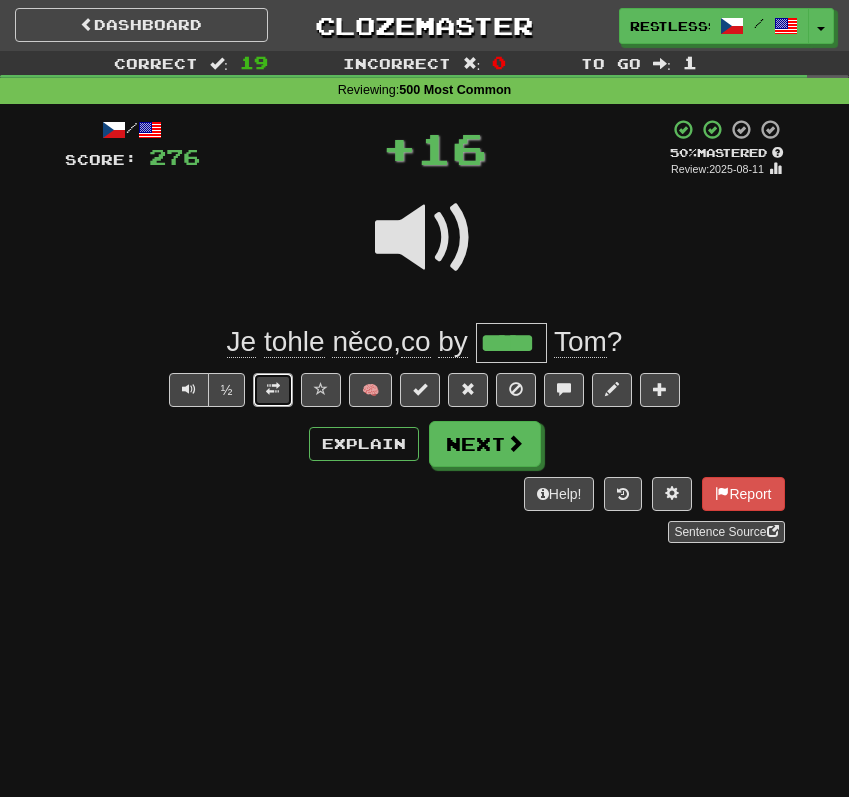click at bounding box center (273, 390) 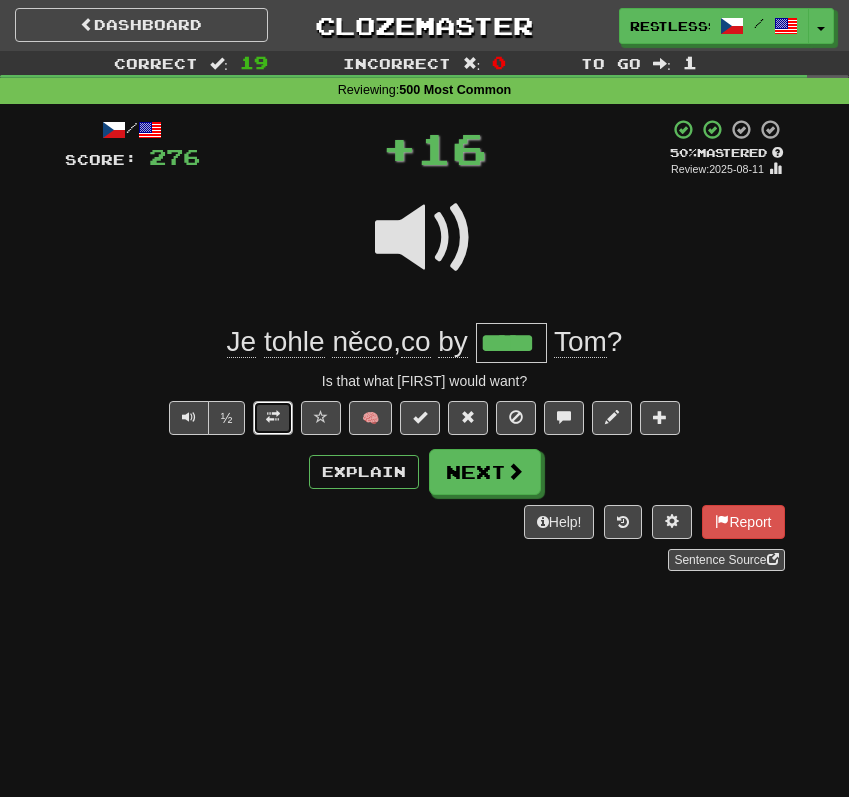 click at bounding box center [273, 418] 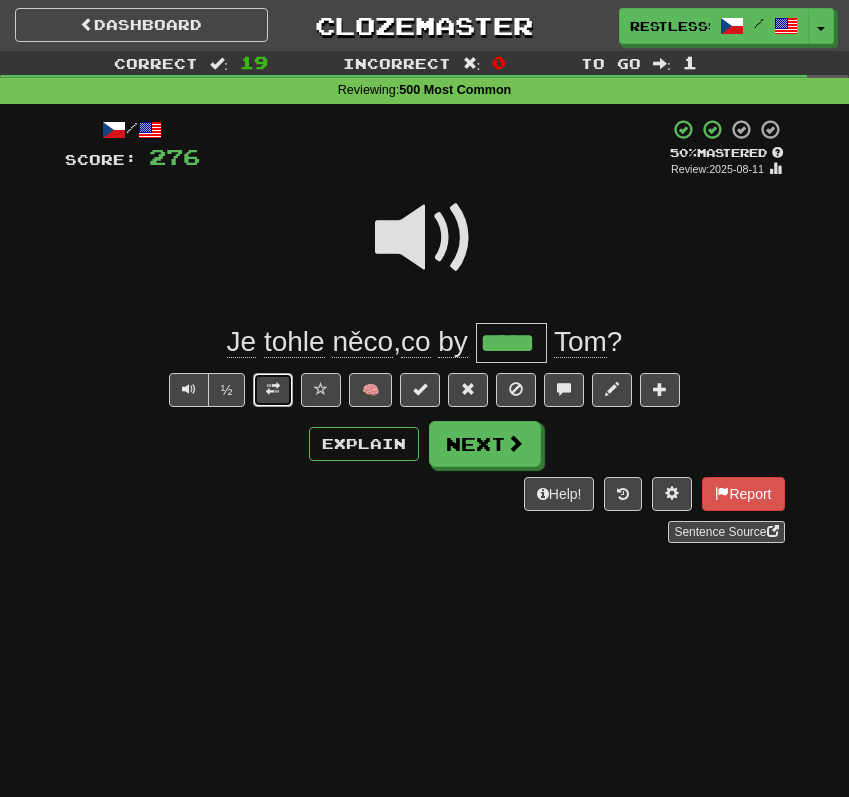 click at bounding box center (273, 389) 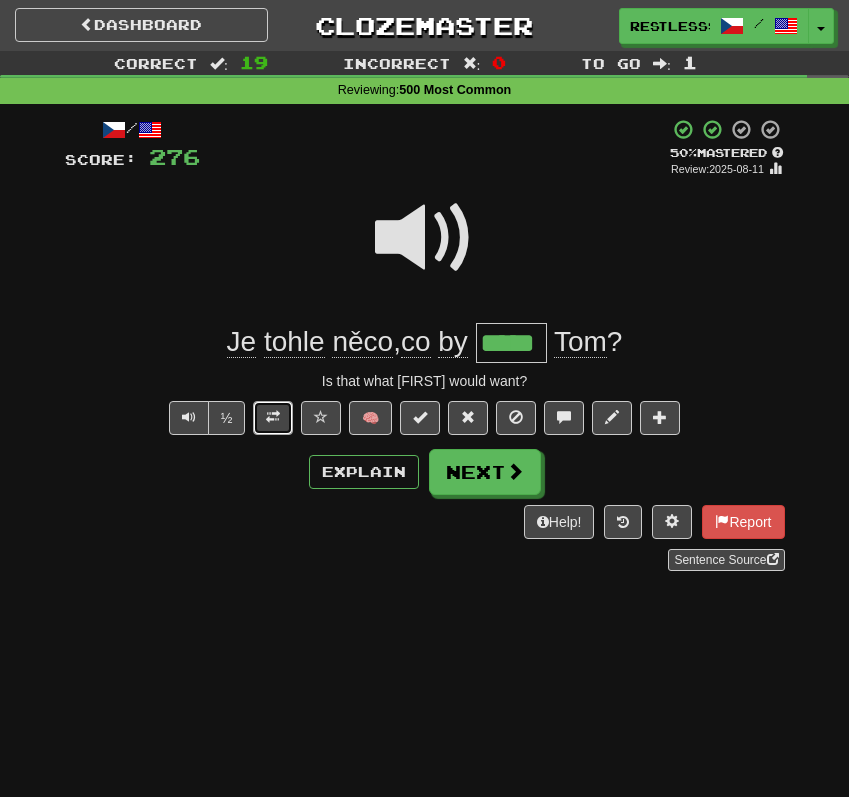 click at bounding box center (273, 418) 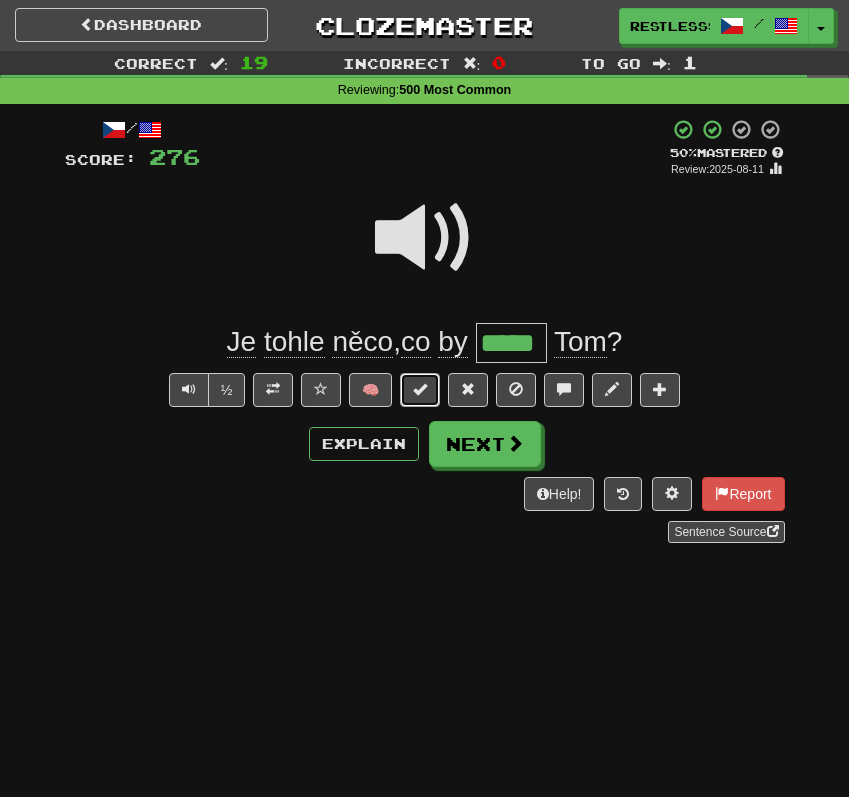 click at bounding box center [420, 390] 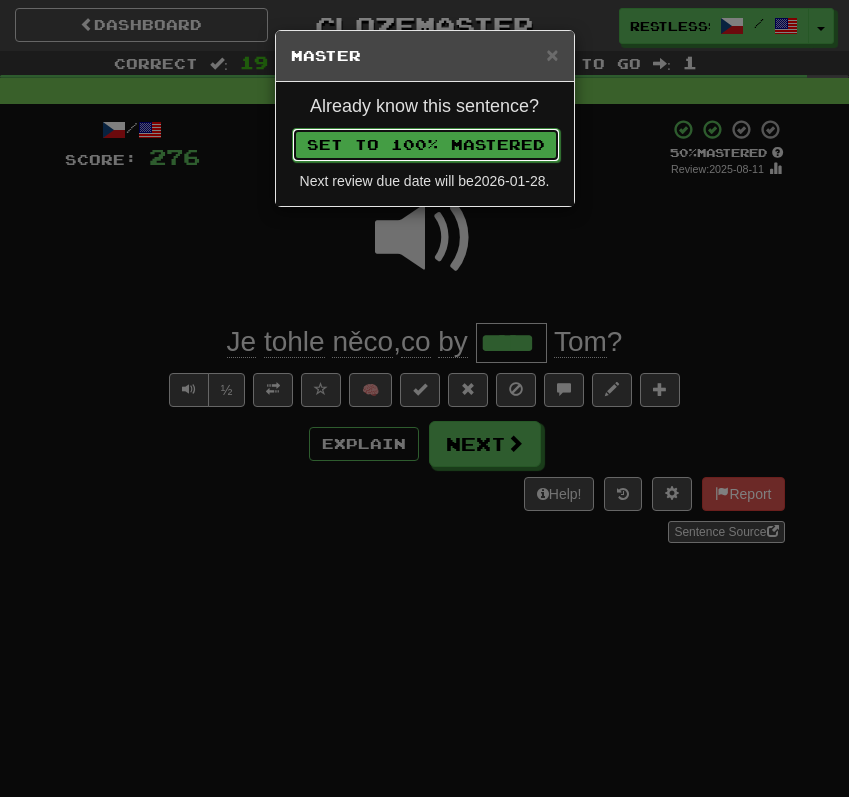 click on "Set to 100% Mastered" at bounding box center [426, 145] 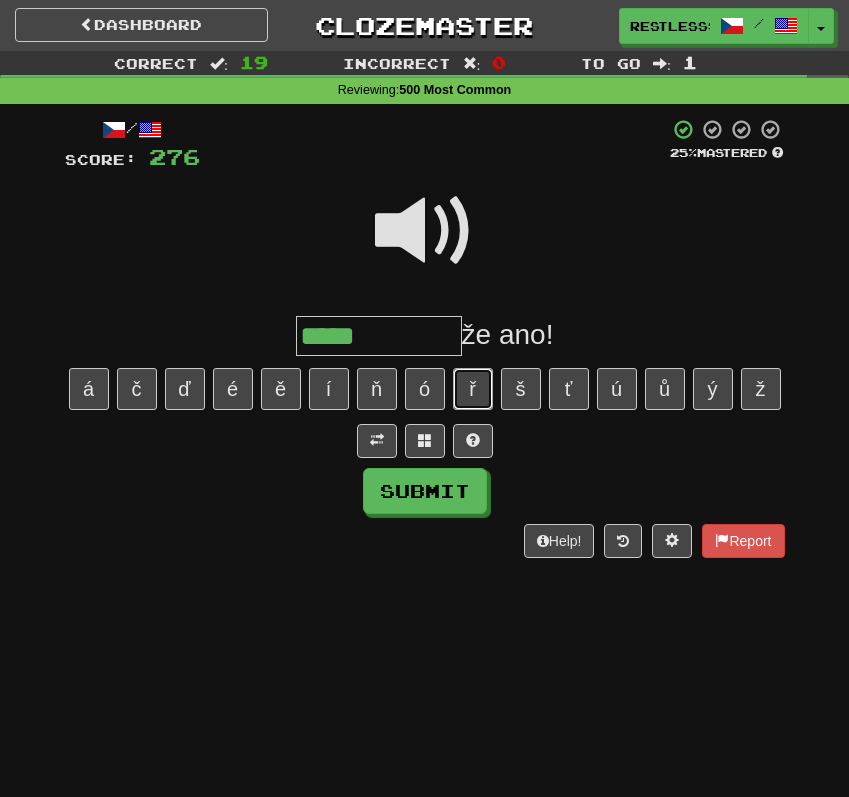 click on "ř" at bounding box center (473, 389) 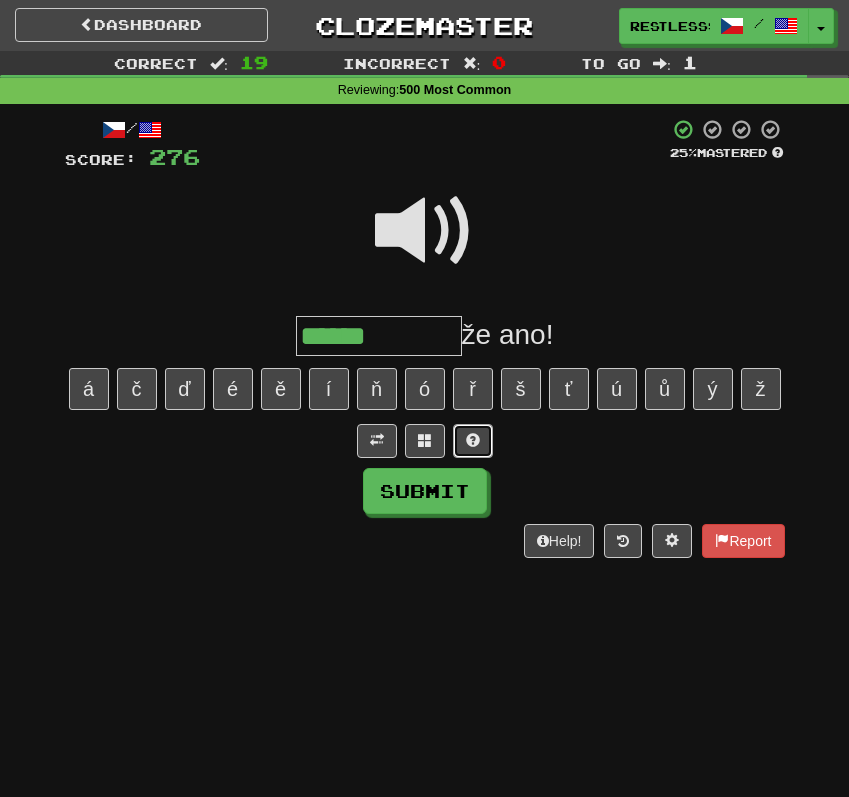 click at bounding box center [473, 440] 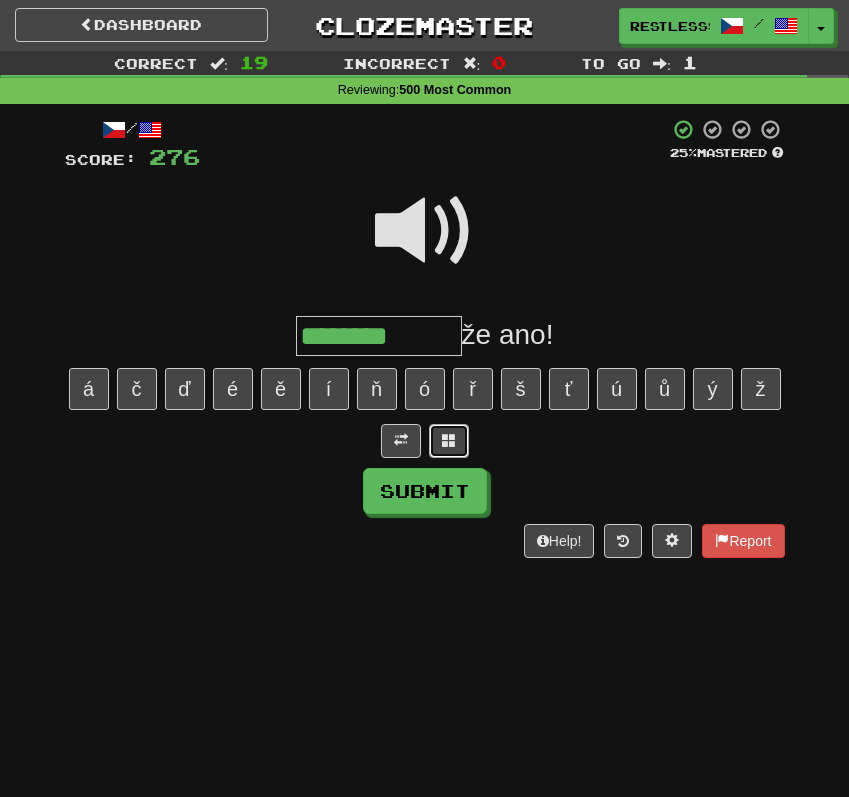 click at bounding box center (449, 440) 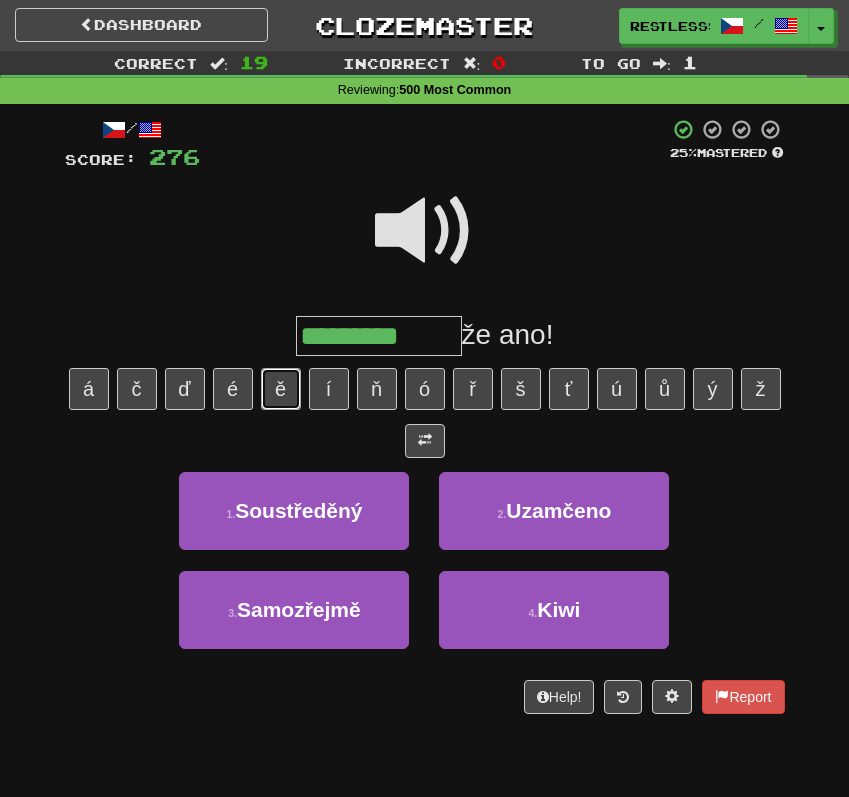 click on "ě" at bounding box center [281, 389] 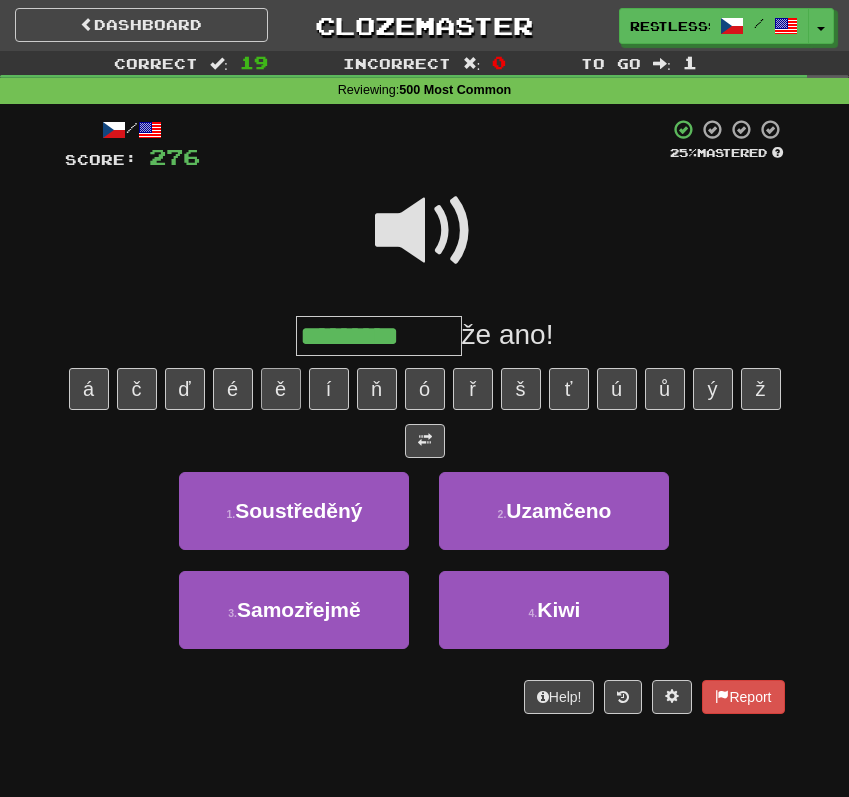 type on "**********" 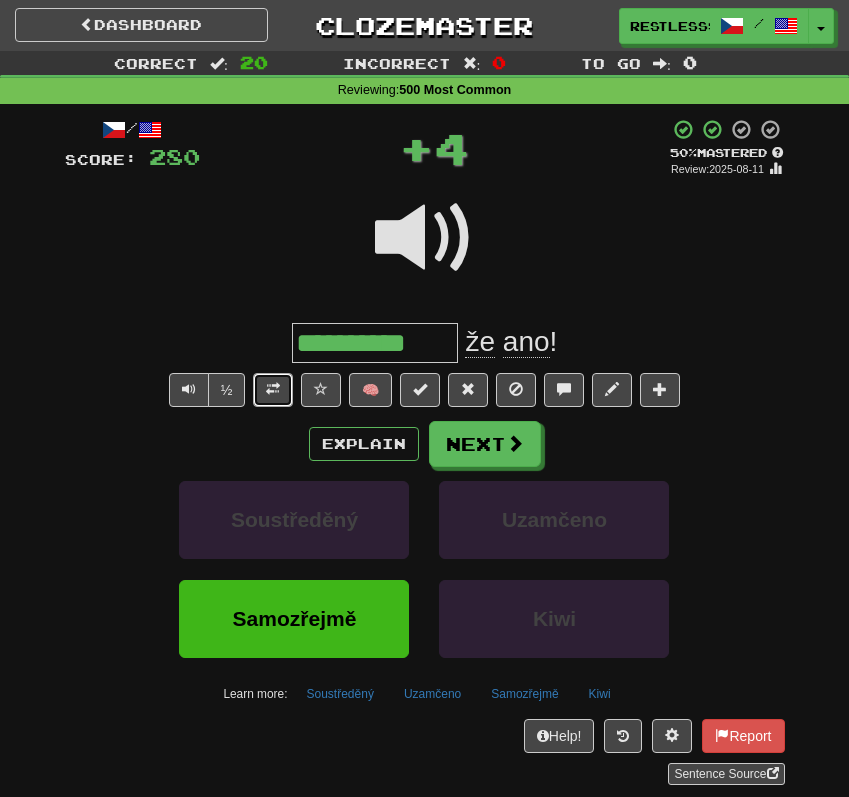 click at bounding box center (273, 389) 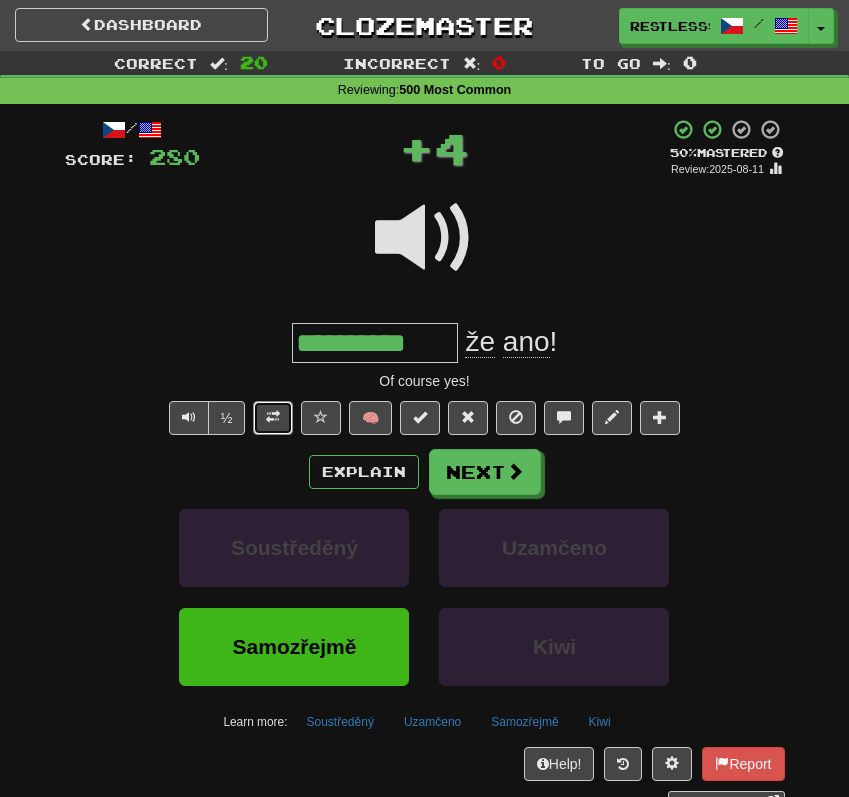 click at bounding box center [273, 417] 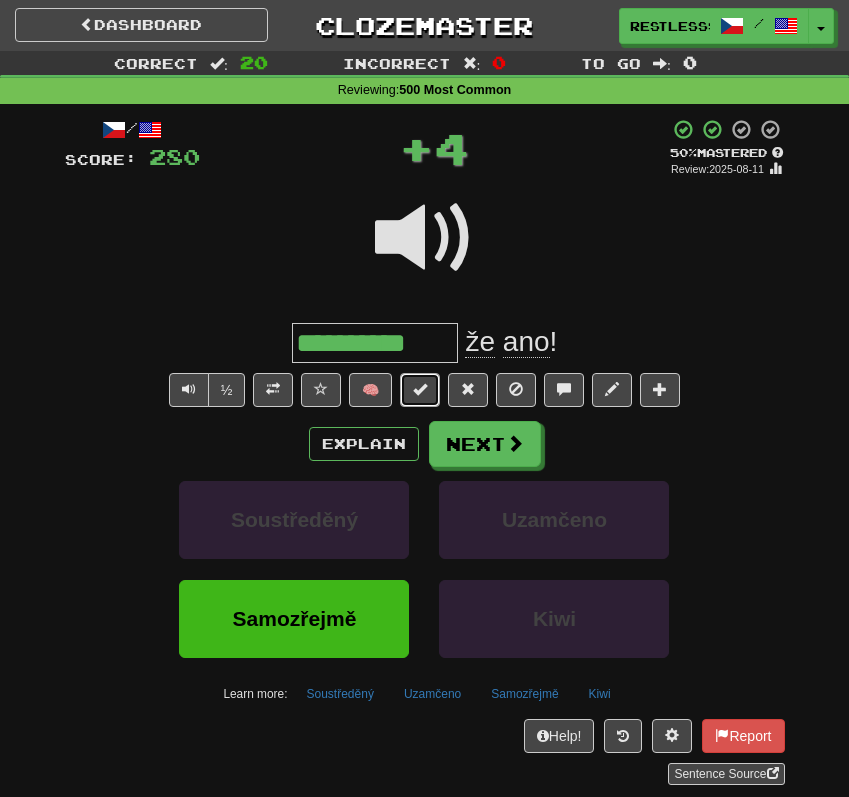 click at bounding box center [420, 390] 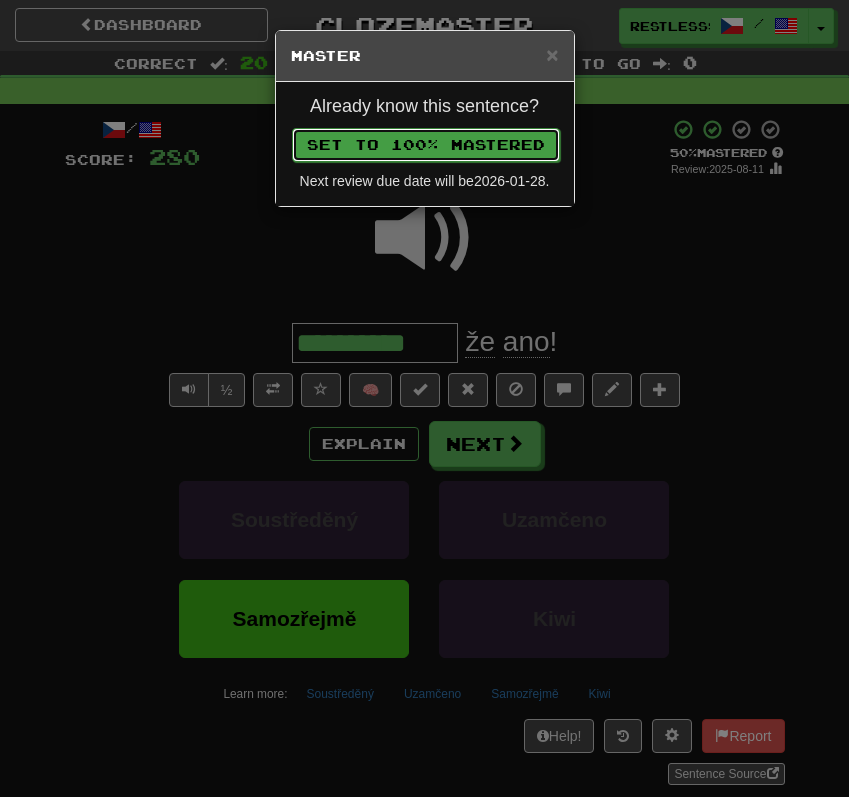 click on "Set to 100% Mastered" at bounding box center [426, 145] 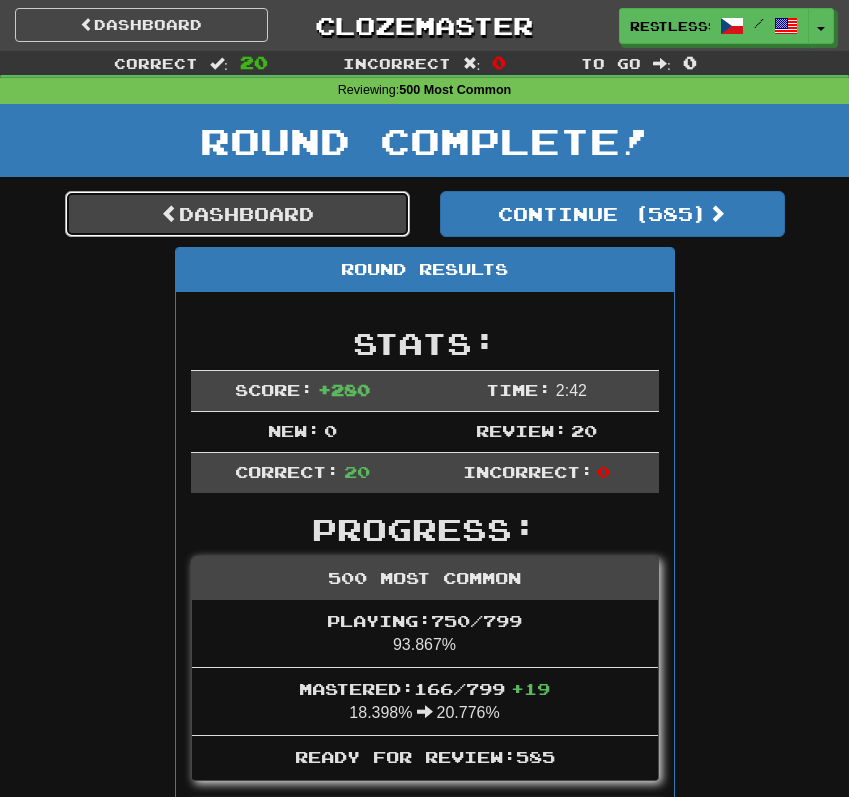 click on "Dashboard" at bounding box center [237, 214] 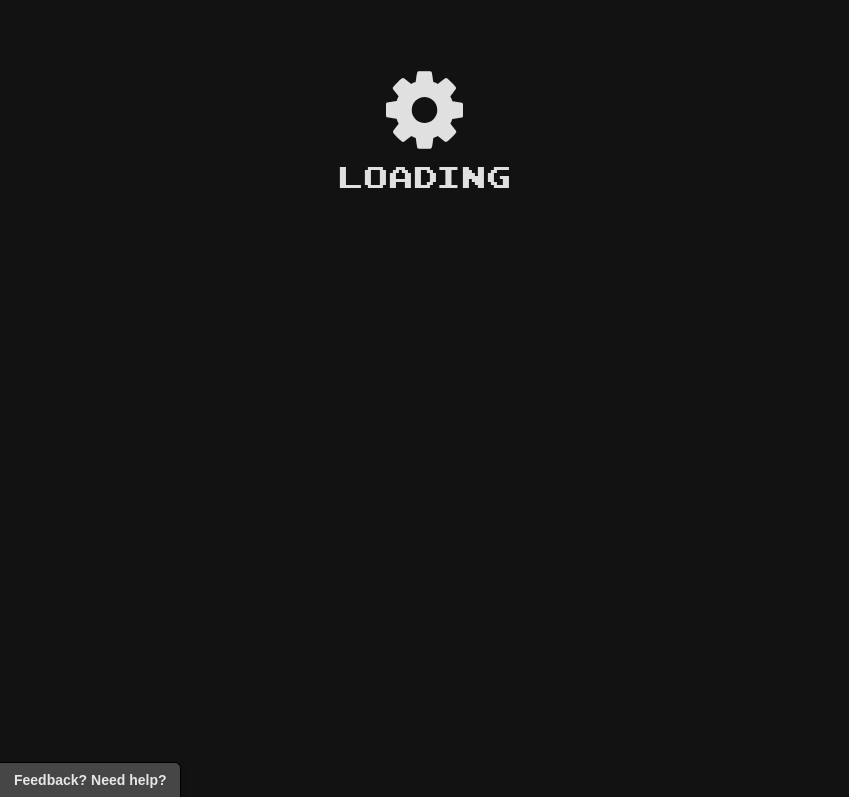 scroll, scrollTop: 0, scrollLeft: 0, axis: both 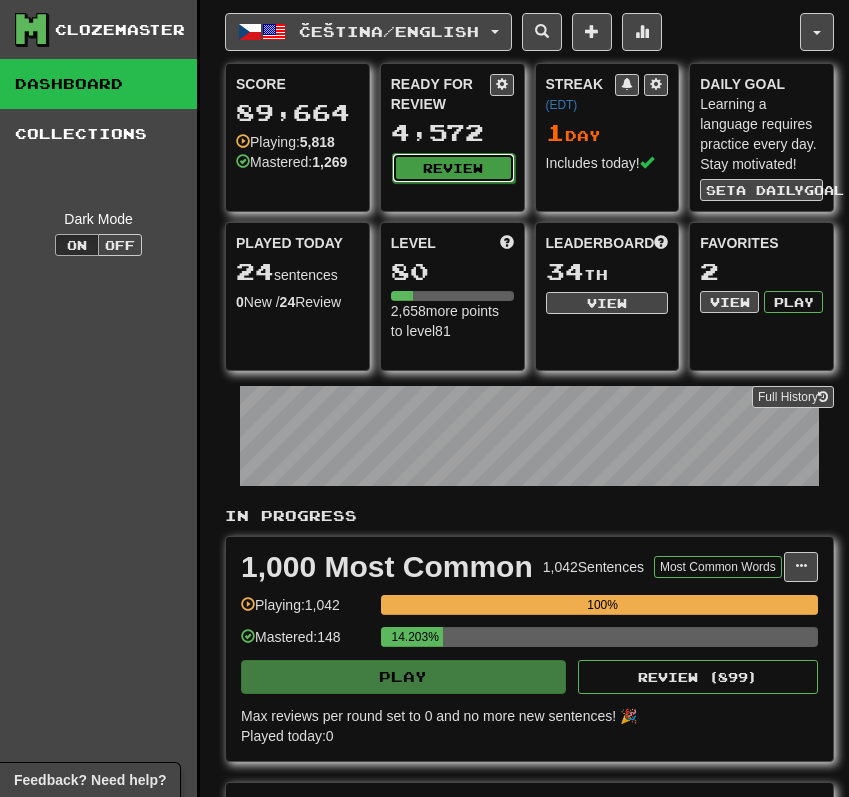click on "Review" 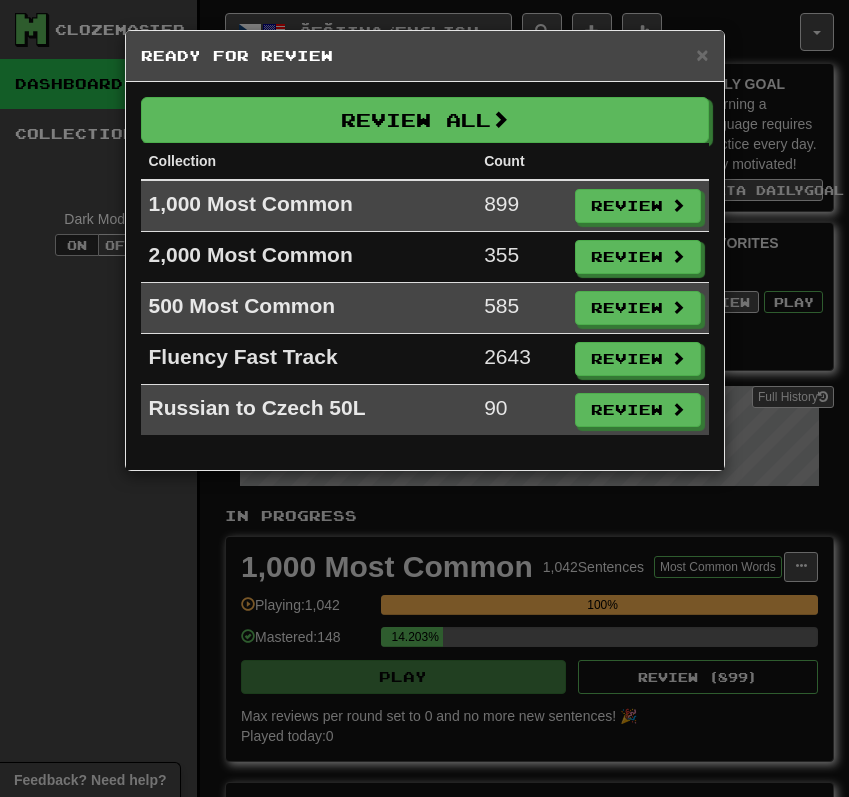 click on "Review" at bounding box center (638, 359) 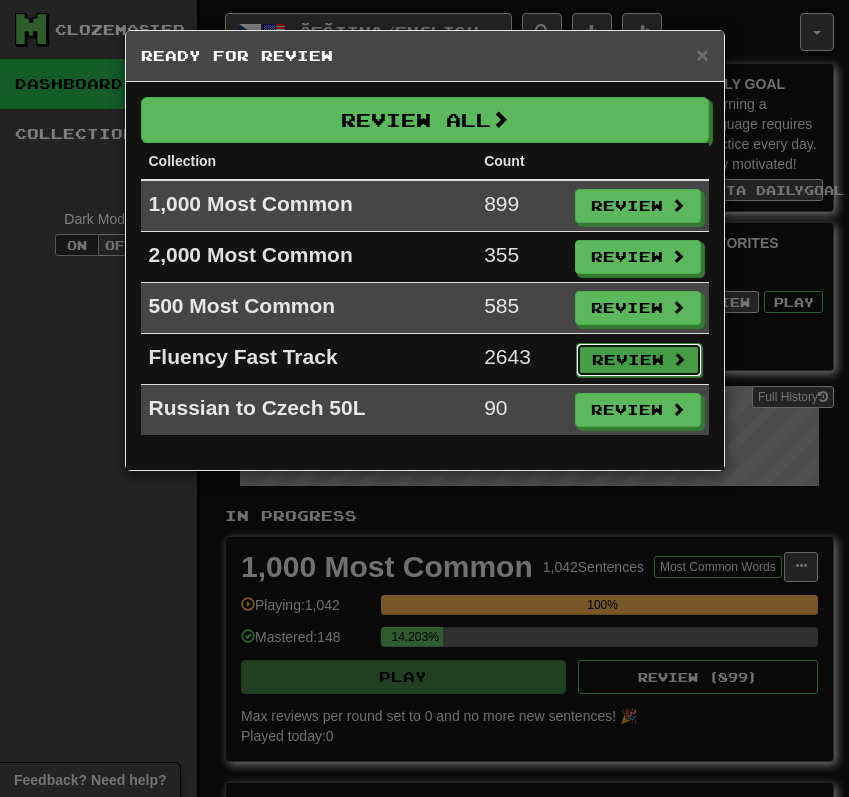 click on "Review" at bounding box center [639, 360] 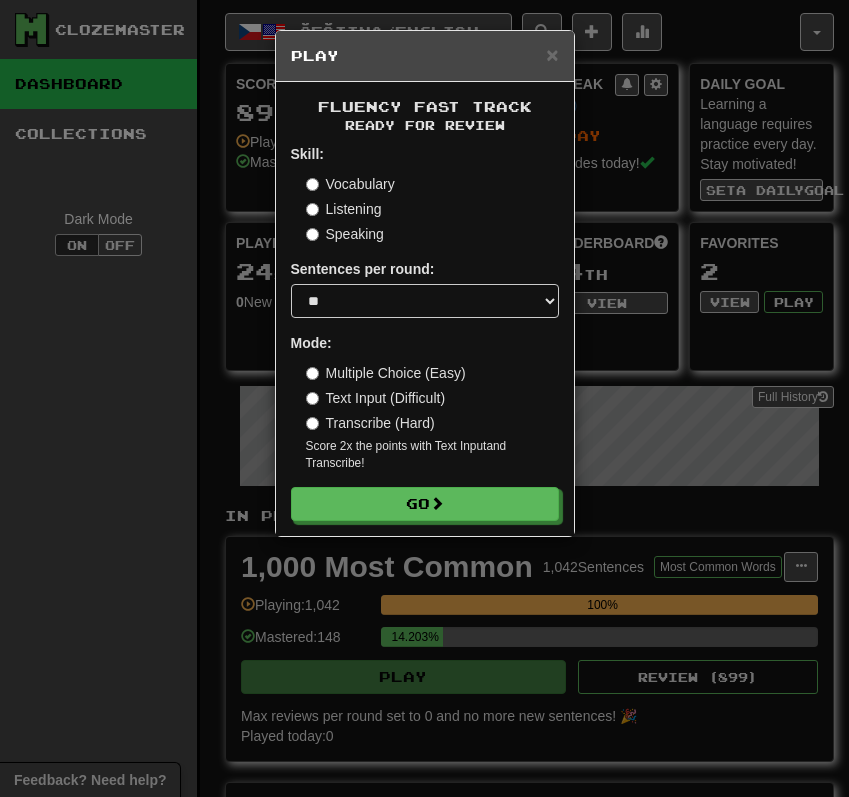 click on "× Play Fluency Fast Track Ready for Review Skill: Vocabulary Listening Speaking Sentences per round: * ** ** ** ** ** *** ******** Mode: Multiple Choice (Easy) Text Input (Difficult) Transcribe (Hard) Score 2x the points with Text Input  and Transcribe ! Go" at bounding box center (424, 398) 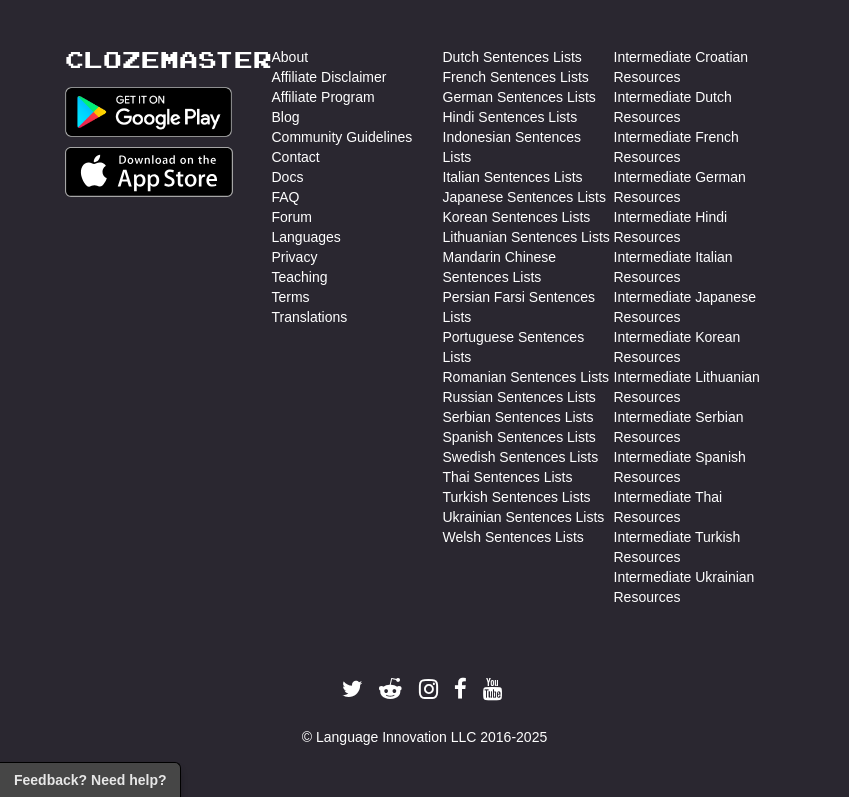 scroll, scrollTop: 2071, scrollLeft: 0, axis: vertical 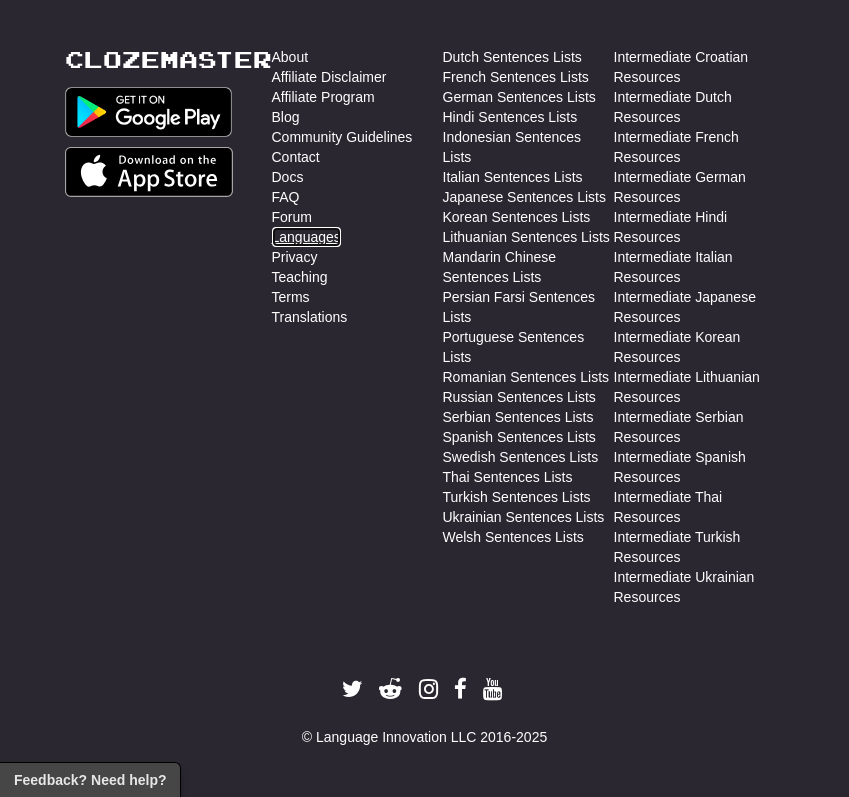 click on "Languages" at bounding box center [306, 237] 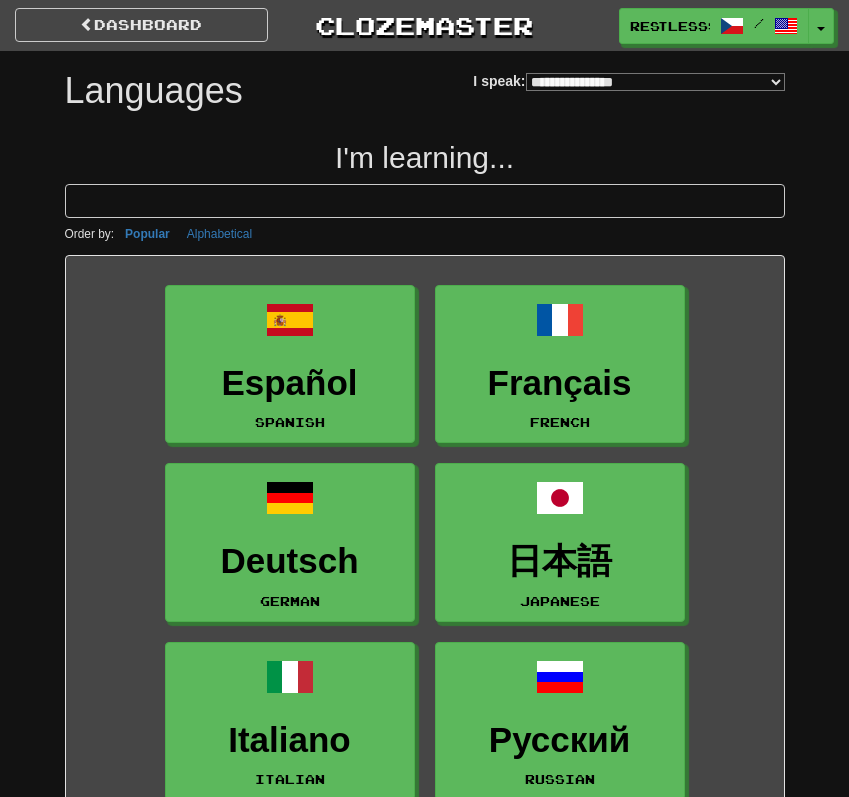 select on "*******" 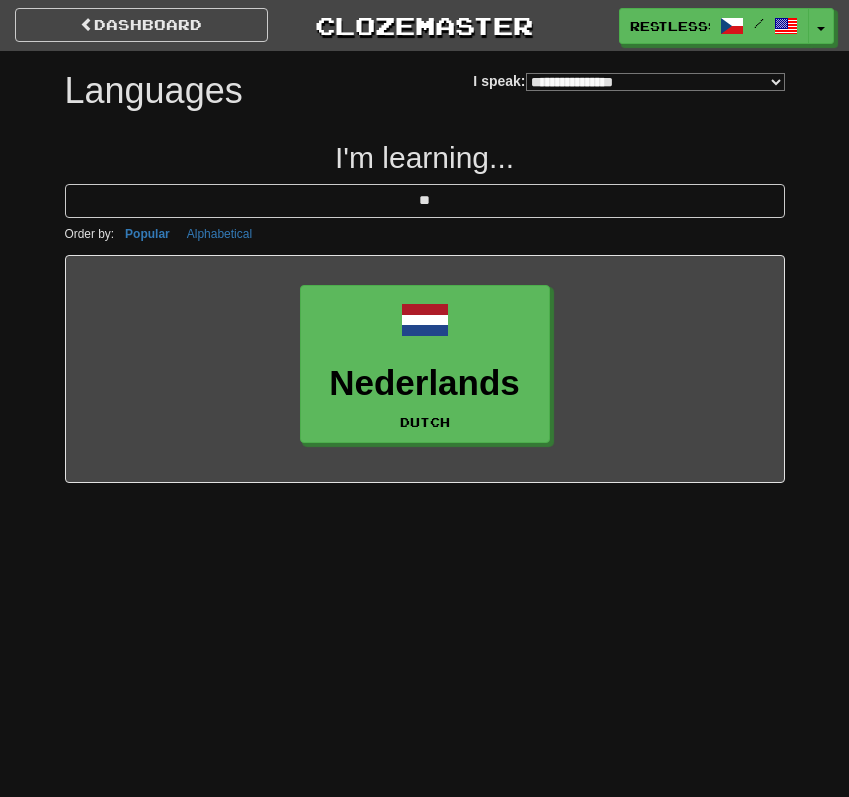 type on "**" 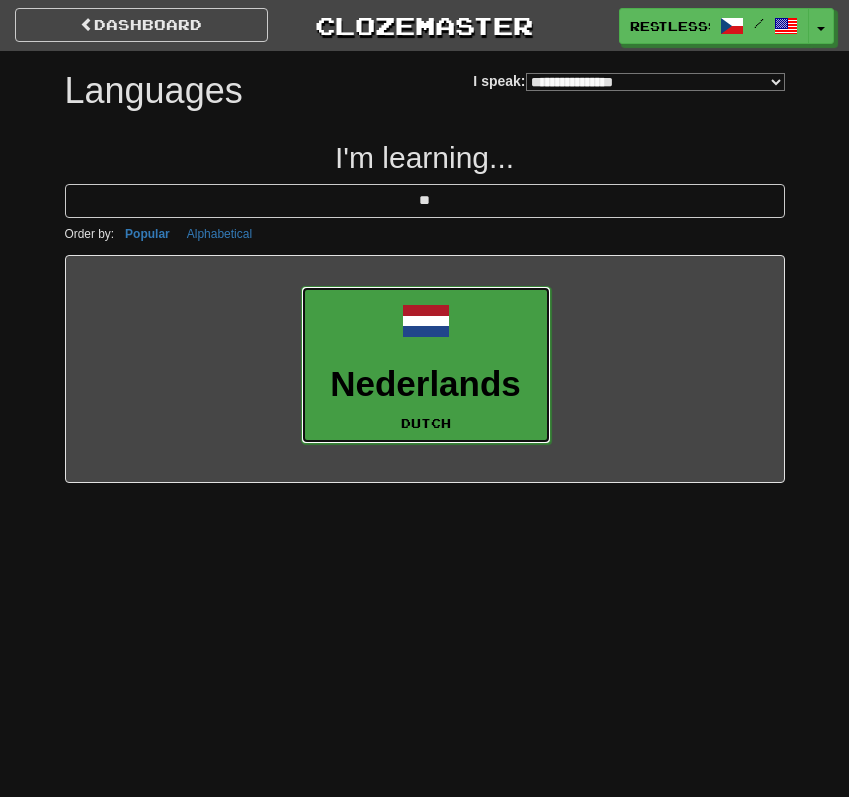 click on "Nederlands Dutch" at bounding box center (426, 365) 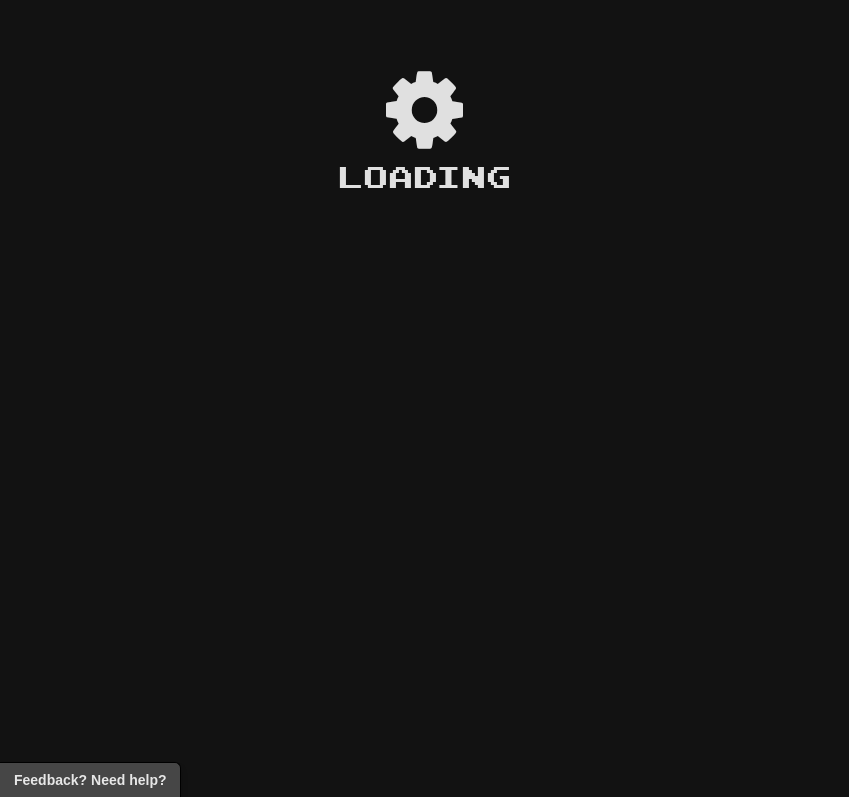 scroll, scrollTop: 0, scrollLeft: 0, axis: both 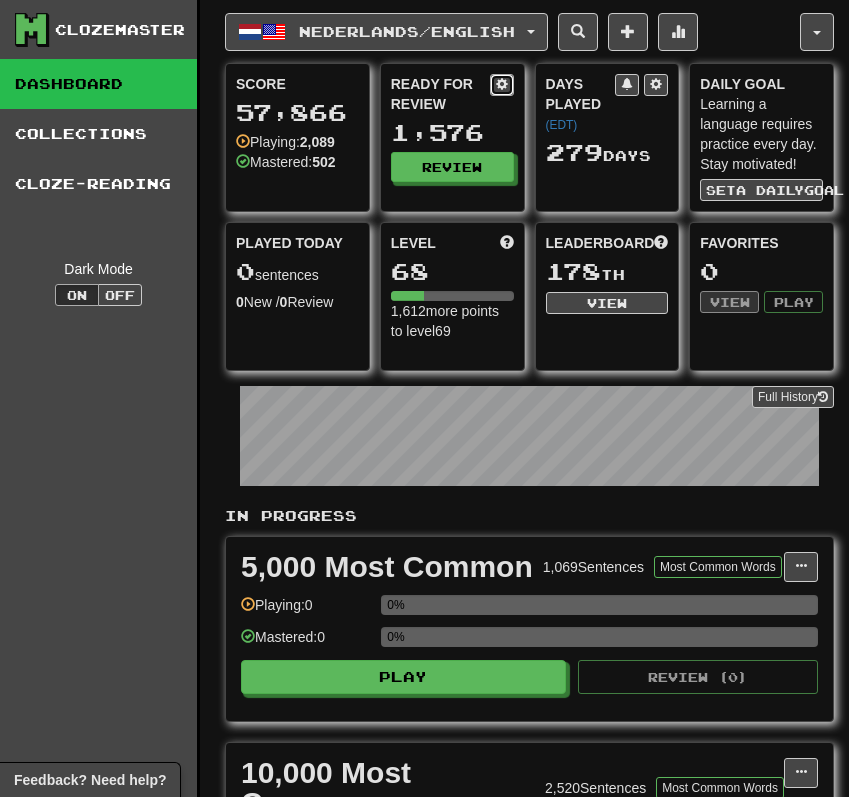 click at bounding box center (502, 85) 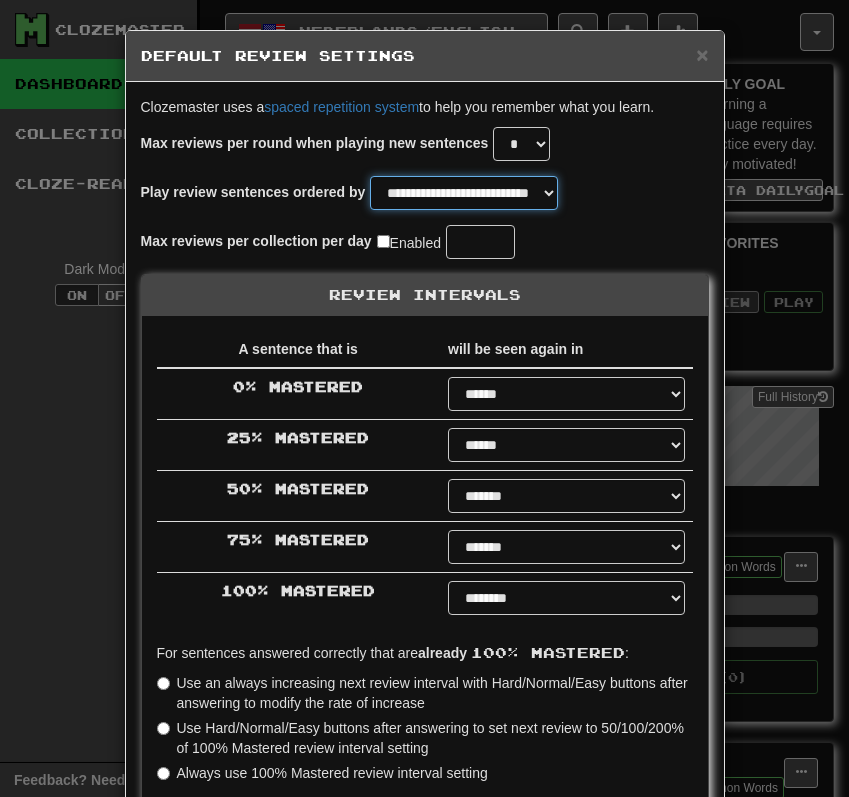 click on "**********" at bounding box center (464, 193) 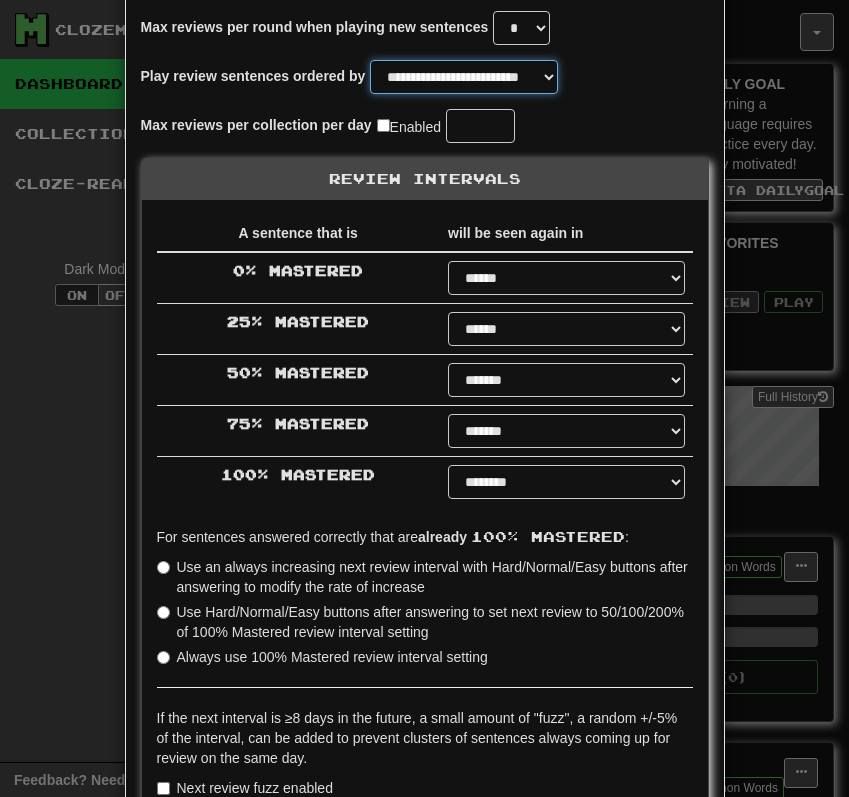 scroll, scrollTop: 308, scrollLeft: 0, axis: vertical 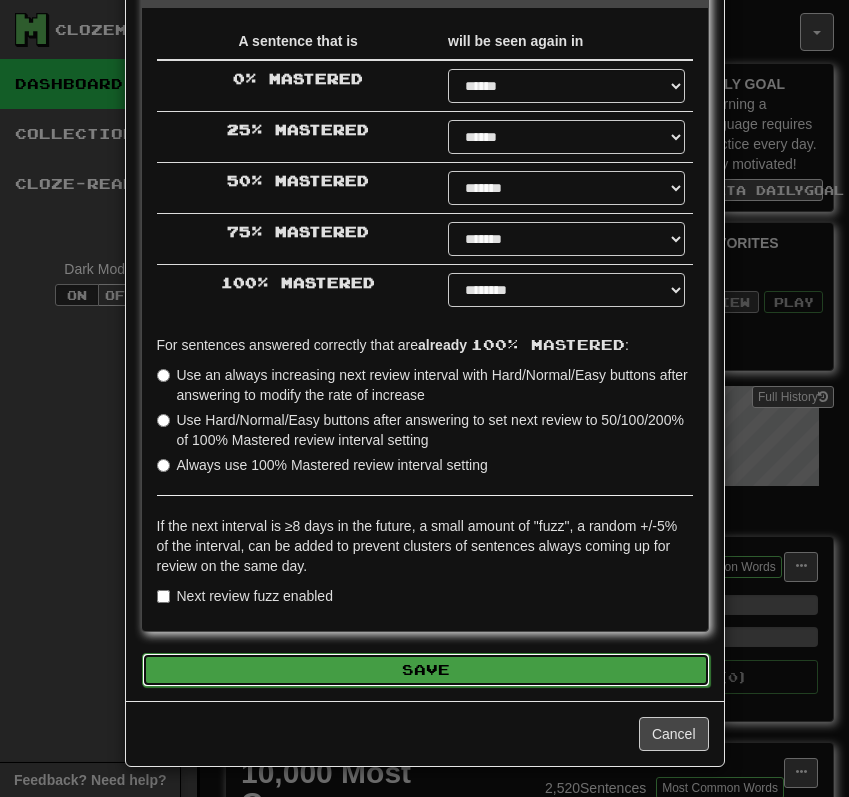 click on "Save" at bounding box center [426, 670] 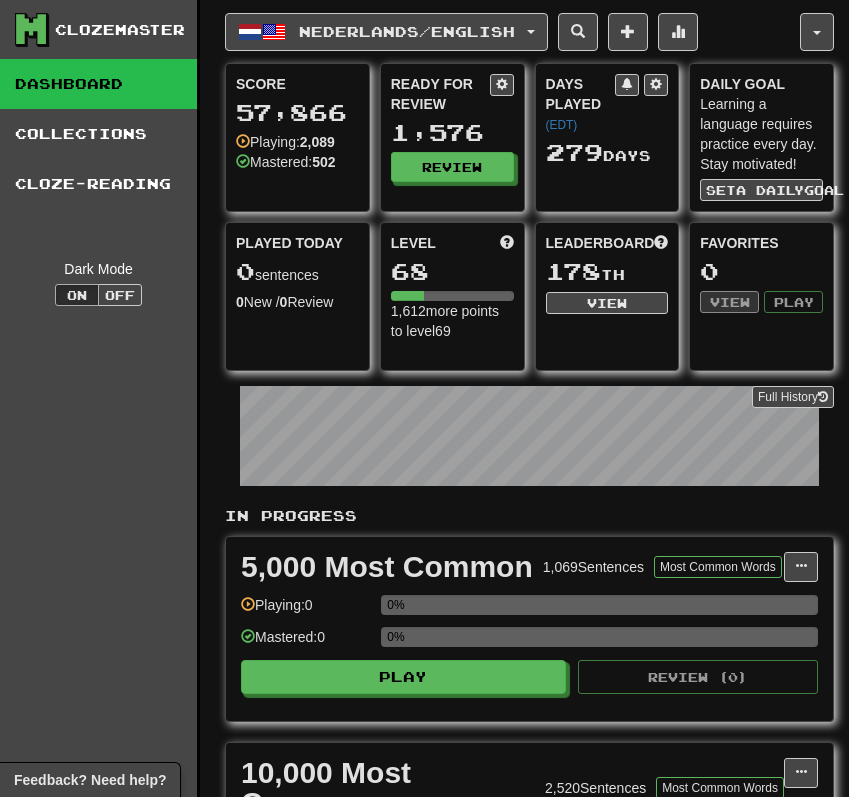click on "Review" at bounding box center (452, 167) 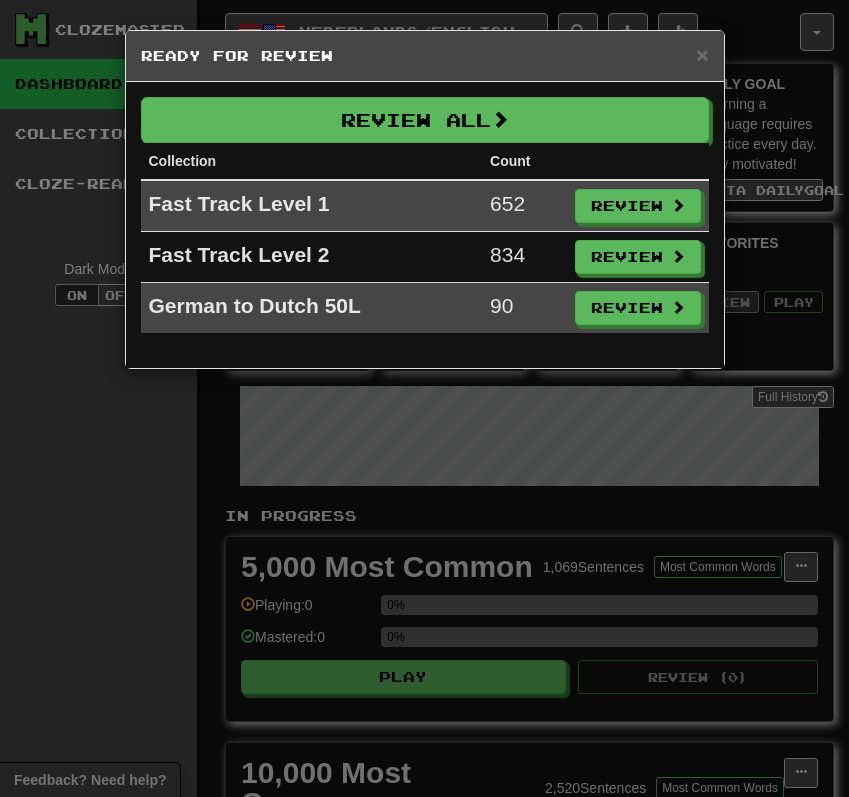 click on "Fast Track Level 1 652 Review Fast Track Level 2 834 Review German to Dutch 50L 90 Review" at bounding box center [425, 256] 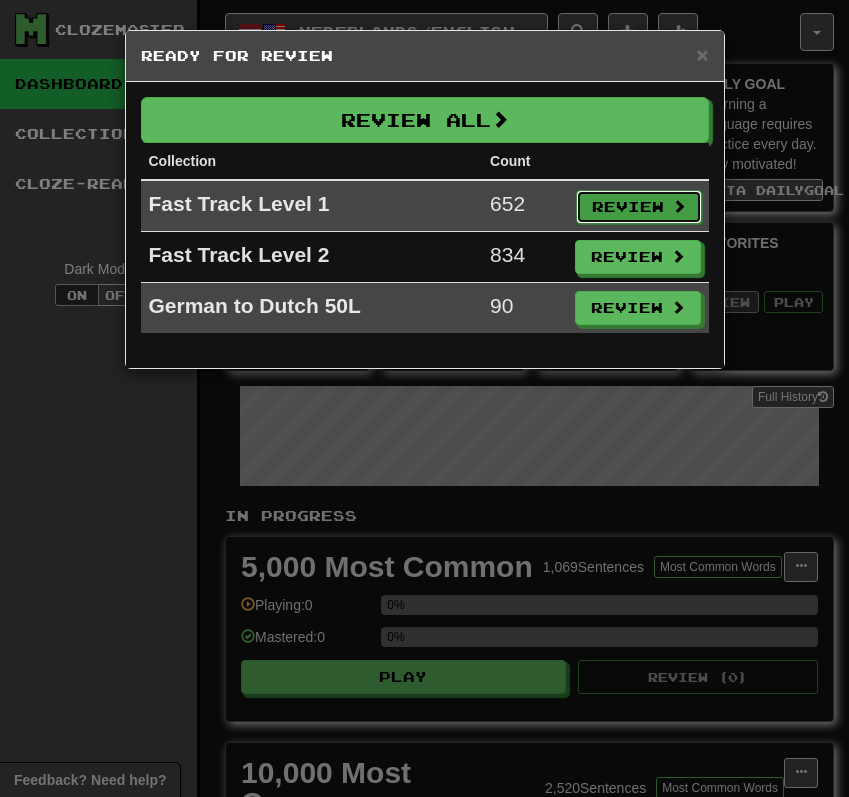 click on "Review" at bounding box center [639, 207] 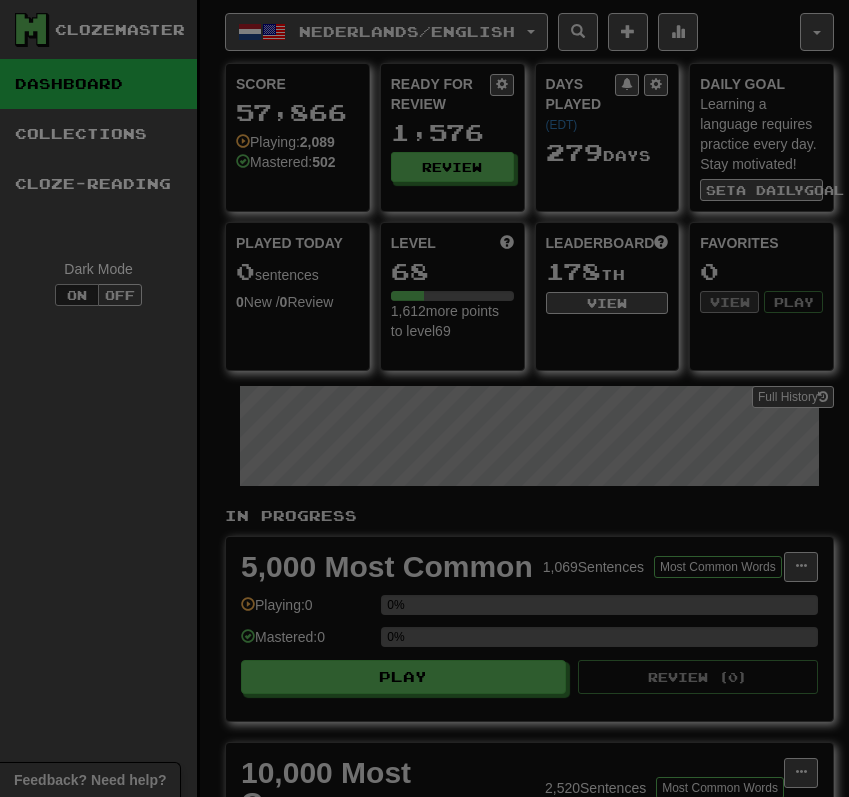 select on "**" 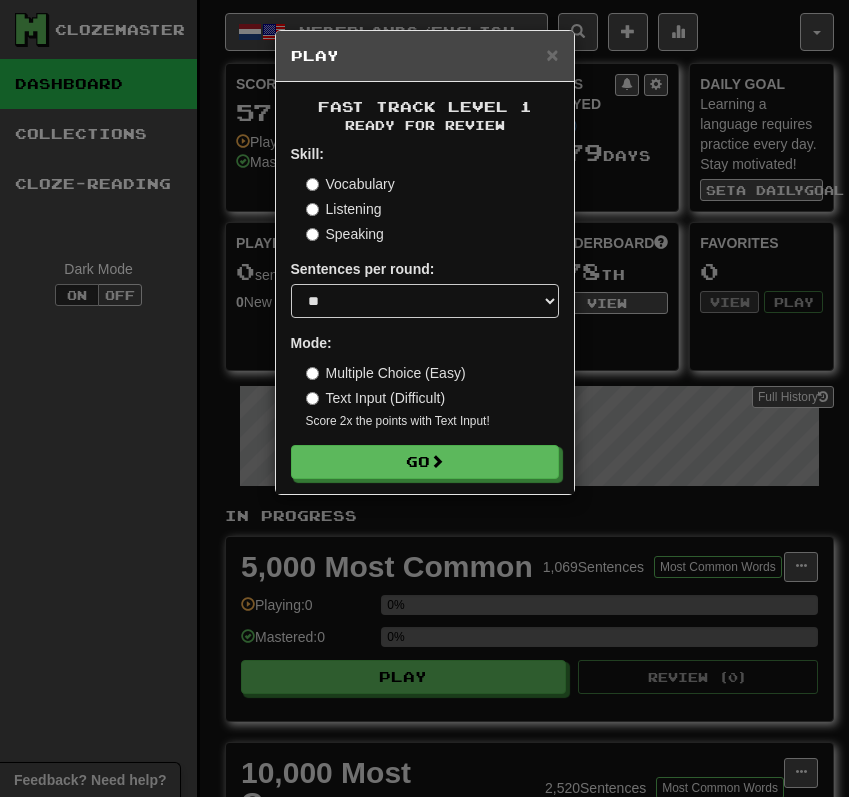 click on "Listening" at bounding box center [344, 209] 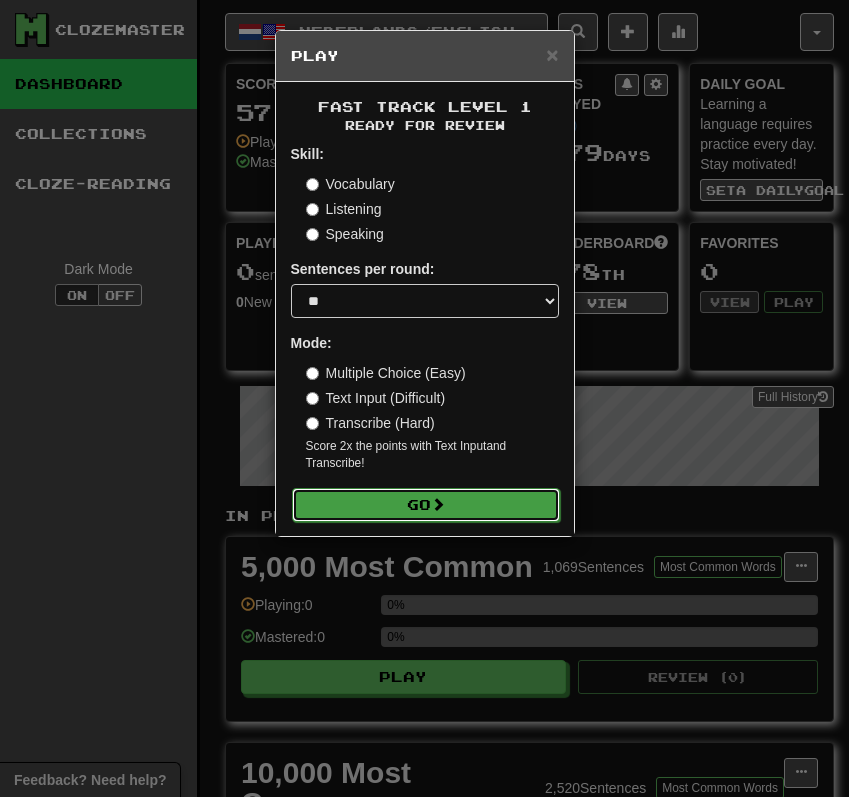 click at bounding box center [438, 504] 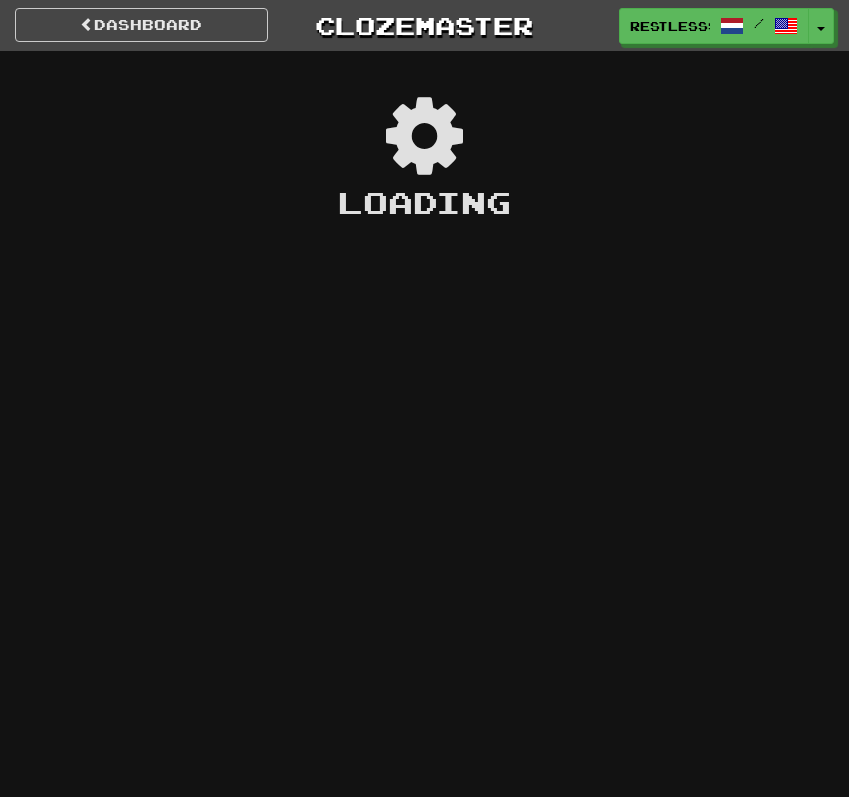 scroll, scrollTop: 0, scrollLeft: 0, axis: both 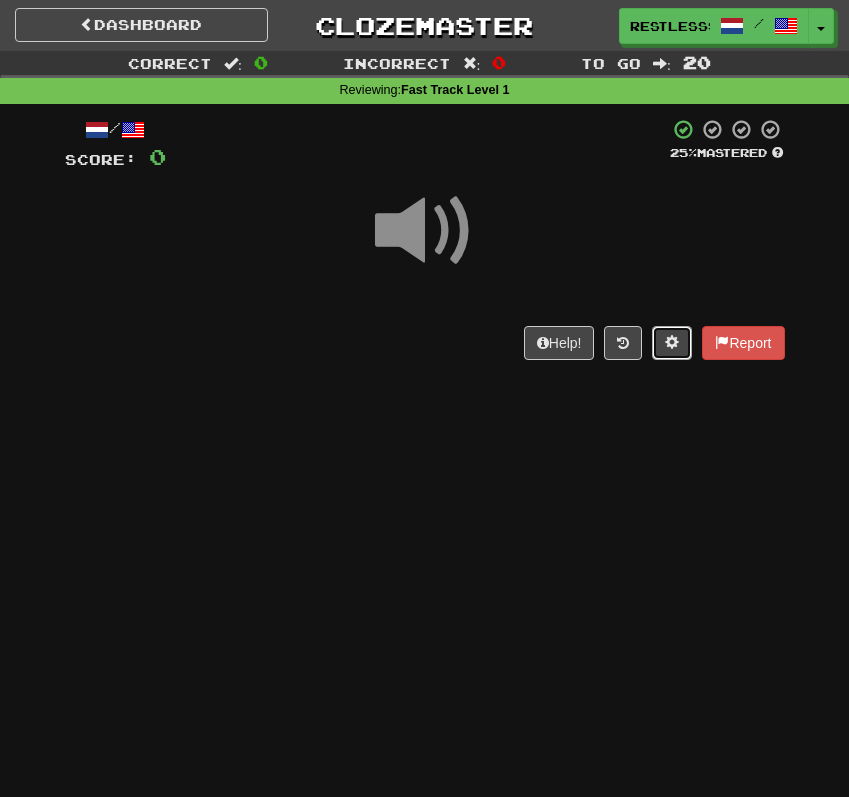 click at bounding box center (672, 342) 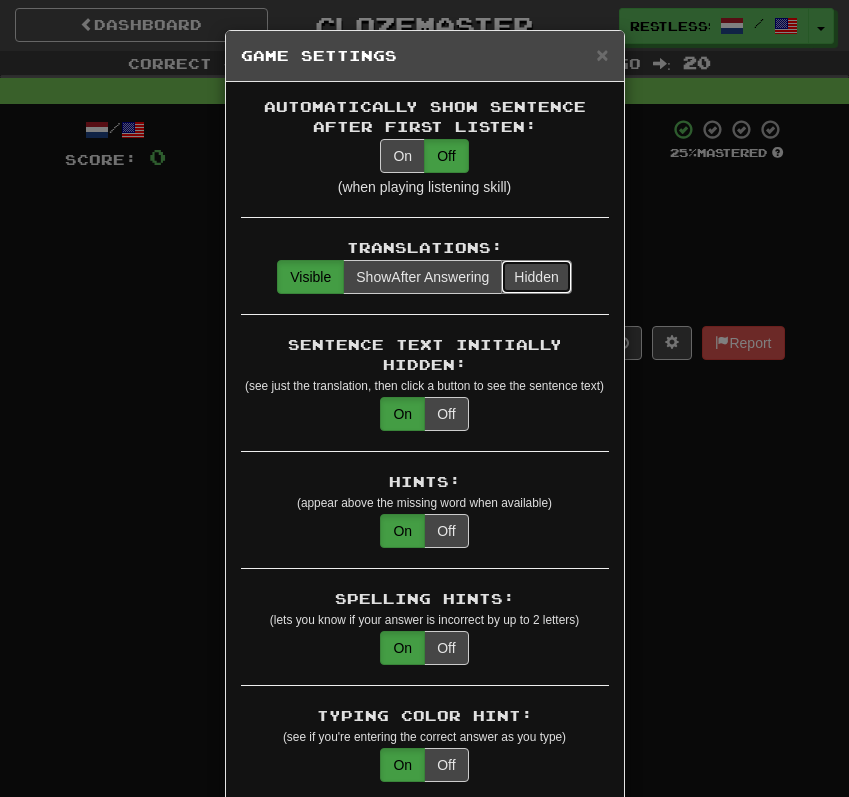click on "Hidden" at bounding box center (536, 277) 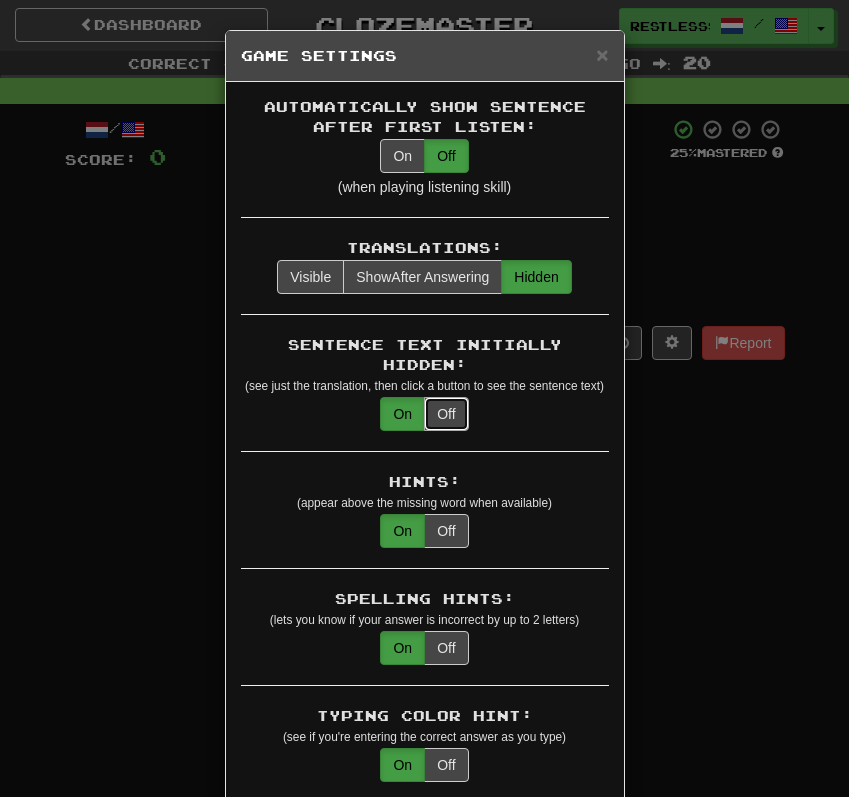 click on "Off" at bounding box center [446, 414] 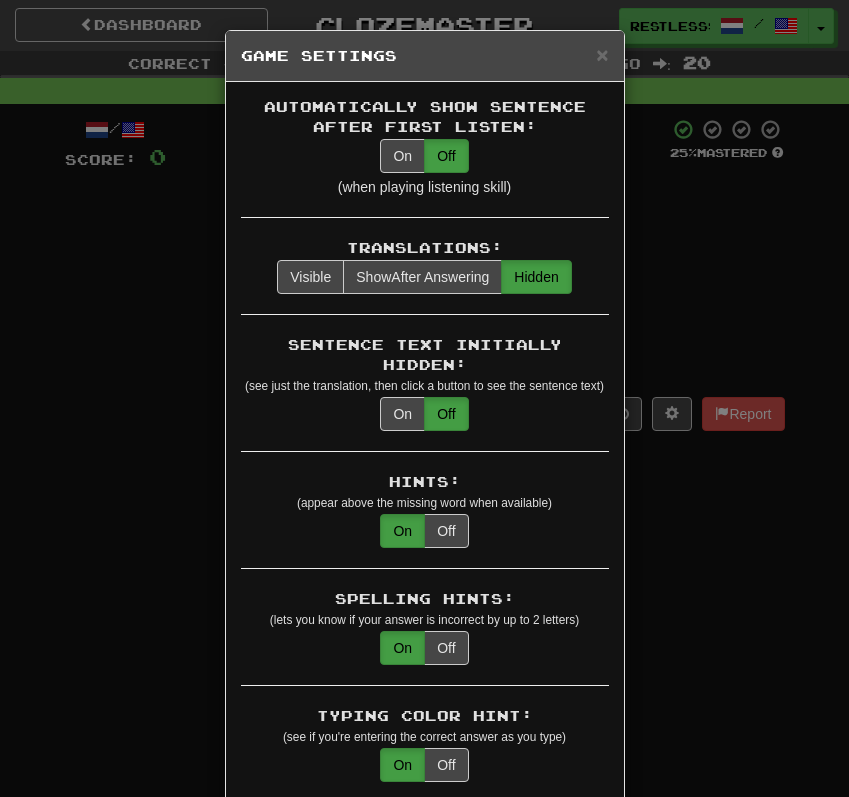 click on "× Game Settings Automatically Show Sentence After First Listen: On Off (when playing listening skill) Translations: Visible Show  After Answering Hidden Sentence Text Initially Hidden: (see just the translation, then click a button to see the sentence text) On Off Hints: (appear above the missing word when available) On Off Spelling Hints: (lets you know if your answer is incorrect by up to 2 letters) On Off Typing Color Hint: (see if you're entering the correct answer as you type) On Off Text Box Size: (text box size can change to match the missing word) Changes Always the Same Enter Submits Empty: (pressing Enter when the input is empty will submit a blank answer) On Off Clear After Answering: (keypress clears the text input after answering so you can practice re-typing the answer) On Off Image Toggle: (toggle button, if sentence image available) After Answering Before and After Off Image Background: (use sentence image as background, if available) On Off Pronunciation: On Off Sound Effects: On Off On Off" at bounding box center (424, 398) 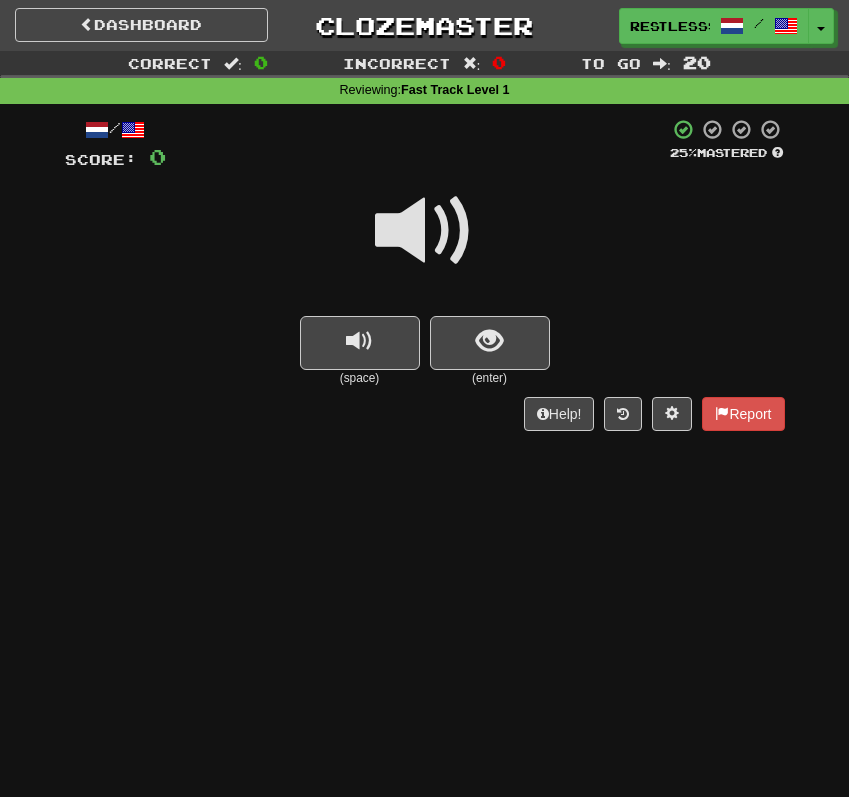 click at bounding box center (425, 231) 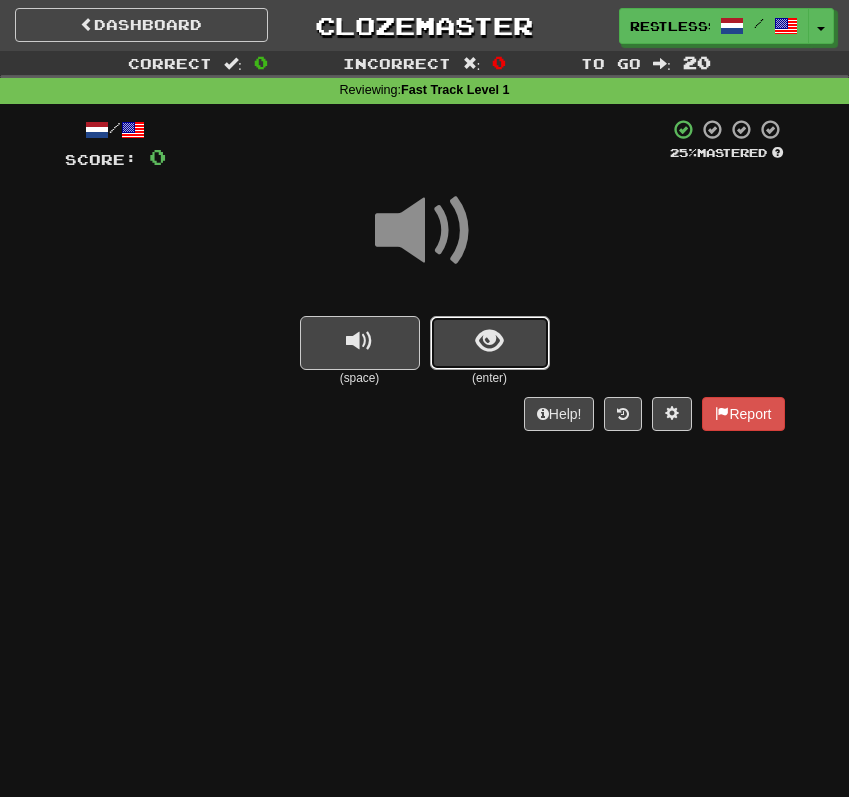 click at bounding box center (490, 343) 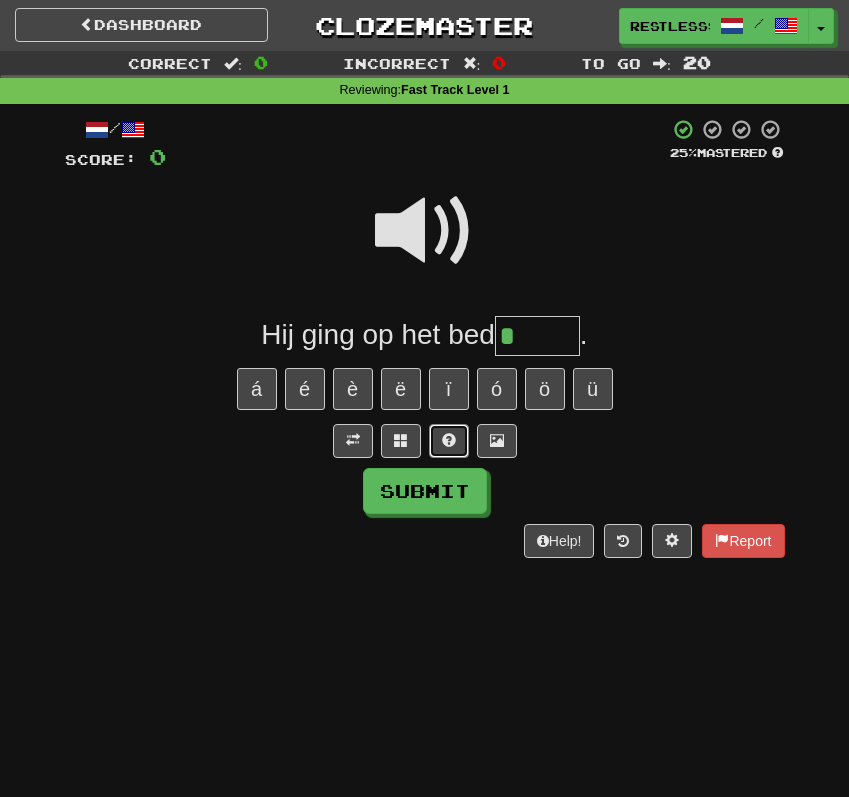 click at bounding box center (449, 441) 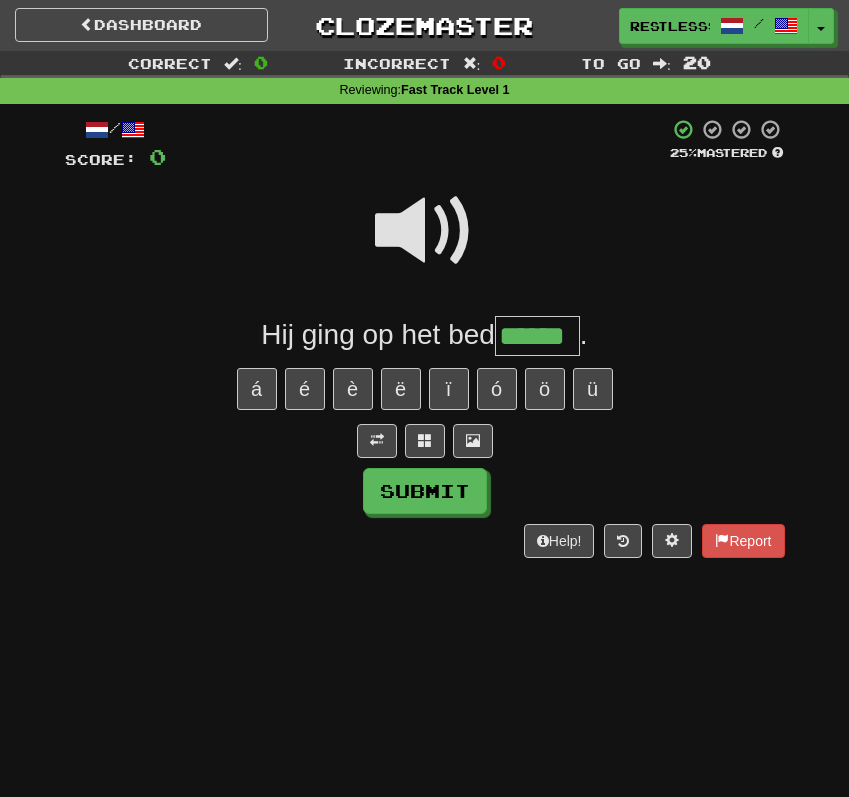 type on "******" 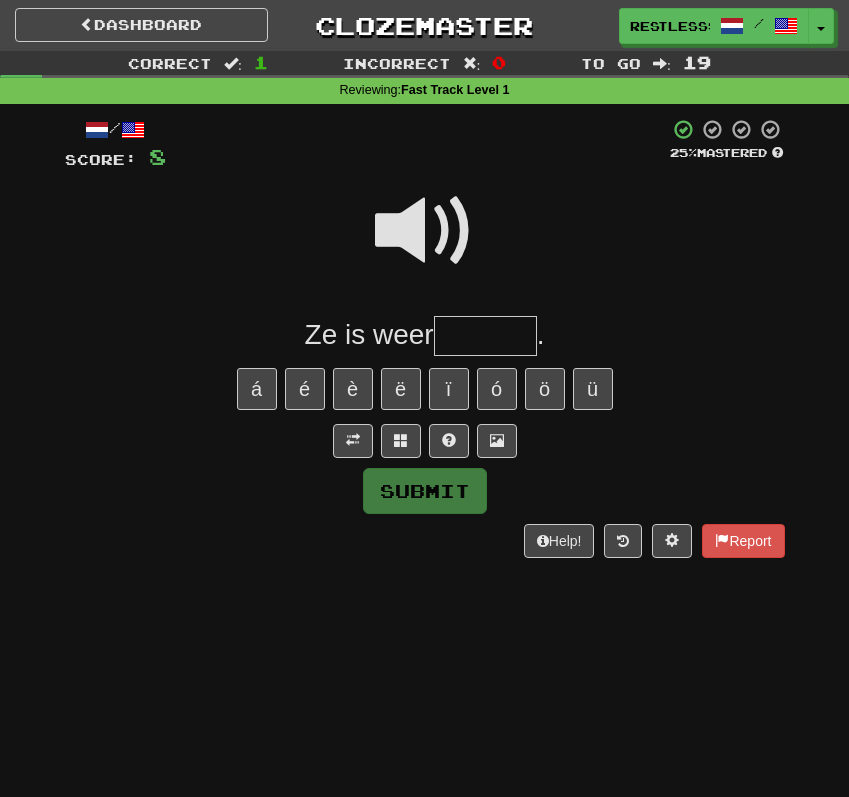 type on "*" 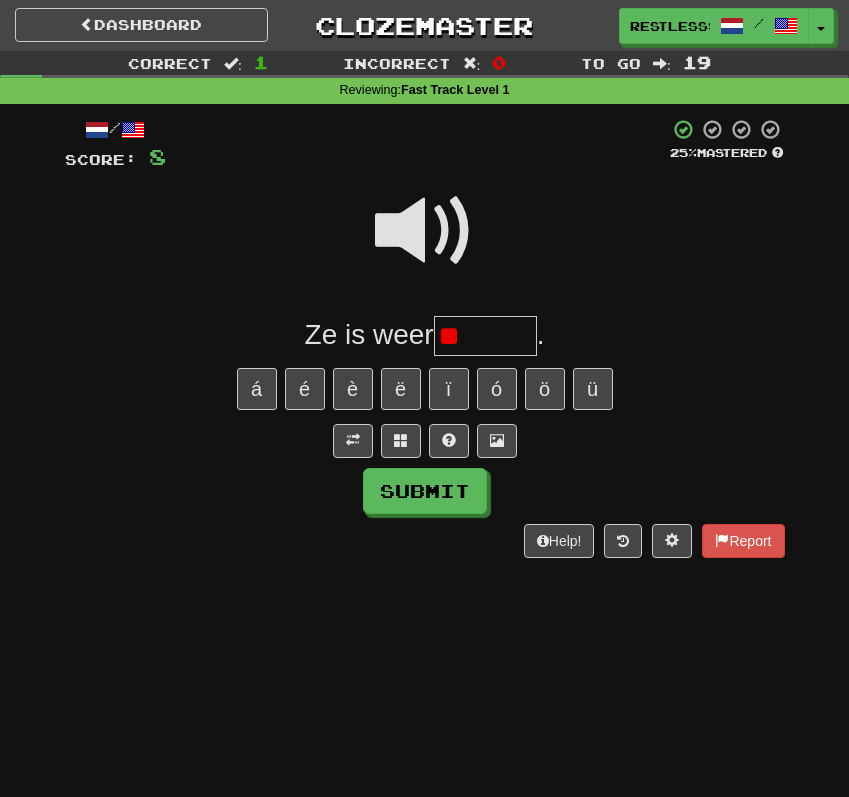 type on "*" 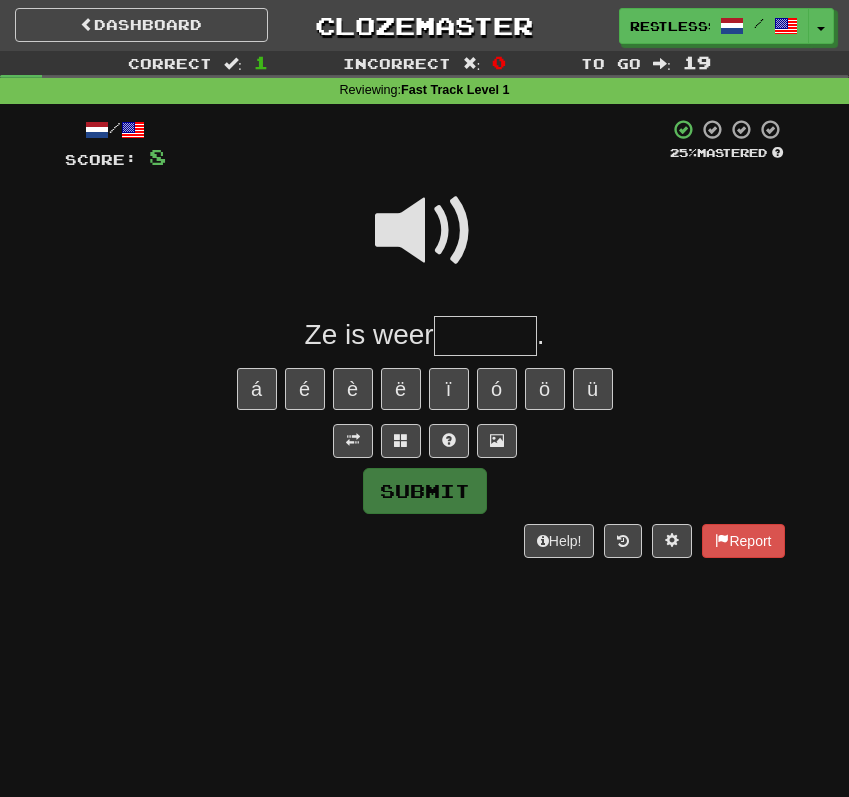 type on "*" 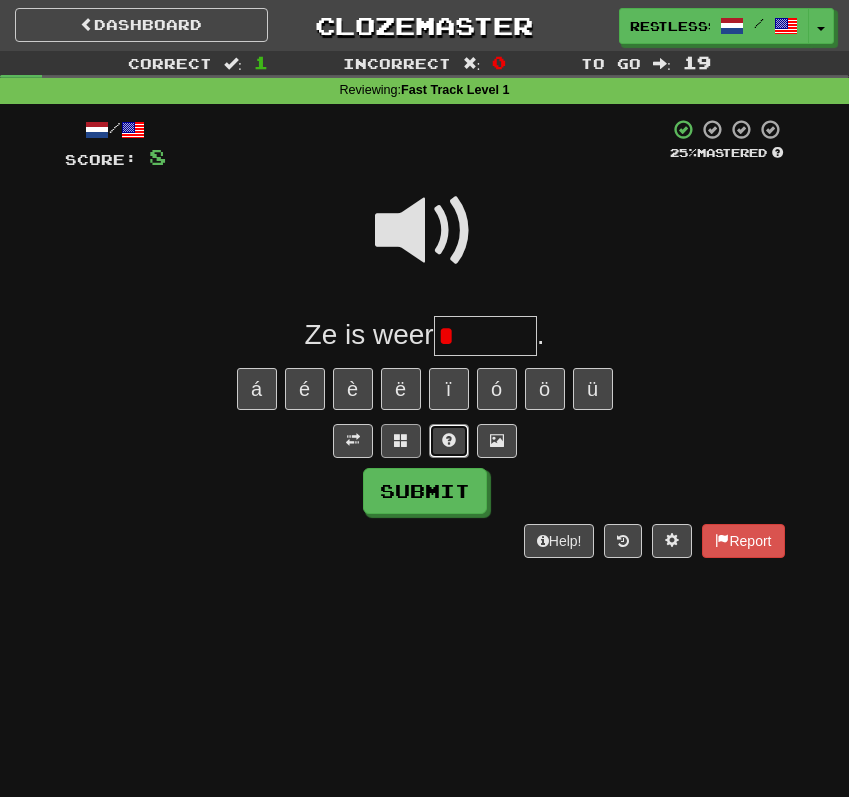click at bounding box center (449, 440) 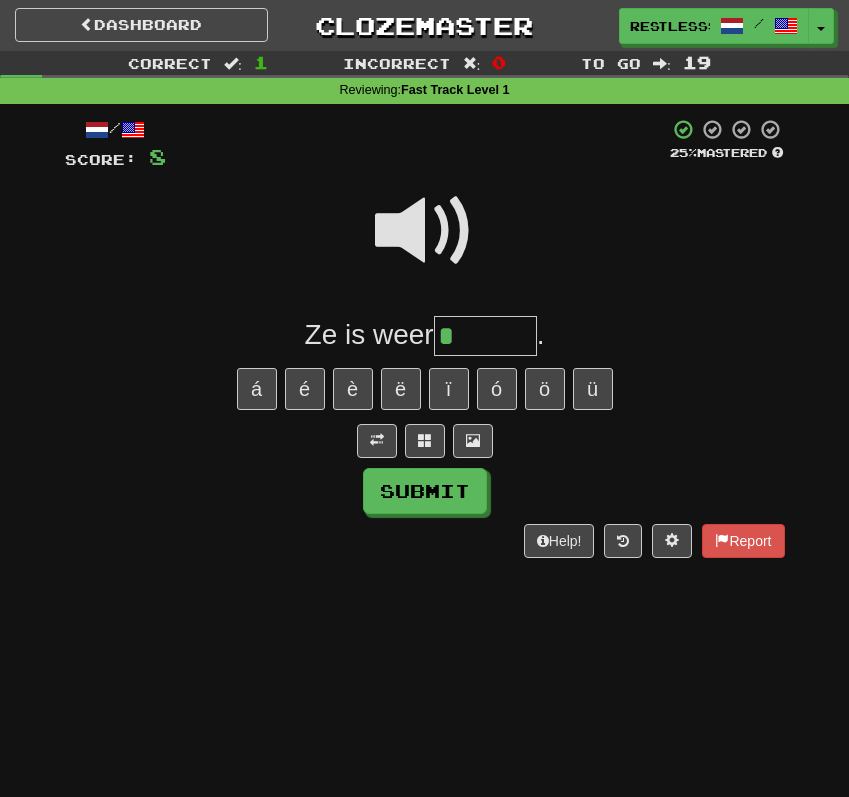 click at bounding box center (425, 231) 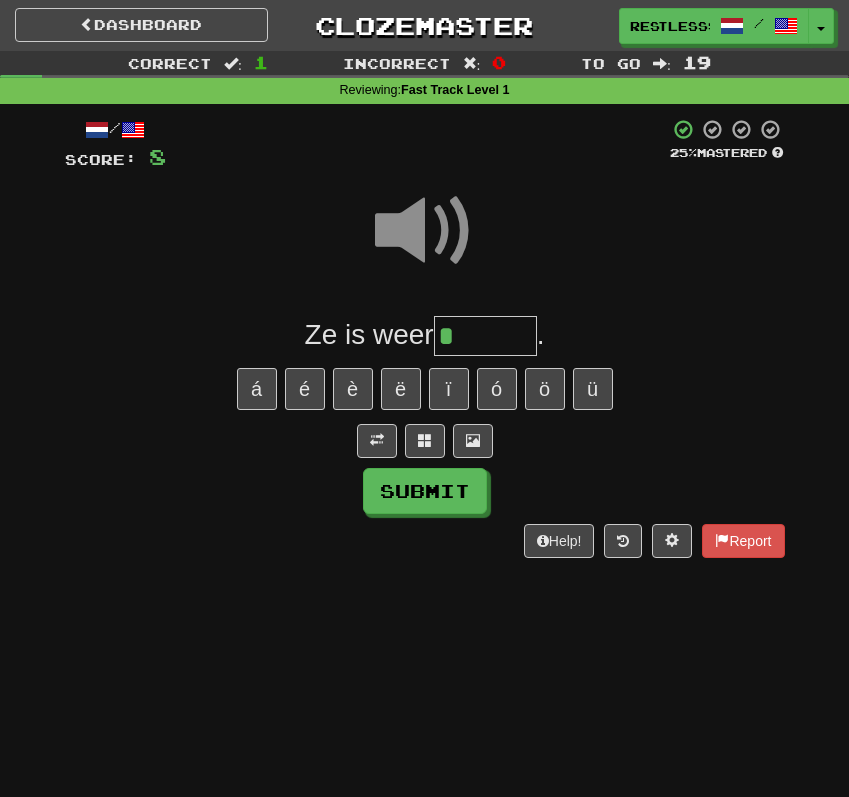 click on "*" at bounding box center [485, 336] 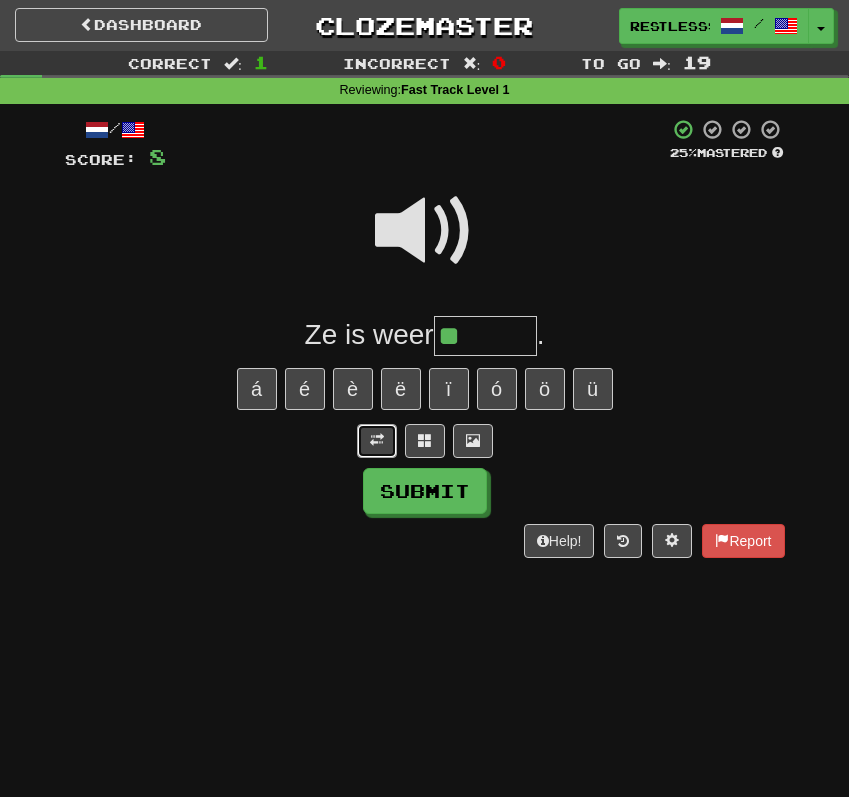 click at bounding box center (377, 440) 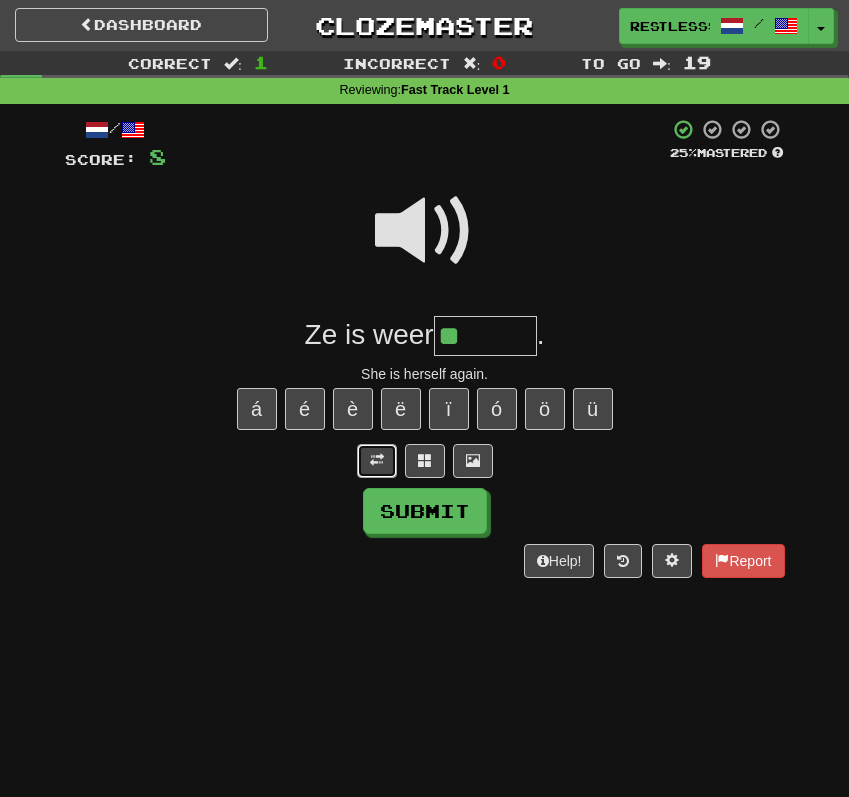 click at bounding box center [377, 460] 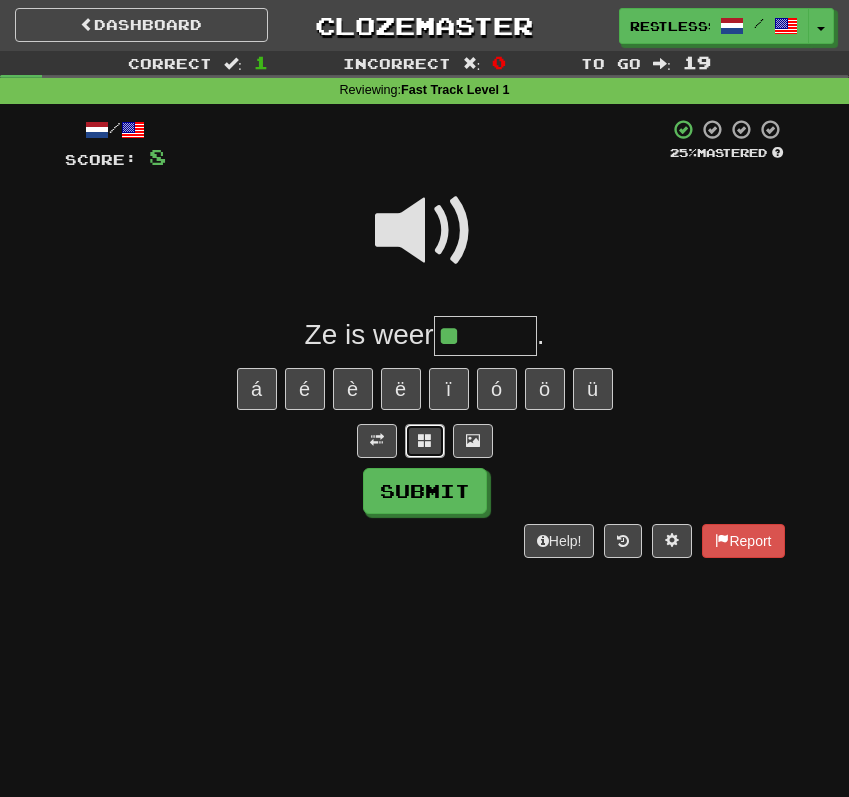 click at bounding box center [425, 440] 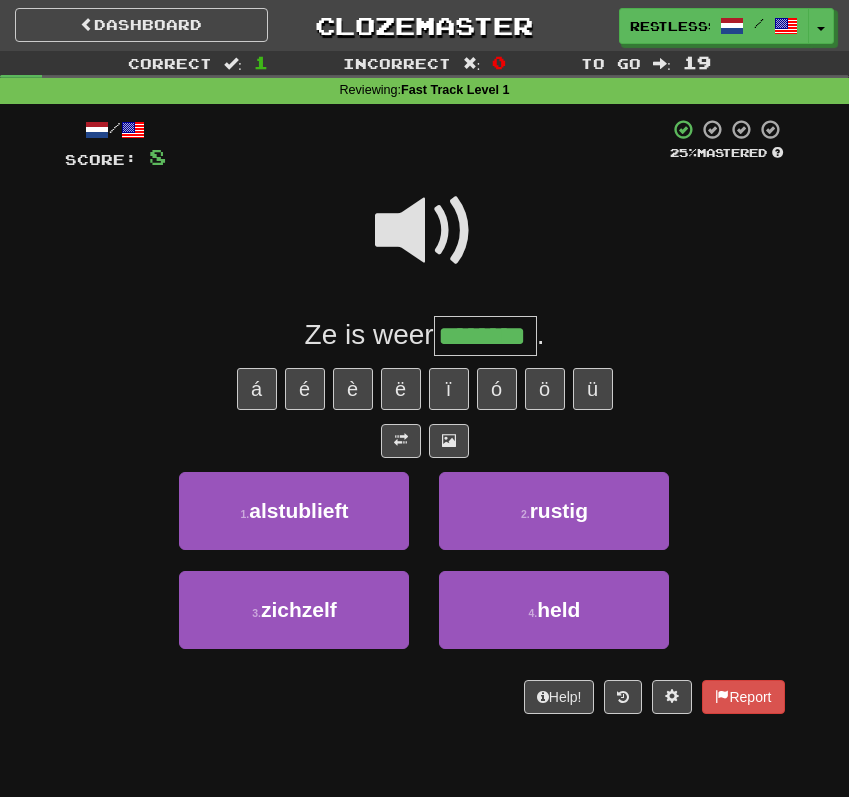 type on "********" 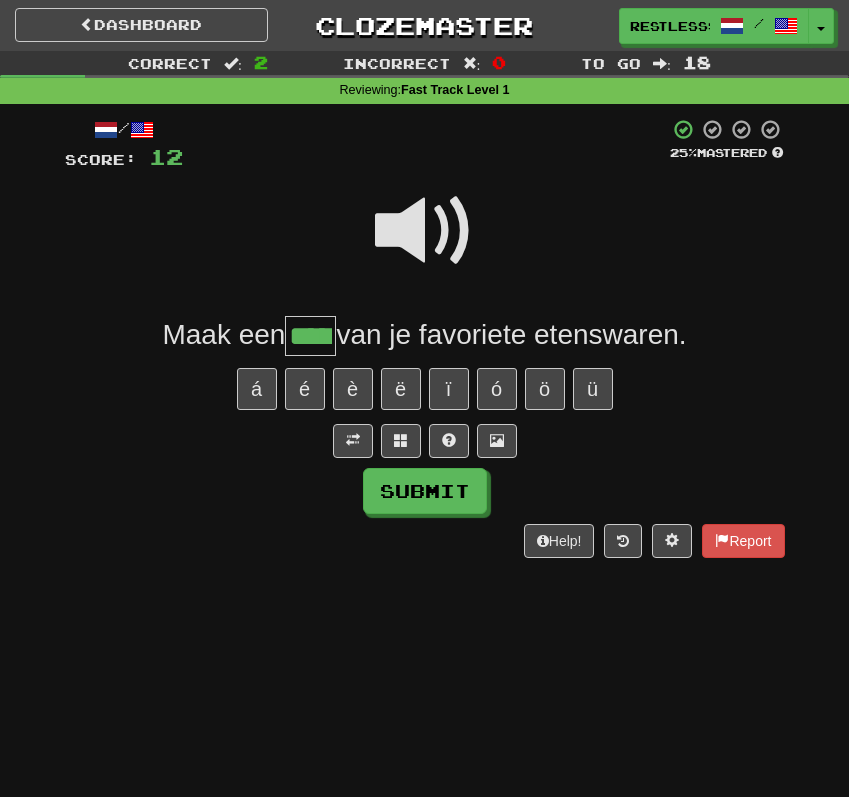 type on "*****" 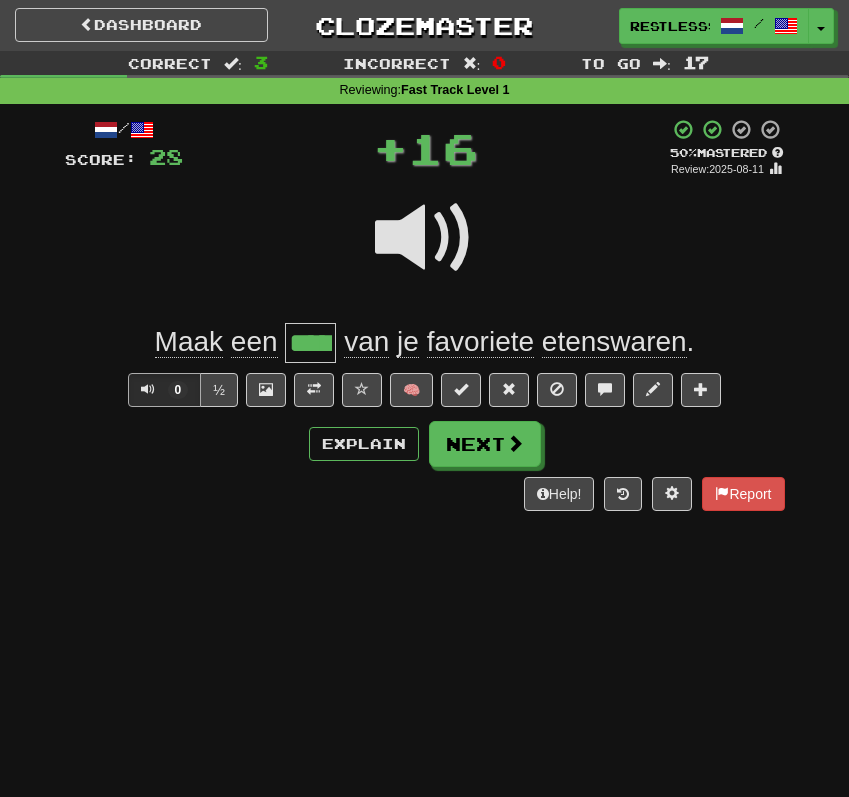 click on "etenswaren" at bounding box center (614, 342) 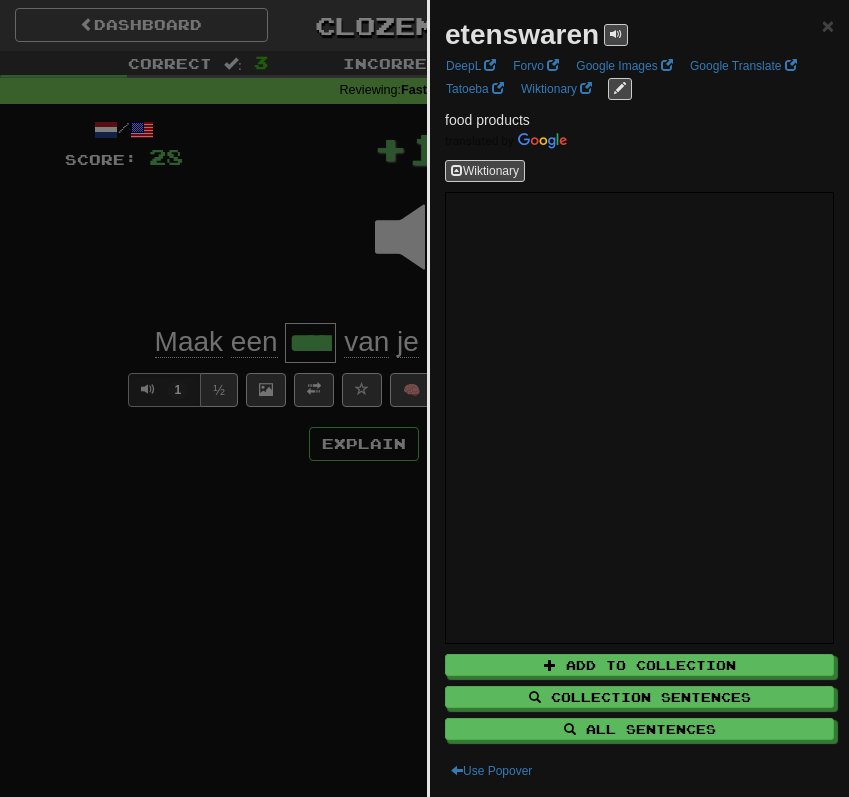 click at bounding box center [424, 398] 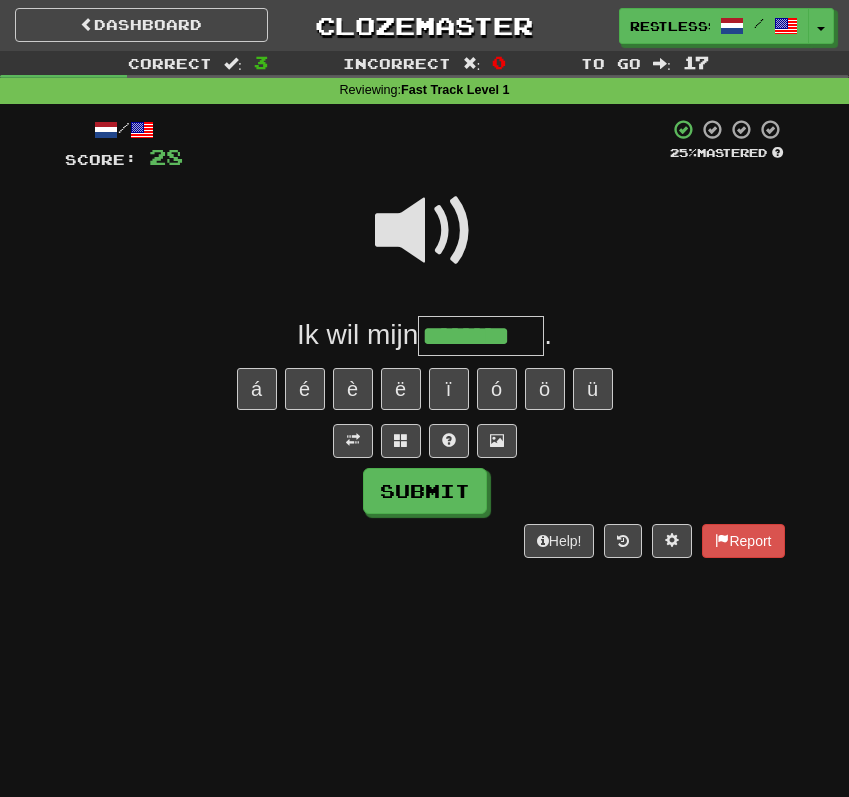 type on "********" 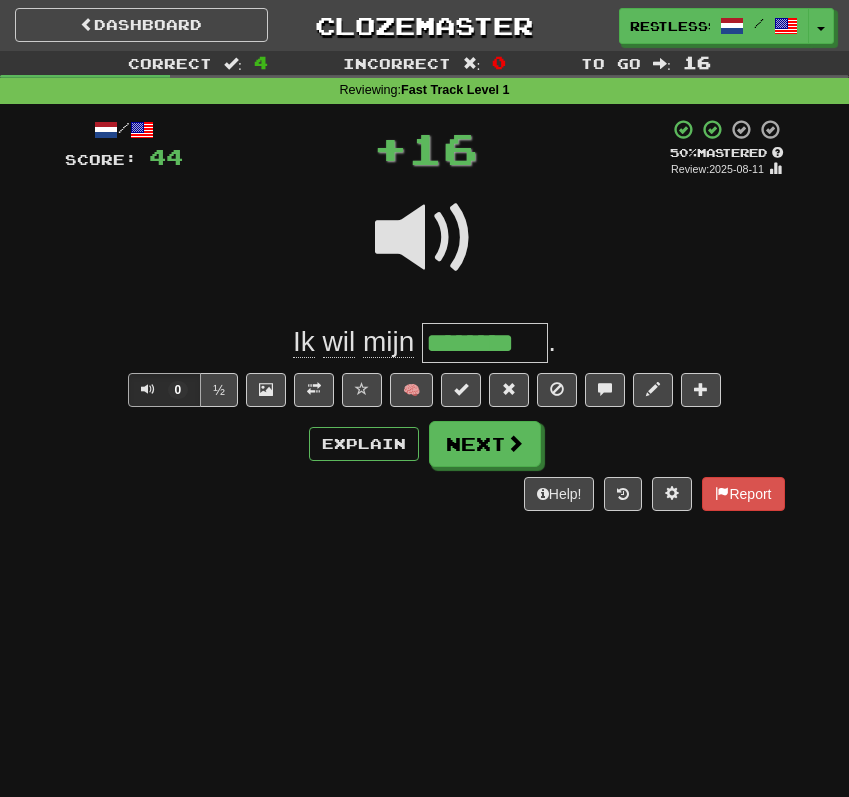 click on "/  Score:   44 + 16 50 %  Mastered Review:  [DATE] Ik   wil   mijn   ******** . 0 ½ 🧠 Explain Next  Help!  Report" at bounding box center [425, 315] 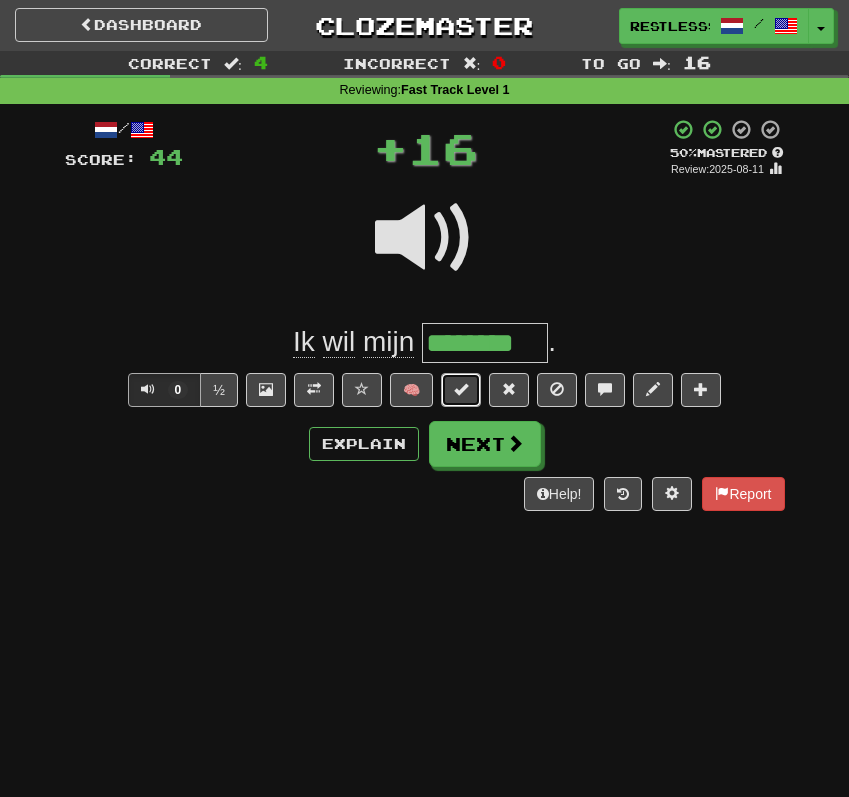 click at bounding box center [461, 389] 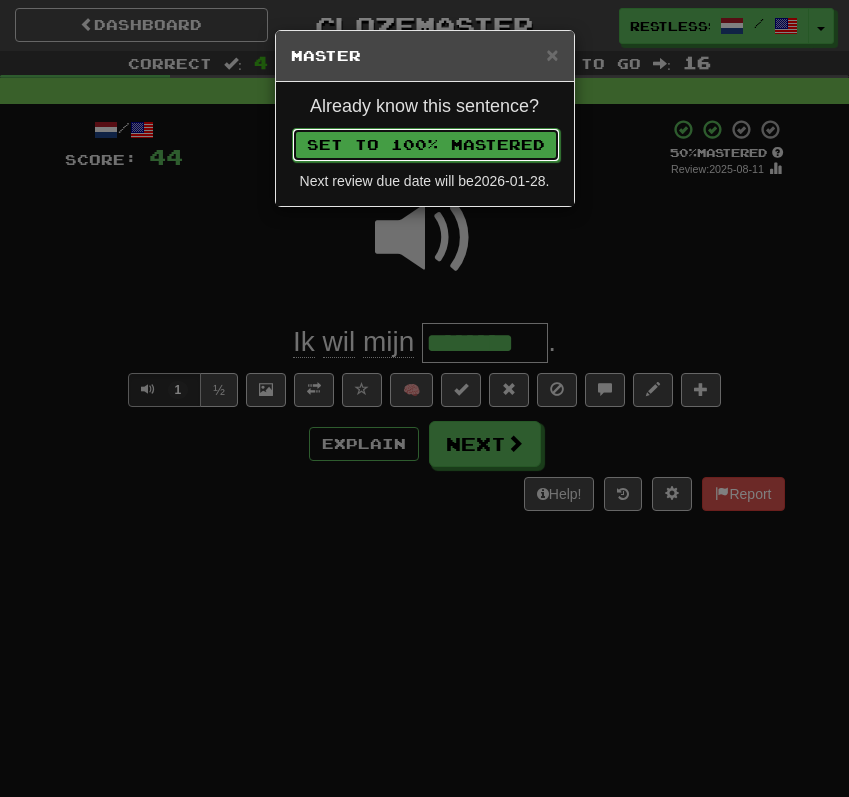 click on "Set to 100% Mastered" at bounding box center (426, 145) 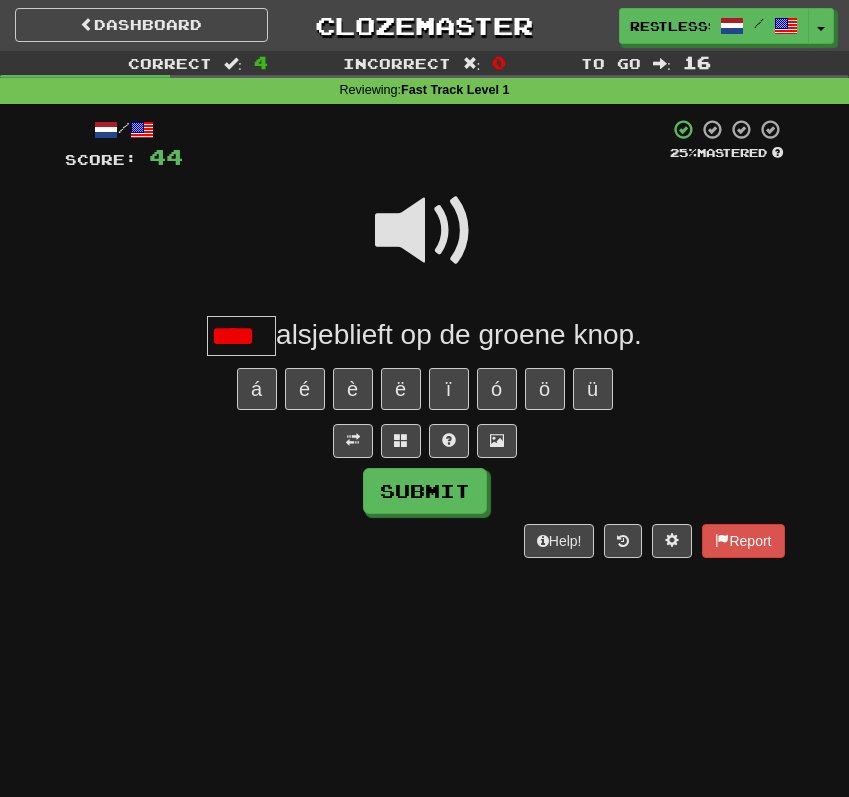 scroll, scrollTop: 0, scrollLeft: 0, axis: both 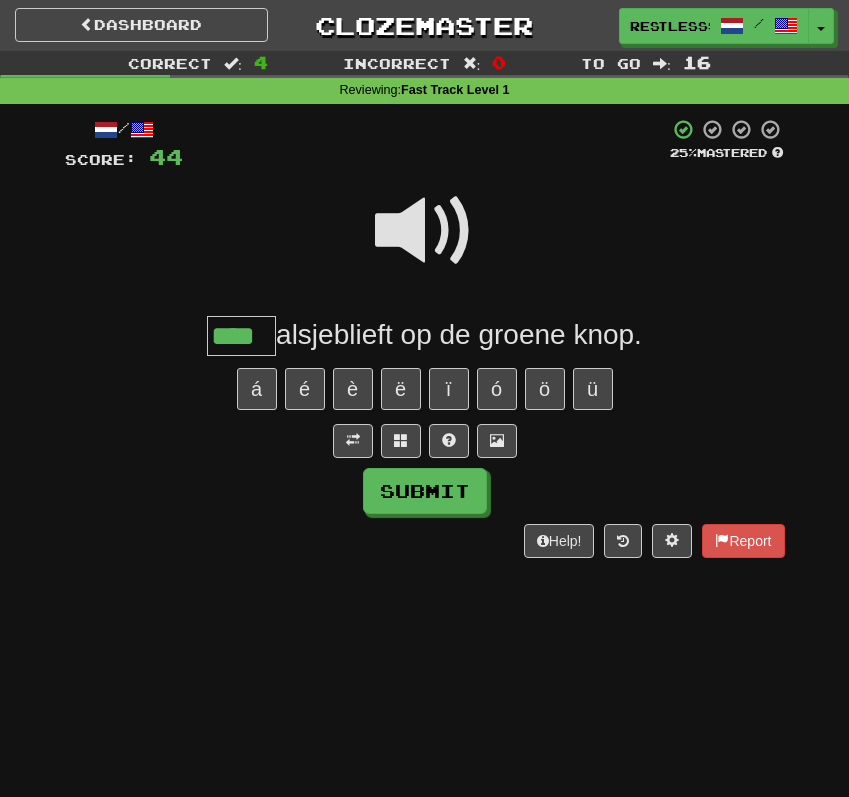 type on "****" 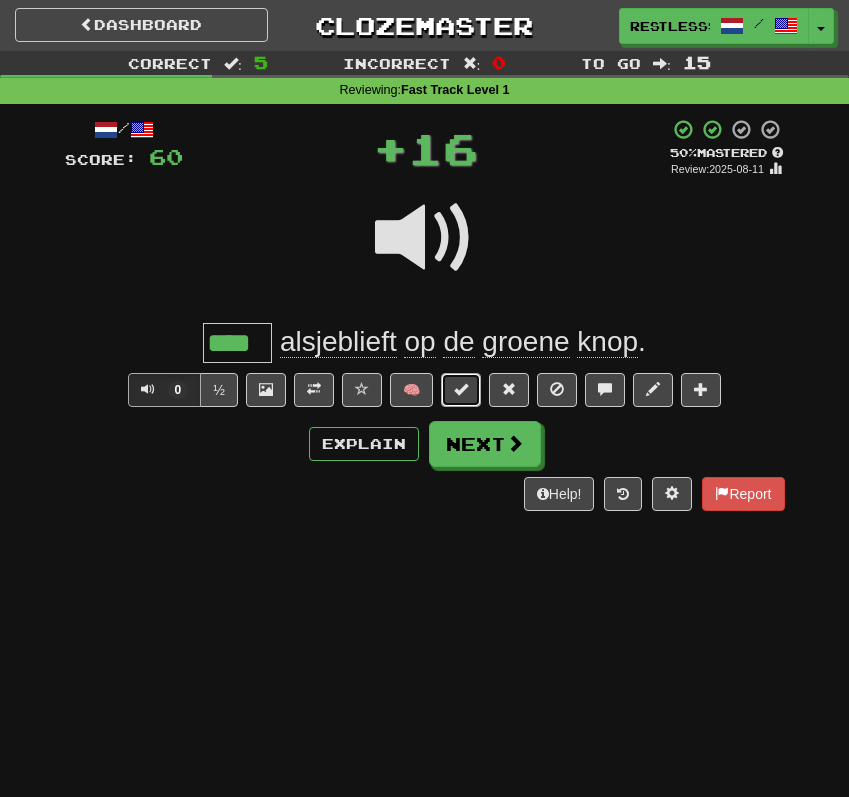 click at bounding box center [461, 389] 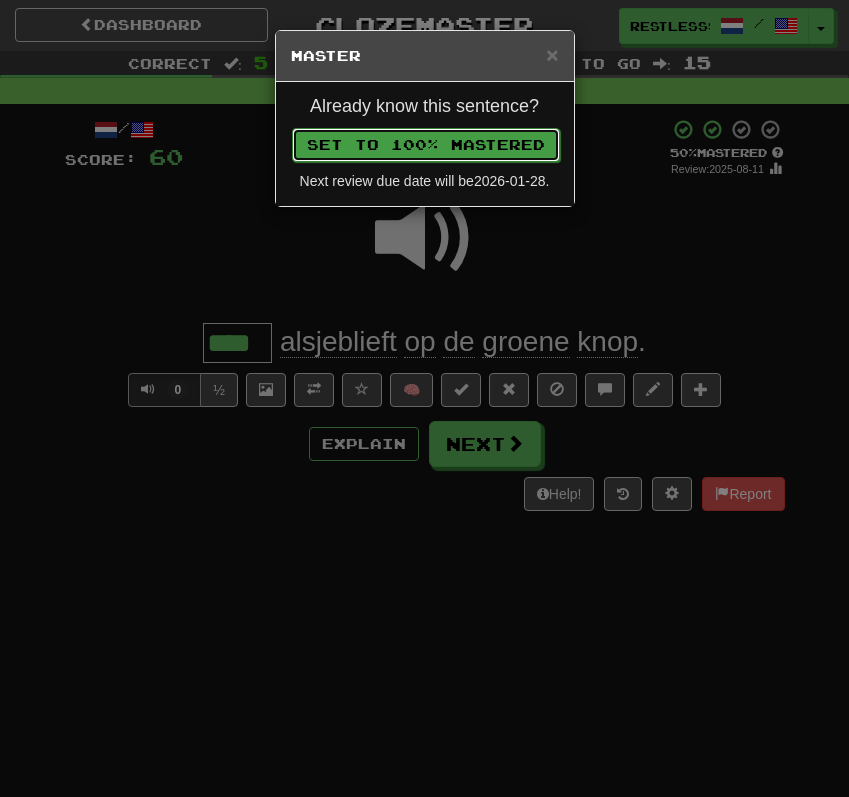 click on "Set to 100% Mastered" at bounding box center (426, 145) 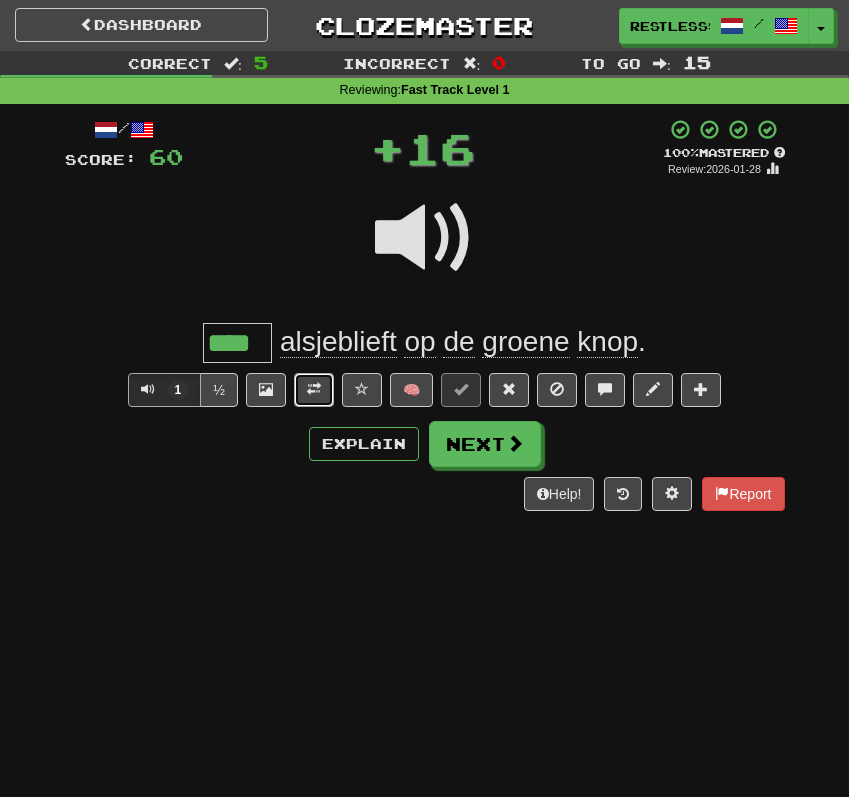 click at bounding box center (314, 389) 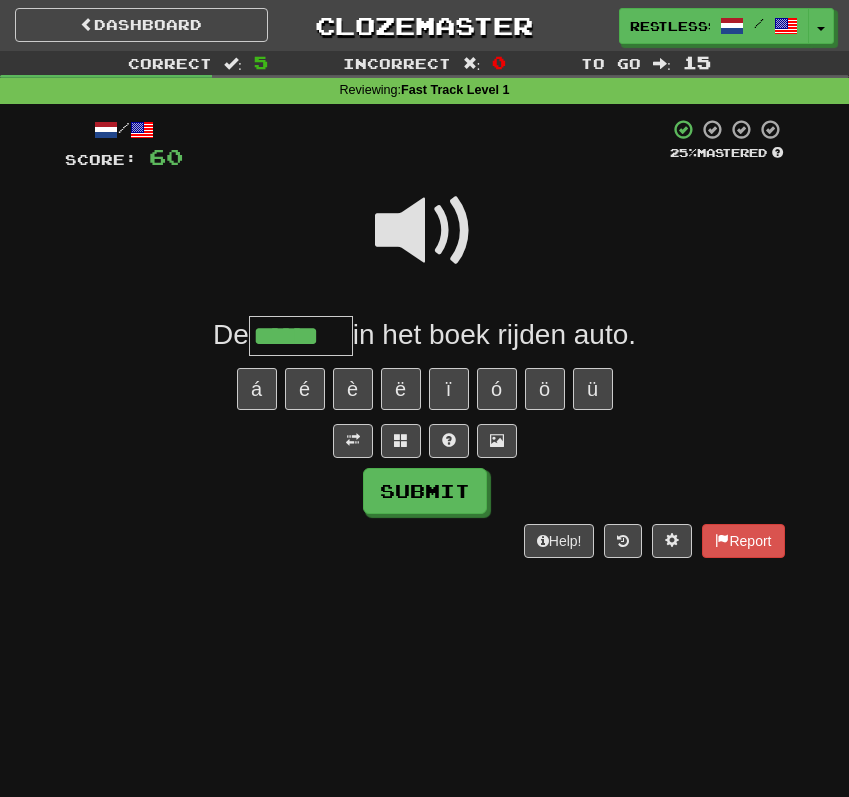 type on "******" 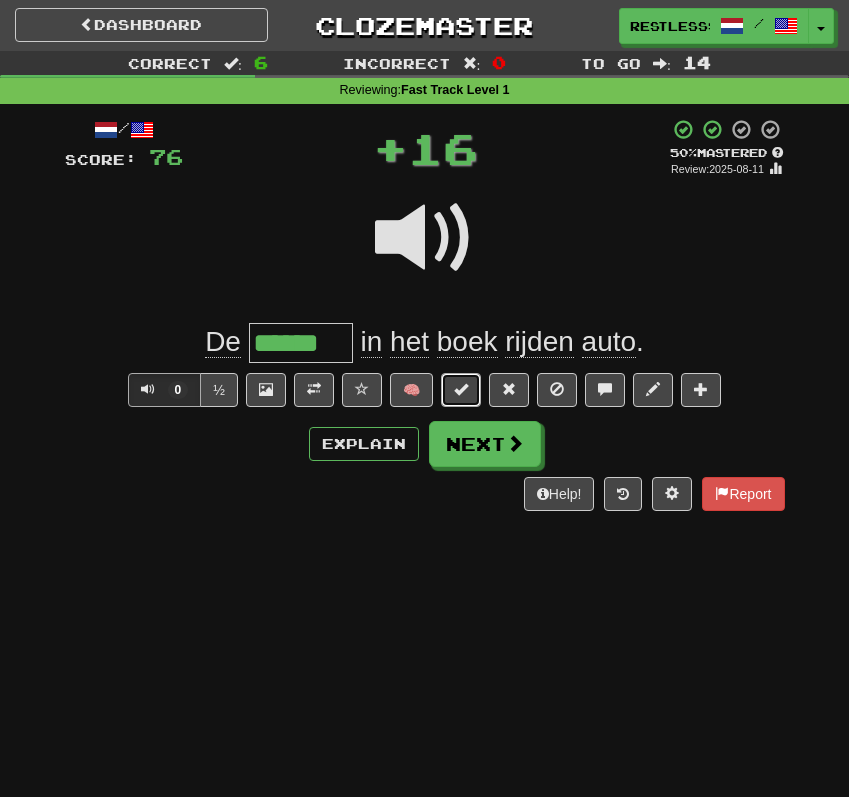 click at bounding box center (461, 390) 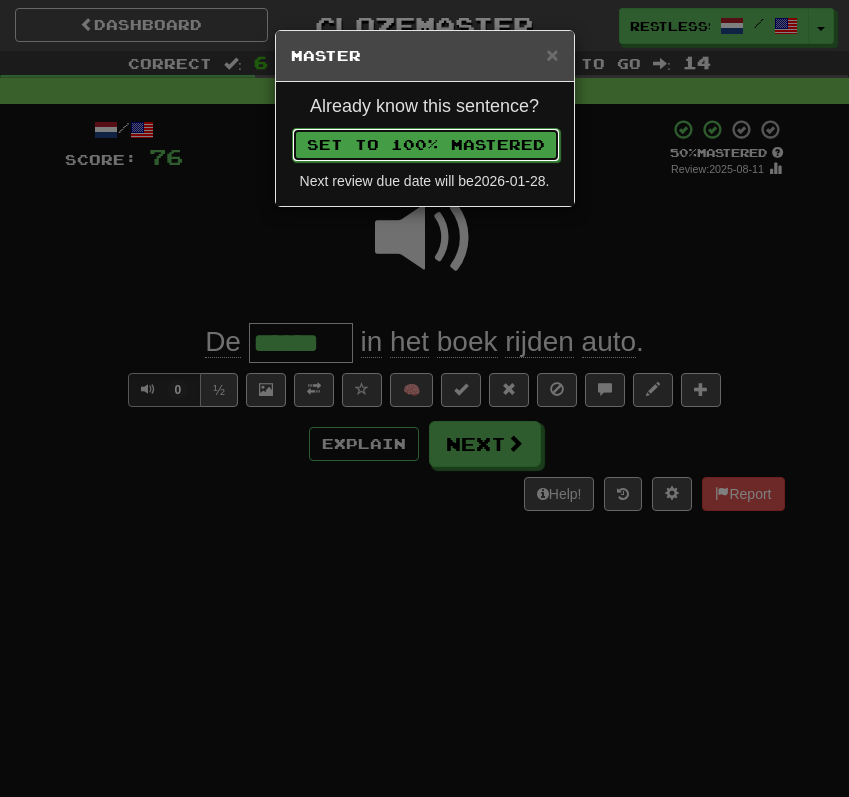 click on "Set to 100% Mastered" at bounding box center (426, 145) 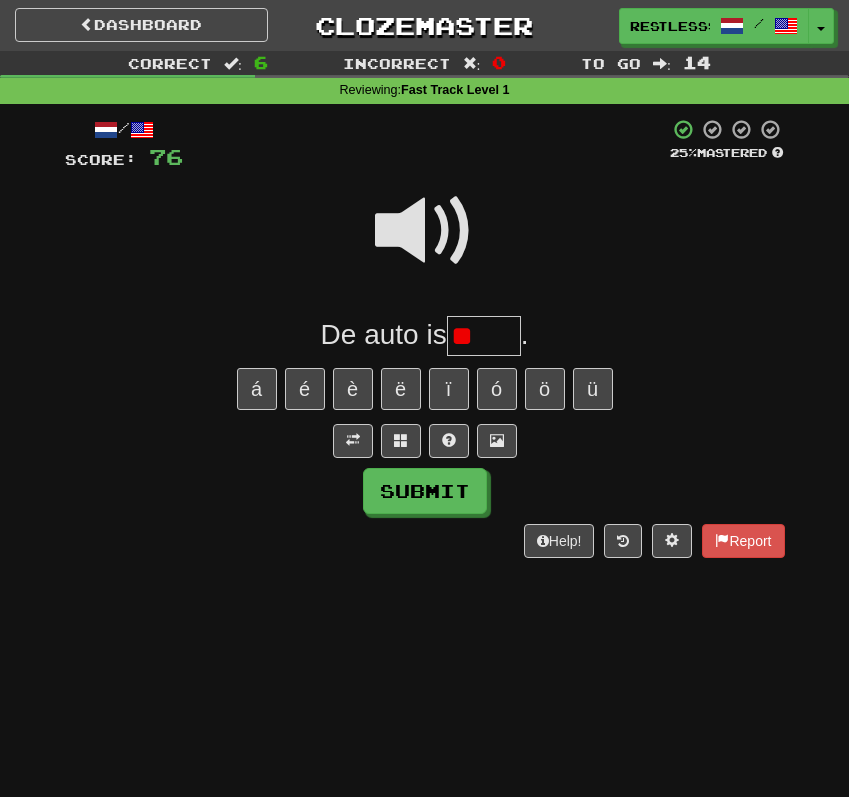 type on "*" 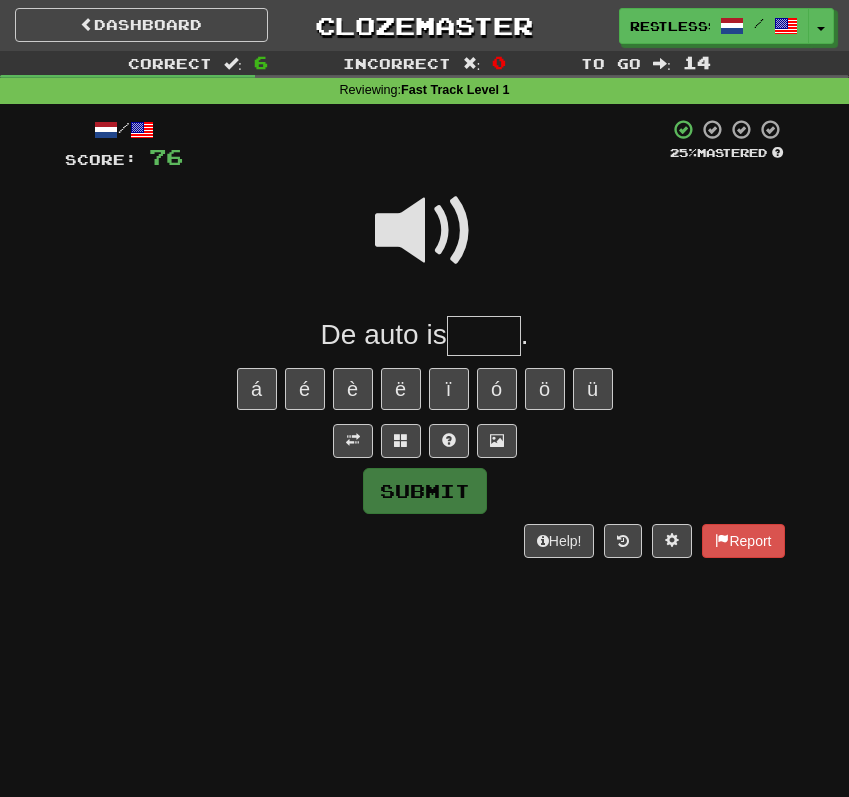 type on "*" 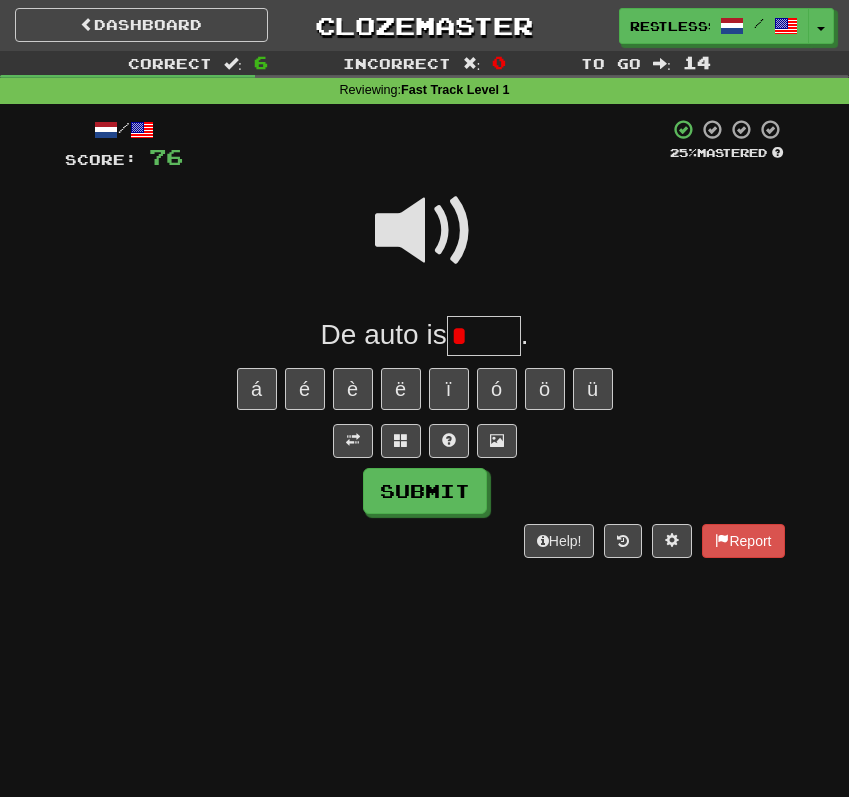 type on "*" 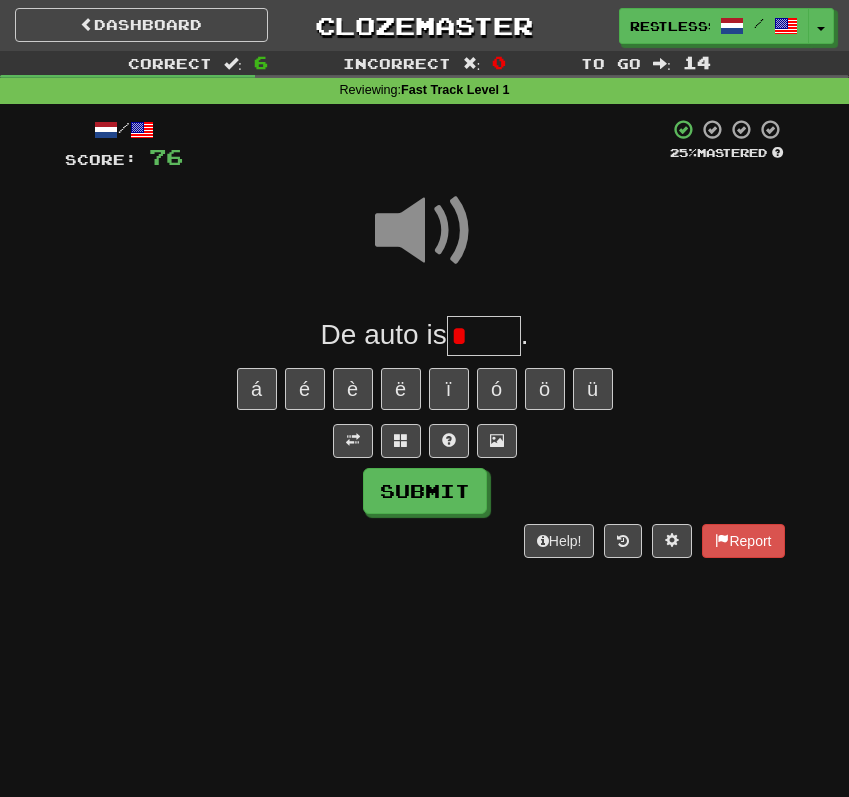 click on "*" at bounding box center (484, 336) 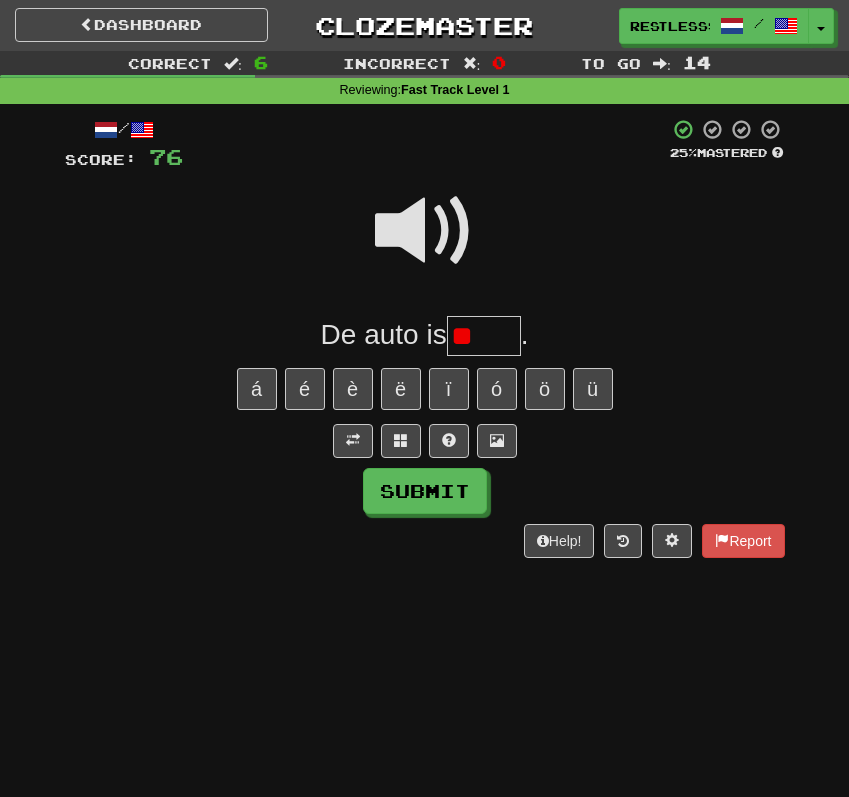 type on "*" 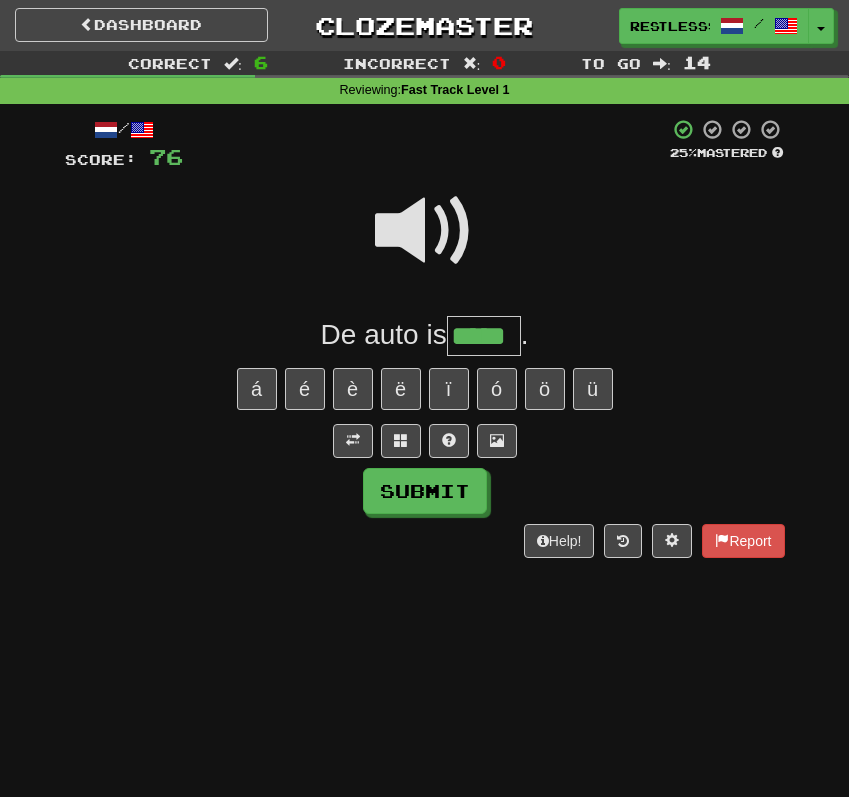 type on "*****" 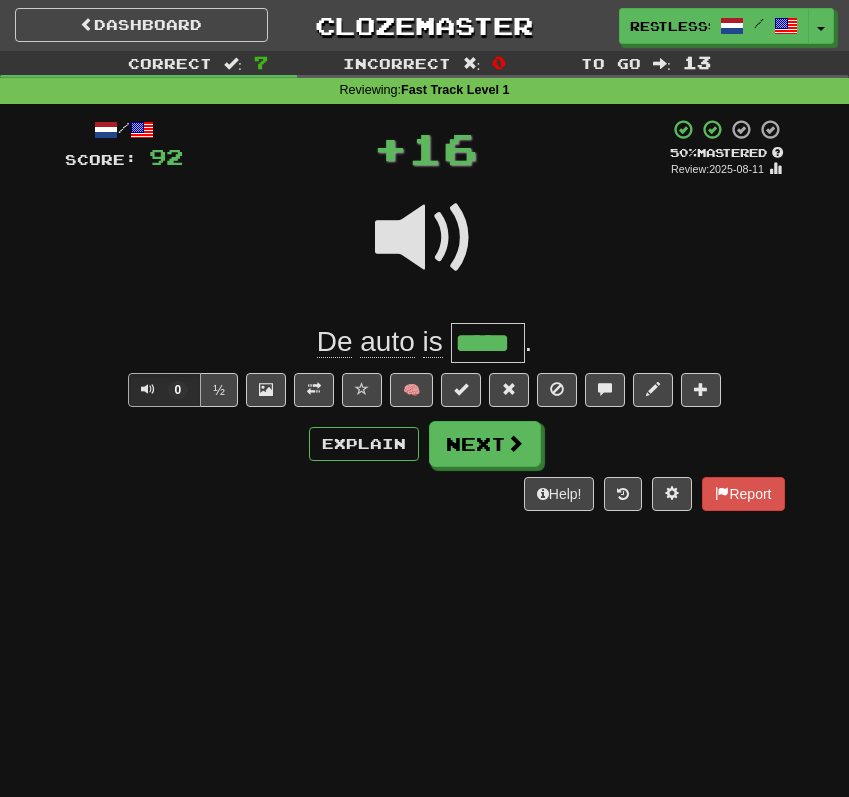 click on "*****" at bounding box center (488, 343) 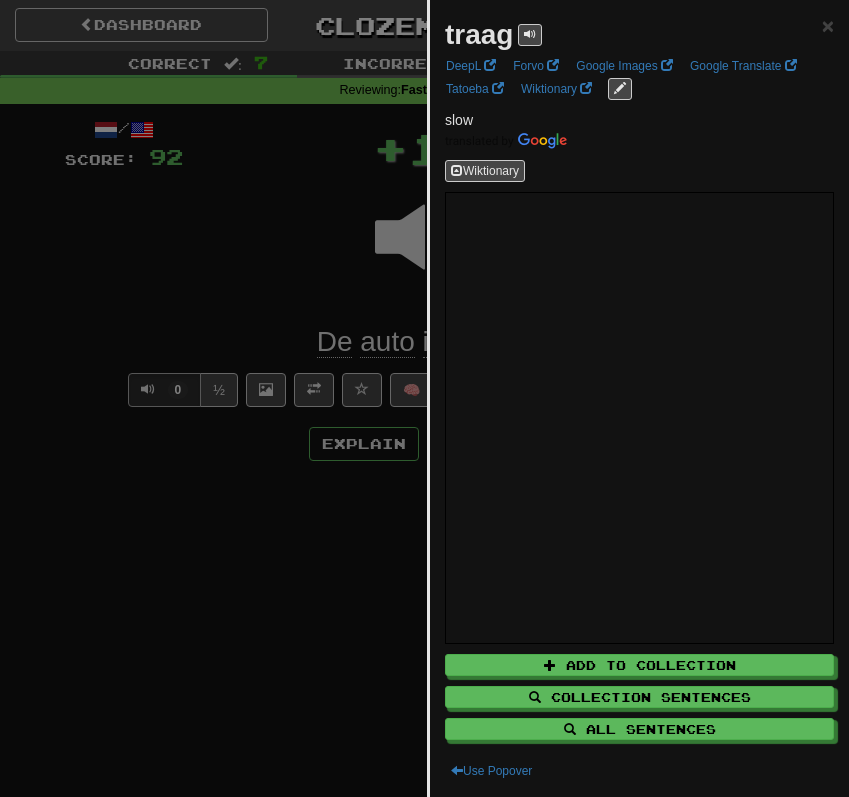 click at bounding box center [424, 398] 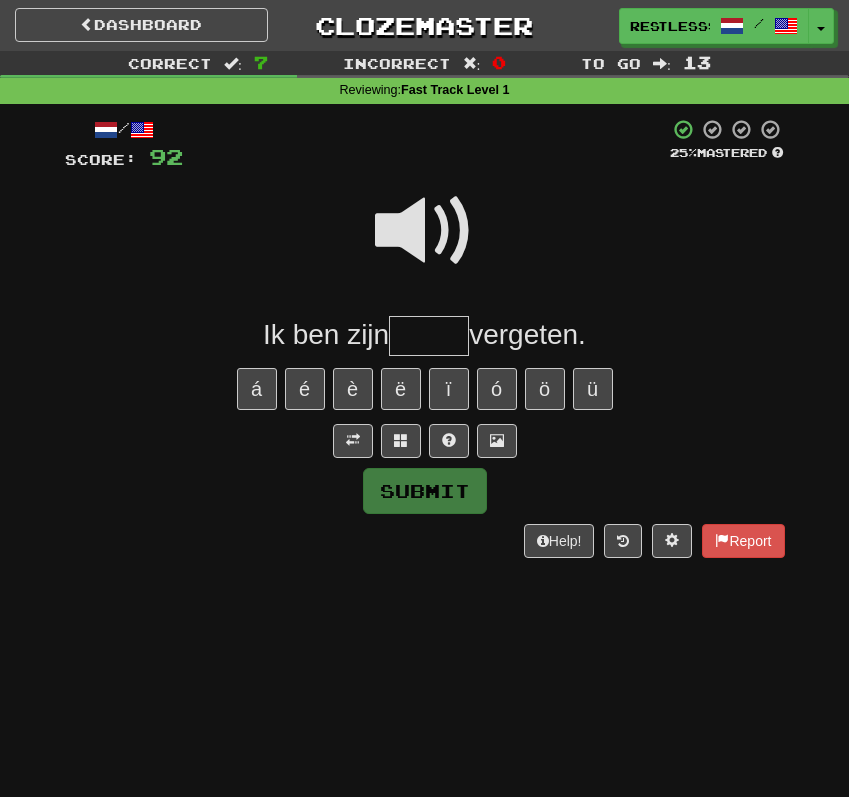 click at bounding box center (425, 231) 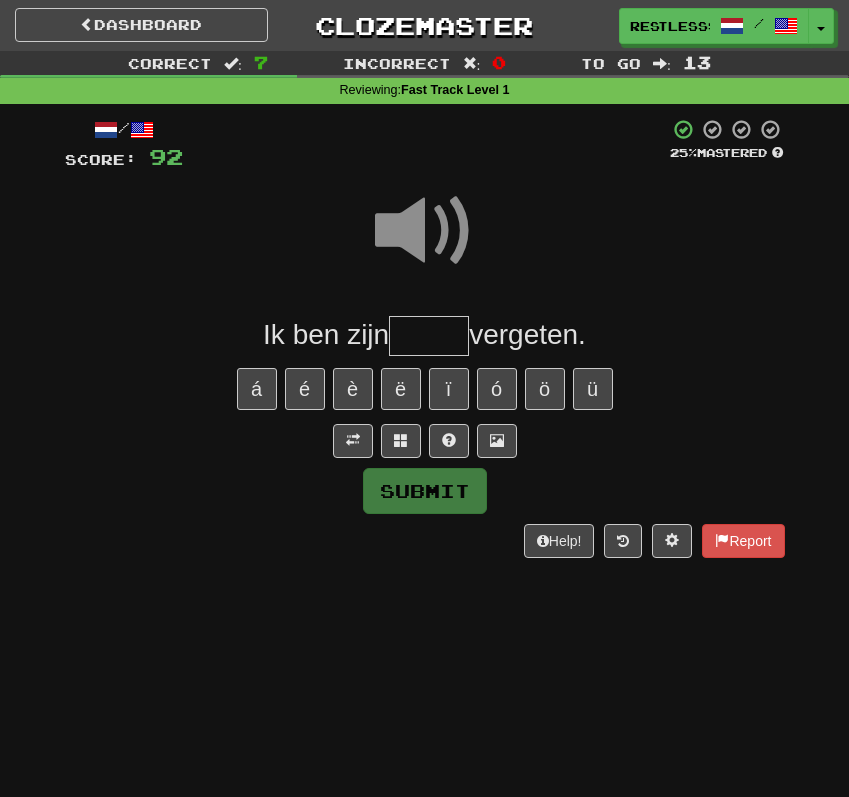 click on "/  Score:   92 25 %  Mastered Ik ben zijn   vergeten. á é è ë ï ó ö ü Submit  Help!  Report" at bounding box center (425, 338) 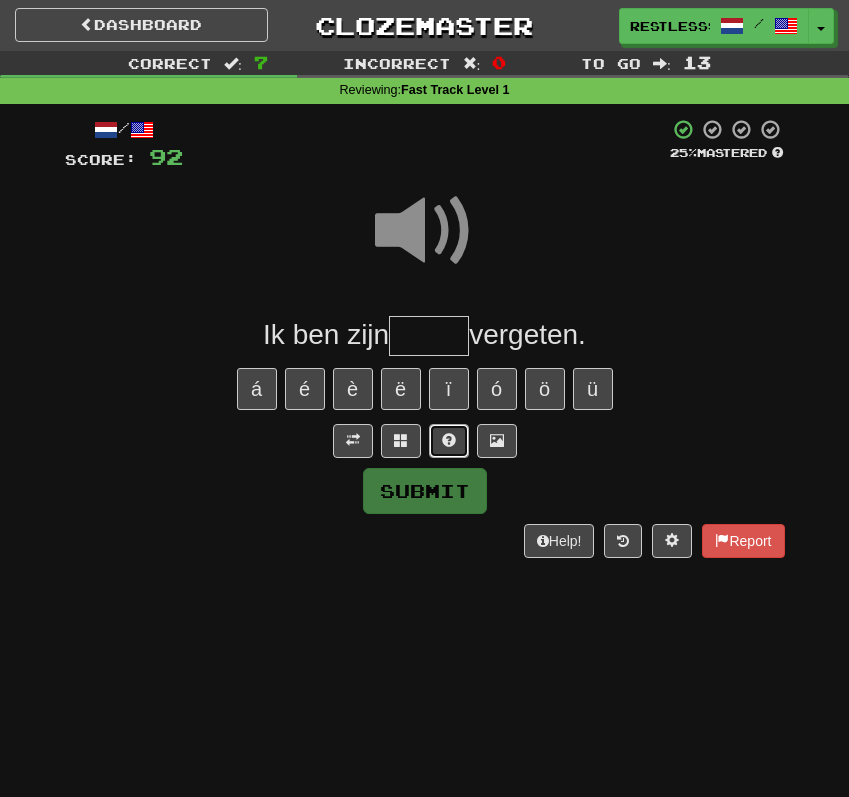 click at bounding box center [449, 441] 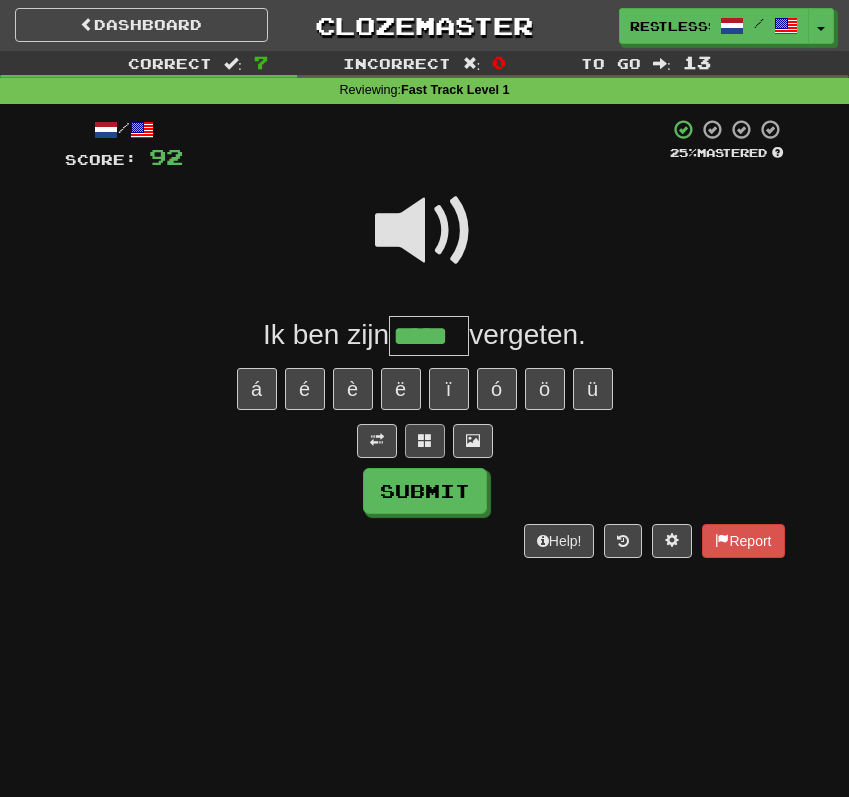 type on "*****" 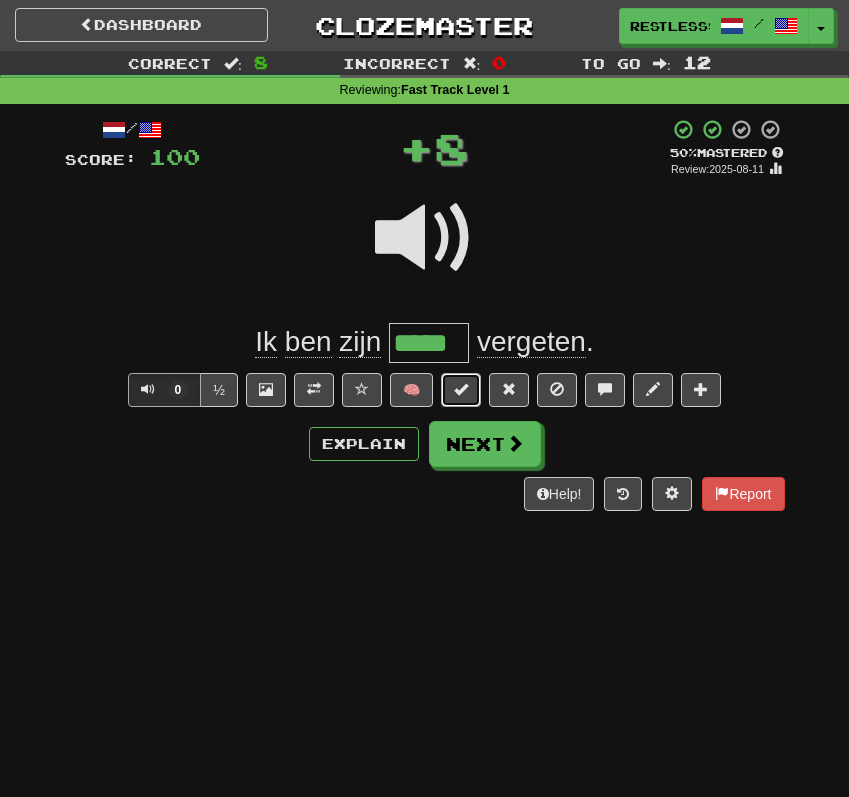 click at bounding box center (461, 390) 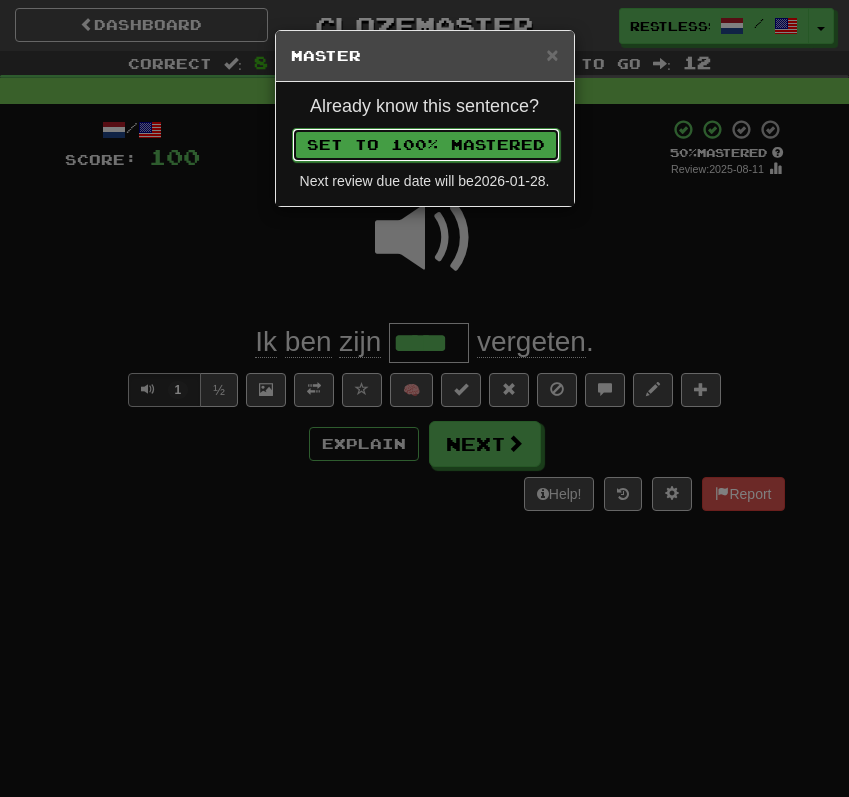 click on "Set to 100% Mastered" at bounding box center (426, 145) 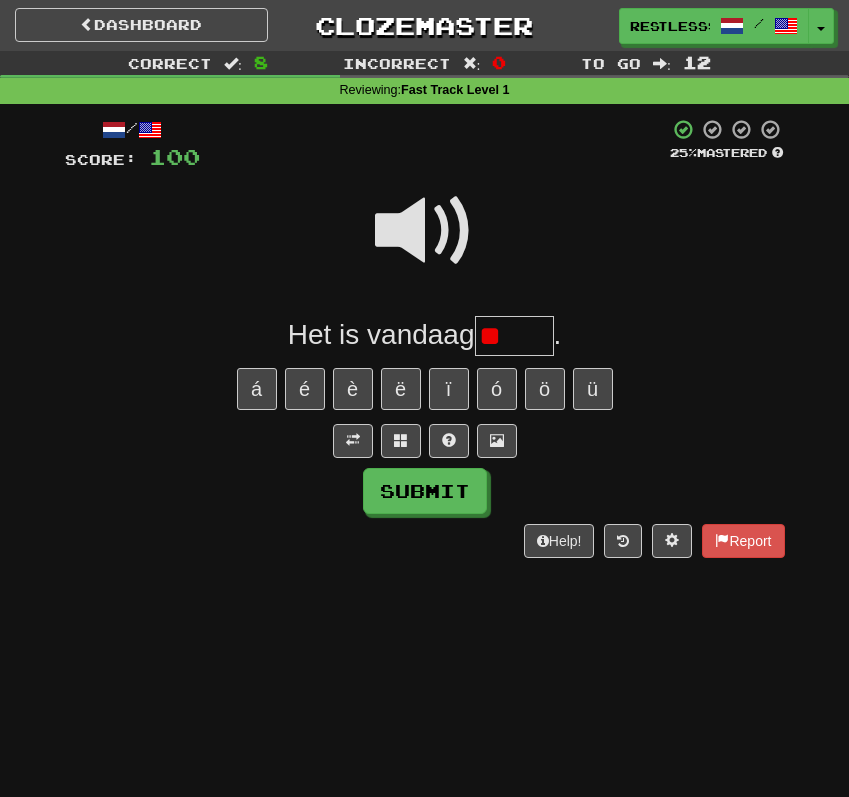type on "*" 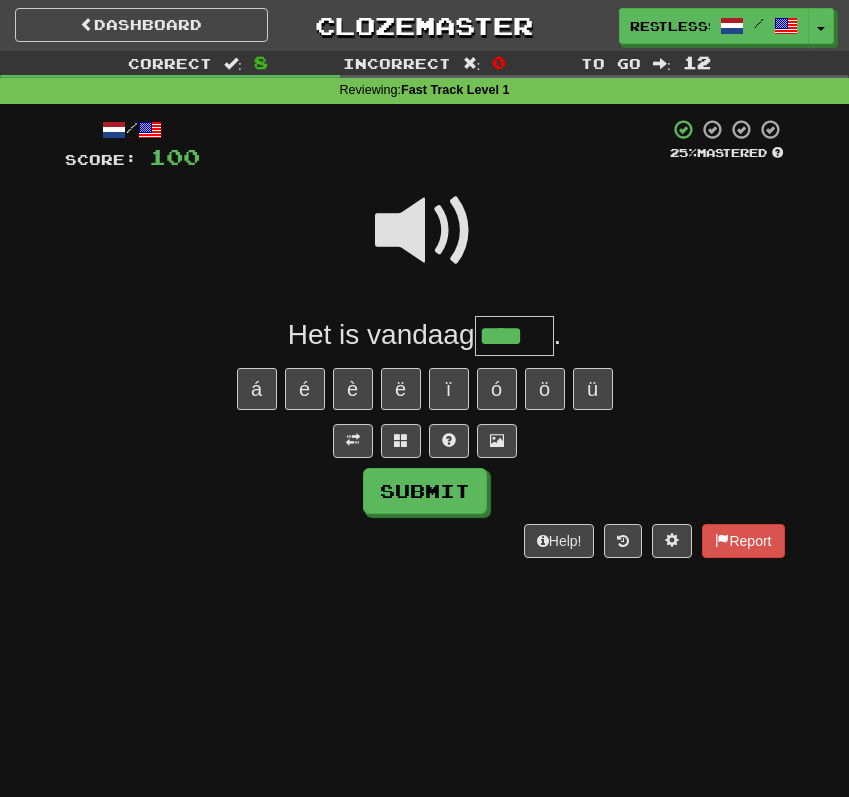 type on "****" 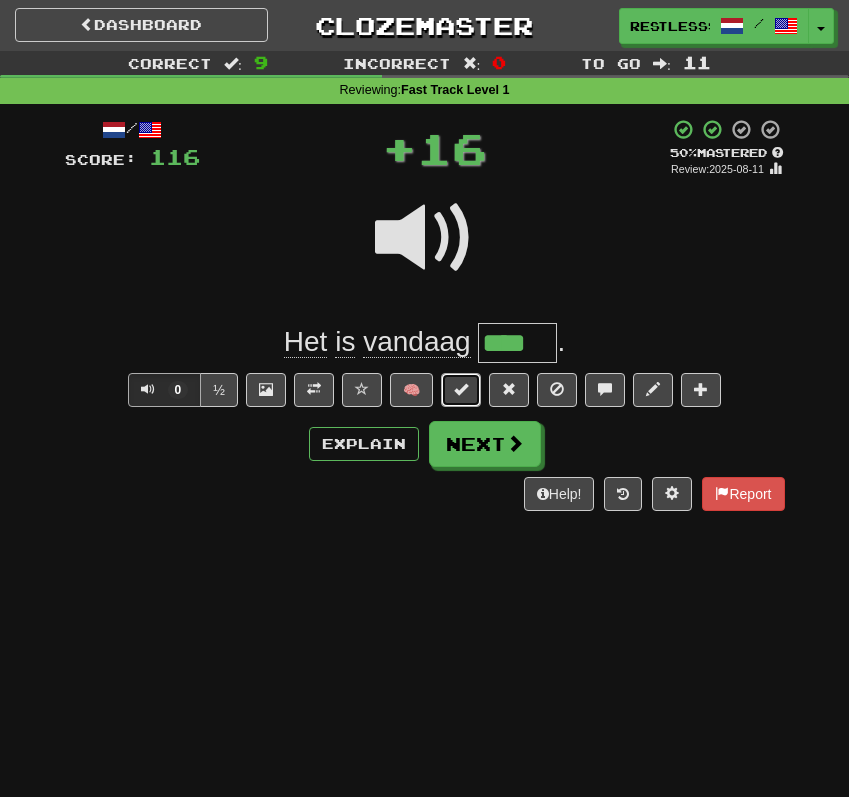 click at bounding box center [461, 390] 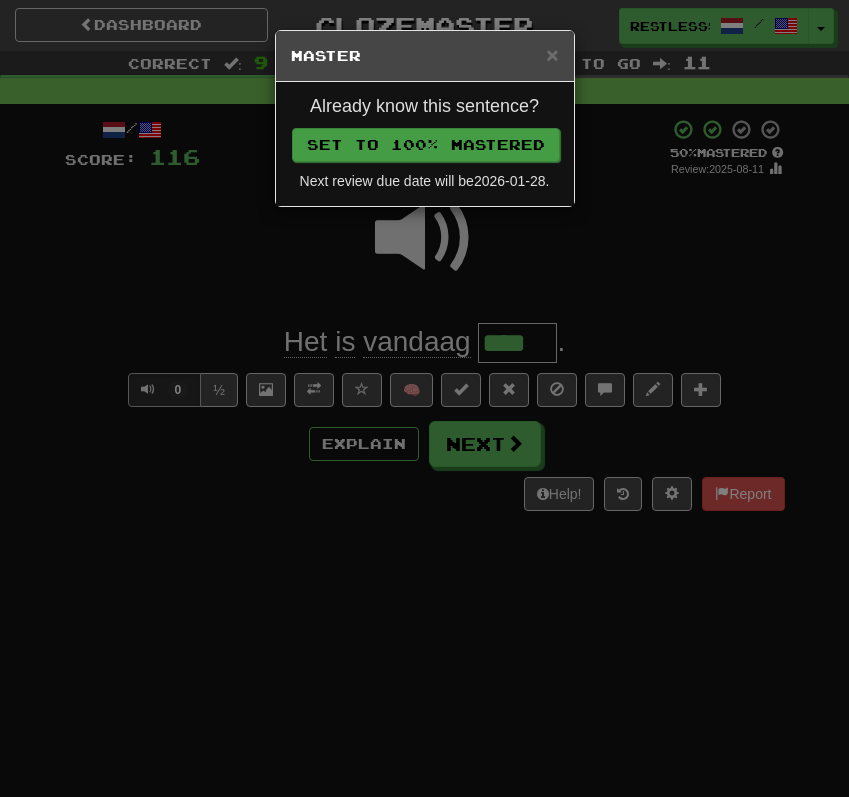 click on "Already know this sentence? Set to 100% Mastered Next review due date will be  2026-01-28 ." at bounding box center [425, 144] 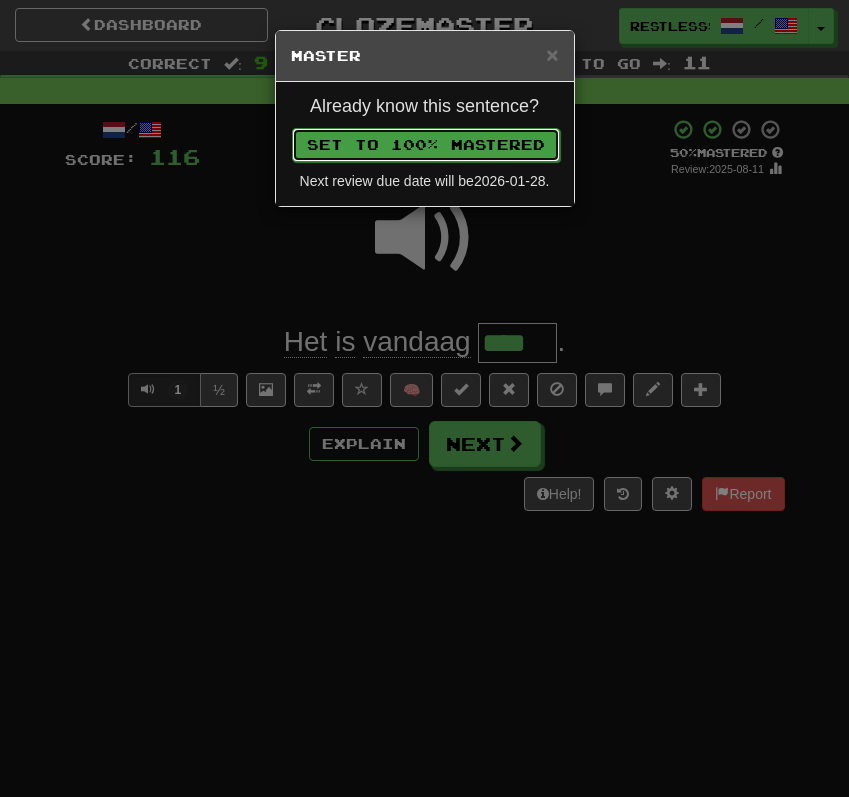 click on "Set to 100% Mastered" at bounding box center (426, 145) 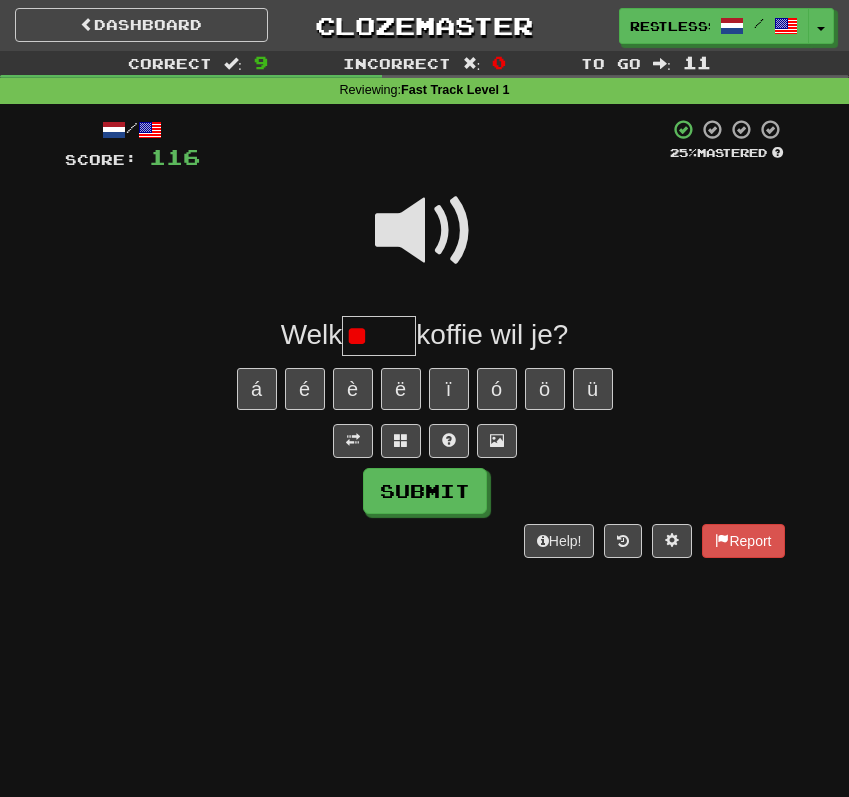 click at bounding box center (434, 145) 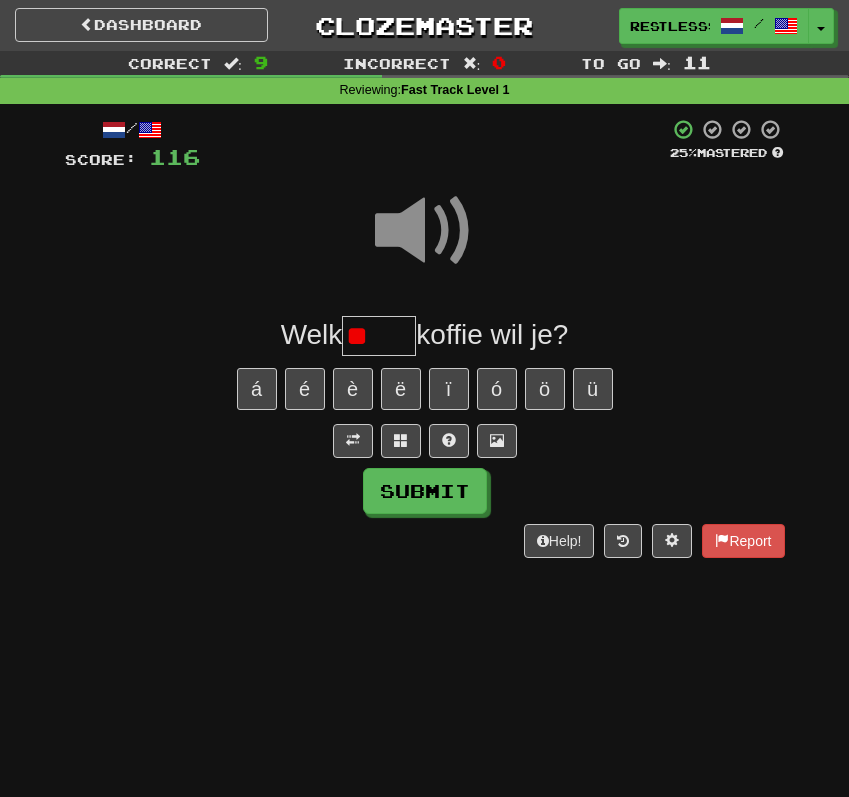 click on "**" at bounding box center (379, 336) 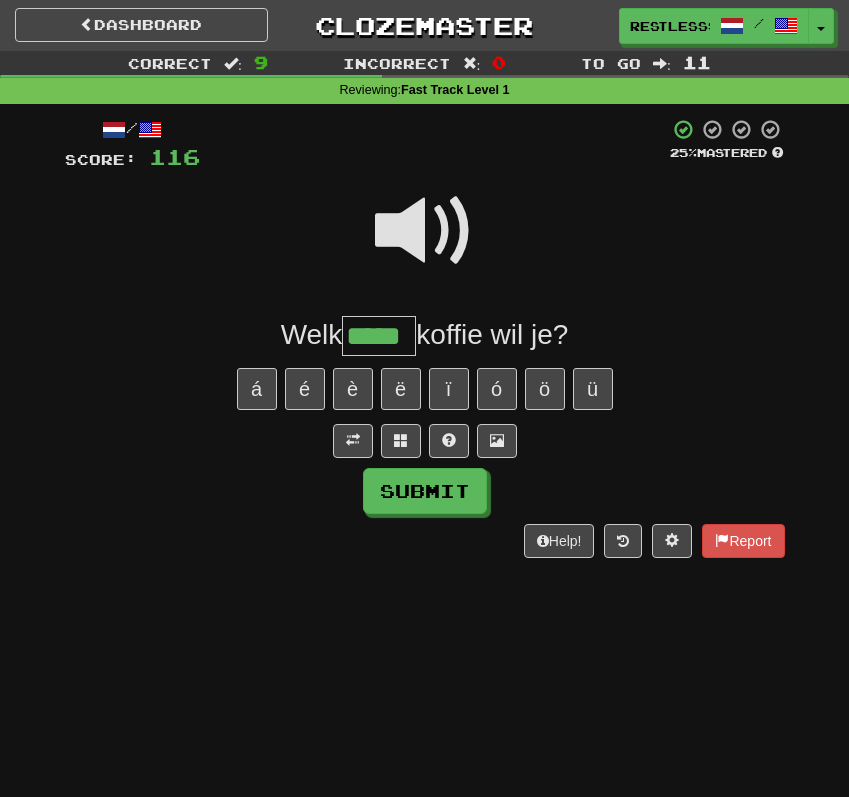 type on "*****" 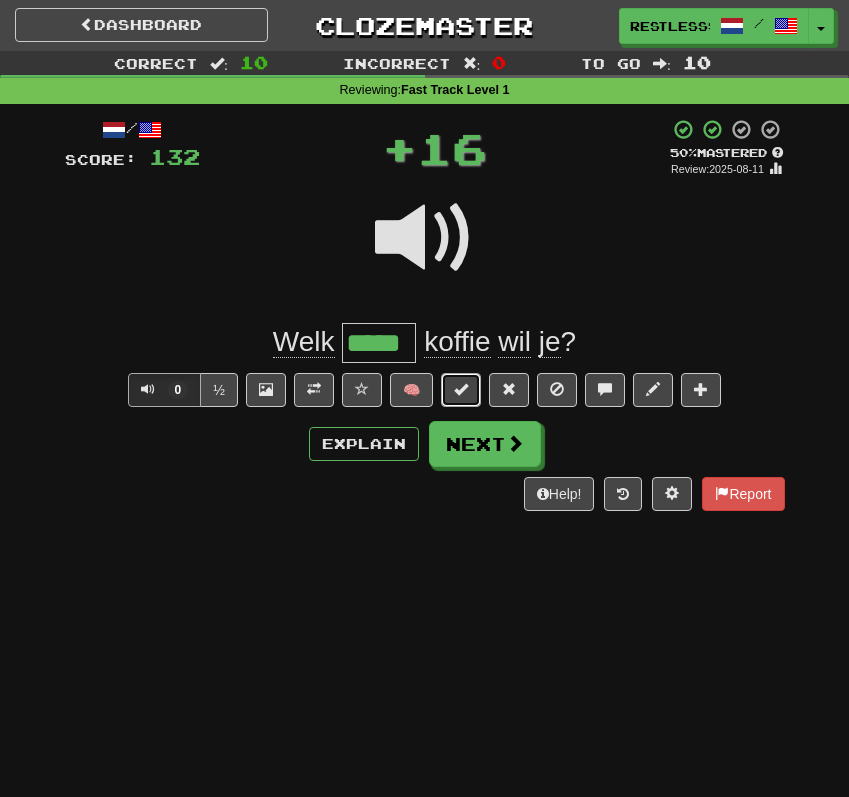 click at bounding box center (461, 390) 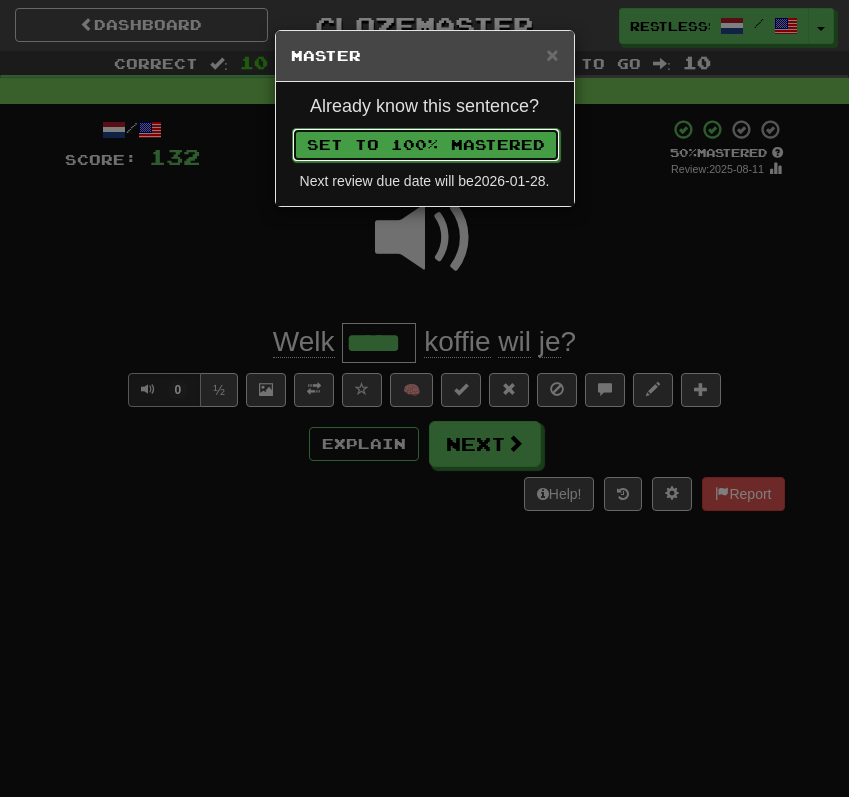 click on "Set to 100% Mastered" at bounding box center [426, 145] 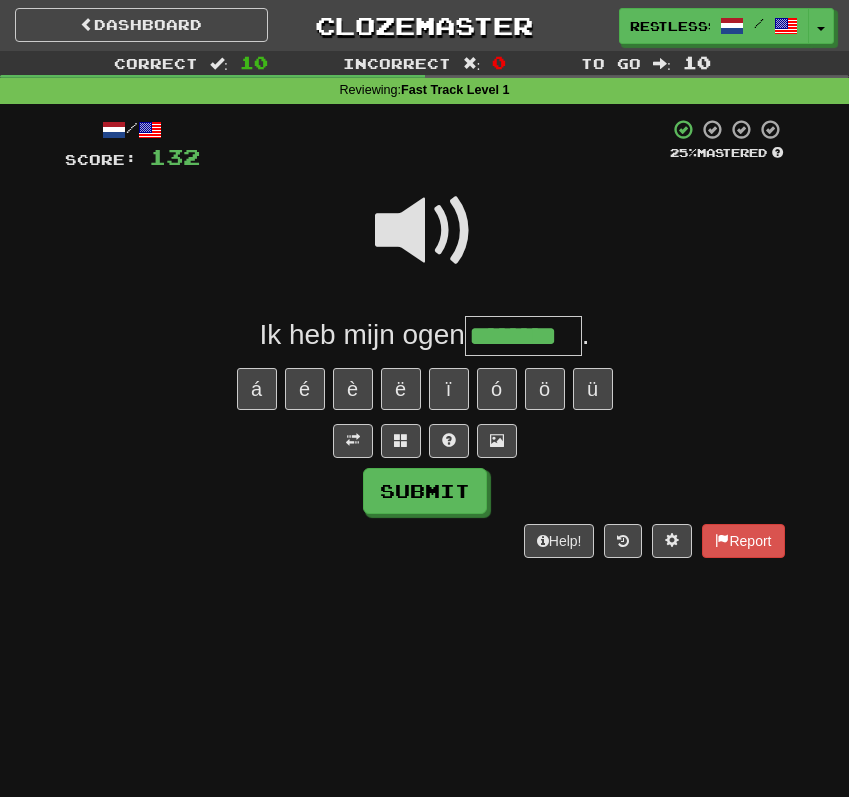 type on "********" 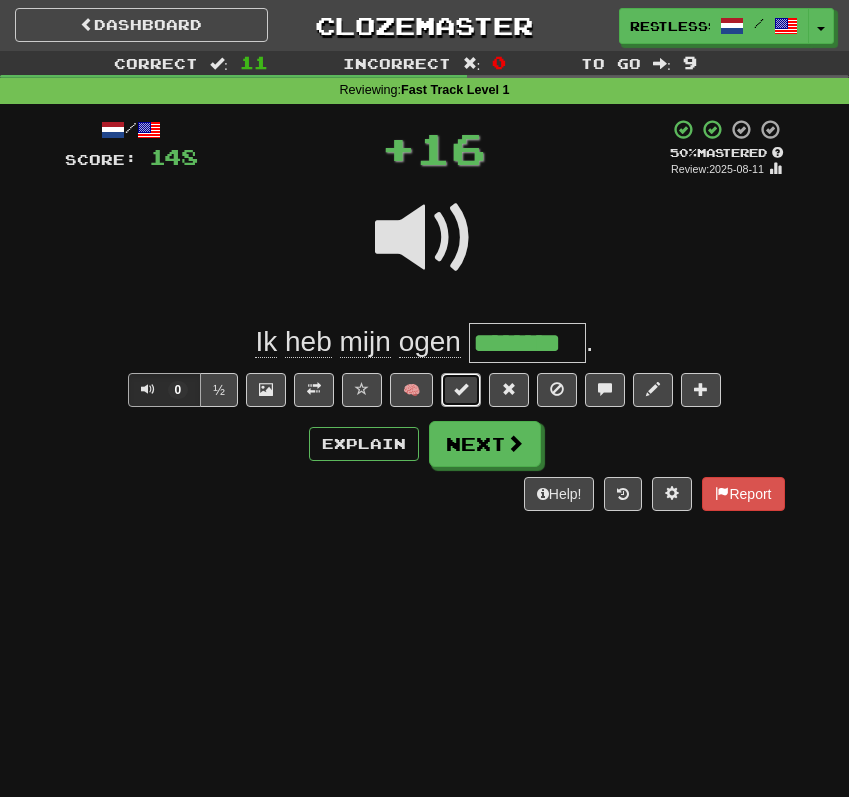 click at bounding box center [461, 389] 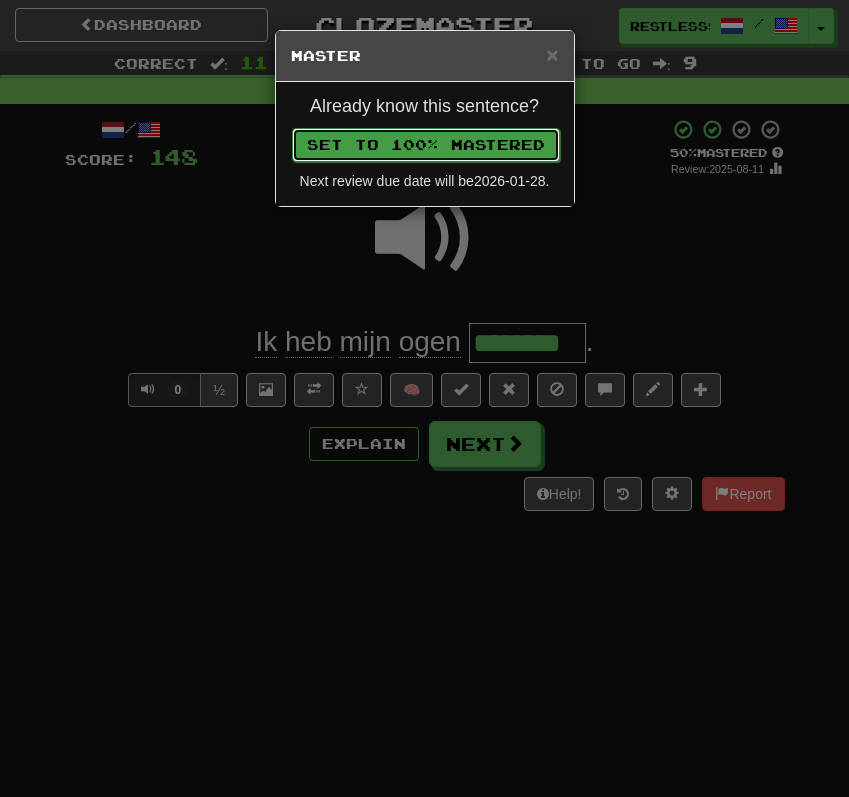 click on "Set to 100% Mastered" at bounding box center (426, 145) 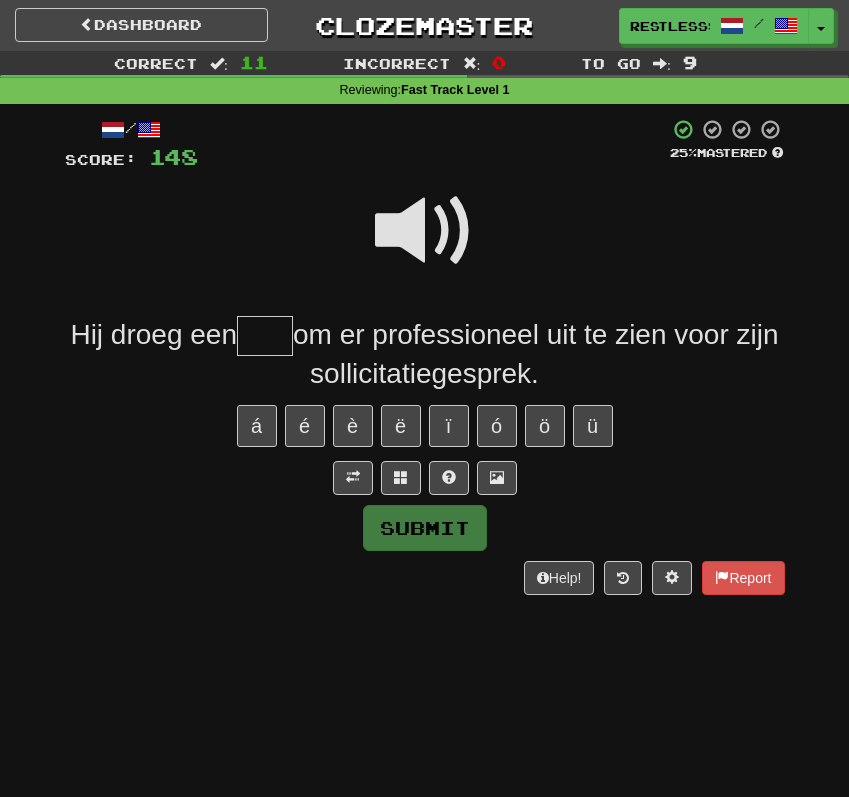 click at bounding box center [425, 231] 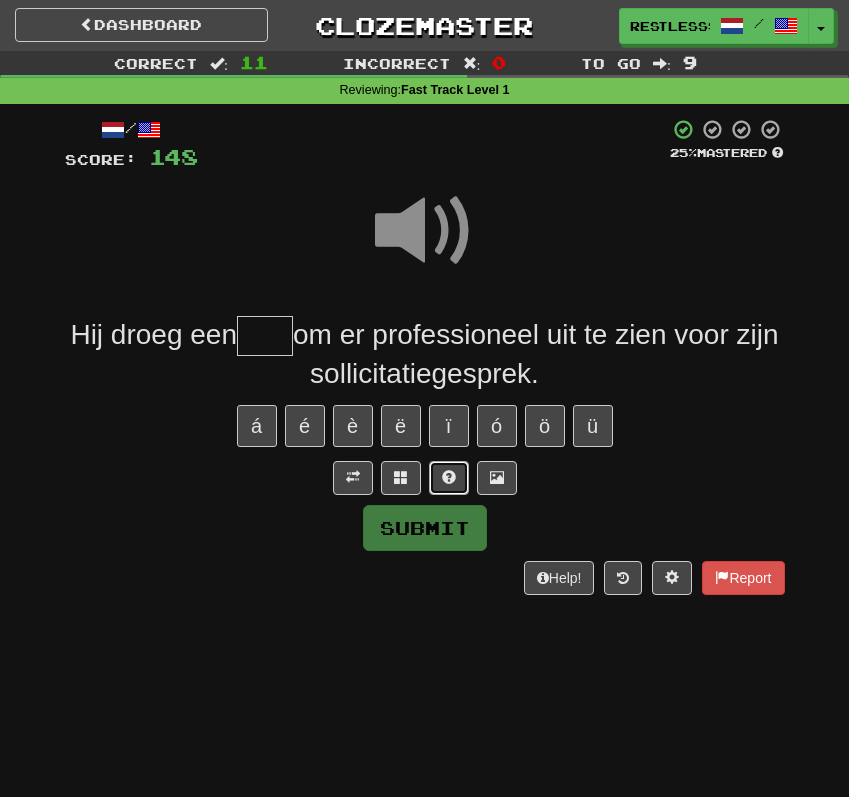 click at bounding box center (449, 477) 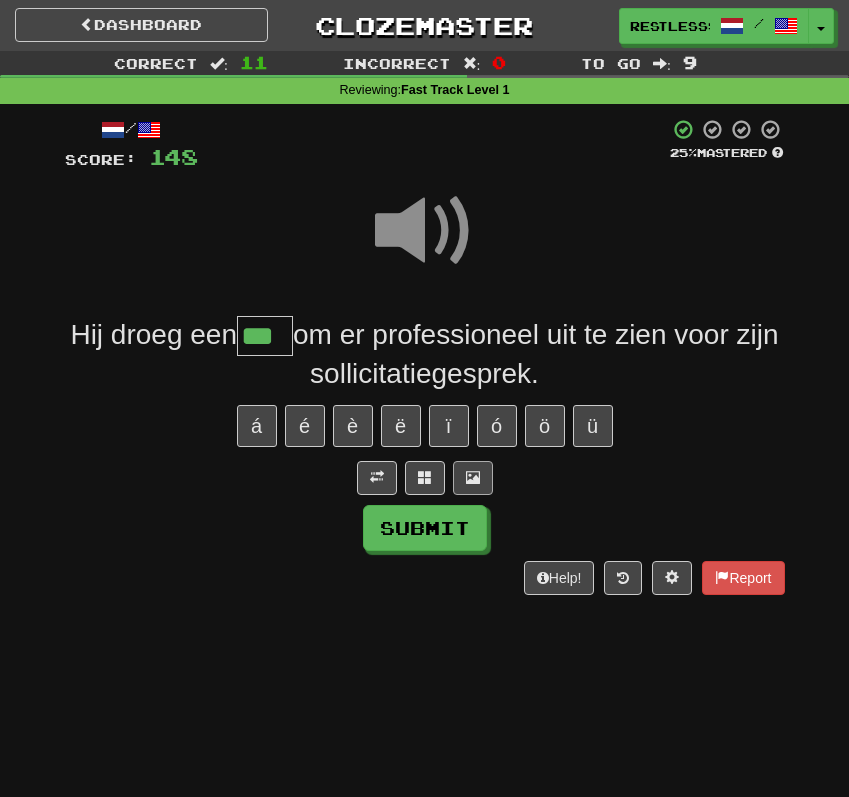 type on "***" 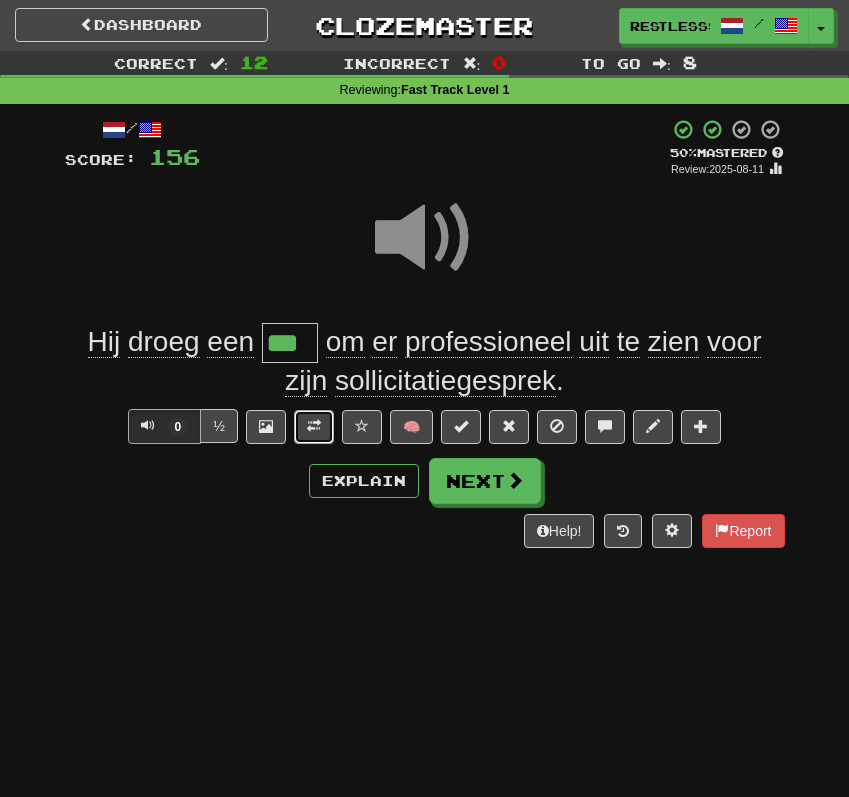 click at bounding box center (314, 427) 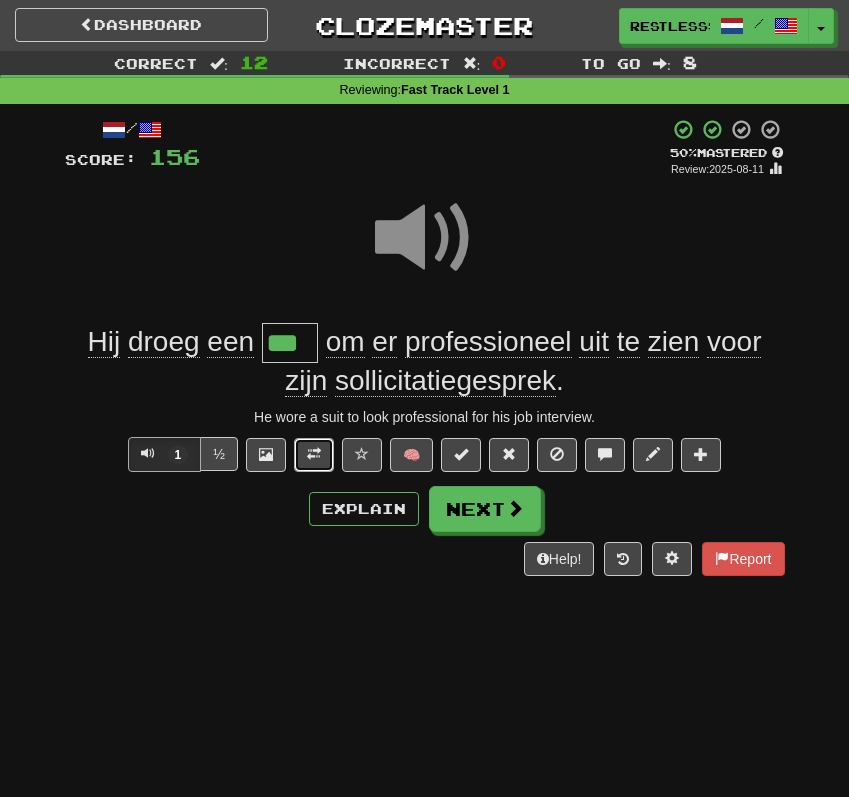 click at bounding box center (314, 454) 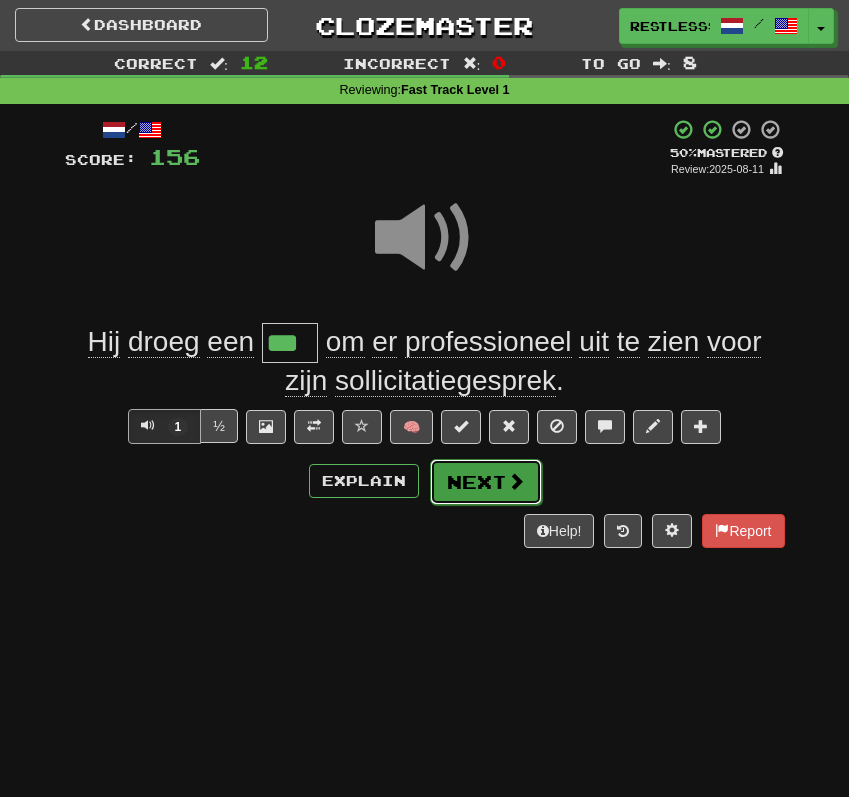 click at bounding box center (516, 481) 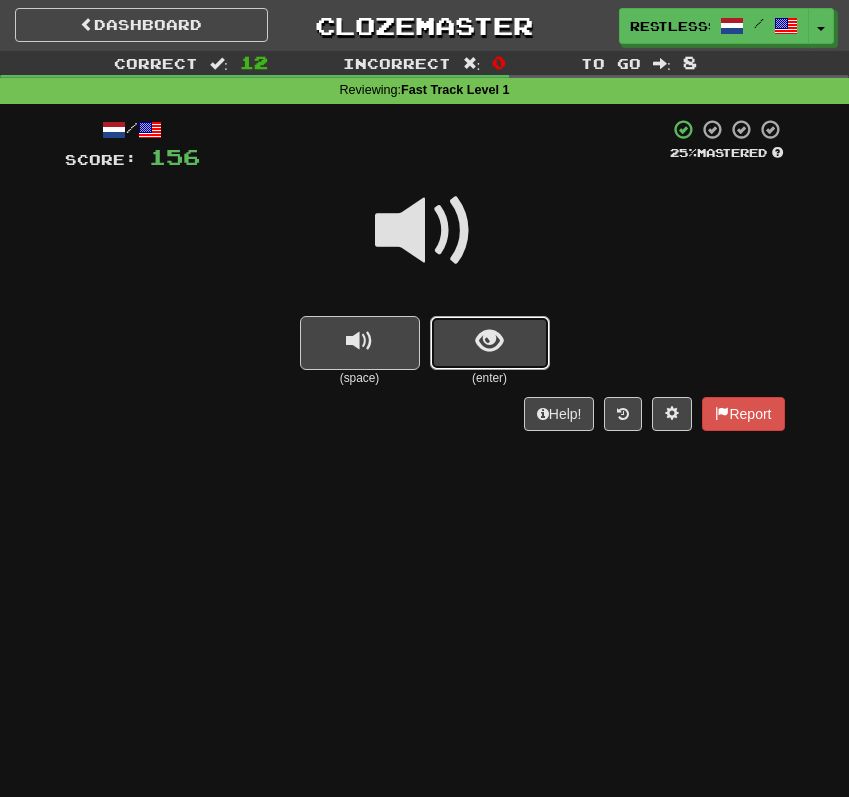 click at bounding box center [490, 343] 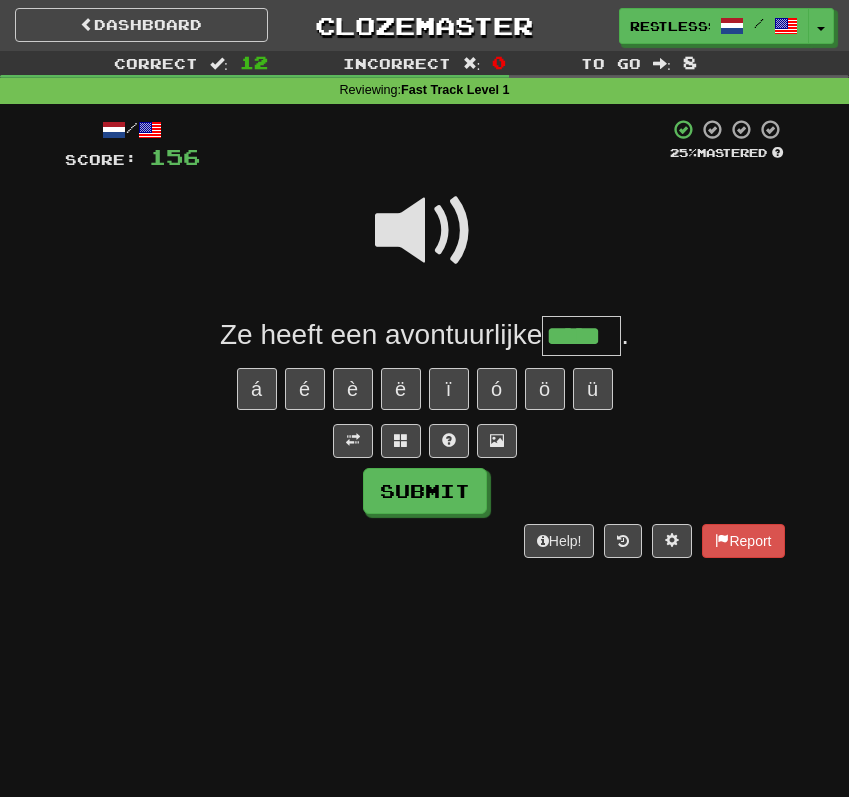 type on "*****" 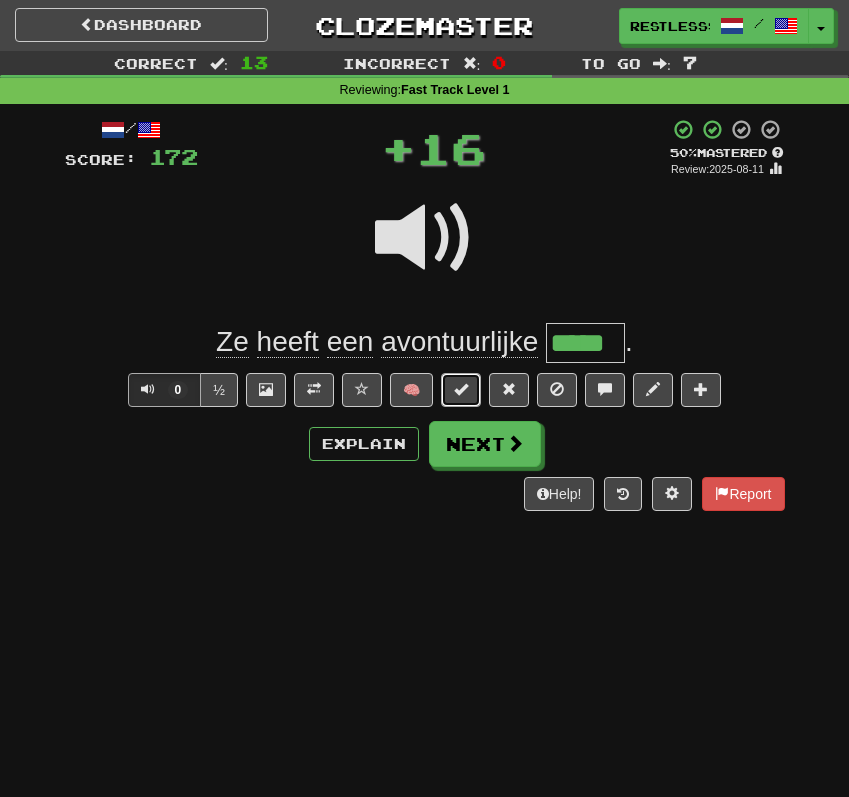 click at bounding box center (461, 389) 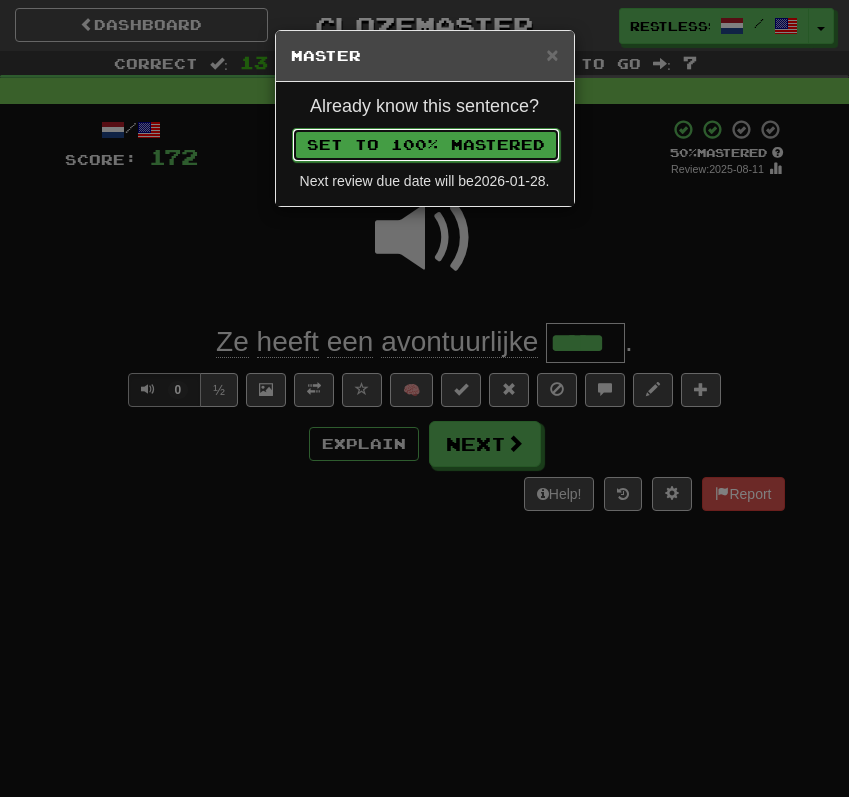 click on "Set to 100% Mastered" at bounding box center [426, 145] 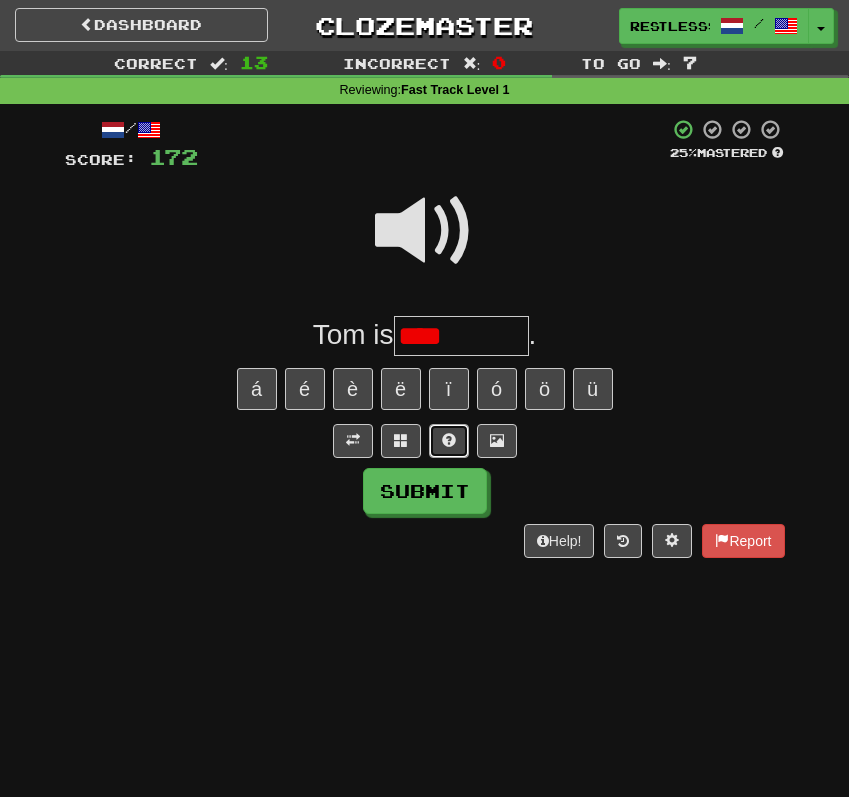 click at bounding box center (449, 441) 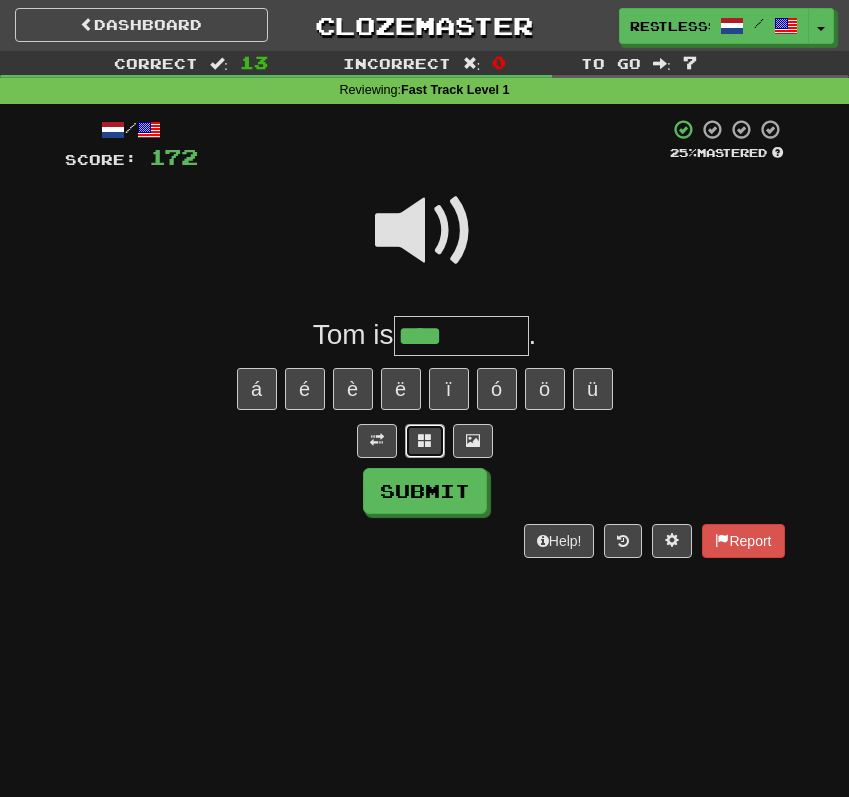 click at bounding box center (425, 441) 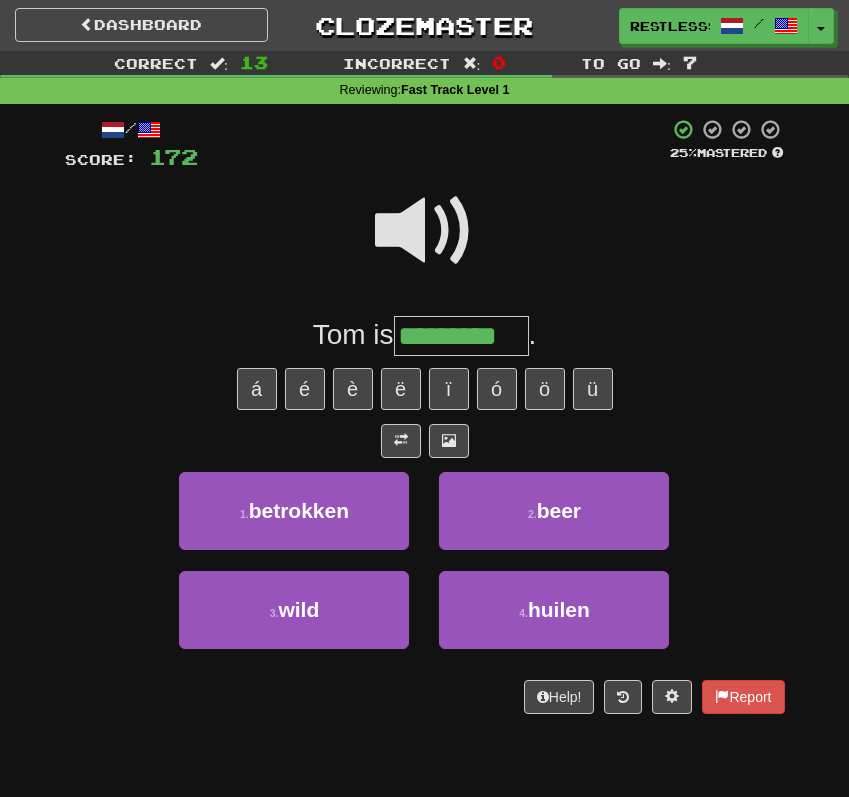 type on "*********" 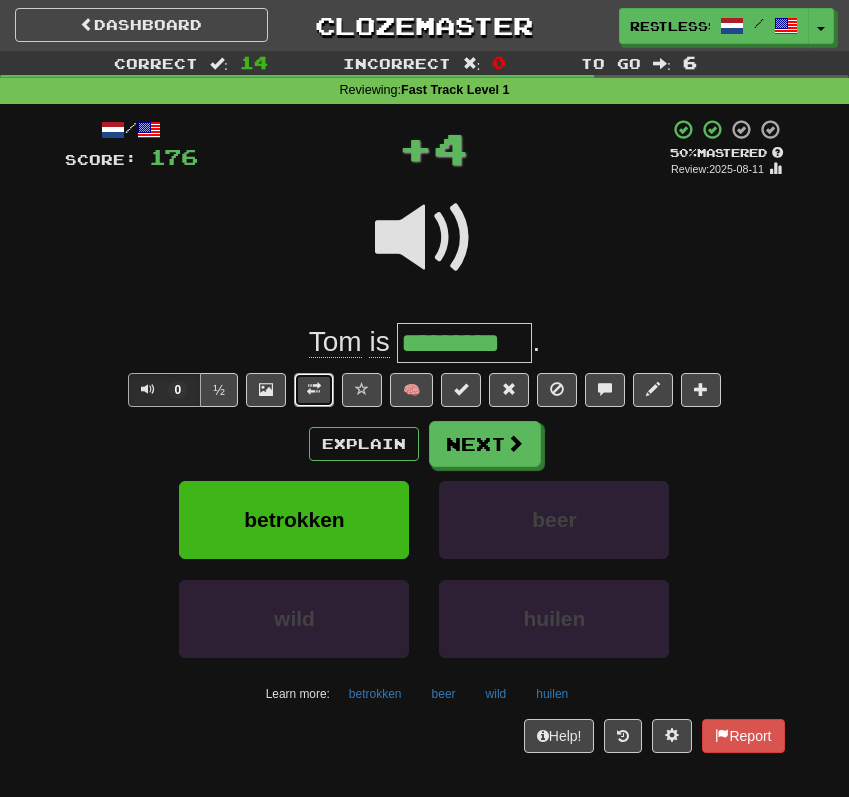 click at bounding box center (314, 390) 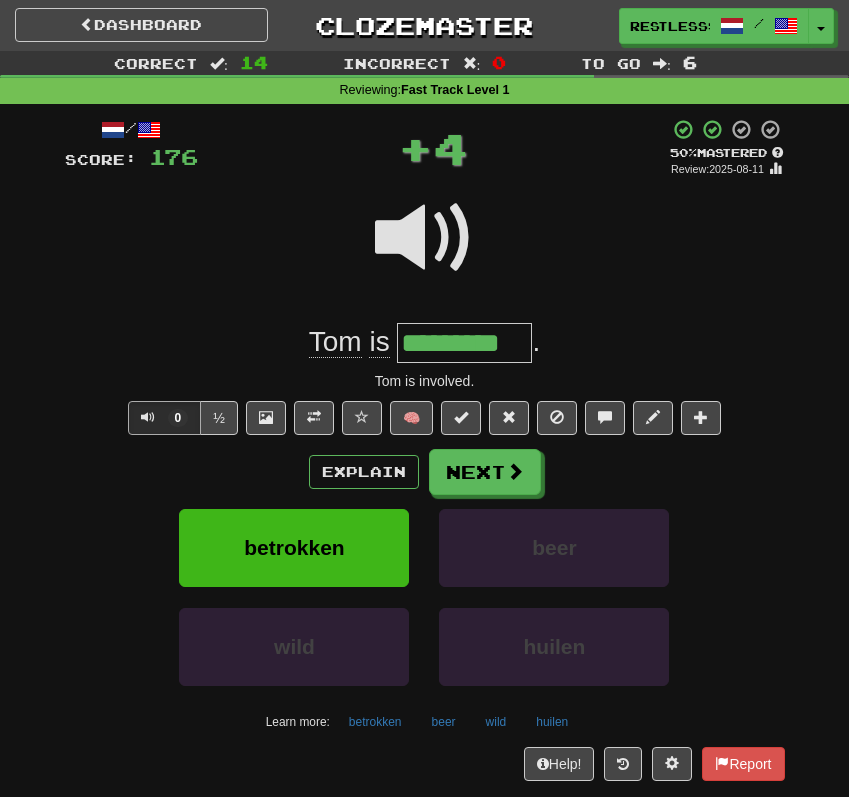 click on "/  Score:   176 + 4 50 %  Mastered Review:  2025-08-11 Tom   is   ********* . Tom is involved. 0 ½ 🧠 Explain Next betrokken beer wild huilen Learn more: betrokken beer wild huilen  Help!  Report" at bounding box center [425, 450] 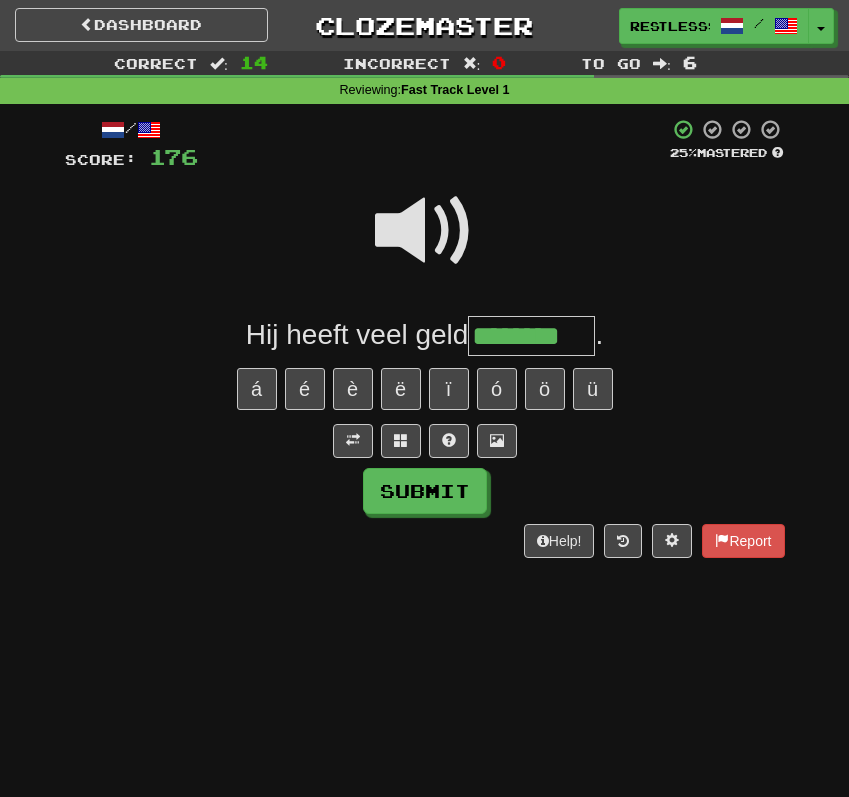 type on "********" 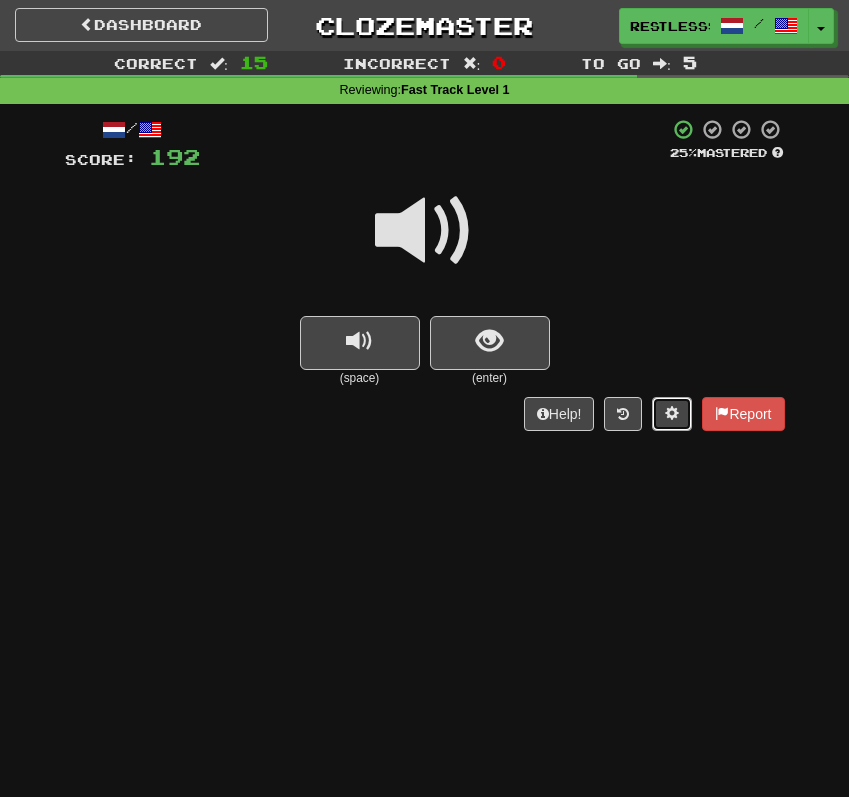 click at bounding box center [672, 414] 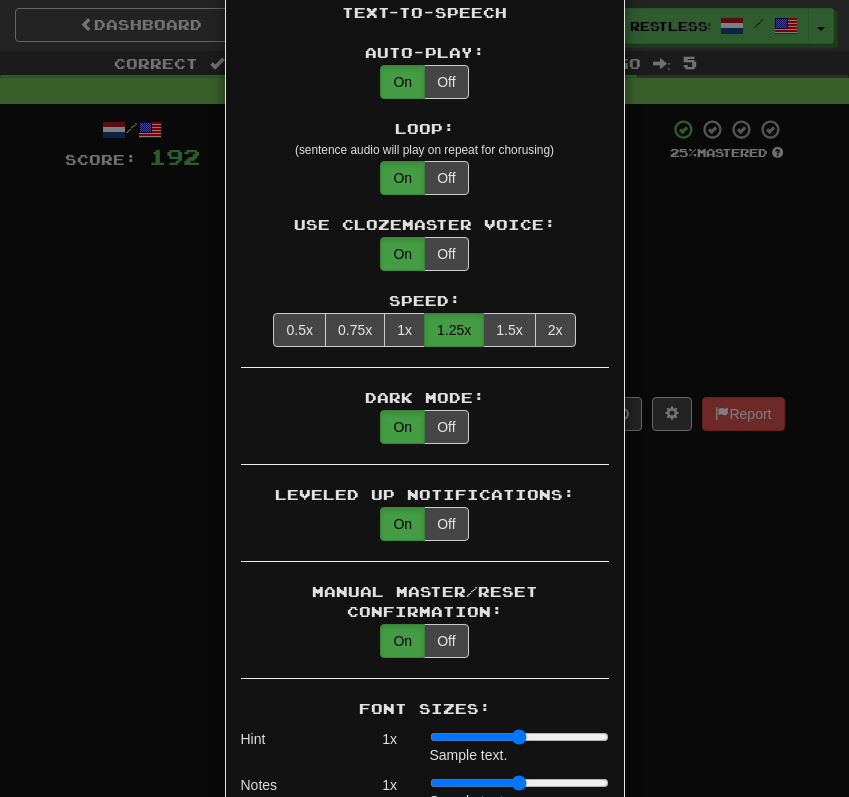 scroll, scrollTop: 1596, scrollLeft: 0, axis: vertical 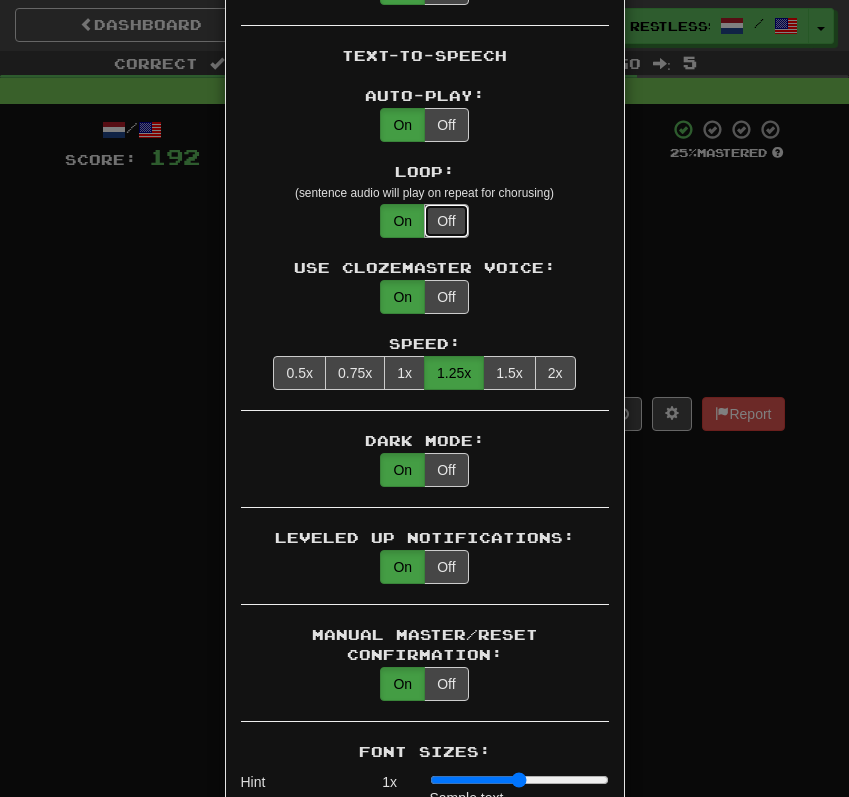 click on "Off" at bounding box center (446, 221) 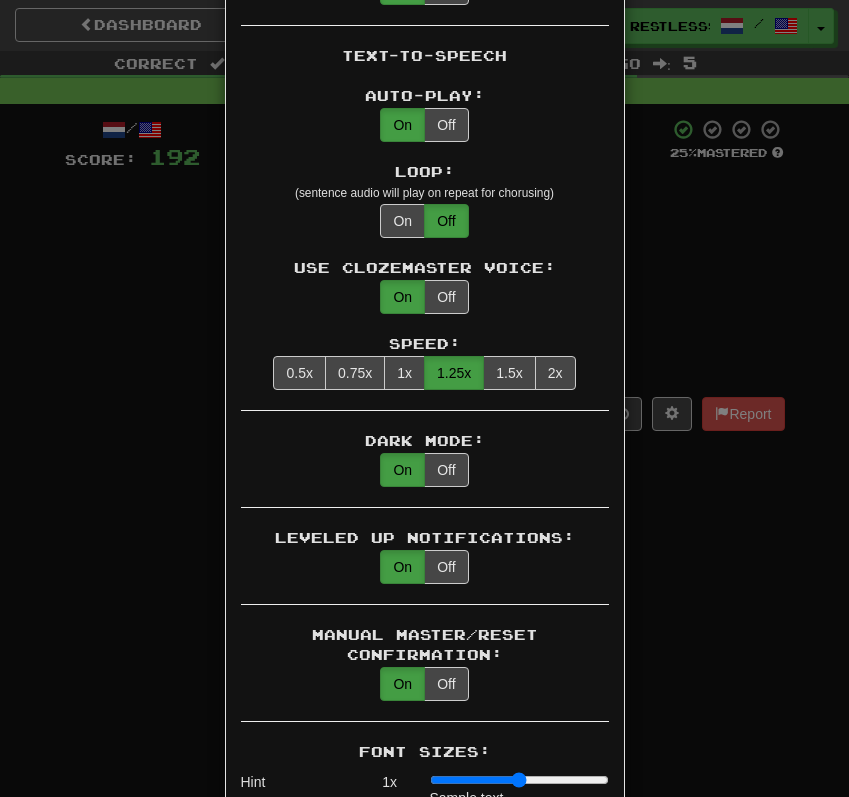 click on "× Game Settings Automatically Show Sentence After First Listen: On Off (when playing listening skill) Translations: Visible Show  After Answering Hidden Sentence Text Initially Hidden: (see just the translation, then click a button to see the sentence text) On Off Hints: (appear above the missing word when available) On Off Spelling Hints: (lets you know if your answer is incorrect by up to 2 letters) On Off Typing Color Hint: (see if you're entering the correct answer as you type) On Off Text Box Size: (text box size can change to match the missing word) Changes Always the Same Enter Submits Empty: (pressing Enter when the input is empty will submit a blank answer) On Off Clear After Answering: (keypress clears the text input after answering so you can practice re-typing the answer) On Off Image Toggle: (toggle button, if sentence image available) After Answering Before and After Off Image Background: (use sentence image as background, if available) On Off Pronunciation: On Off Sound Effects: On Off On Off" at bounding box center [424, 398] 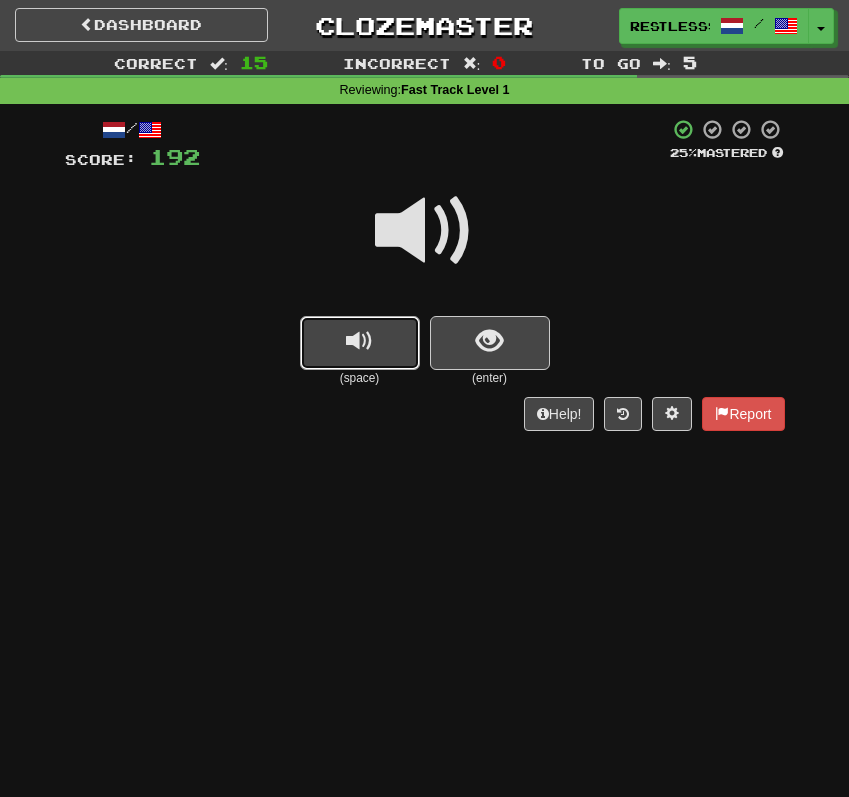 click at bounding box center (360, 343) 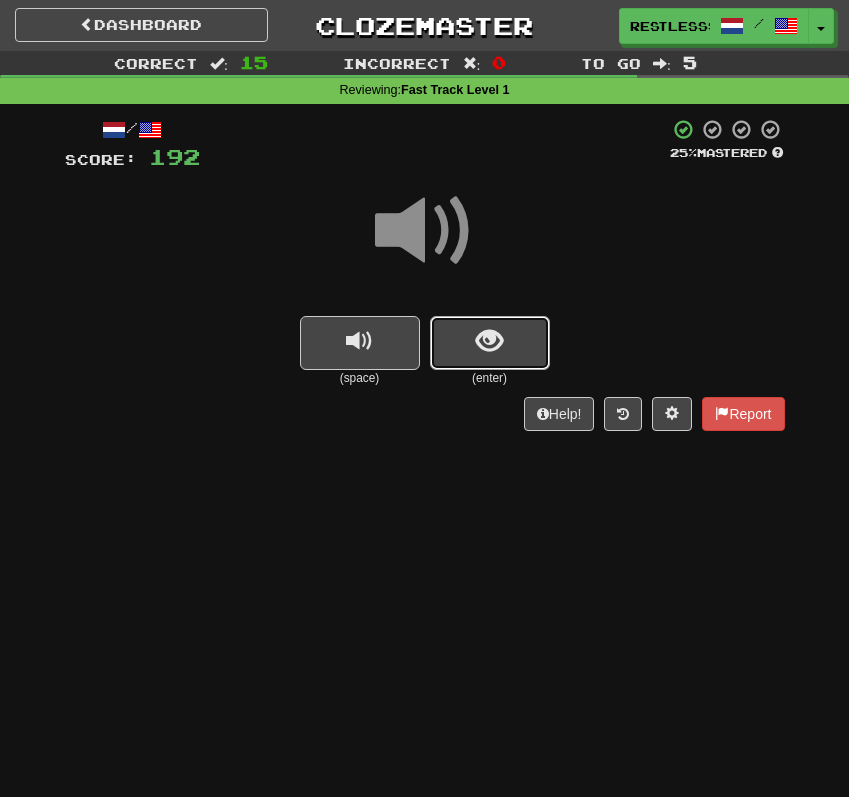 click at bounding box center (490, 343) 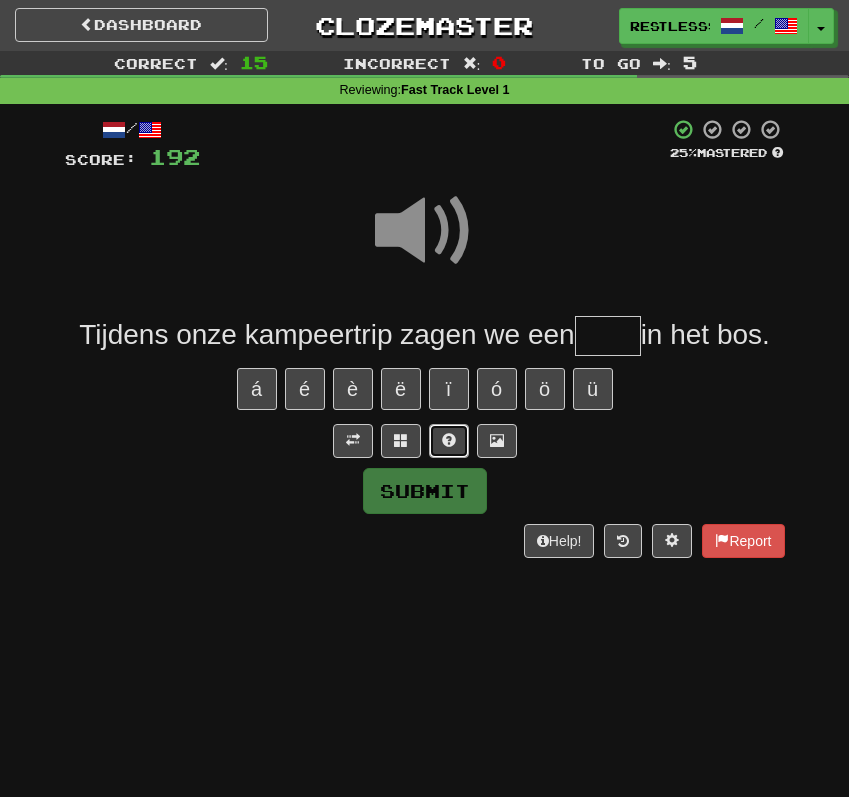 click at bounding box center (449, 440) 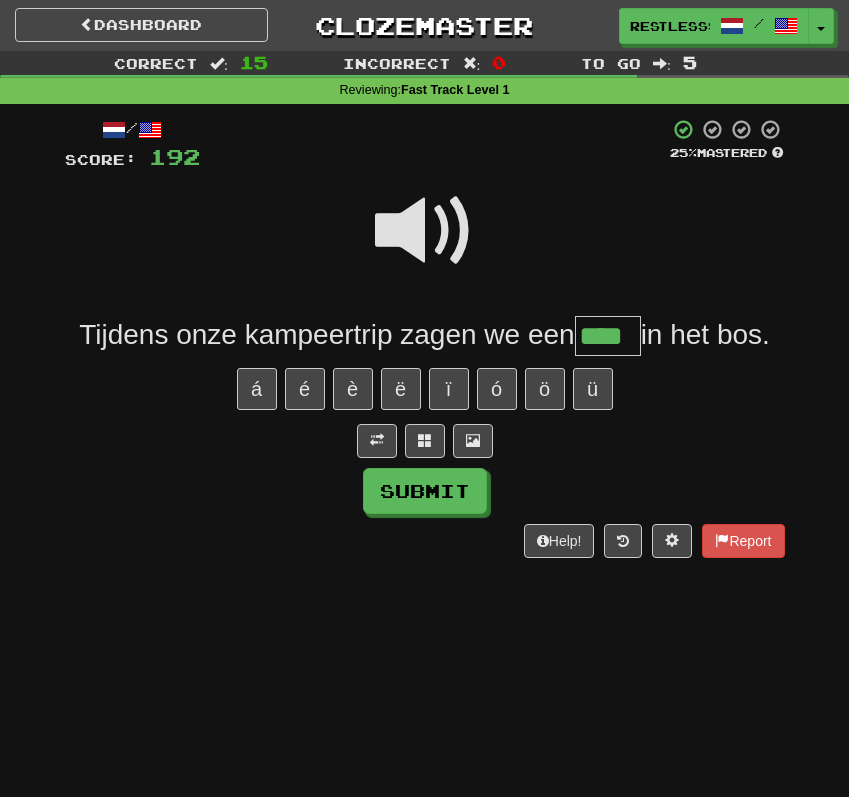 type on "****" 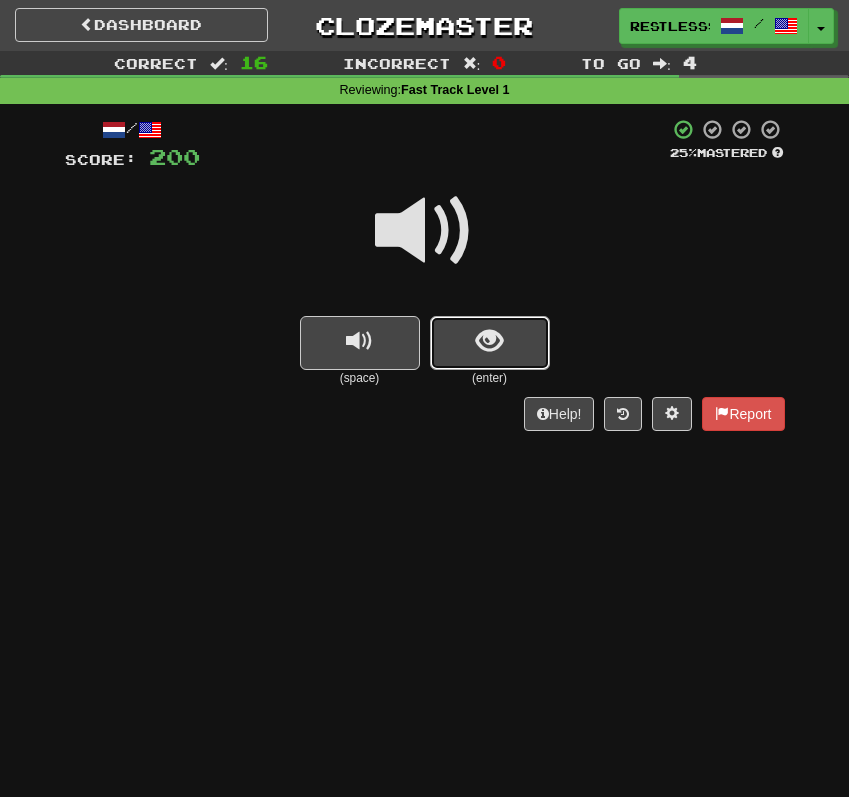 click at bounding box center [490, 343] 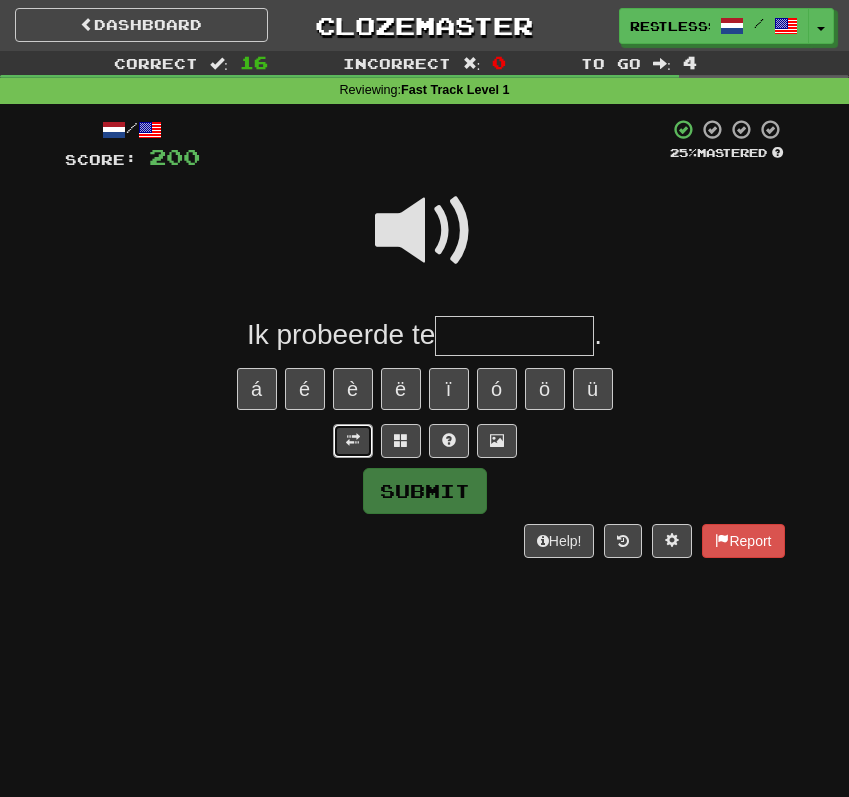 click at bounding box center (353, 440) 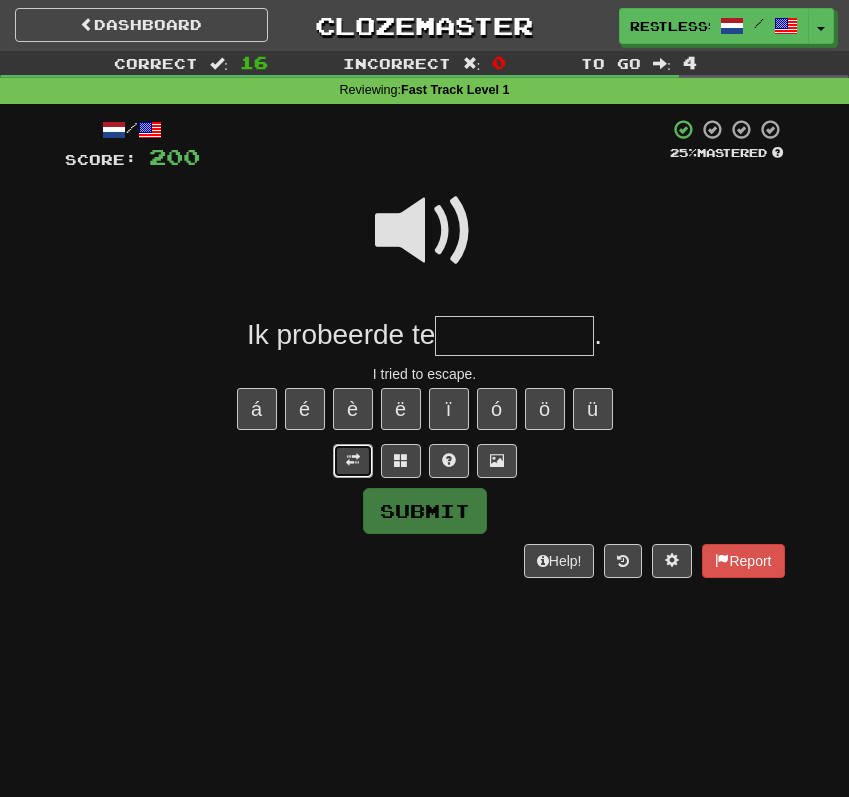 click at bounding box center (353, 460) 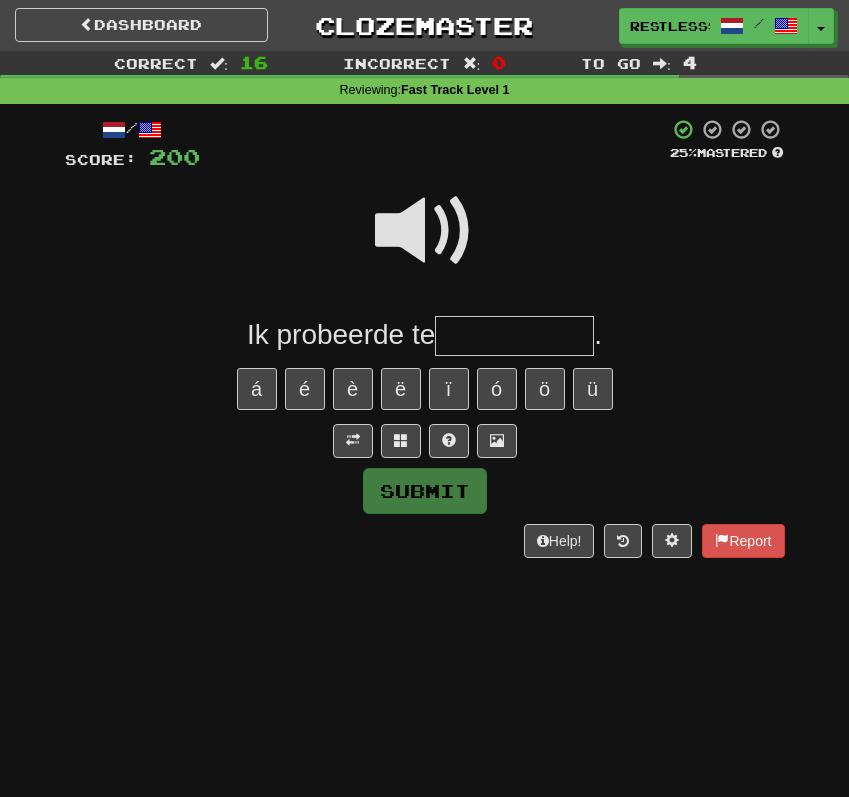 click at bounding box center [514, 336] 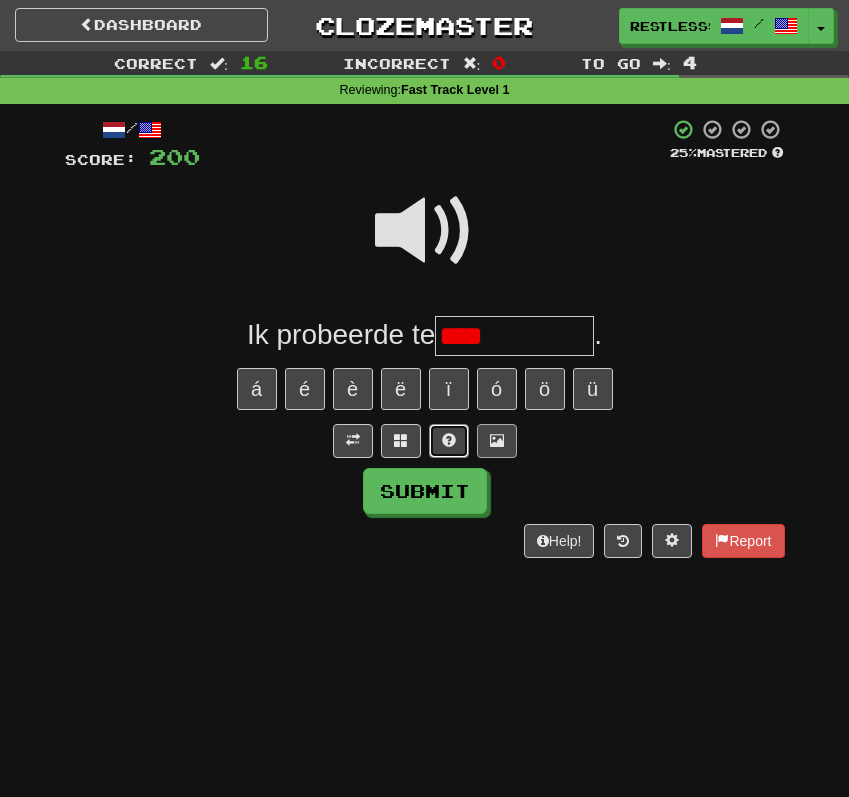 click at bounding box center [449, 441] 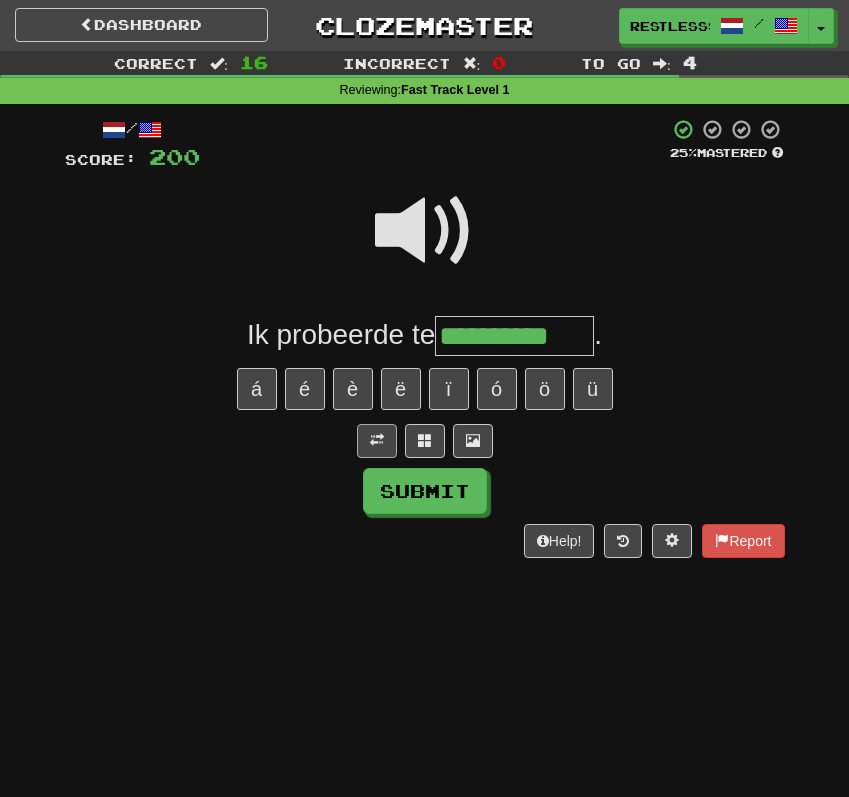 type on "**********" 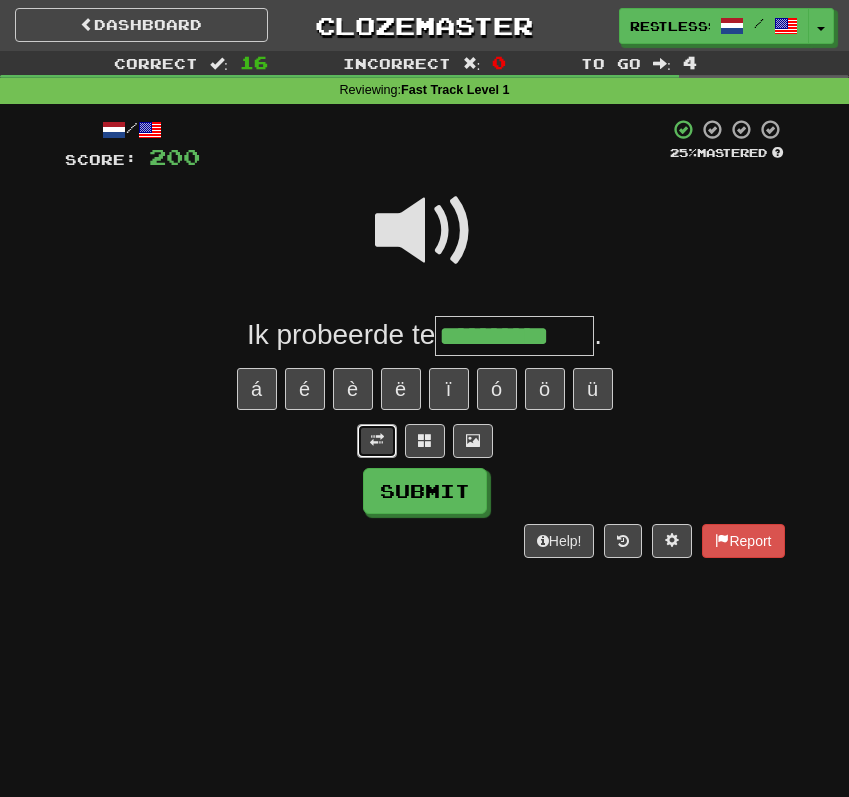 click at bounding box center [377, 441] 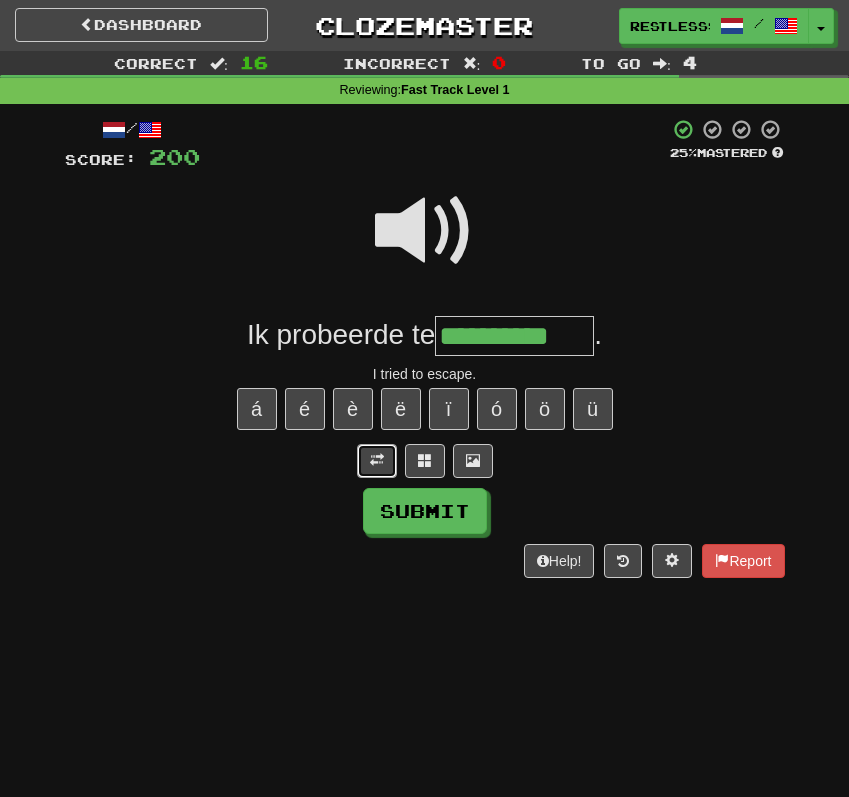 click at bounding box center [377, 460] 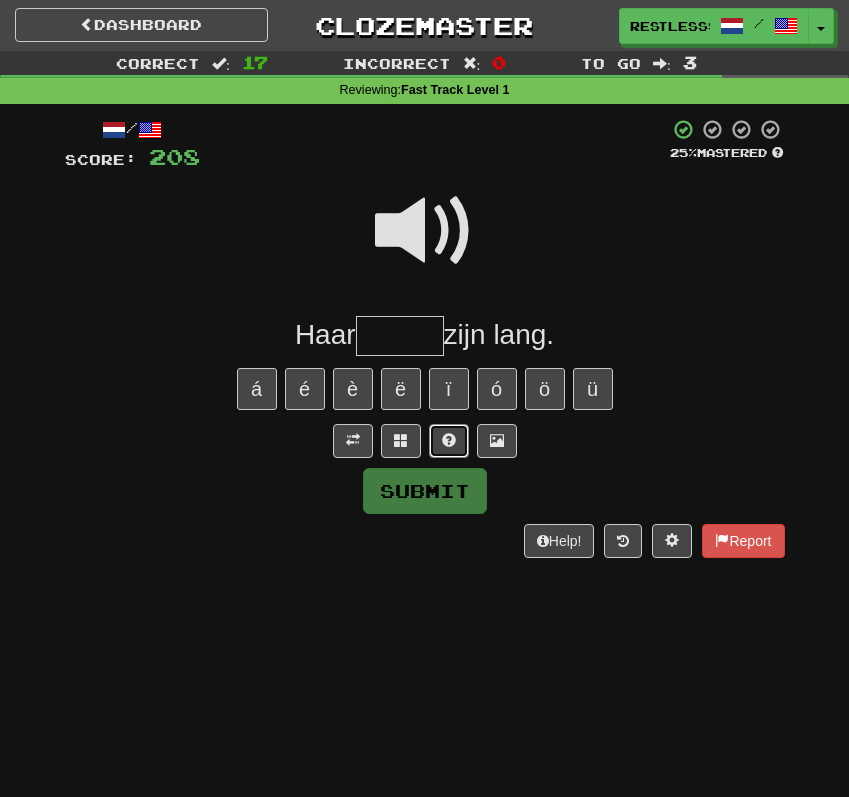 click at bounding box center (449, 441) 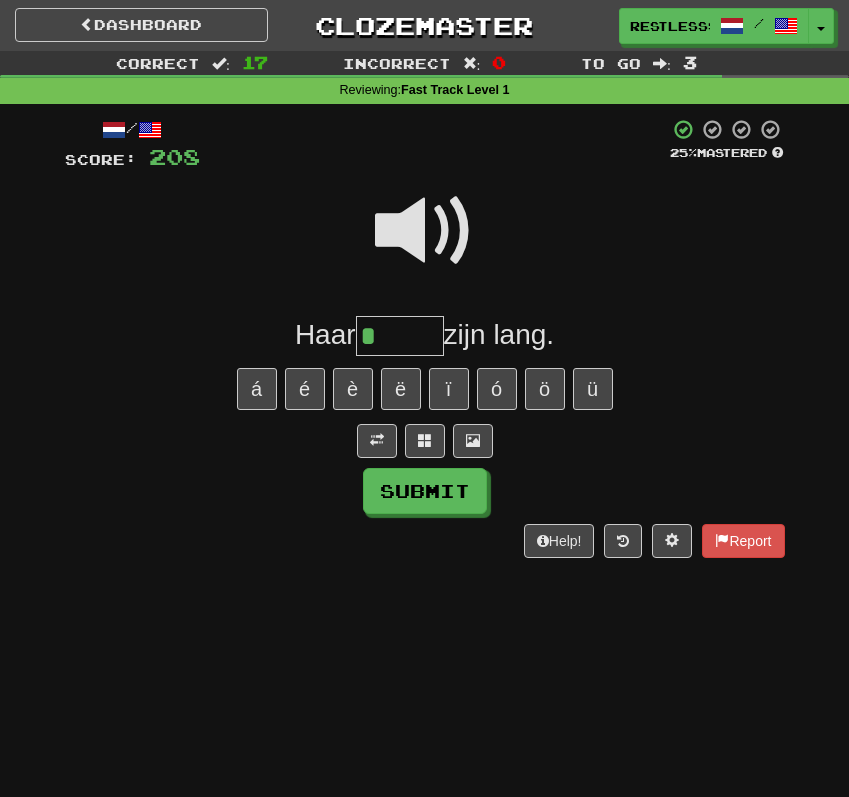 click at bounding box center (425, 231) 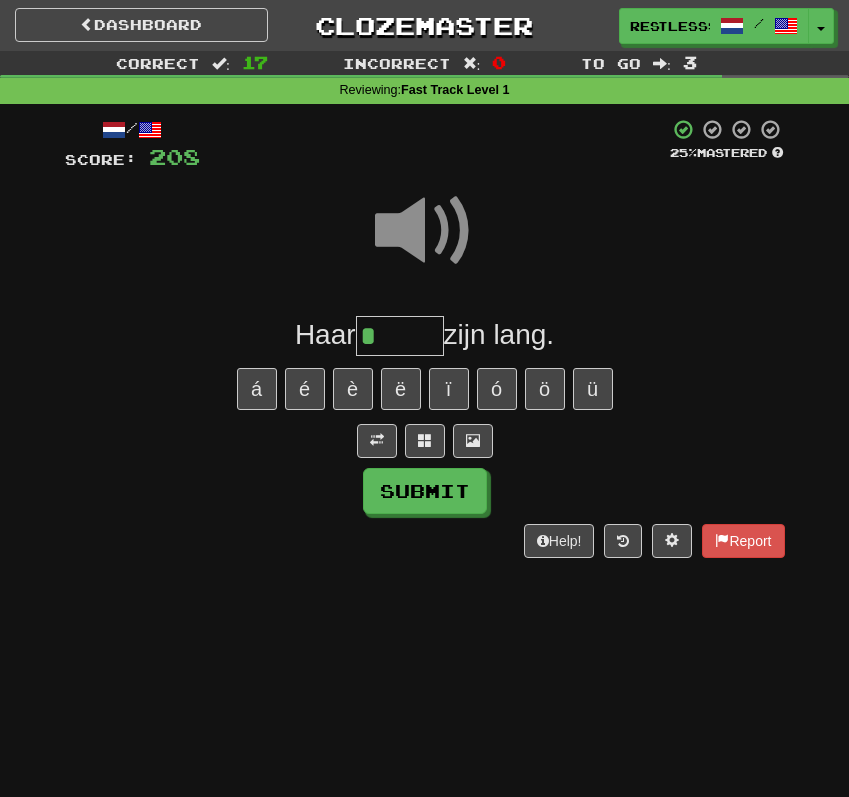 click on "*" at bounding box center [400, 336] 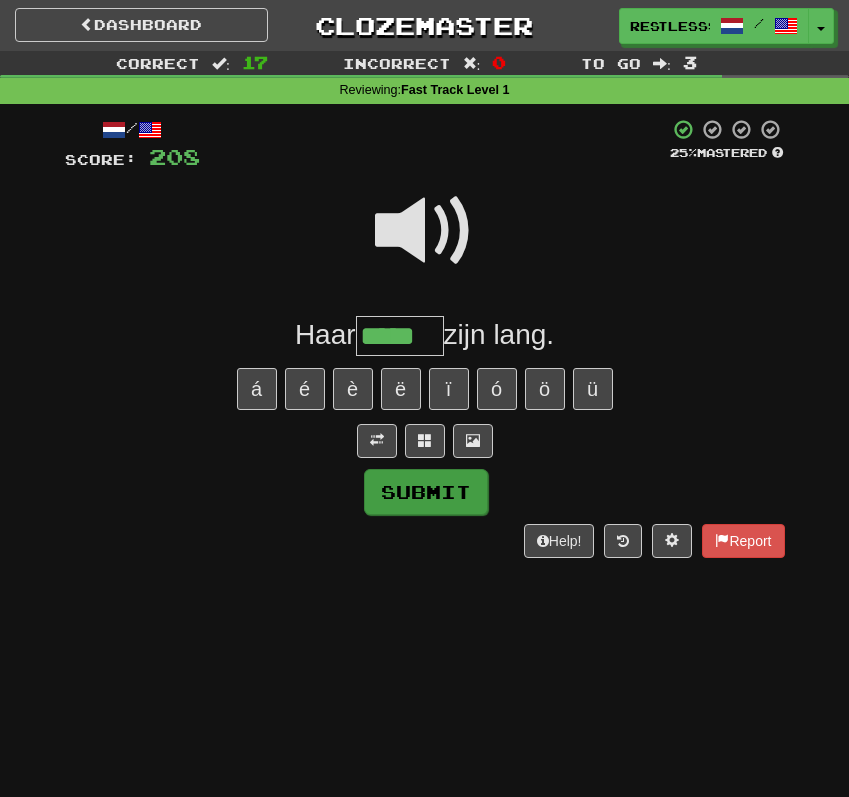 type on "*****" 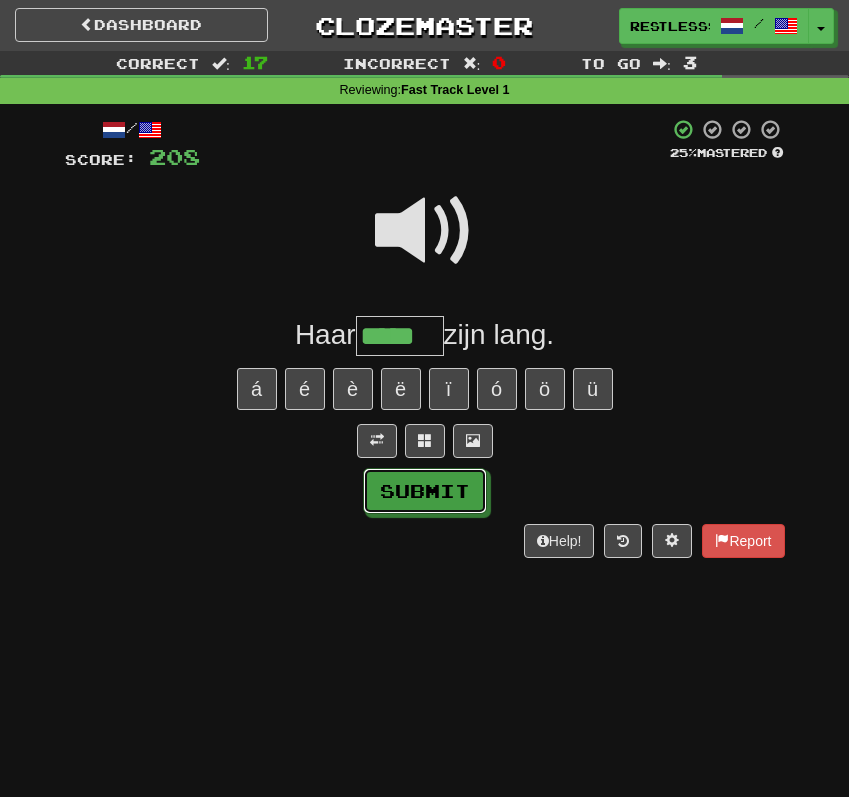 click on "Submit" at bounding box center (425, 491) 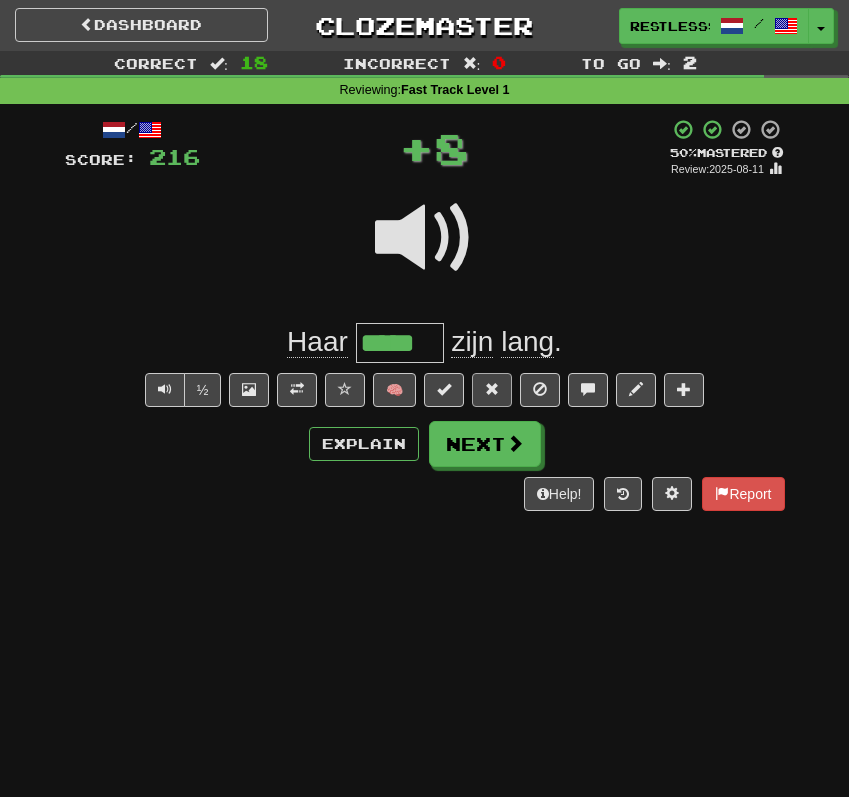 click on "/  Score:   216 + 8 50 %  Mastered Review:  2025-08-11 Haar   *****   zijn   lang . ½ 🧠 Explain Next  Help!  Report" at bounding box center (425, 314) 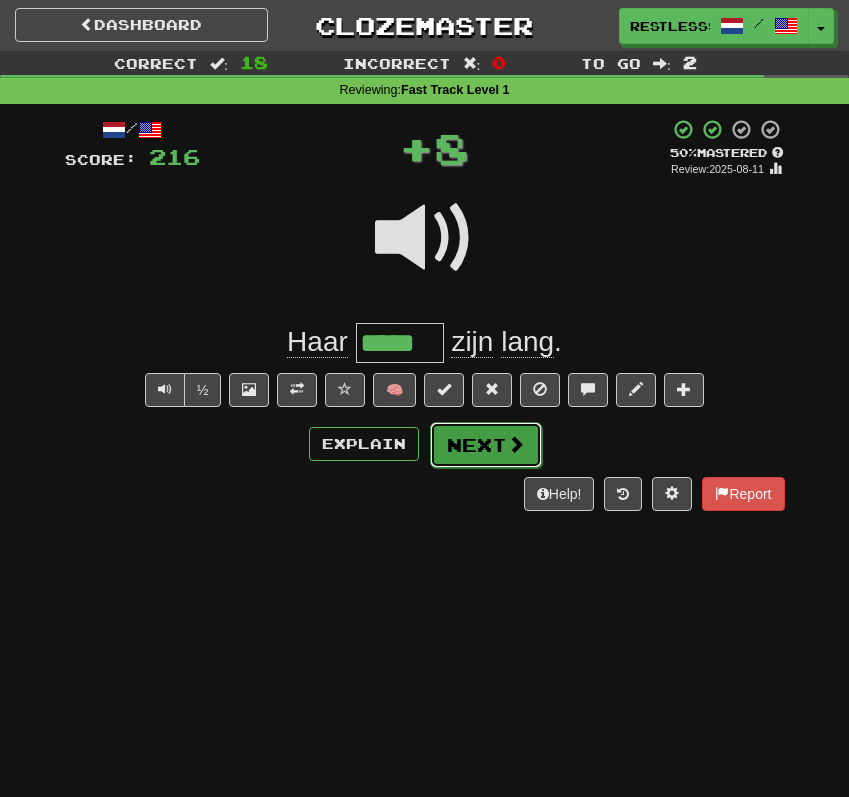 click on "Next" at bounding box center [486, 445] 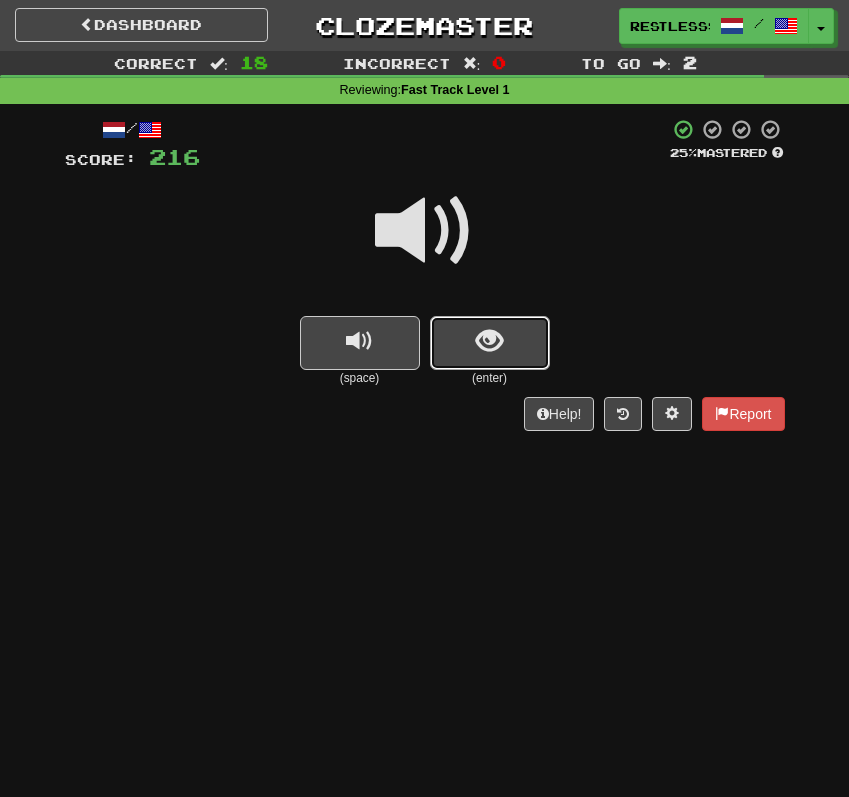 click at bounding box center (490, 343) 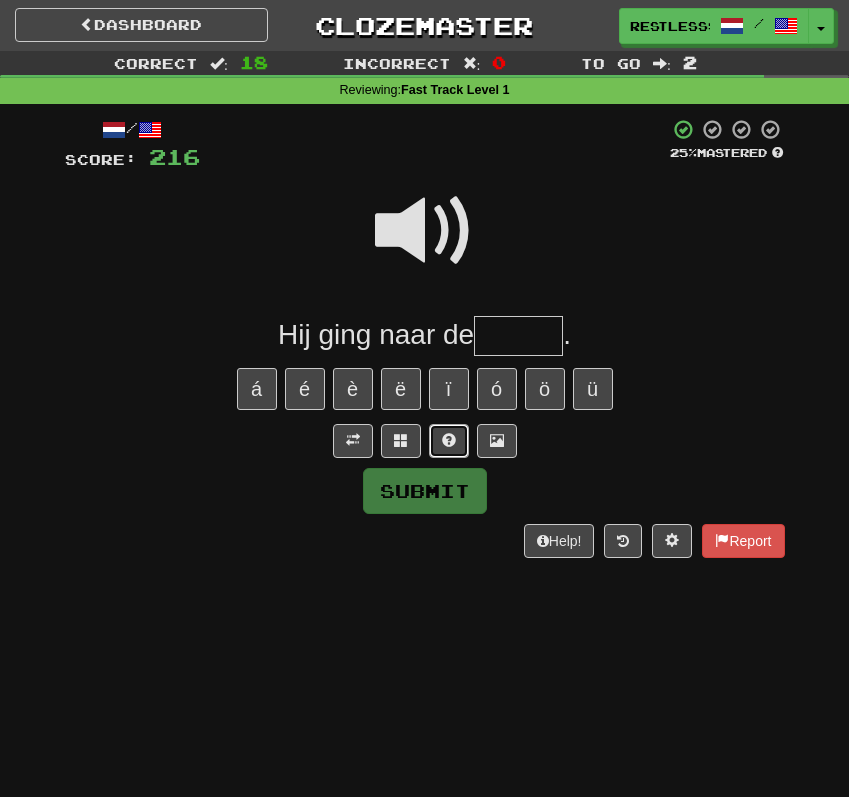 click at bounding box center [449, 441] 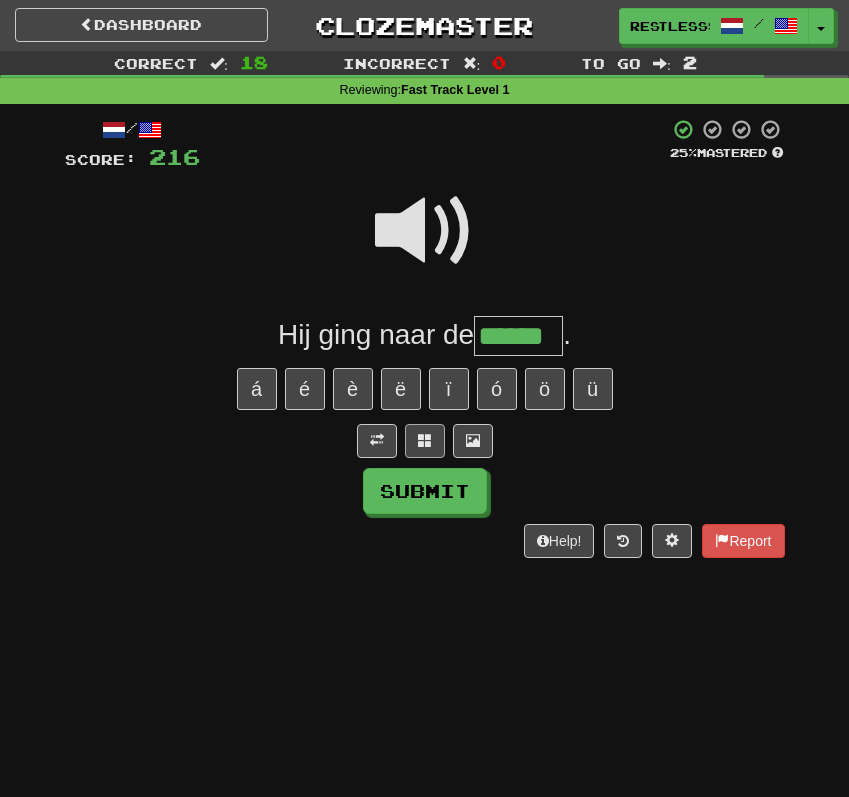 type on "******" 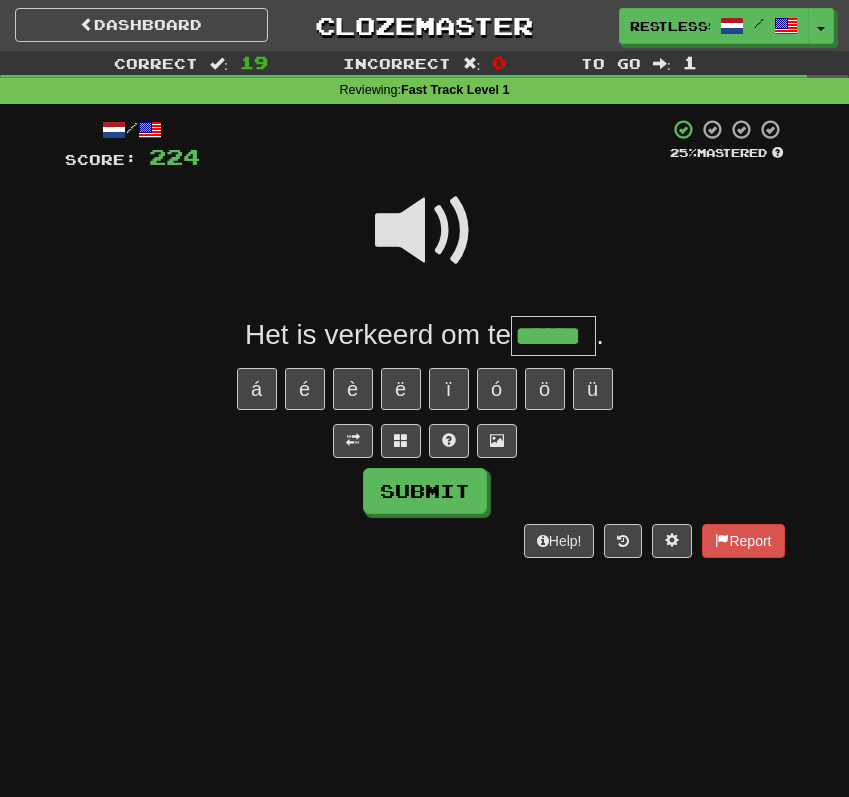 type on "******" 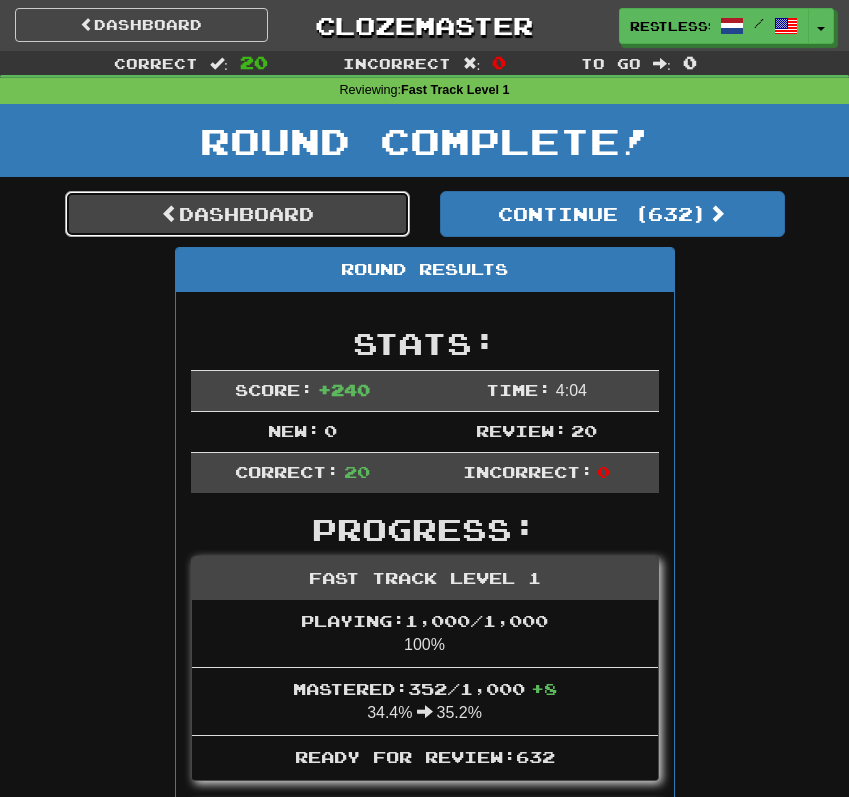 click on "Dashboard" at bounding box center [237, 214] 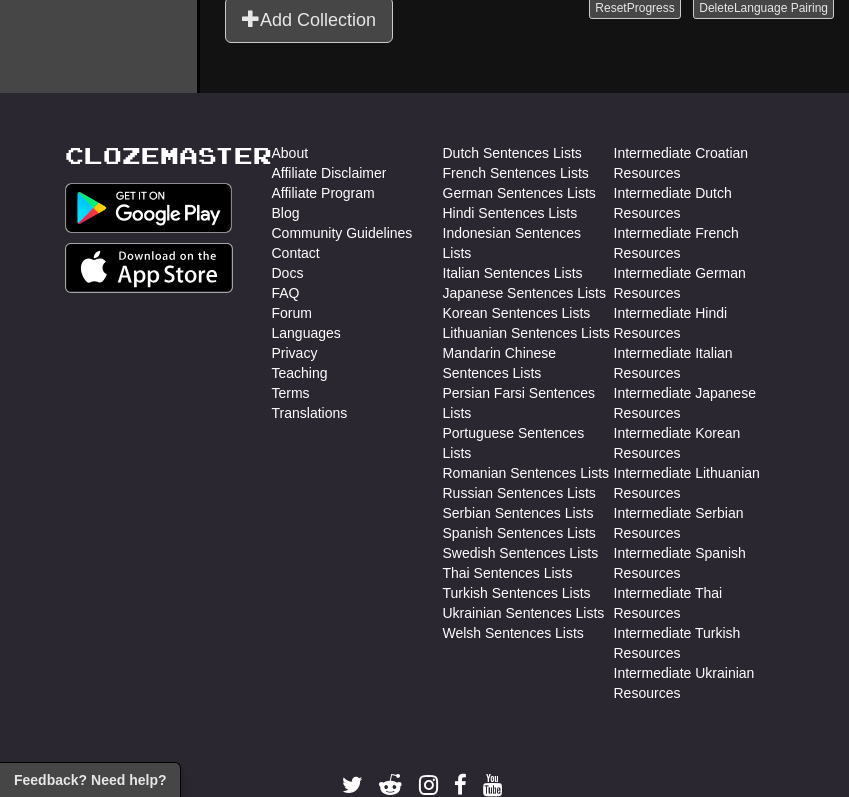 scroll, scrollTop: 2453, scrollLeft: 0, axis: vertical 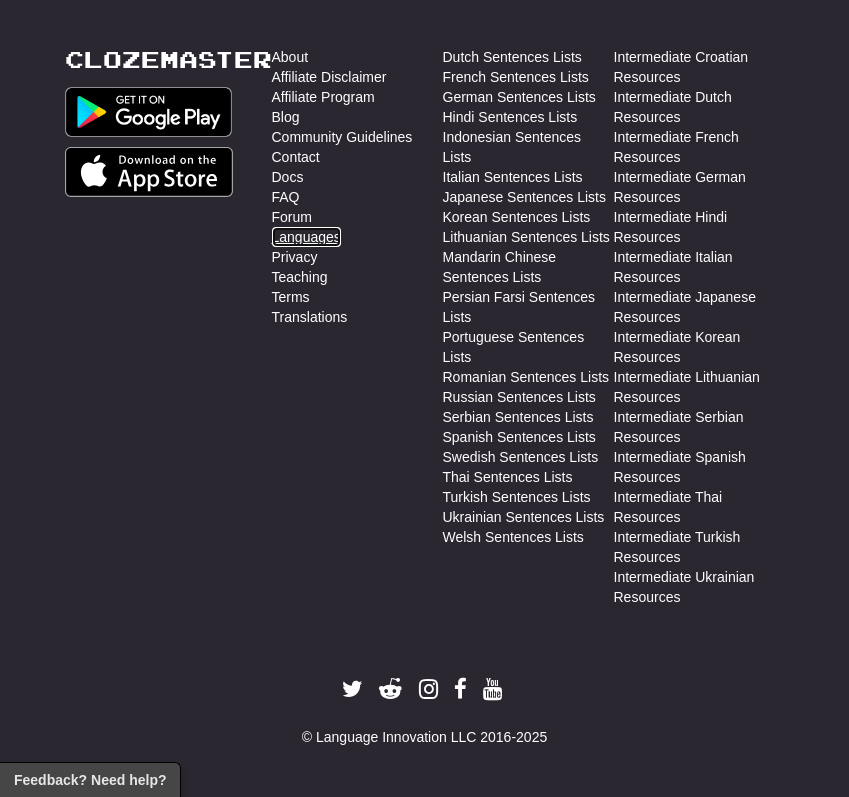 click on "Languages" at bounding box center (306, 237) 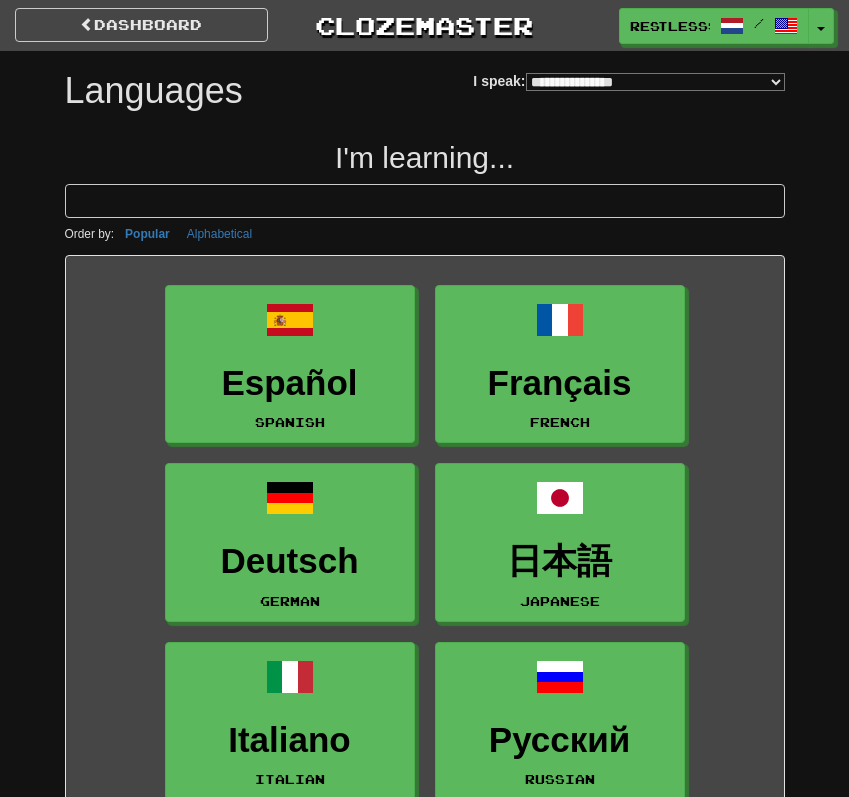 select on "*******" 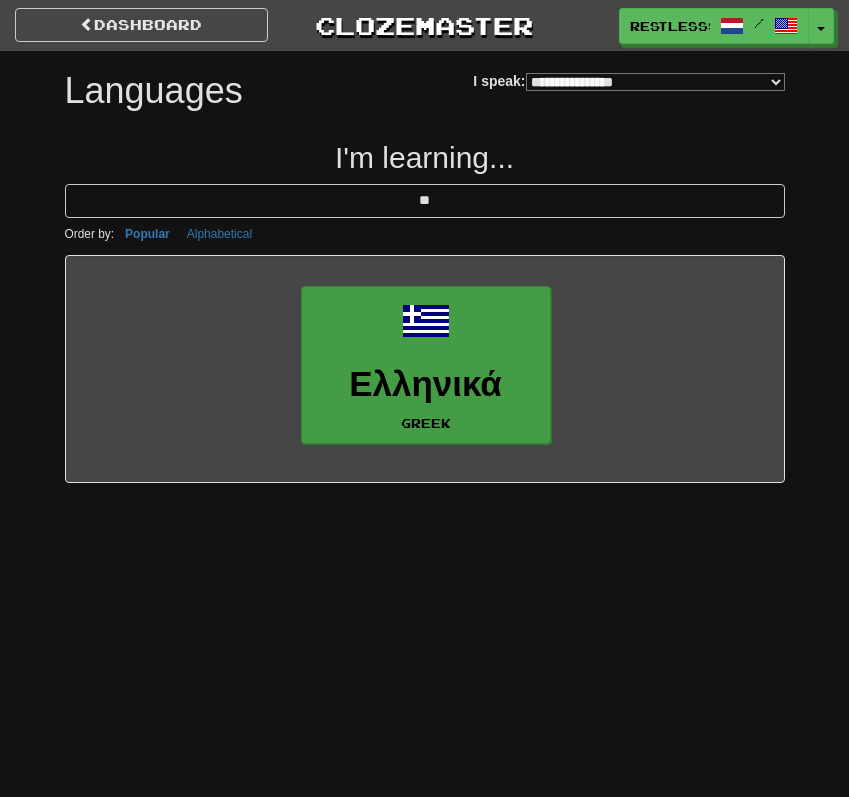 type on "**" 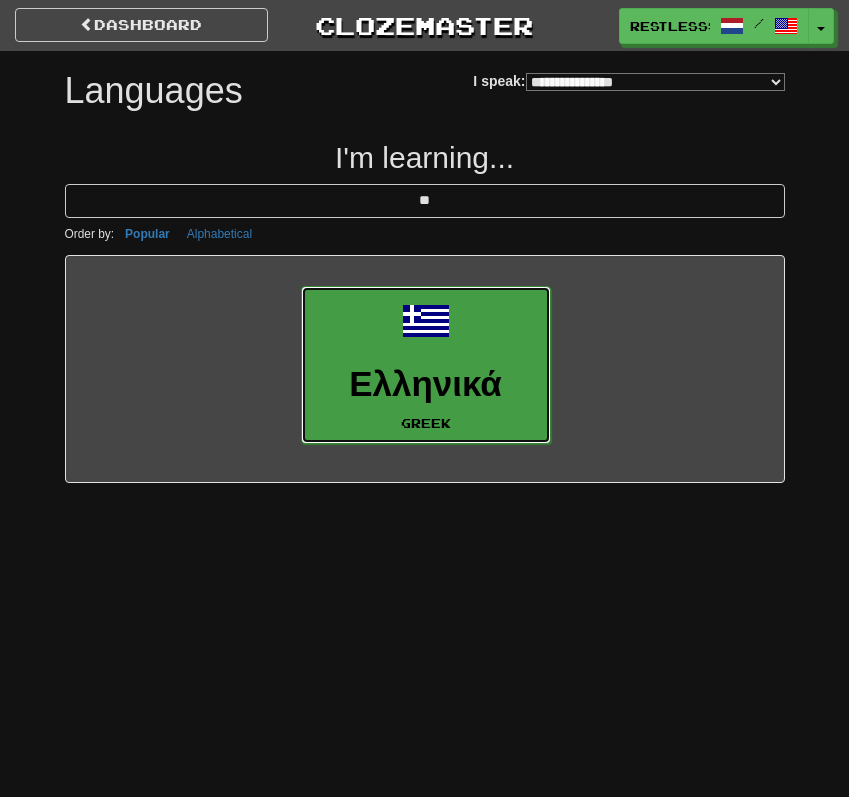 click on "Ελληνικά Greek" at bounding box center (426, 365) 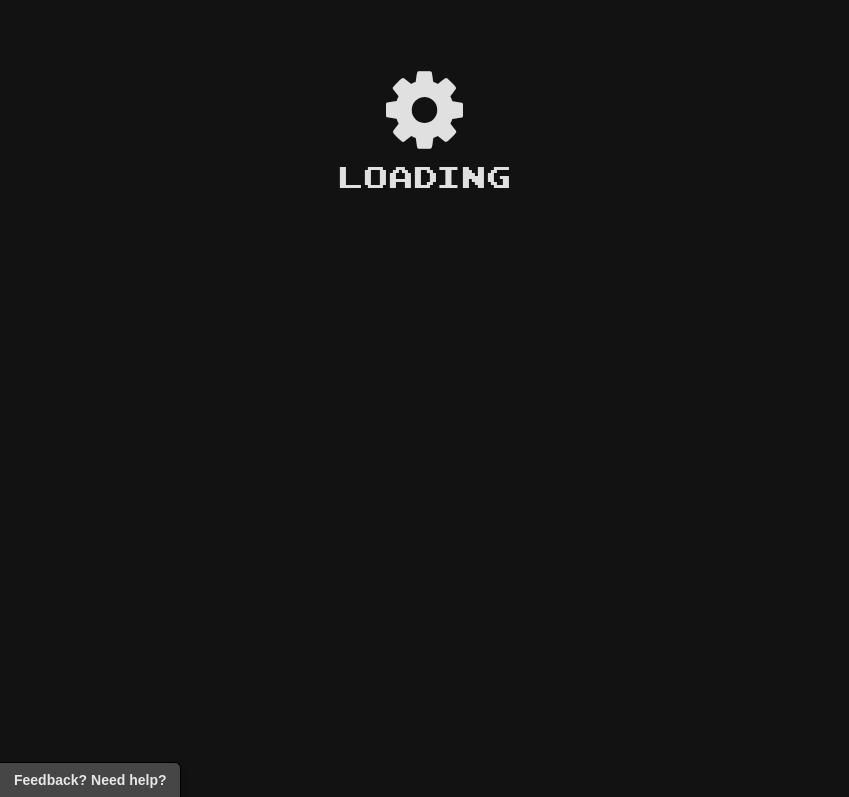 scroll, scrollTop: 0, scrollLeft: 0, axis: both 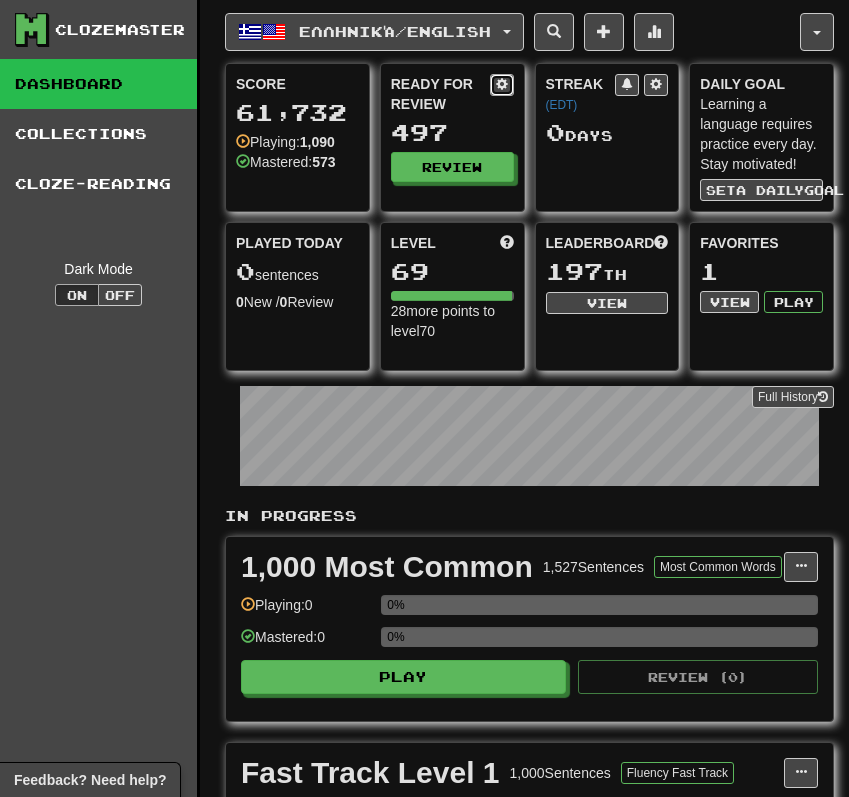 click at bounding box center [502, 85] 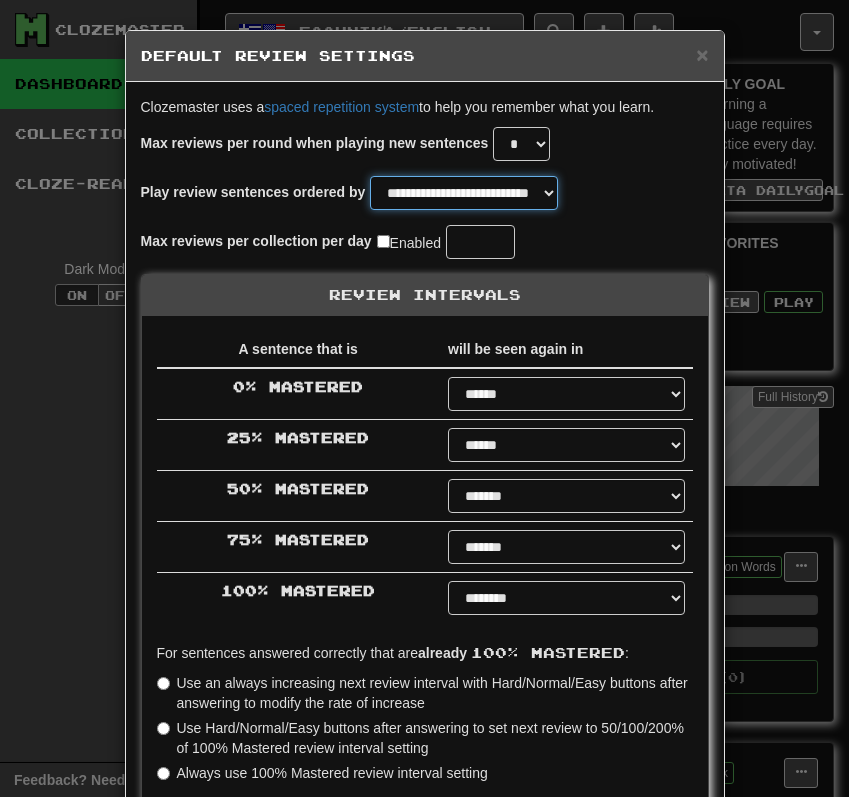 click on "**********" at bounding box center (464, 193) 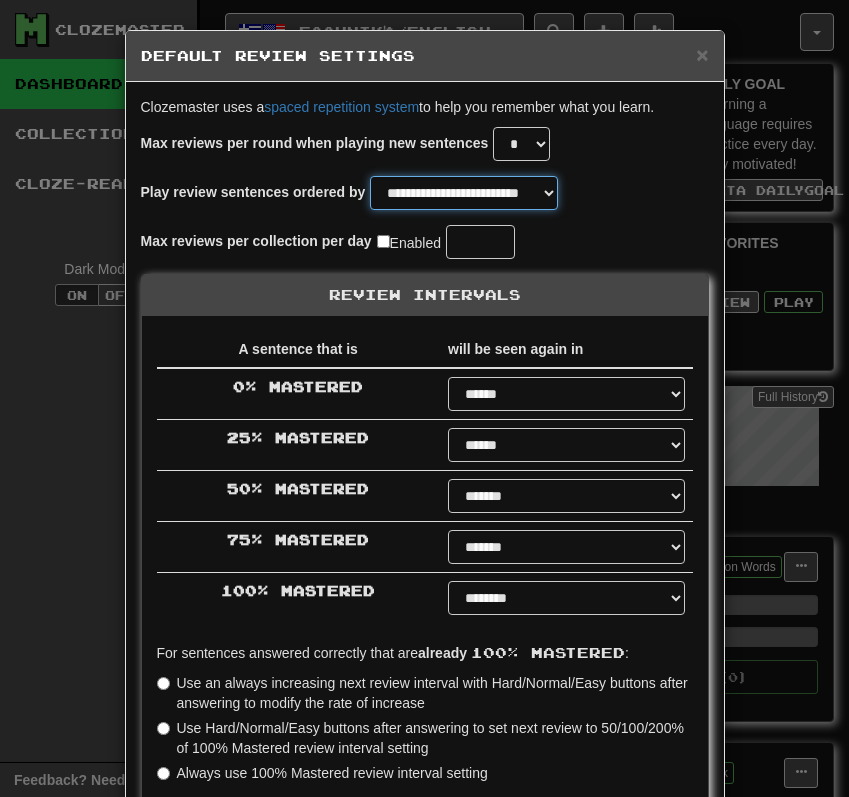 scroll, scrollTop: 308, scrollLeft: 0, axis: vertical 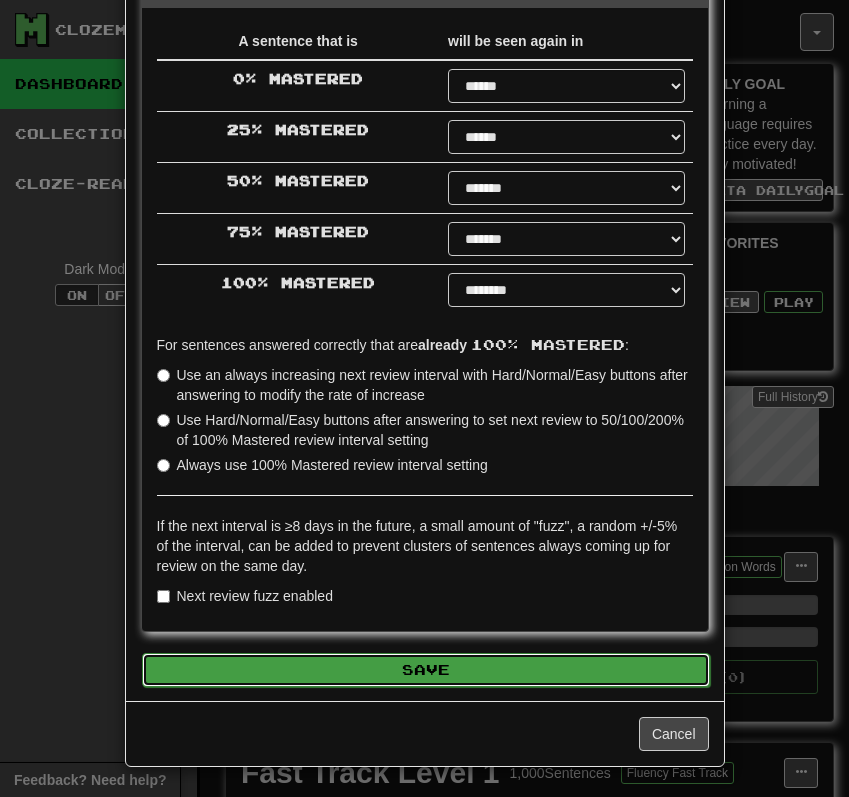 click on "Save" at bounding box center [426, 670] 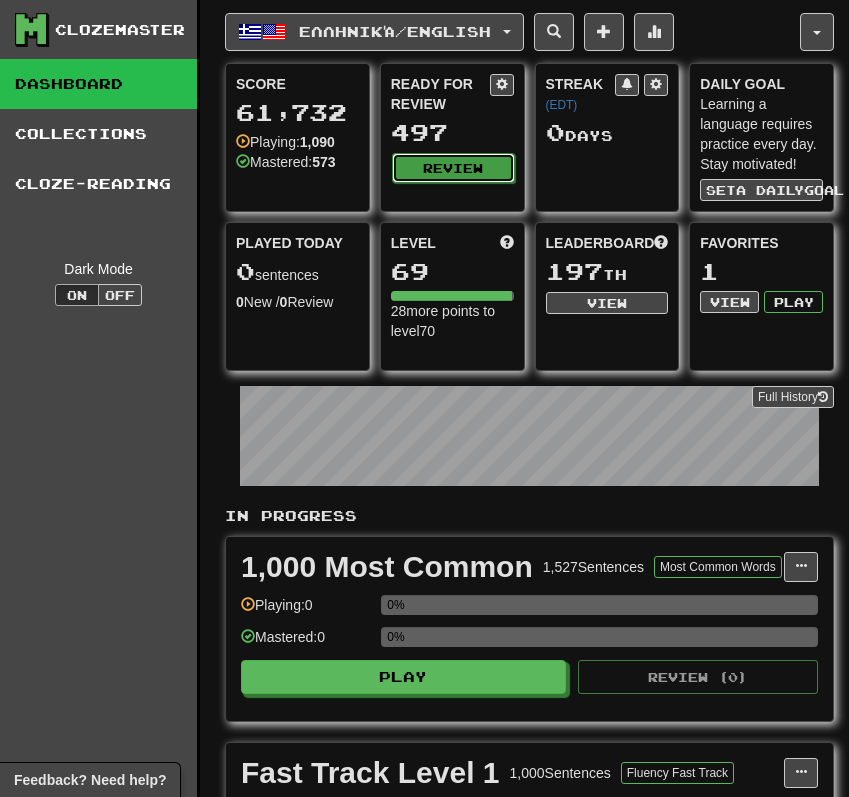 click on "Review" at bounding box center [453, 168] 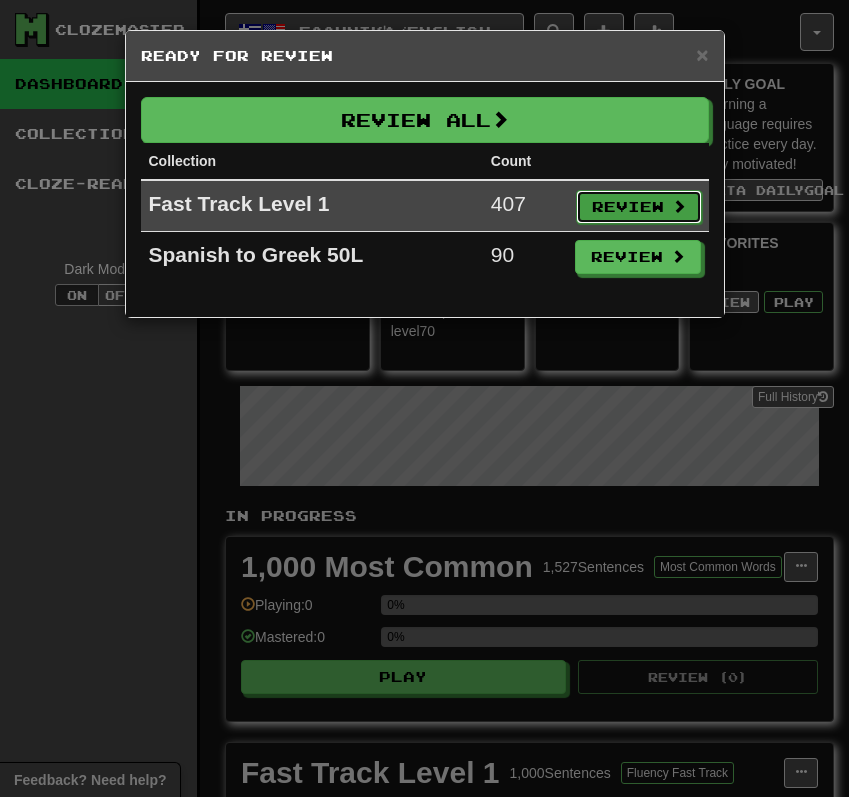 click on "Review" at bounding box center (639, 207) 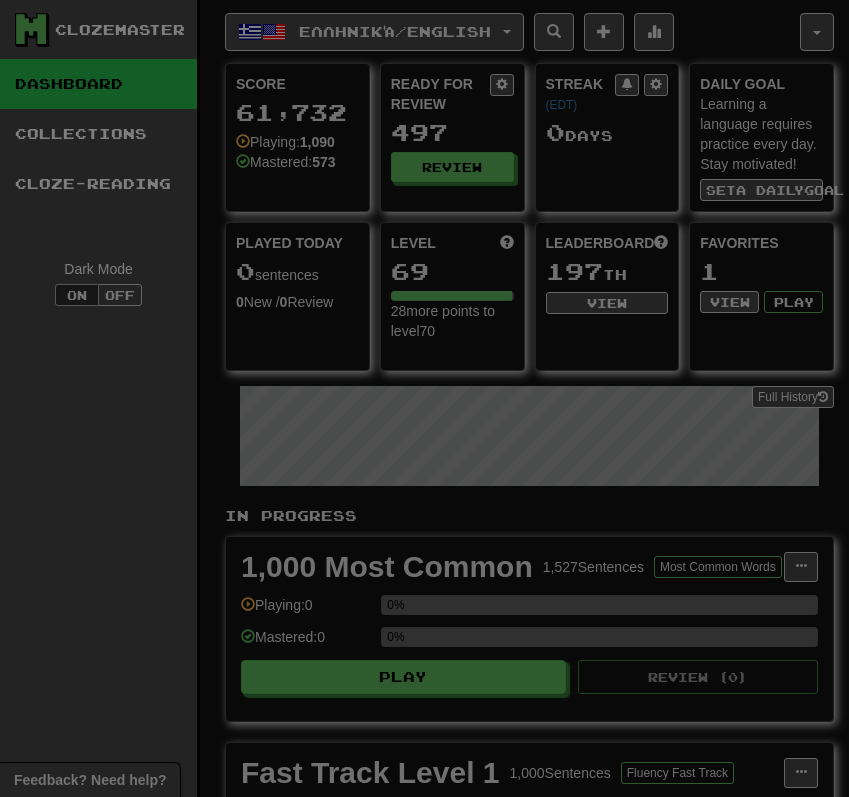 select on "**" 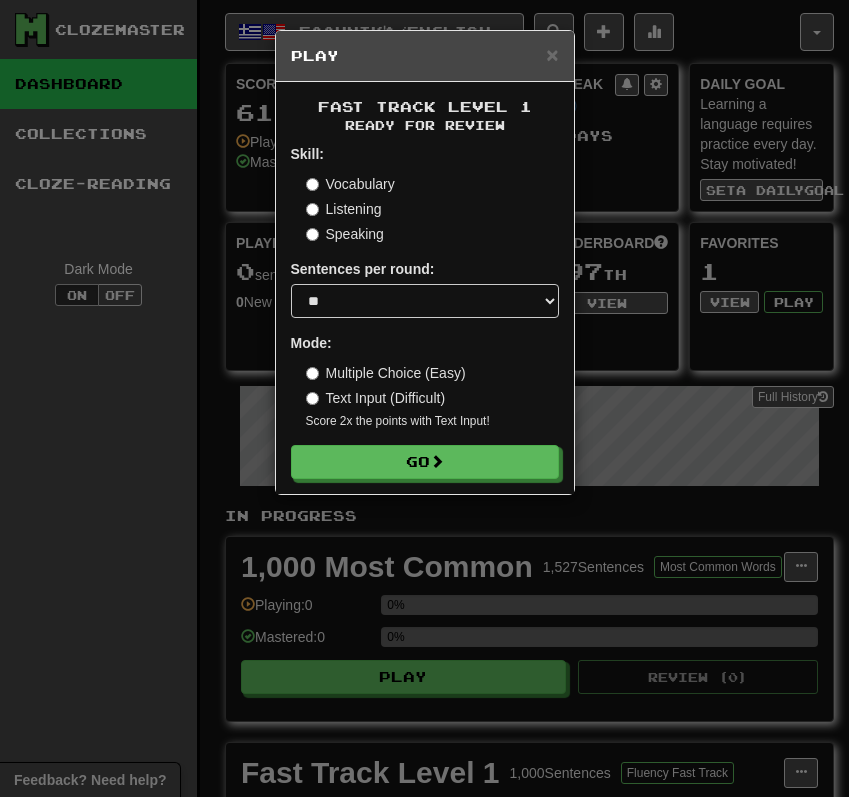 click on "Listening" at bounding box center [344, 209] 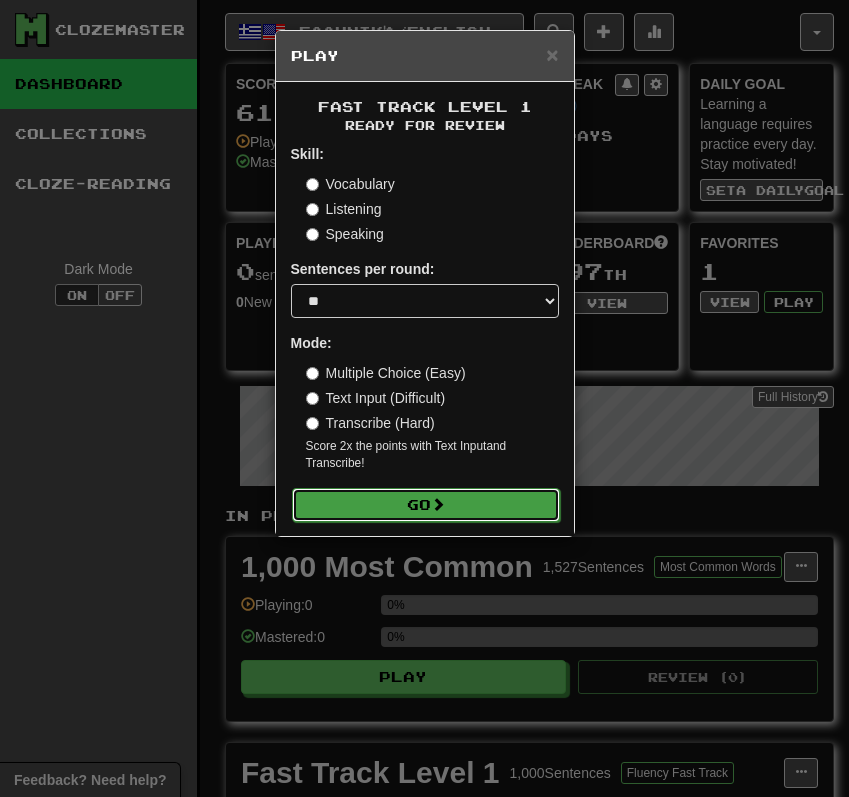 click on "Go" at bounding box center [426, 505] 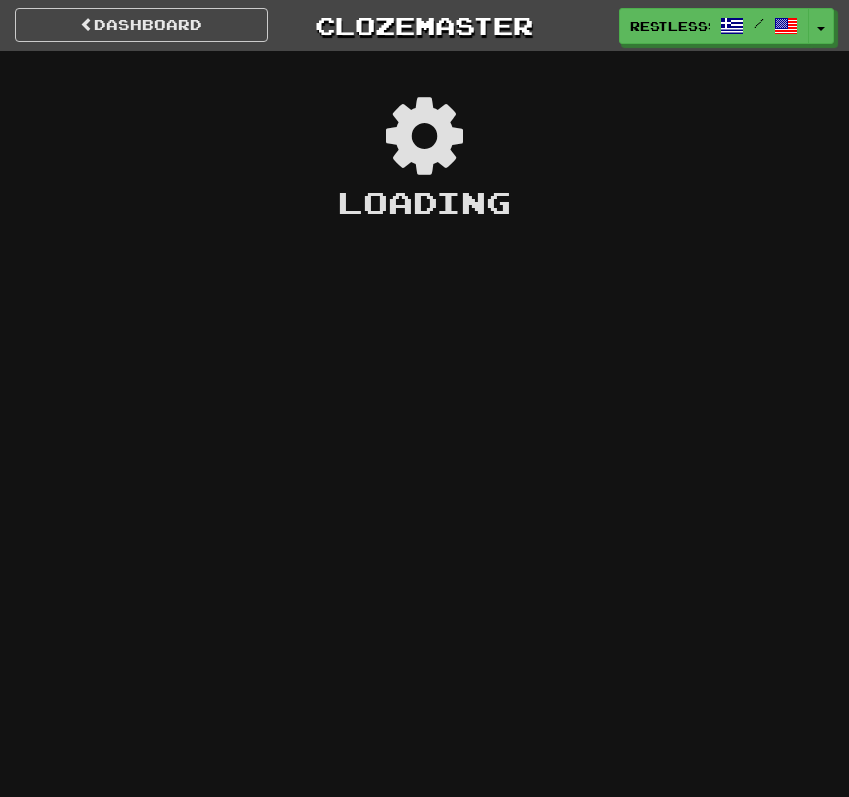 scroll, scrollTop: 0, scrollLeft: 0, axis: both 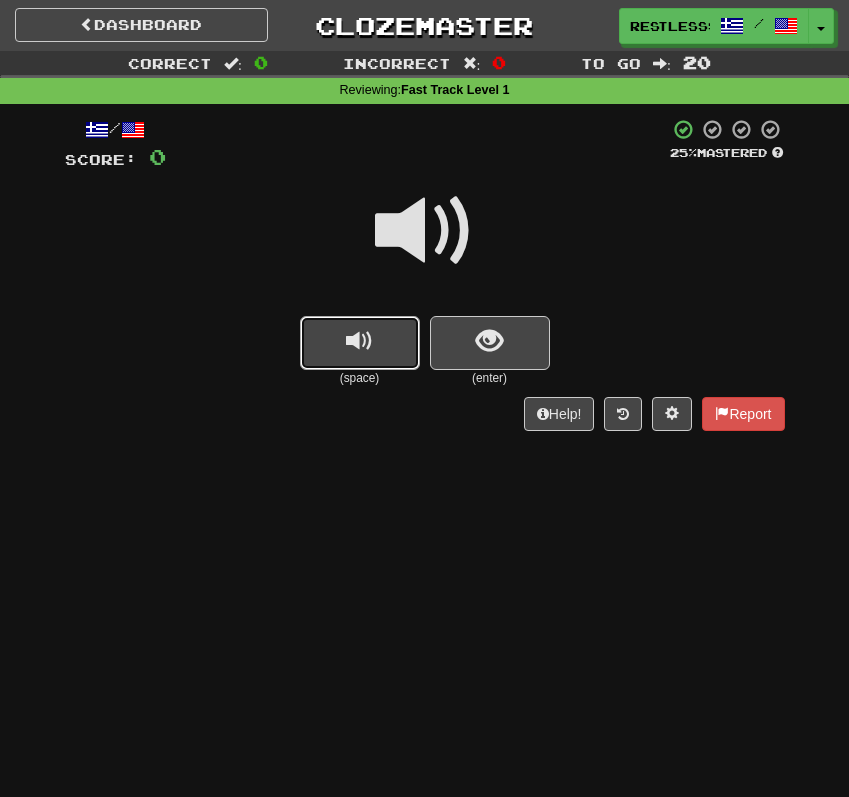 click at bounding box center (360, 343) 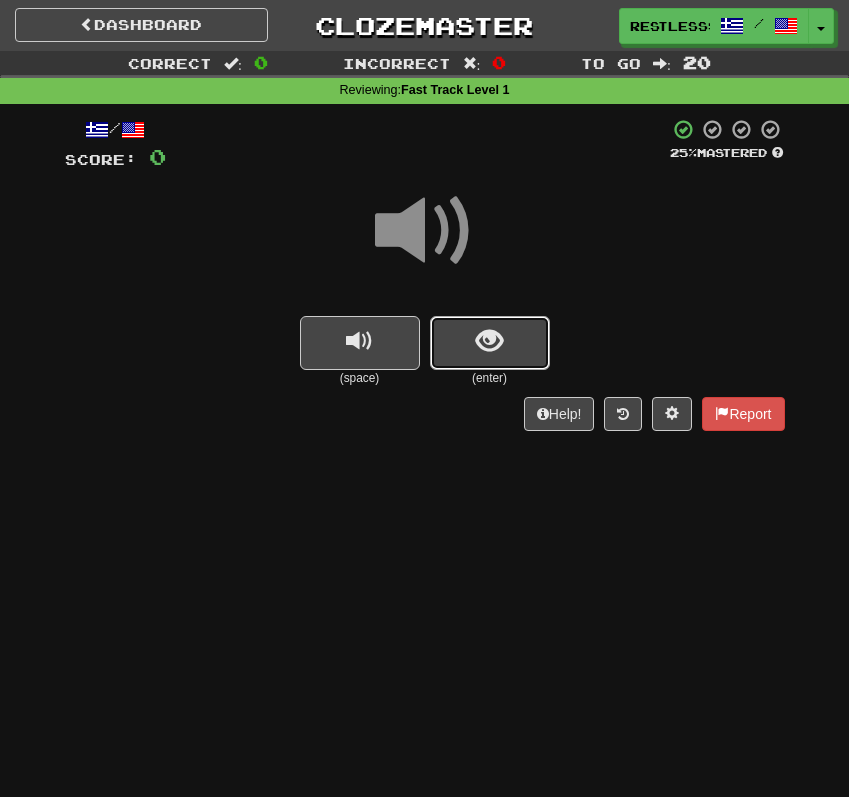 click at bounding box center [489, 341] 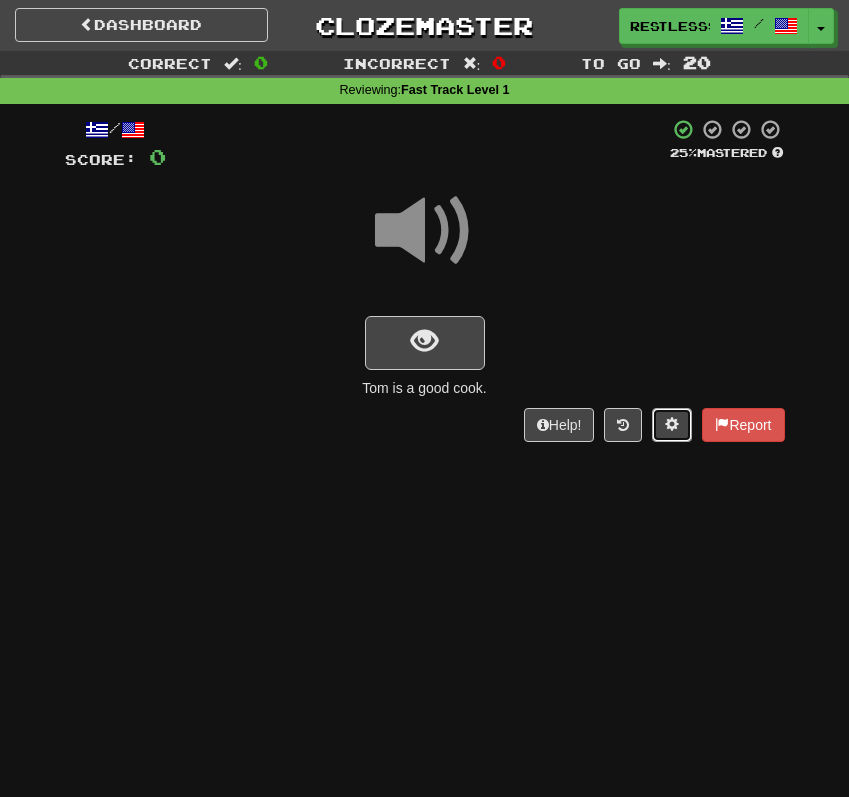 click at bounding box center (672, 425) 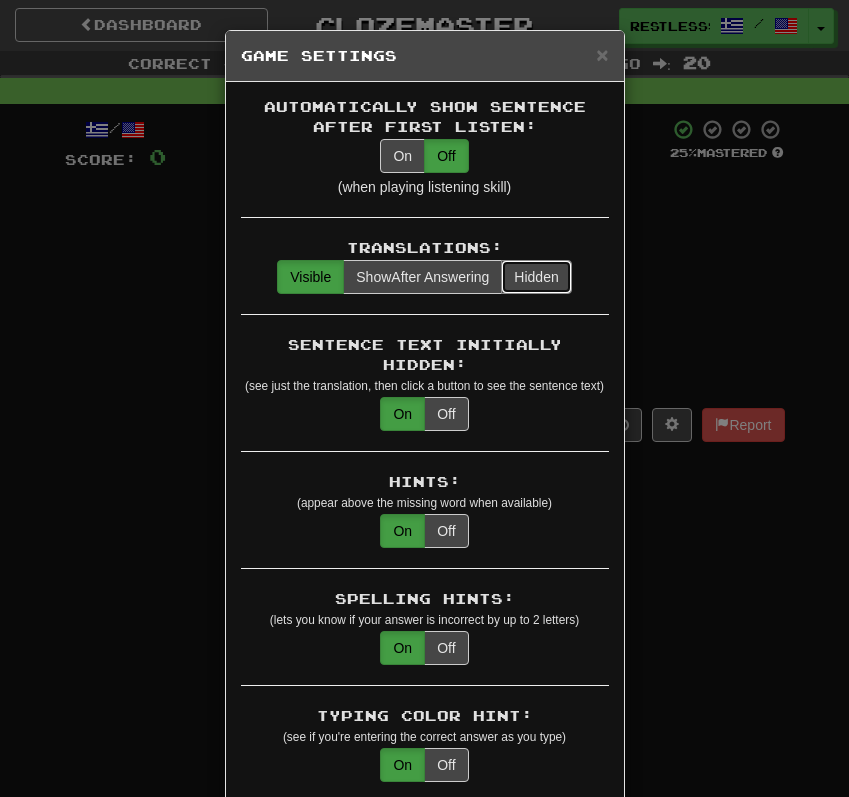 drag, startPoint x: 530, startPoint y: 268, endPoint x: 514, endPoint y: 304, distance: 39.39543 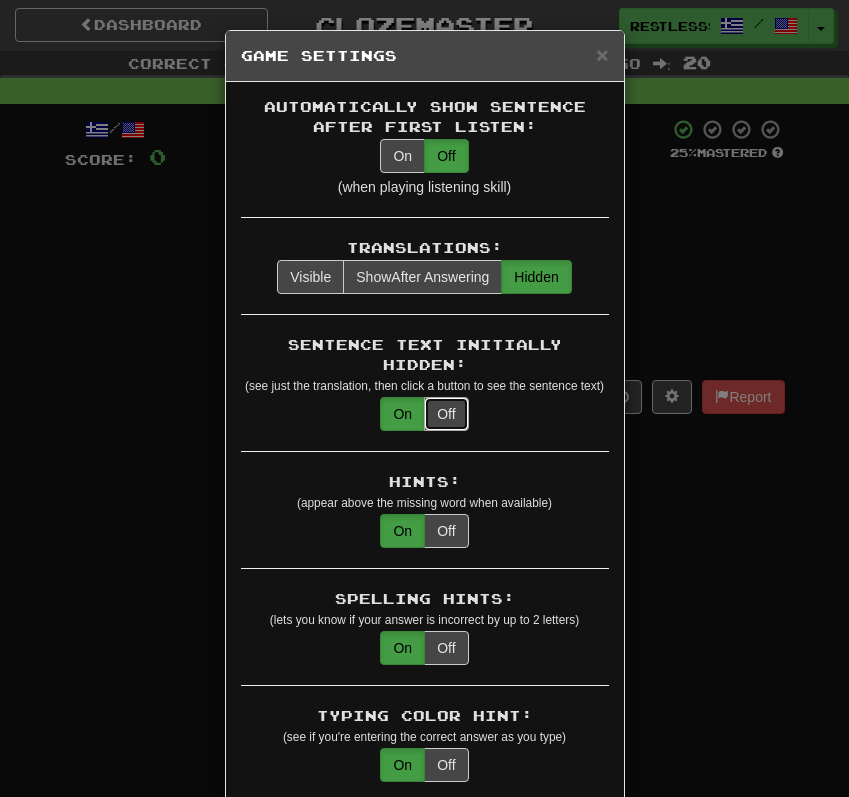 click on "Off" at bounding box center [446, 414] 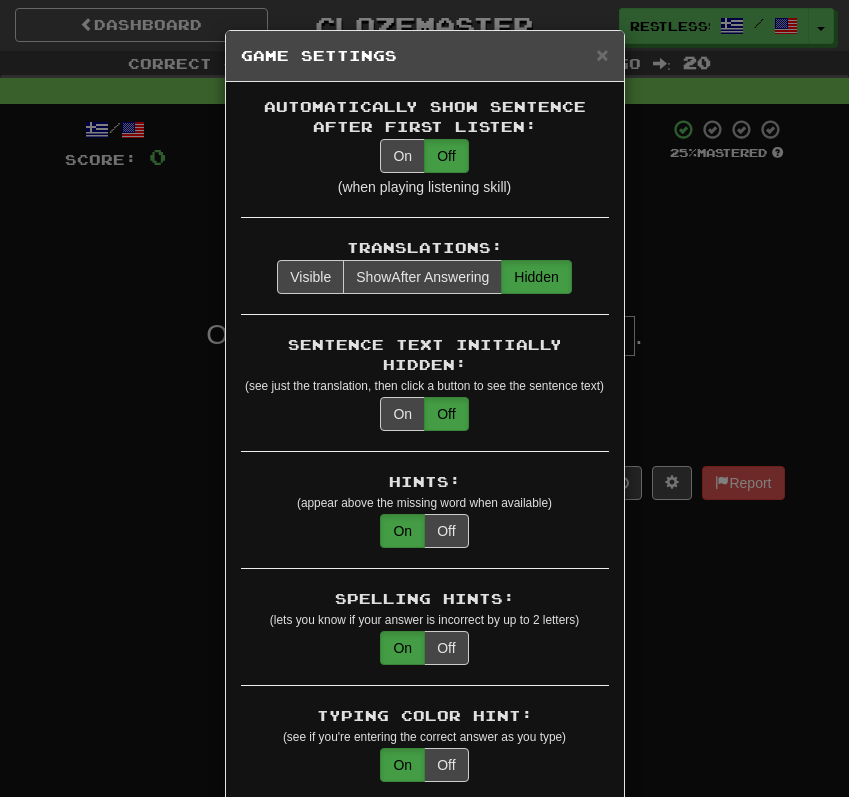click on "× Game Settings Automatically Show Sentence After First Listen: On Off (when playing listening skill) Translations: Visible Show  After Answering Hidden Sentence Text Initially Hidden: (see just the translation, then click a button to see the sentence text) On Off Hints: (appear above the missing word when available) On Off Spelling Hints: (lets you know if your answer is incorrect by up to 2 letters) On Off Typing Color Hint: (see if you're entering the correct answer as you type) On Off Text Box Size: (text box size can change to match the missing word) Changes Always the Same Enter Submits Empty: (pressing Enter when the input is empty will submit a blank answer) On Off Clear After Answering: (keypress clears the text input after answering so you can practice re-typing the answer) On Off Image Toggle: (toggle button, if sentence image available) After Answering Before and After Off Image Background: (use sentence image as background, if available) On Off Pronunciation: On Off Sound Effects: On Off On Off" at bounding box center (424, 398) 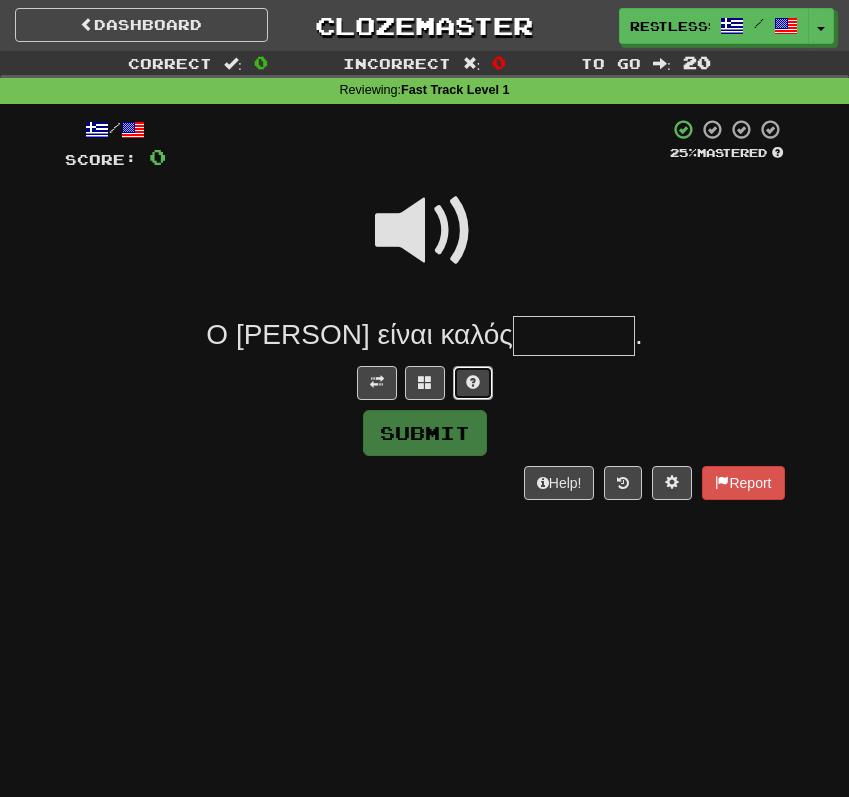 click at bounding box center [473, 383] 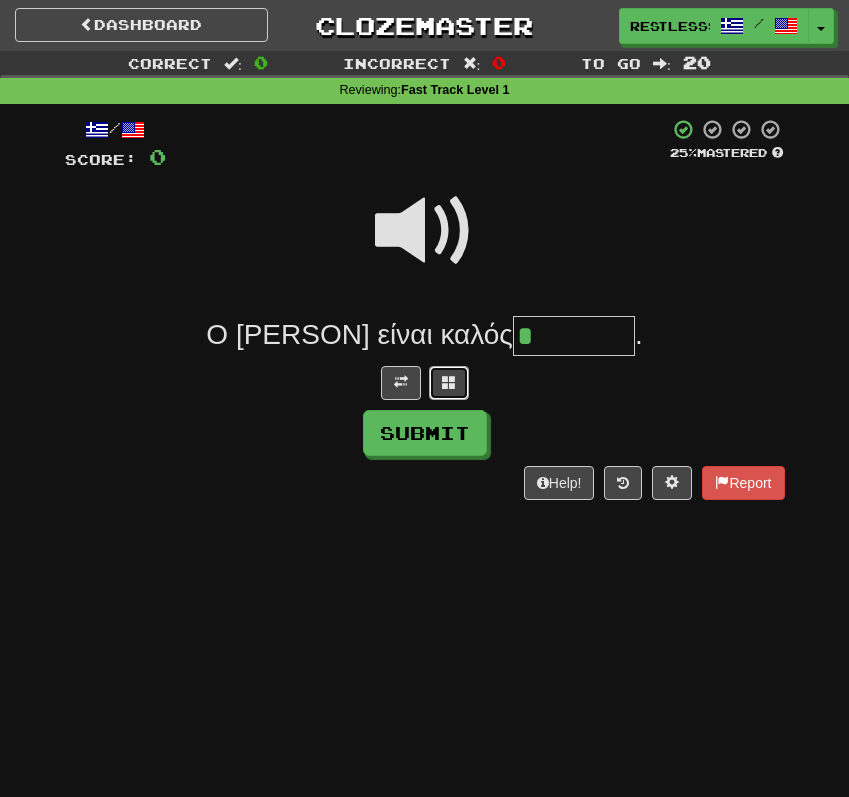 click at bounding box center (449, 382) 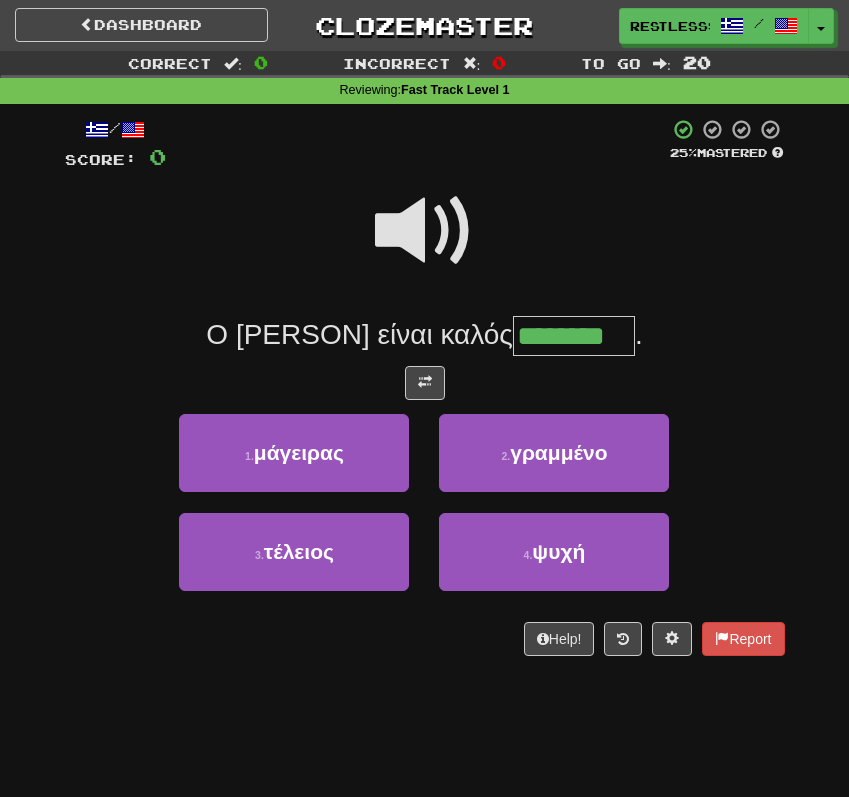 type on "********" 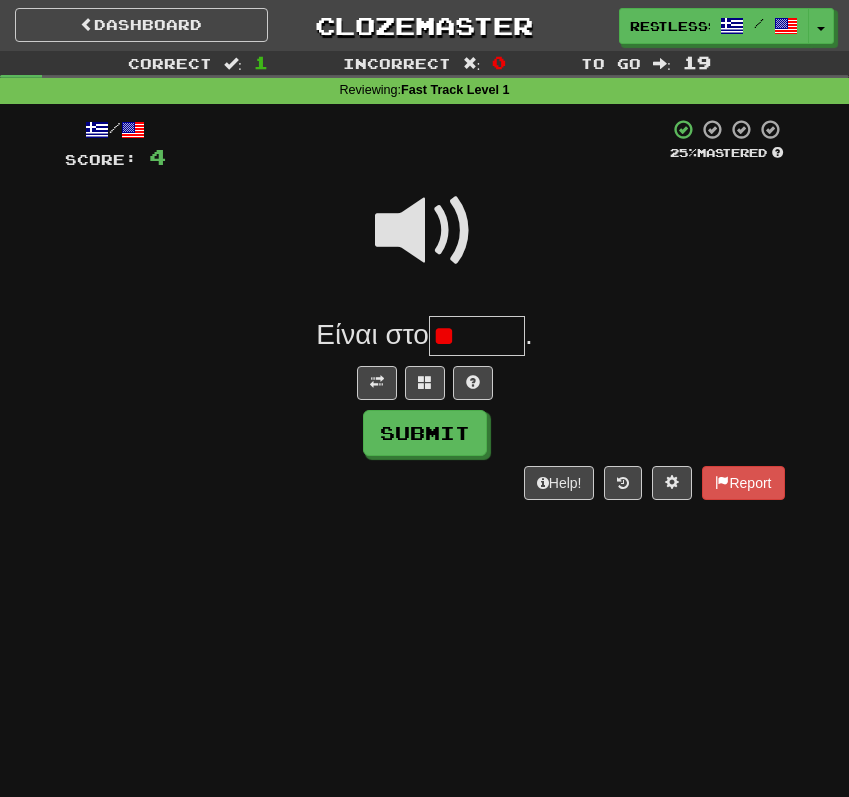 type on "*" 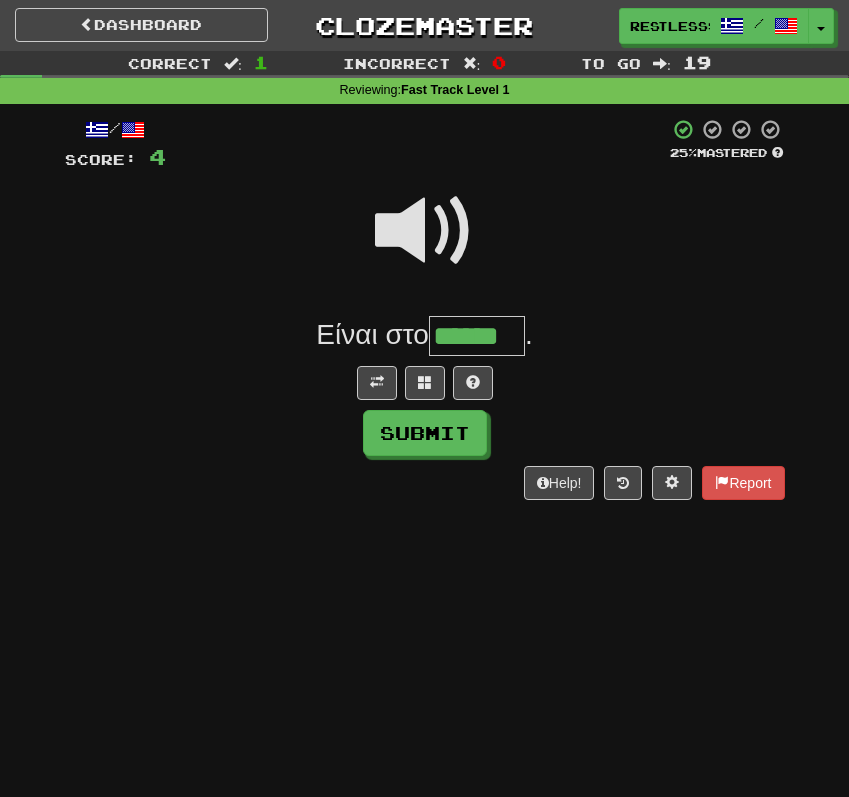 type on "******" 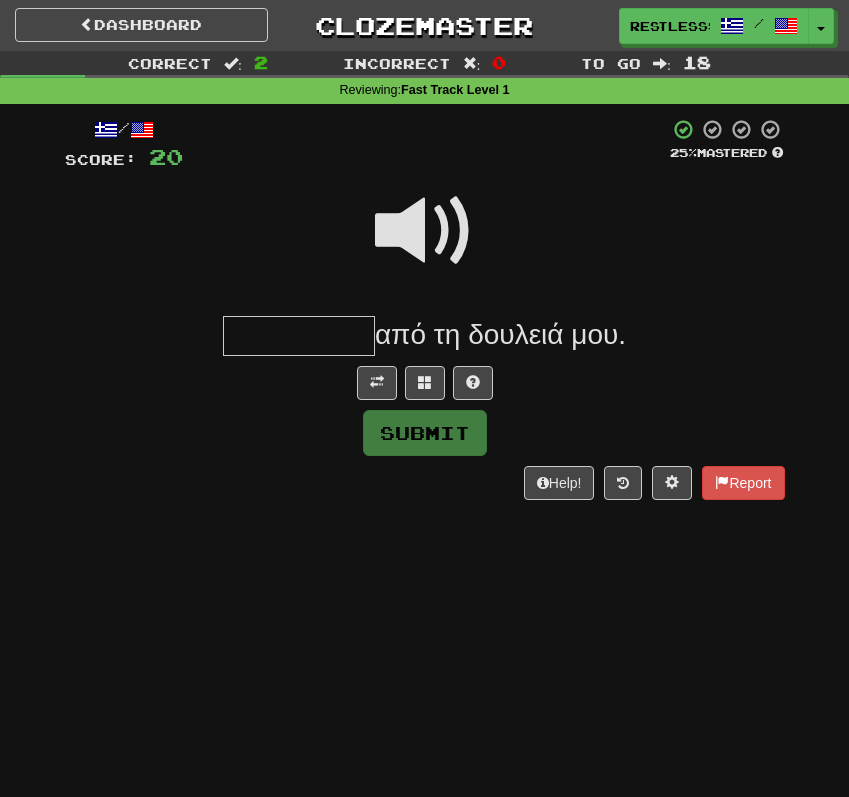 type on "*" 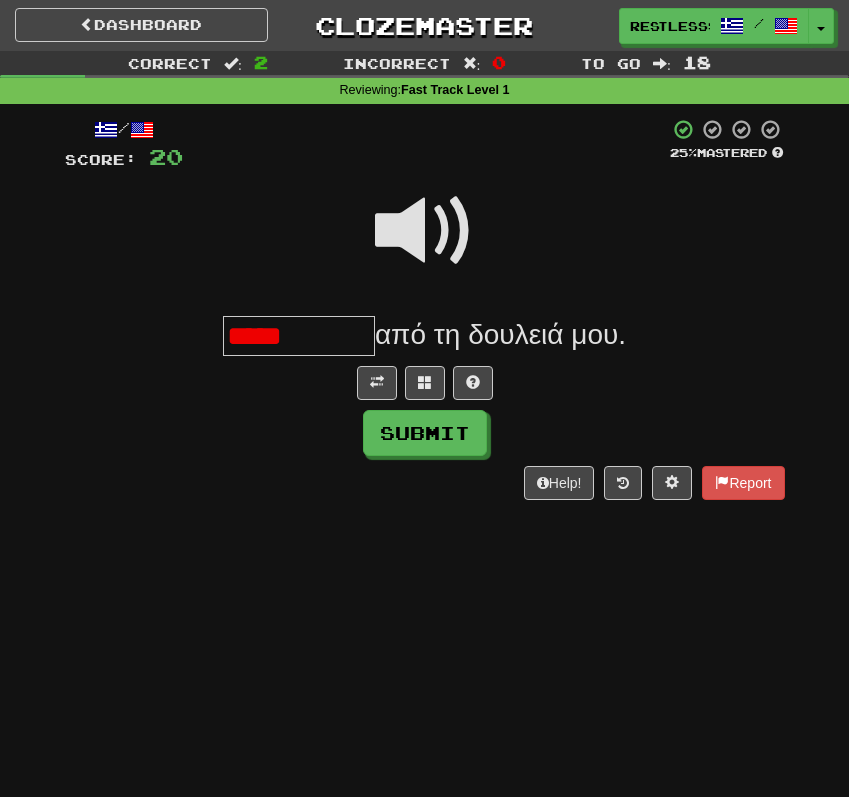 click at bounding box center [425, 231] 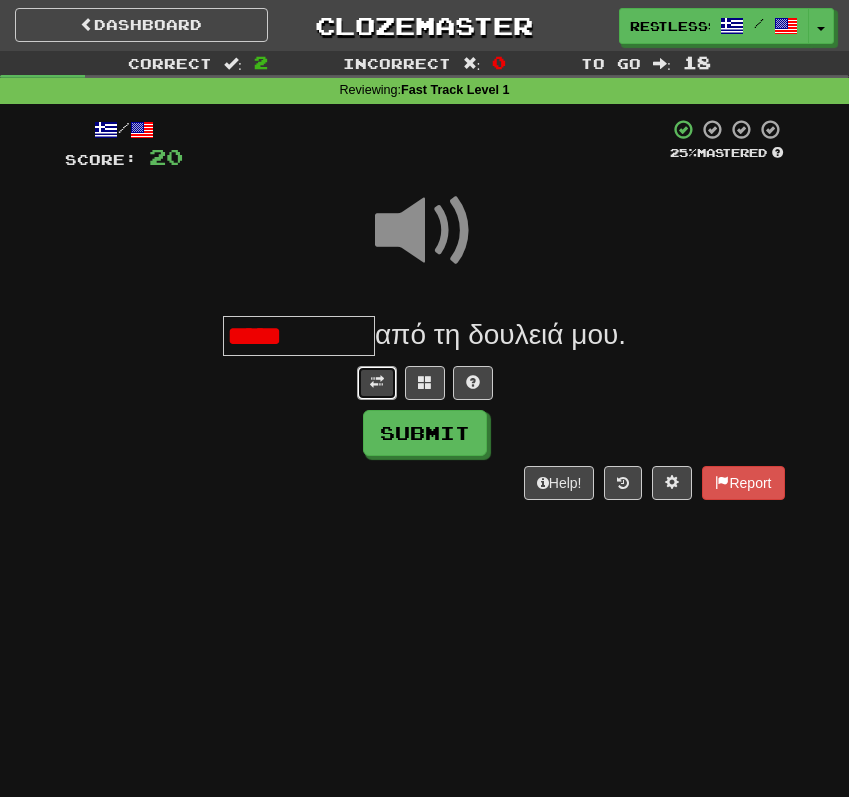 click at bounding box center (377, 383) 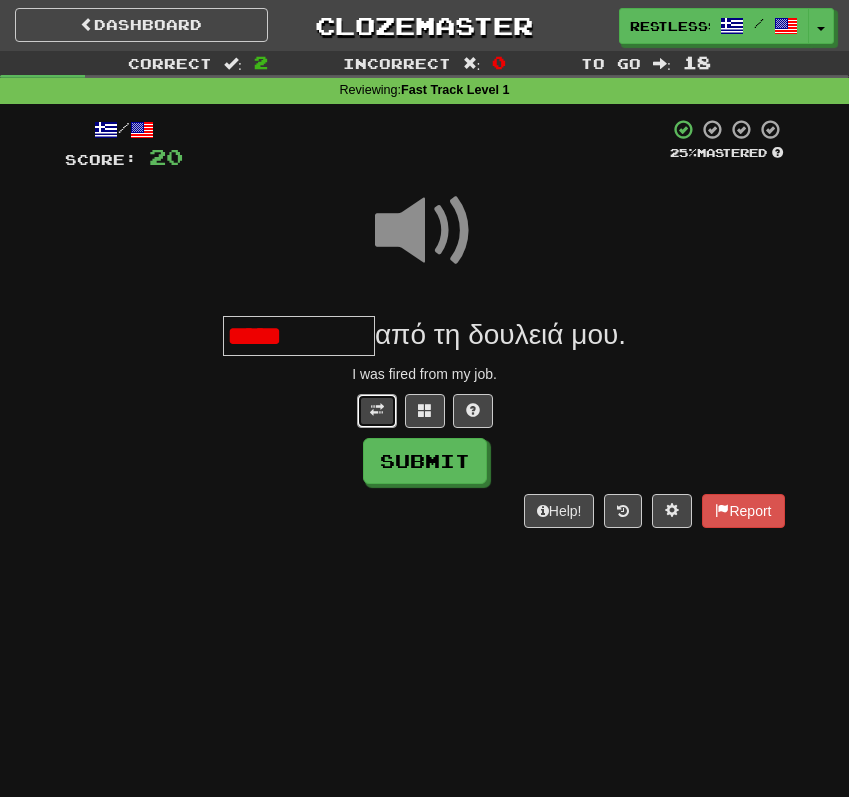 click at bounding box center (377, 410) 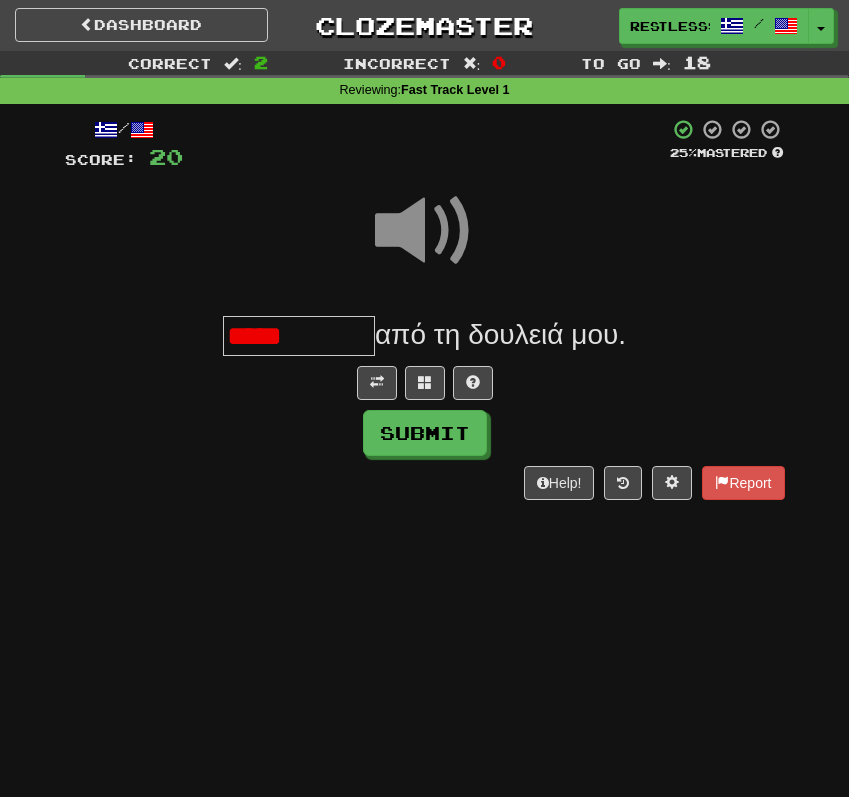 click on "*****" at bounding box center (299, 336) 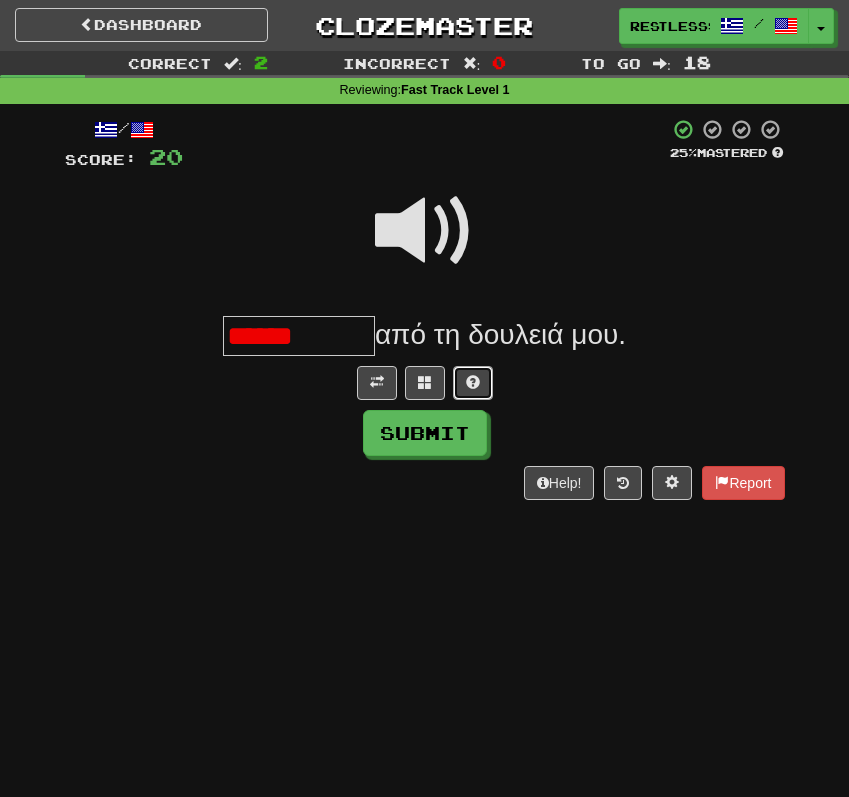 click at bounding box center [473, 382] 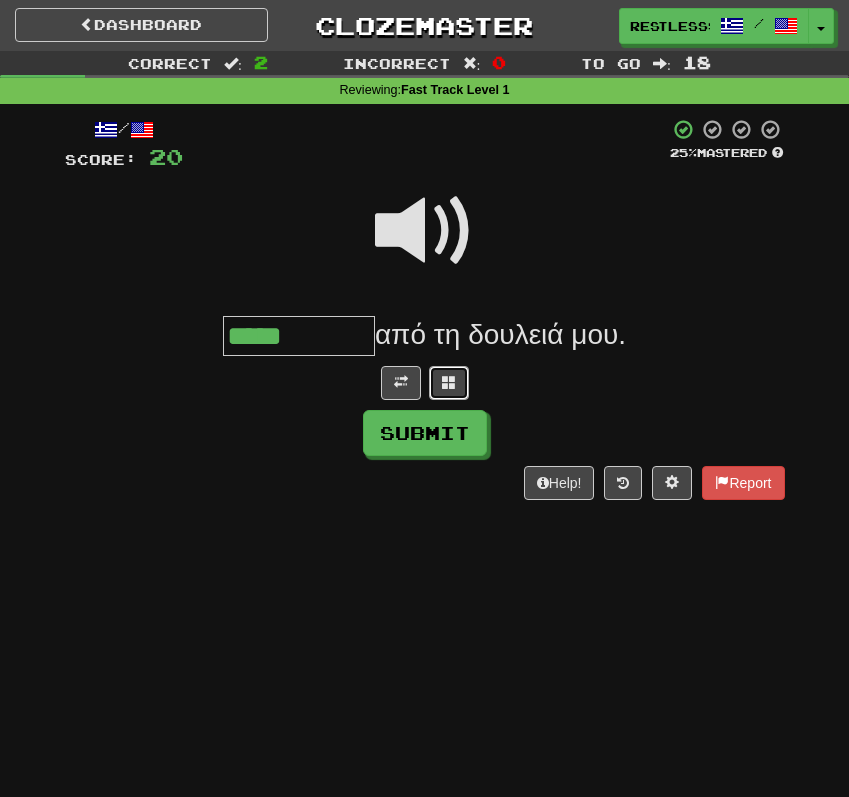 click at bounding box center [449, 383] 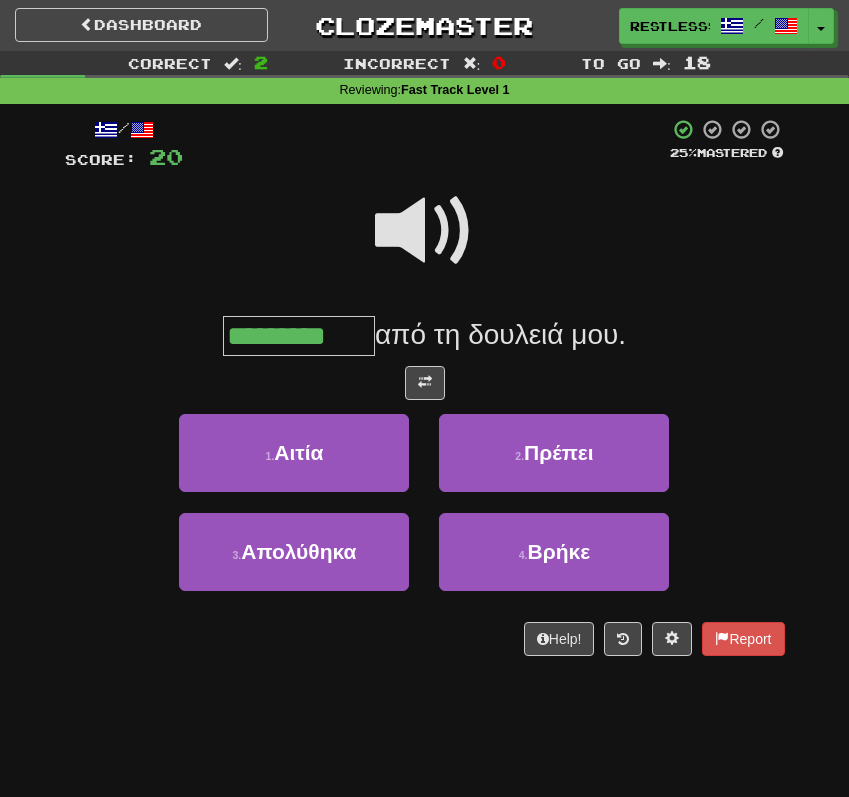 type on "*********" 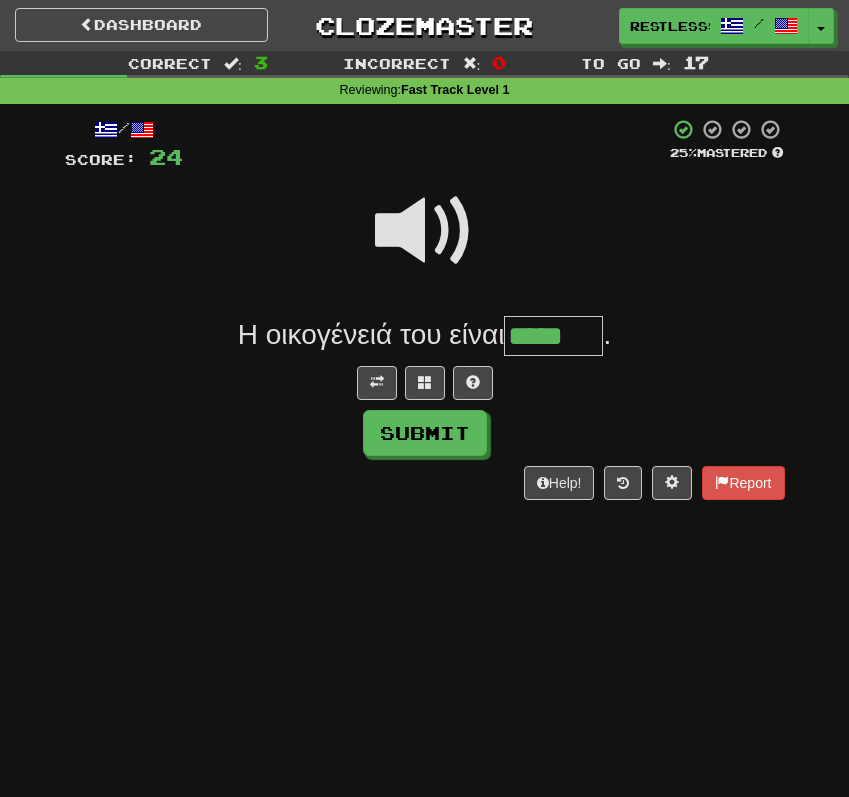 scroll, scrollTop: 0, scrollLeft: 0, axis: both 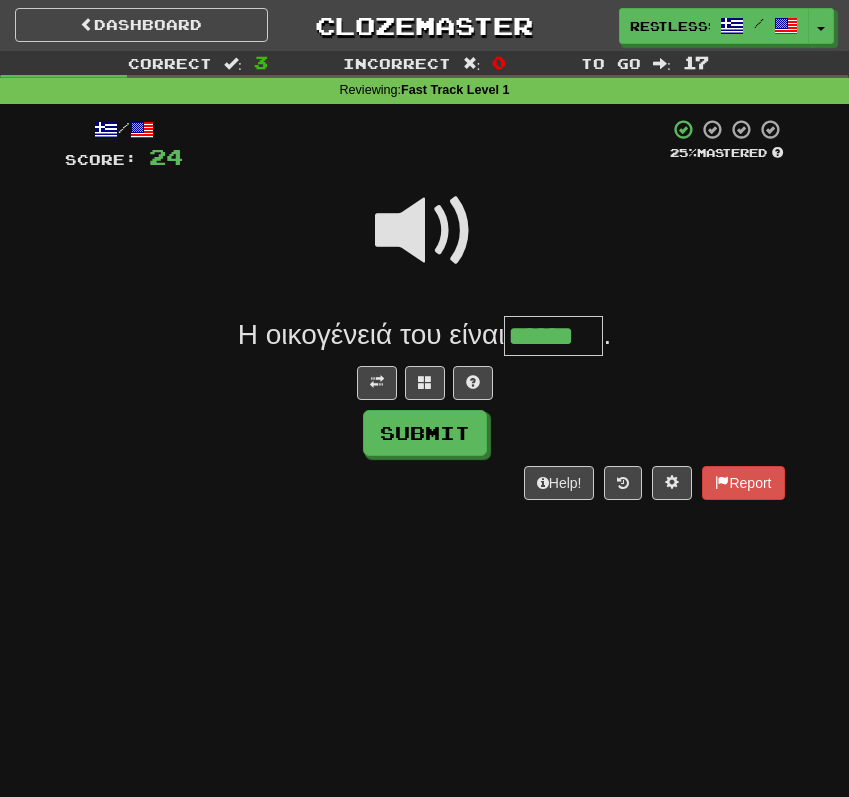 type on "******" 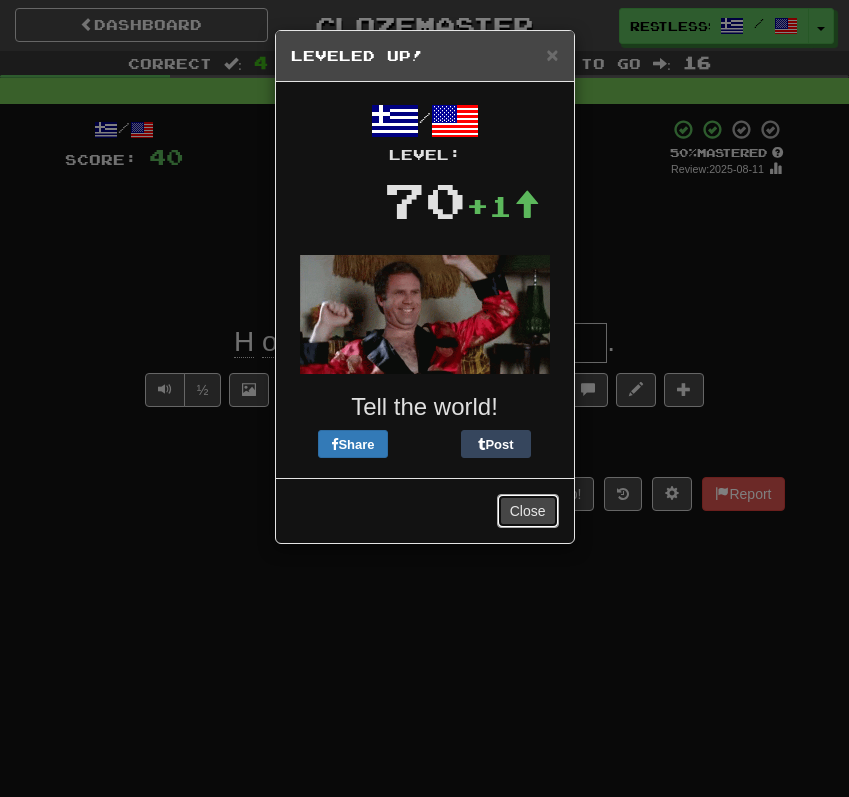 click on "Close" at bounding box center (528, 511) 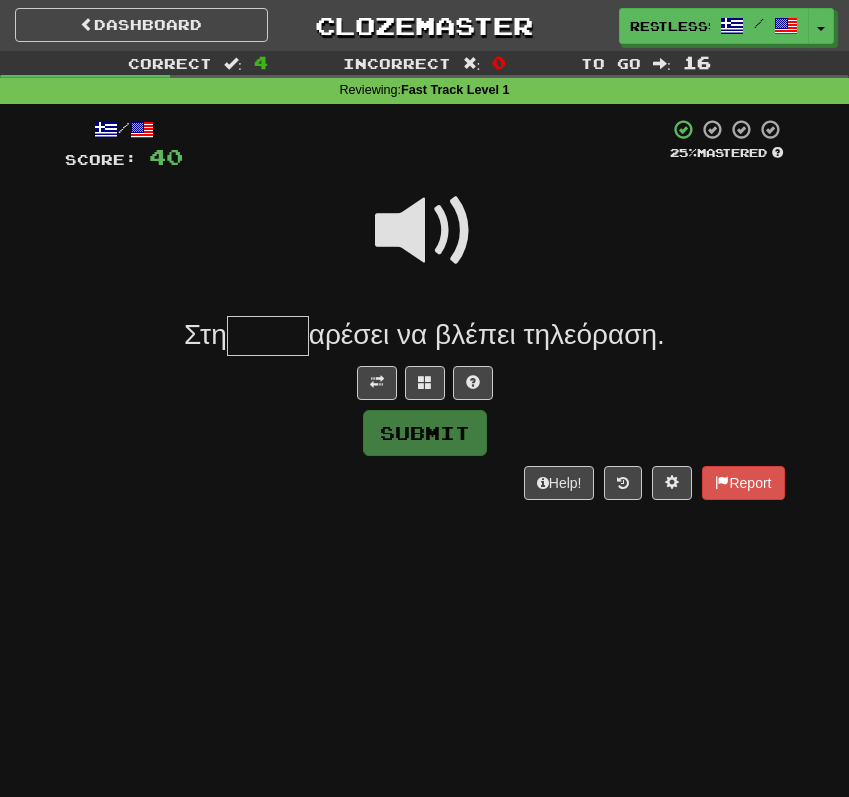 click at bounding box center (425, 231) 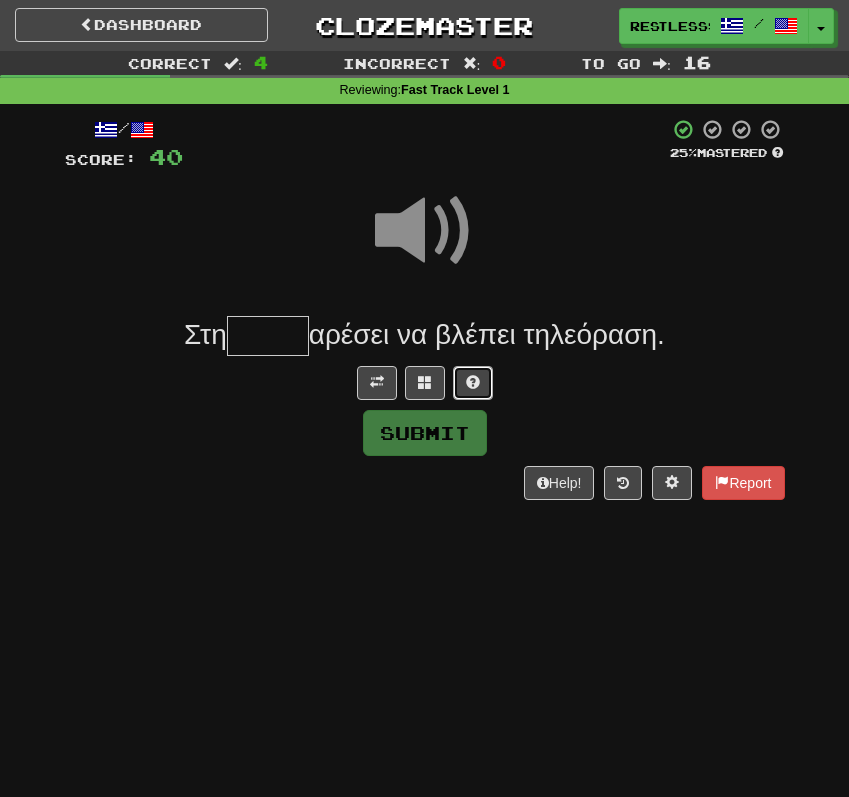 click at bounding box center (473, 383) 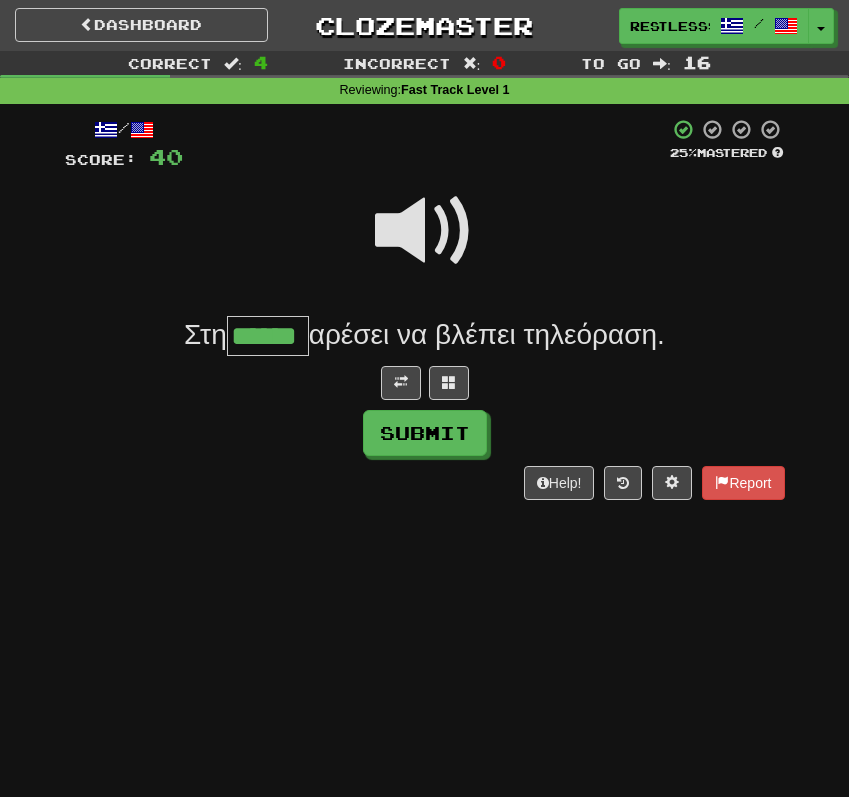 type on "******" 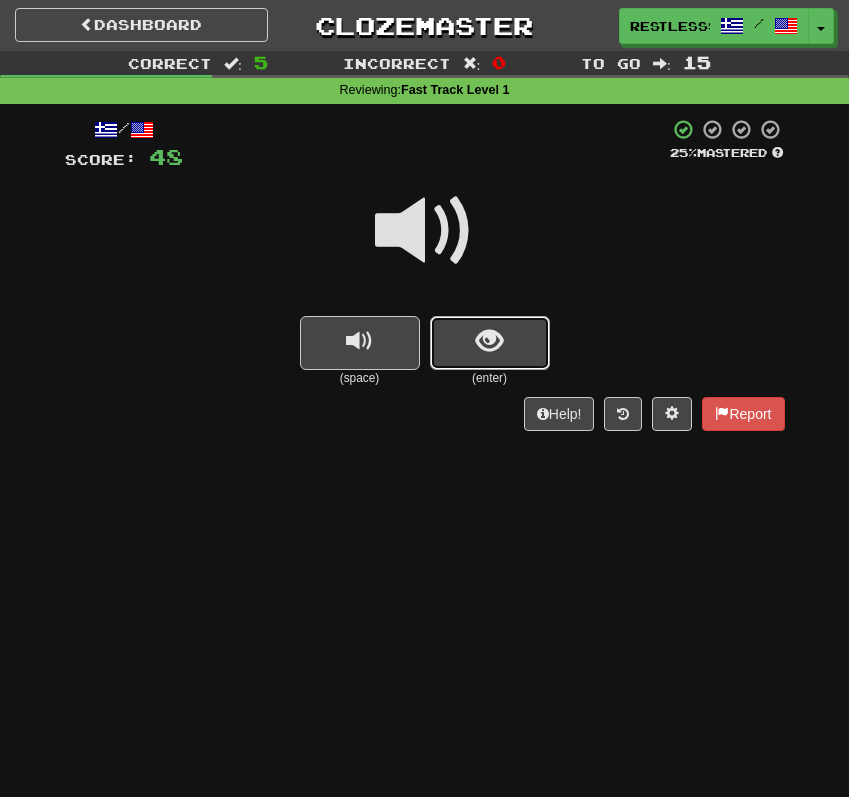 click at bounding box center (490, 343) 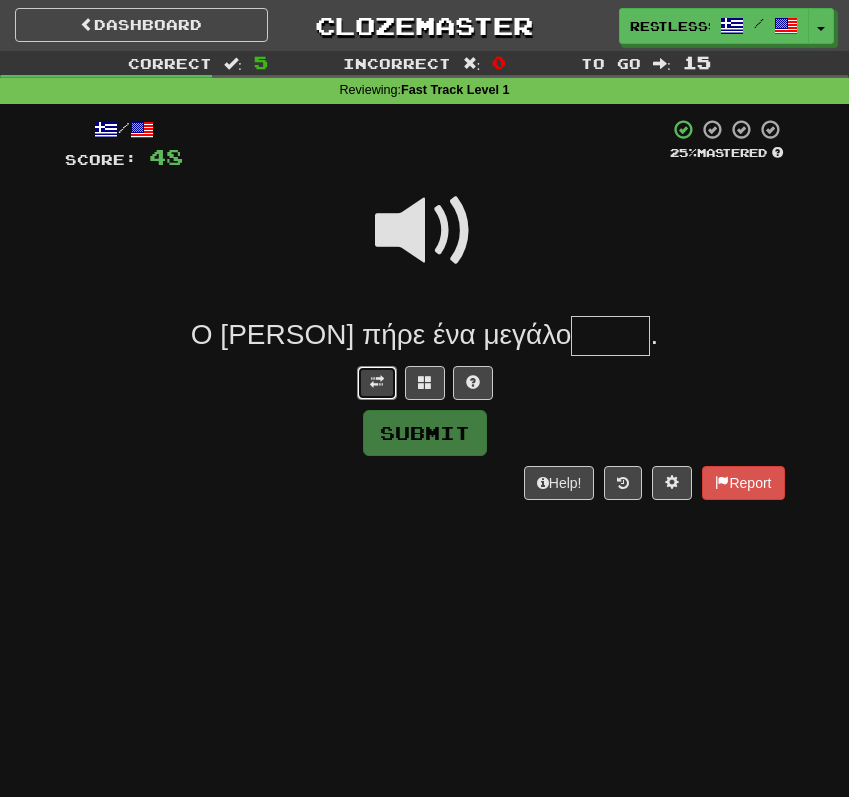 click at bounding box center (377, 383) 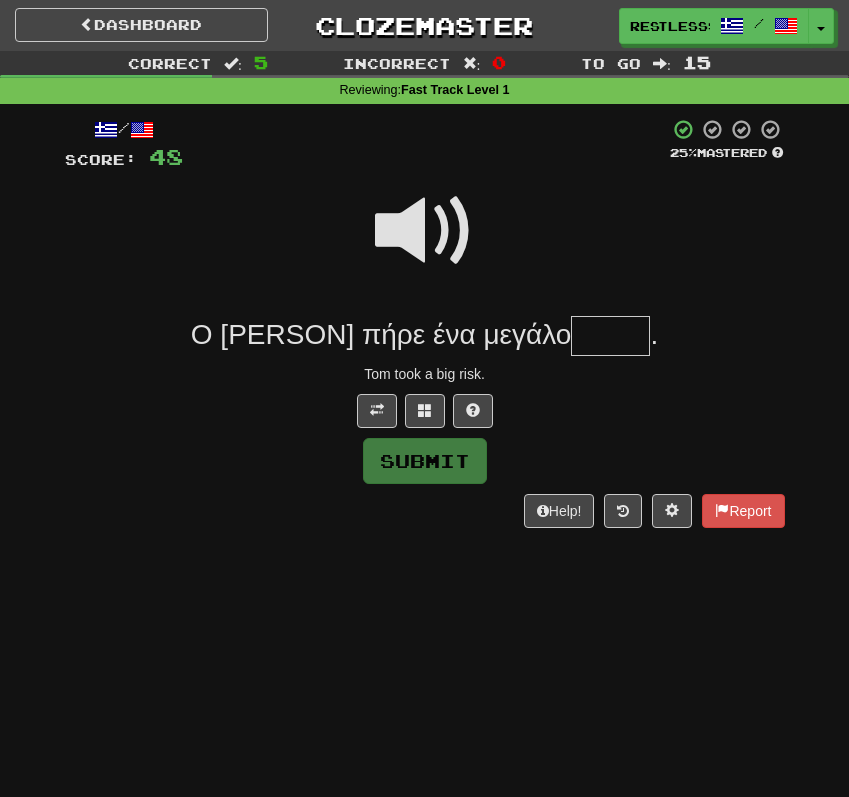 click on "/  Score:   48 25 %  Mastered Ο Τομ πήρε ένα μεγάλο  . Tom took a big risk. Submit  Help!  Report" at bounding box center [425, 323] 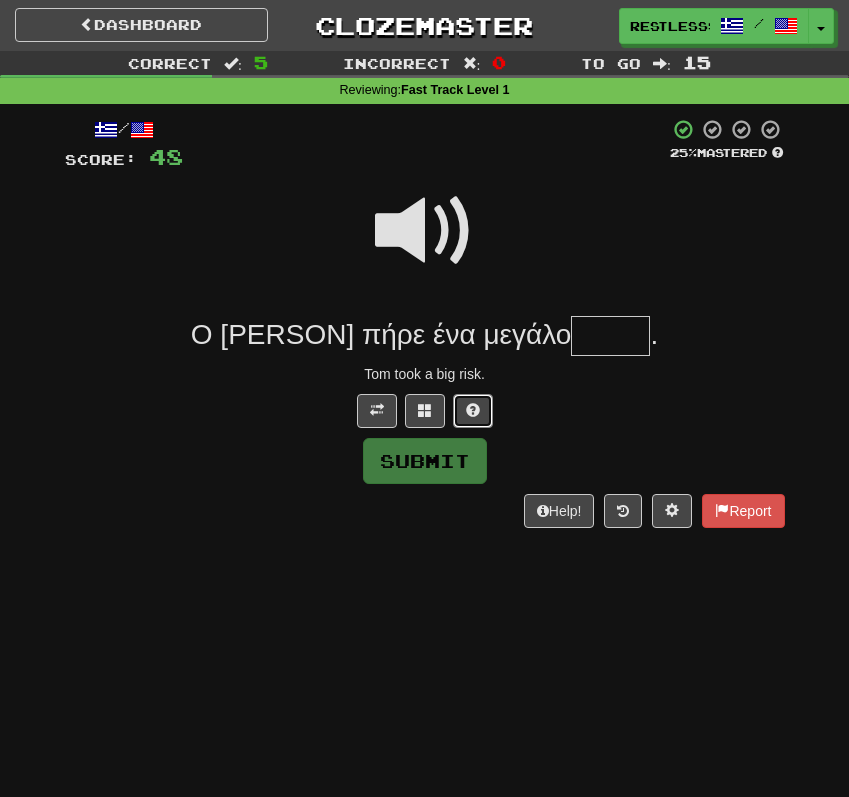 click at bounding box center [473, 410] 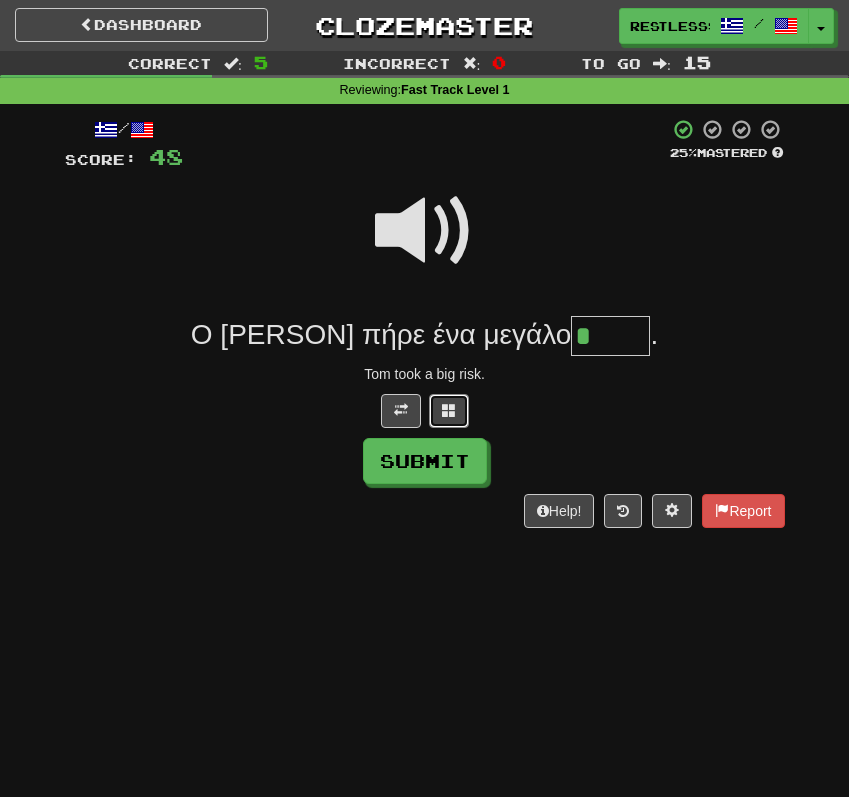 click at bounding box center (449, 411) 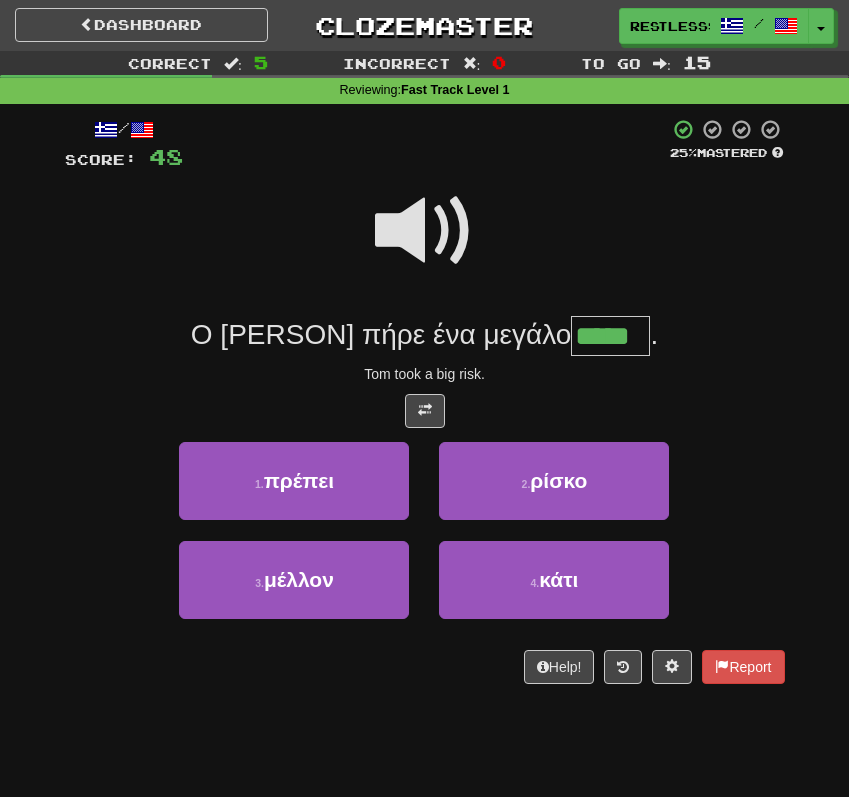 type on "*****" 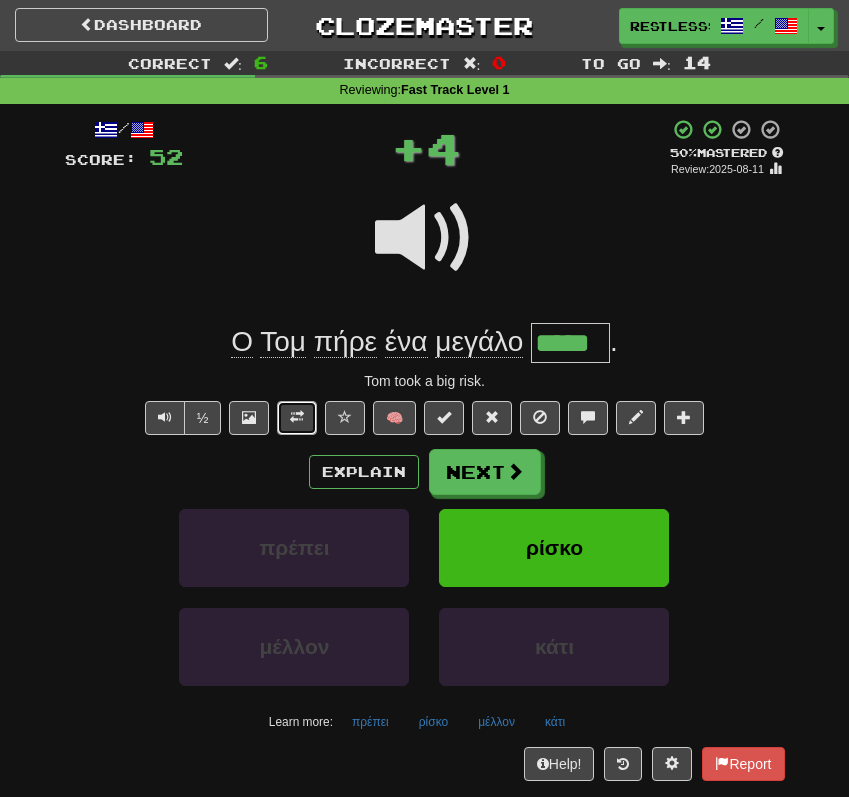 click at bounding box center (297, 418) 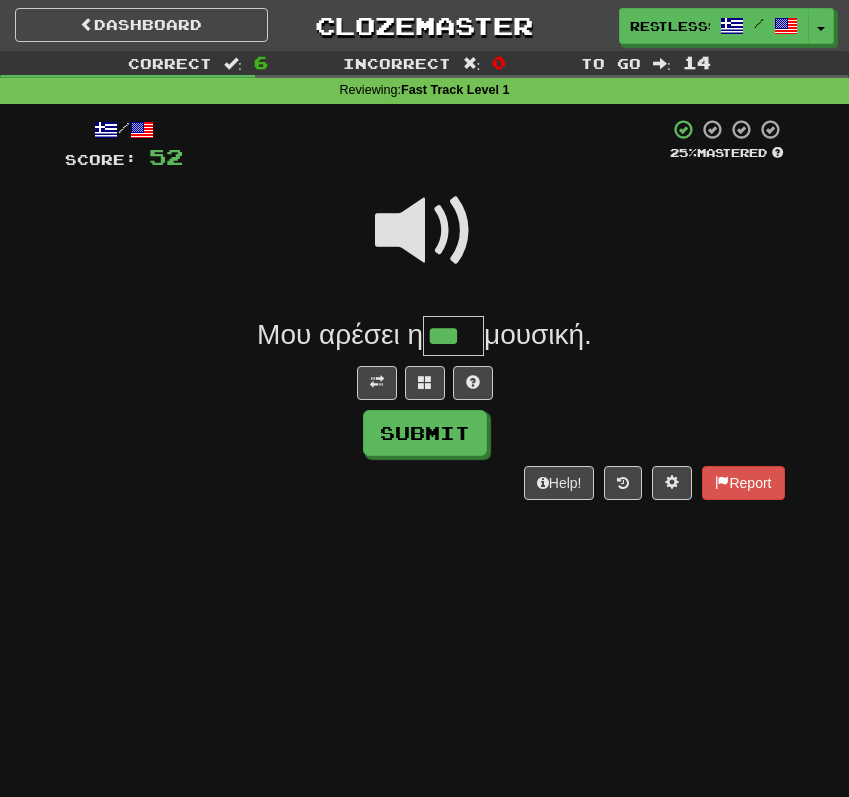 type on "***" 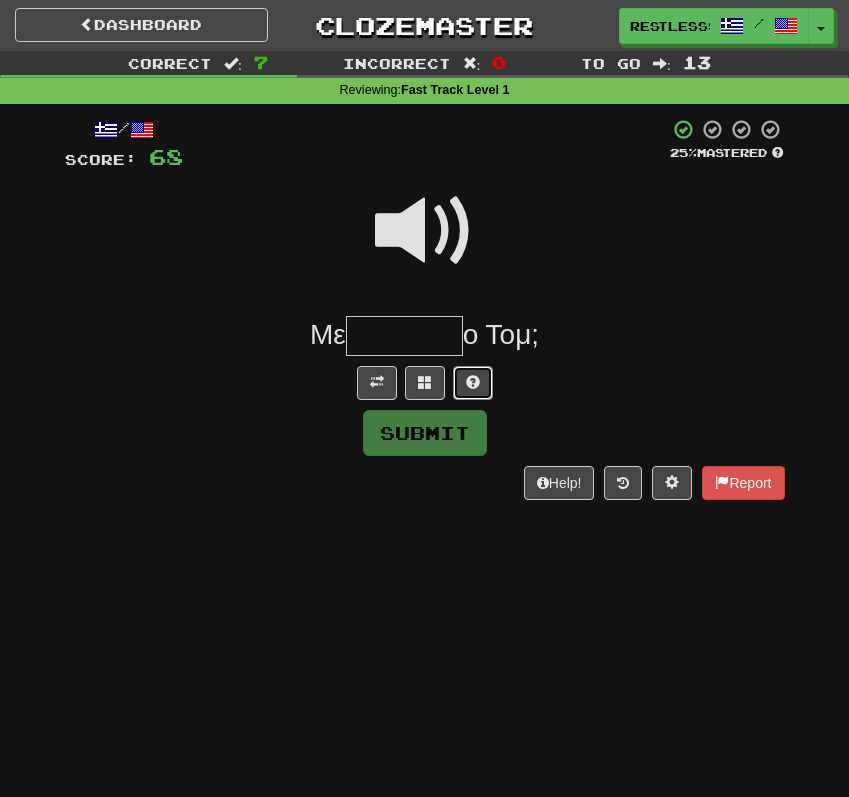 click at bounding box center [473, 382] 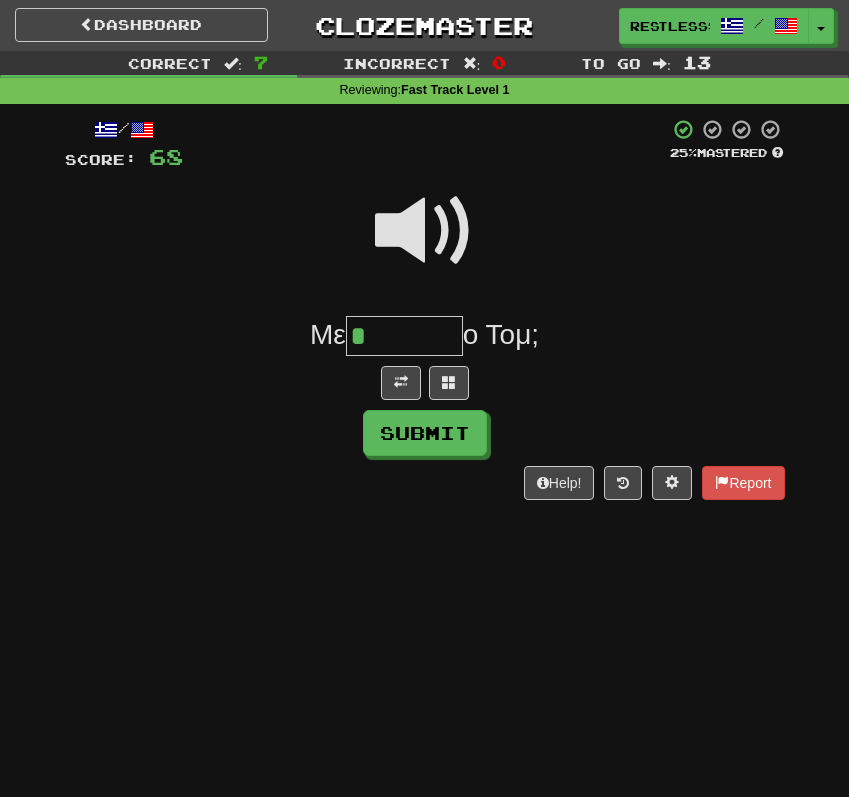 click at bounding box center (425, 231) 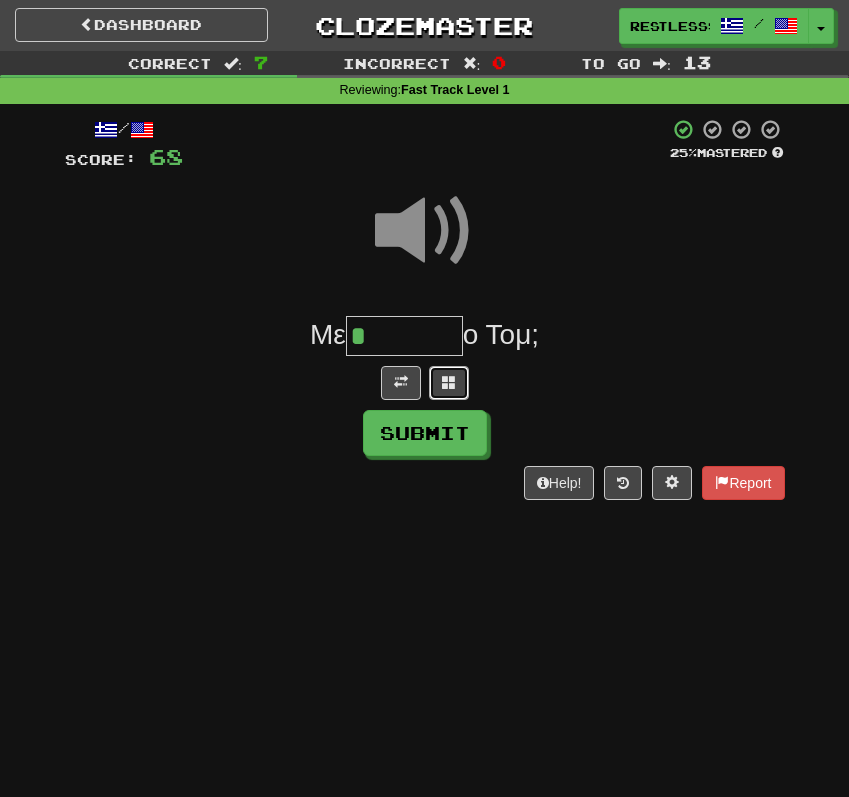 click at bounding box center (449, 382) 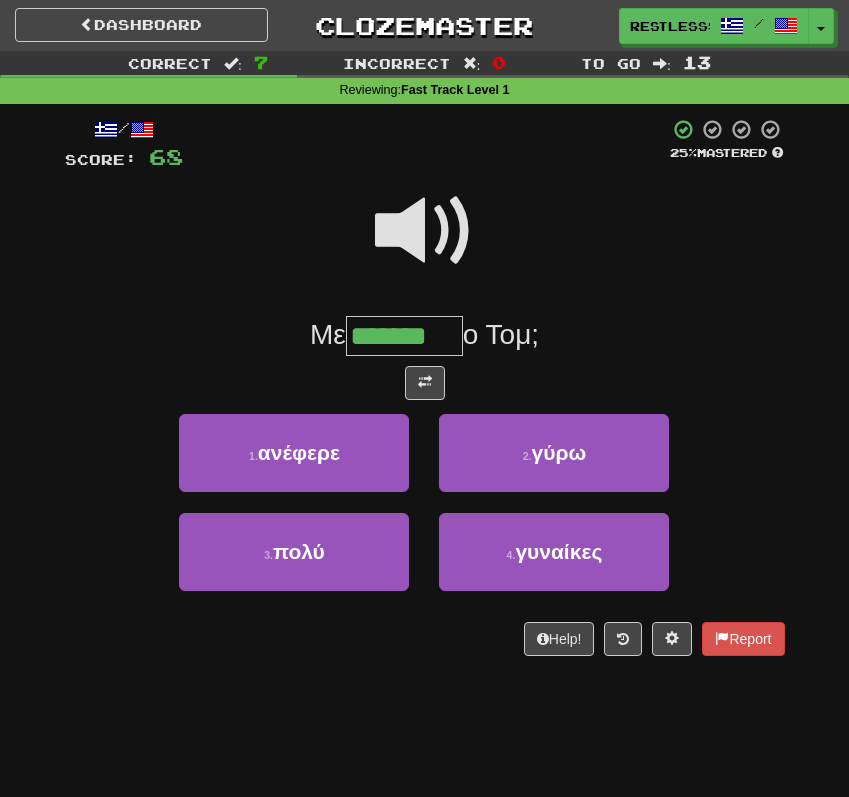 type on "*******" 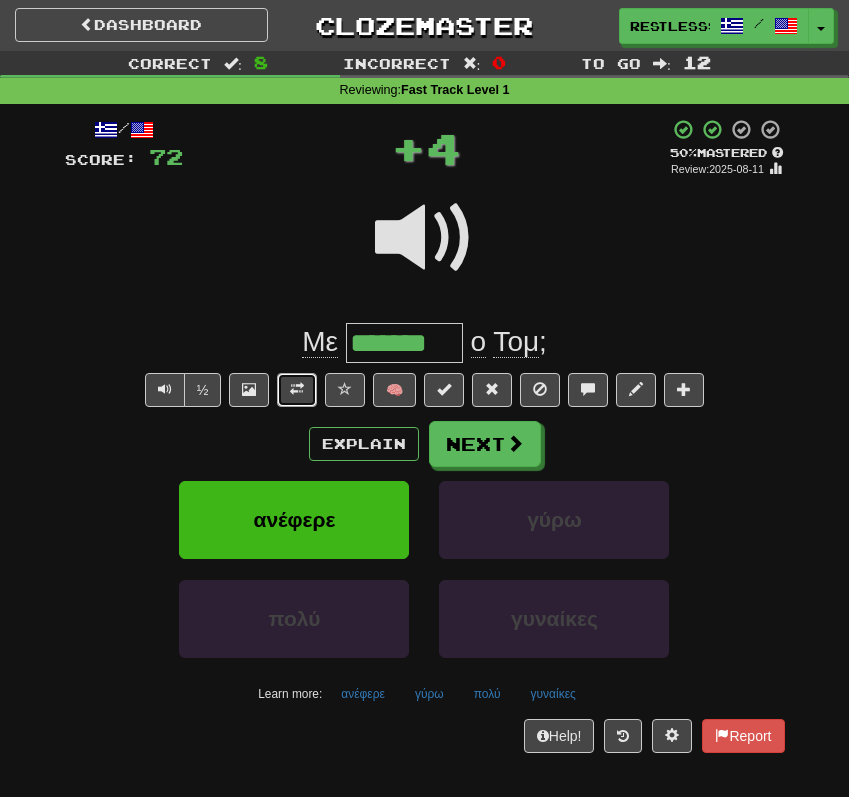 click at bounding box center [297, 390] 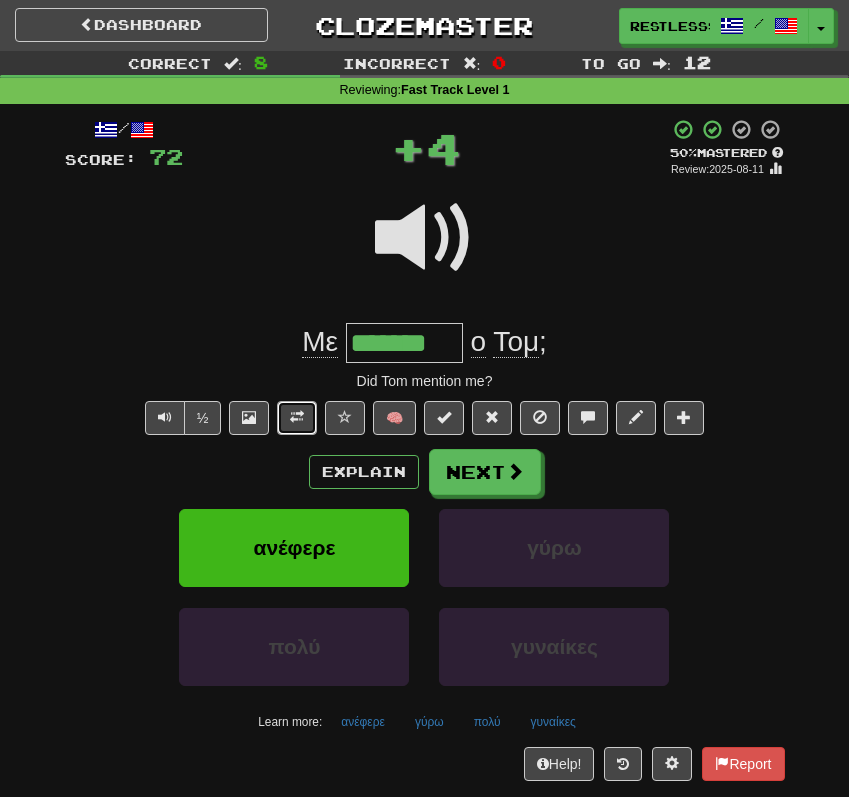 click at bounding box center (297, 418) 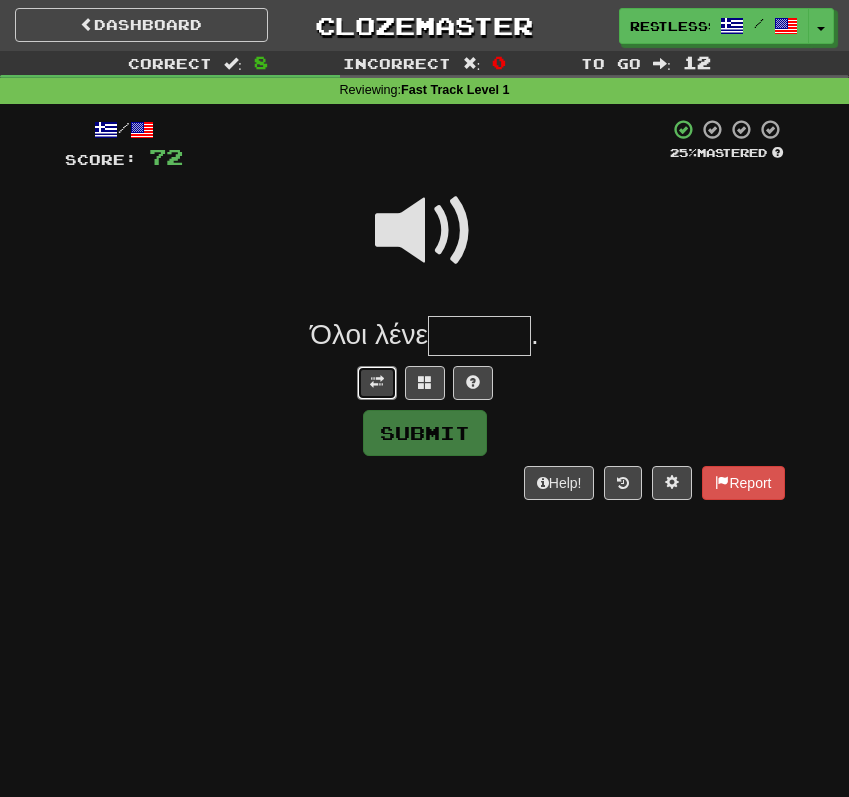click at bounding box center [377, 382] 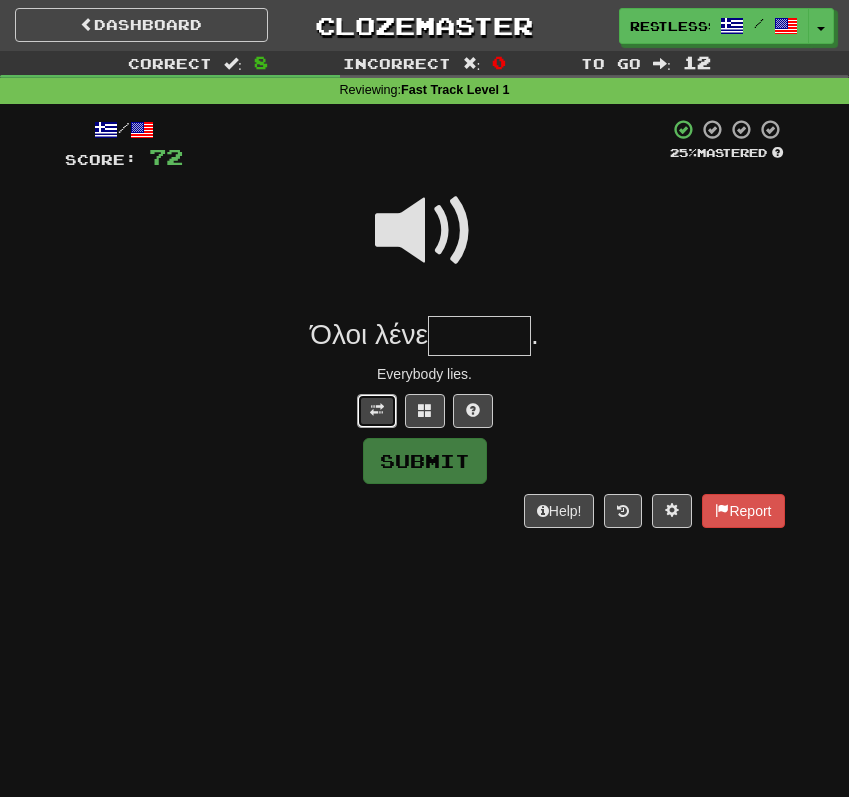 click at bounding box center [377, 411] 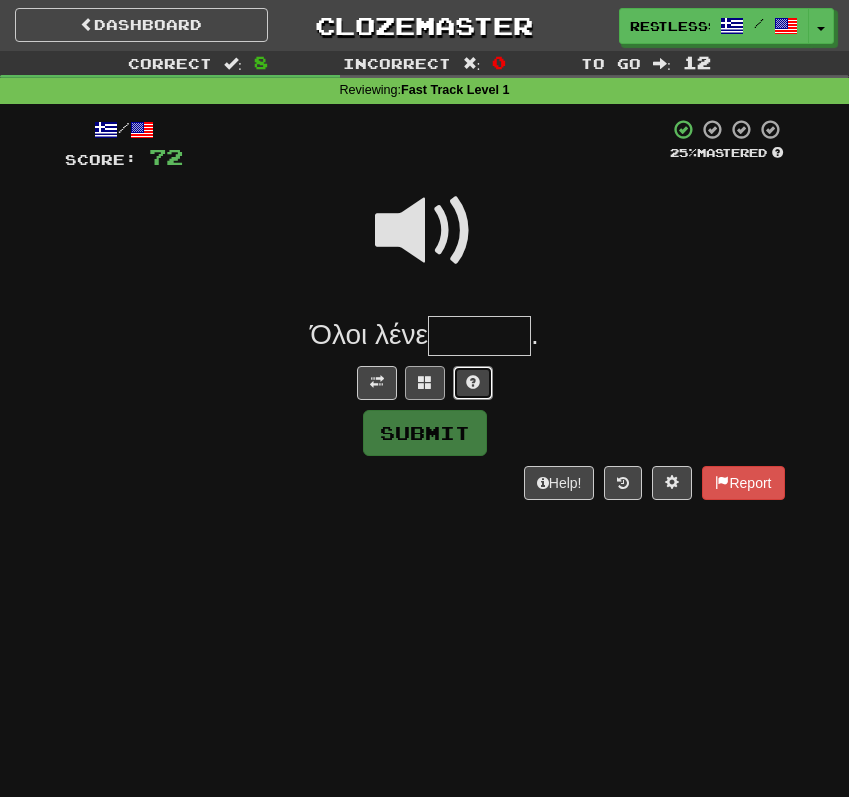 click at bounding box center (473, 383) 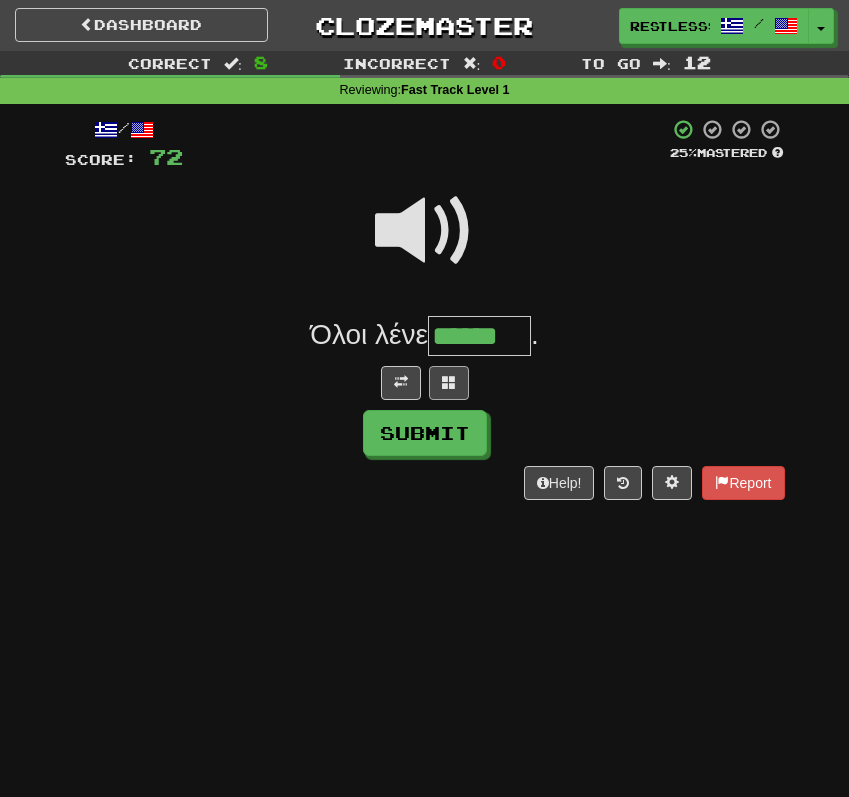 type on "******" 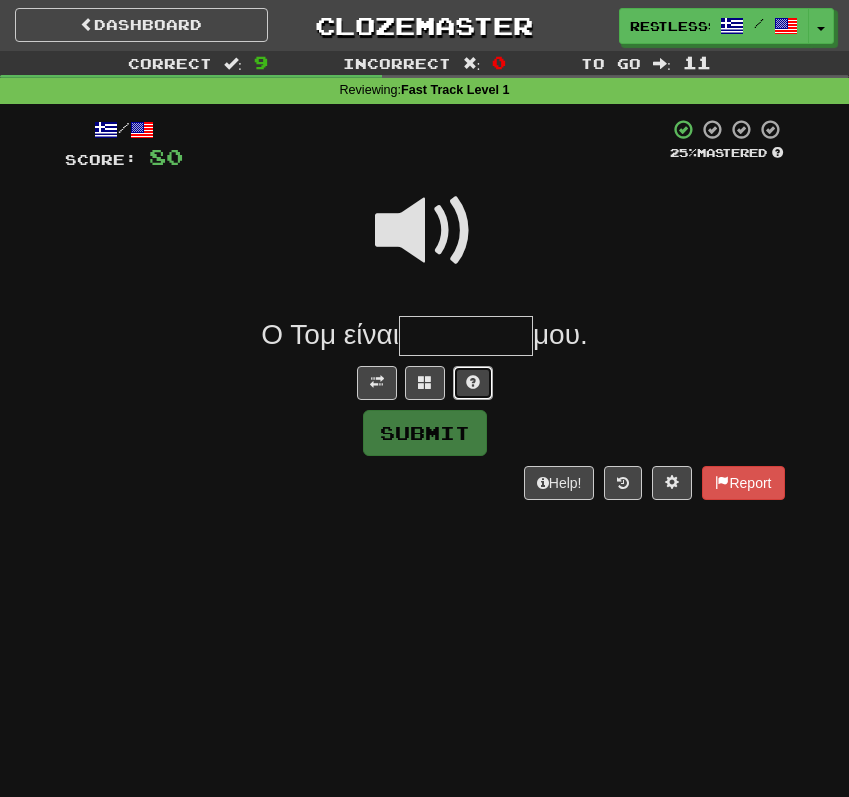 click at bounding box center [473, 383] 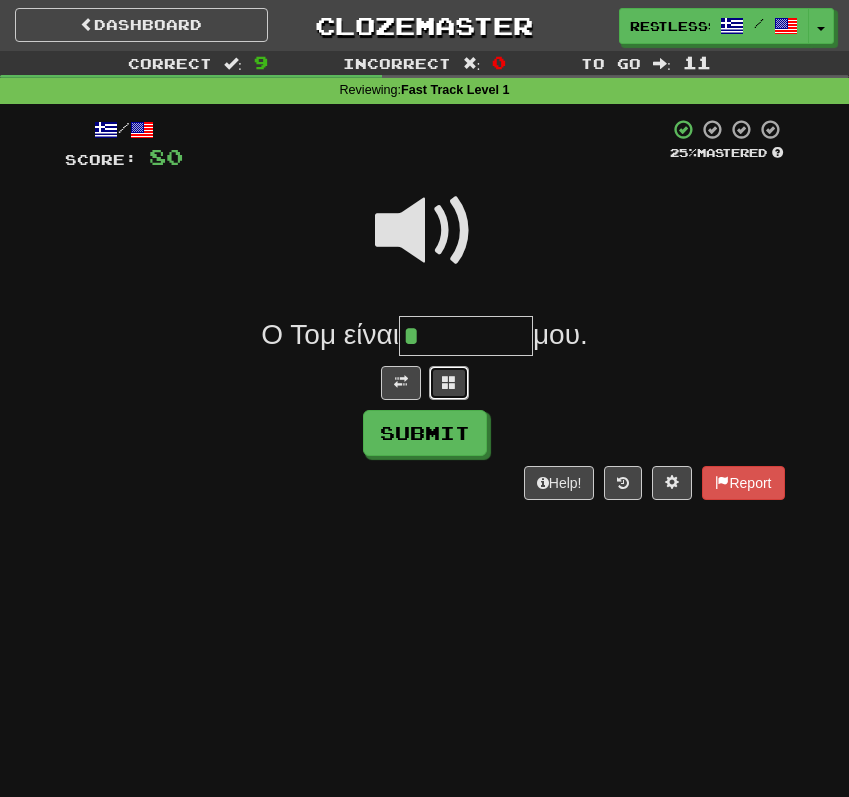 click at bounding box center [449, 383] 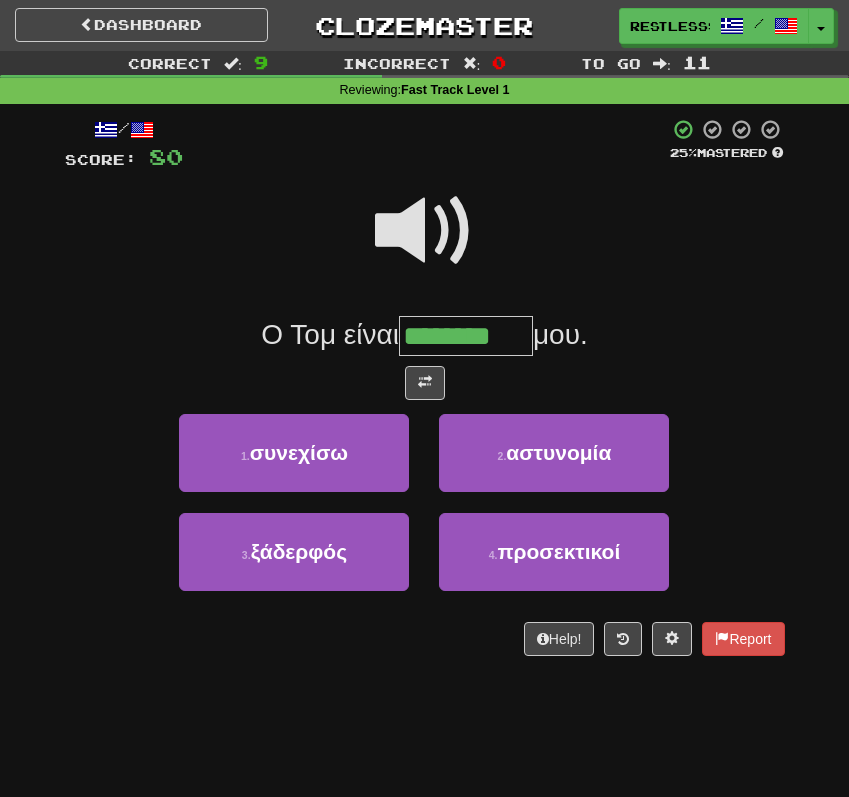 type on "********" 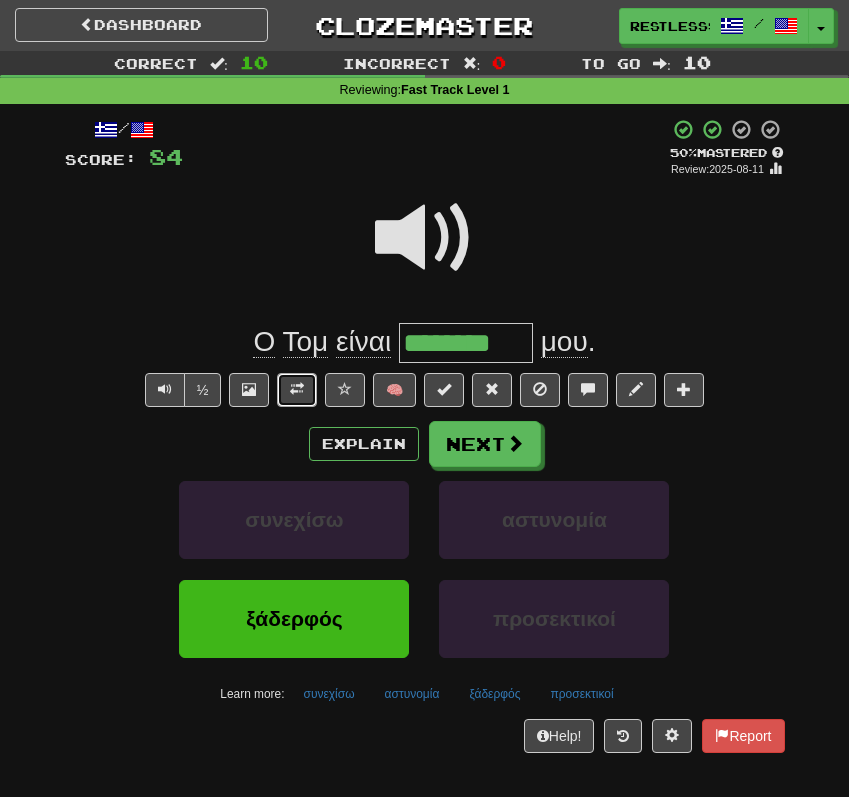 click at bounding box center [297, 389] 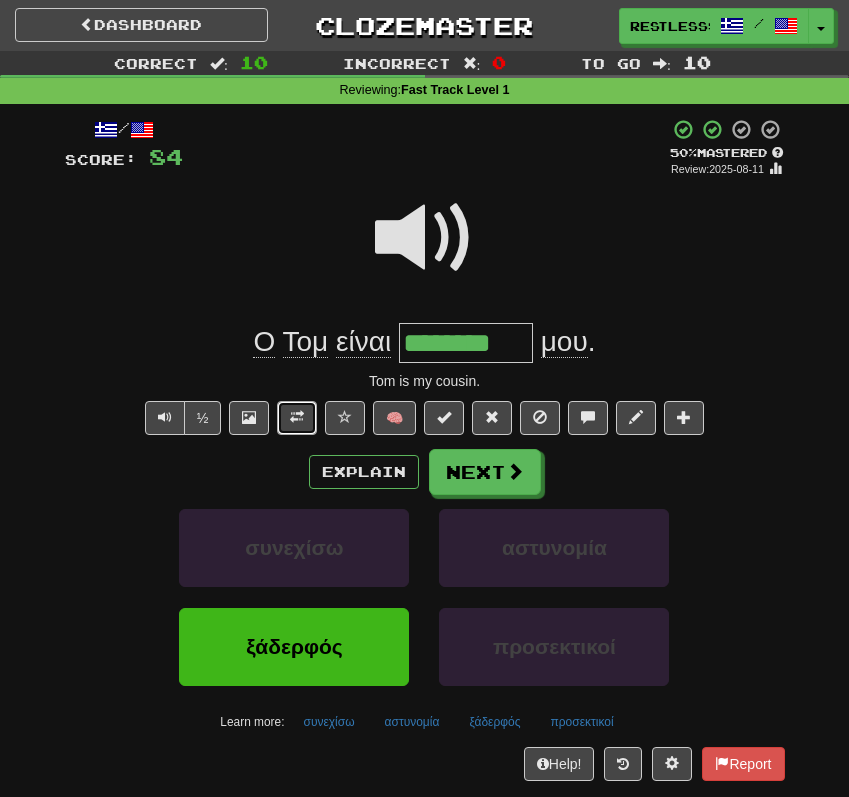 click at bounding box center (297, 418) 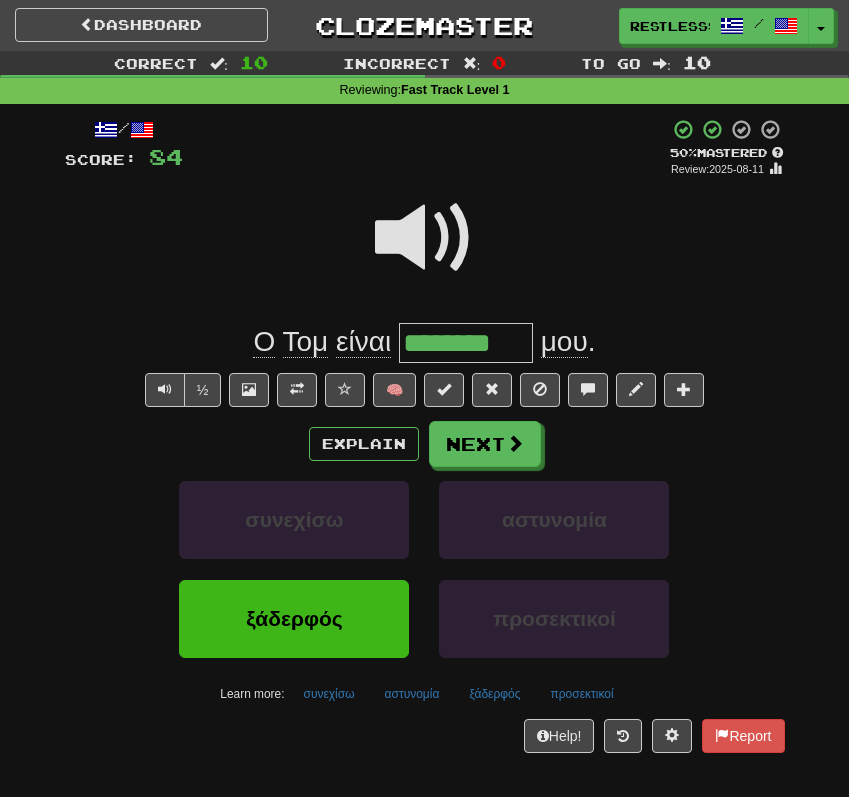 drag, startPoint x: 412, startPoint y: 344, endPoint x: 516, endPoint y: 347, distance: 104.04326 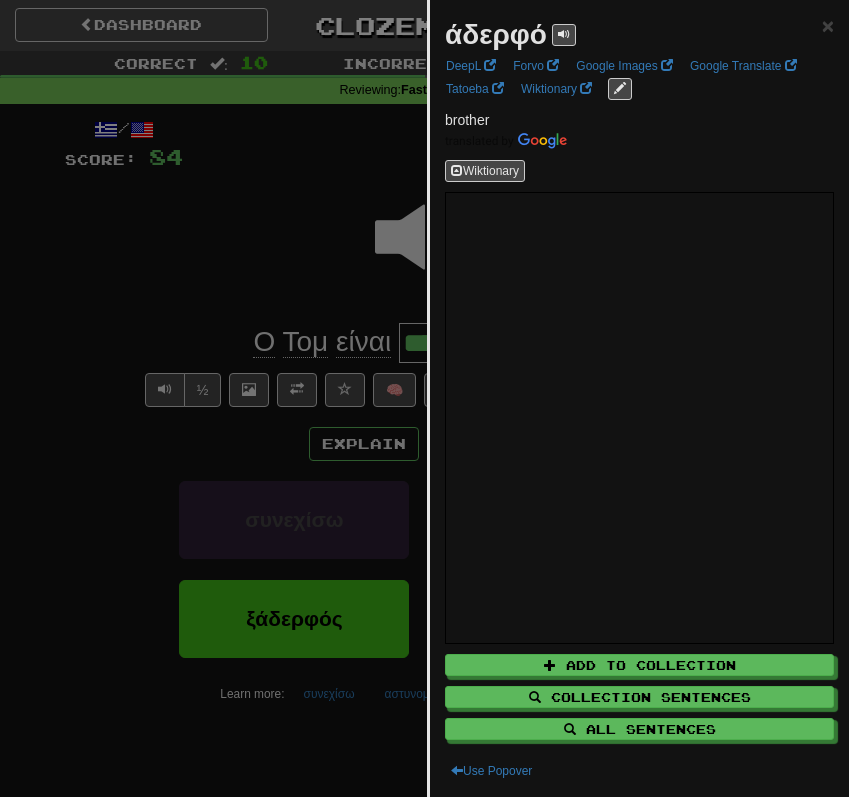 click at bounding box center (424, 398) 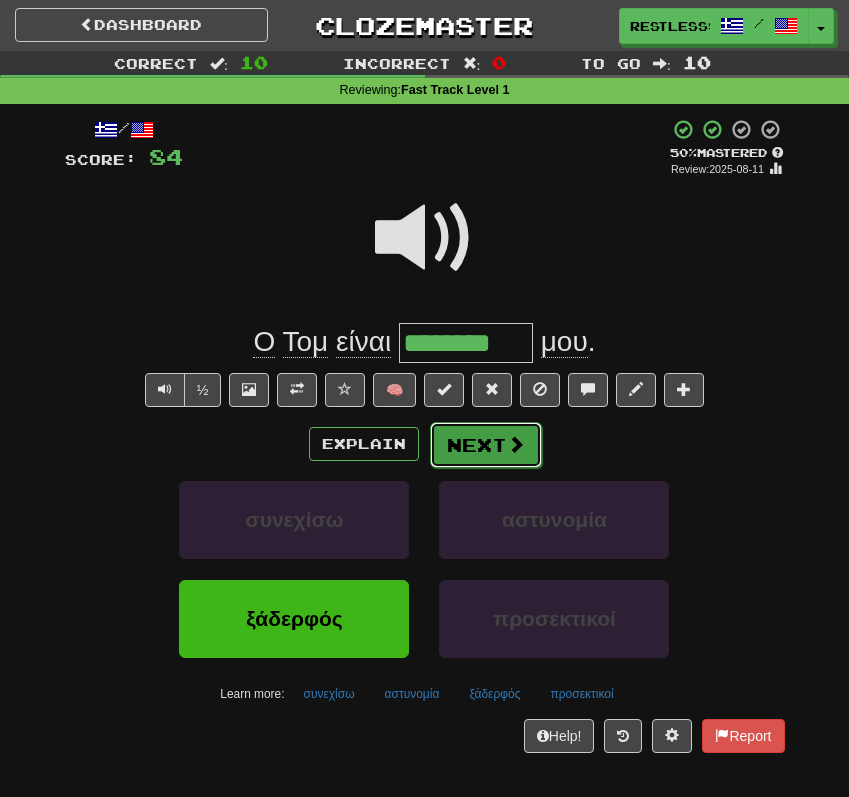 click on "Next" at bounding box center [486, 445] 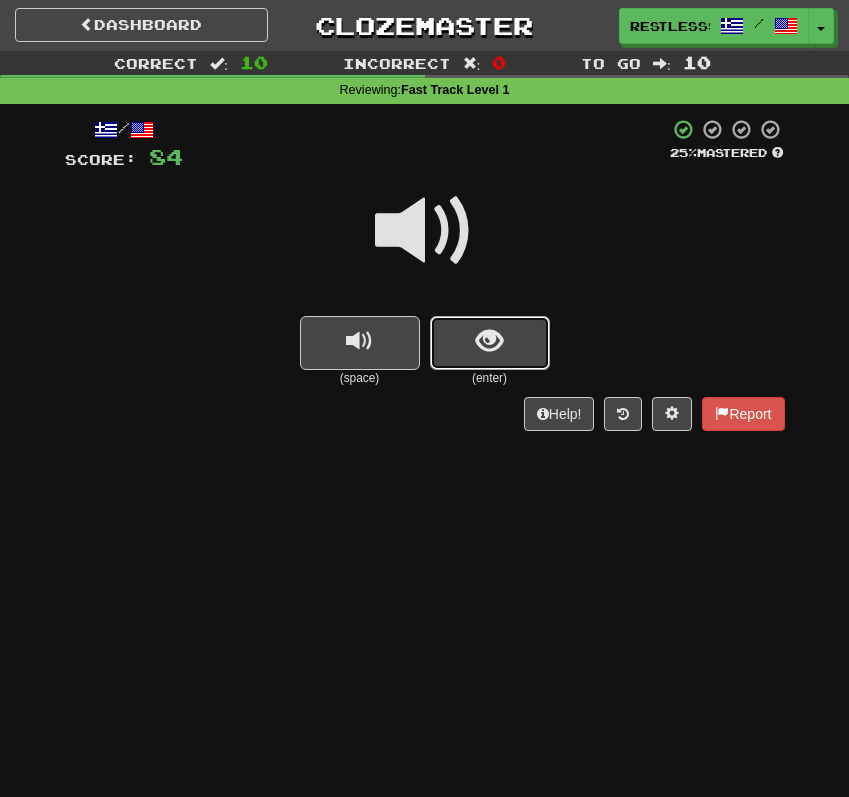 click at bounding box center [490, 343] 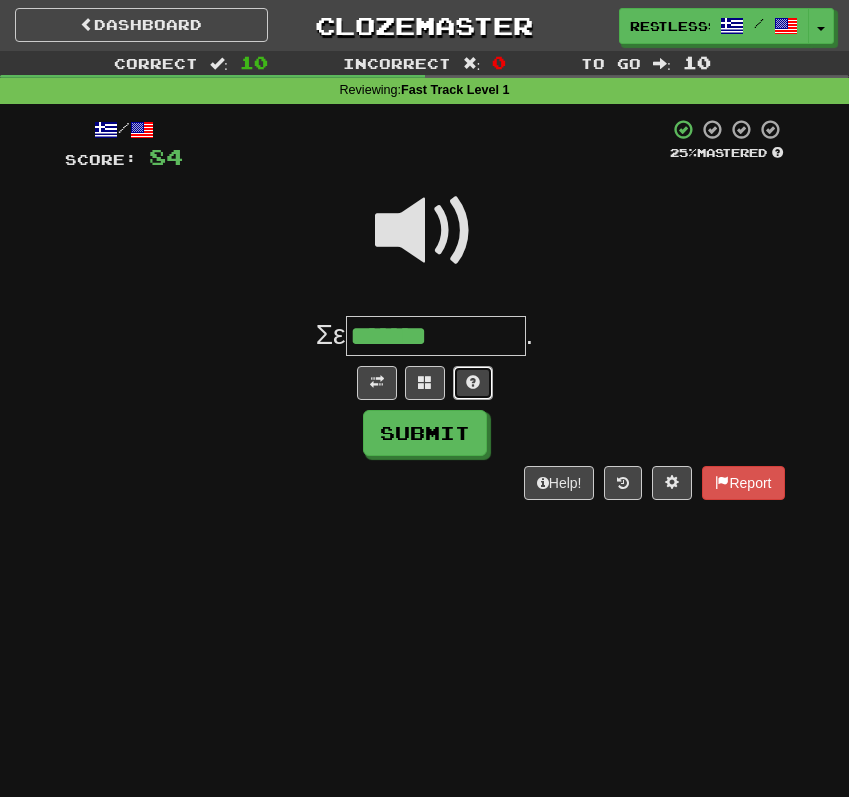 click at bounding box center [473, 382] 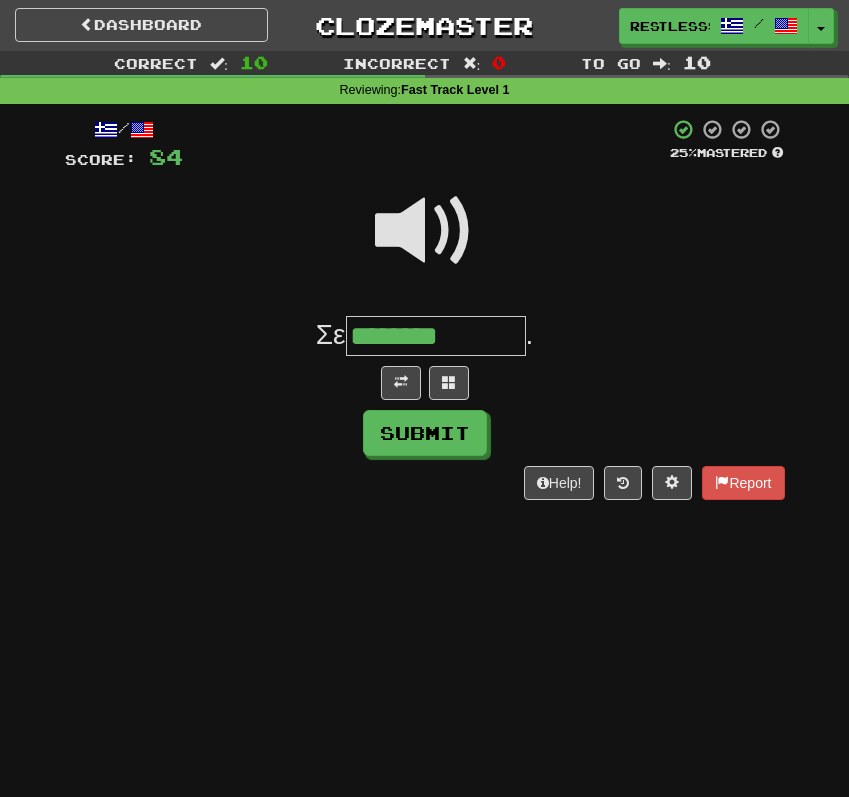click at bounding box center (425, 231) 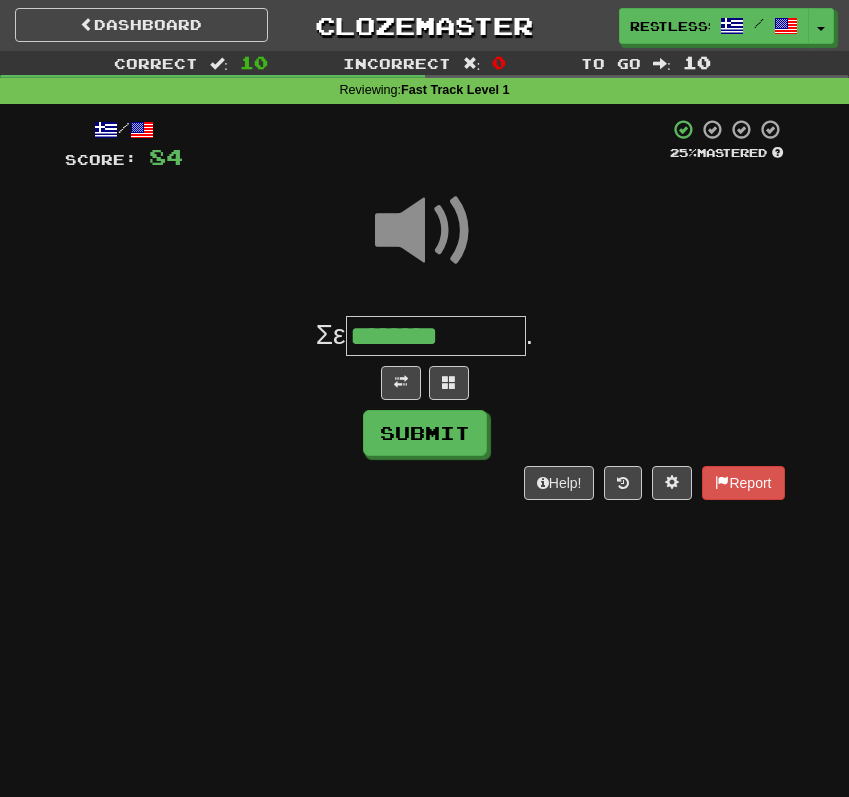 click on "********" at bounding box center [436, 336] 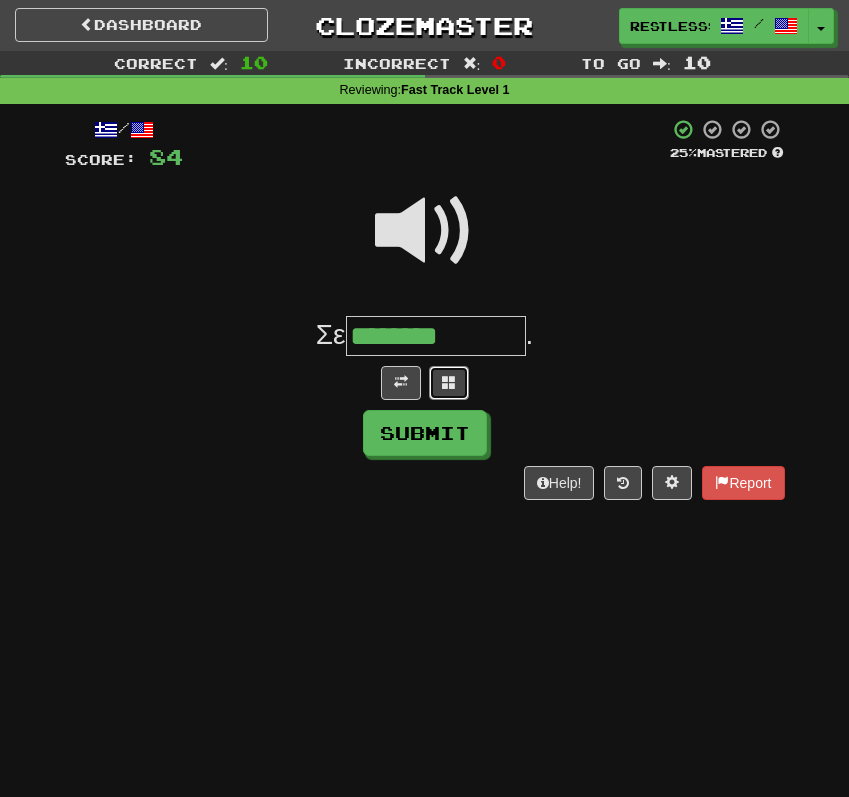 click at bounding box center [449, 382] 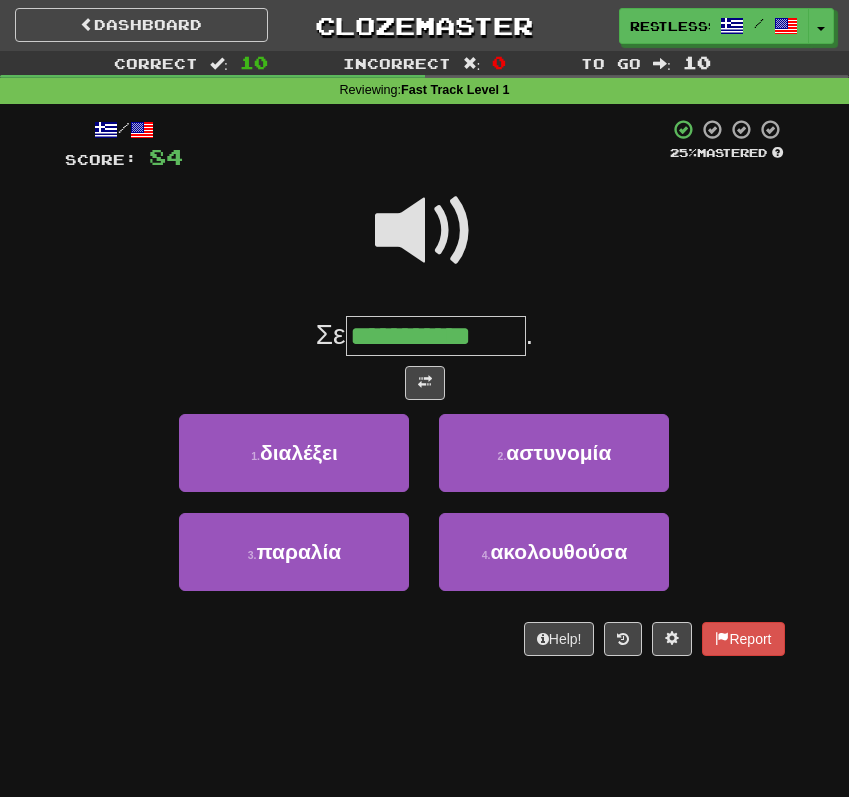 type on "**********" 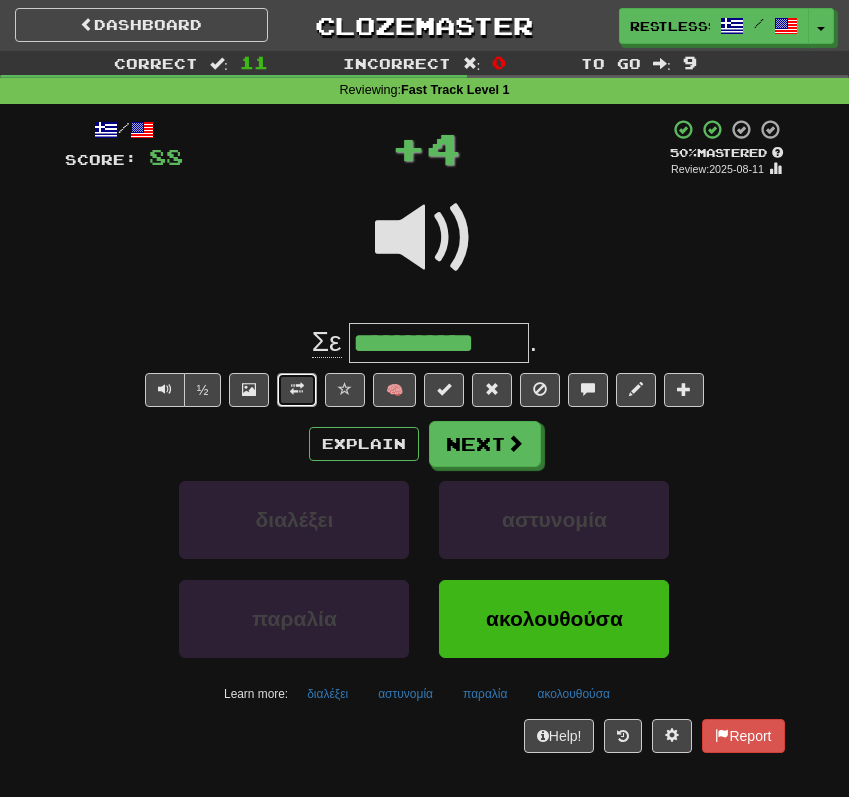 click at bounding box center [297, 389] 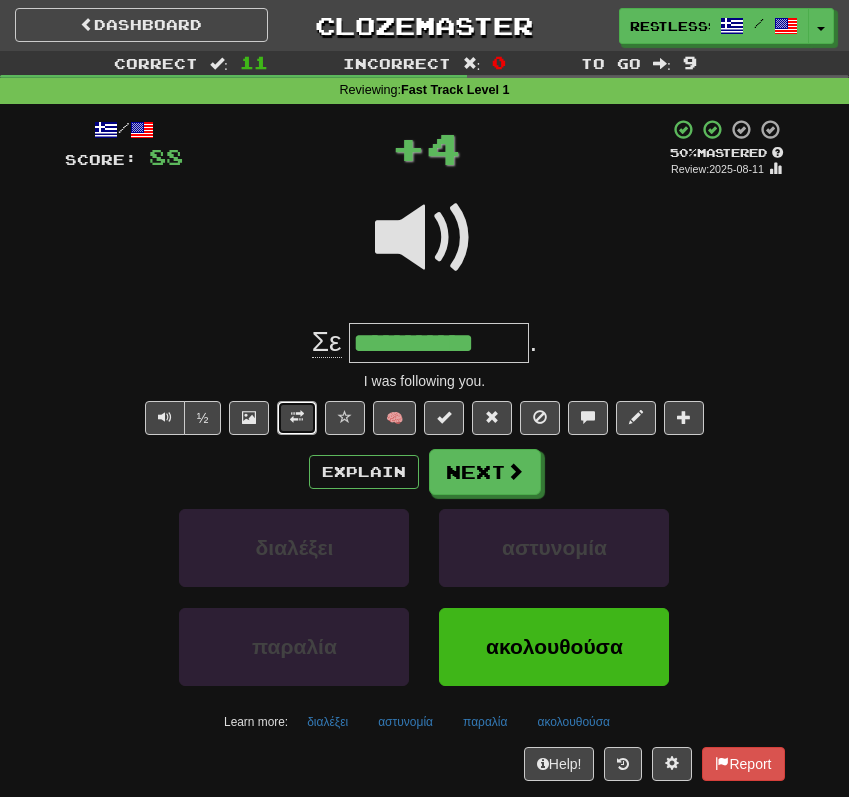 click at bounding box center [297, 417] 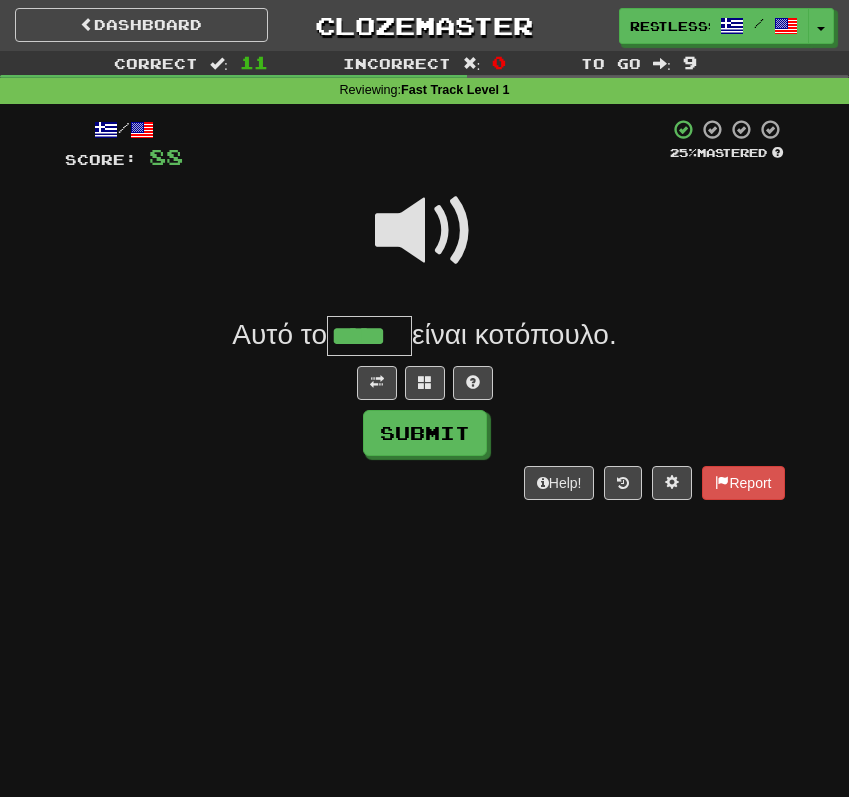 type on "*****" 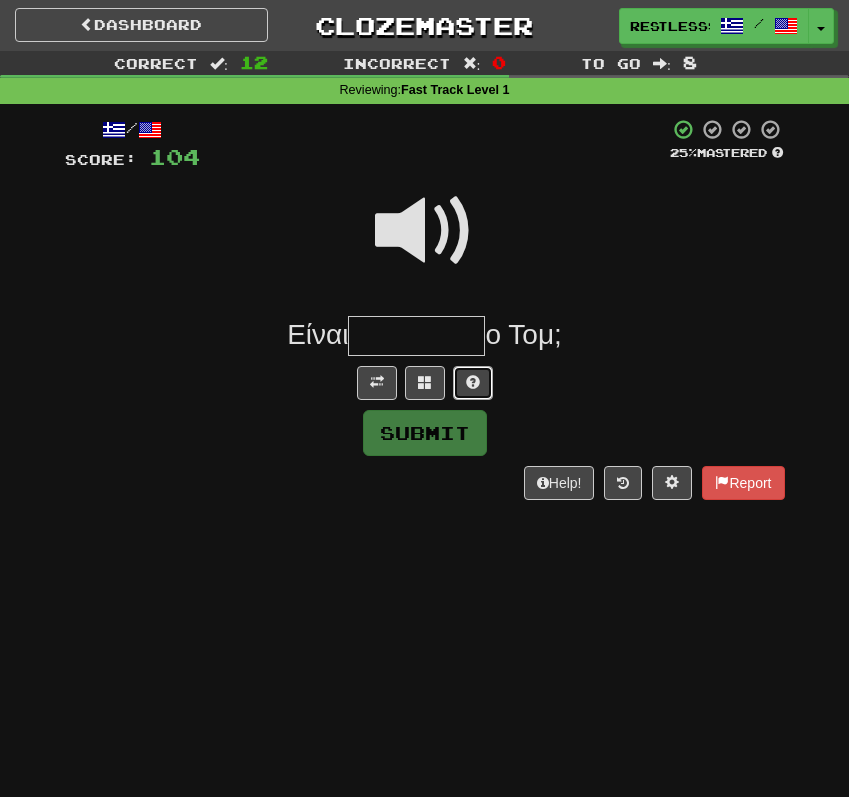 click at bounding box center [473, 382] 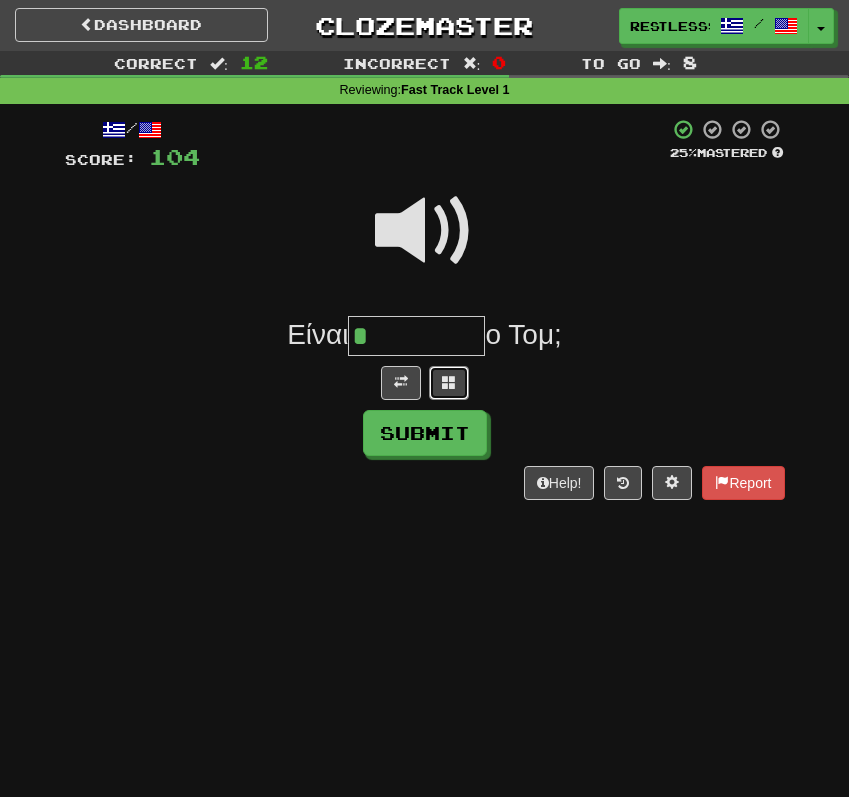 click at bounding box center (449, 383) 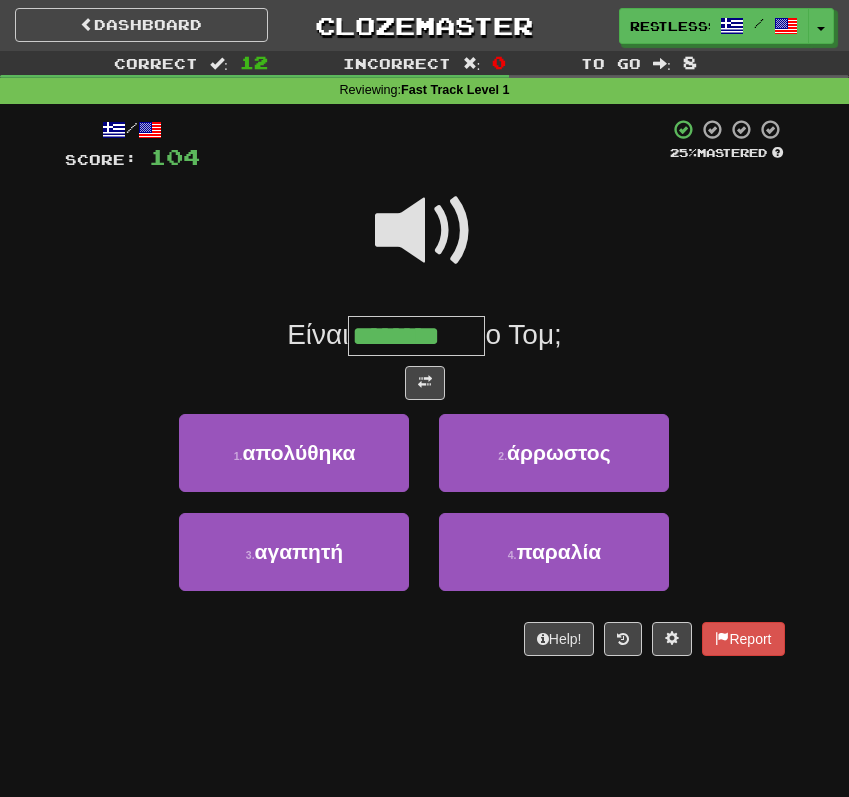 type on "********" 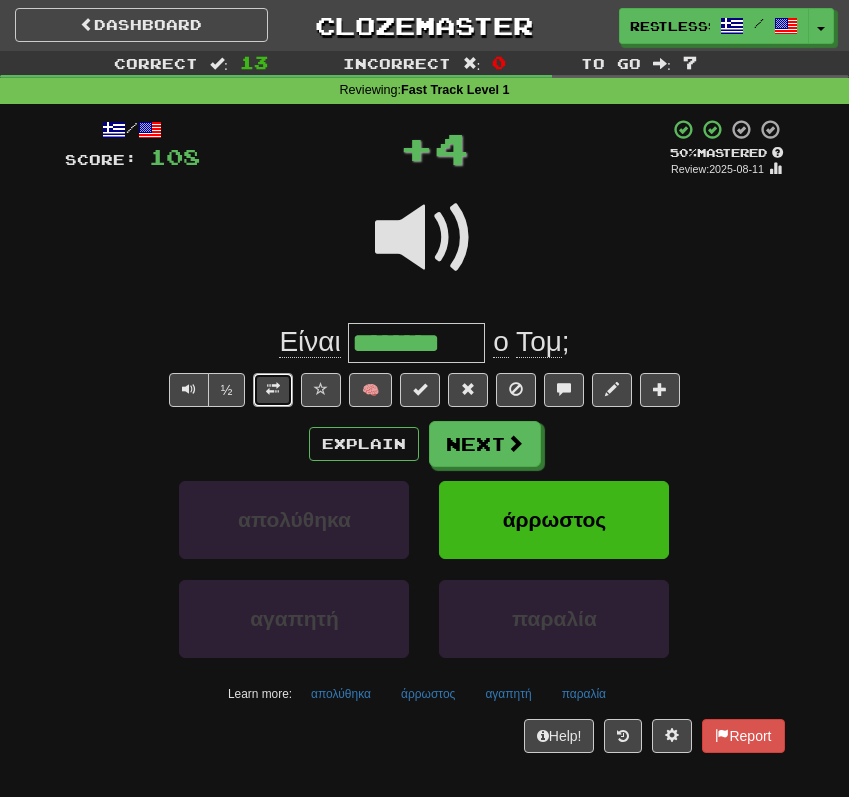 click at bounding box center [273, 389] 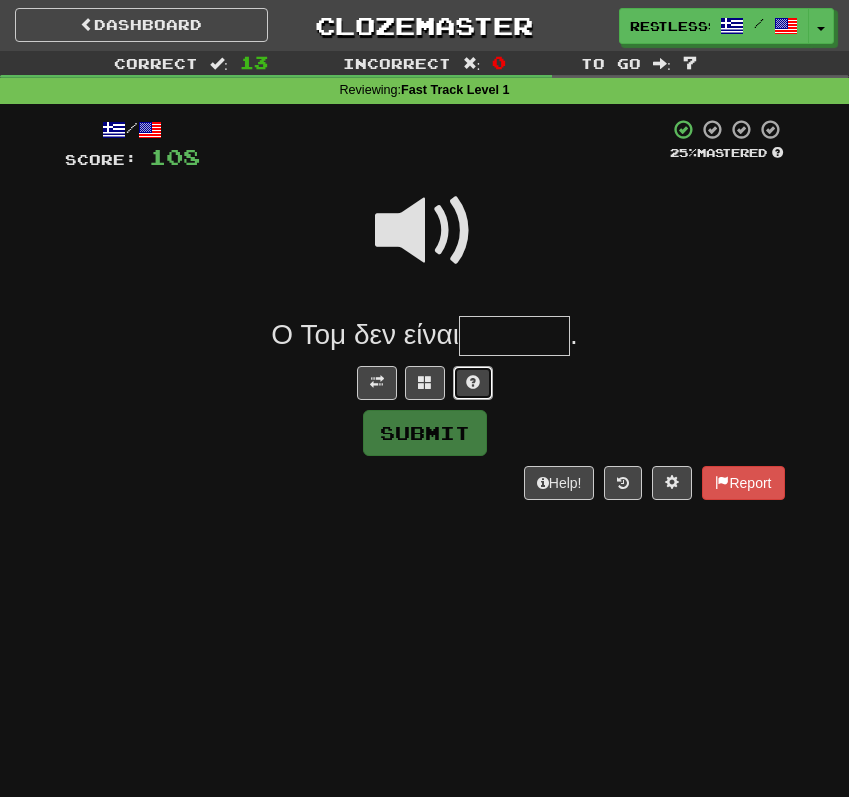 click at bounding box center (473, 383) 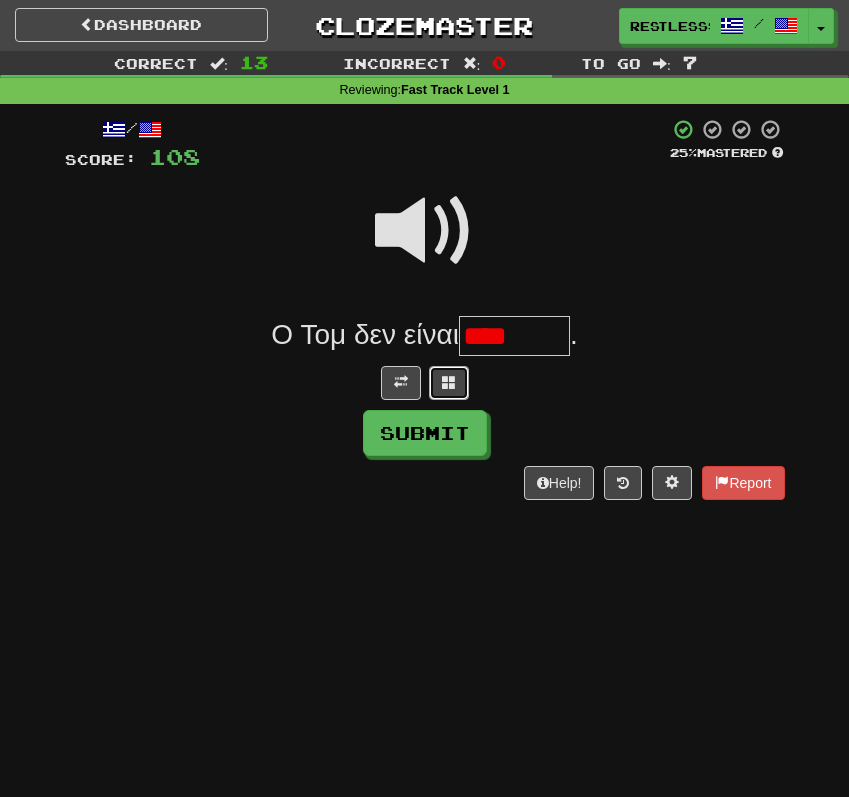 click at bounding box center [449, 383] 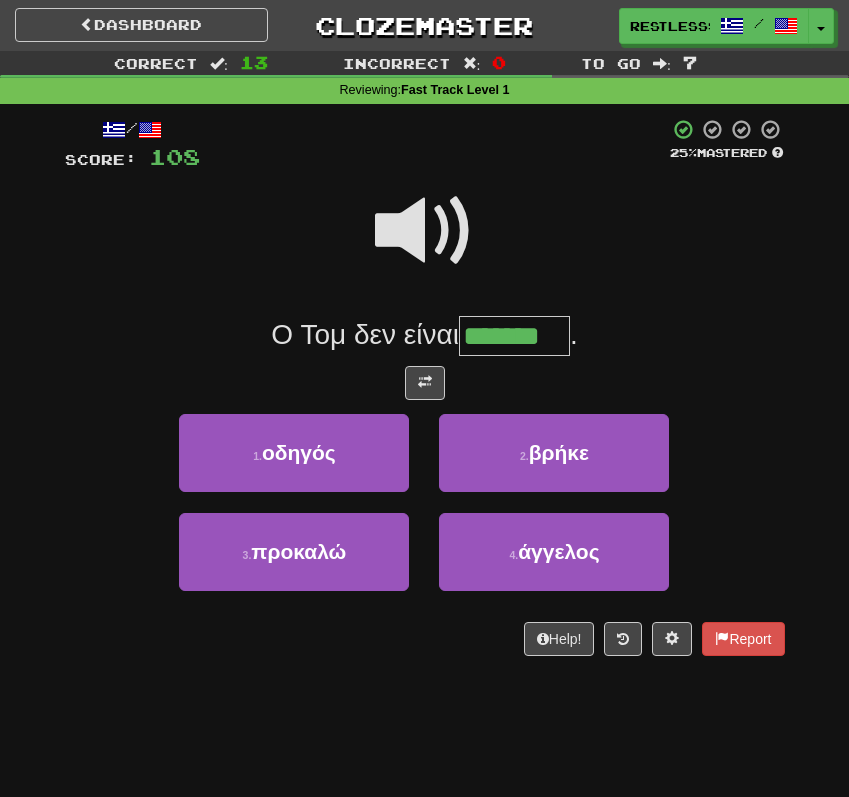 type on "*******" 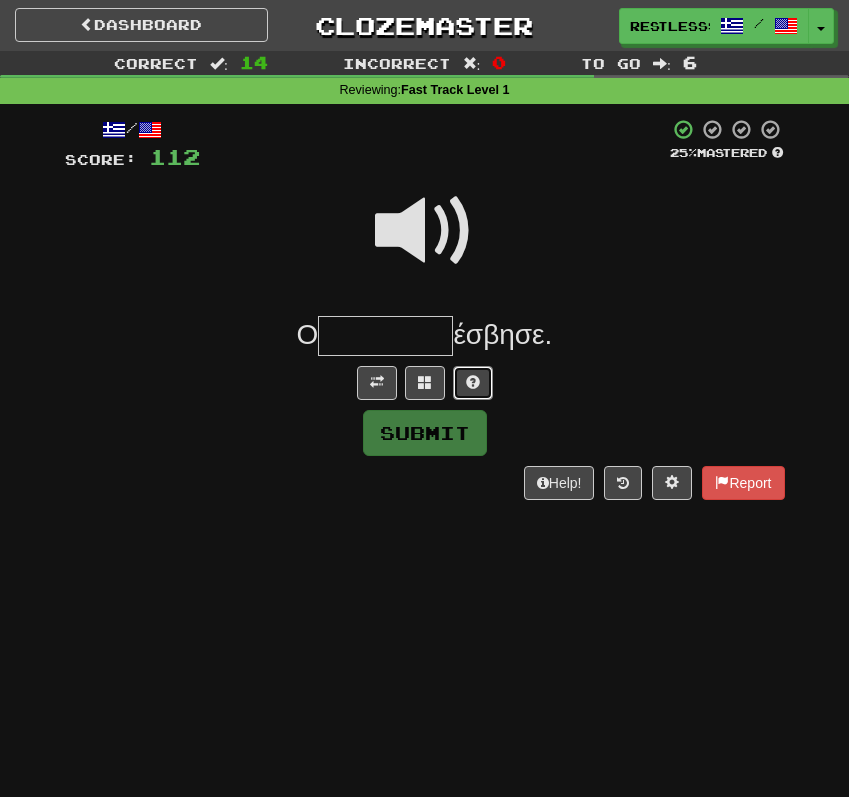 click at bounding box center (473, 382) 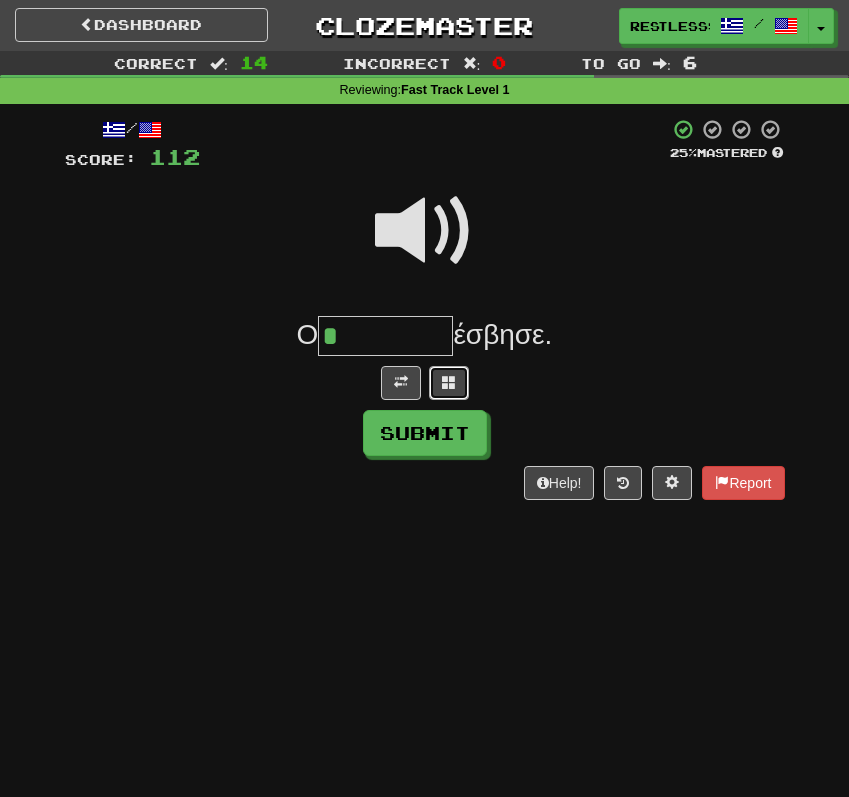 click at bounding box center [449, 383] 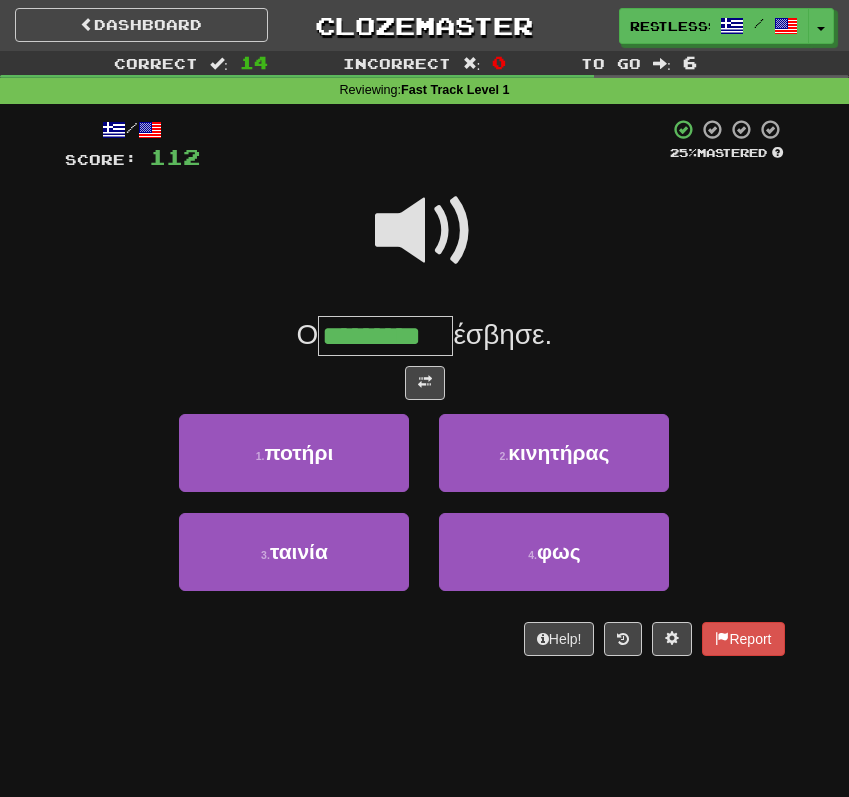 type on "*********" 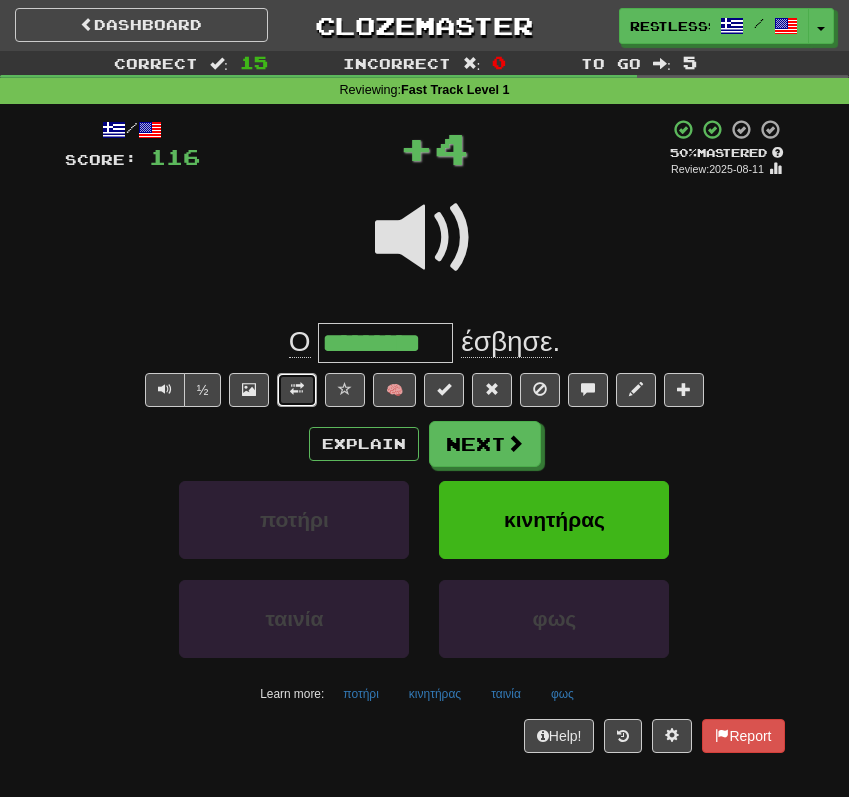 click at bounding box center [297, 390] 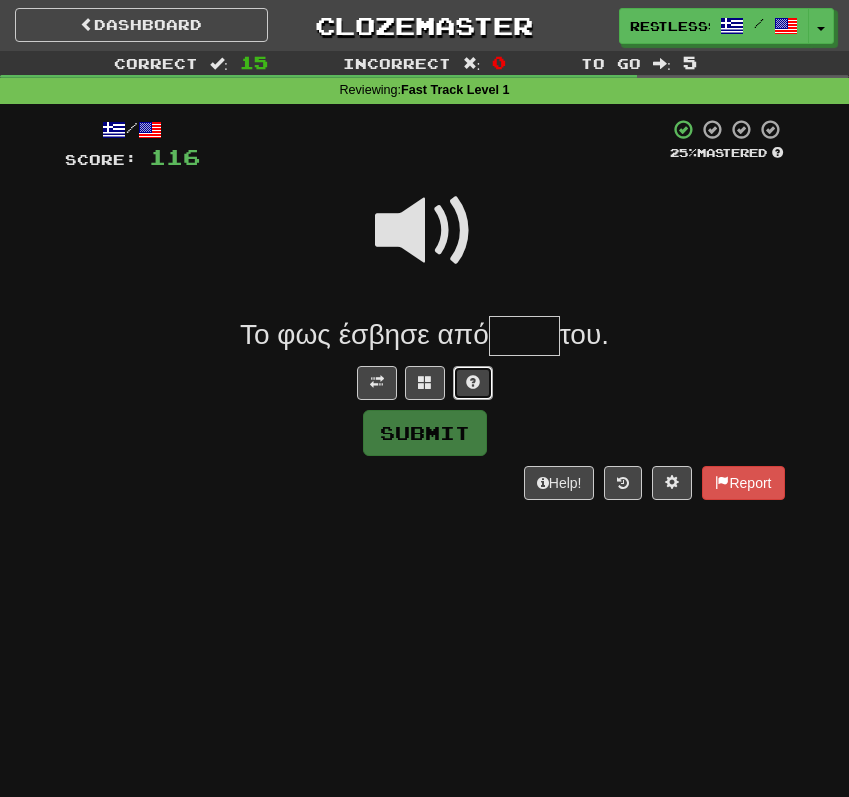 click at bounding box center (473, 382) 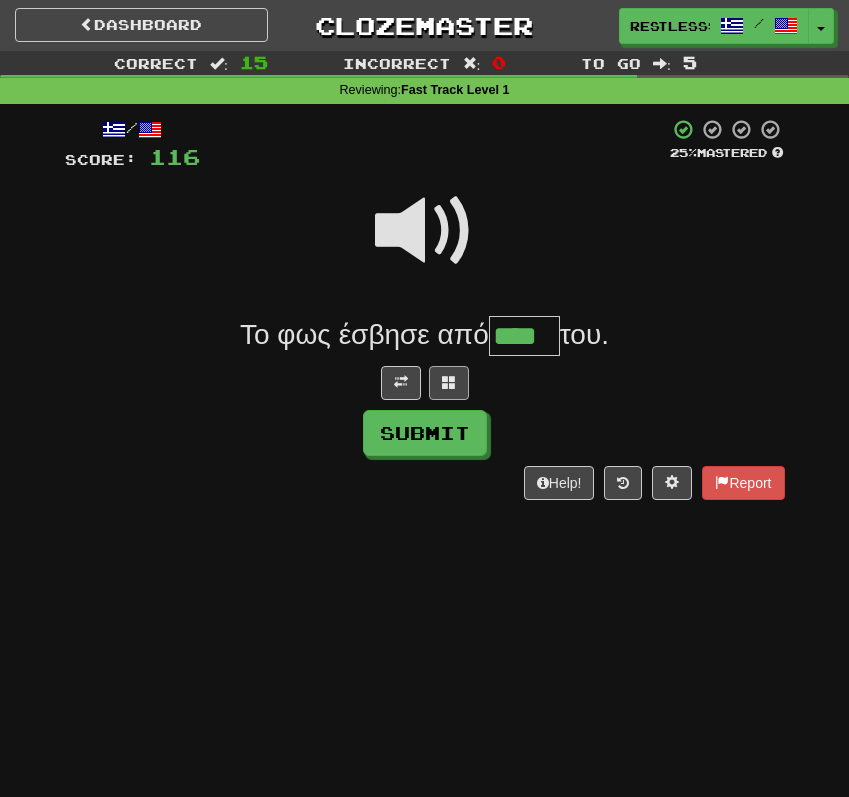type on "****" 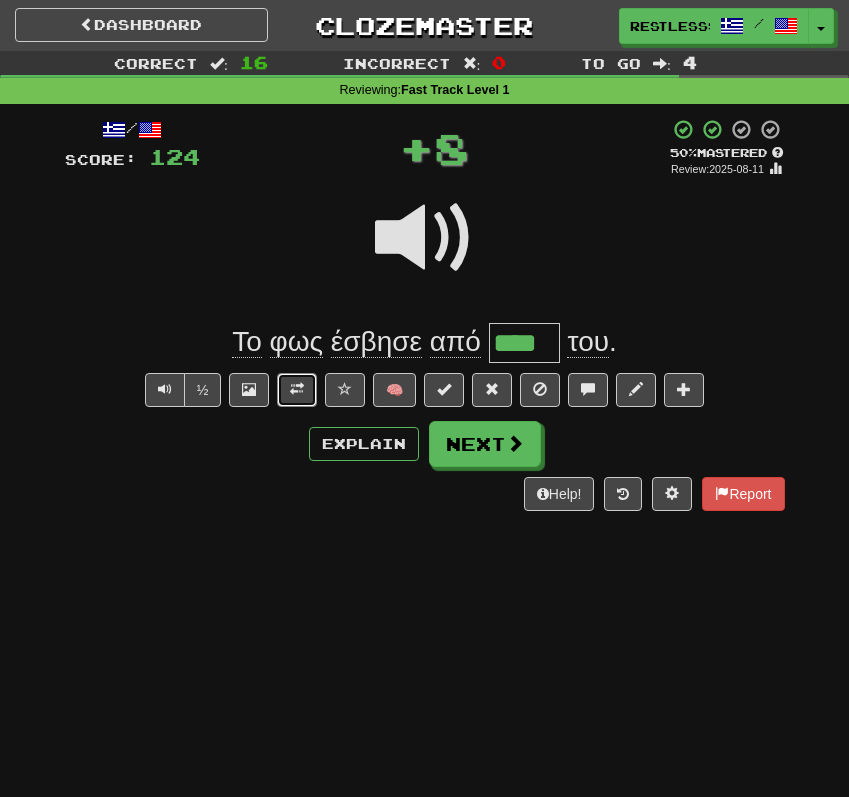 click at bounding box center [297, 389] 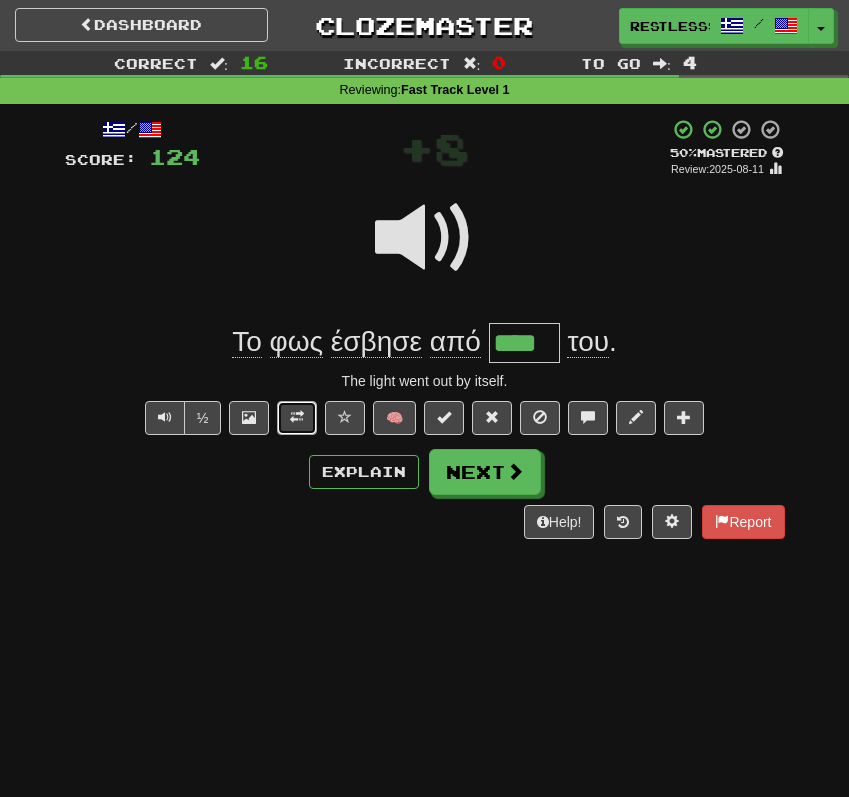 click at bounding box center [297, 418] 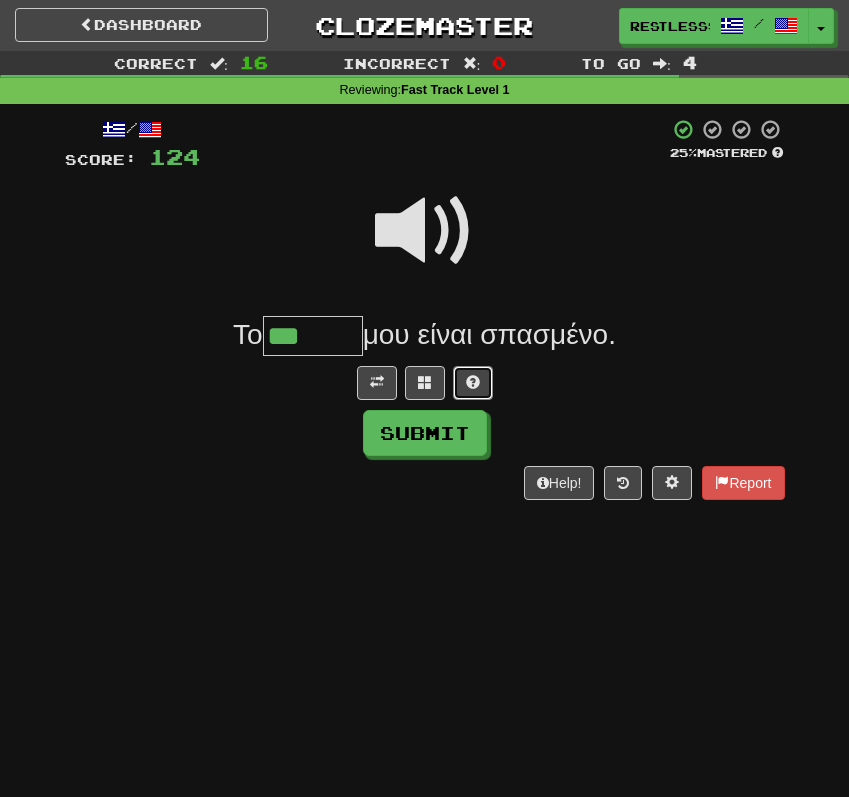 click at bounding box center (473, 383) 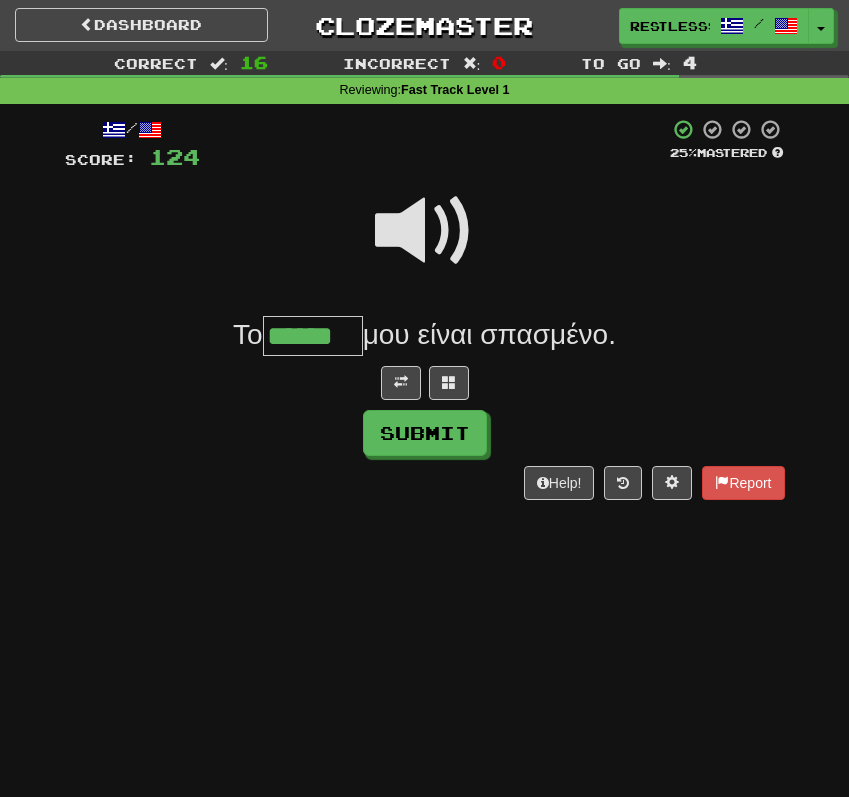 scroll, scrollTop: 0, scrollLeft: 0, axis: both 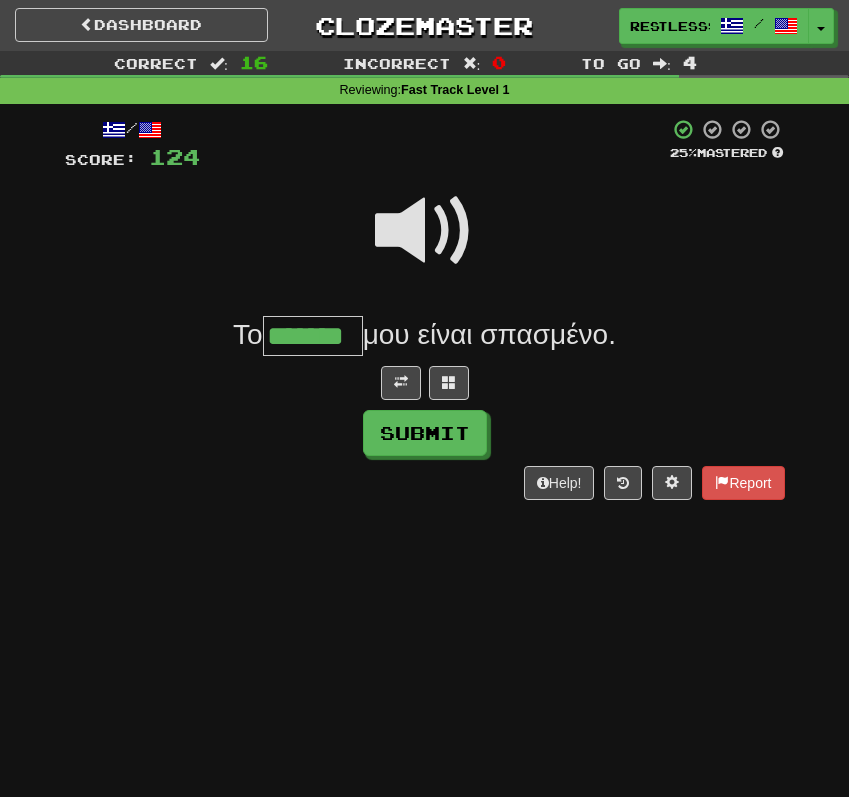 type on "*******" 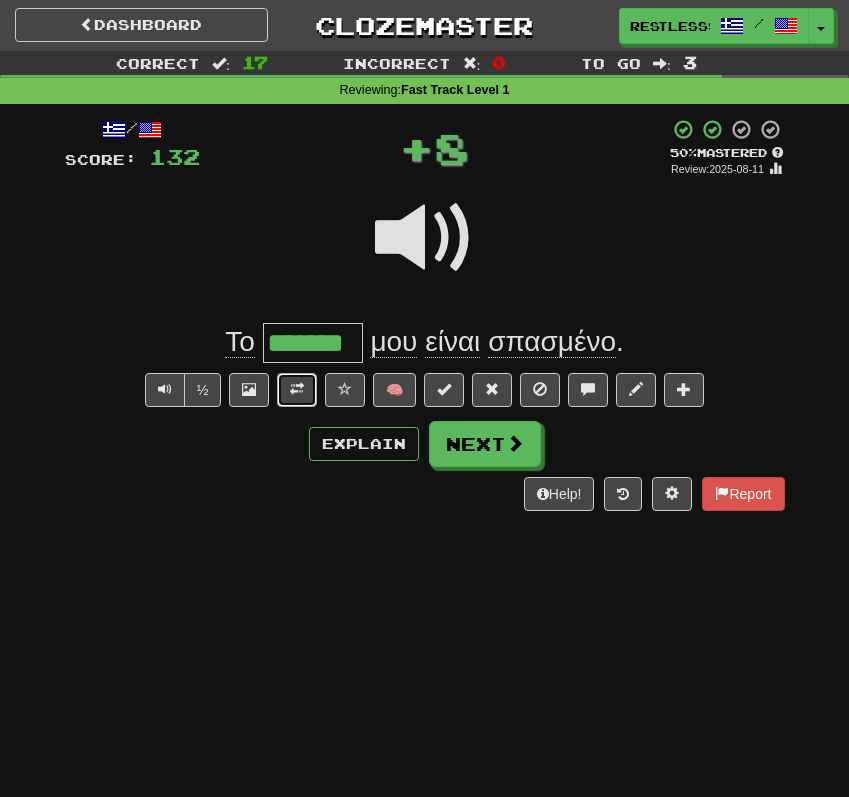 click at bounding box center (297, 390) 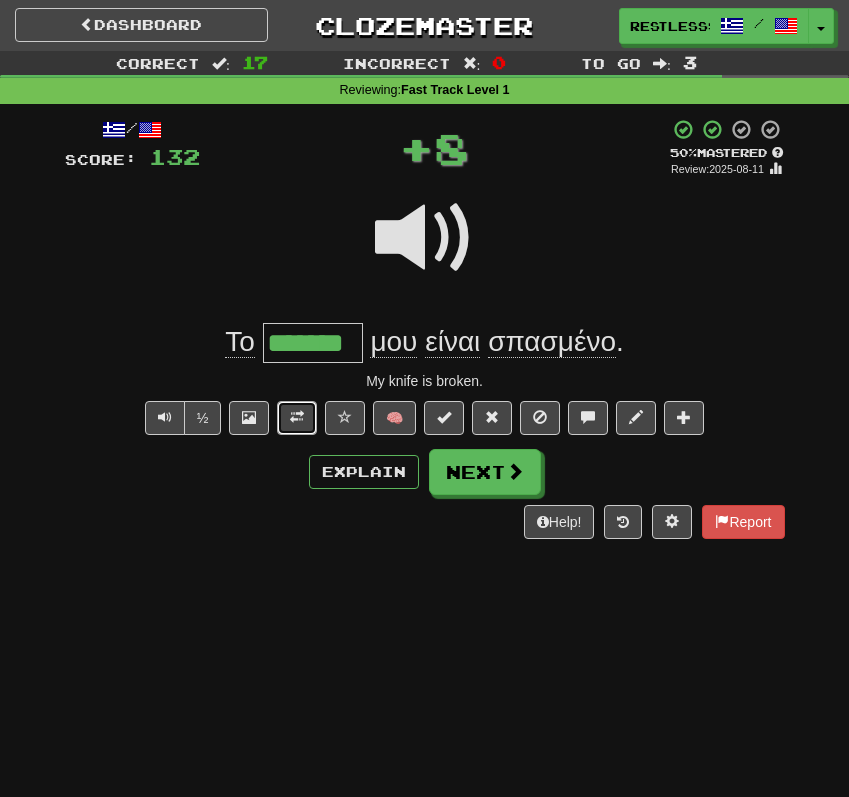 click at bounding box center (297, 417) 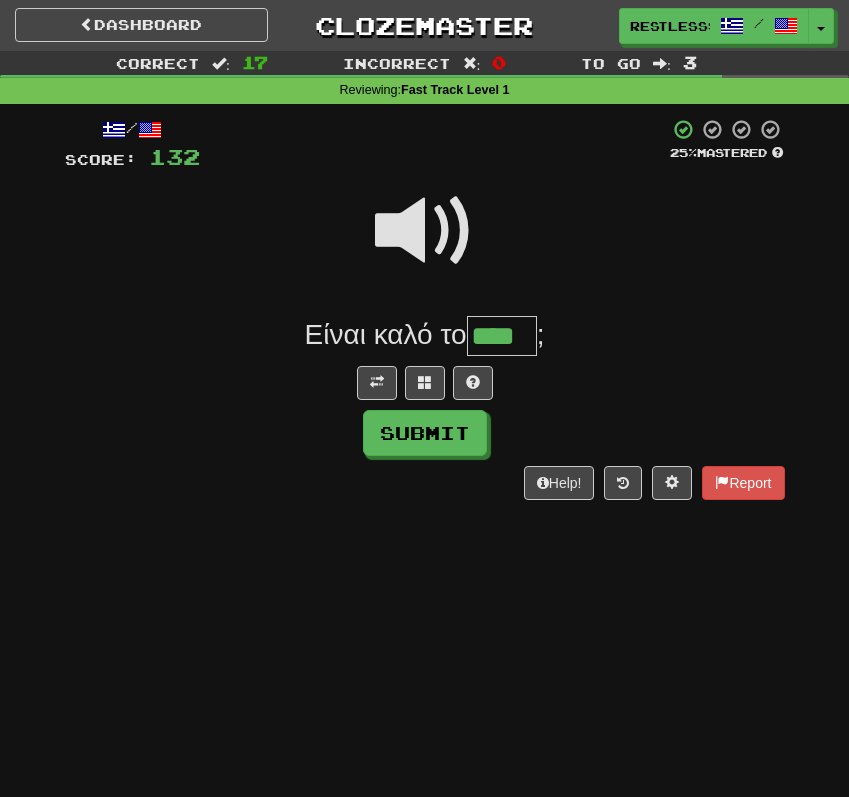 type on "****" 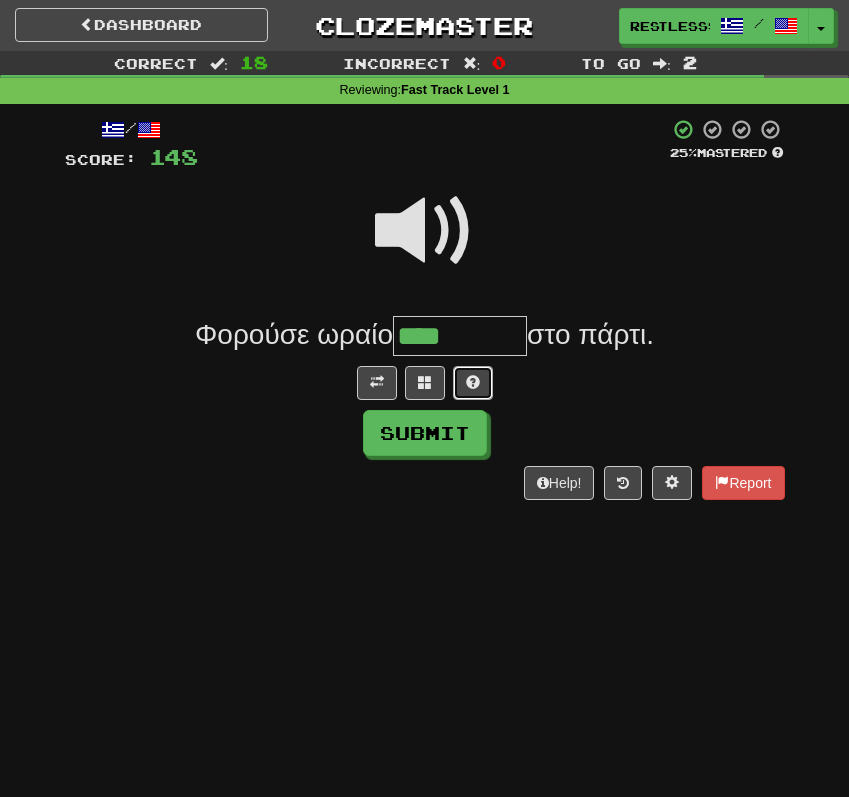 click at bounding box center [473, 383] 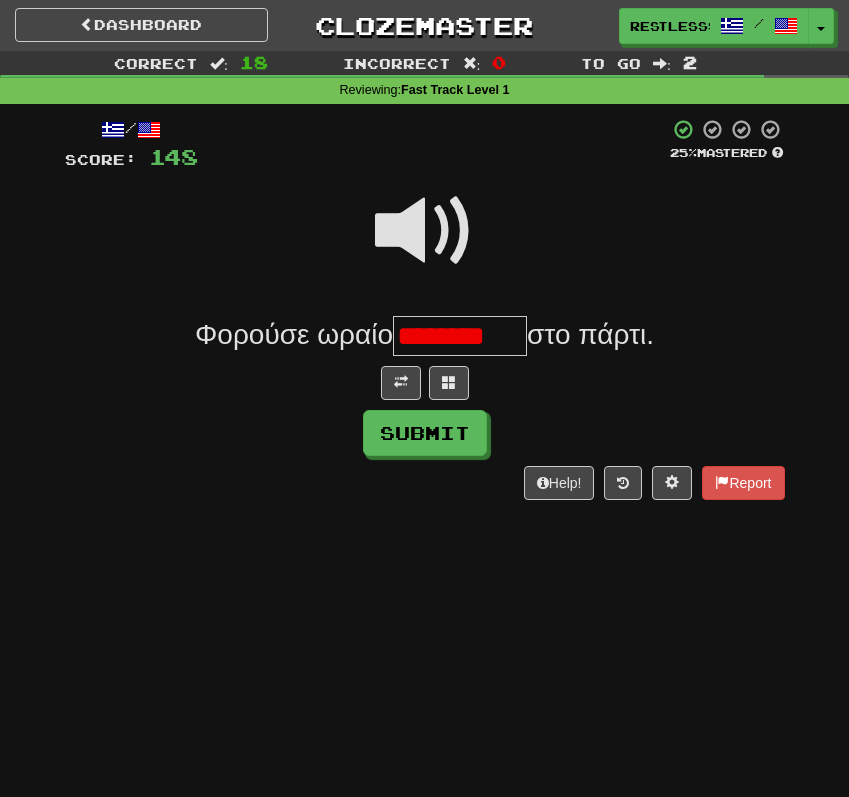 scroll, scrollTop: 0, scrollLeft: 0, axis: both 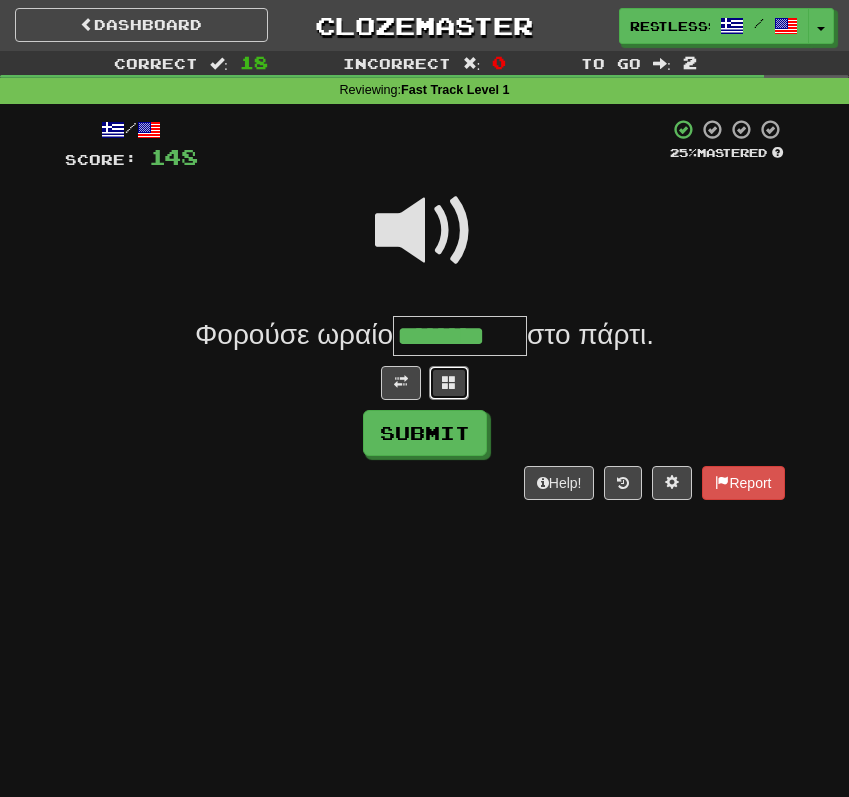 click at bounding box center (449, 383) 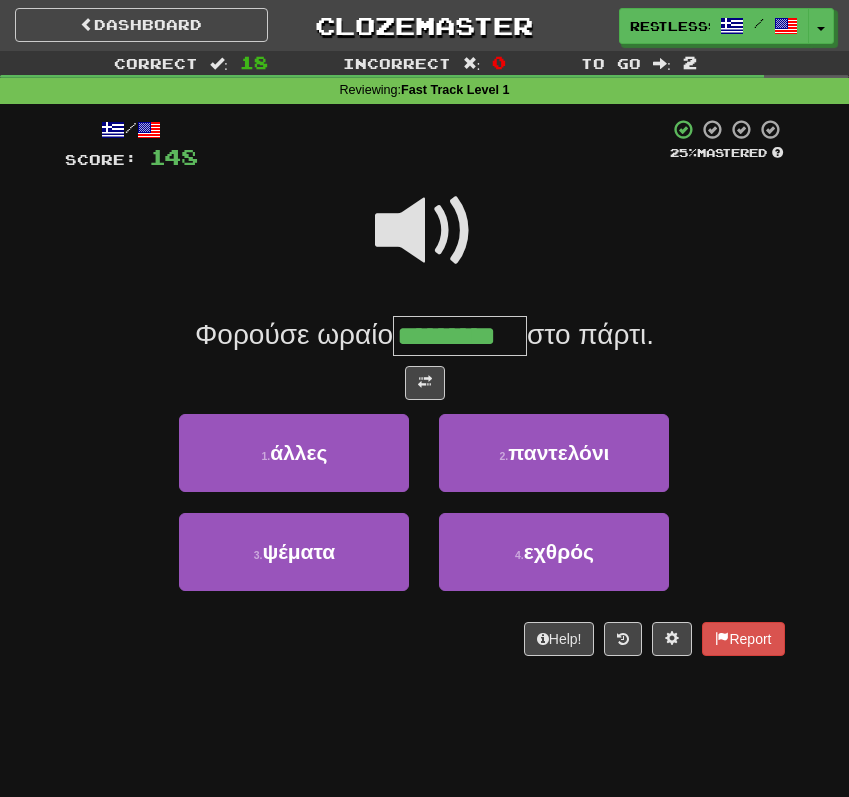 type on "*********" 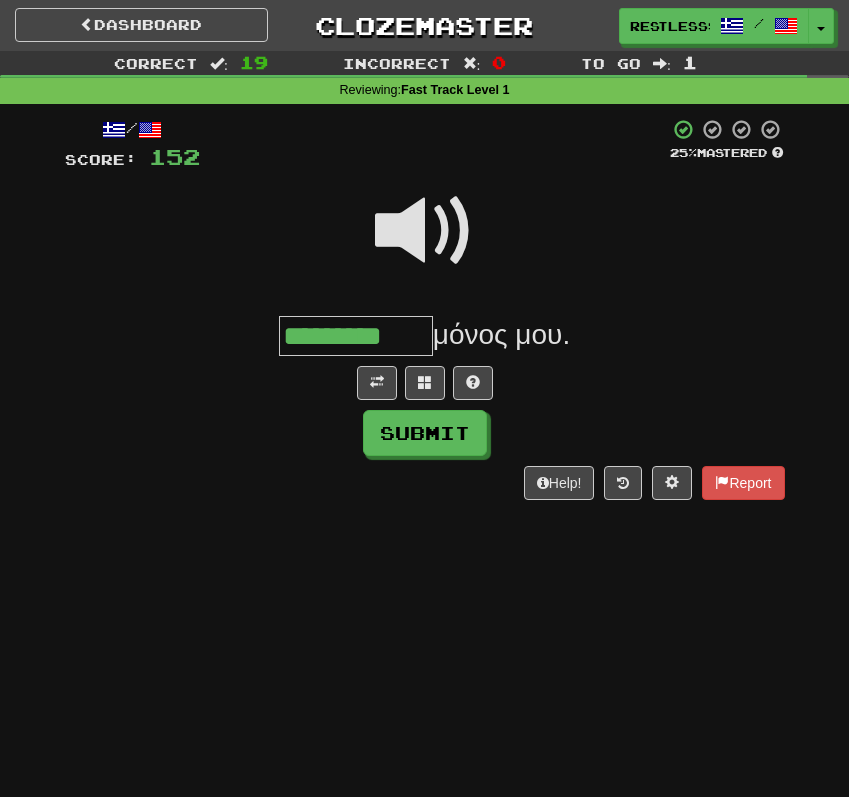 type on "*********" 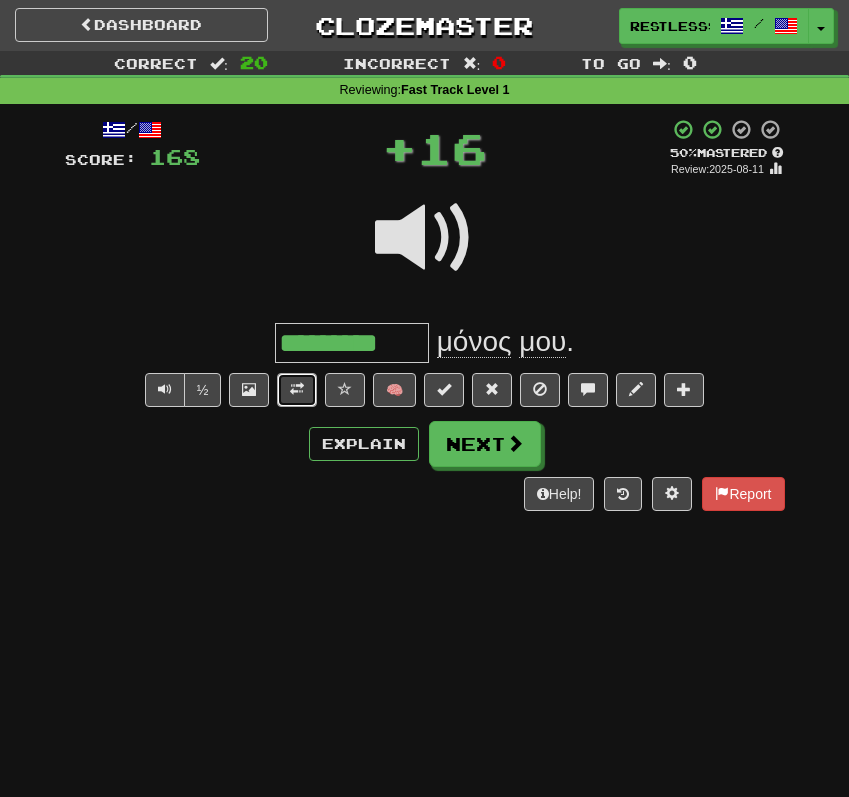 click at bounding box center [297, 390] 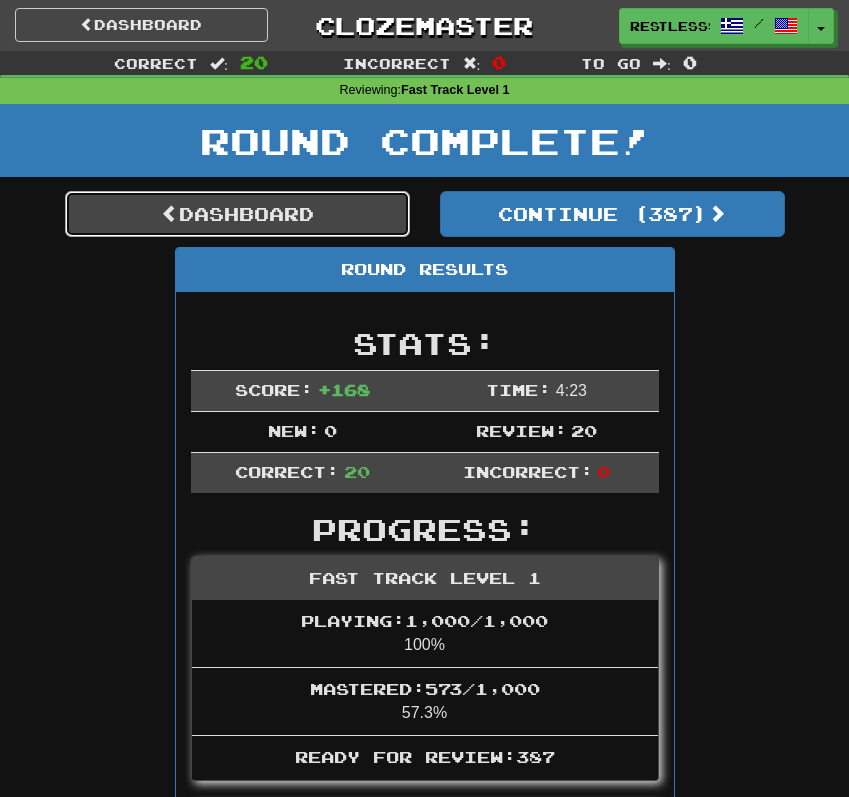 click on "Dashboard" at bounding box center [237, 214] 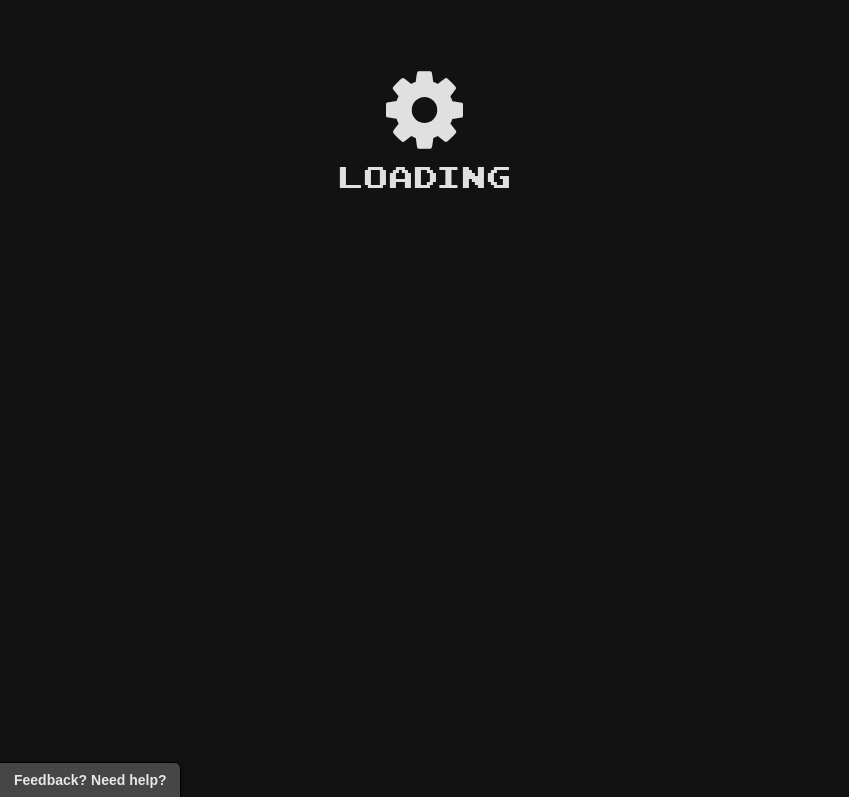 scroll, scrollTop: 0, scrollLeft: 0, axis: both 